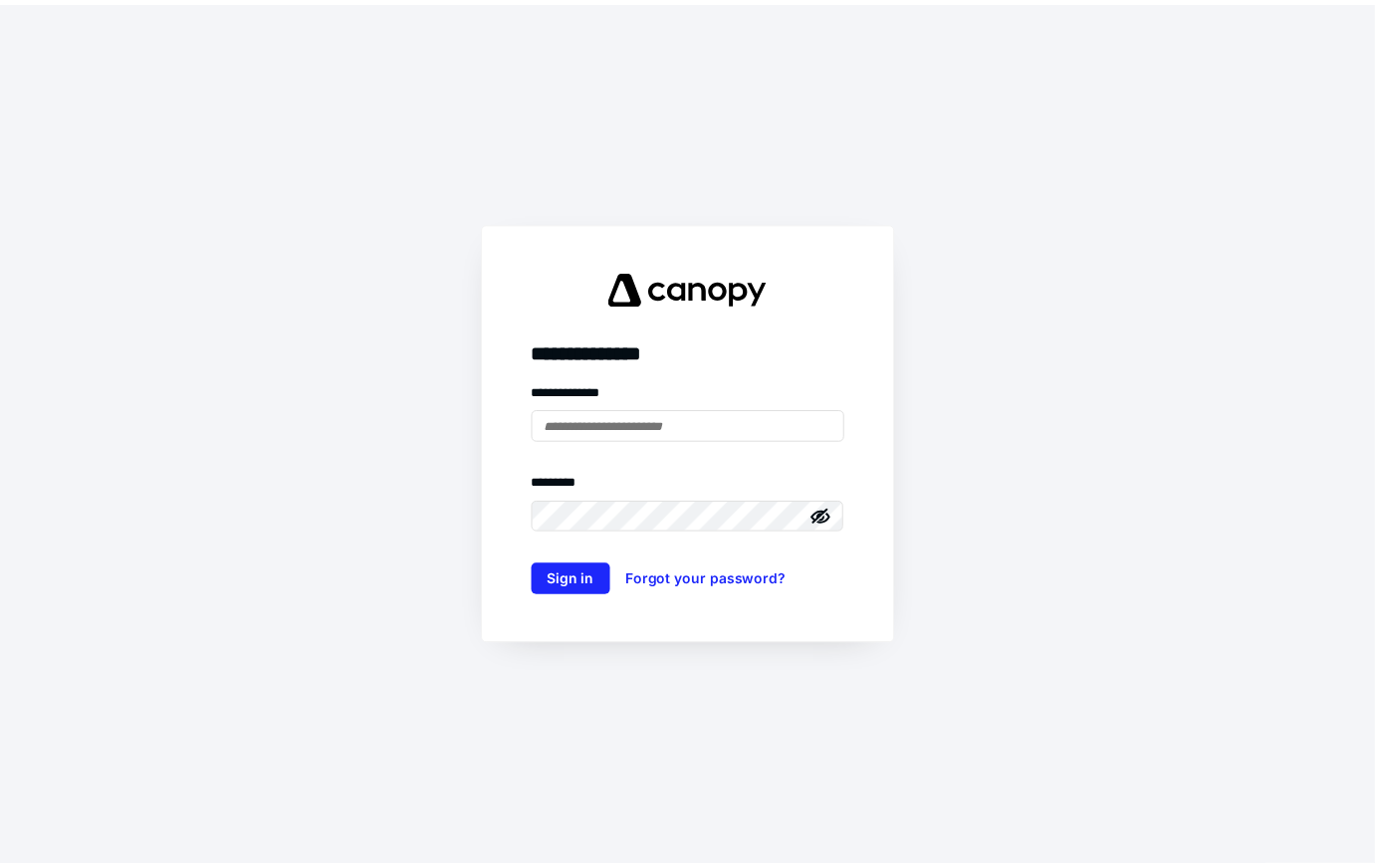 scroll, scrollTop: 0, scrollLeft: 0, axis: both 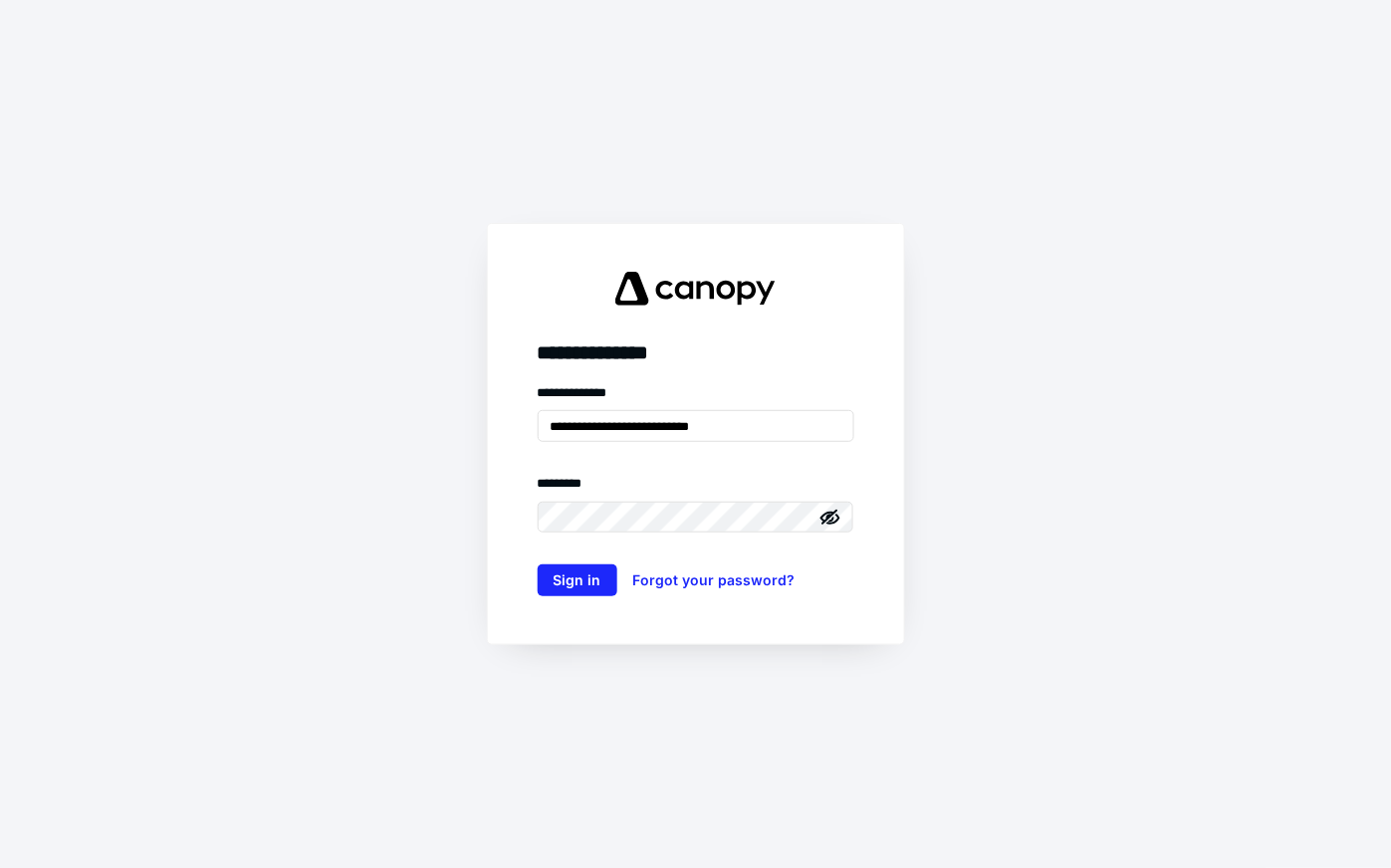 drag, startPoint x: 747, startPoint y: 428, endPoint x: 479, endPoint y: 432, distance: 268.02985 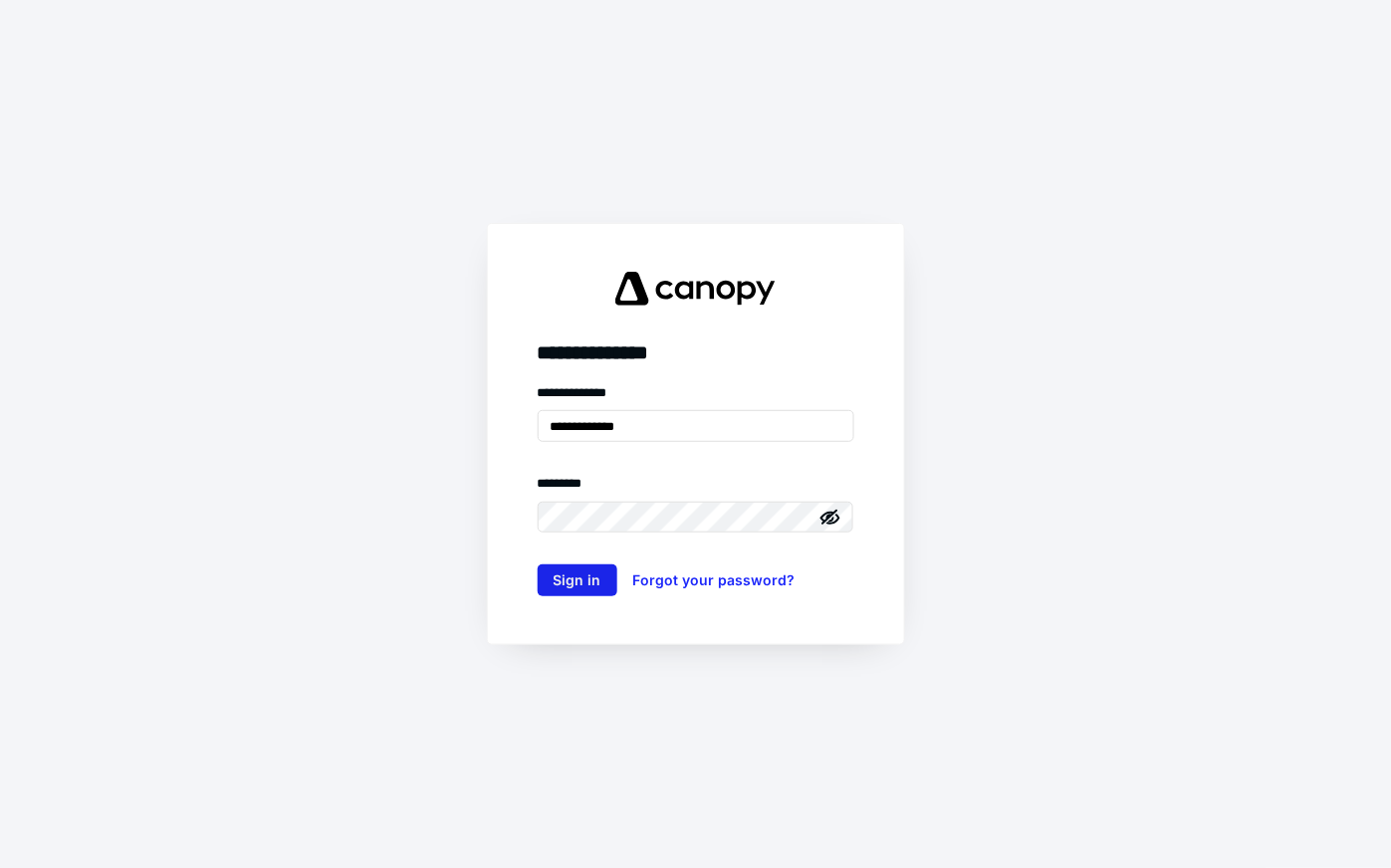type on "**********" 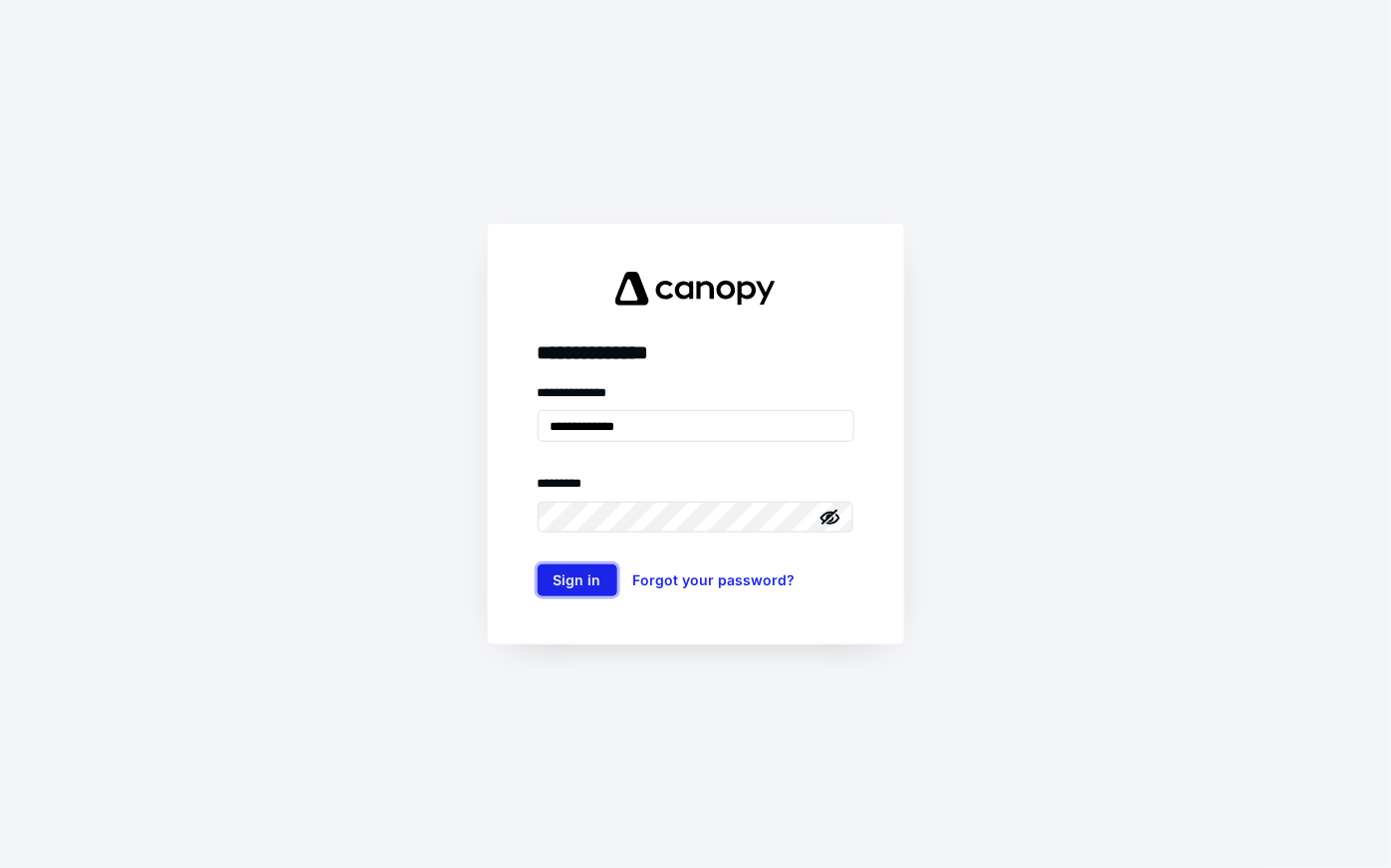 click on "Sign in" at bounding box center [578, 580] 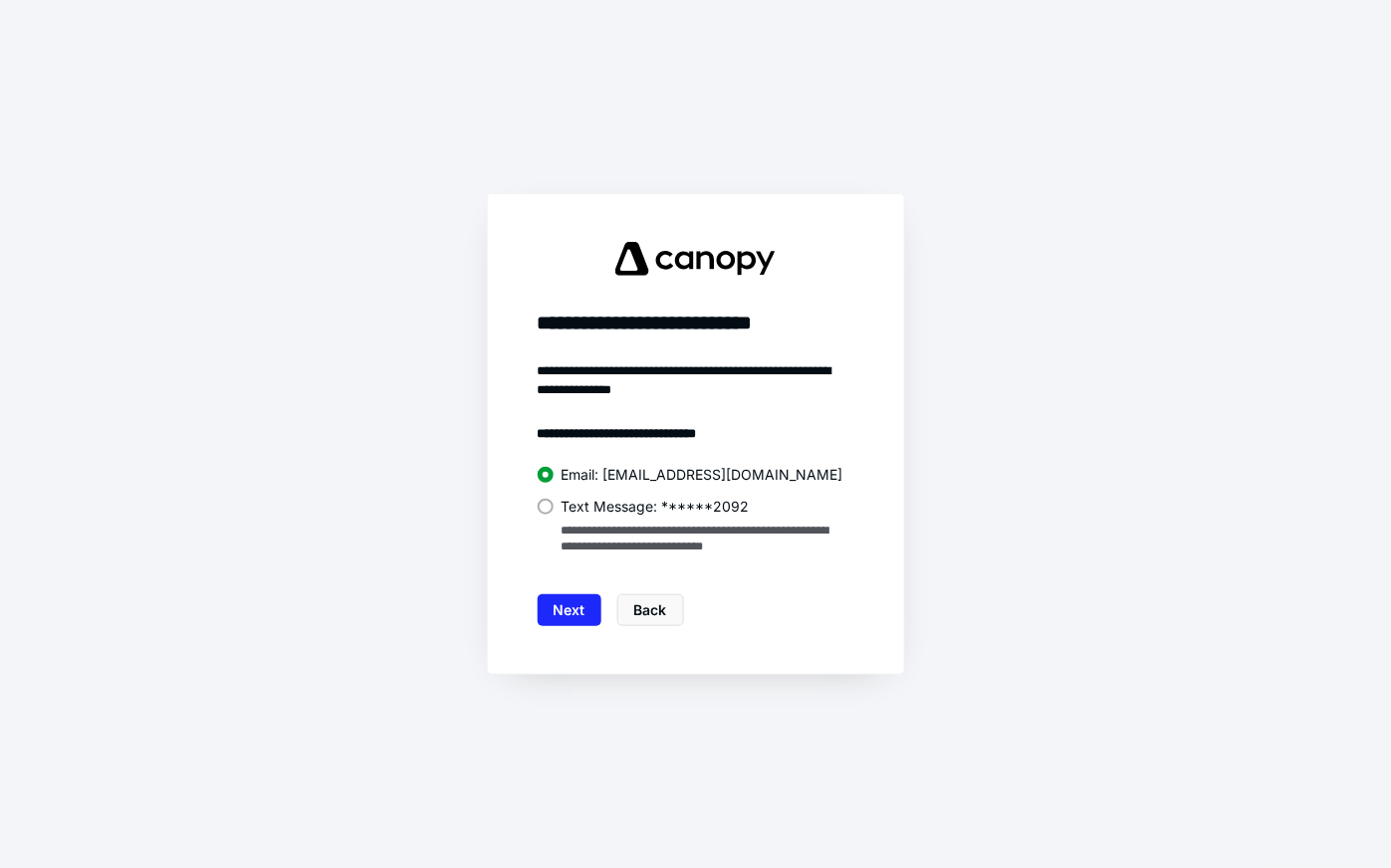 click at bounding box center (546, 507) 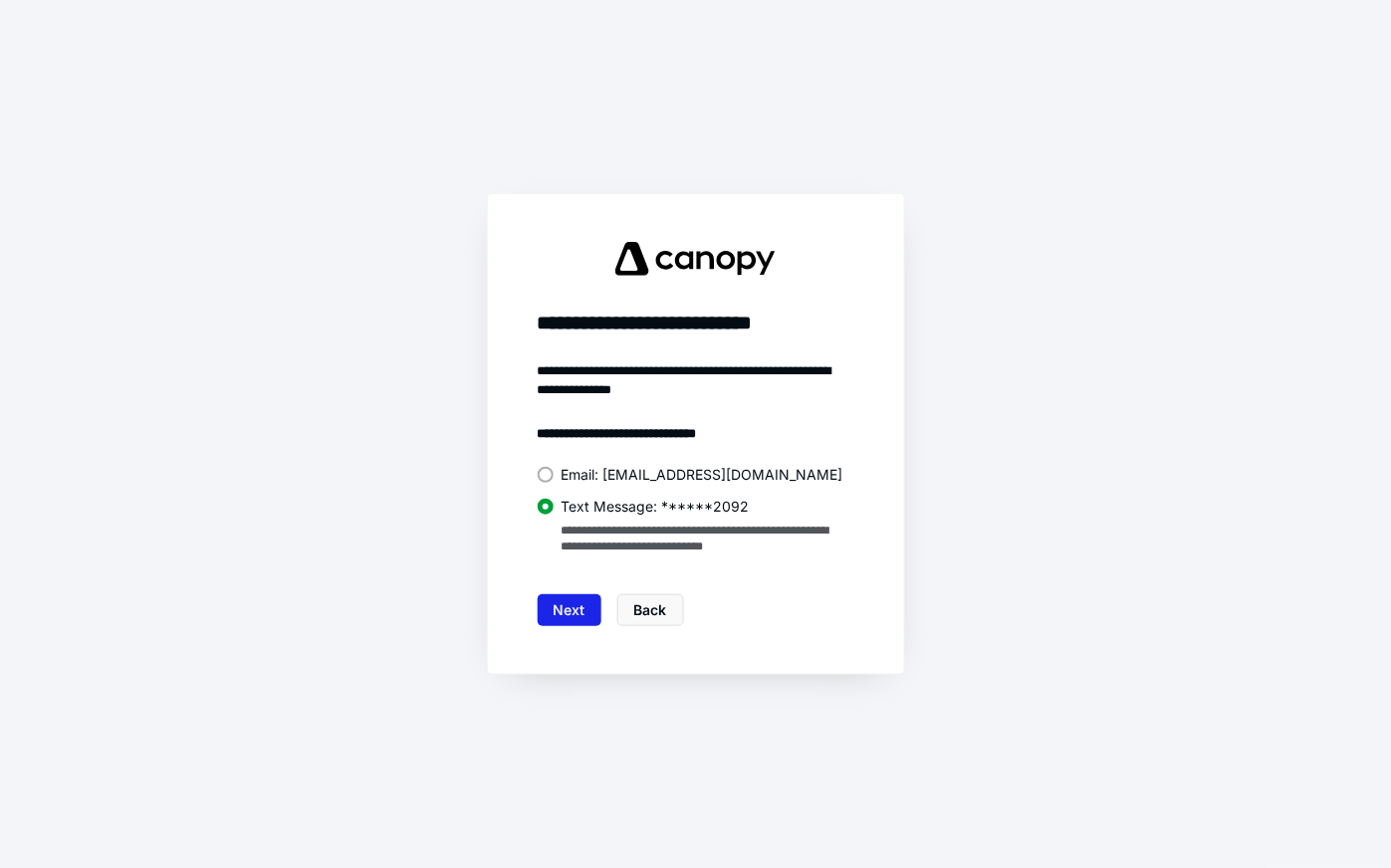 click on "Next" at bounding box center [570, 610] 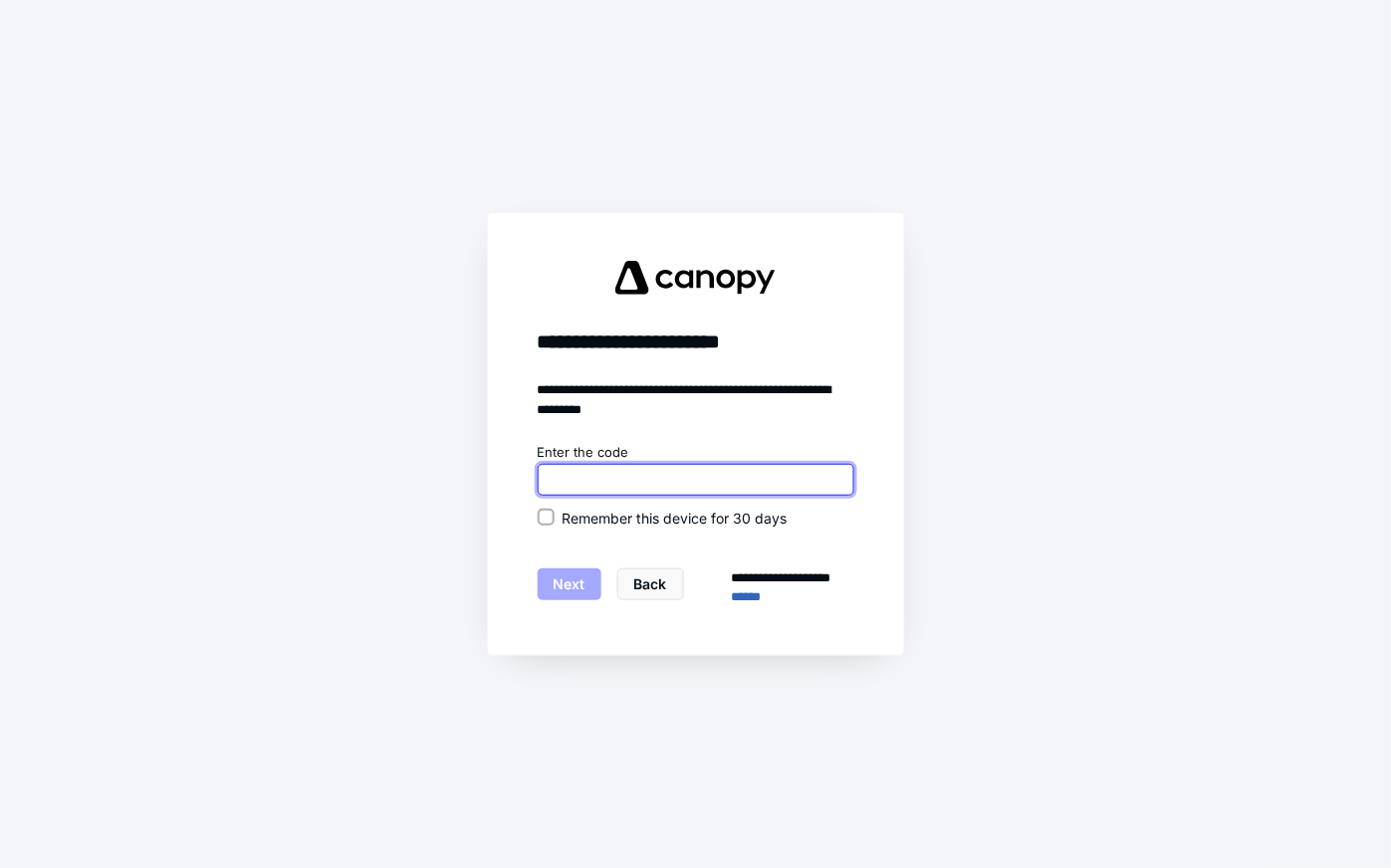 click at bounding box center (696, 480) 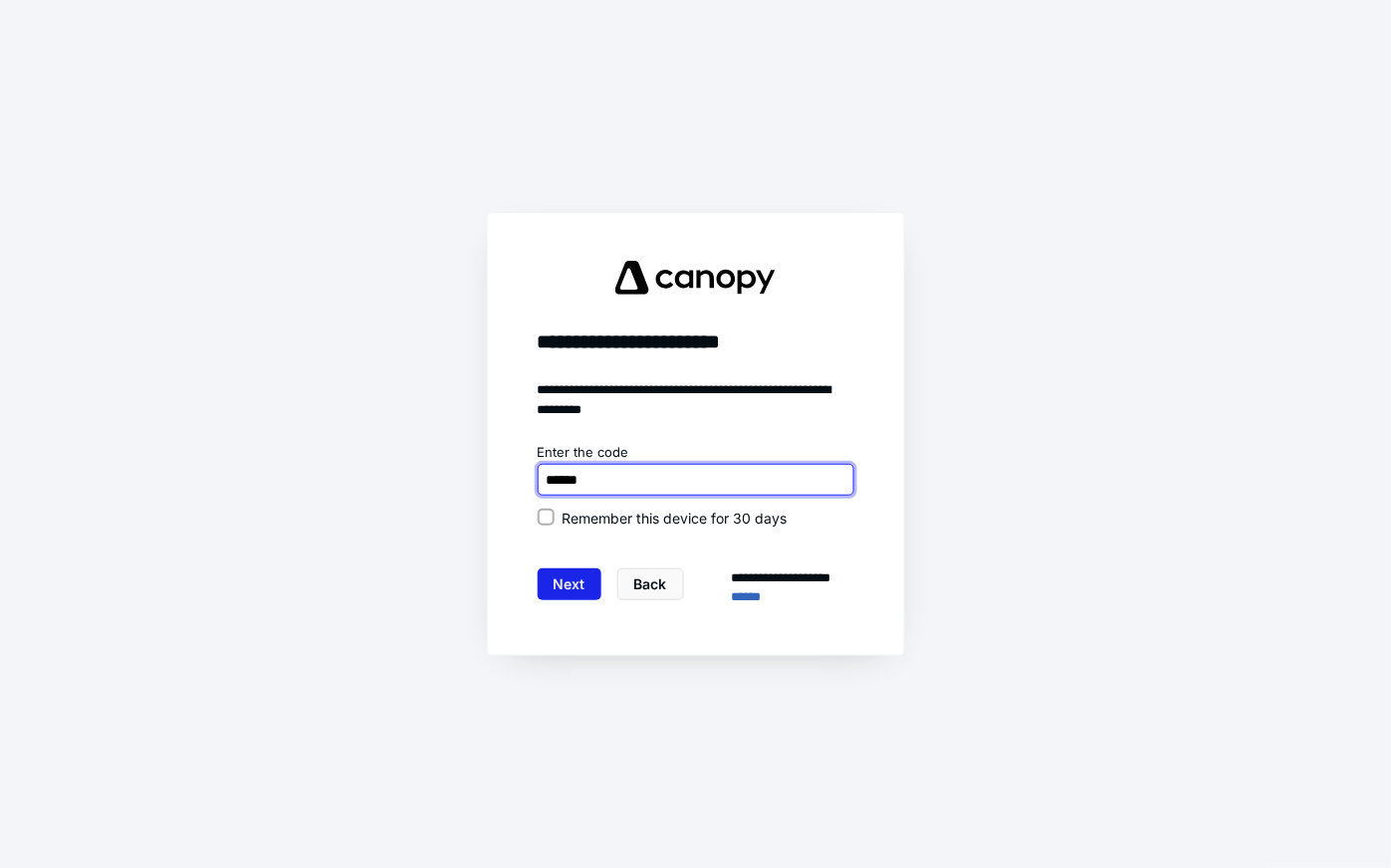 type on "******" 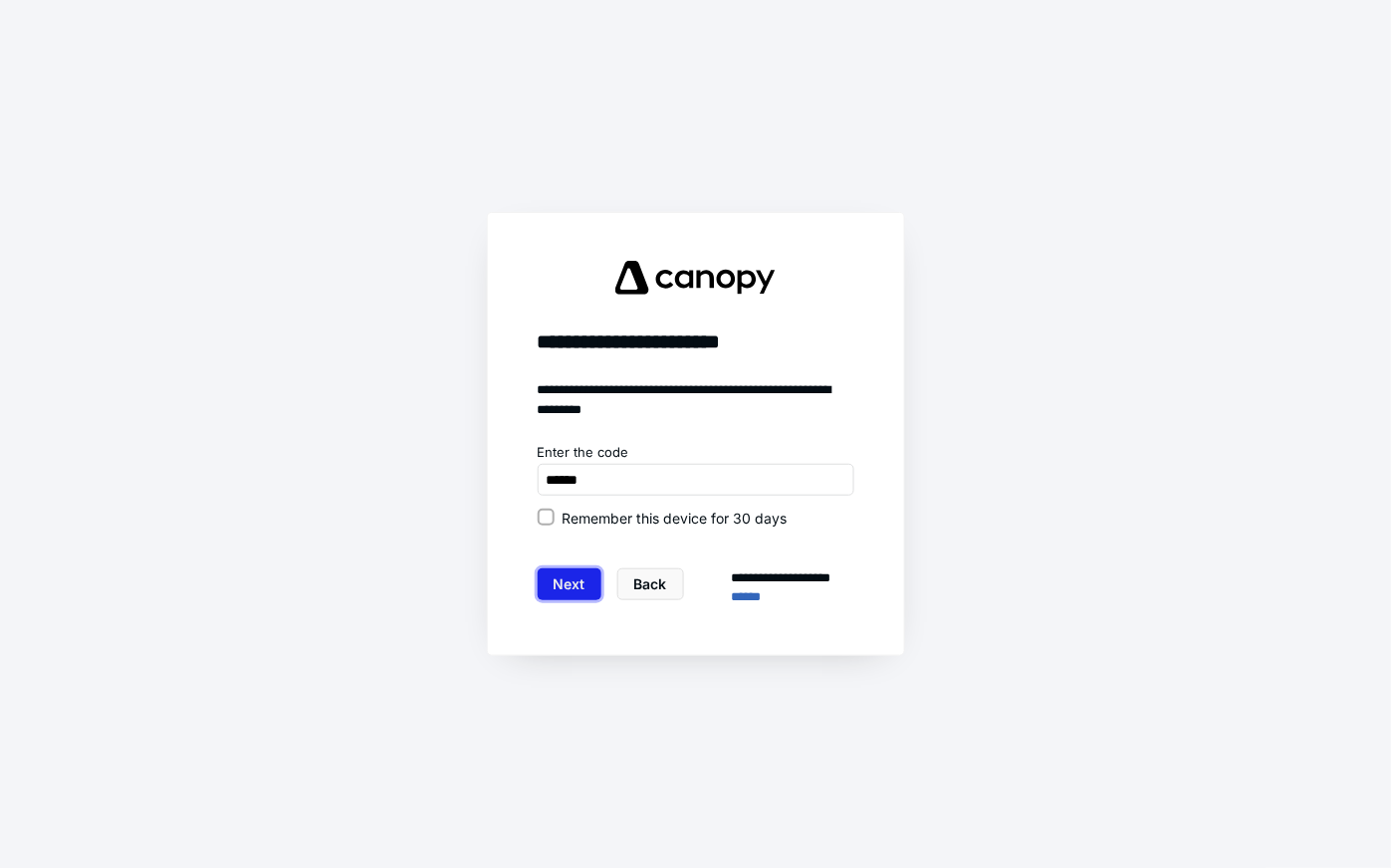 click on "Next" at bounding box center (570, 584) 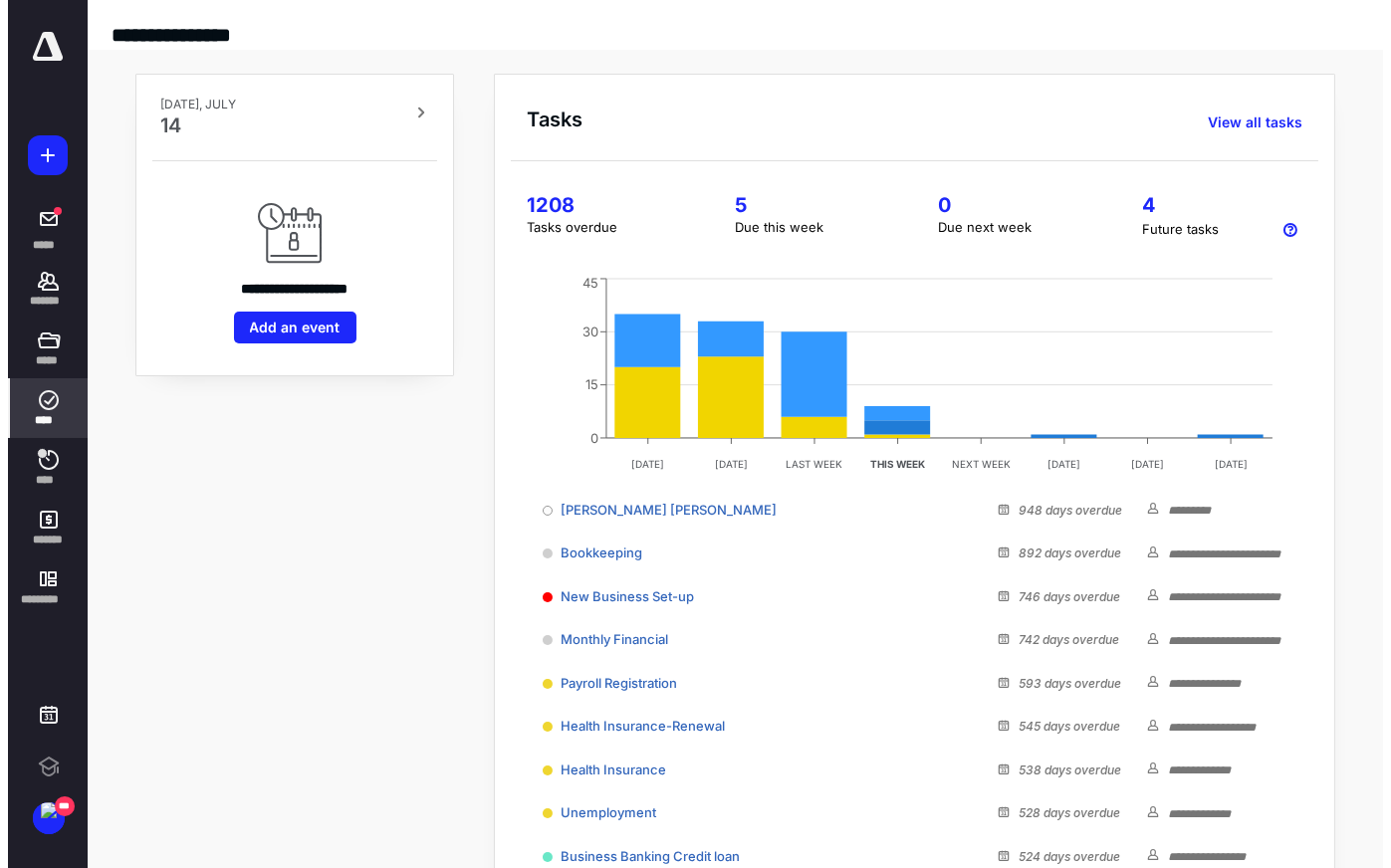 scroll, scrollTop: 0, scrollLeft: 0, axis: both 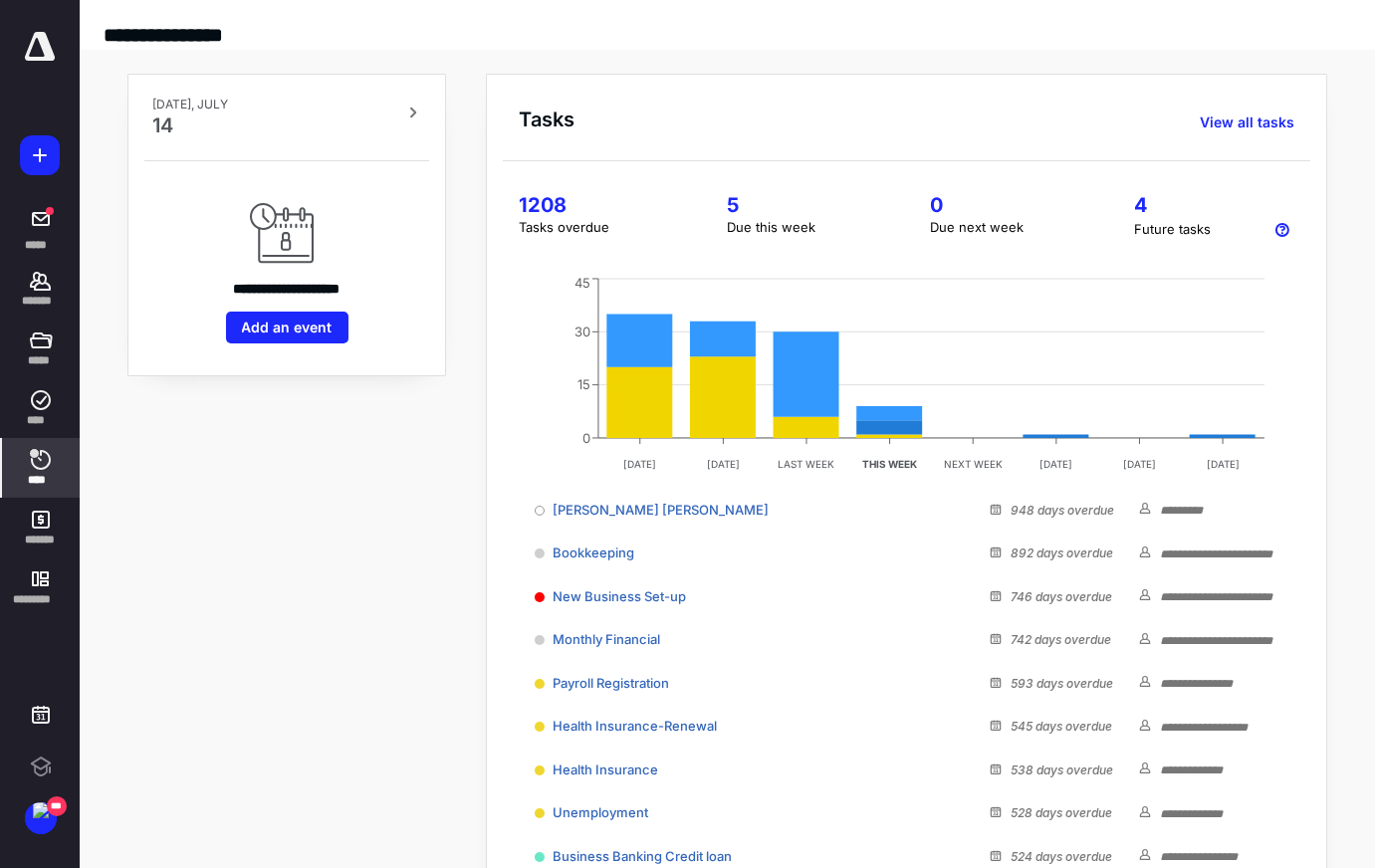 click 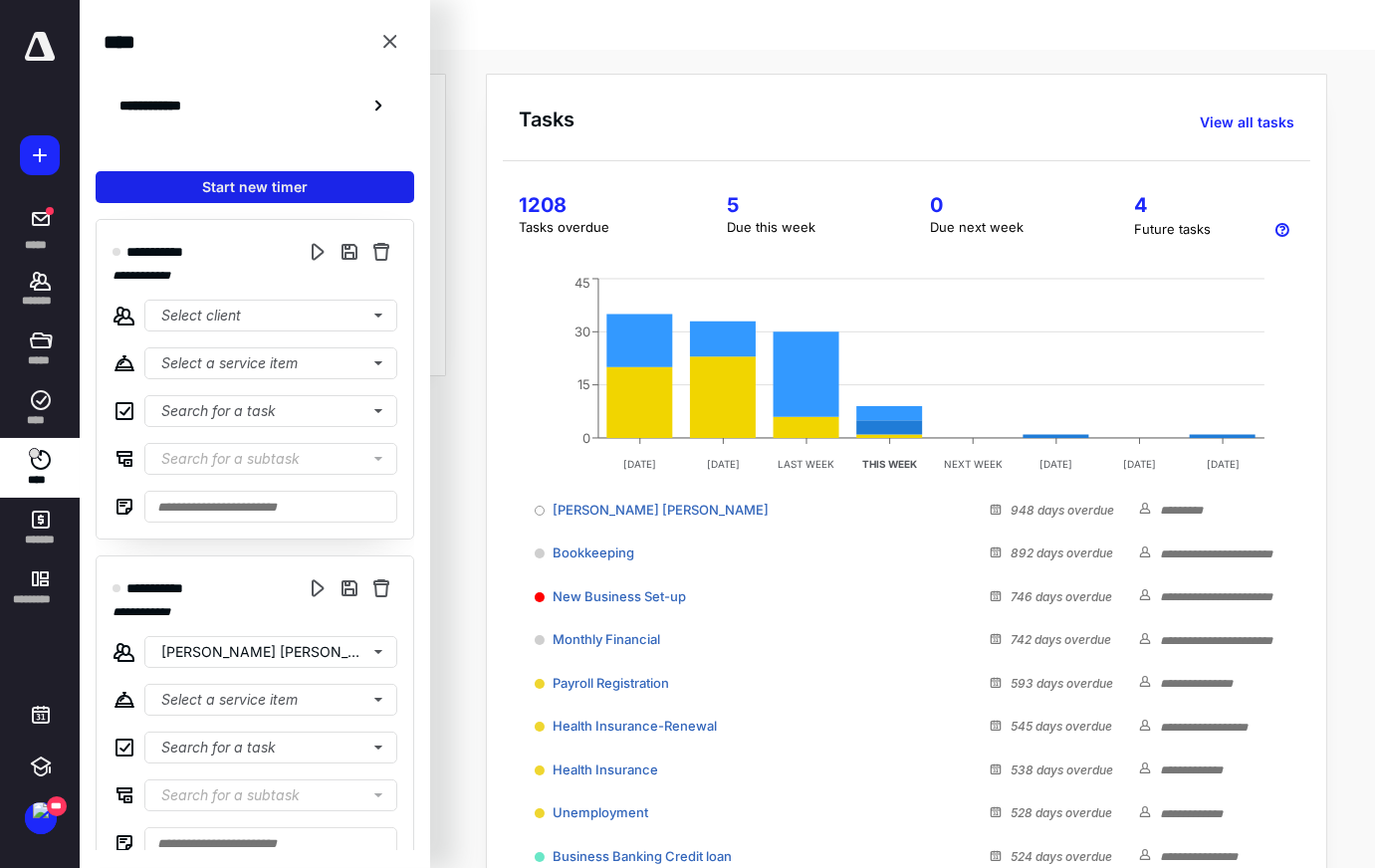 click on "Start new timer" at bounding box center [255, 187] 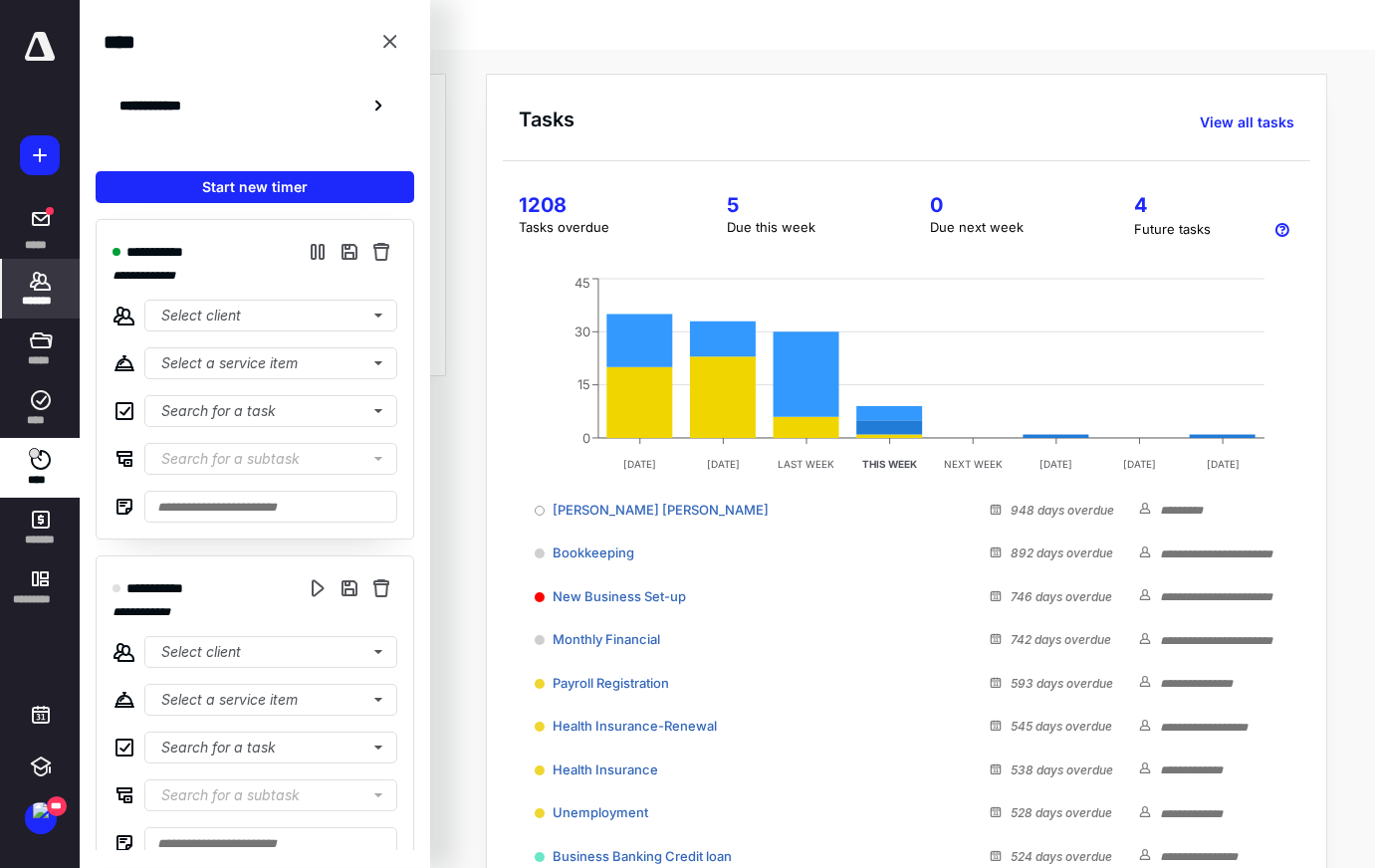 click on "*******" at bounding box center (41, 289) 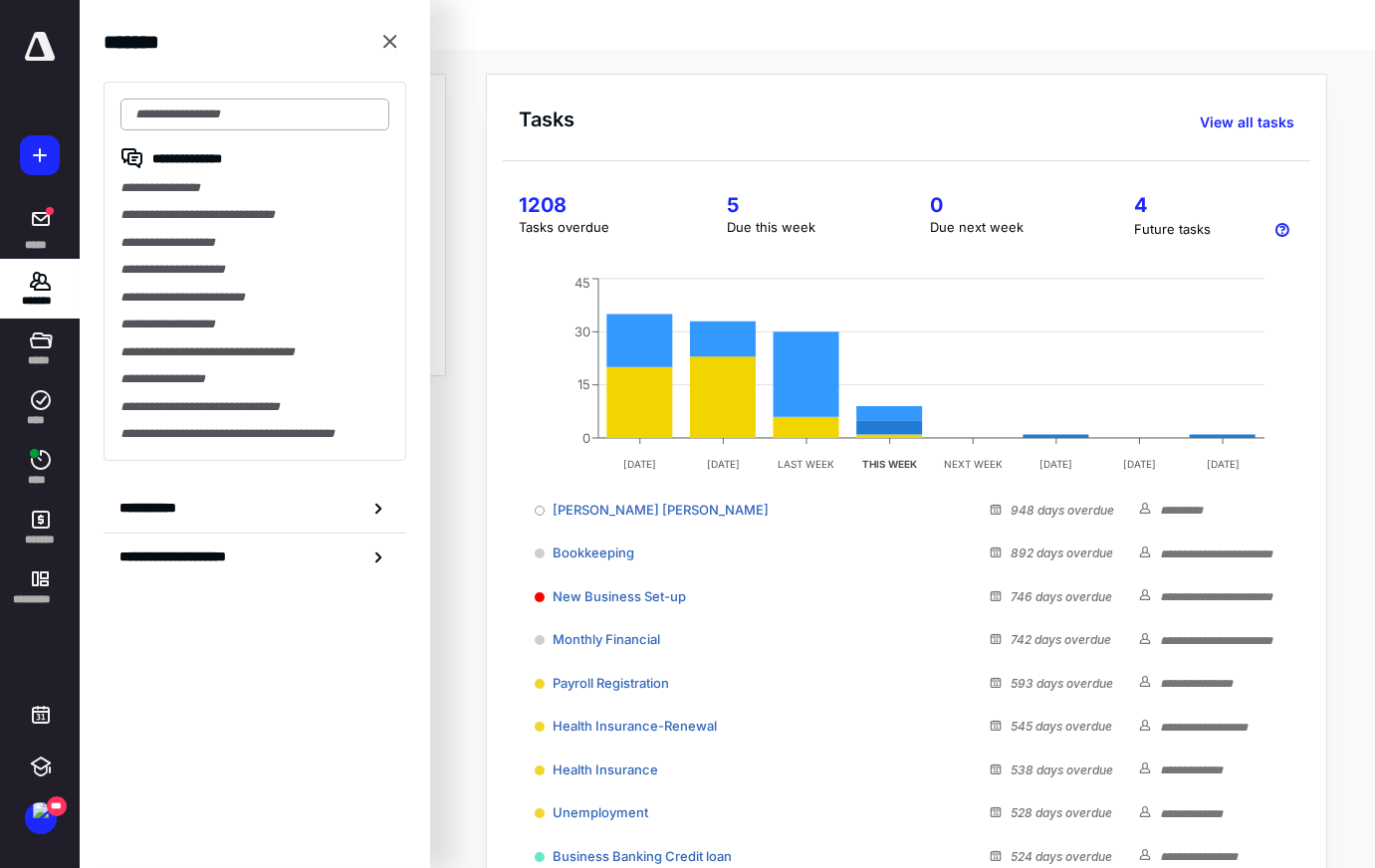 click at bounding box center [255, 114] 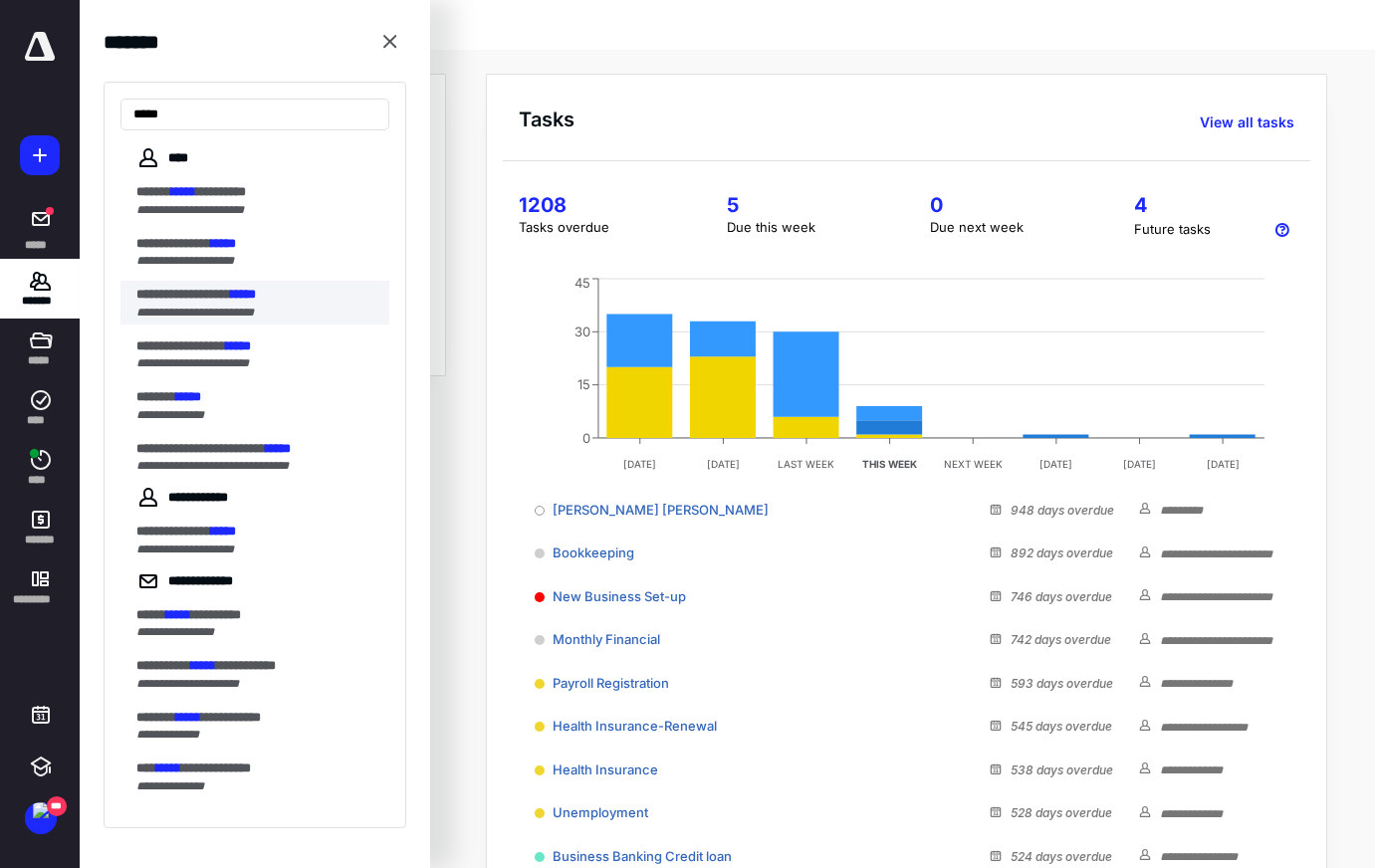 type on "*****" 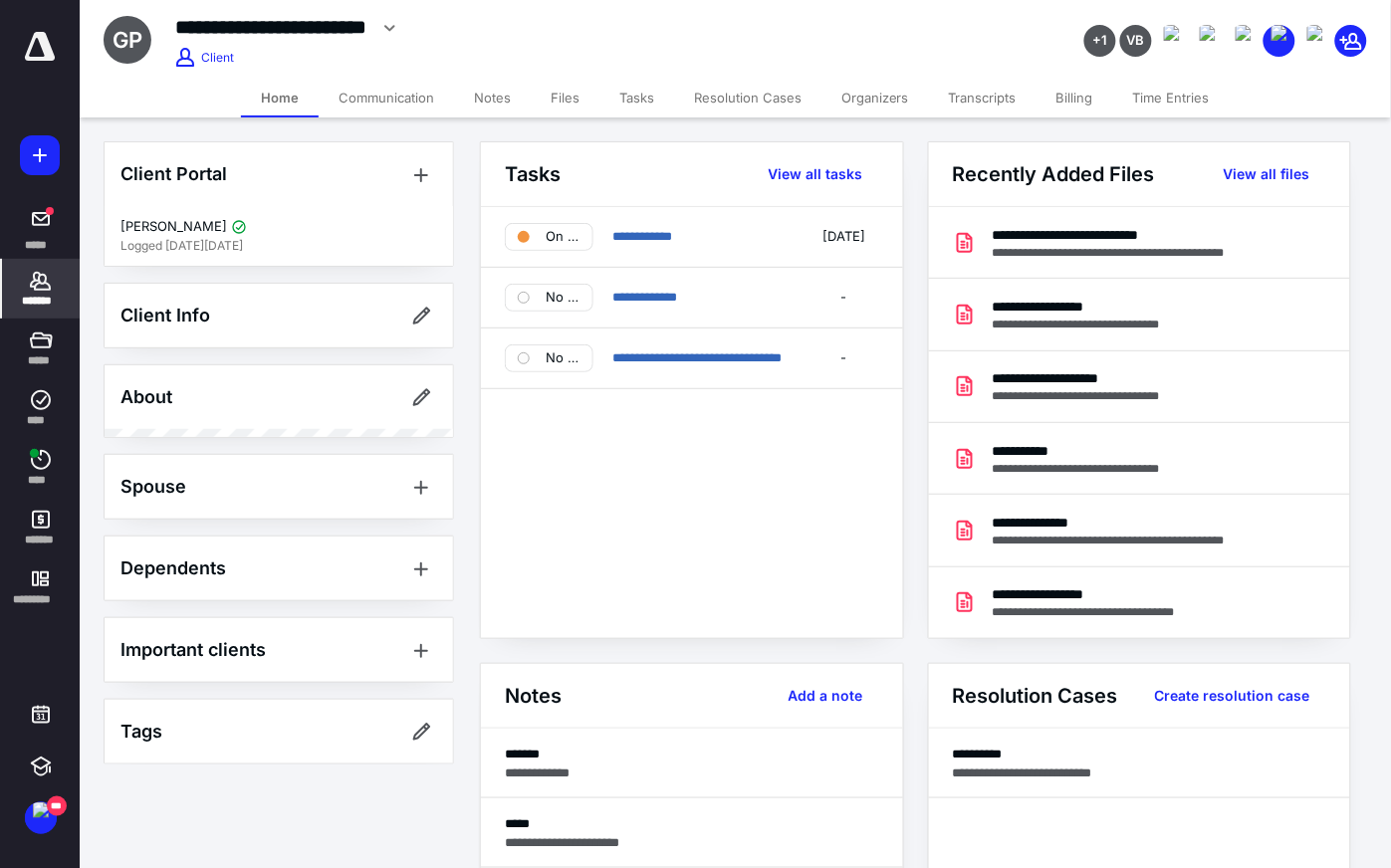 click on "Files" at bounding box center (565, 98) 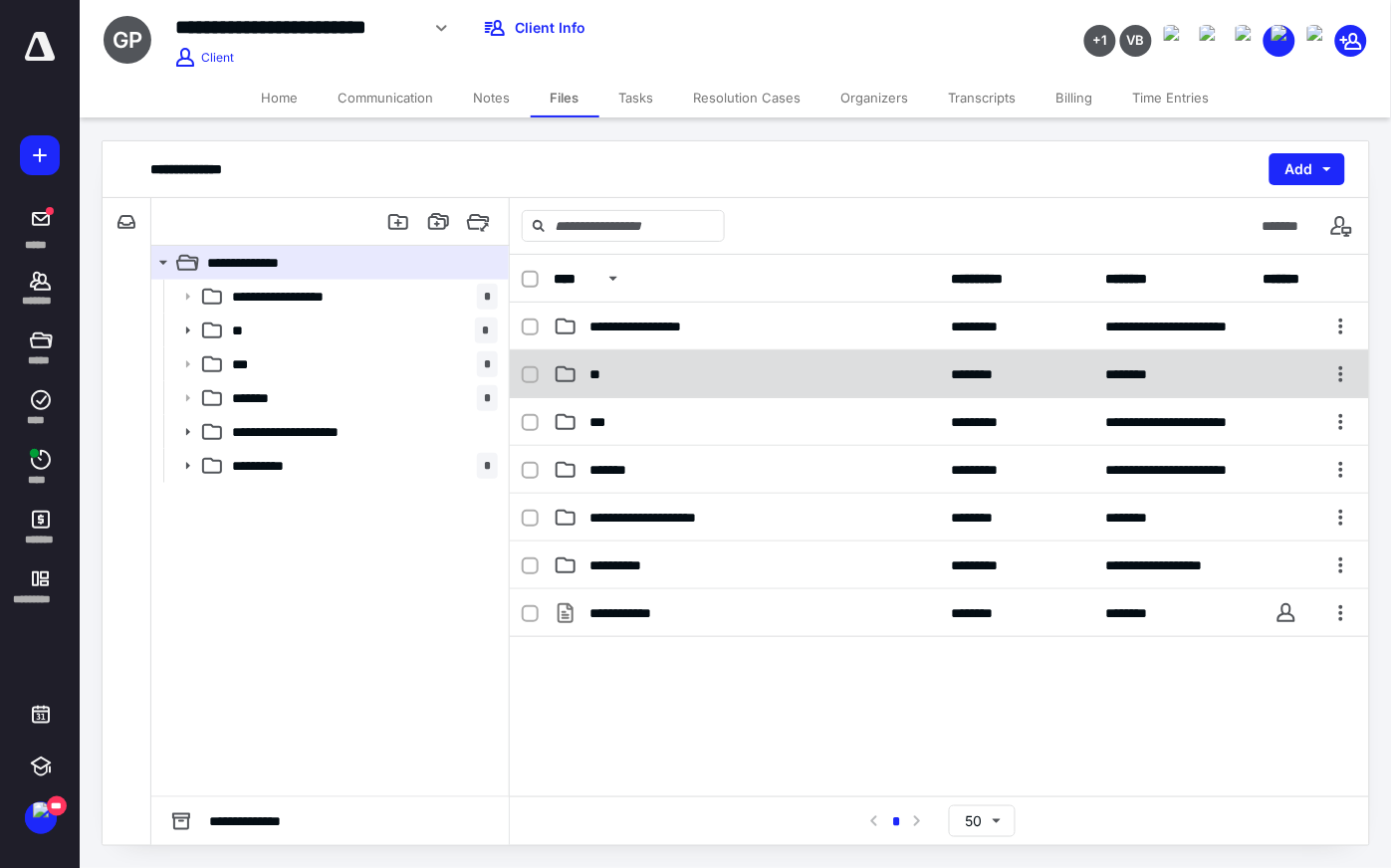click on "**" at bounding box center [746, 374] 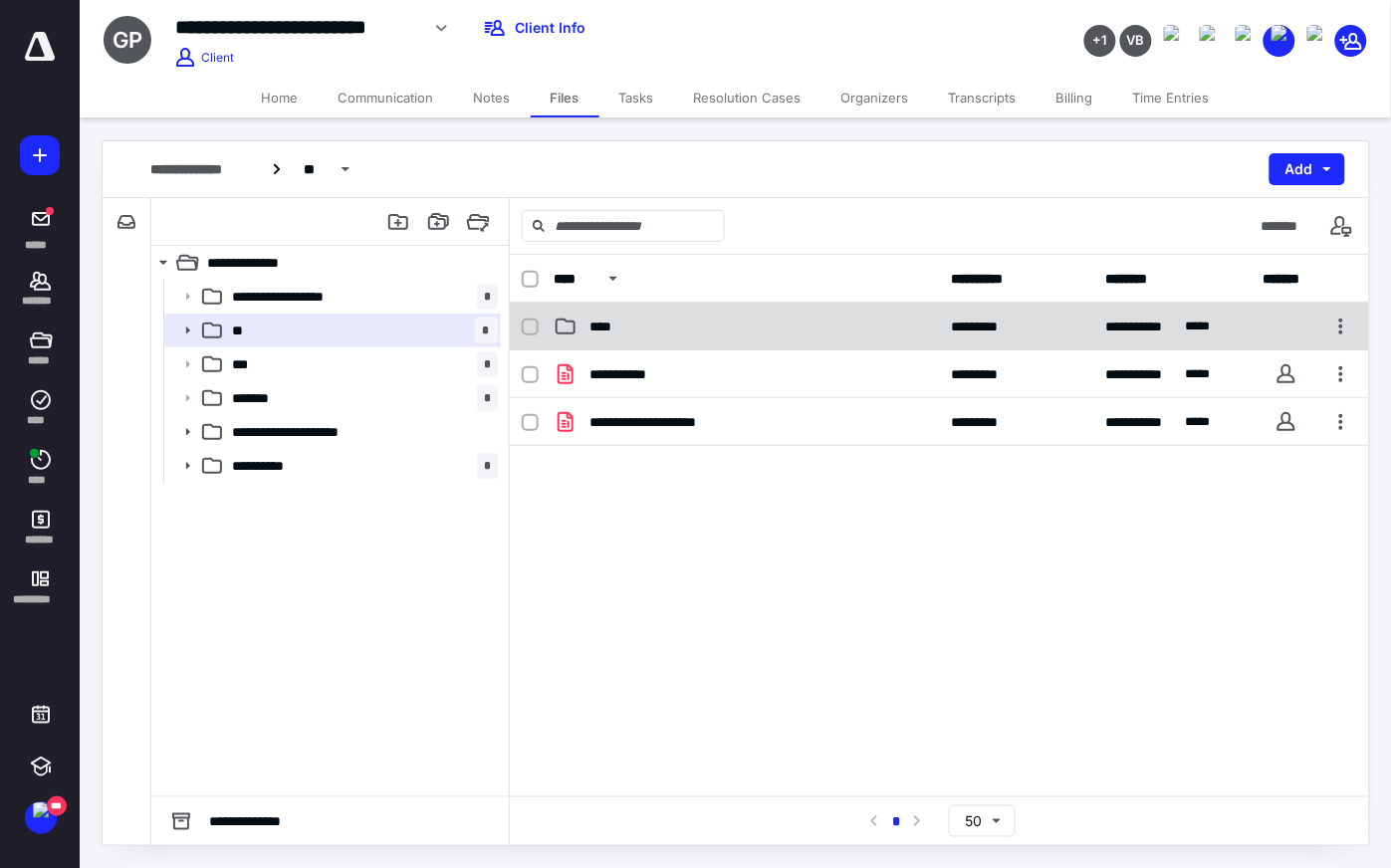 click on "****" at bounding box center (746, 326) 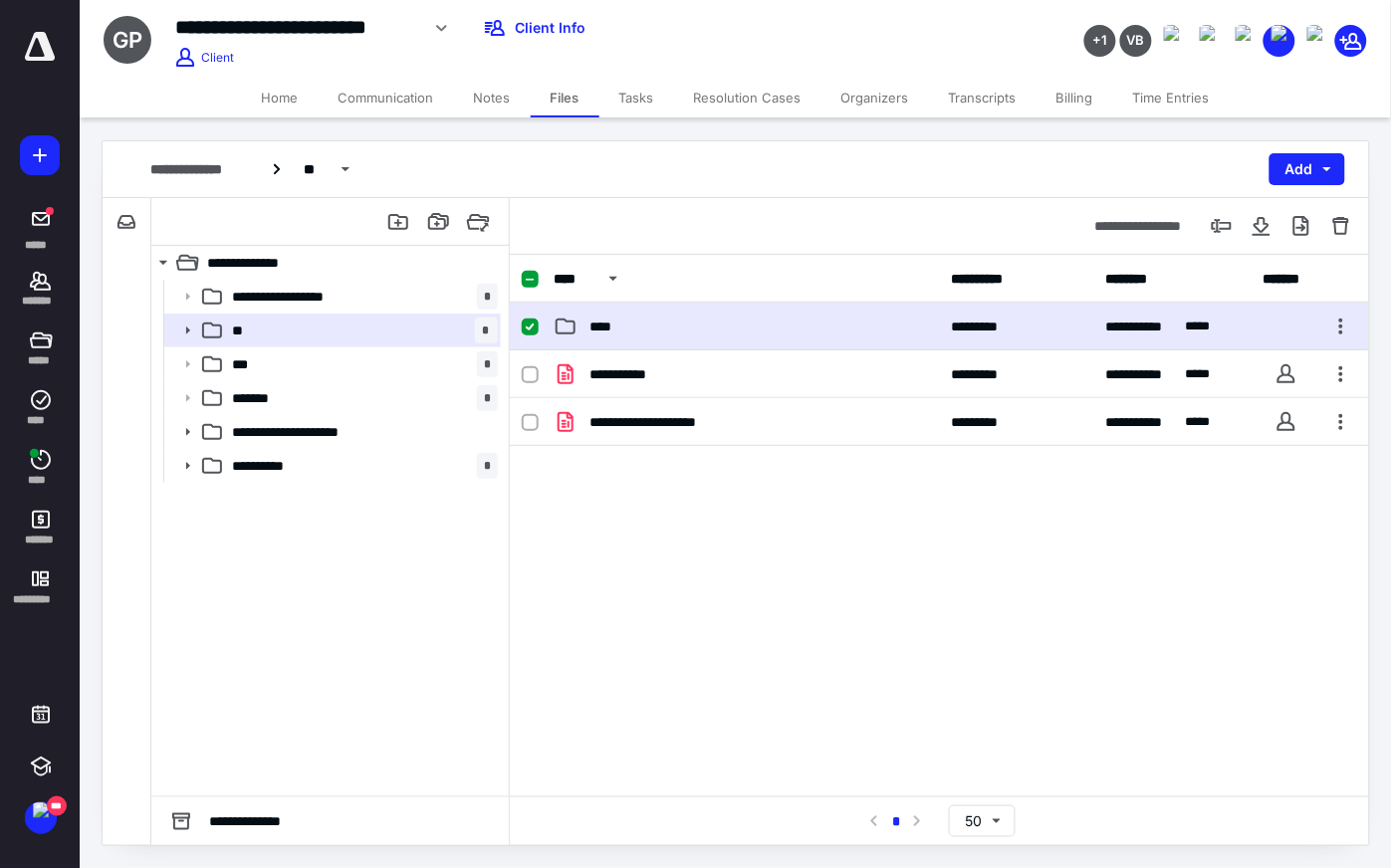 click on "****" at bounding box center (746, 326) 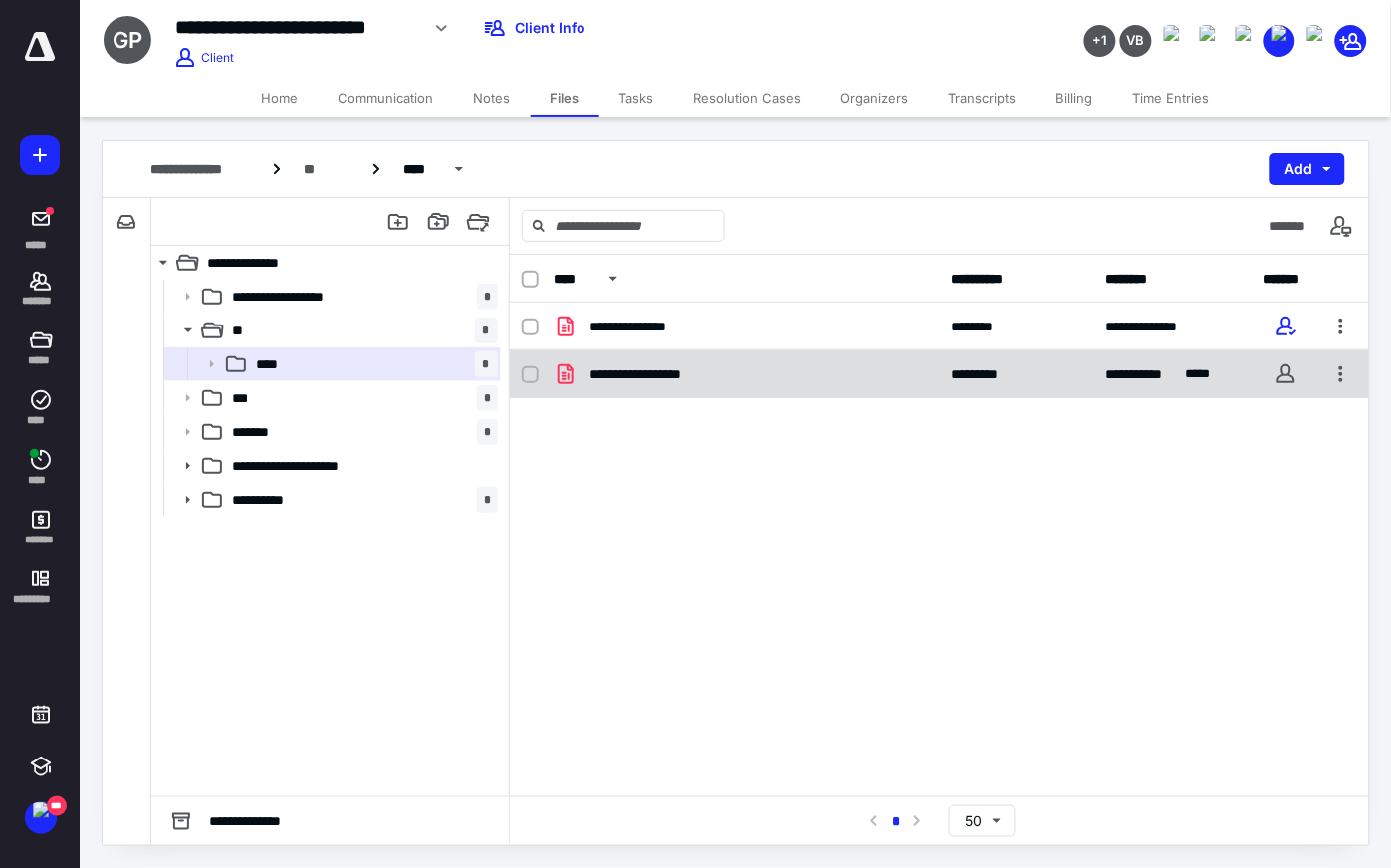 click on "**********" at bounding box center (746, 374) 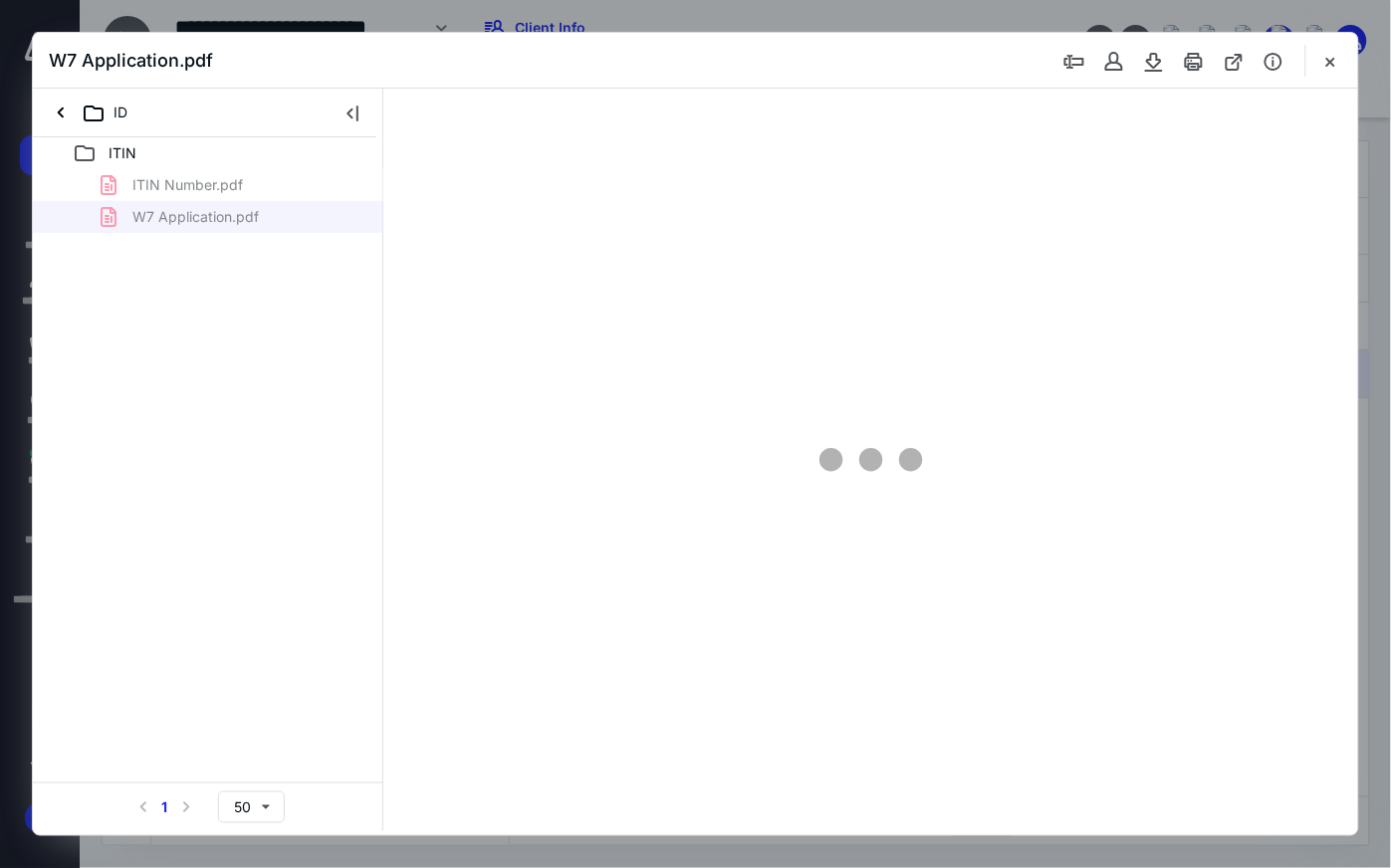 scroll, scrollTop: 0, scrollLeft: 0, axis: both 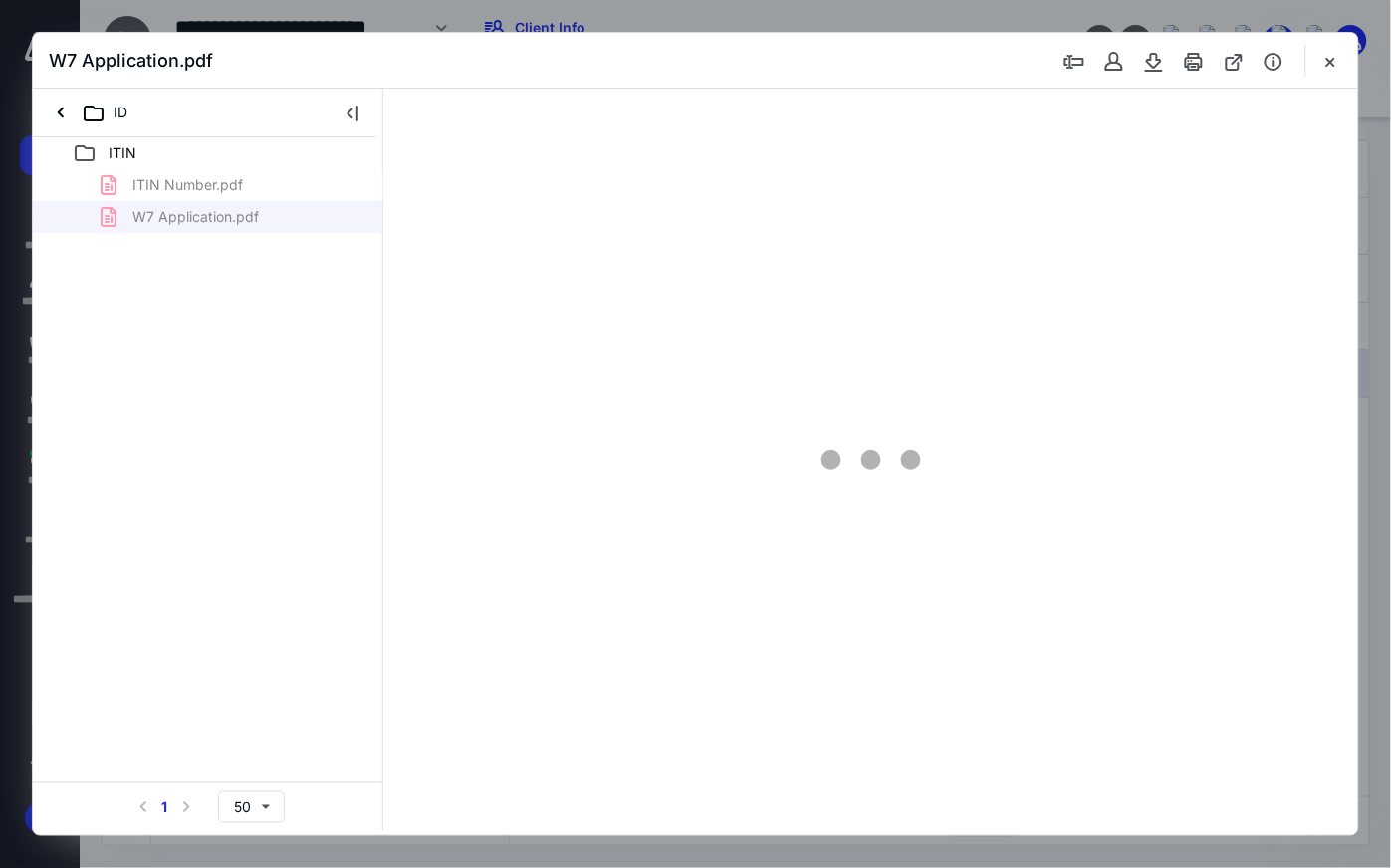 type on "83" 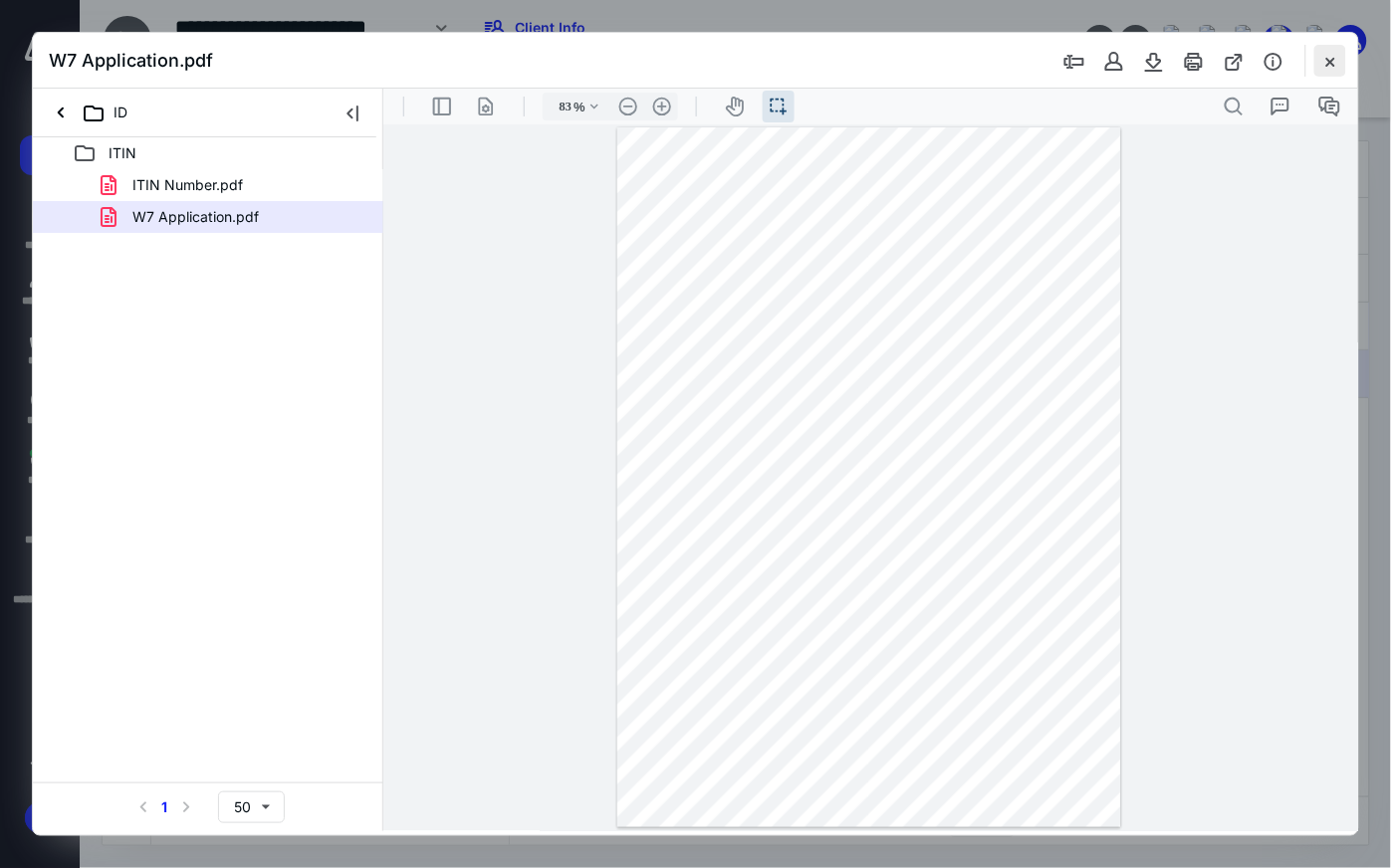 click at bounding box center [1330, 61] 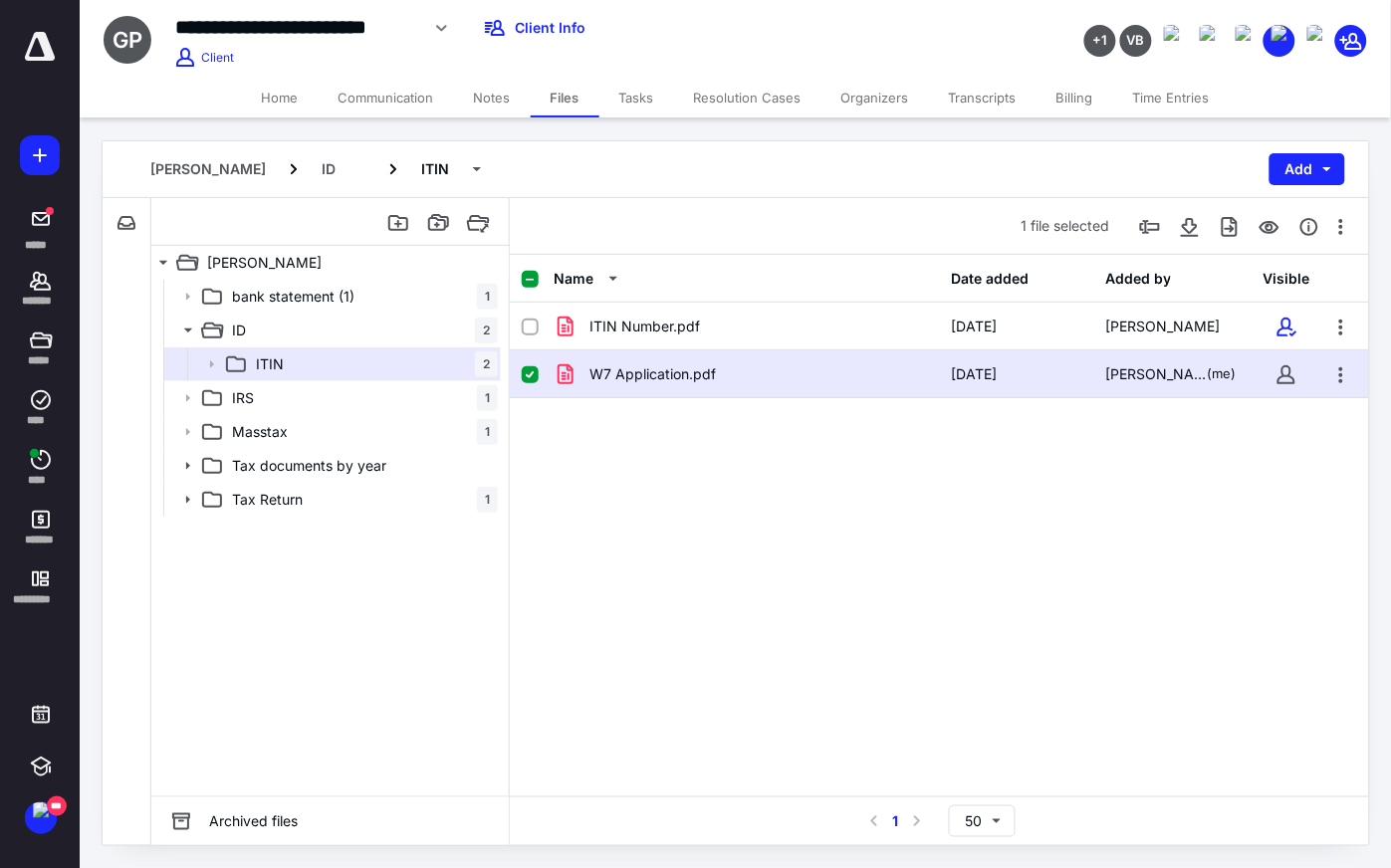 click on "Notes" at bounding box center [492, 98] 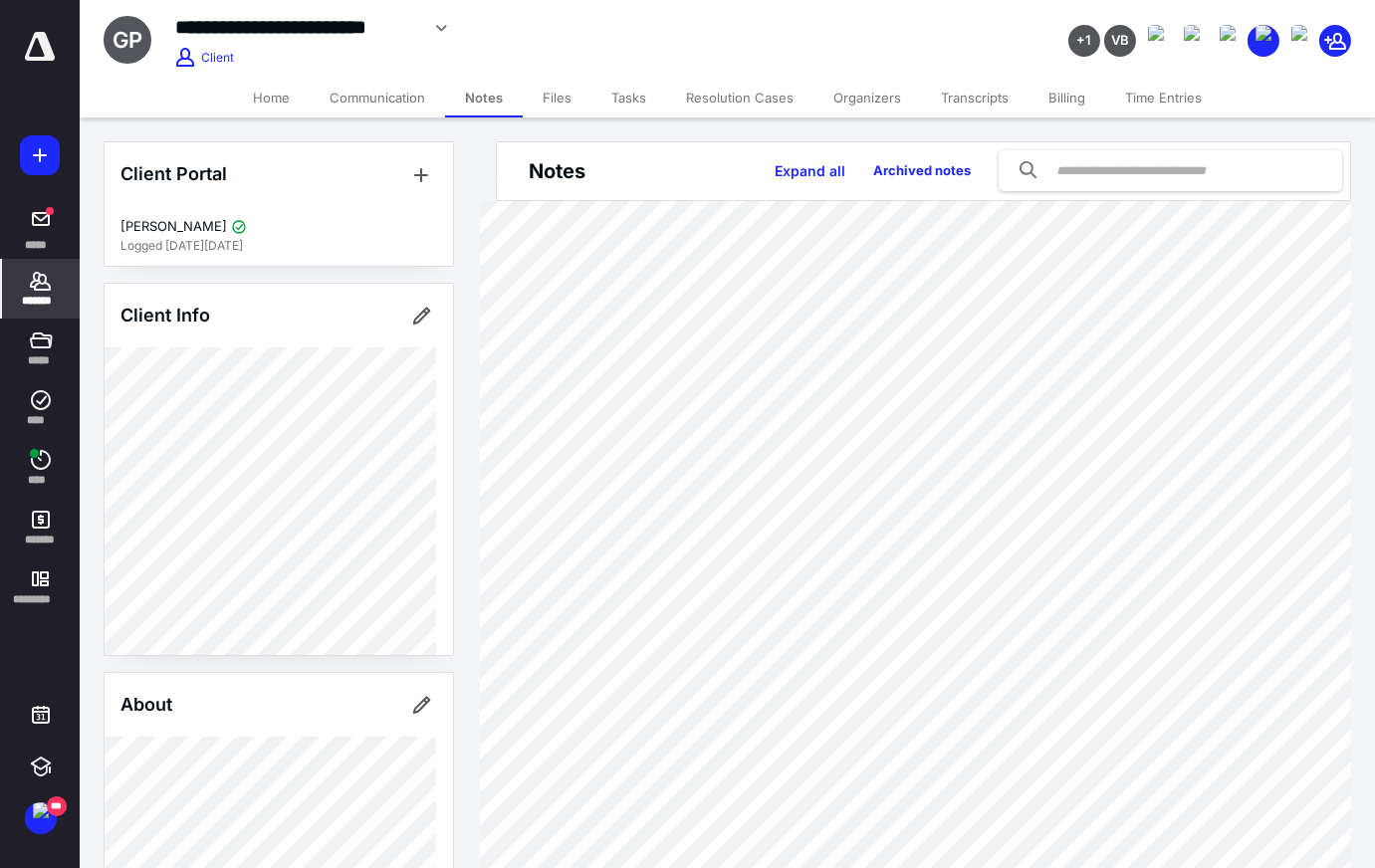 click on "Files" at bounding box center (557, 98) 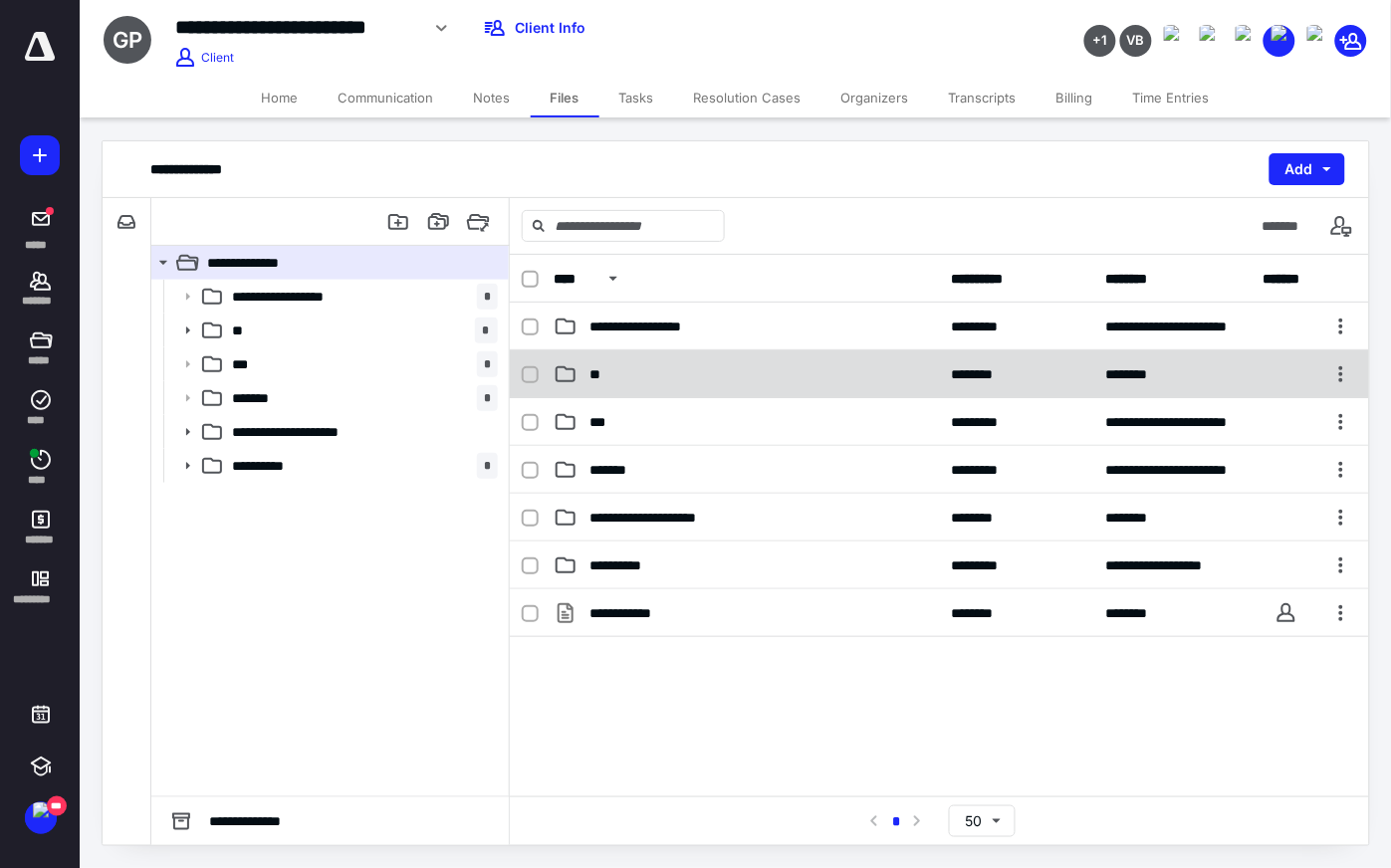 click on "**" at bounding box center [746, 374] 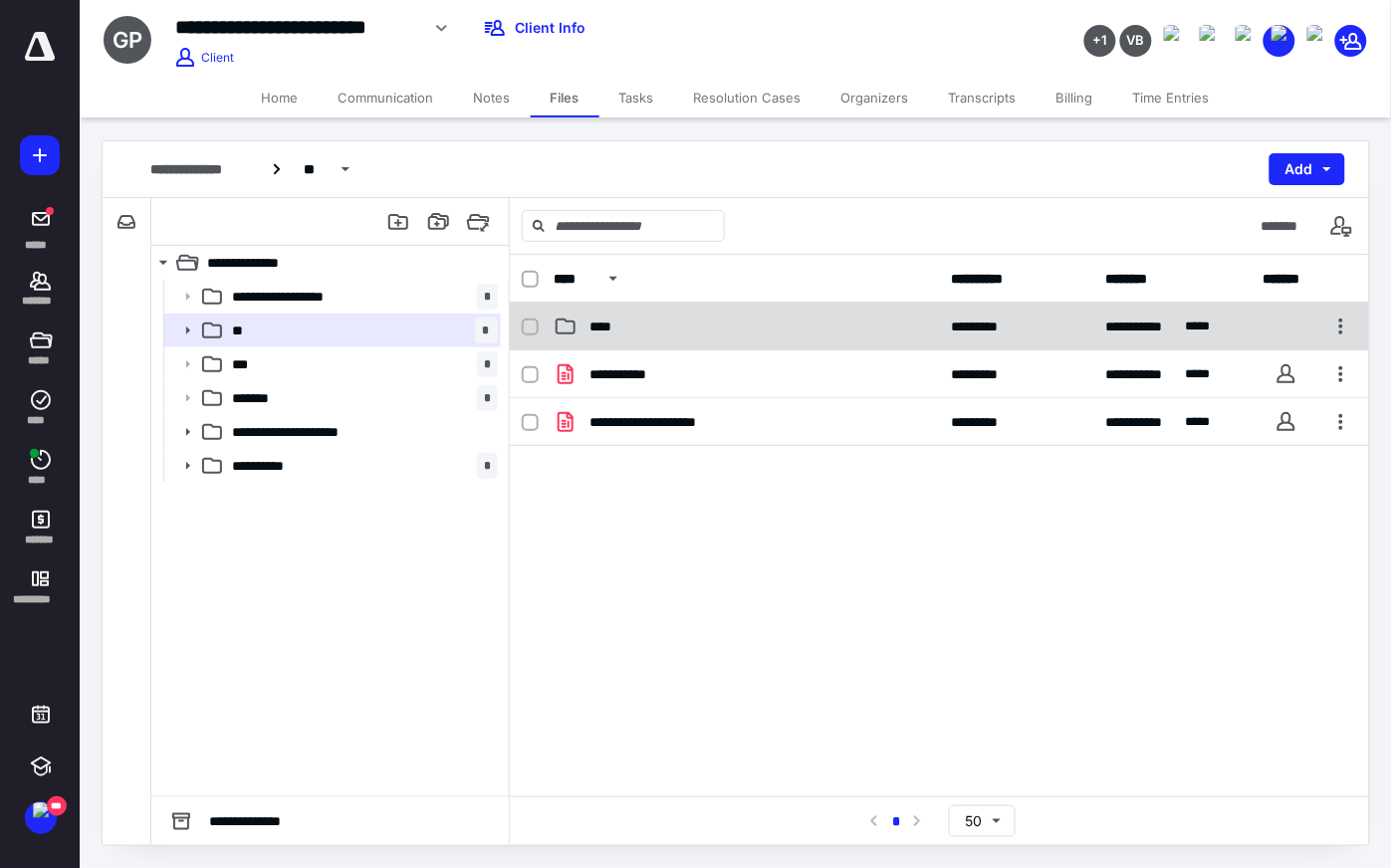 click on "****" at bounding box center [746, 326] 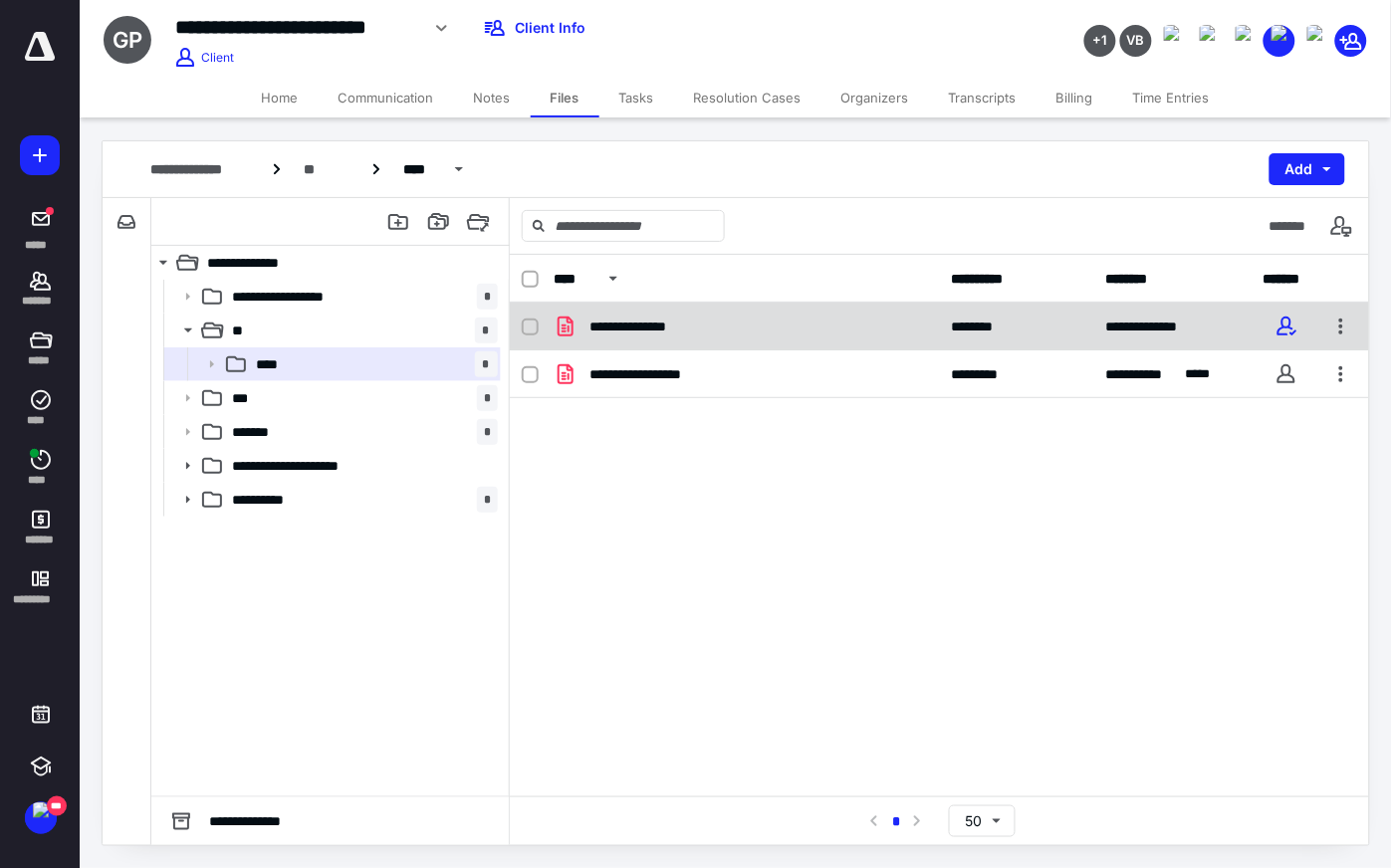 click on "**********" at bounding box center (746, 326) 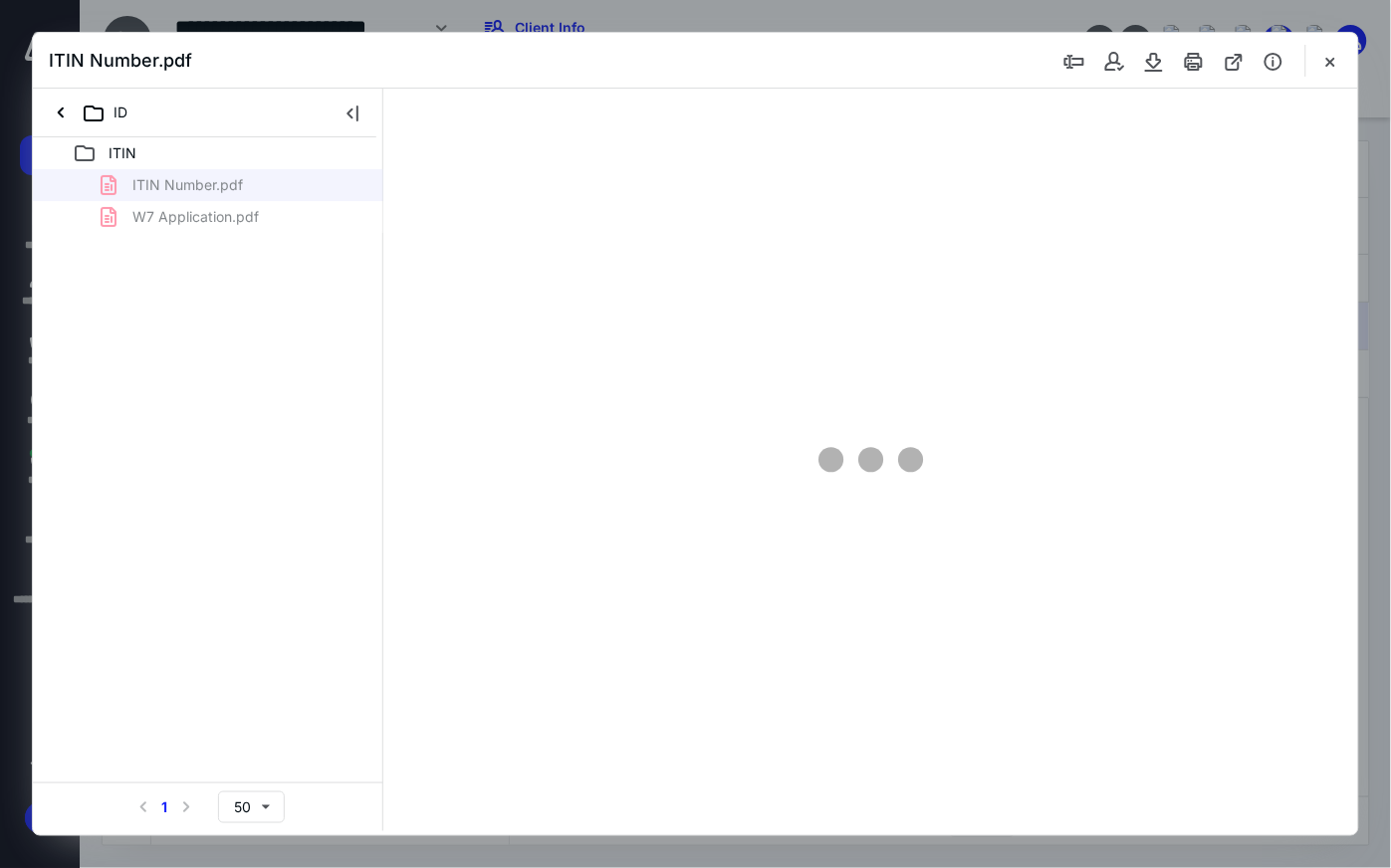 scroll, scrollTop: 0, scrollLeft: 0, axis: both 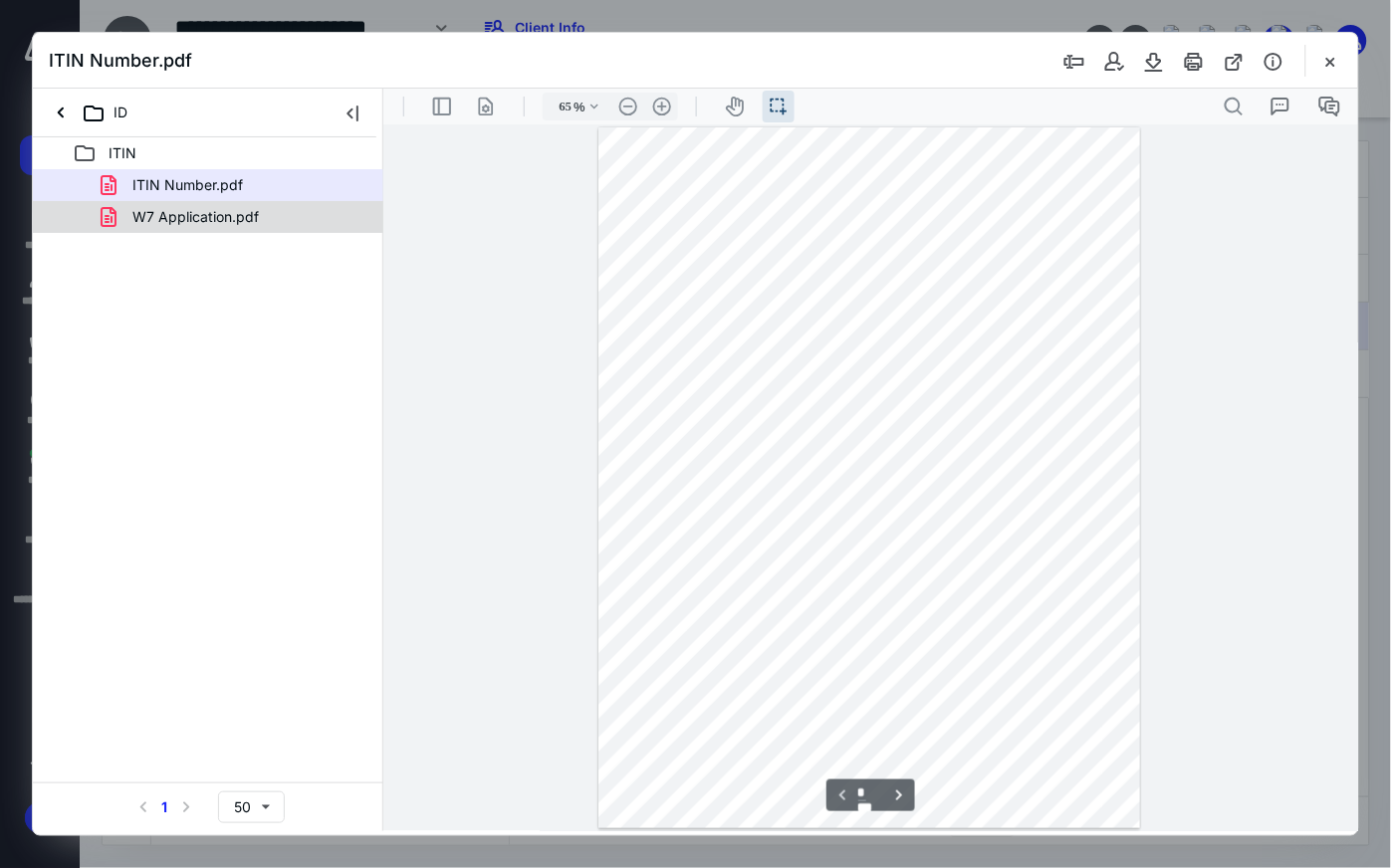click on "W7 Application.pdf" at bounding box center [195, 217] 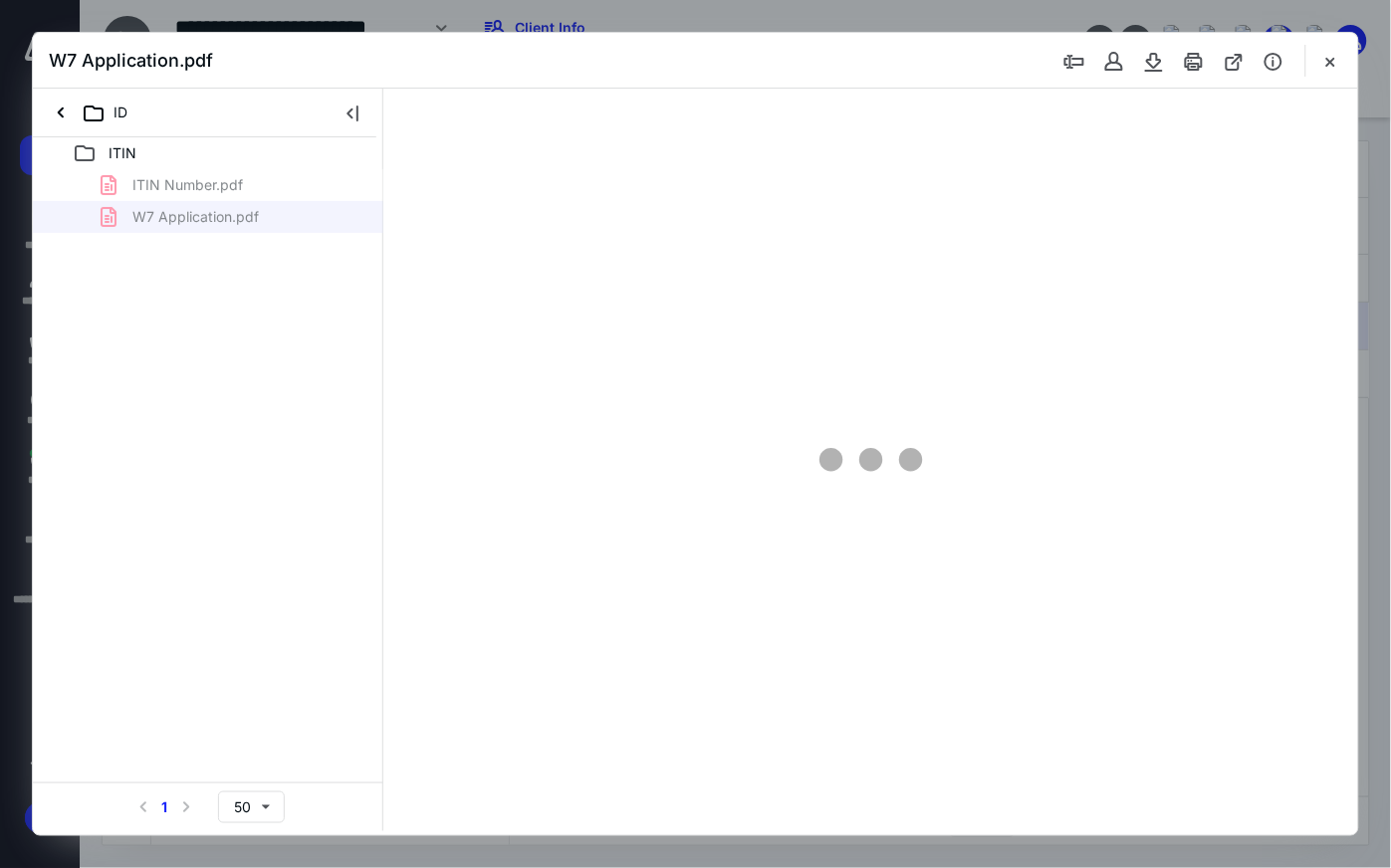 type on "83" 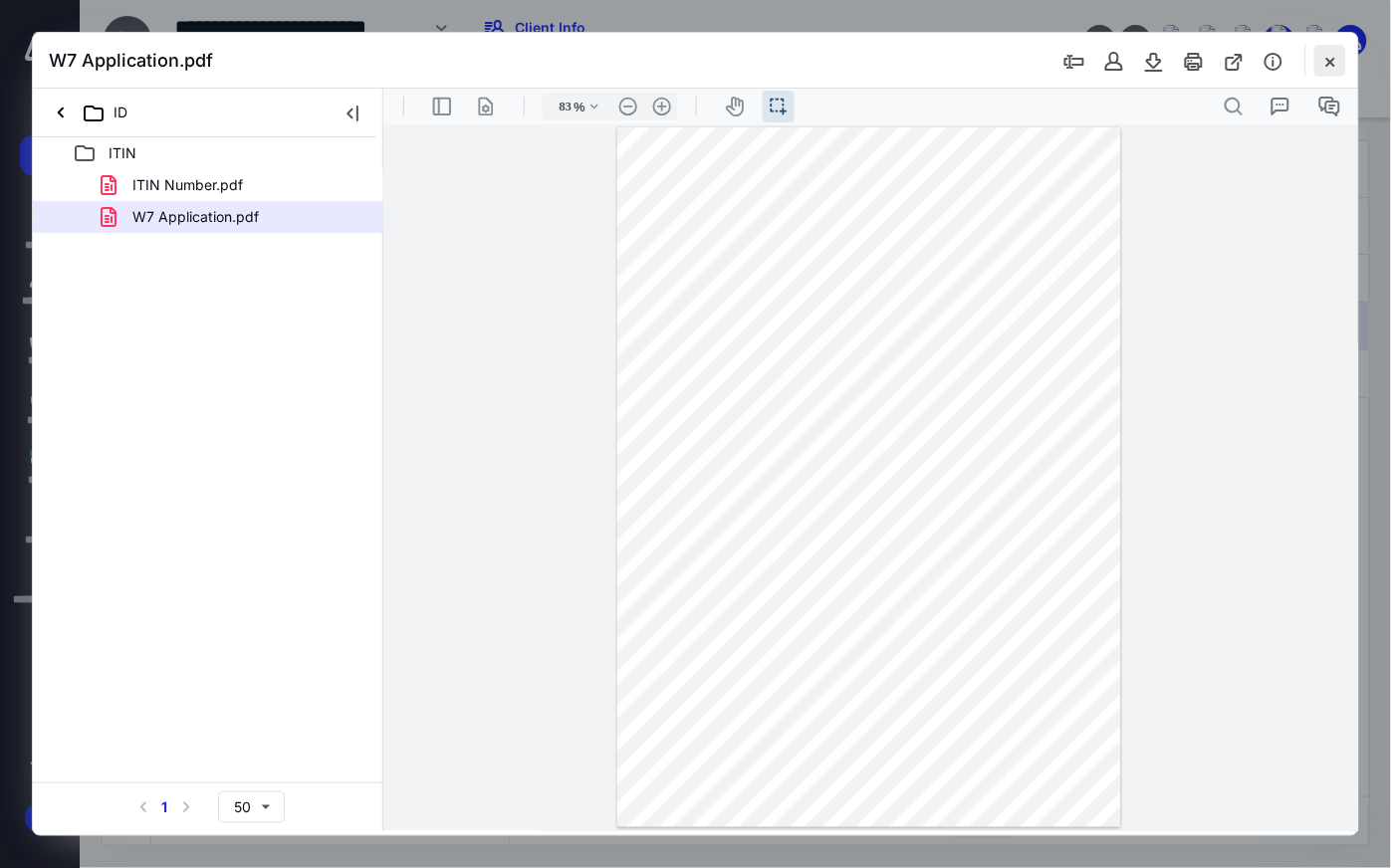 click at bounding box center [1330, 61] 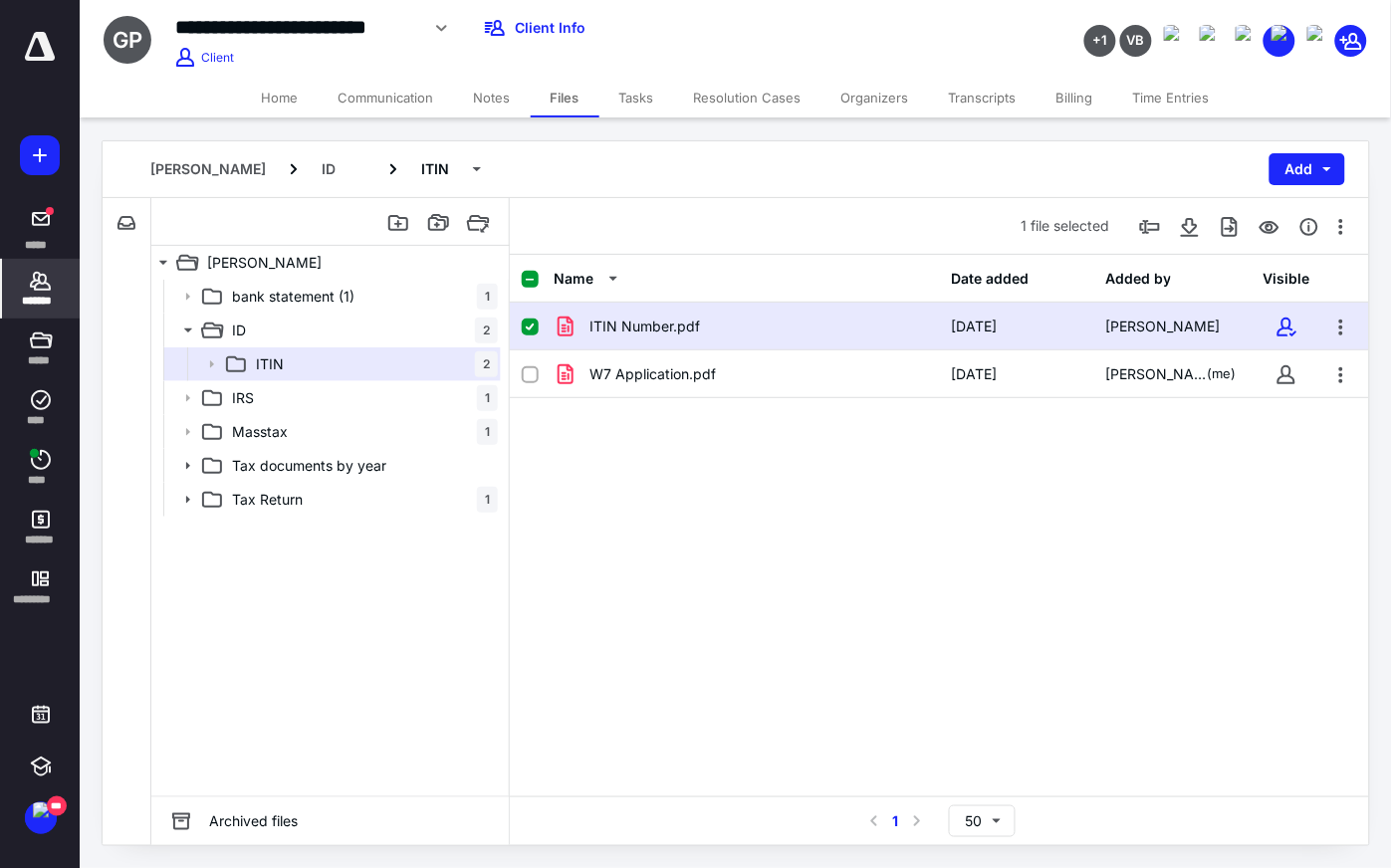 click 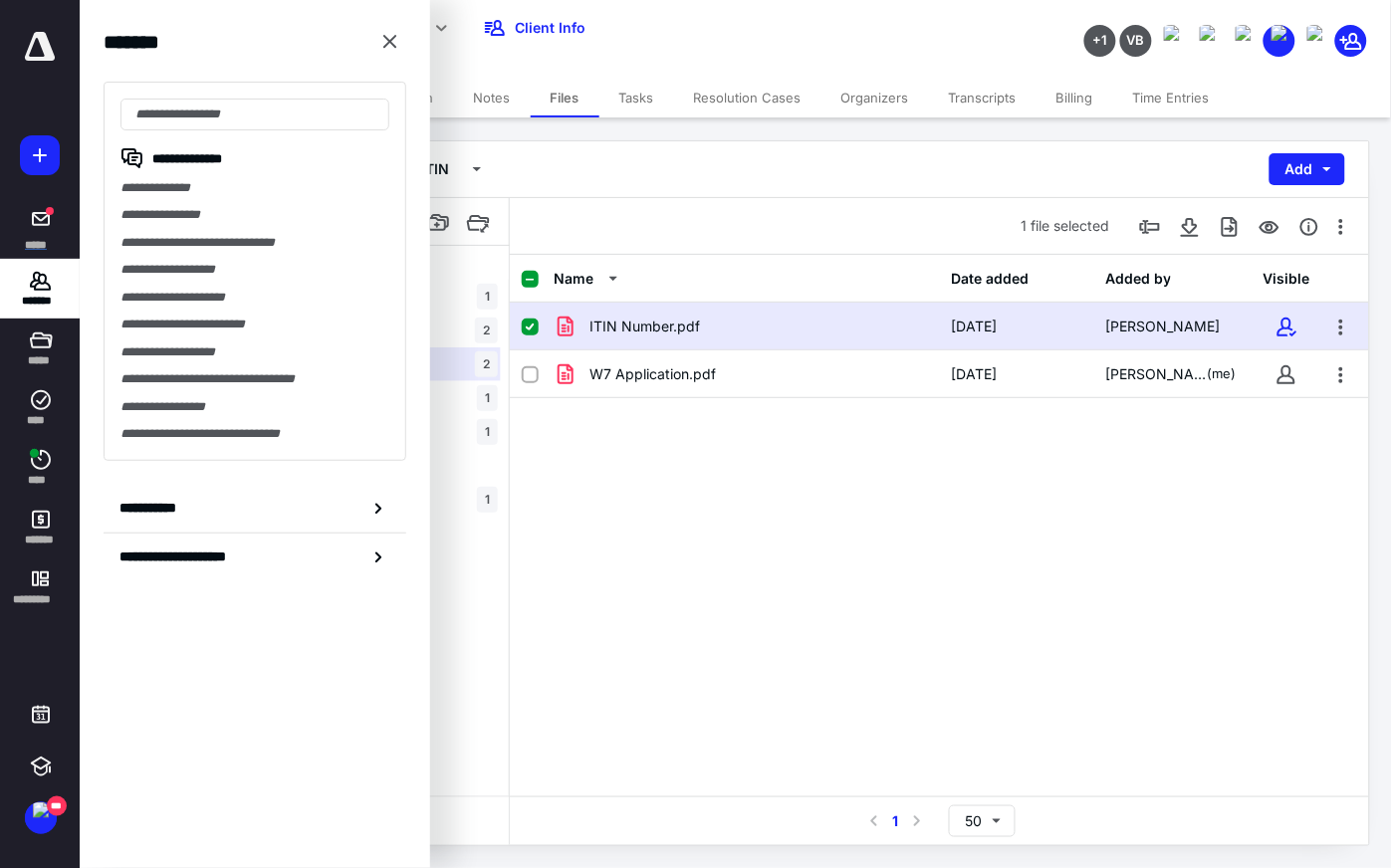 drag, startPoint x: 27, startPoint y: 227, endPoint x: 54, endPoint y: 187, distance: 48.259714 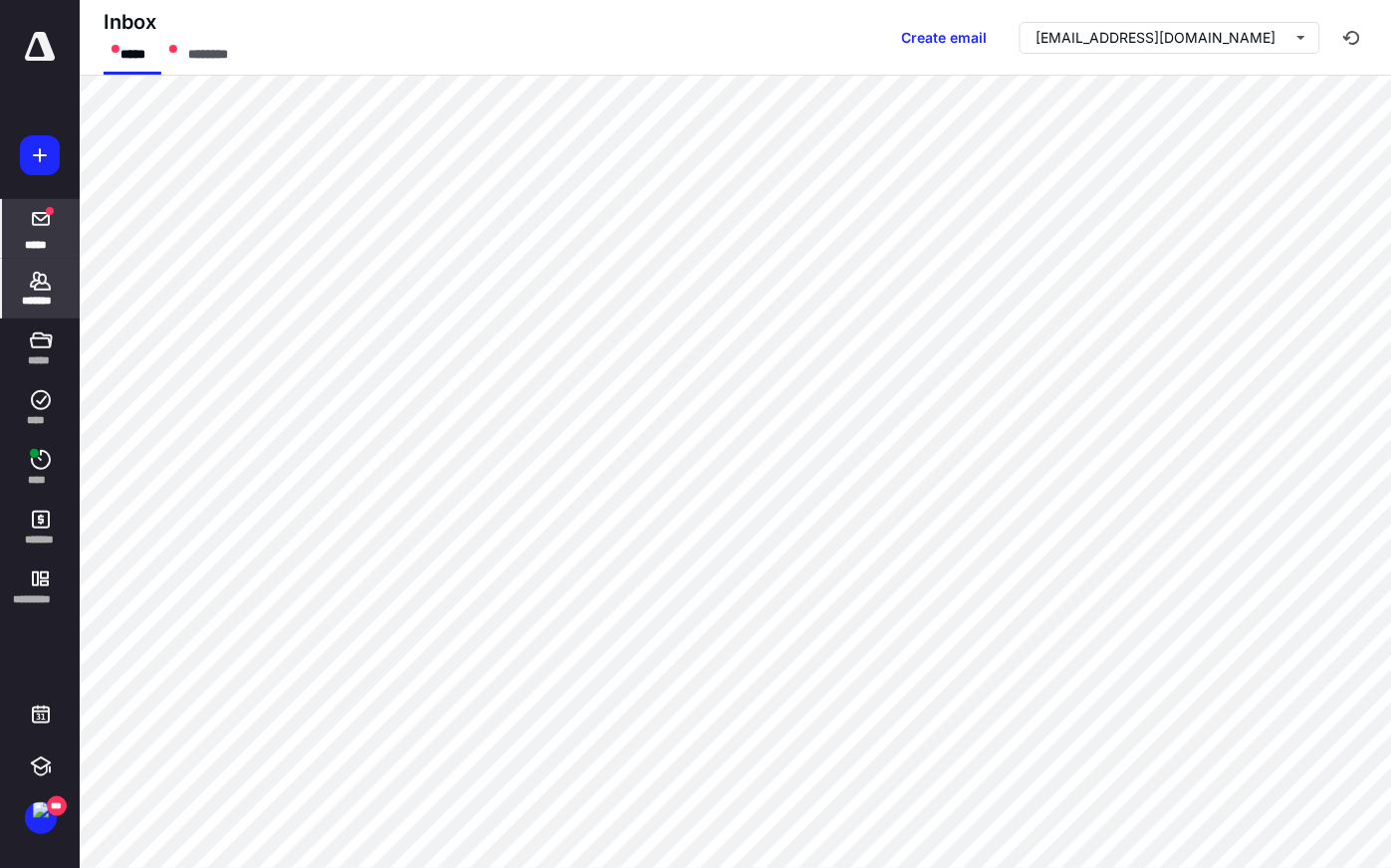 click on "*******" at bounding box center [41, 301] 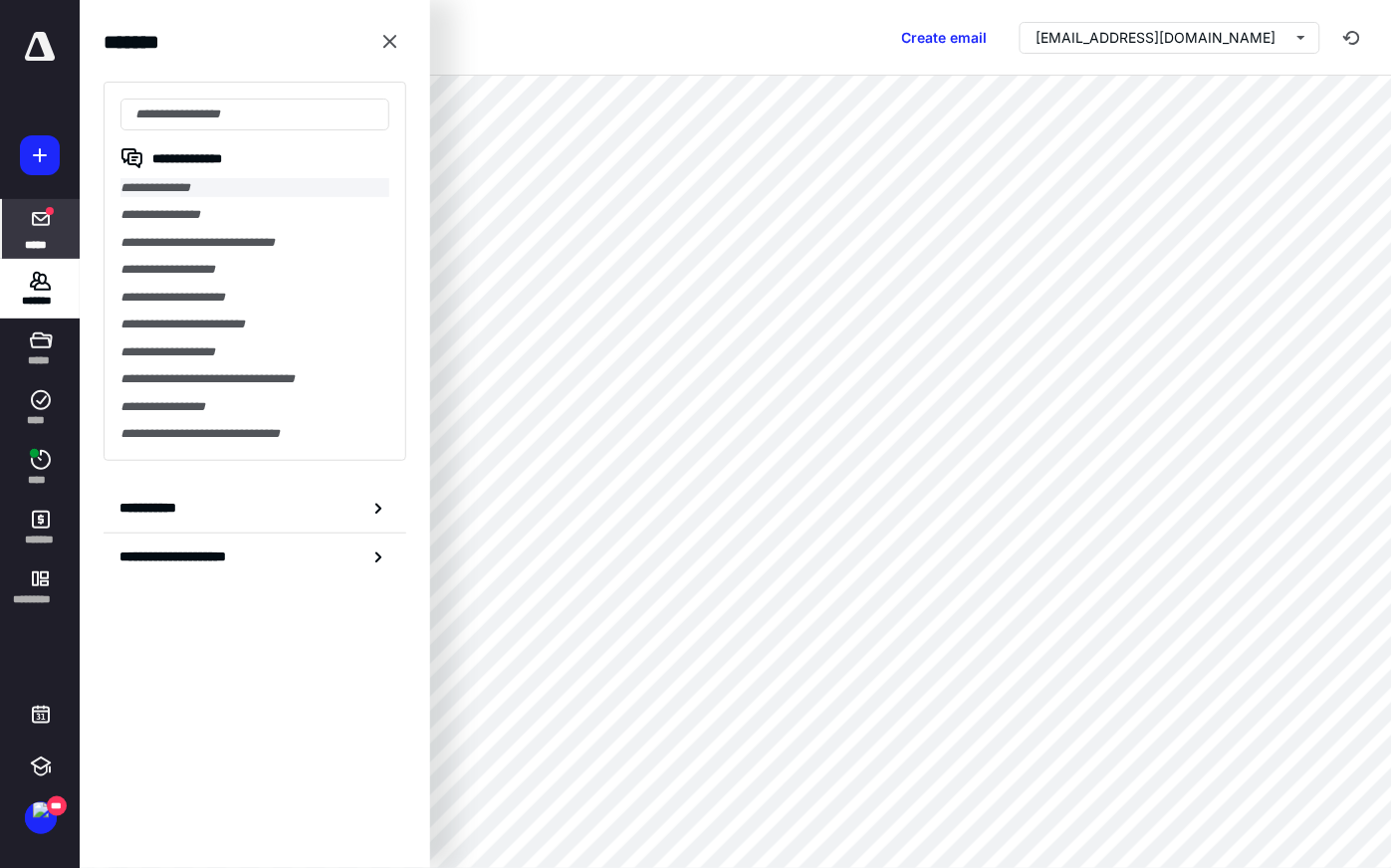 click on "**********" at bounding box center [255, 187] 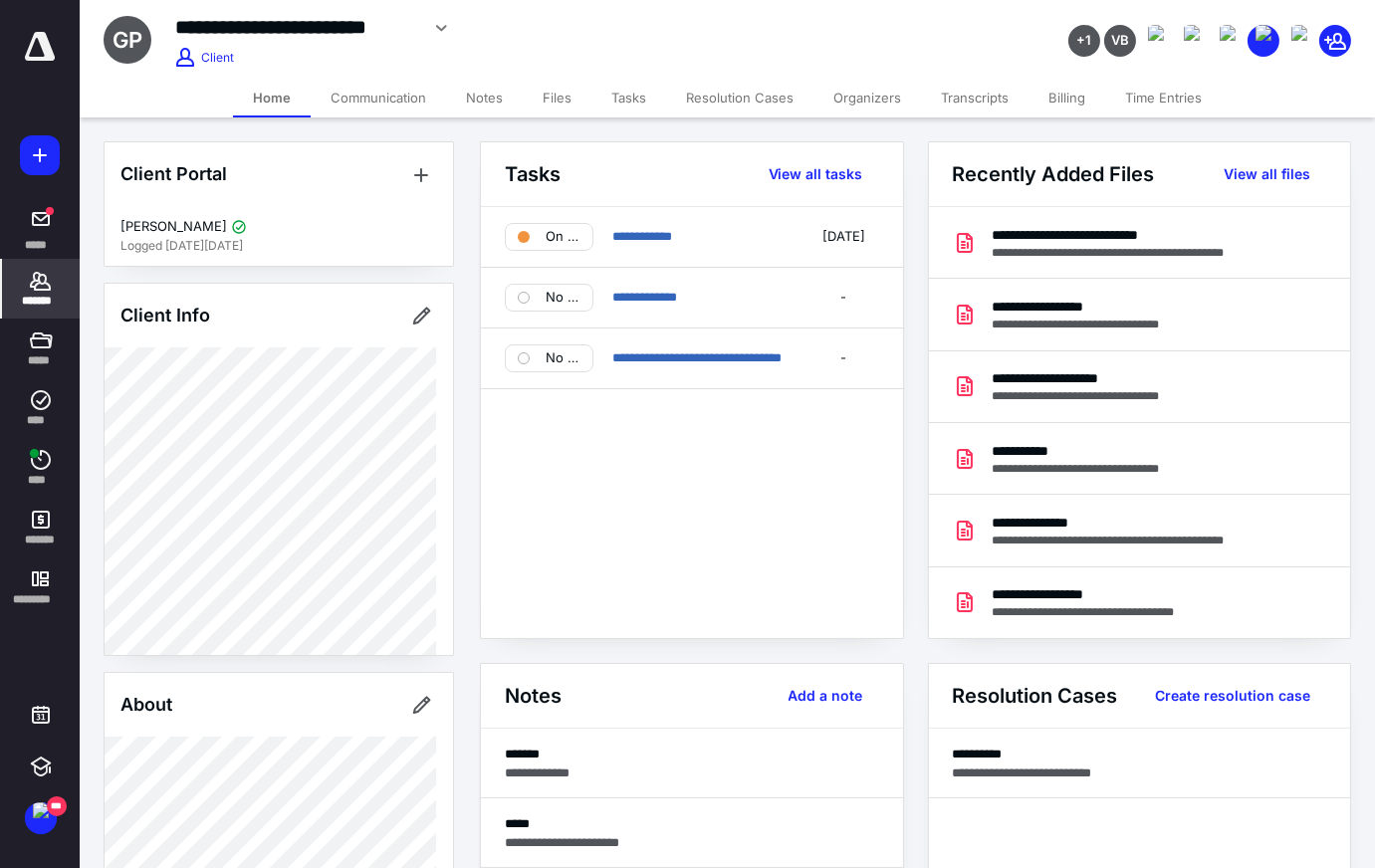 click on "Files" at bounding box center [557, 98] 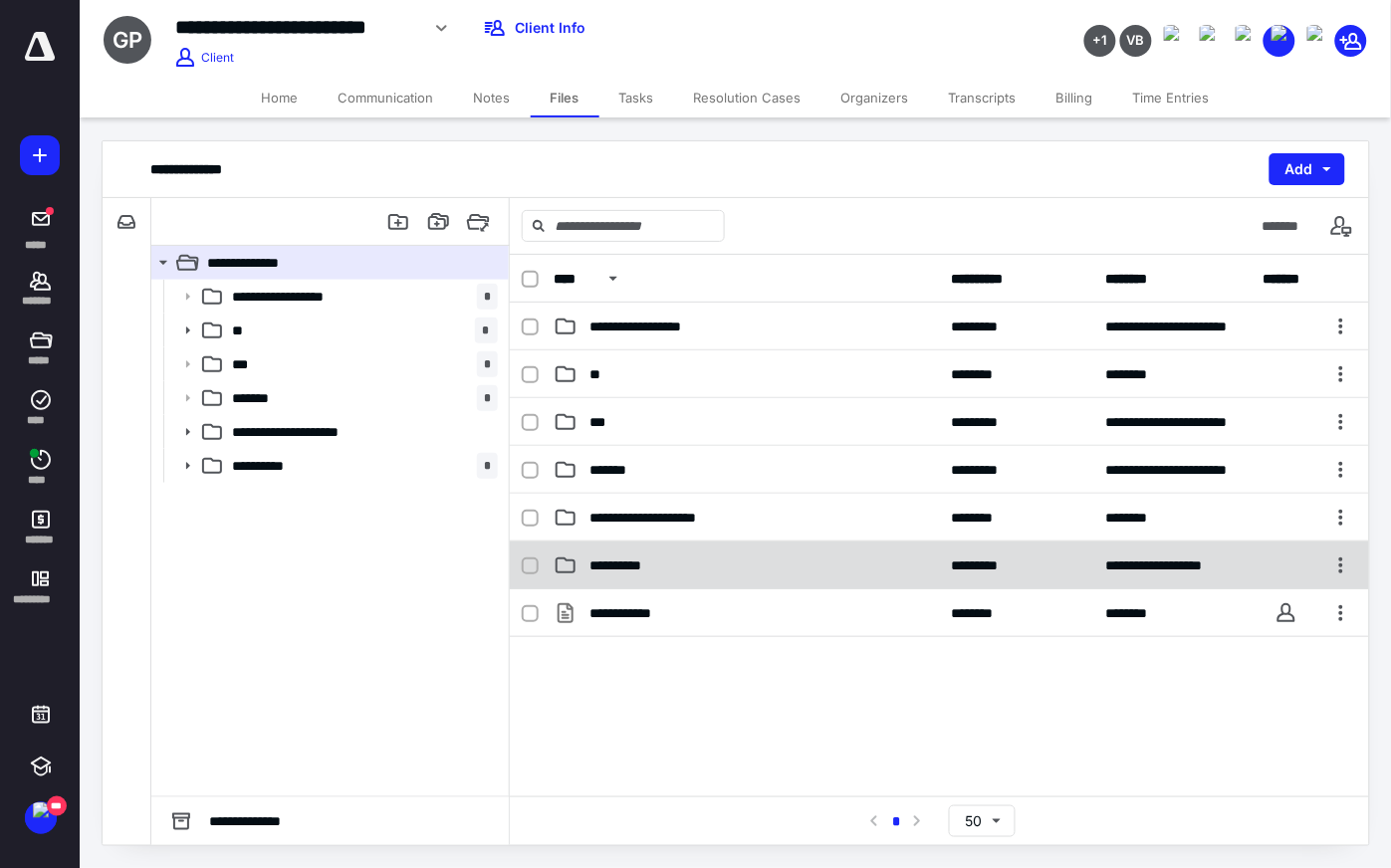 click on "**********" at bounding box center [939, 565] 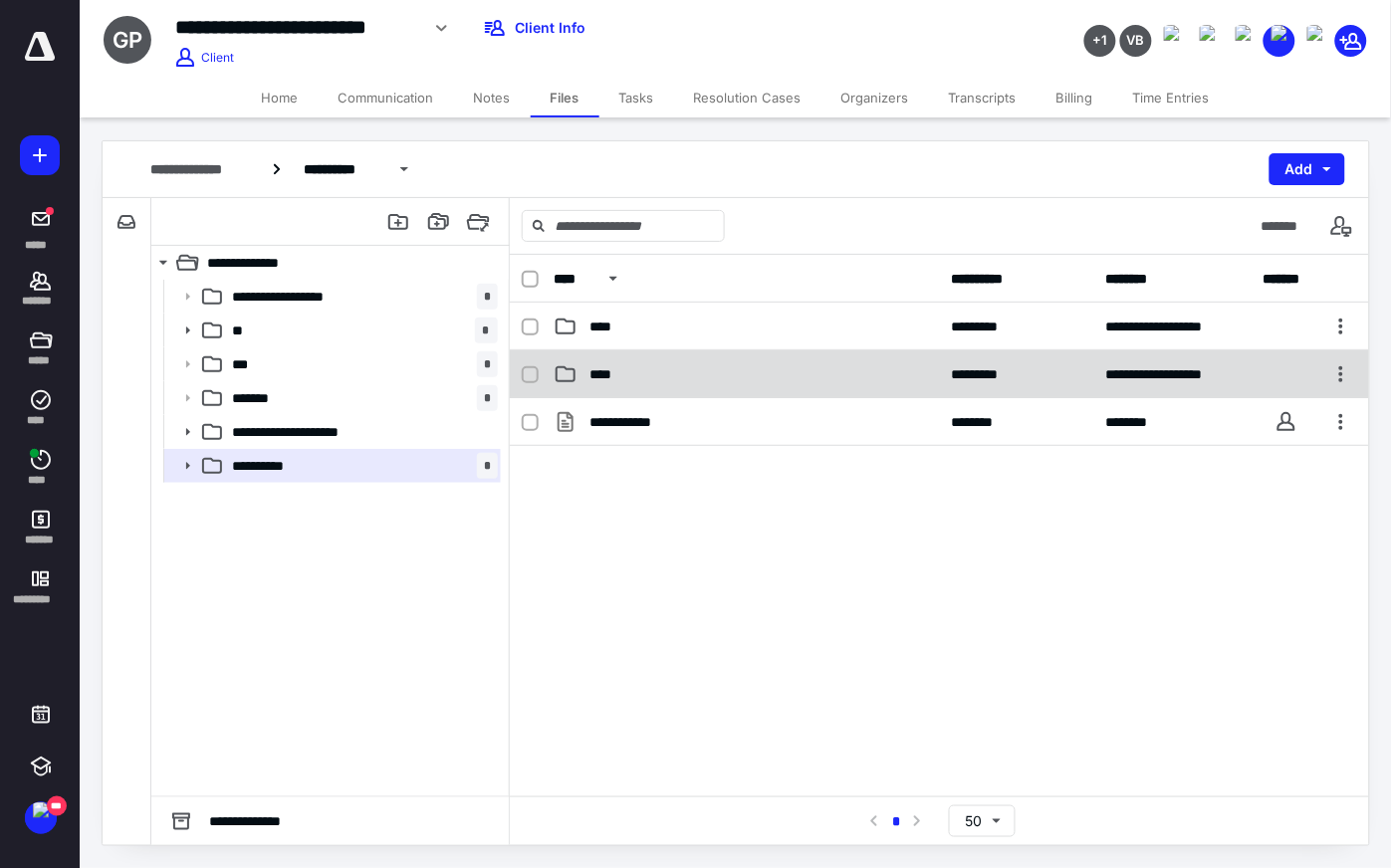 click on "****" at bounding box center (746, 374) 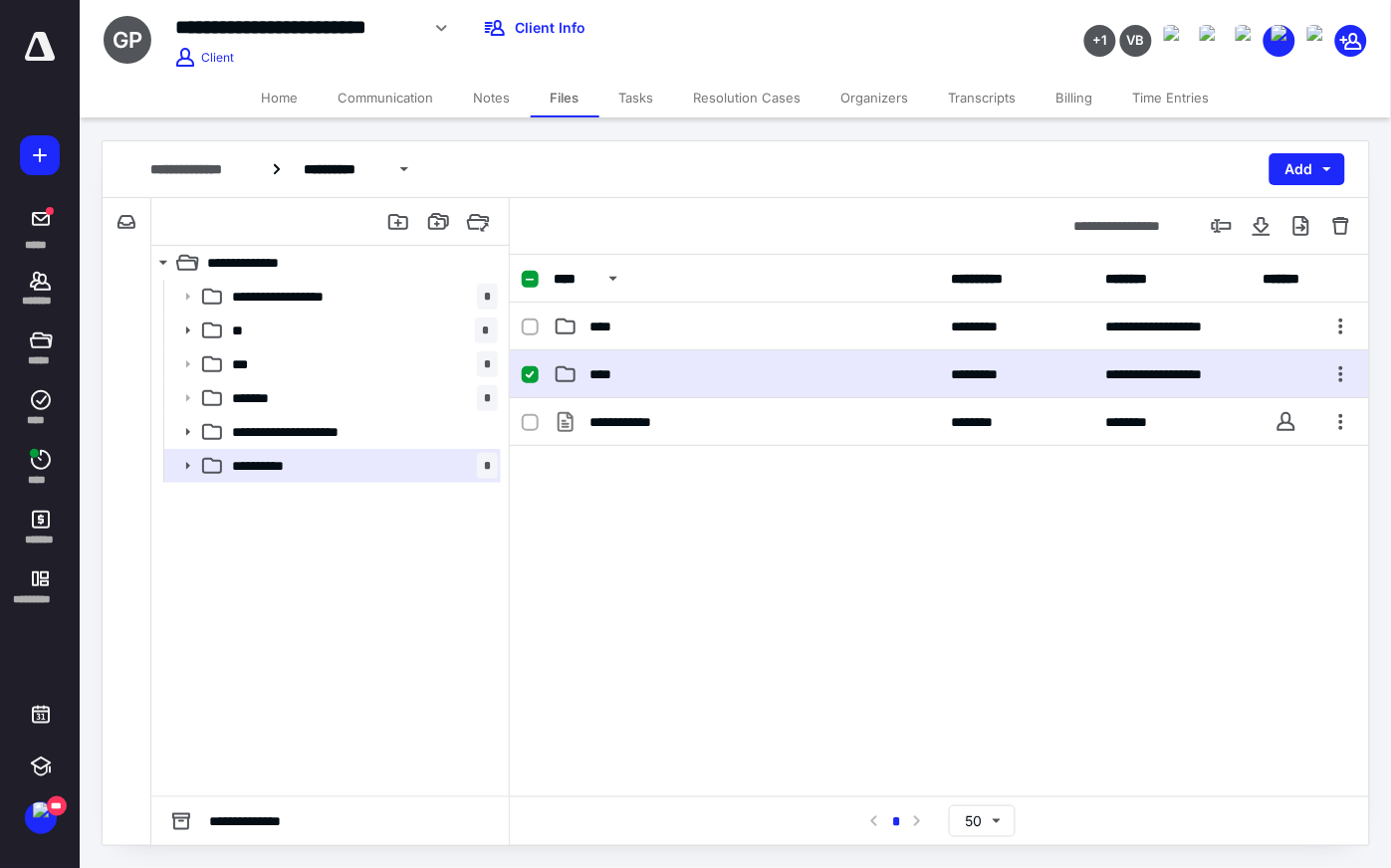 click on "****" at bounding box center (746, 374) 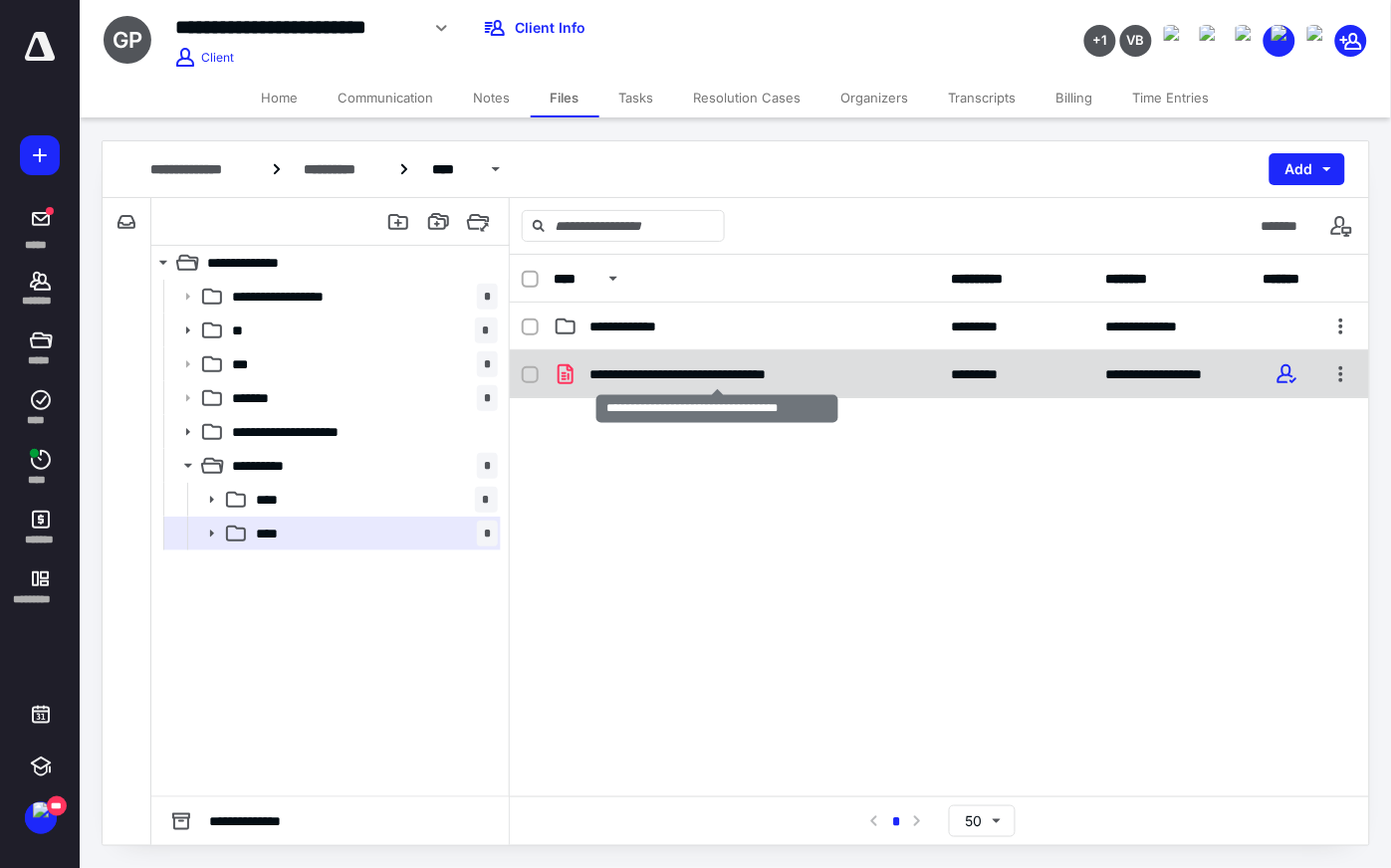 click on "**********" at bounding box center (717, 374) 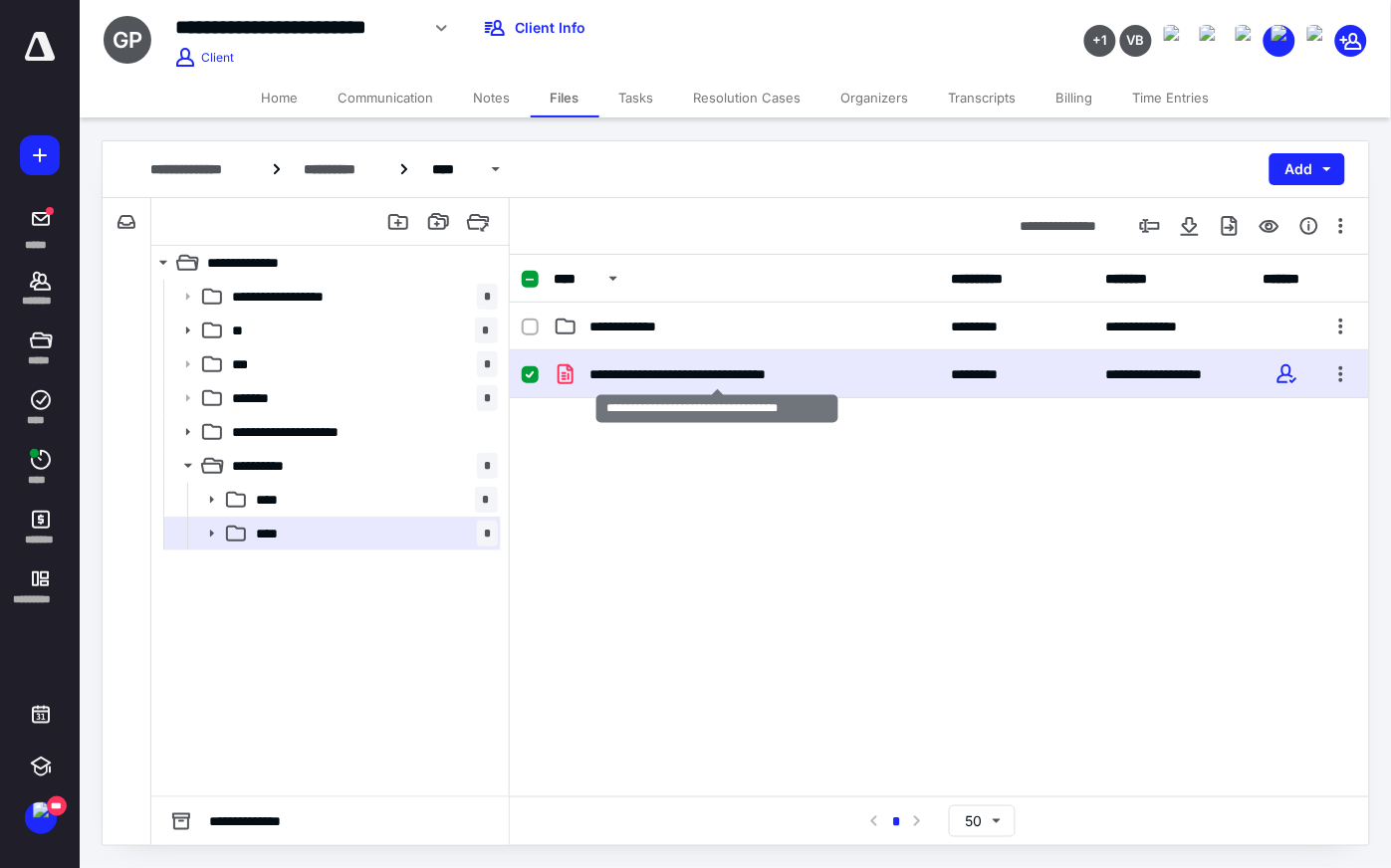click on "**********" at bounding box center [717, 374] 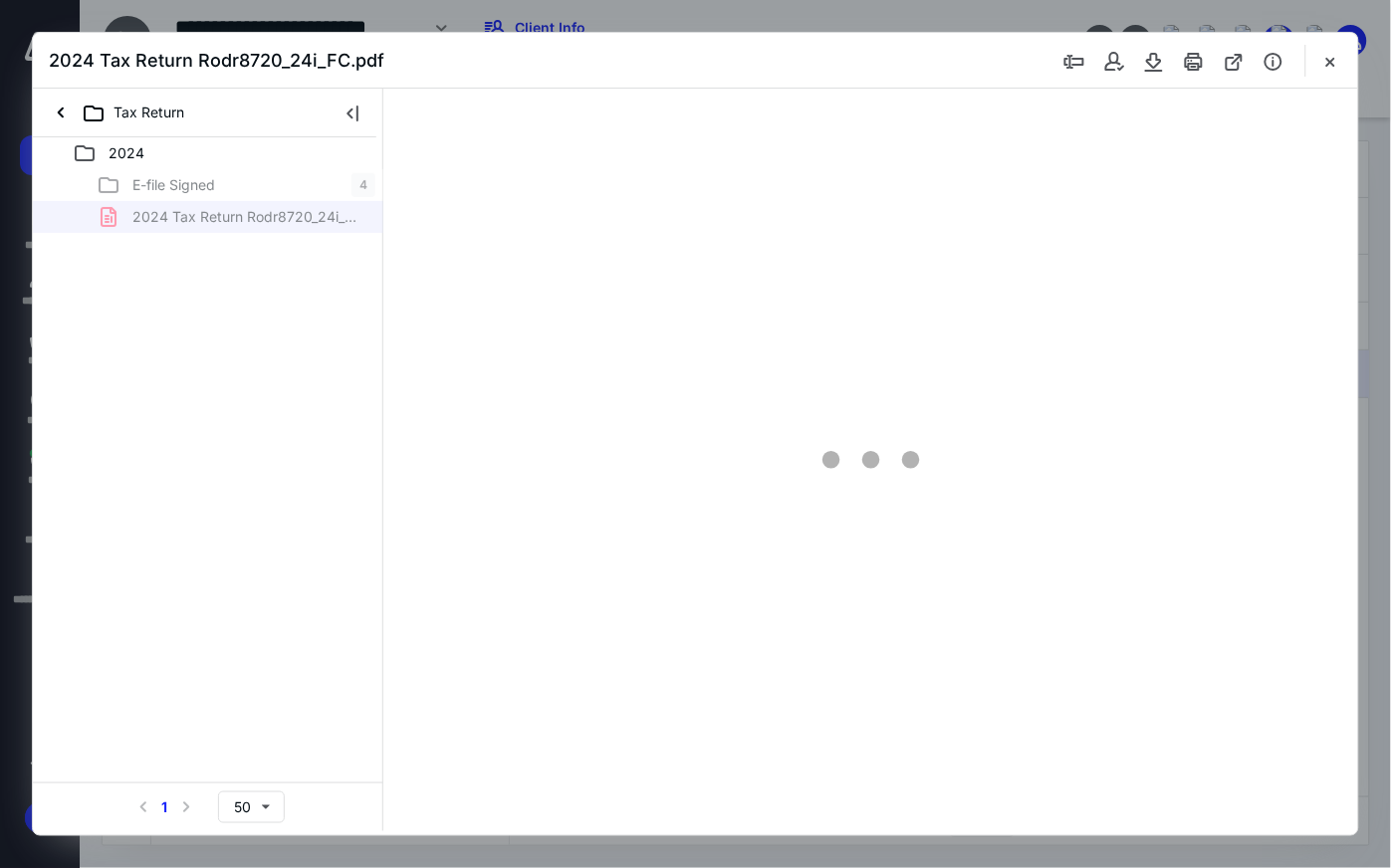 scroll, scrollTop: 0, scrollLeft: 0, axis: both 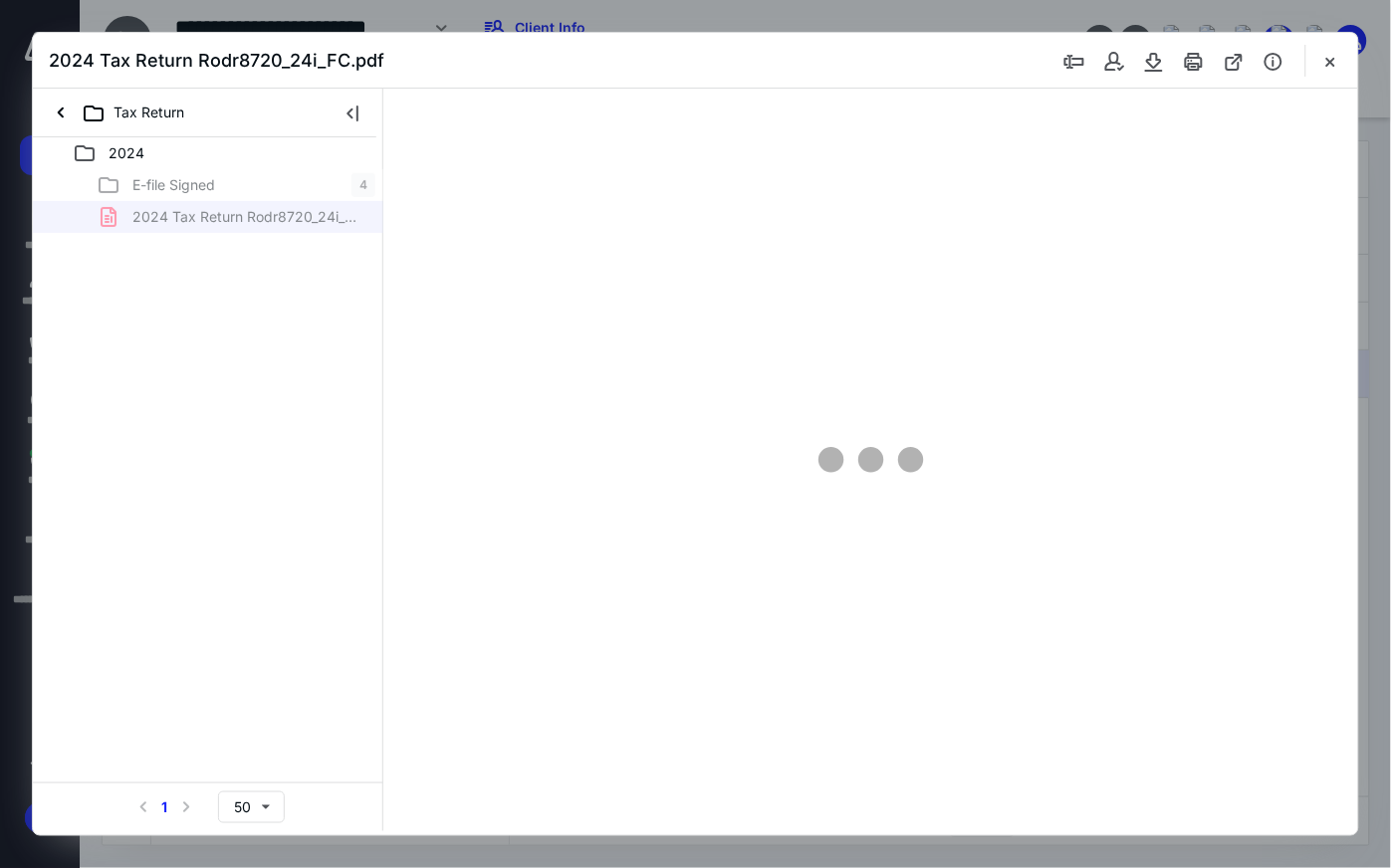 type on "89" 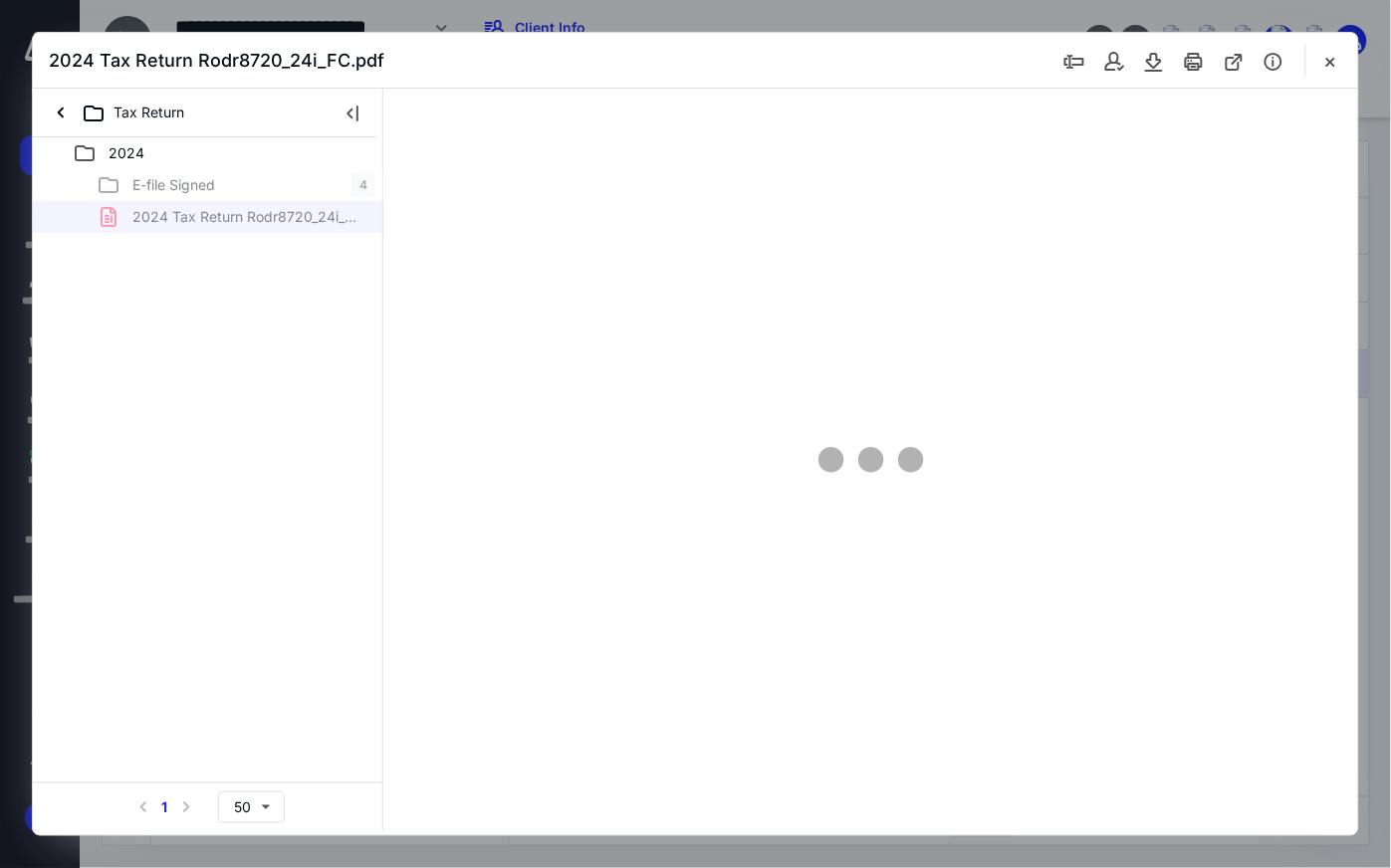 scroll, scrollTop: 40, scrollLeft: 0, axis: vertical 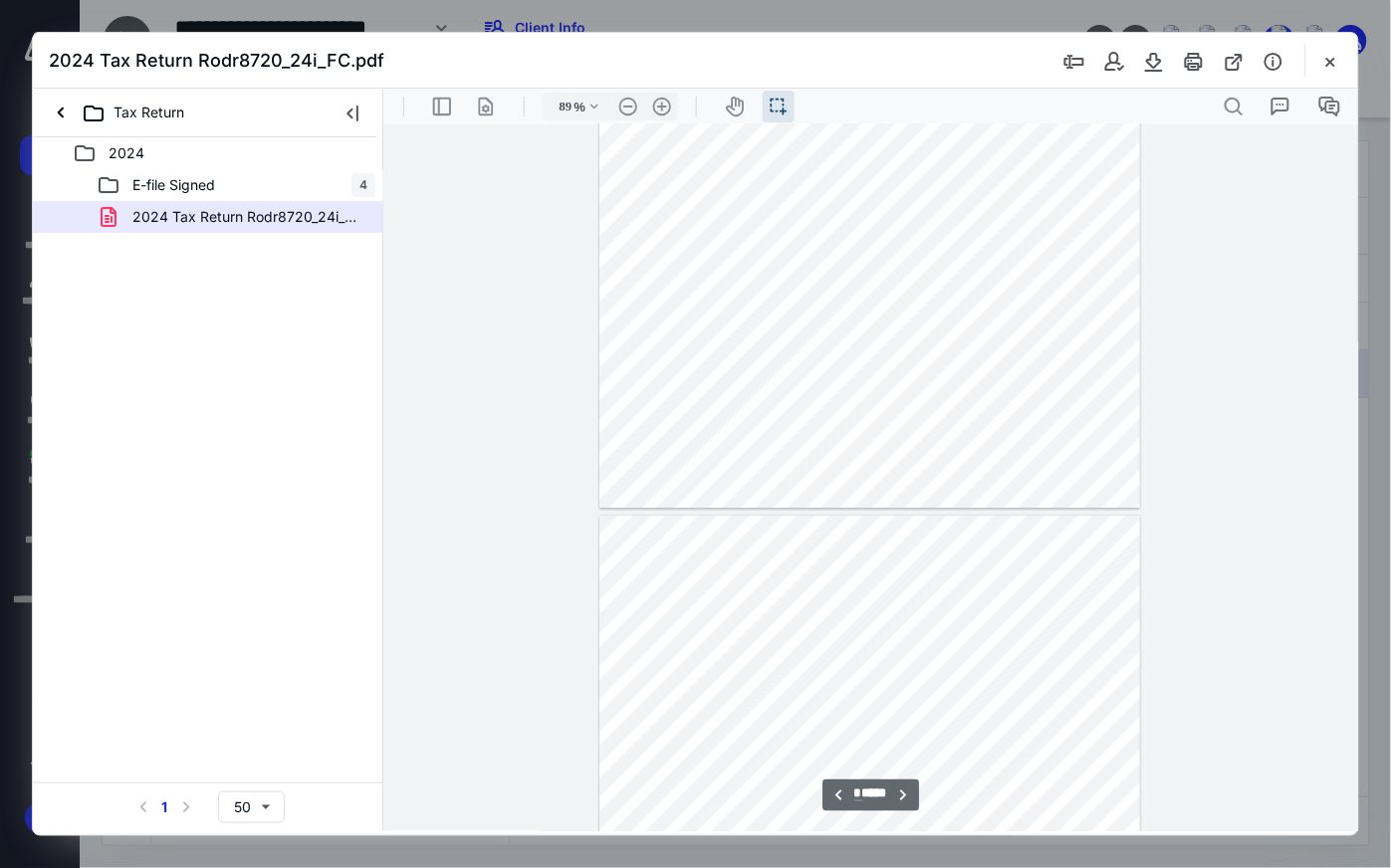 type on "*" 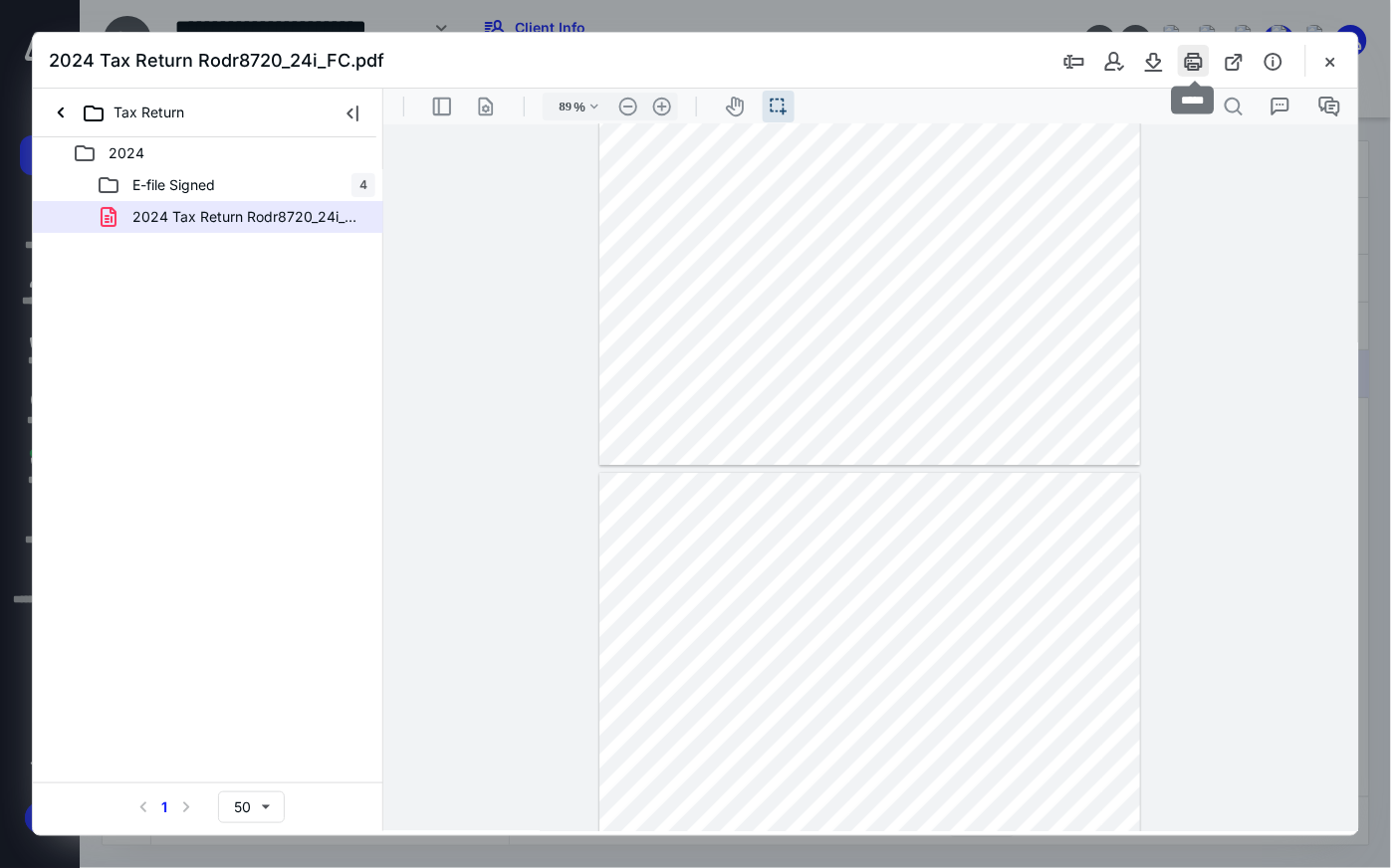 click at bounding box center [1194, 61] 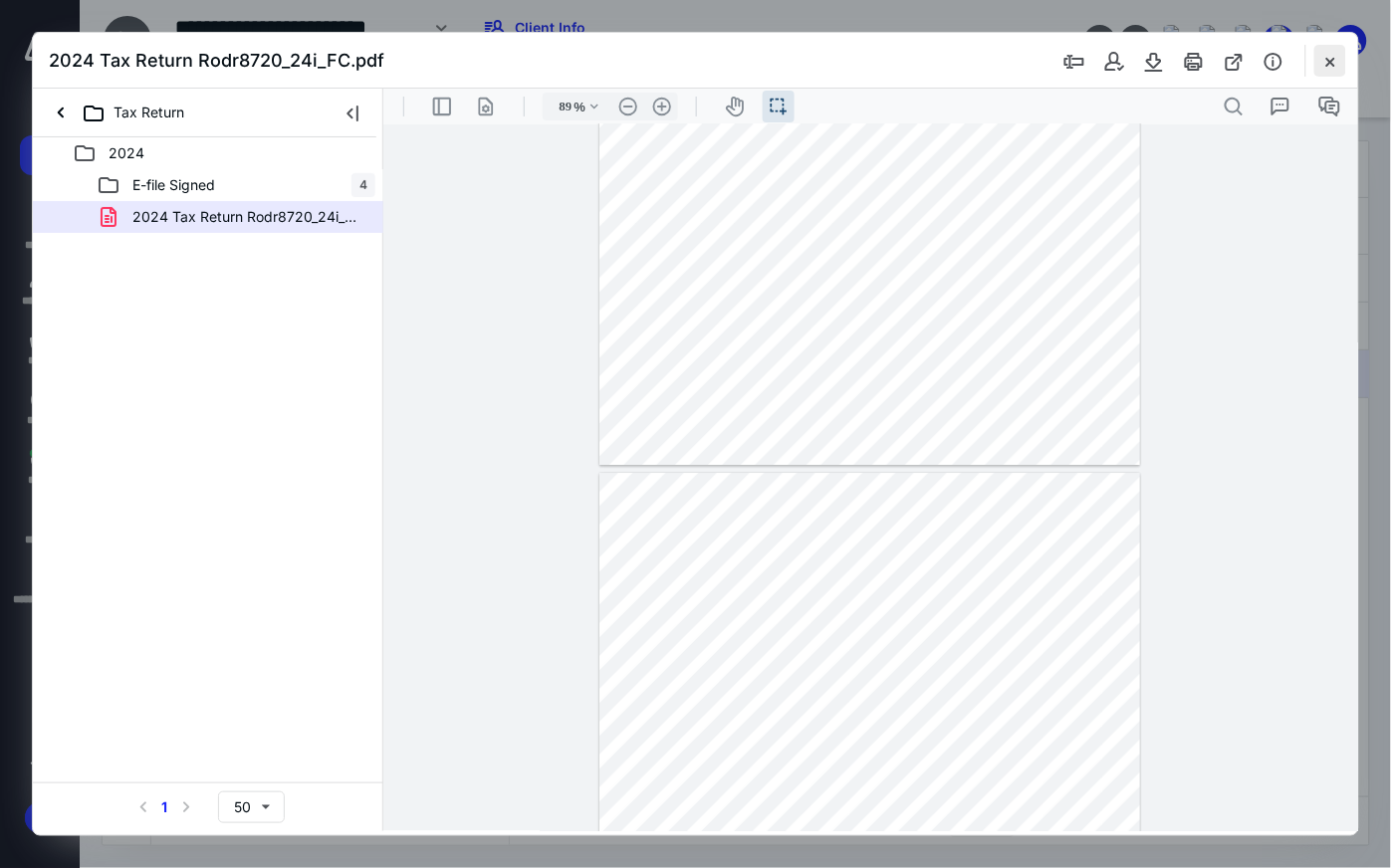 click at bounding box center (1330, 61) 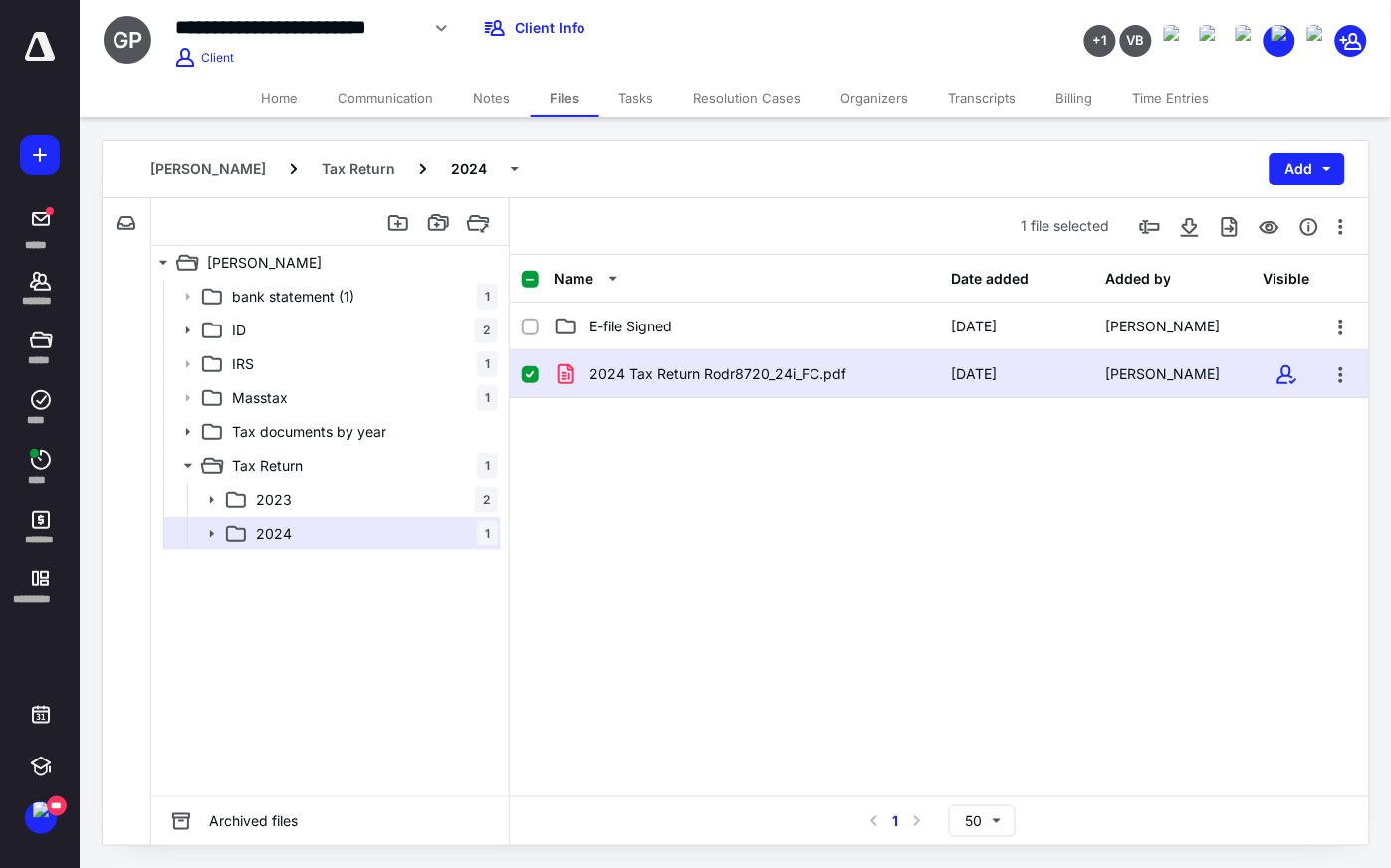 click on "Home" at bounding box center (280, 98) 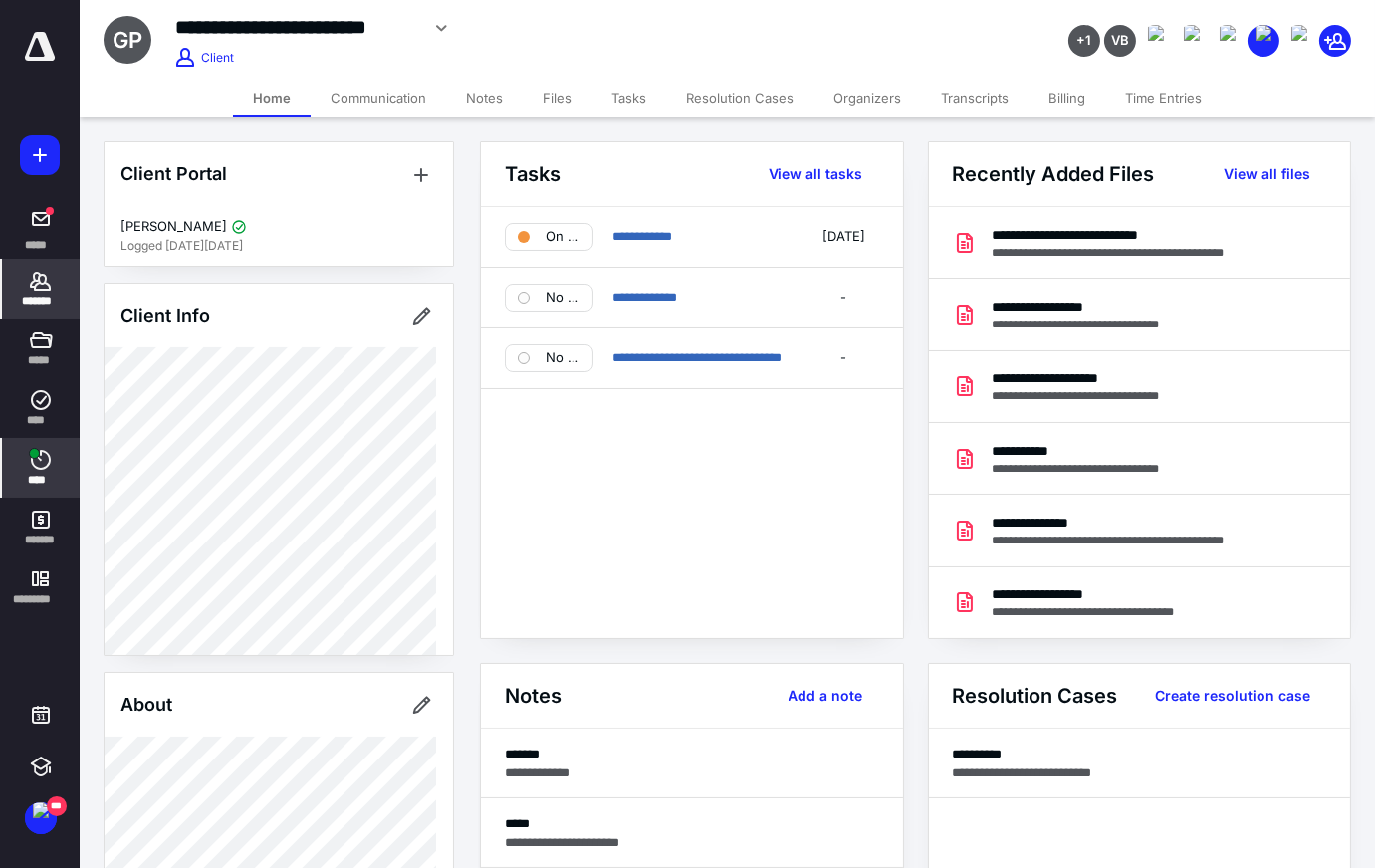 click 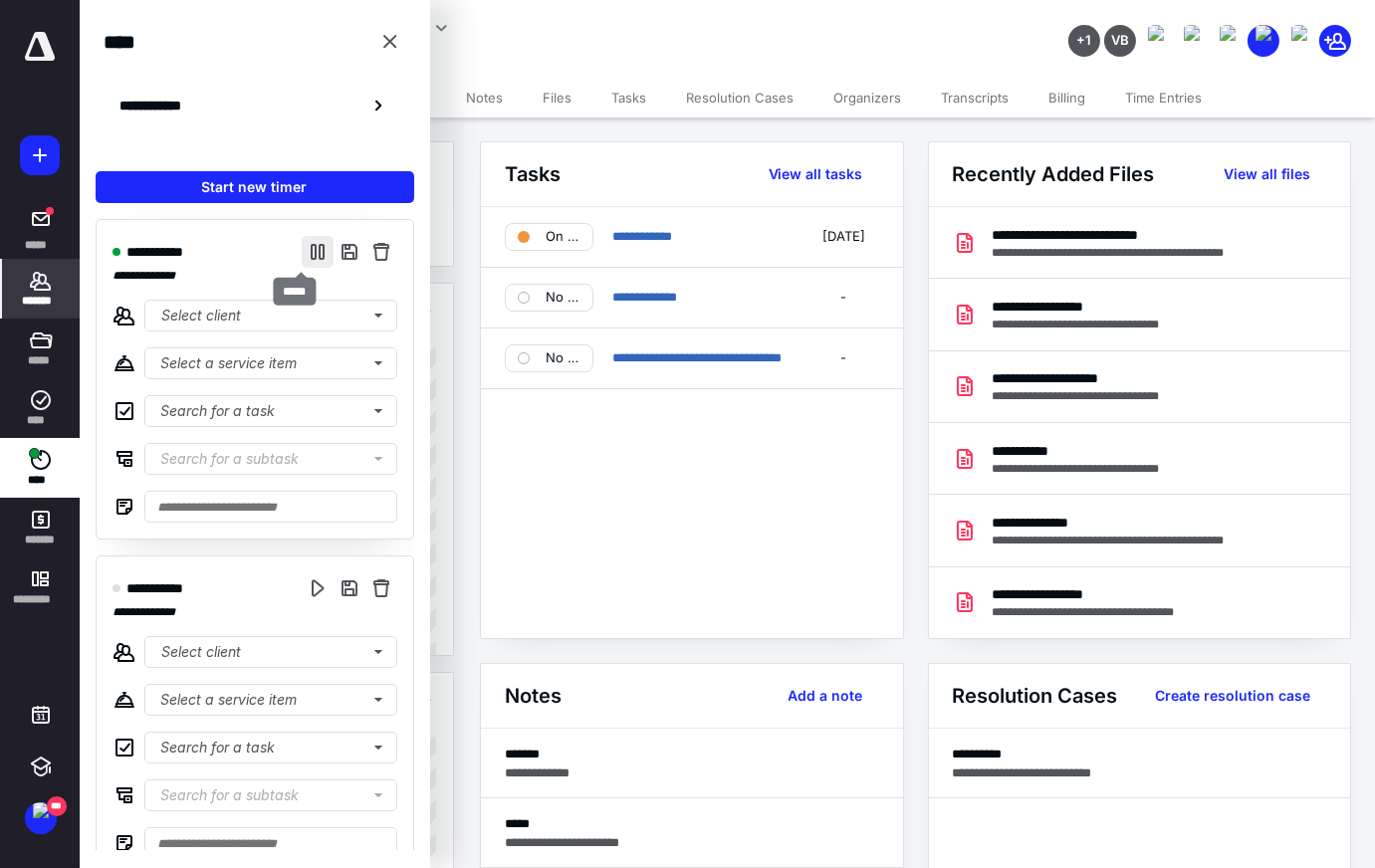 click at bounding box center (318, 252) 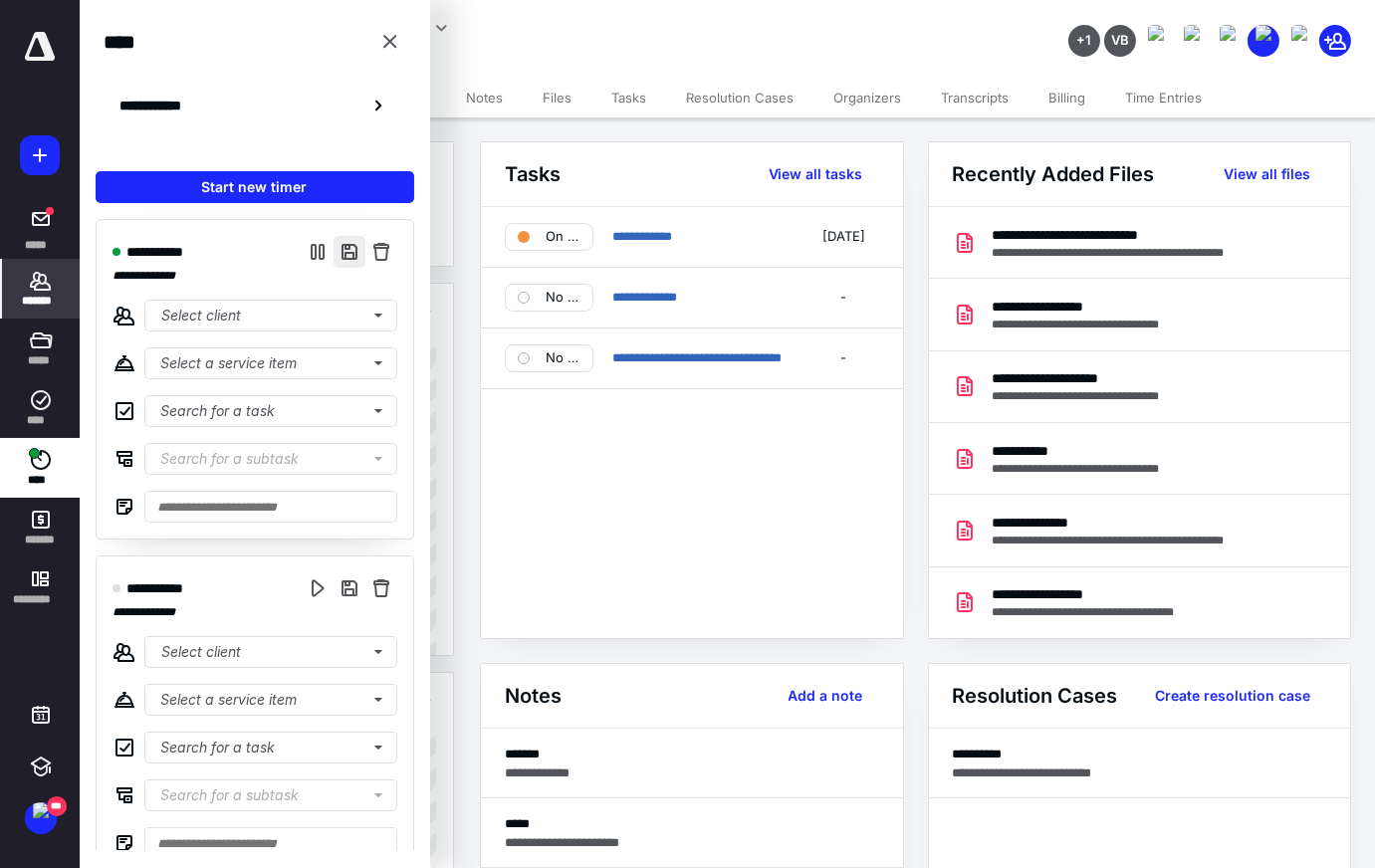 click at bounding box center (349, 252) 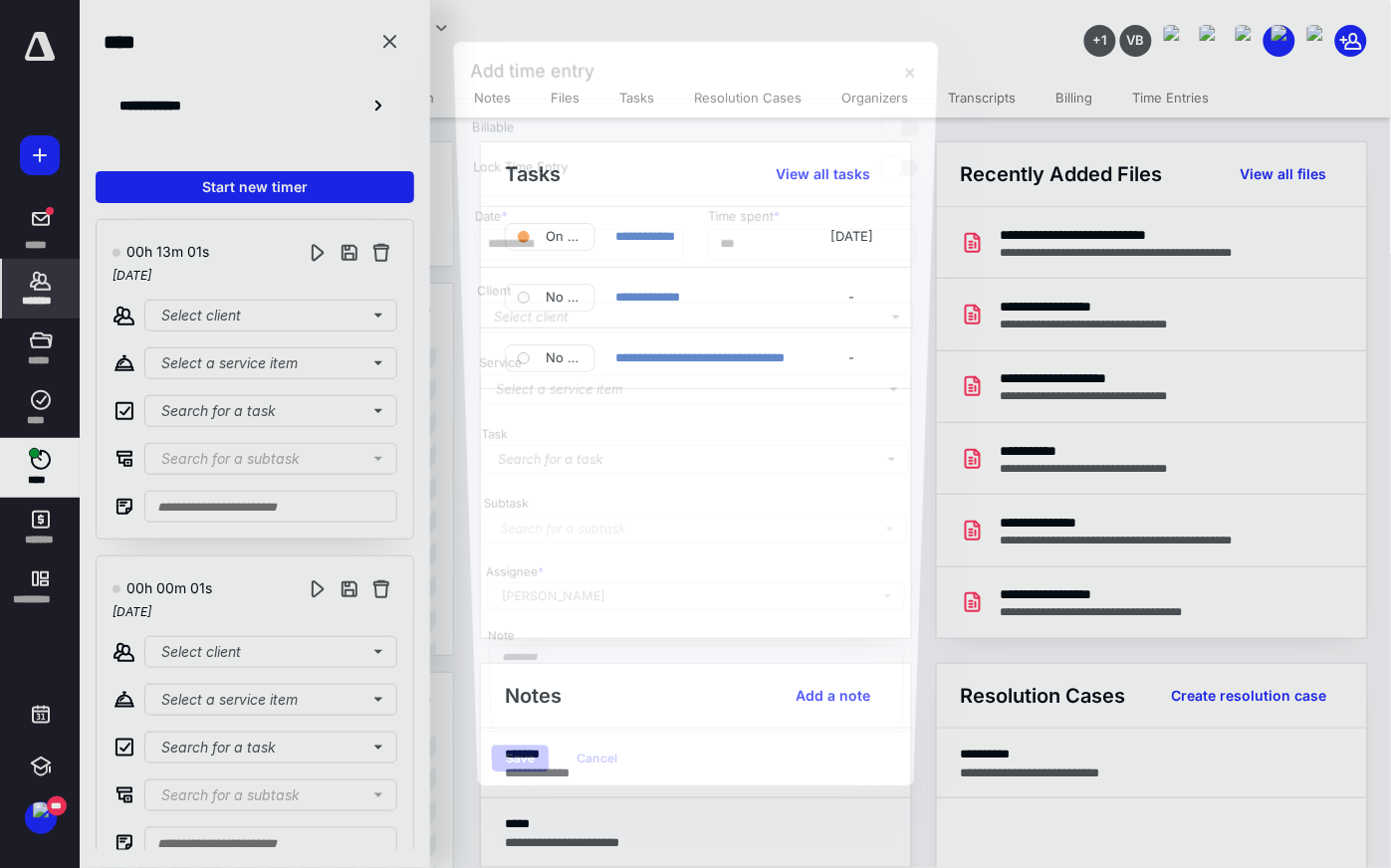 type on "***" 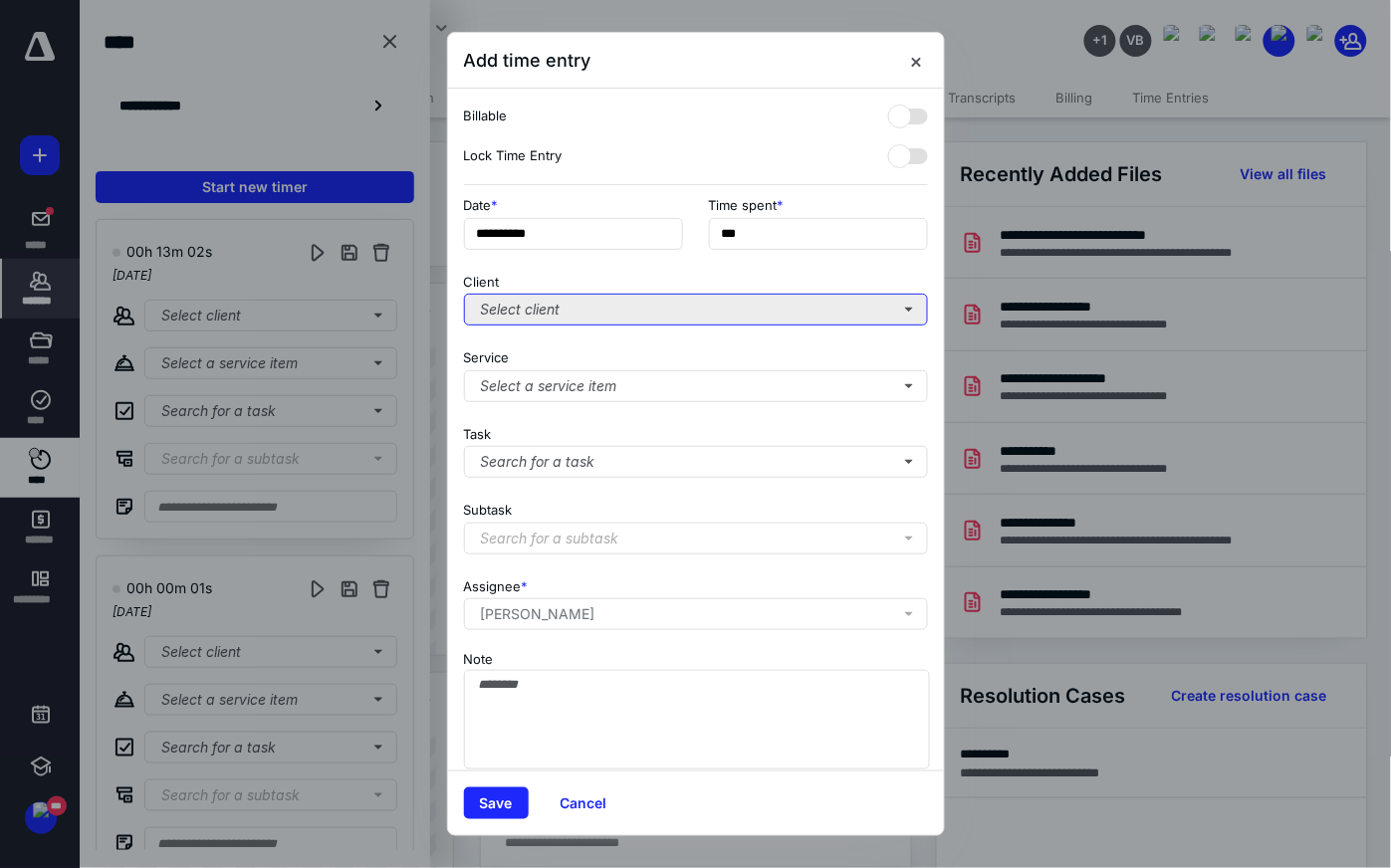click on "Select client" at bounding box center [696, 310] 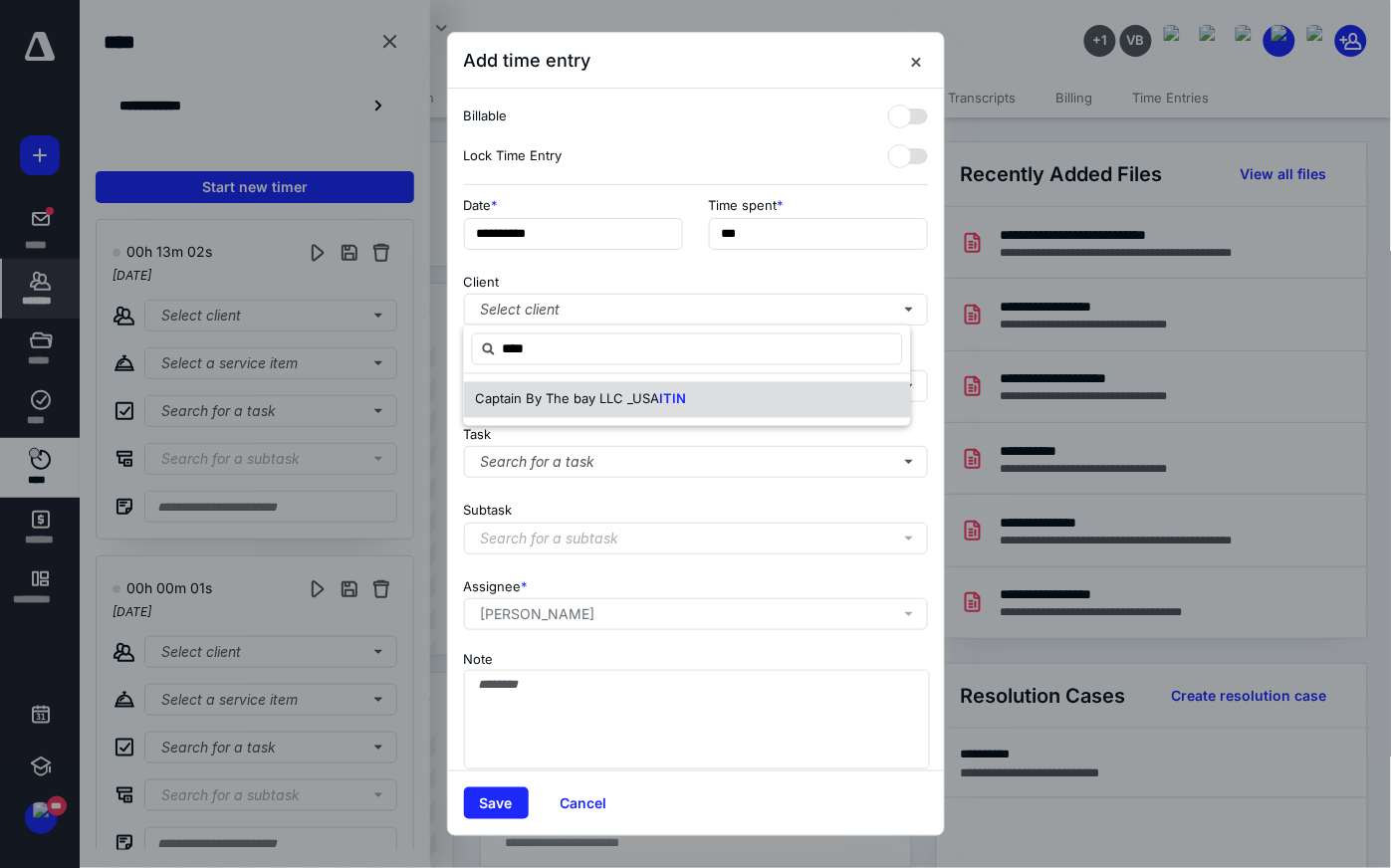 click on "ITIN" at bounding box center [673, 399] 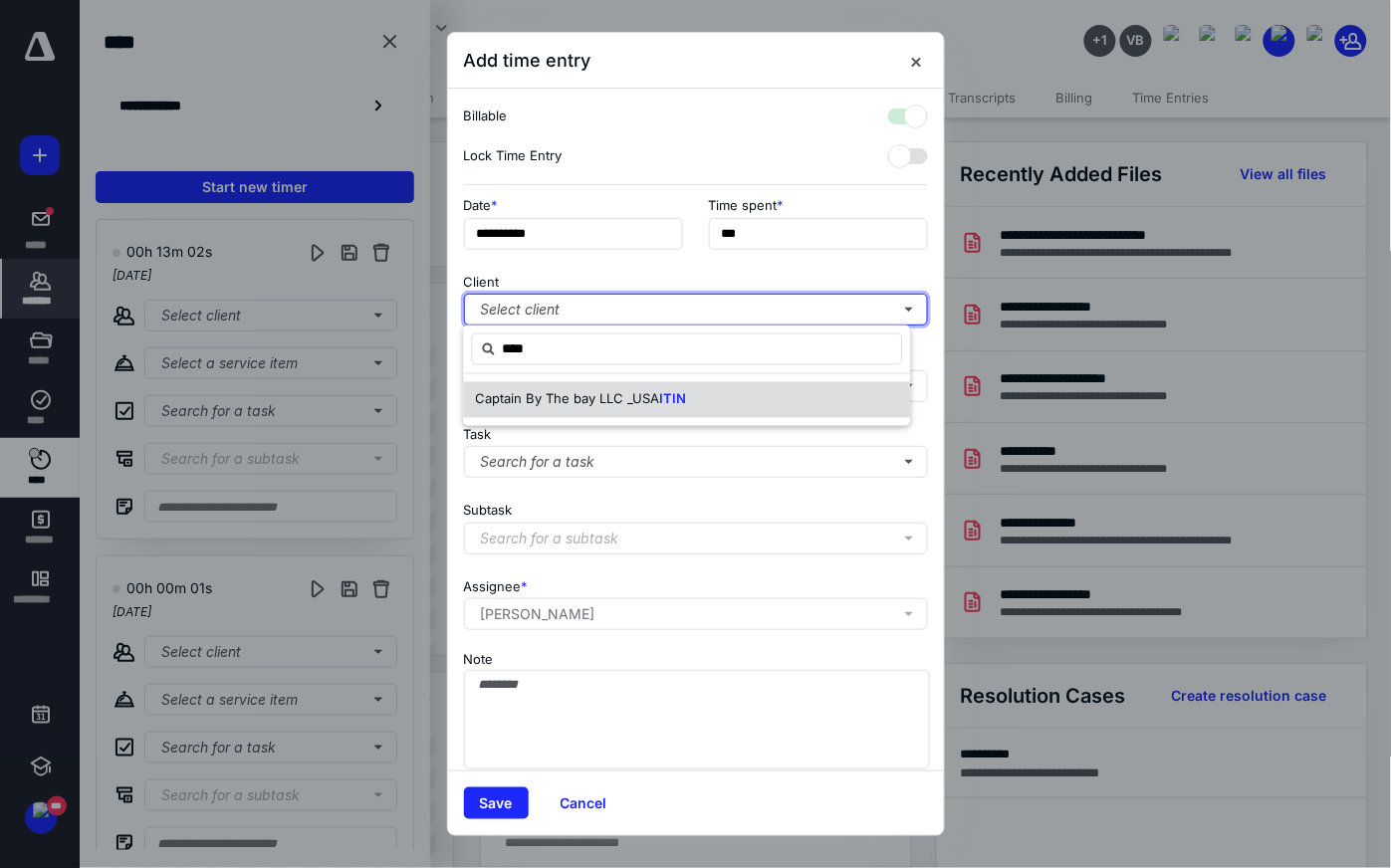 checkbox on "true" 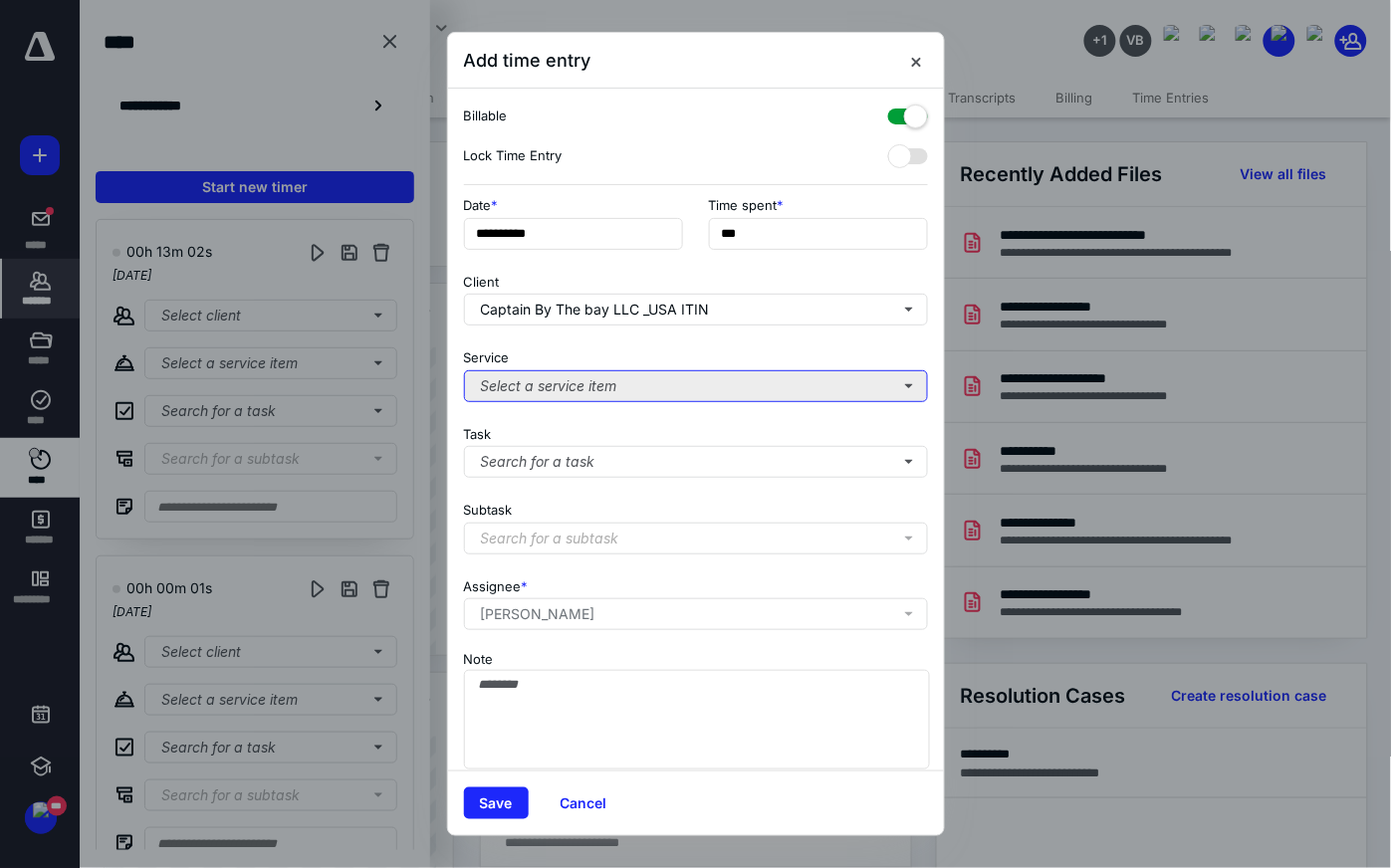 click on "Select a service item" at bounding box center [696, 386] 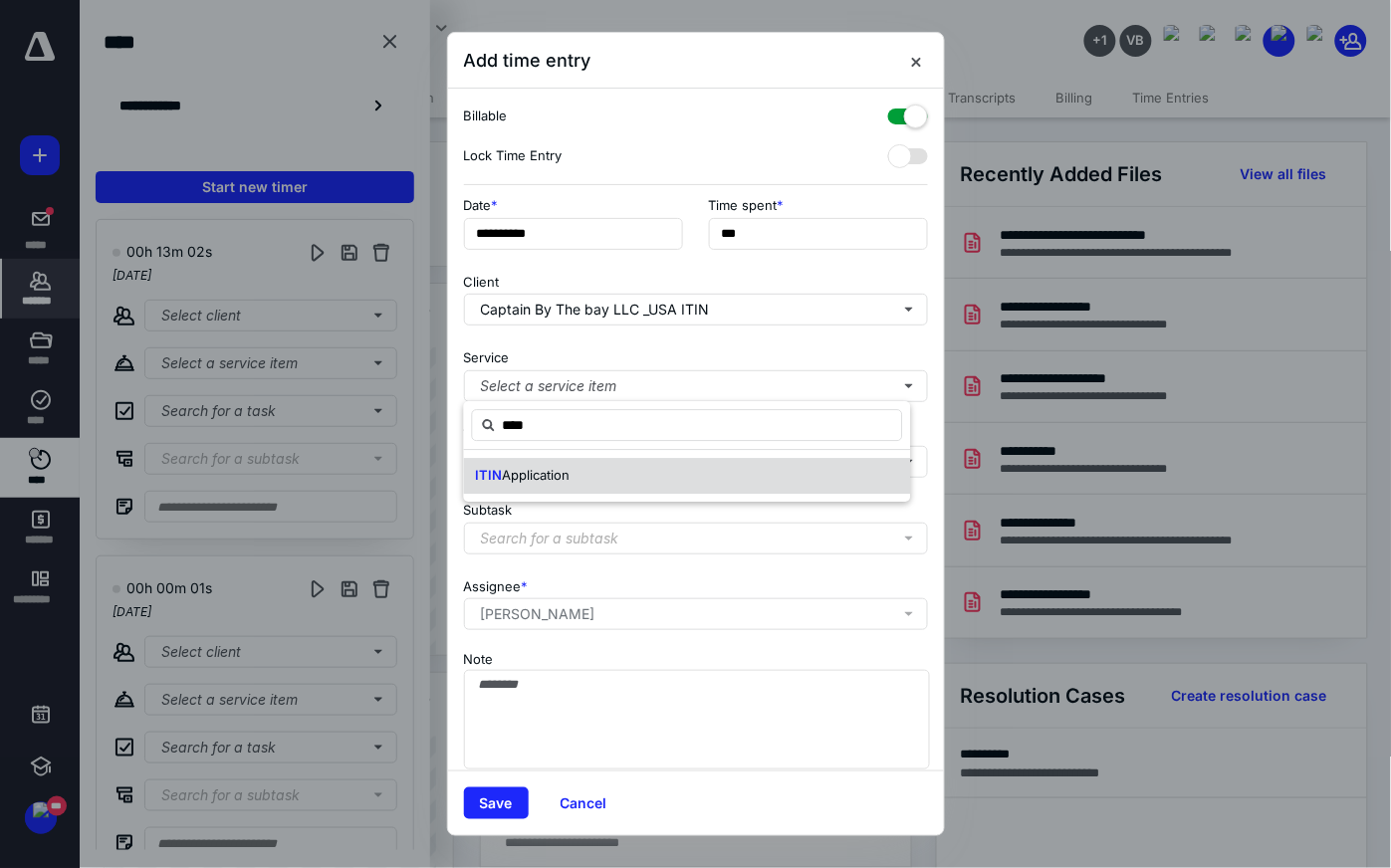 click on "ITIN  Application" at bounding box center [523, 476] 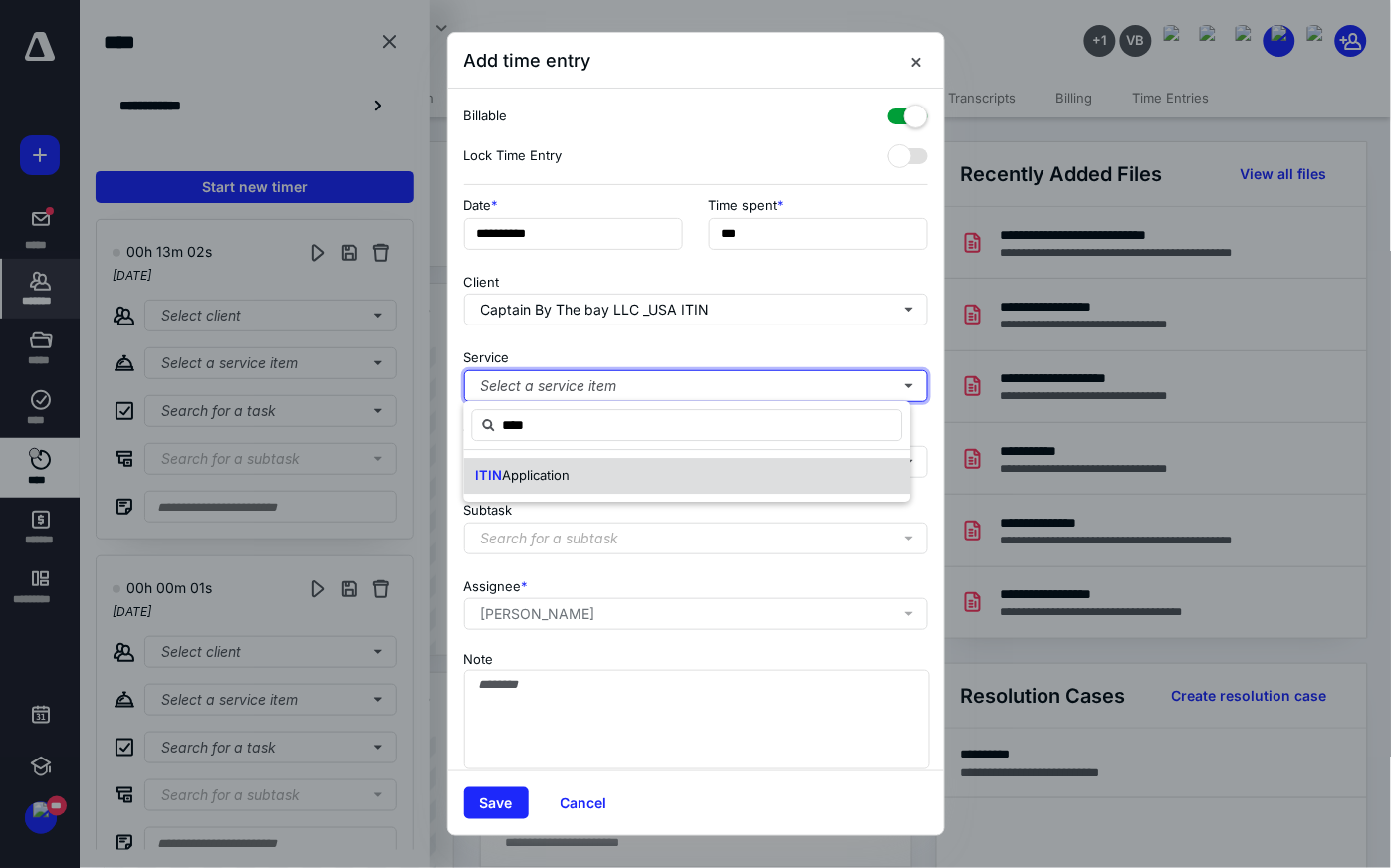 type 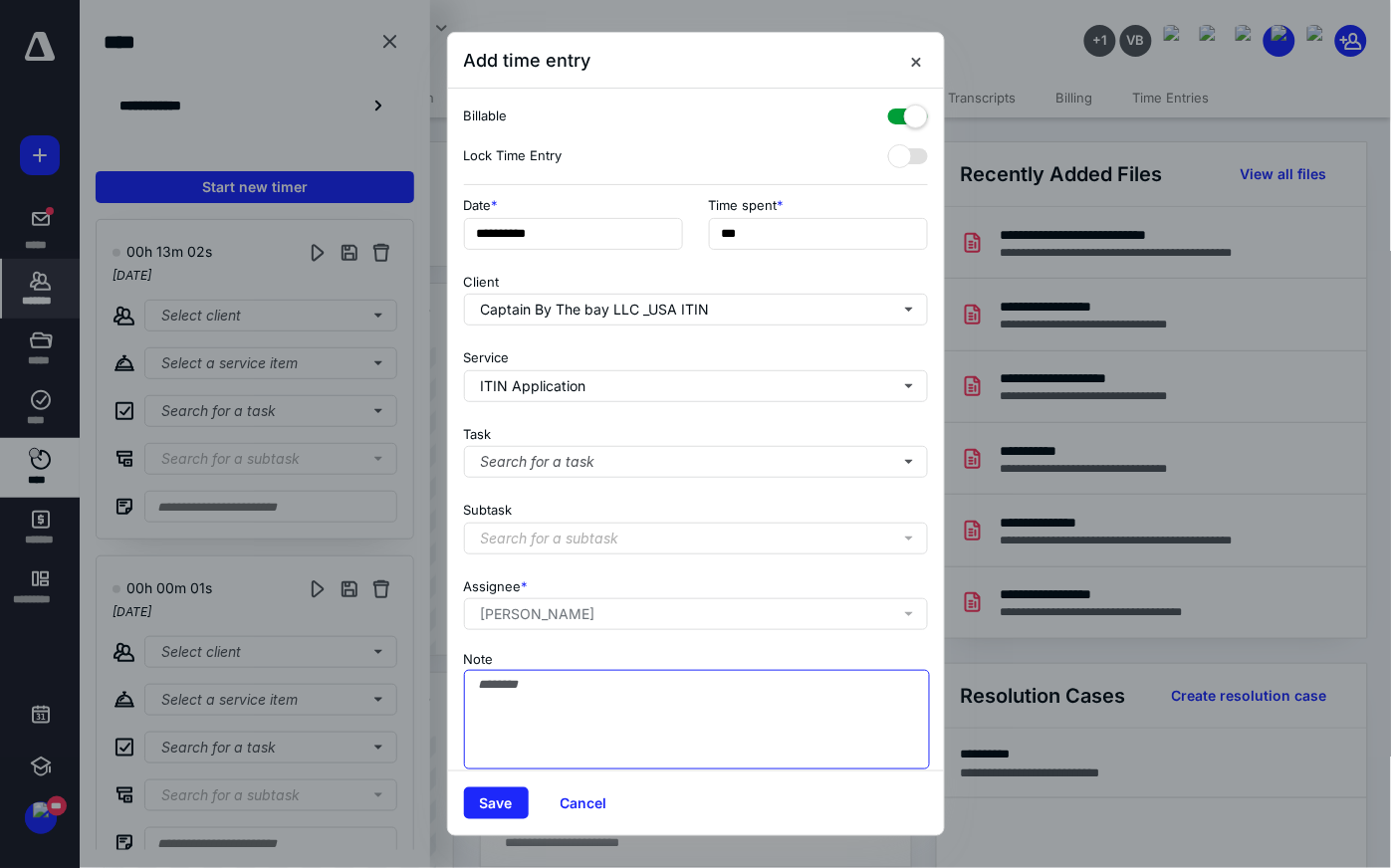 click on "Note" at bounding box center (697, 720) 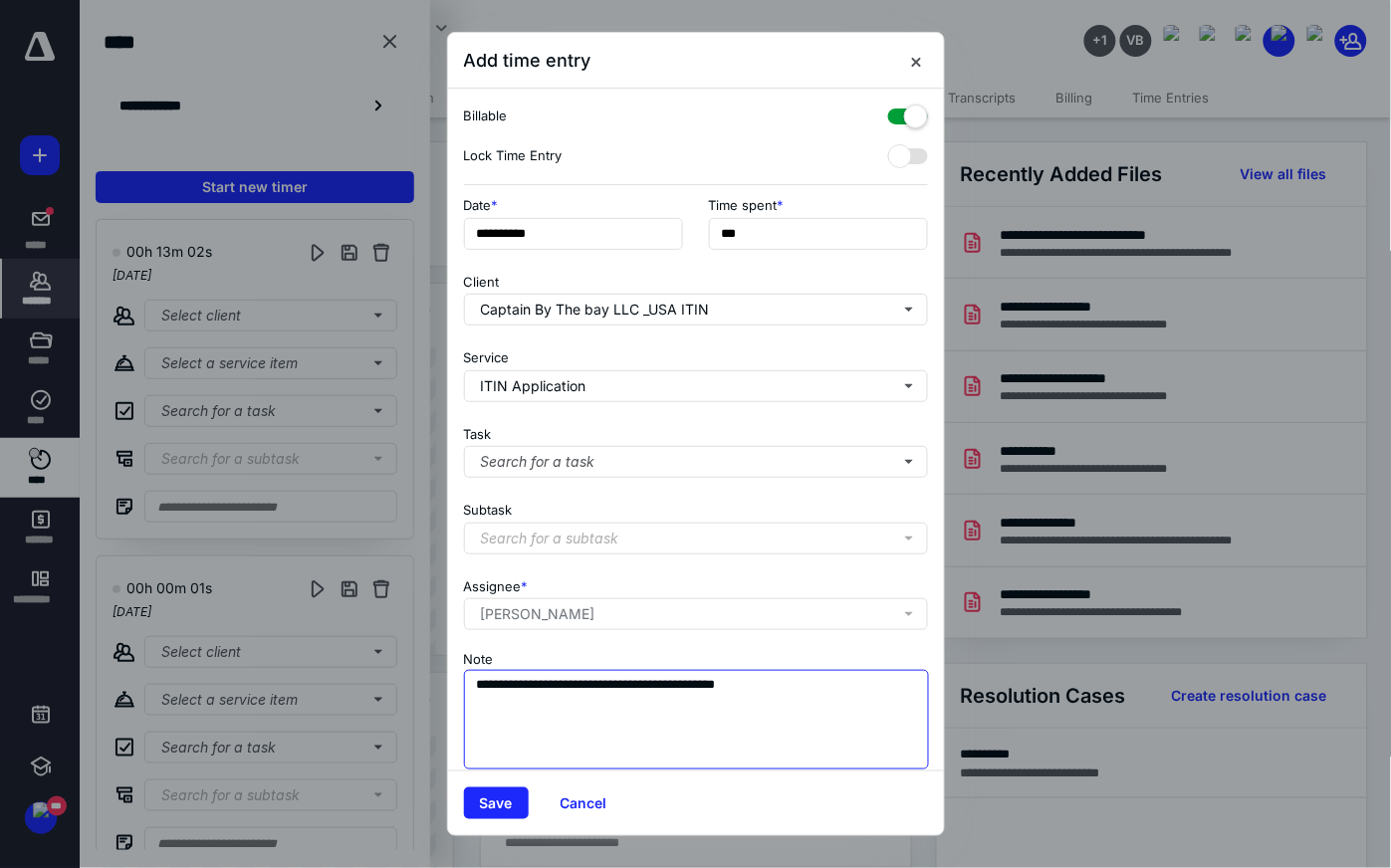 type on "**********" 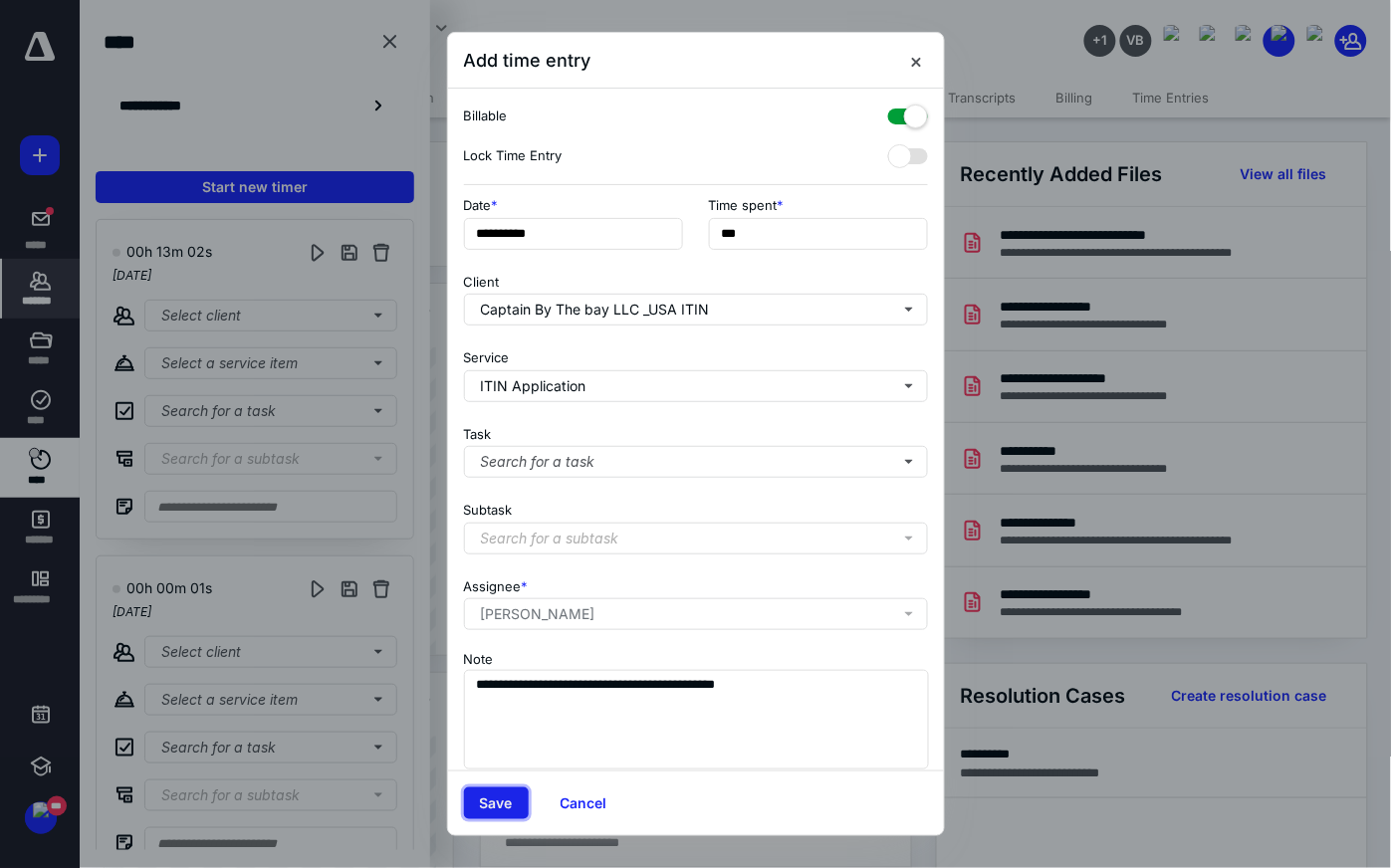 click on "Save" at bounding box center [496, 803] 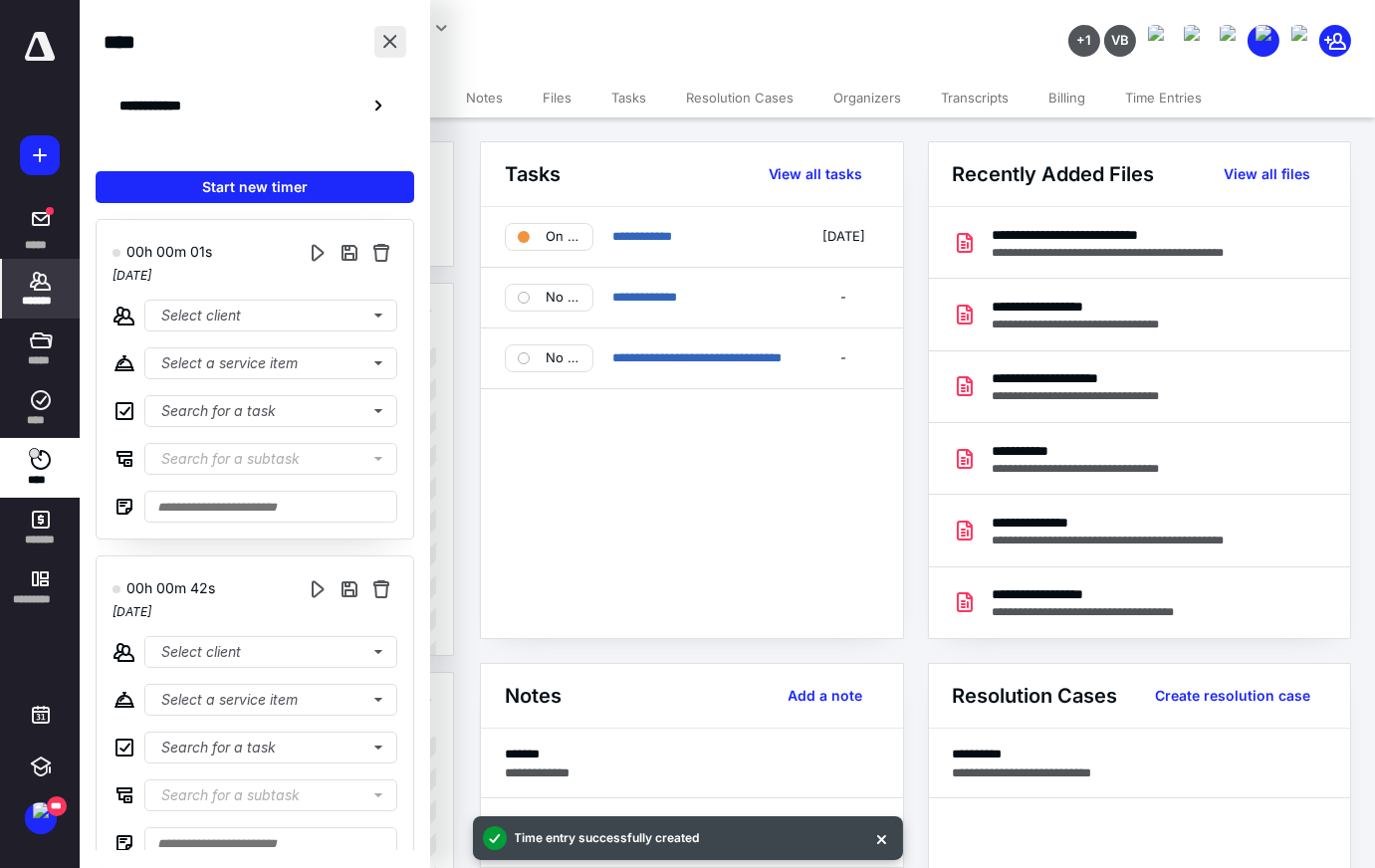 click at bounding box center [390, 42] 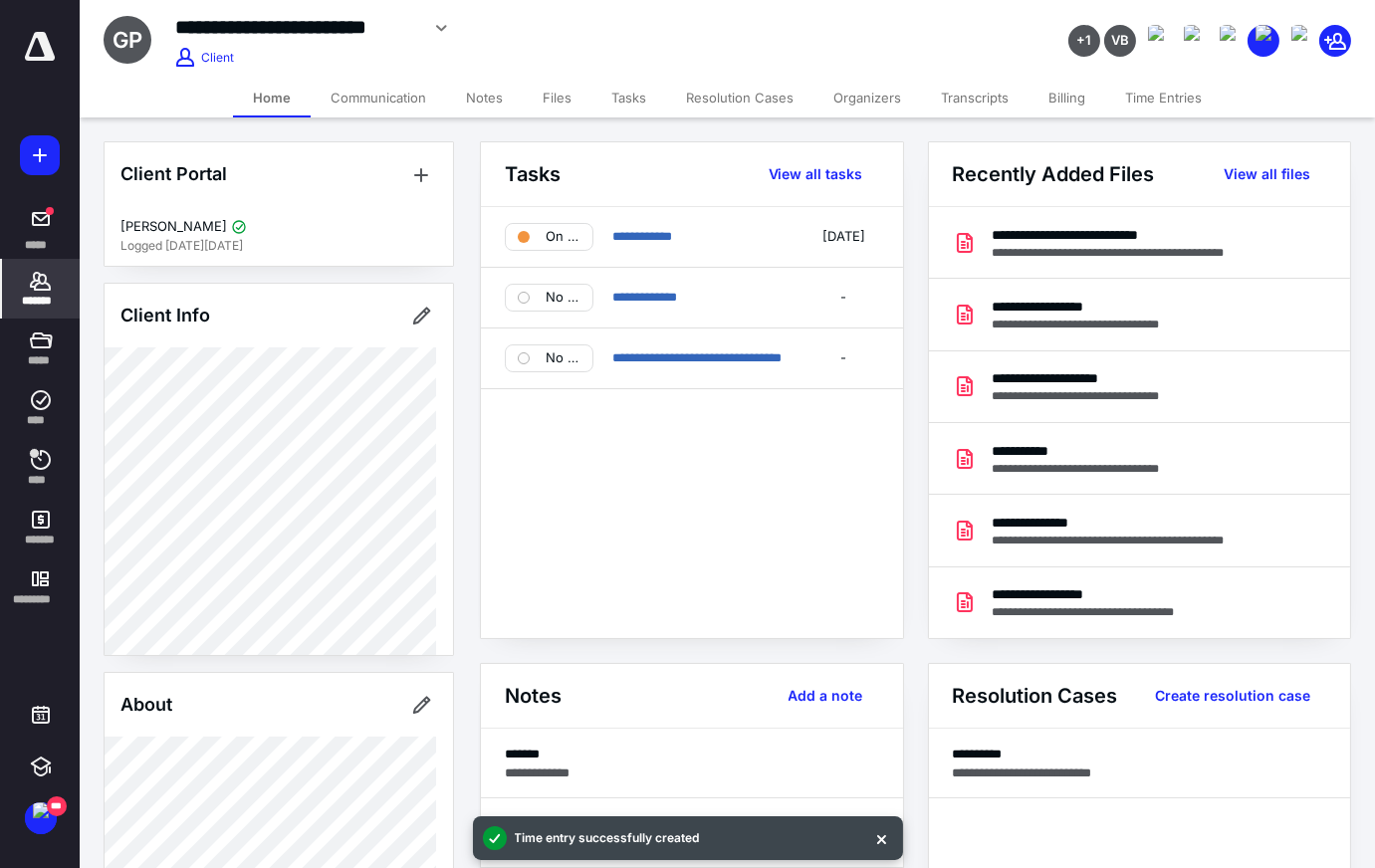 click on "Files" at bounding box center (557, 98) 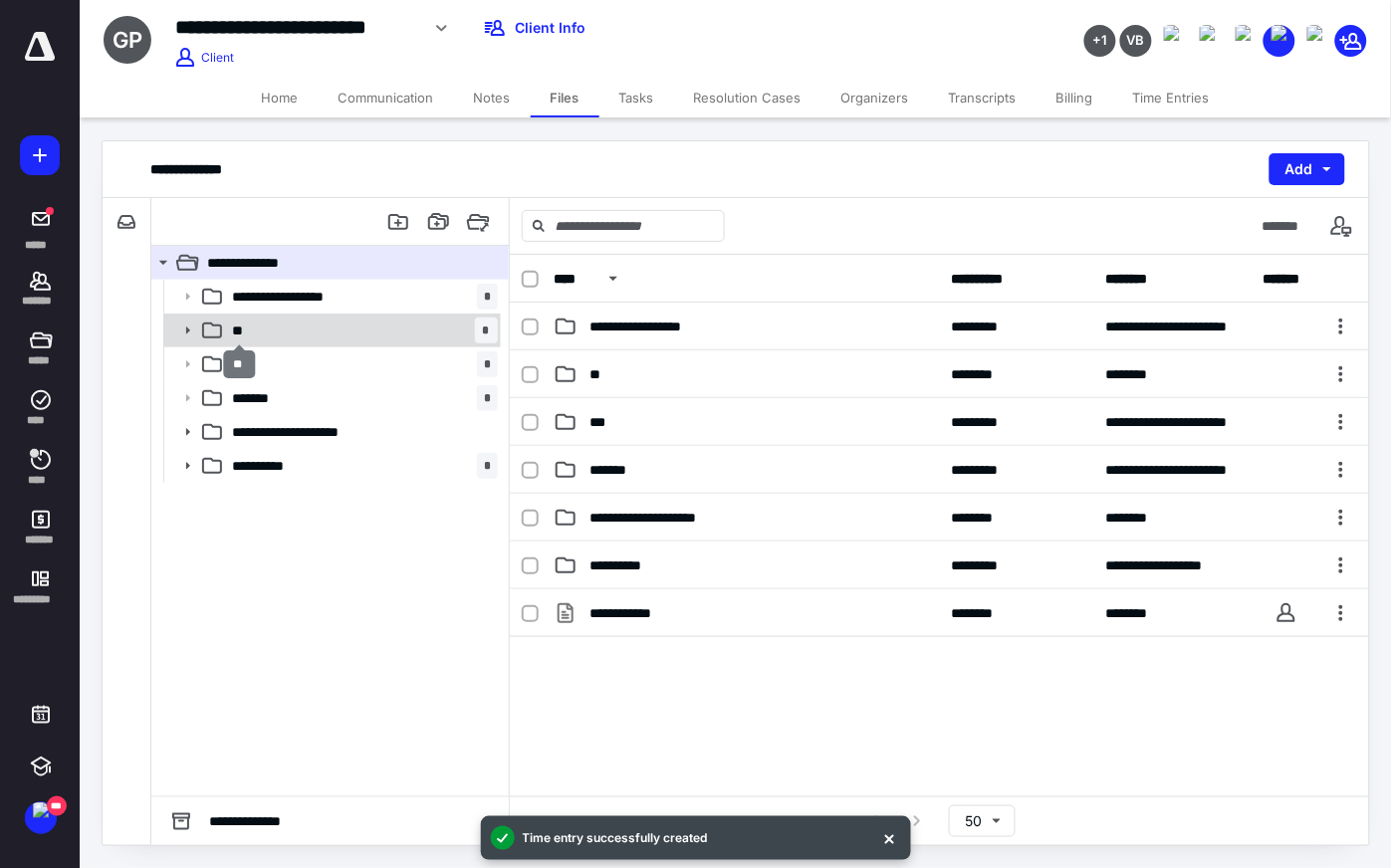 click on "**" at bounding box center (239, 330) 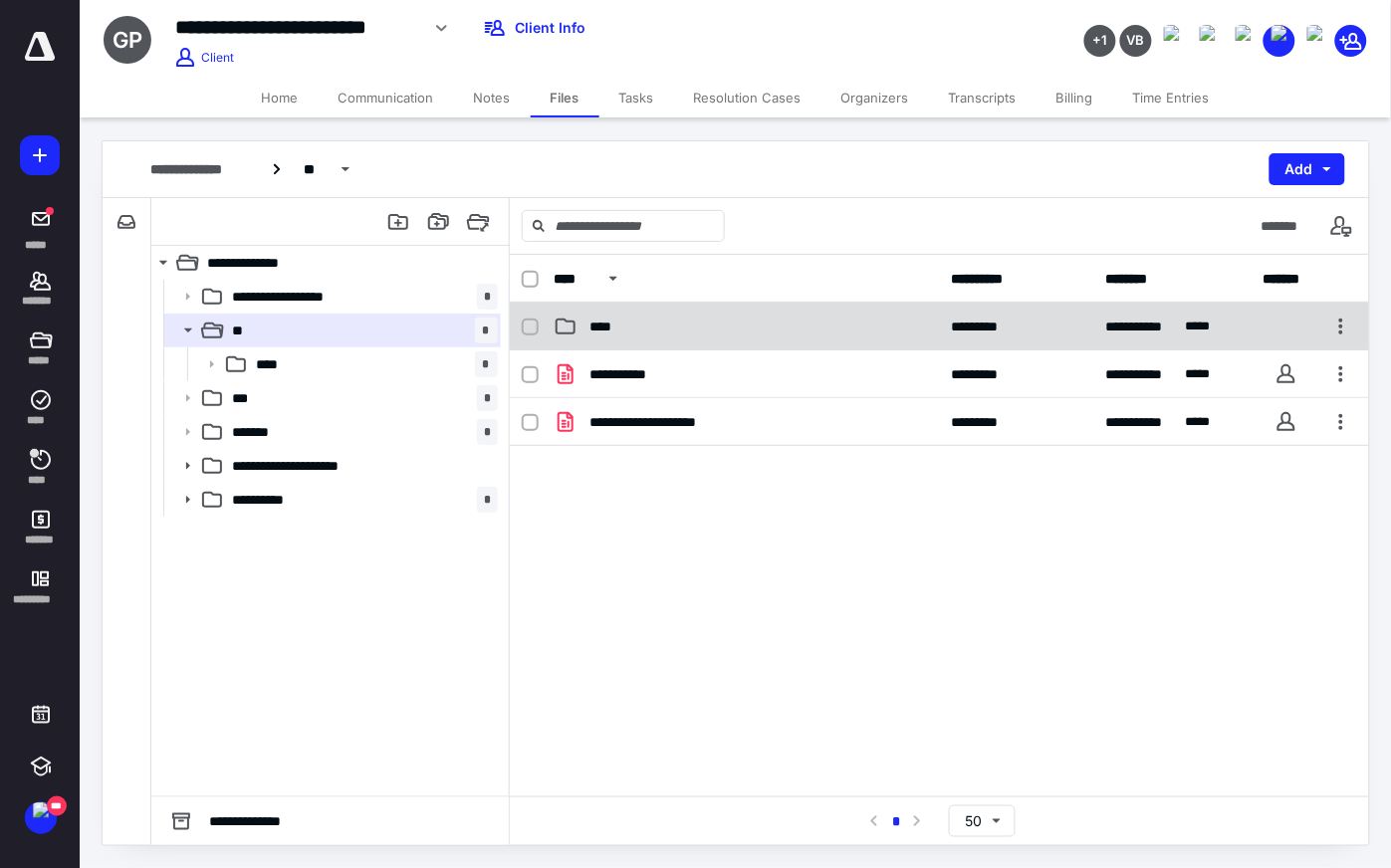 click on "****" at bounding box center [746, 326] 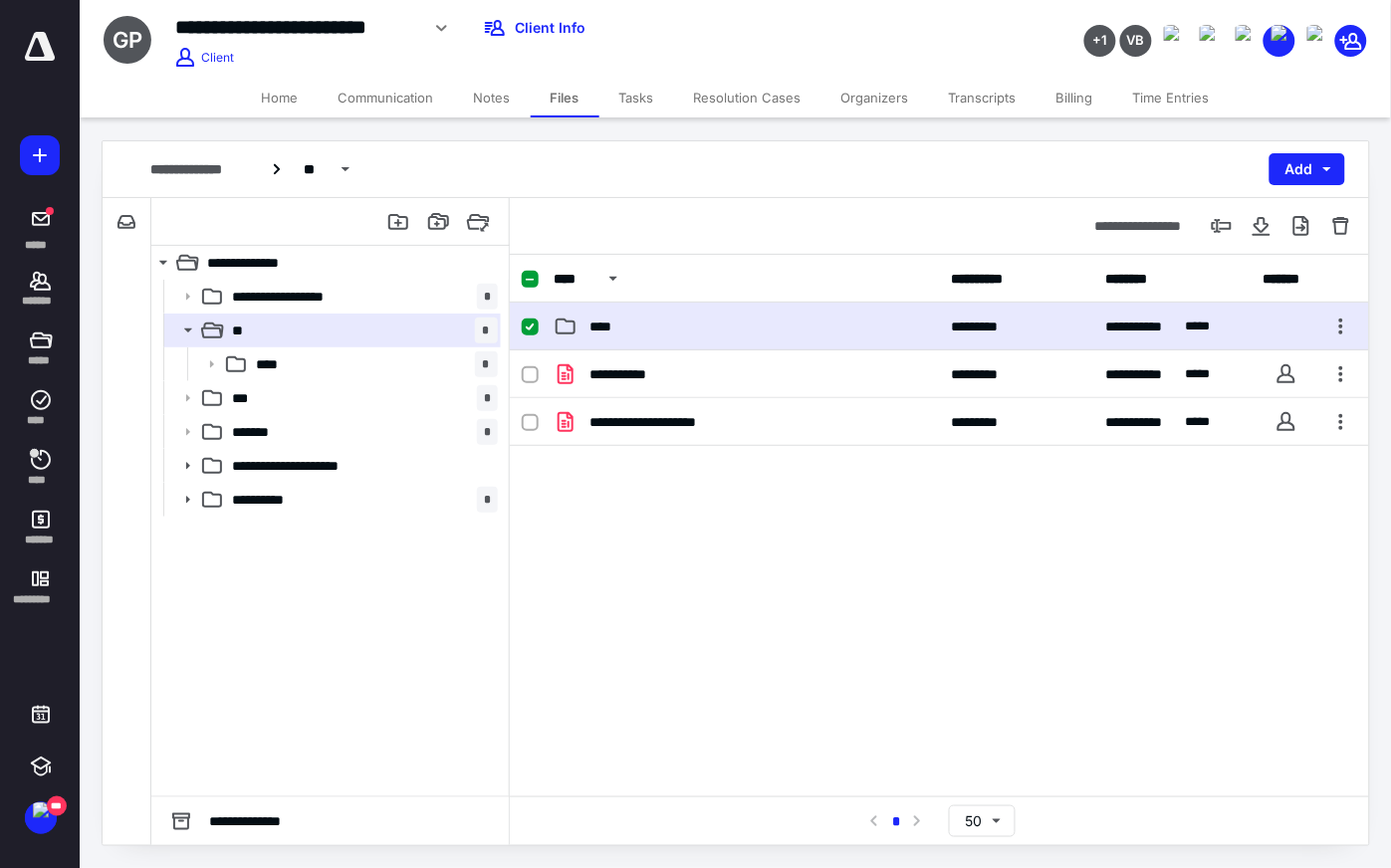 click on "****" at bounding box center (746, 326) 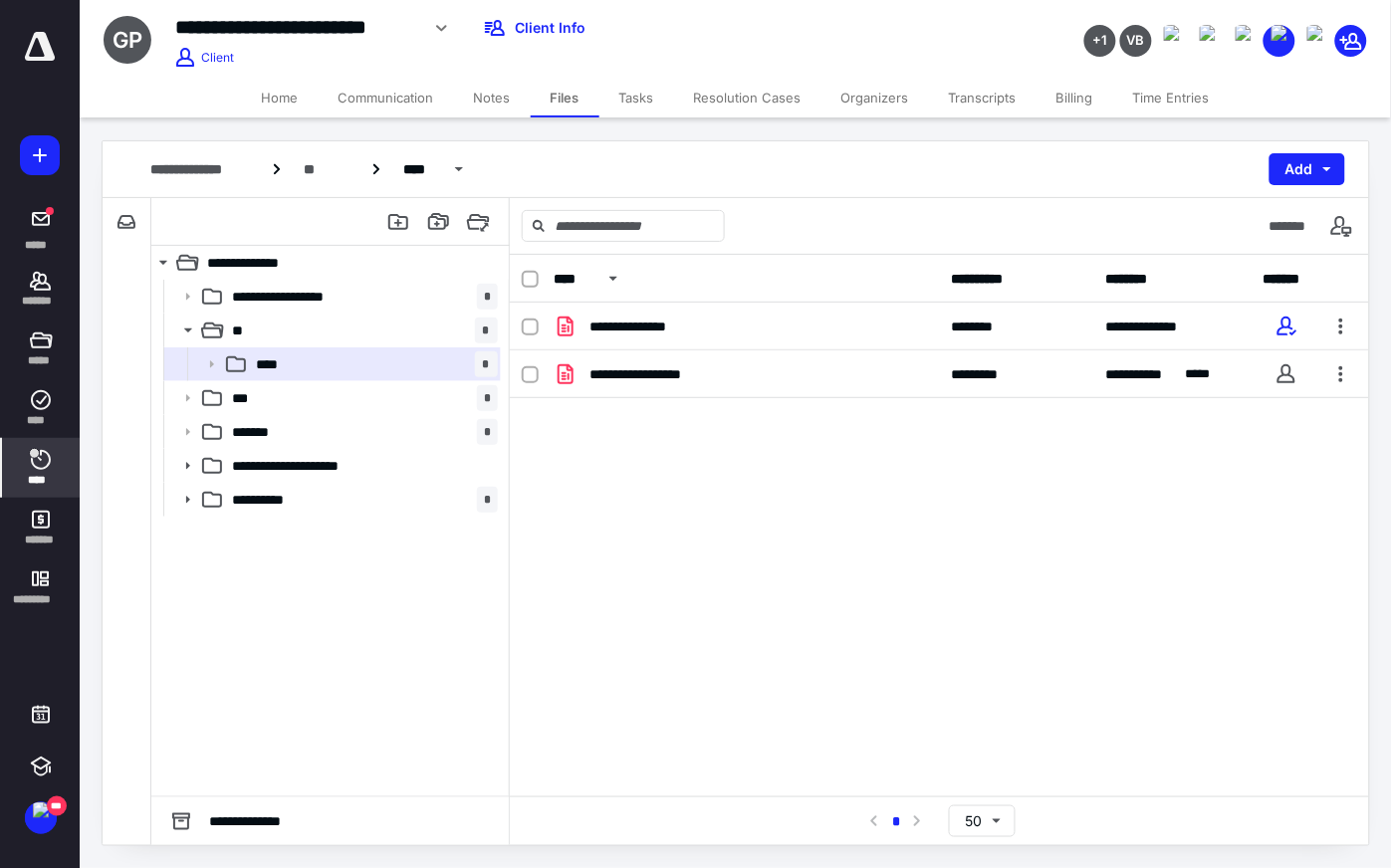 click on "****" at bounding box center [41, 480] 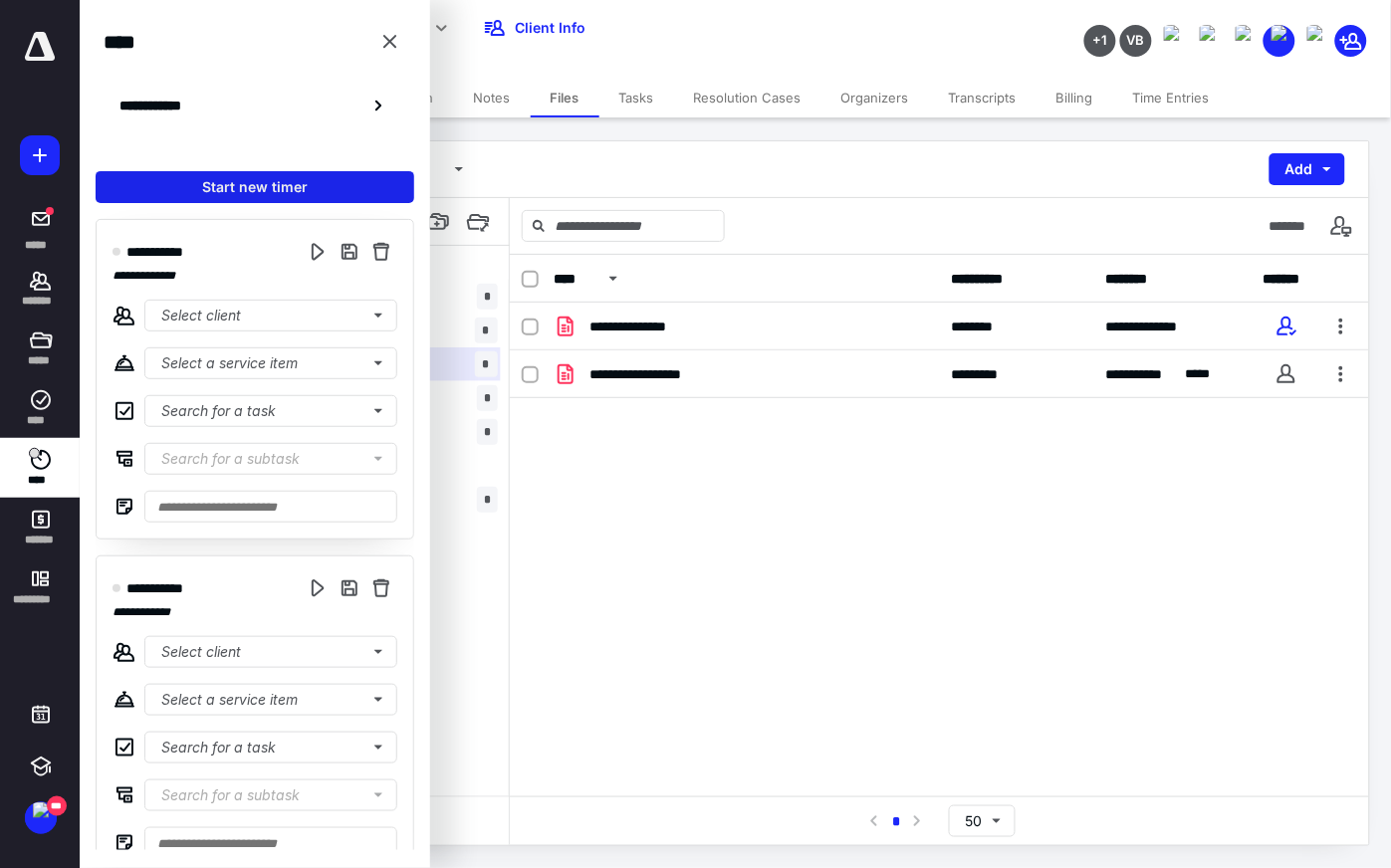 click on "Start new timer" at bounding box center [255, 187] 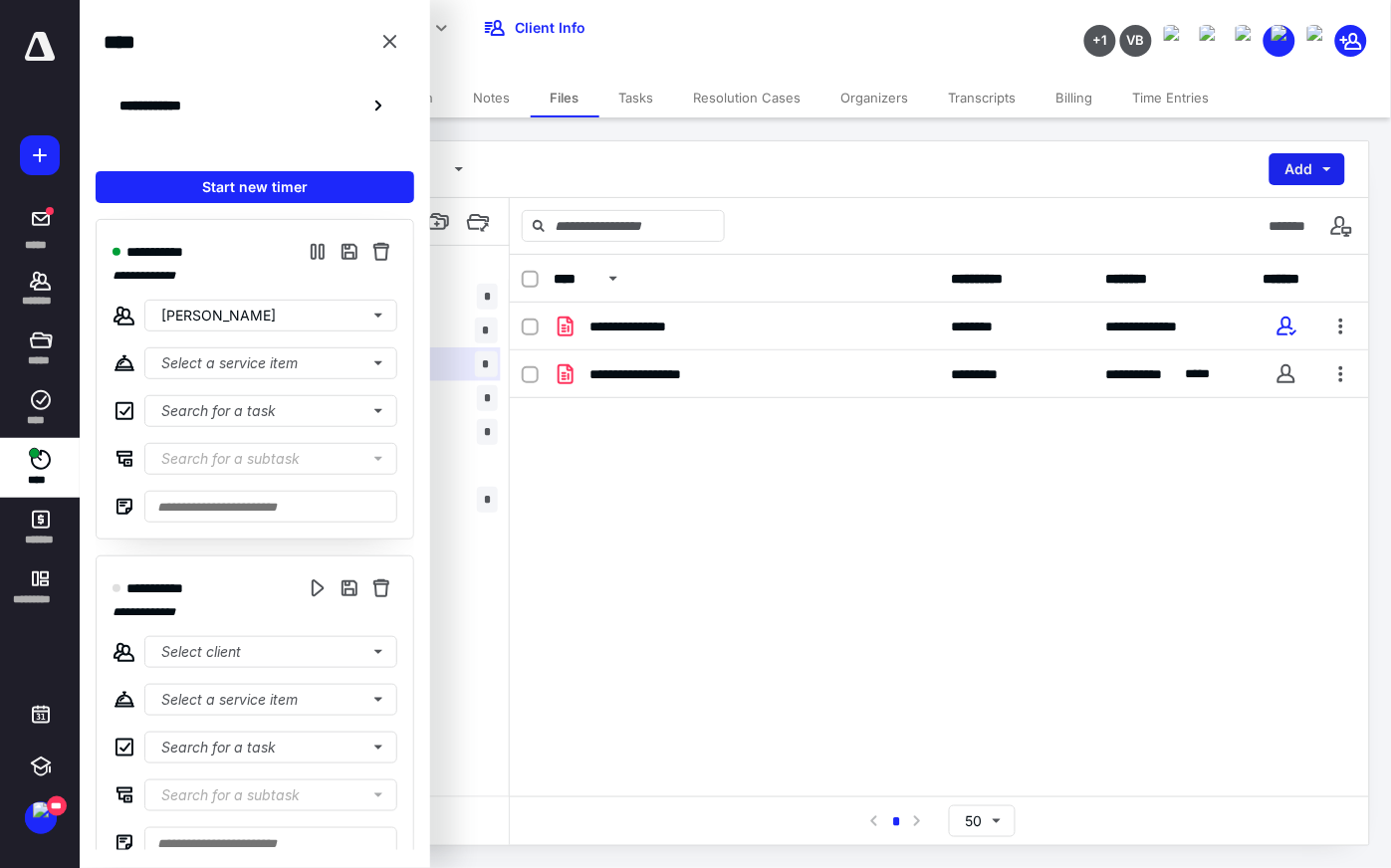 click on "Add" at bounding box center (1307, 169) 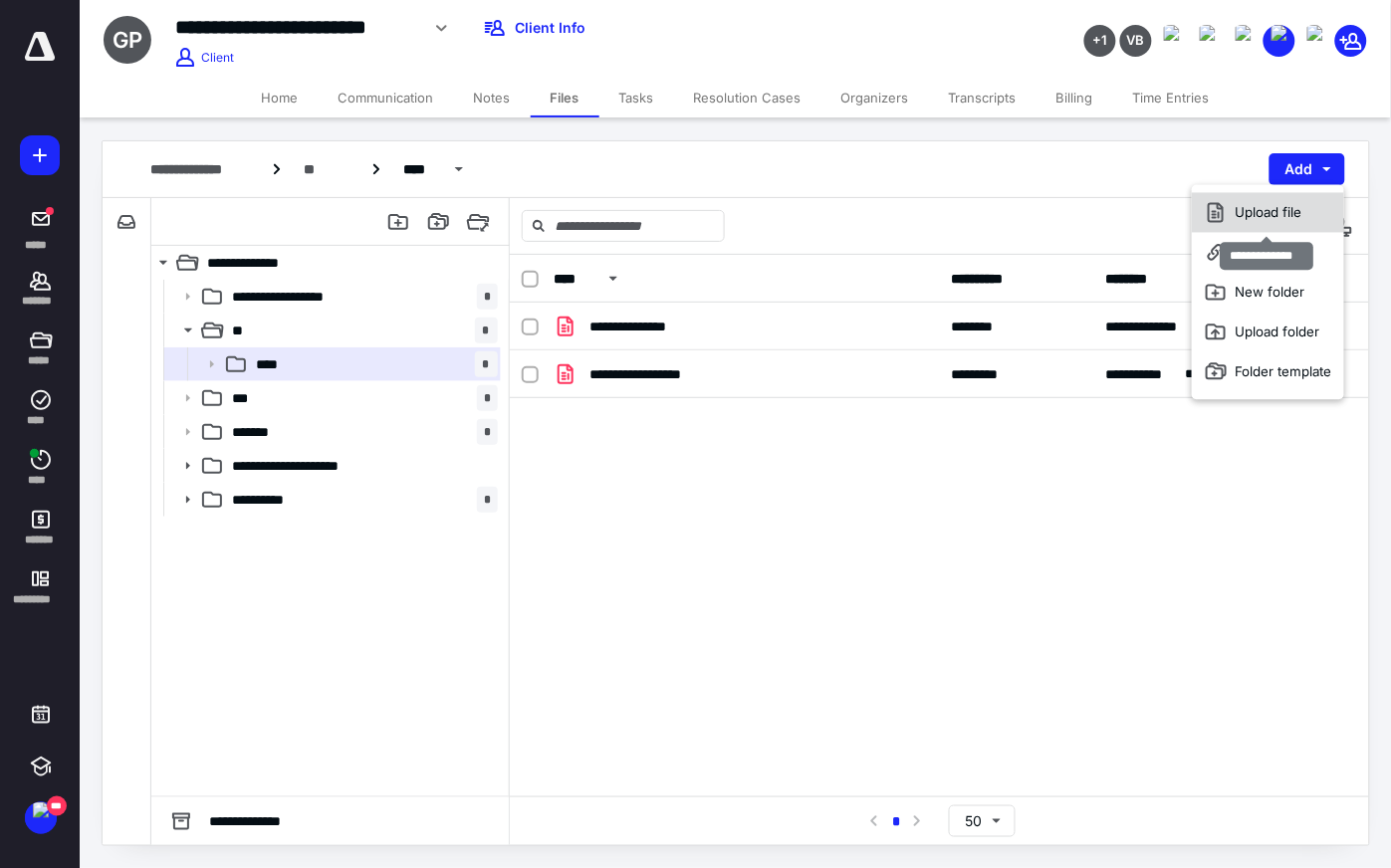 click on "Upload file" at bounding box center [1268, 213] 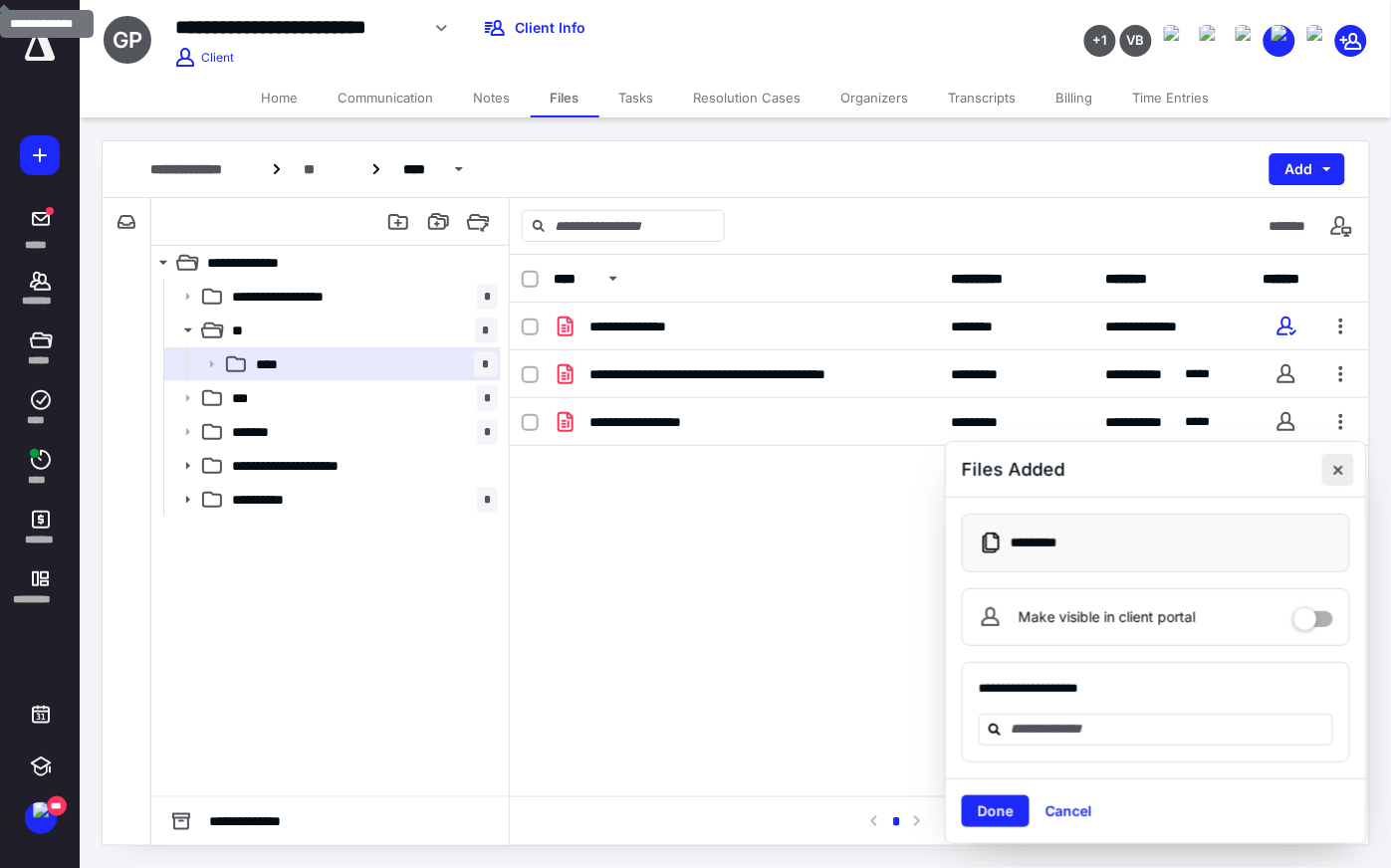 click at bounding box center (1338, 470) 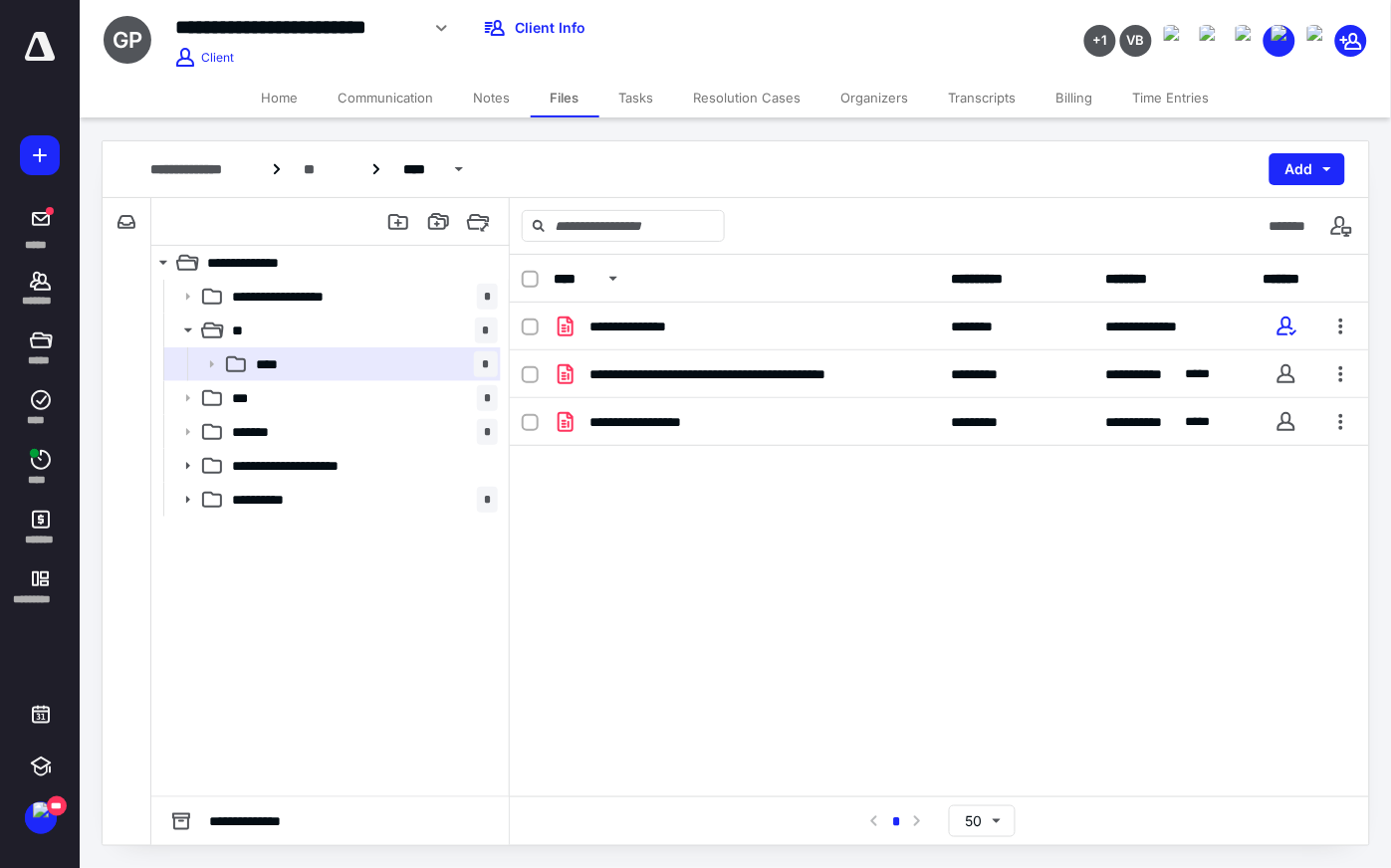 click on "Communication" at bounding box center [386, 98] 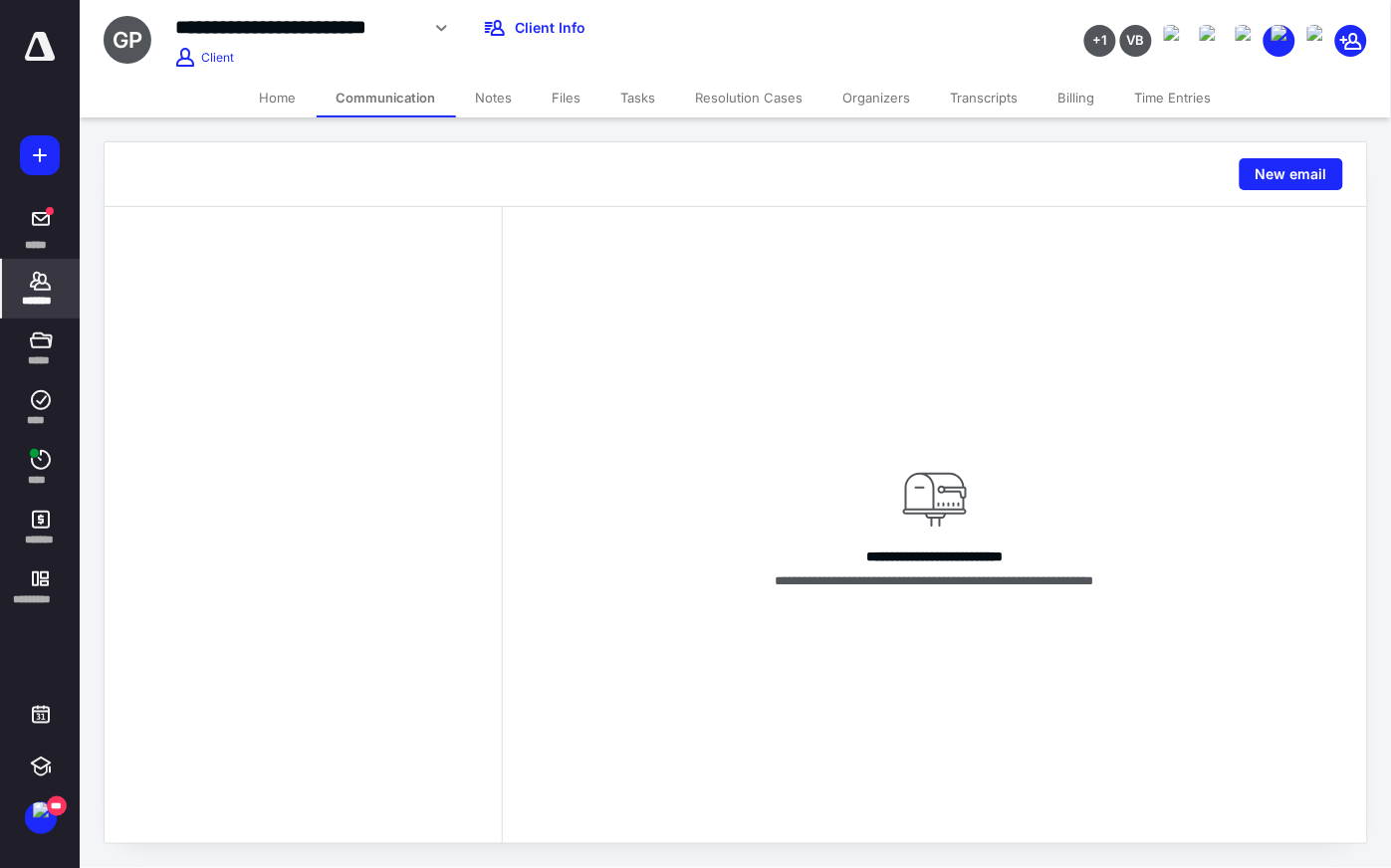 click on "*******" at bounding box center [41, 301] 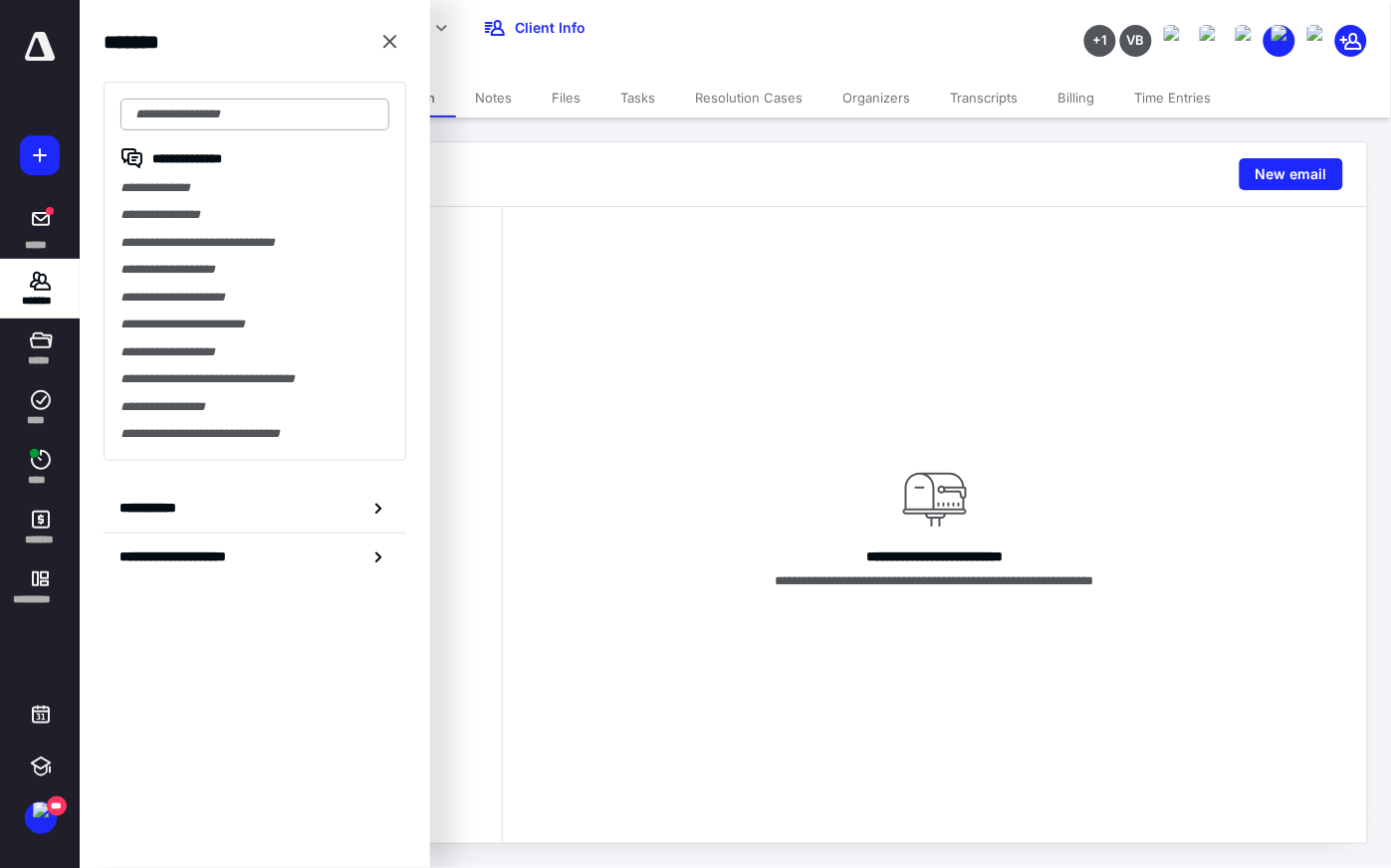 click at bounding box center (255, 114) 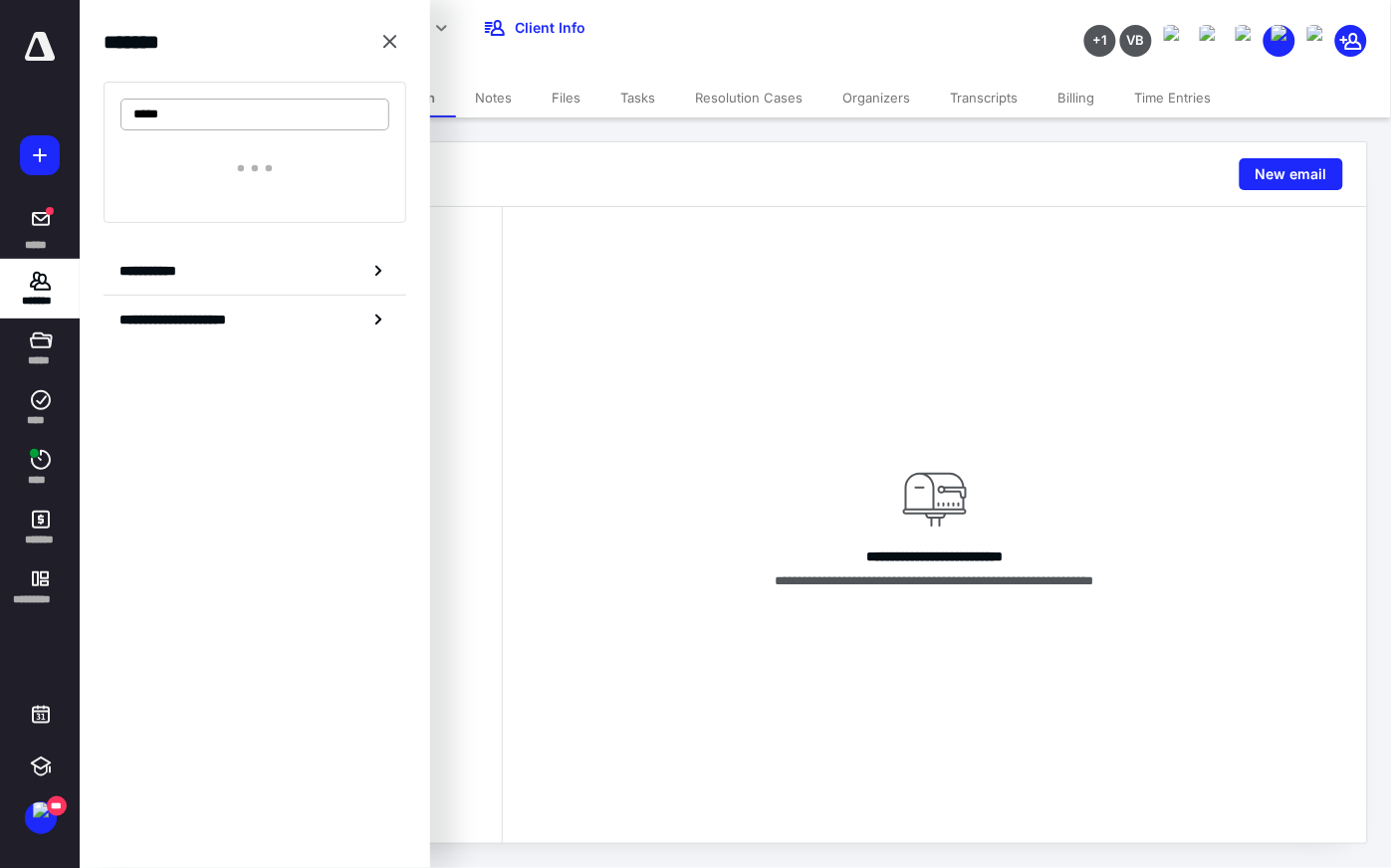 type on "******" 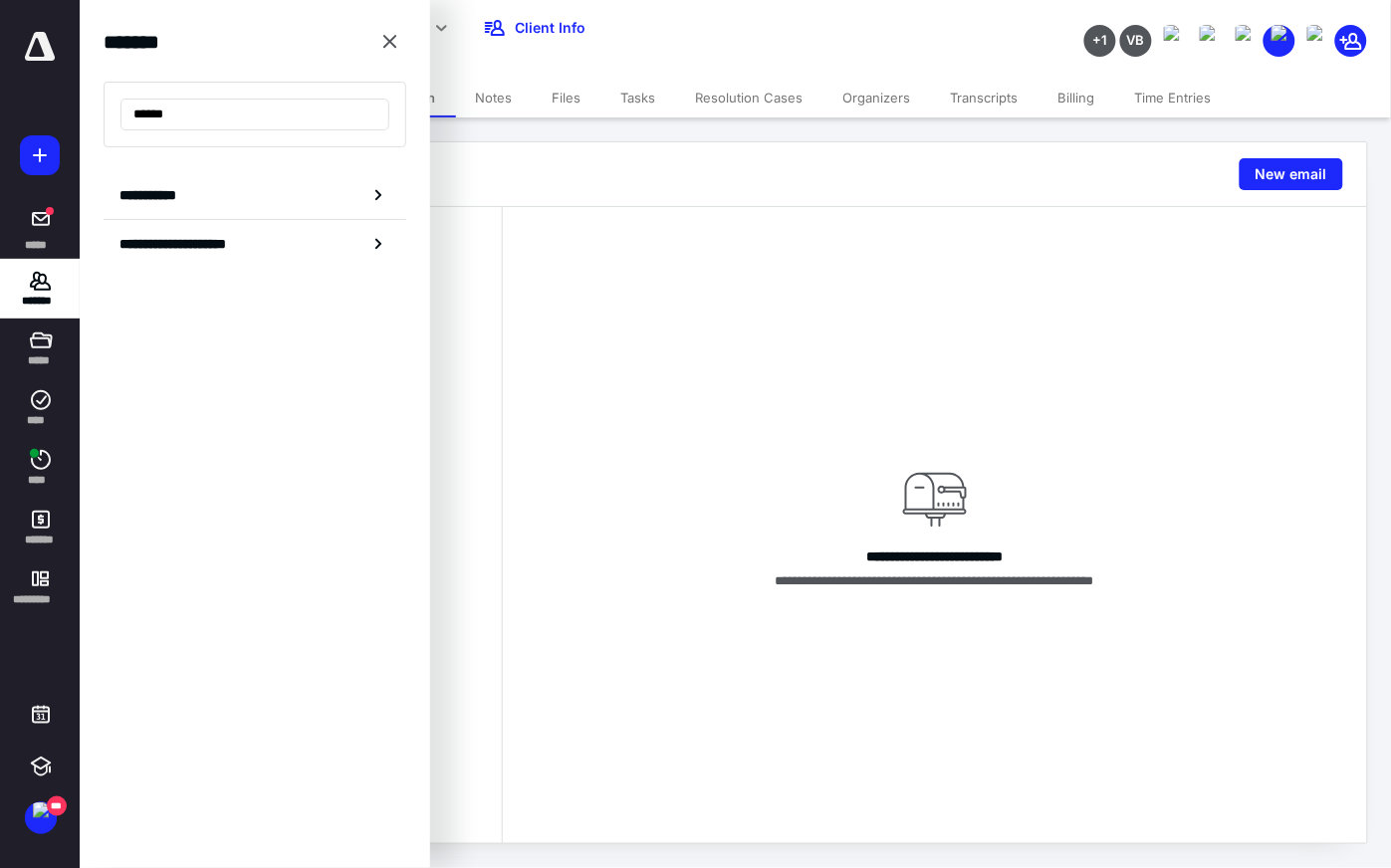 drag, startPoint x: 203, startPoint y: 117, endPoint x: 108, endPoint y: 122, distance: 95.13149 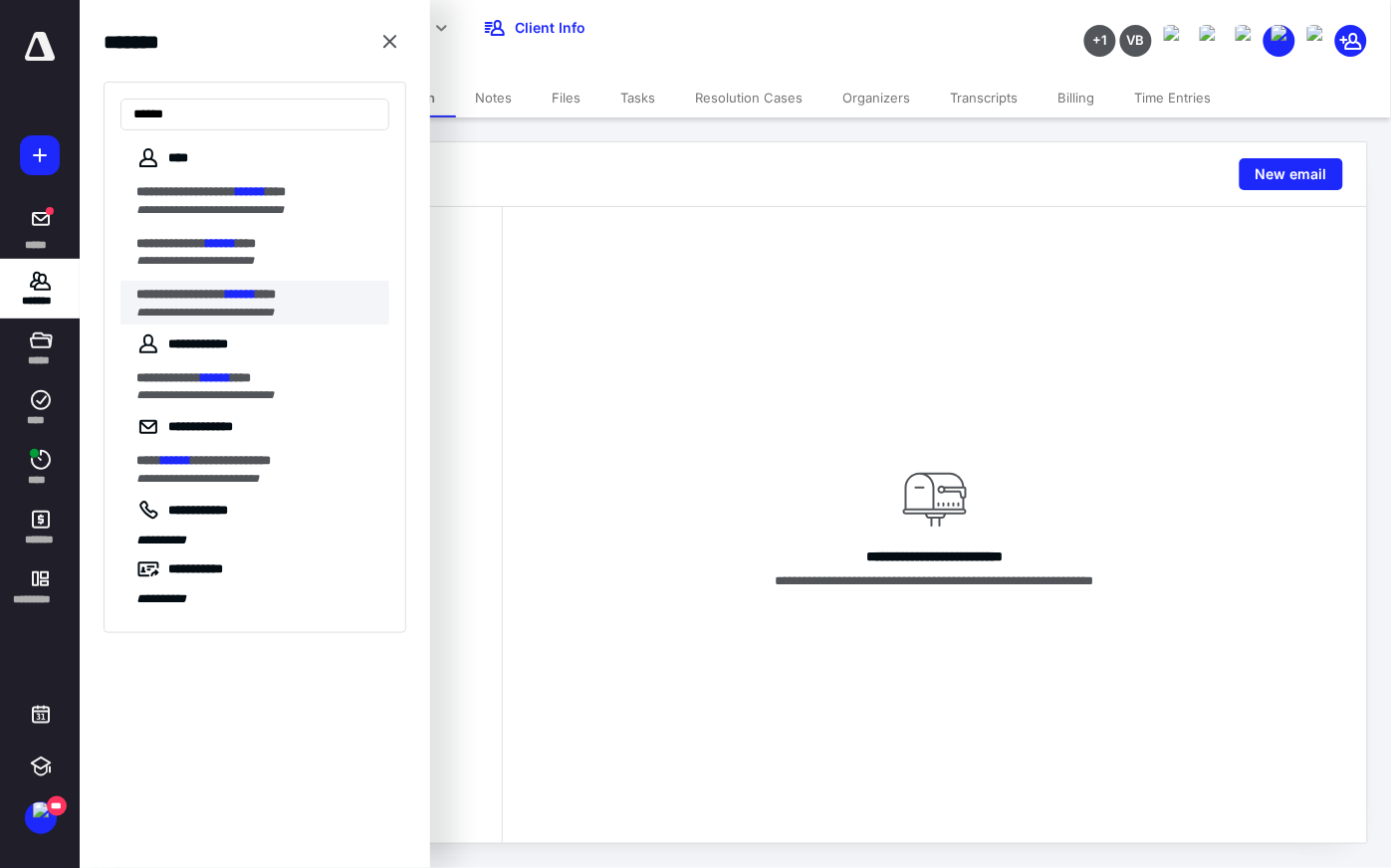 type on "******" 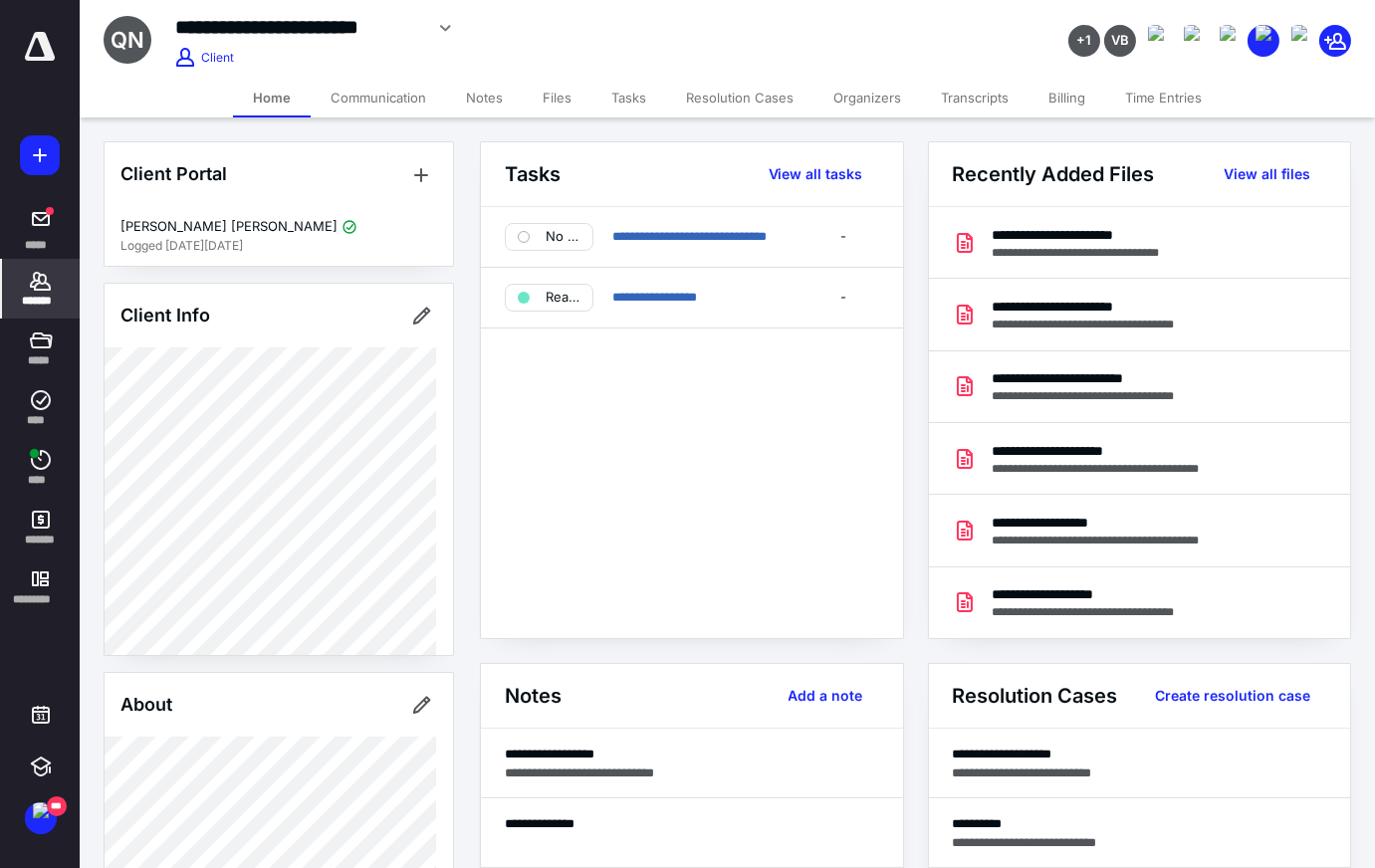 click on "Files" at bounding box center [557, 98] 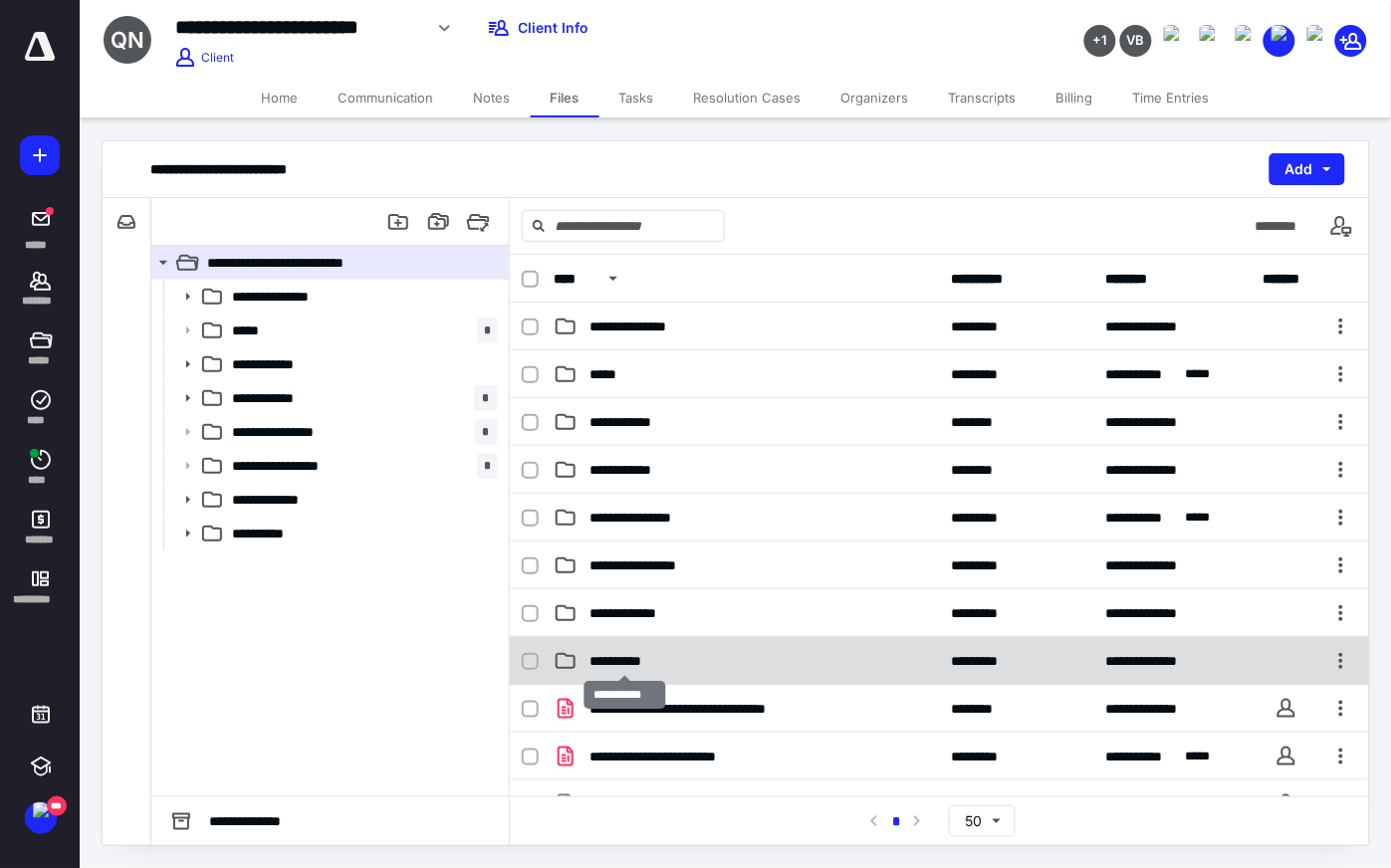 click on "**********" at bounding box center (624, 661) 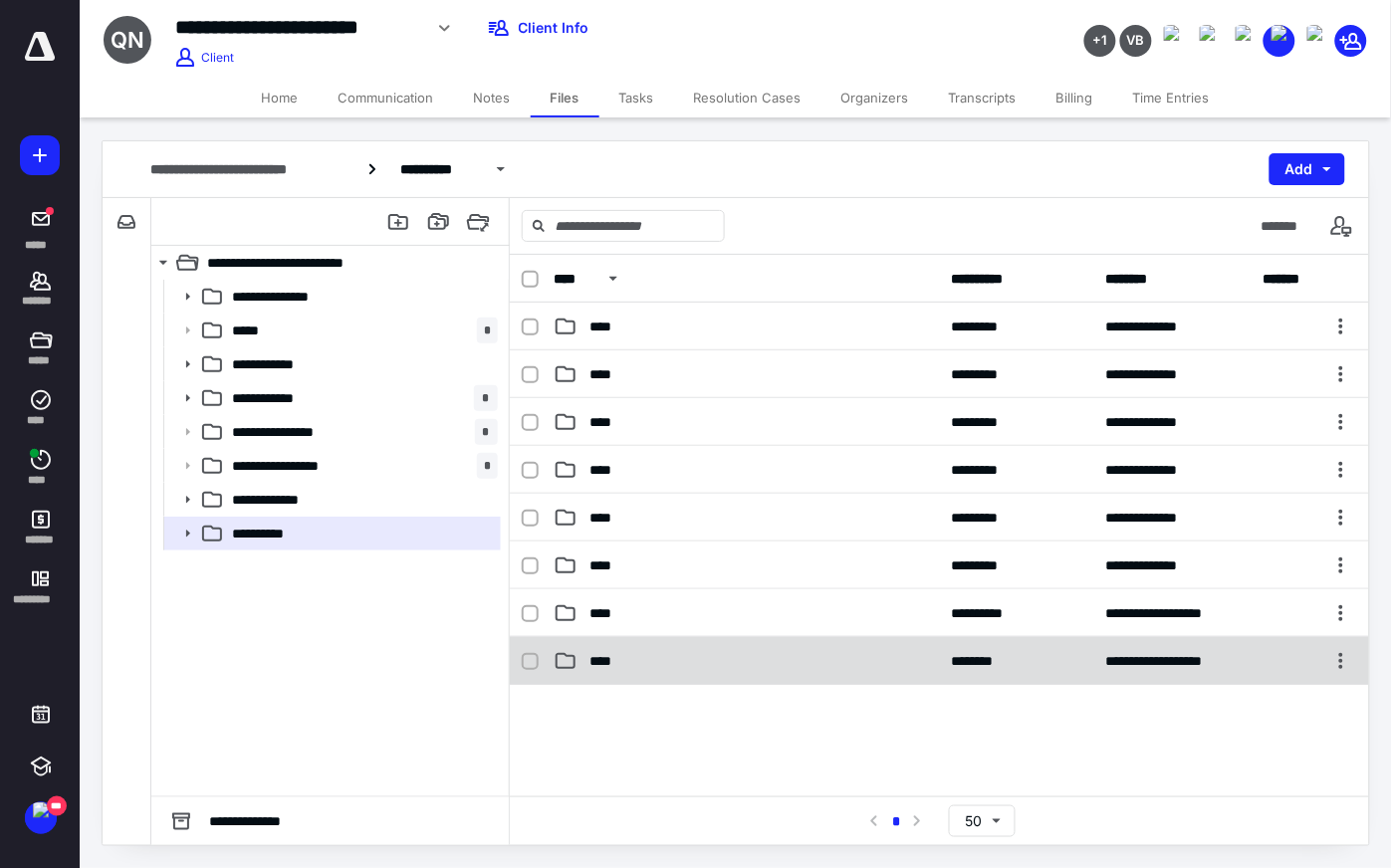 click on "****" at bounding box center (746, 661) 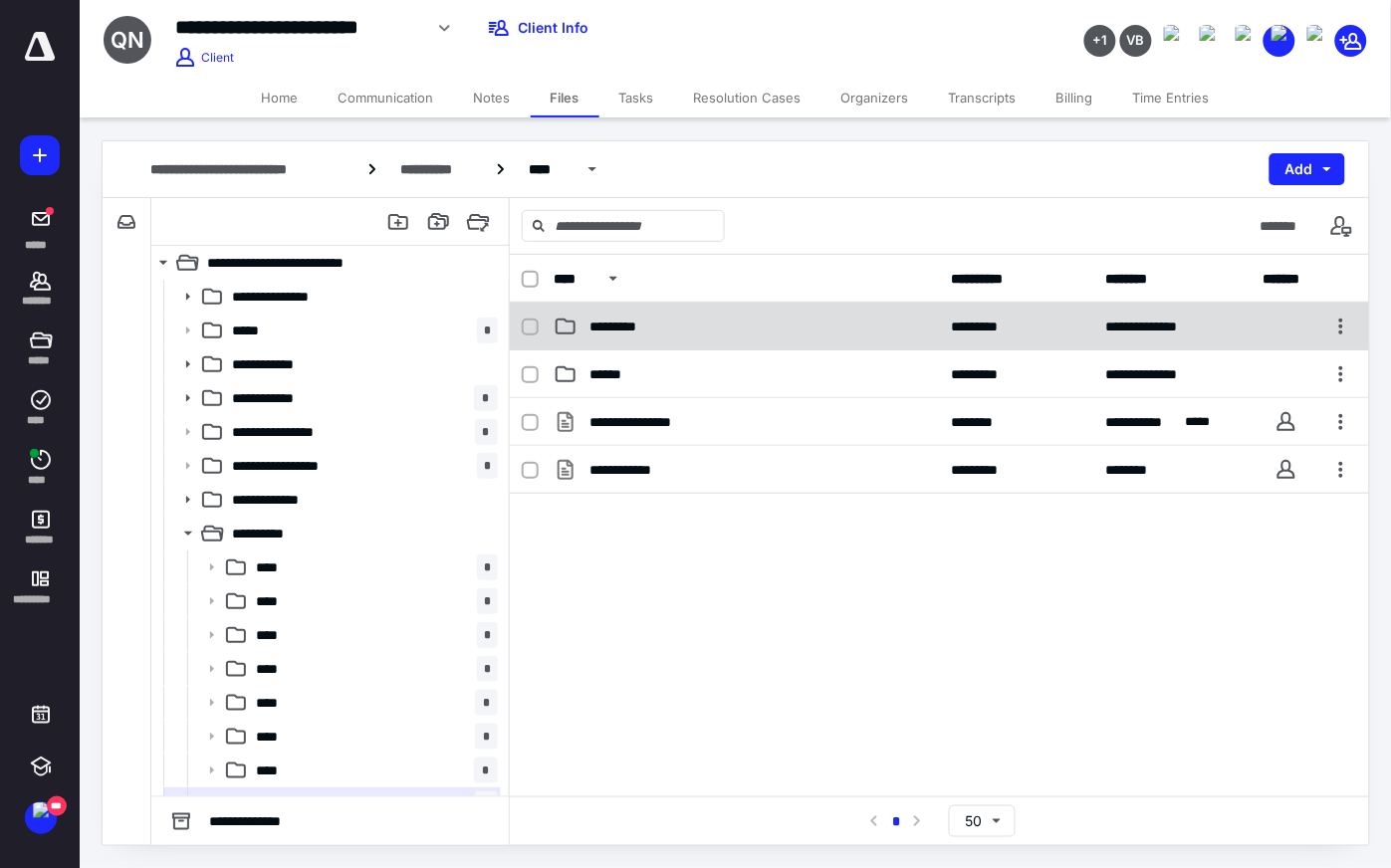 click on "*********" at bounding box center [746, 326] 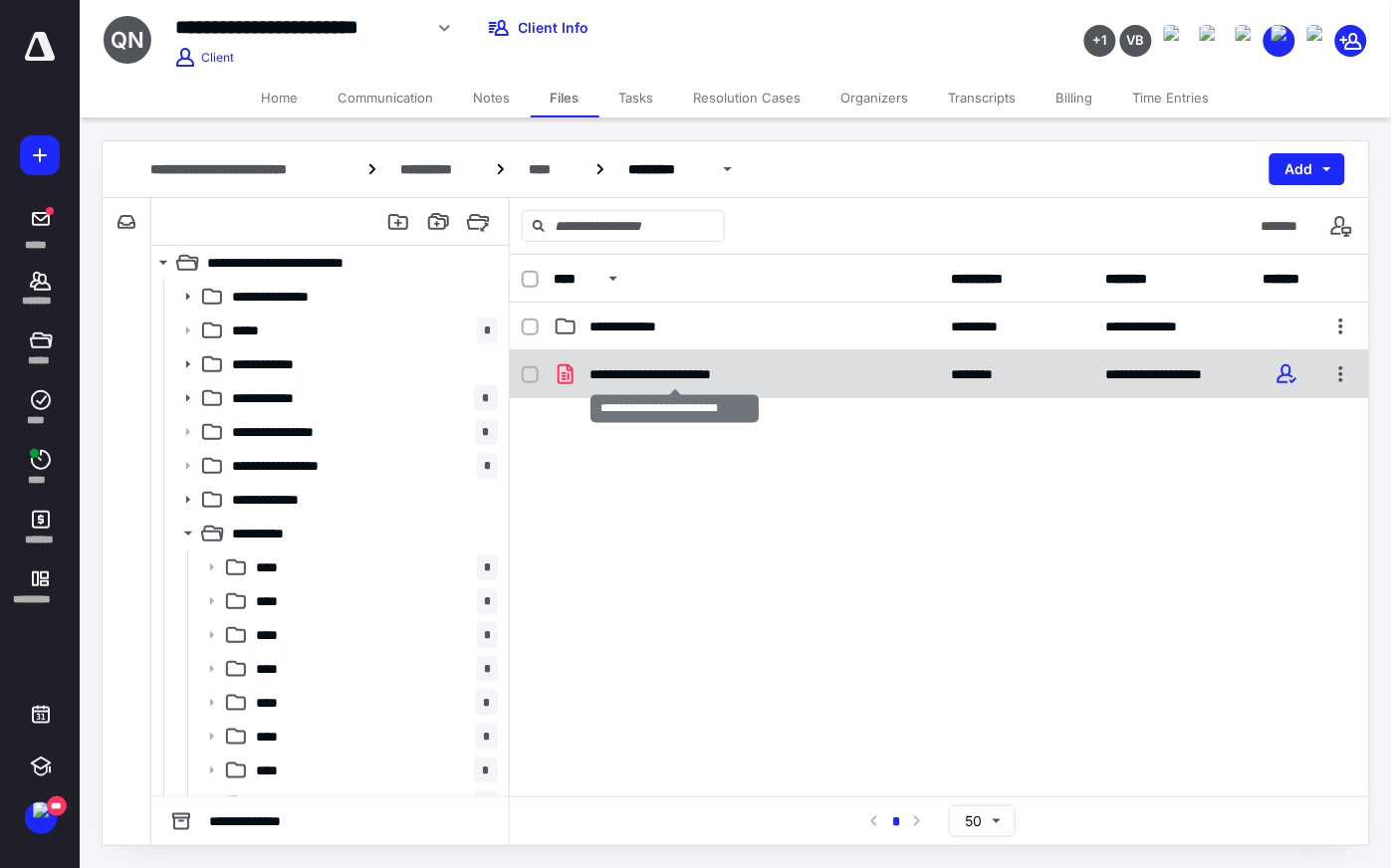 click on "**********" at bounding box center (675, 374) 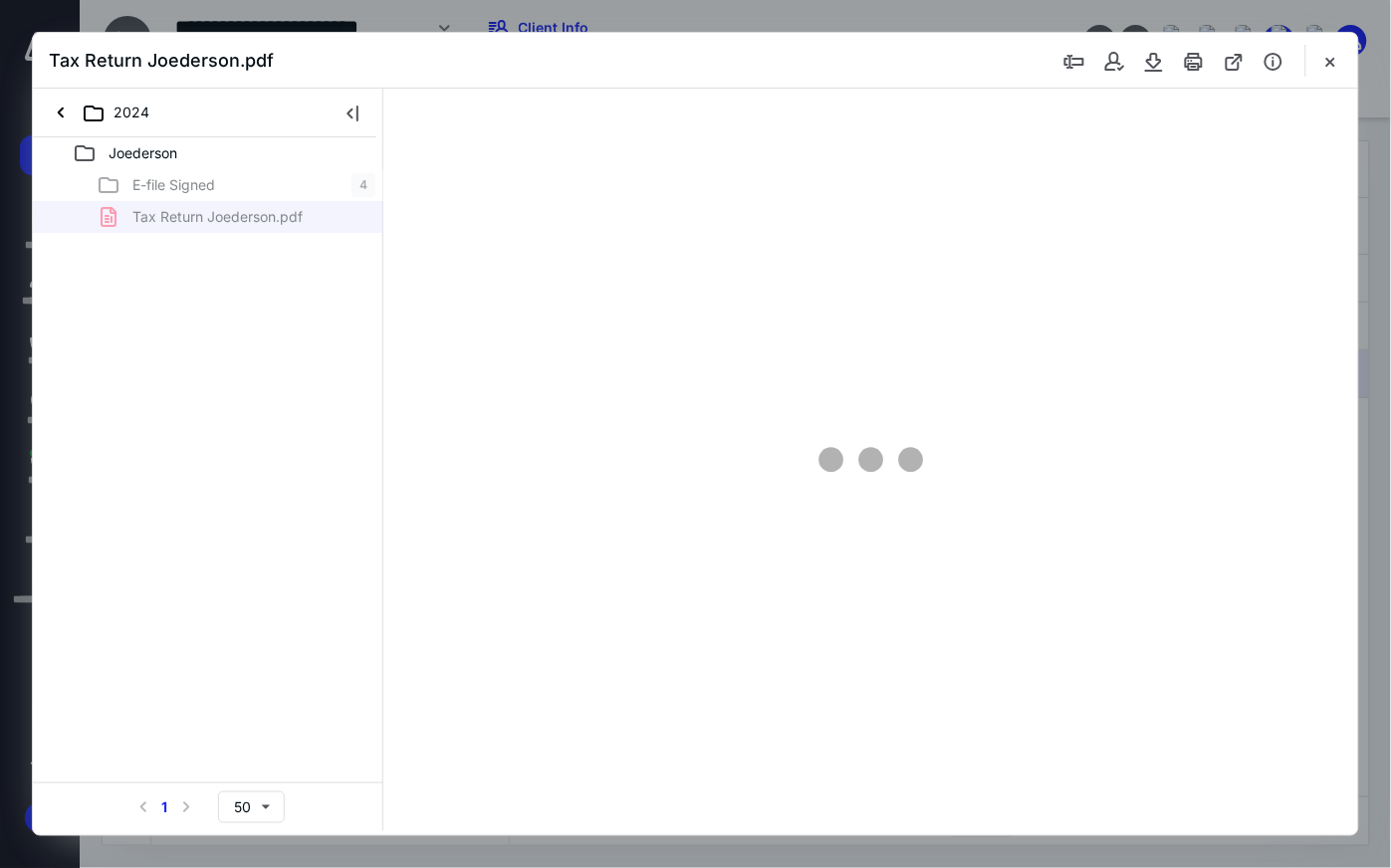scroll, scrollTop: 0, scrollLeft: 0, axis: both 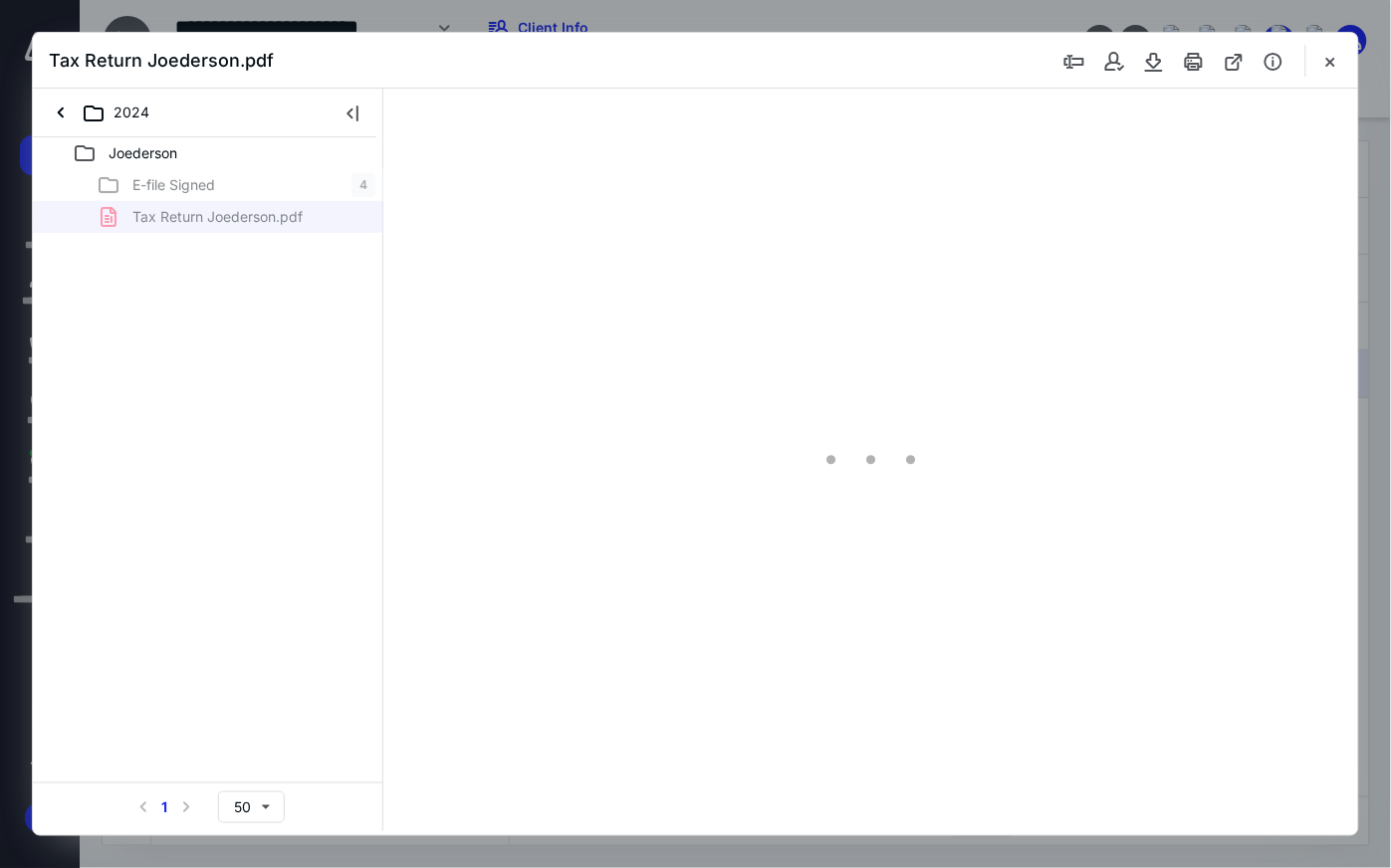 type on "89" 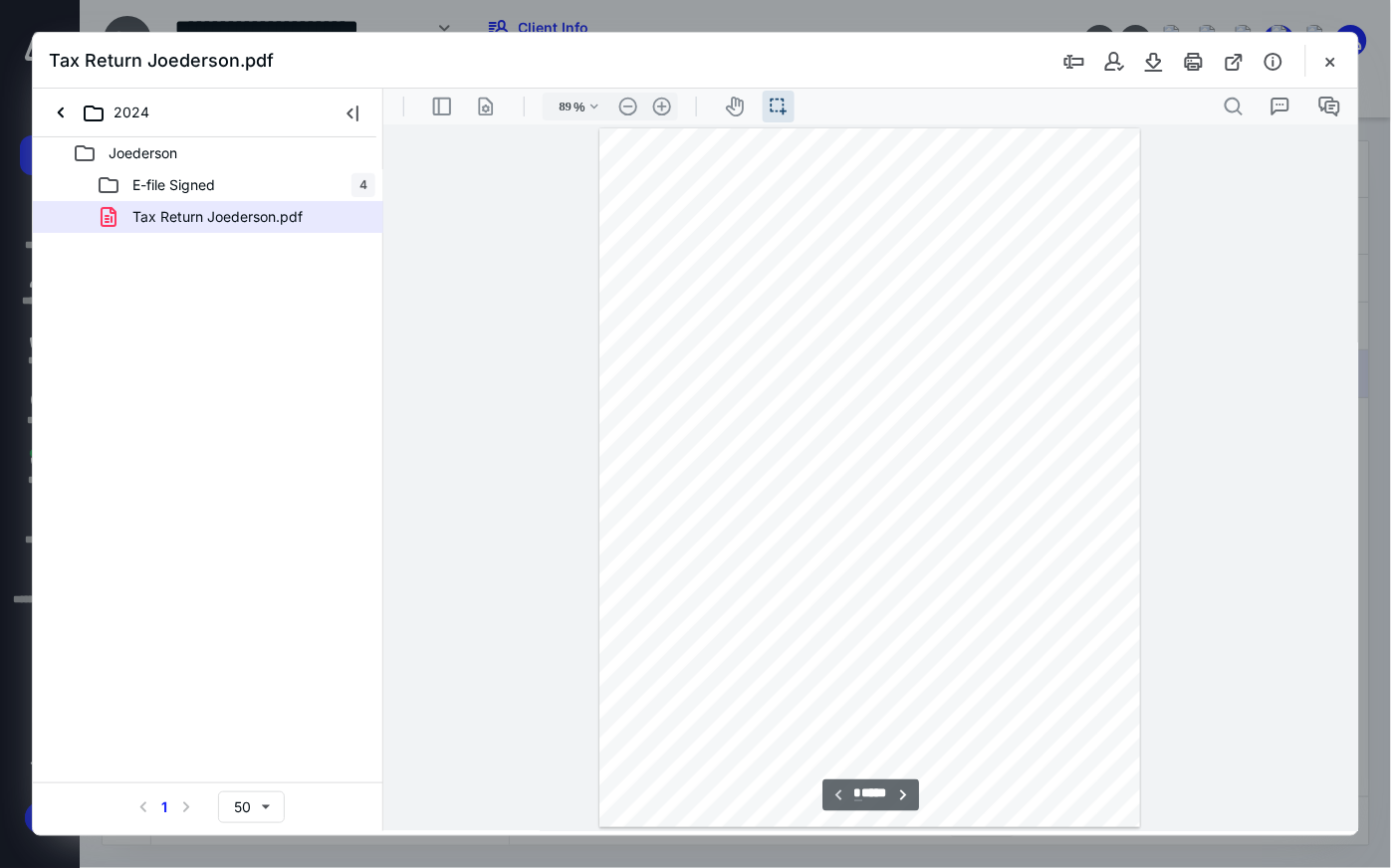 scroll, scrollTop: 40, scrollLeft: 0, axis: vertical 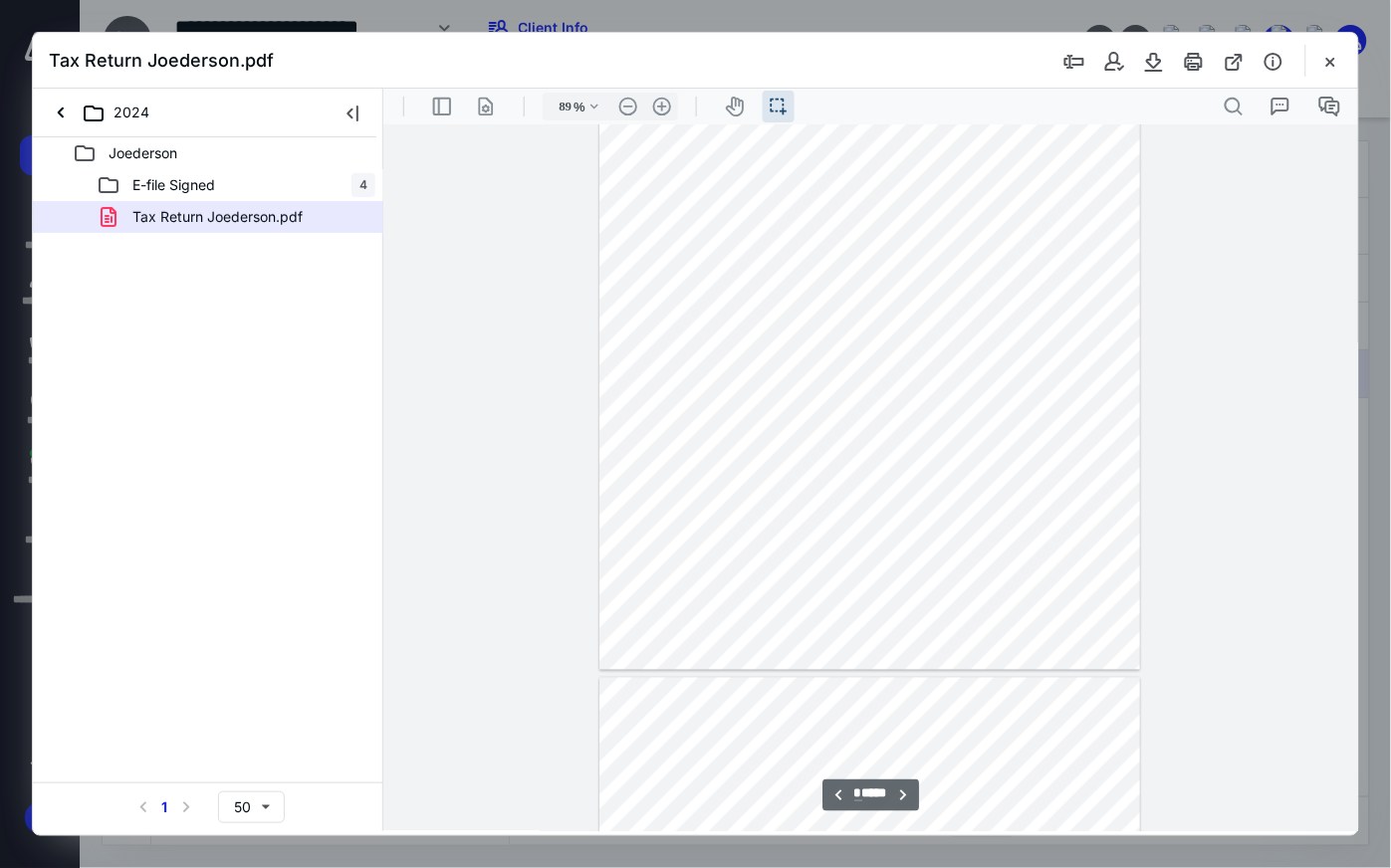 type on "*" 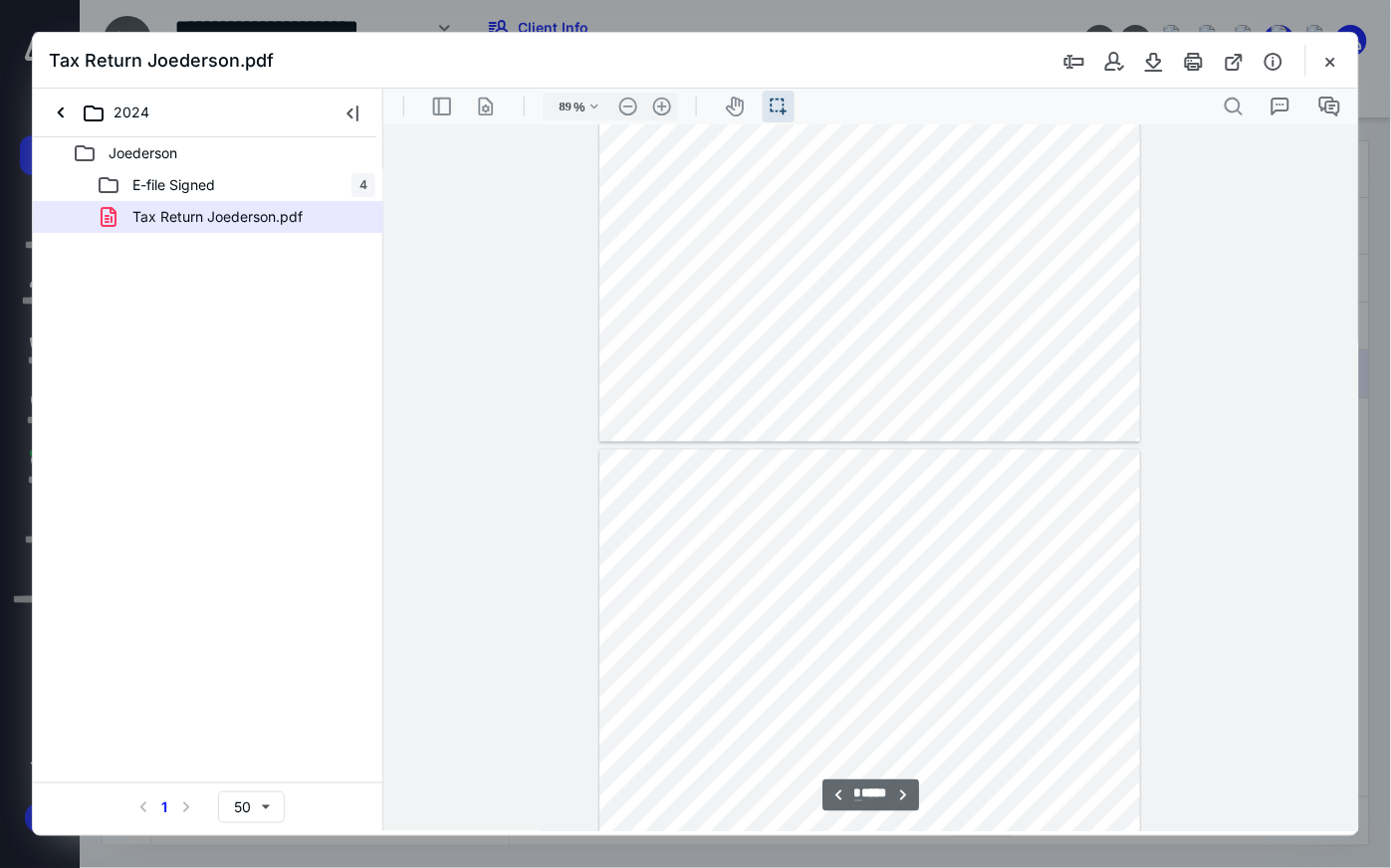 scroll, scrollTop: 2659, scrollLeft: 0, axis: vertical 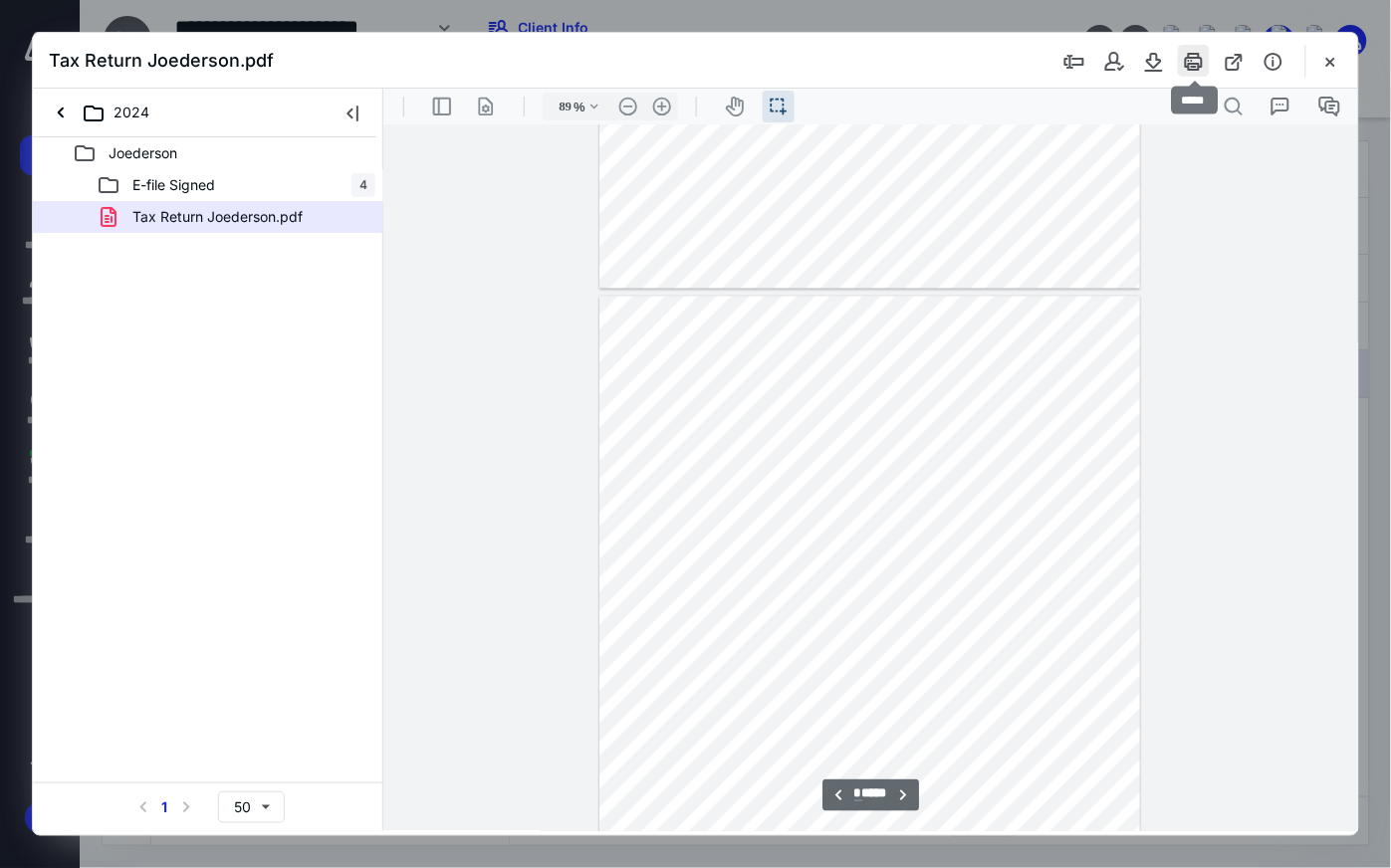 click at bounding box center [1194, 61] 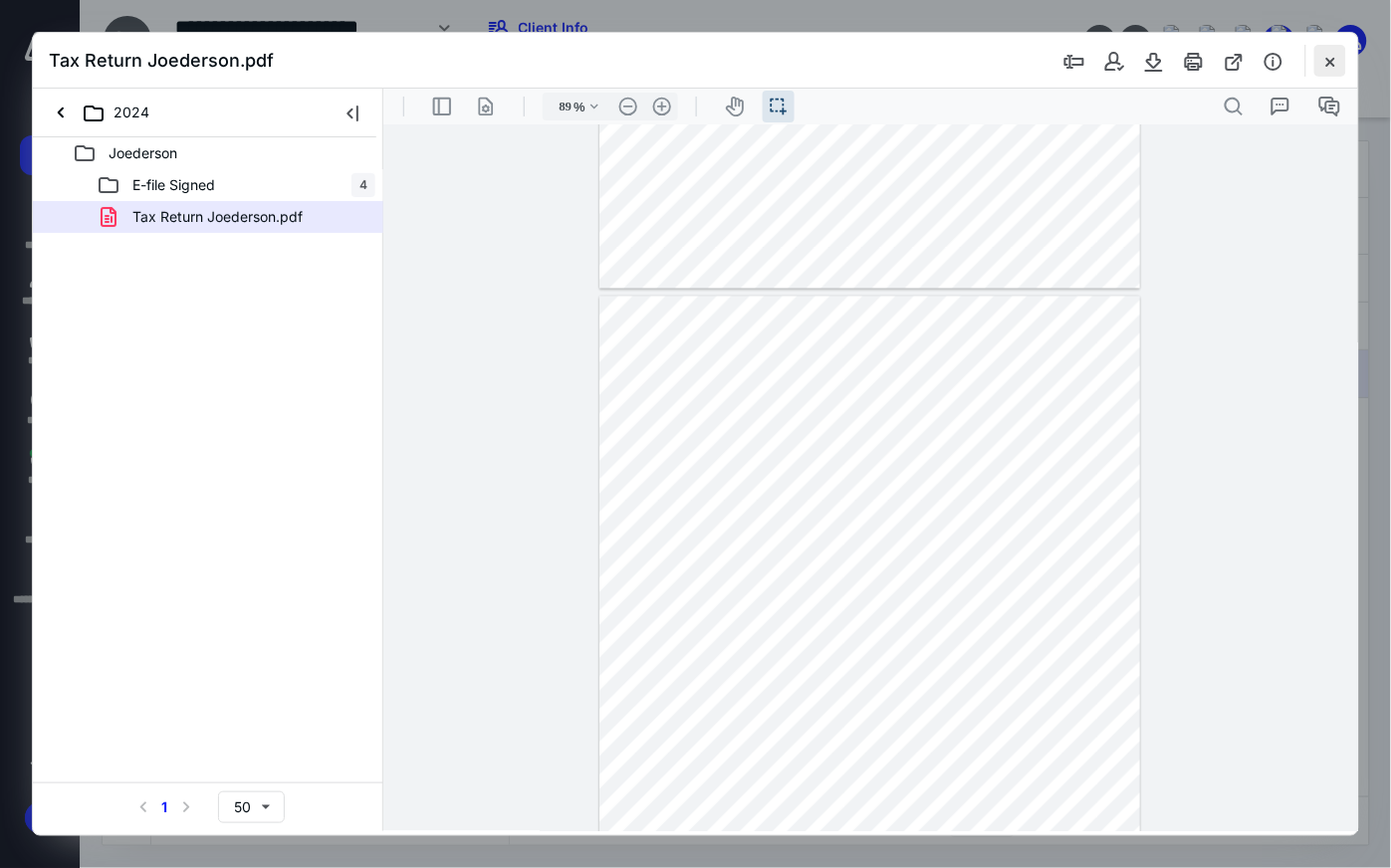 click at bounding box center (1330, 61) 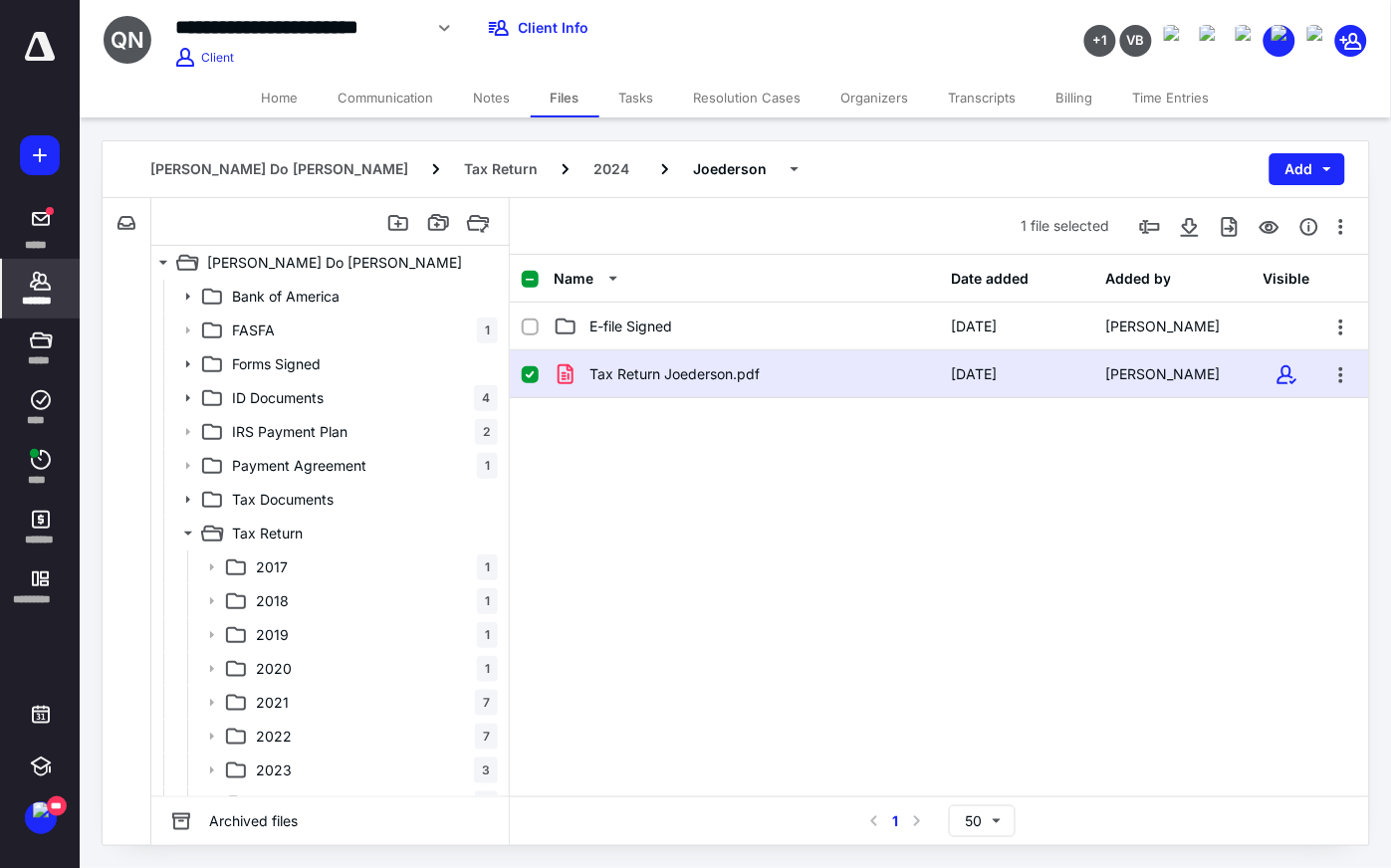 click on "*******" at bounding box center [41, 301] 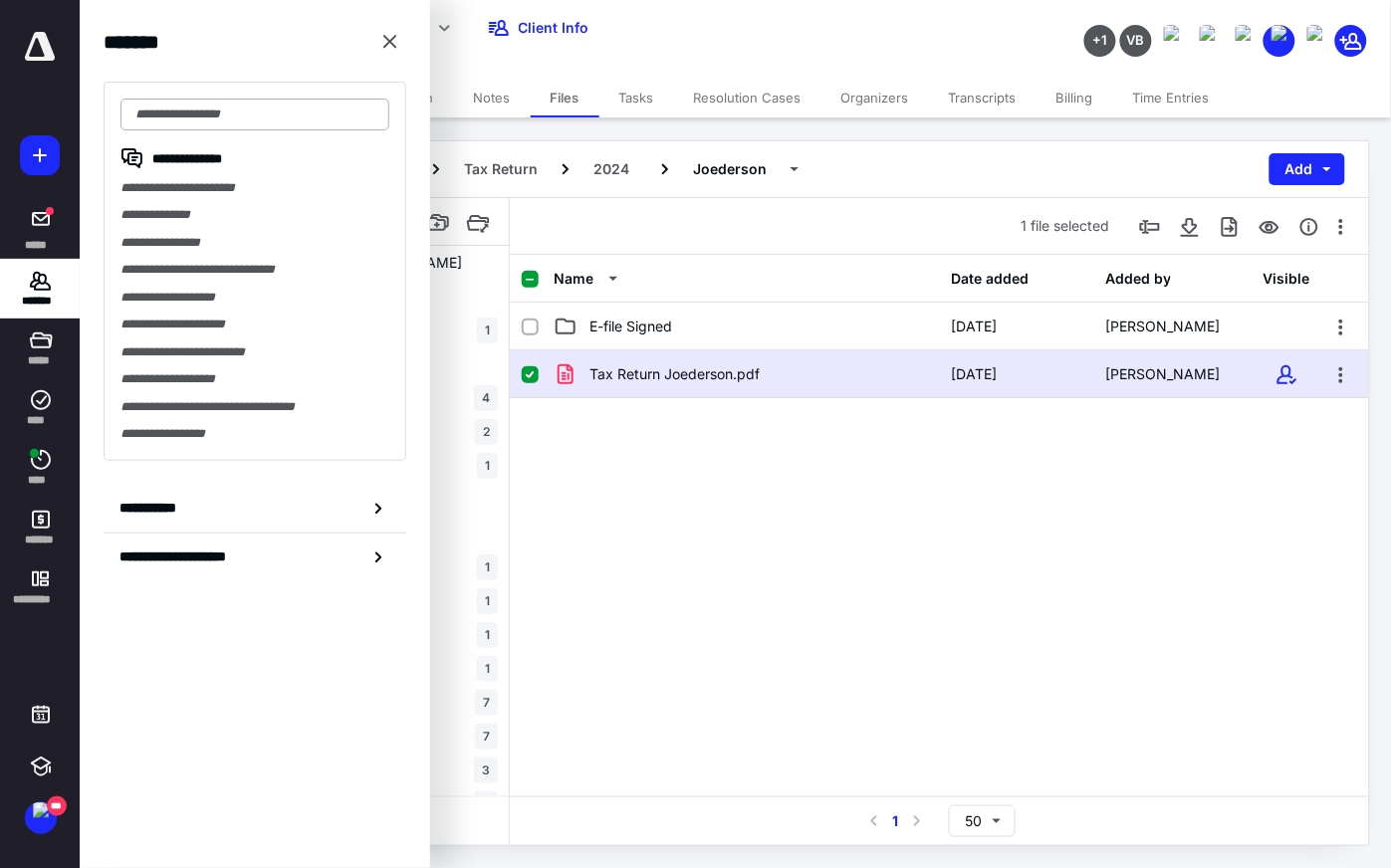 click at bounding box center (255, 114) 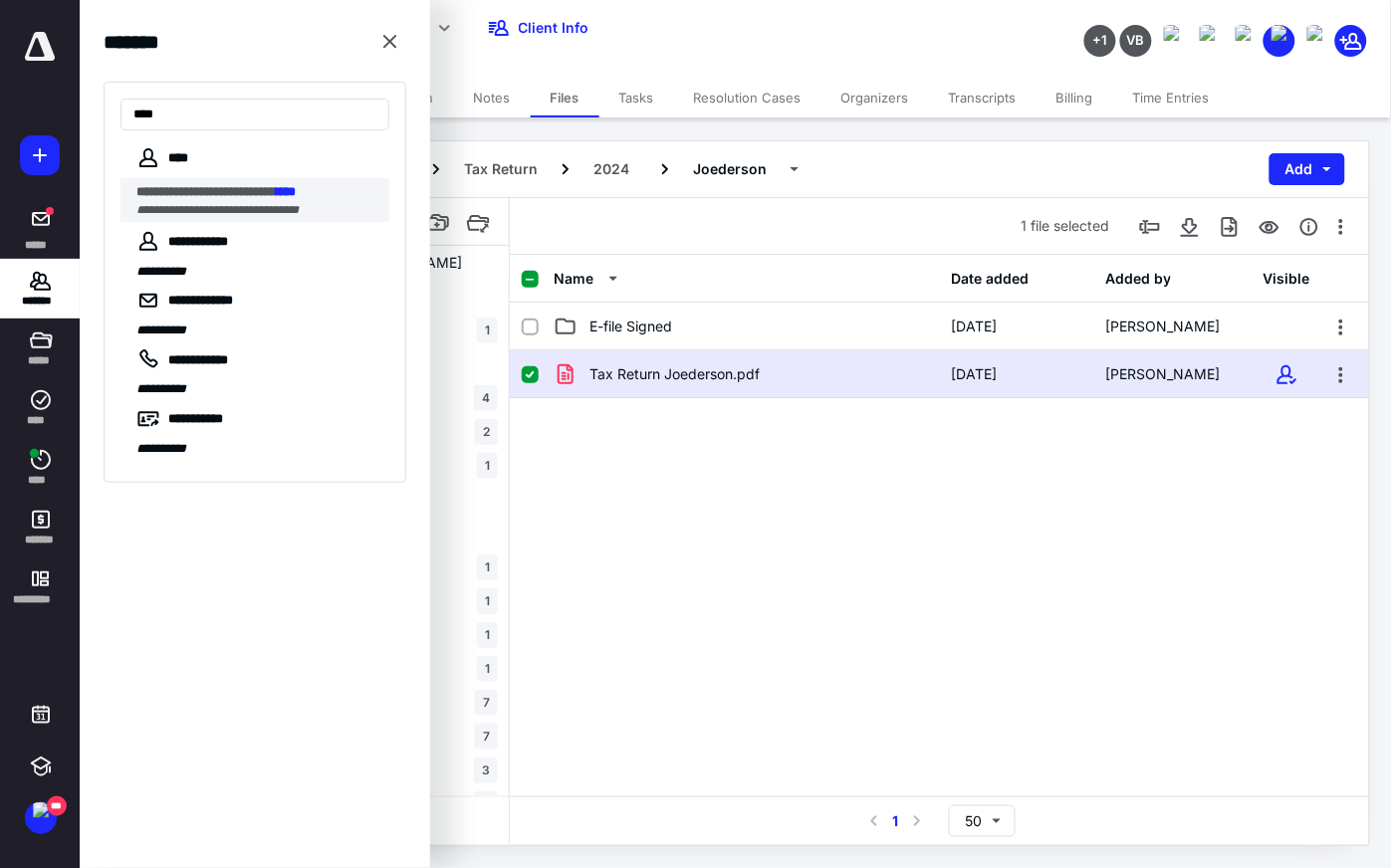 type on "****" 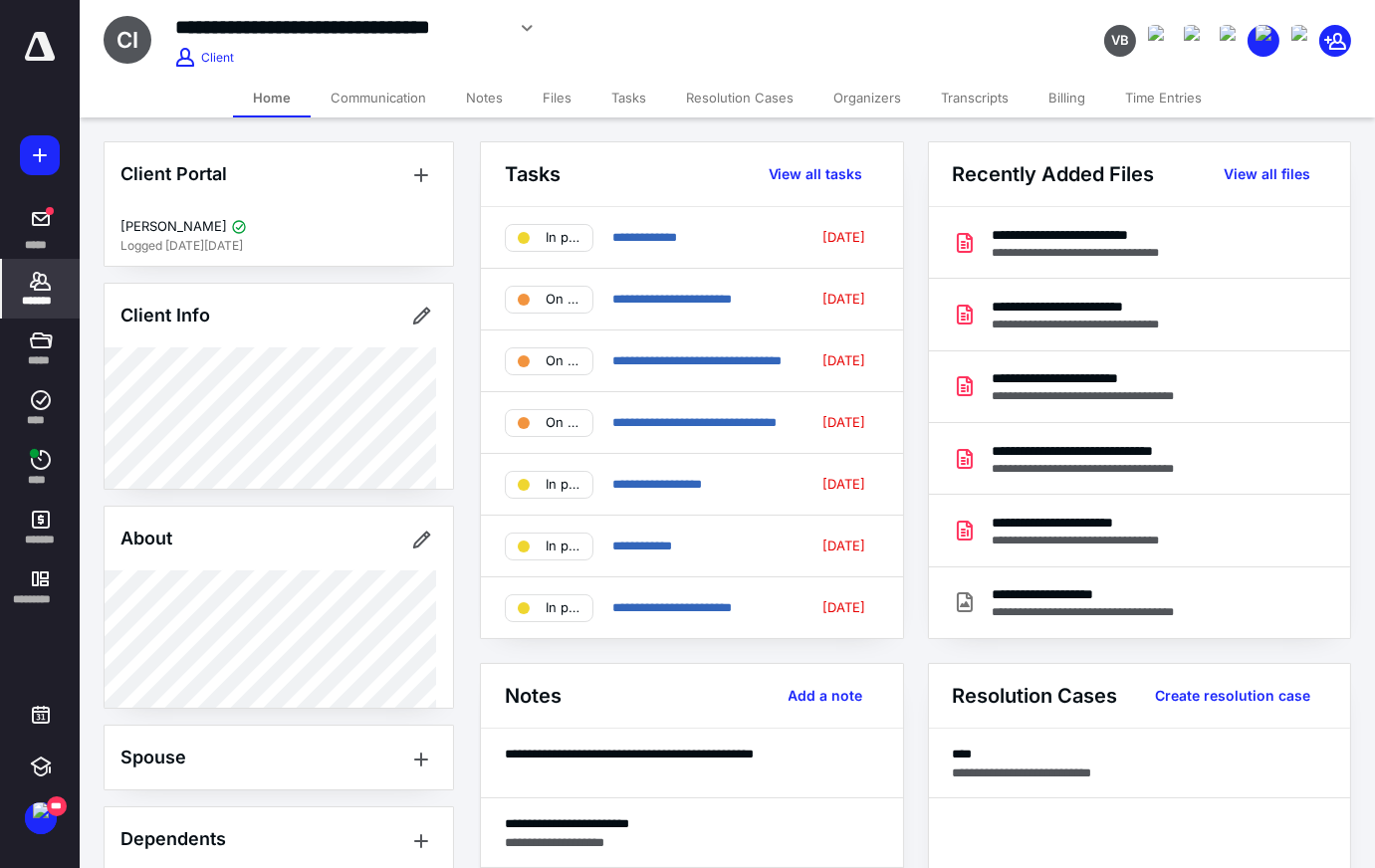 click on "Files" at bounding box center (557, 98) 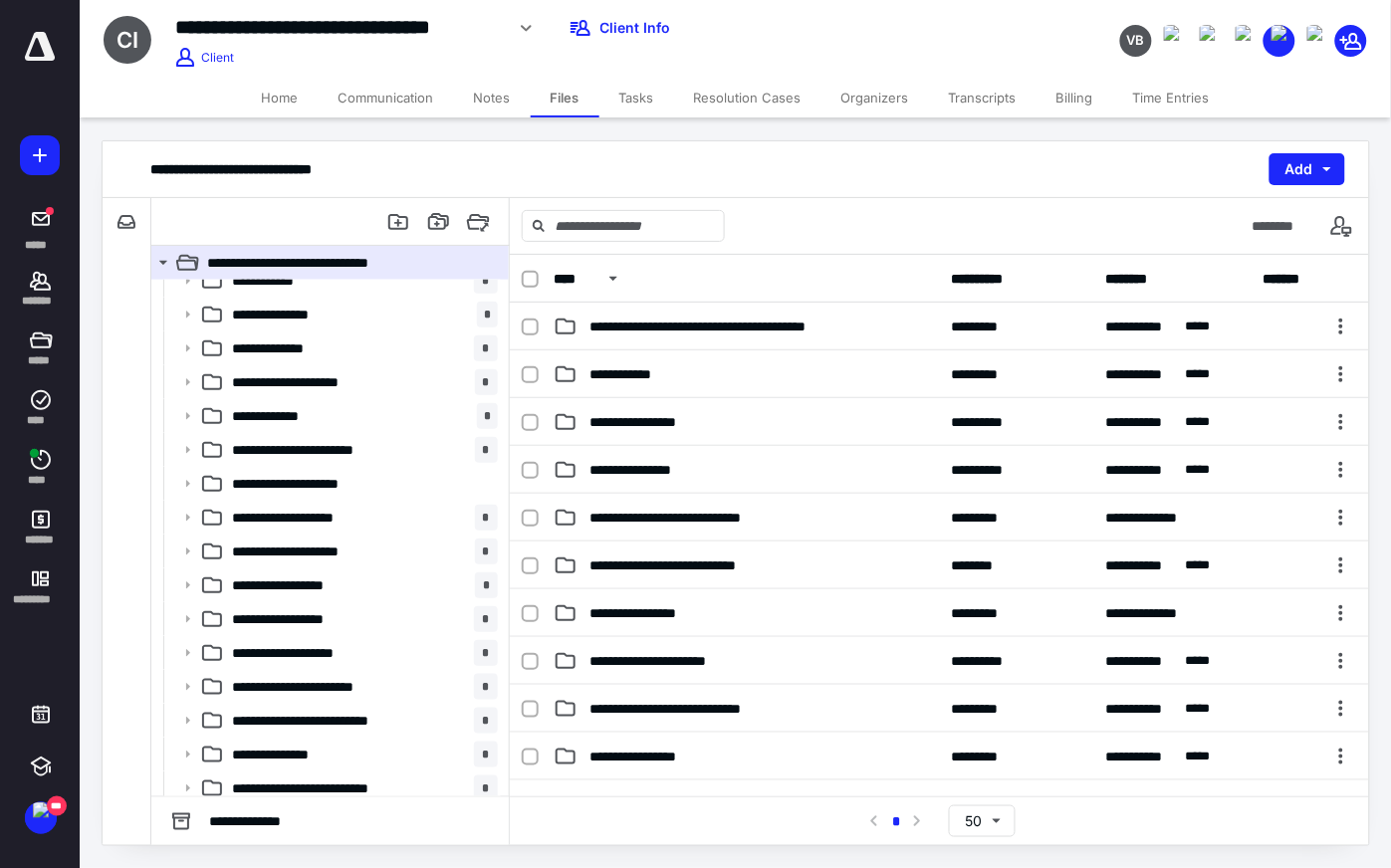 scroll, scrollTop: 482, scrollLeft: 0, axis: vertical 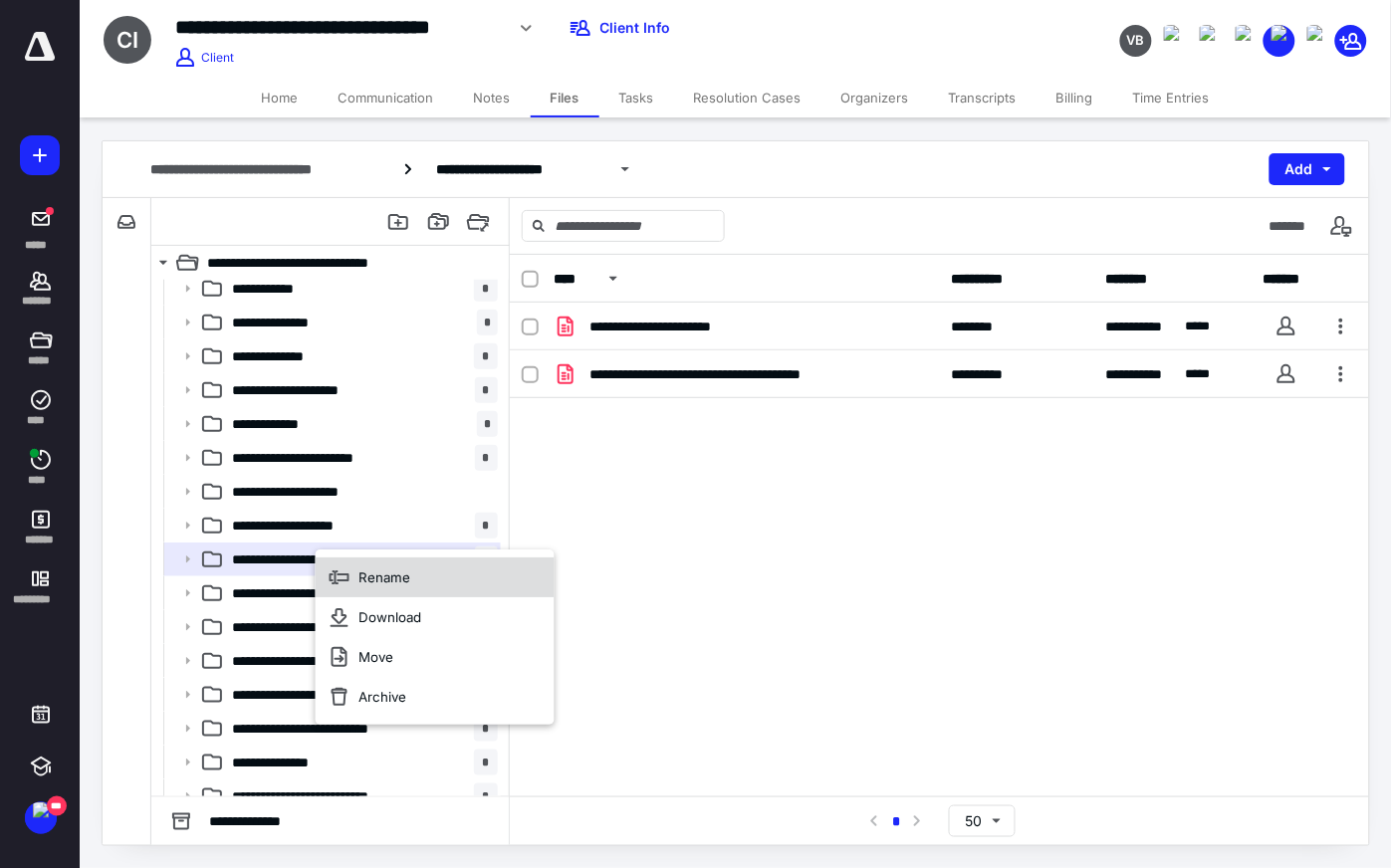 click on "Rename" at bounding box center [385, 577] 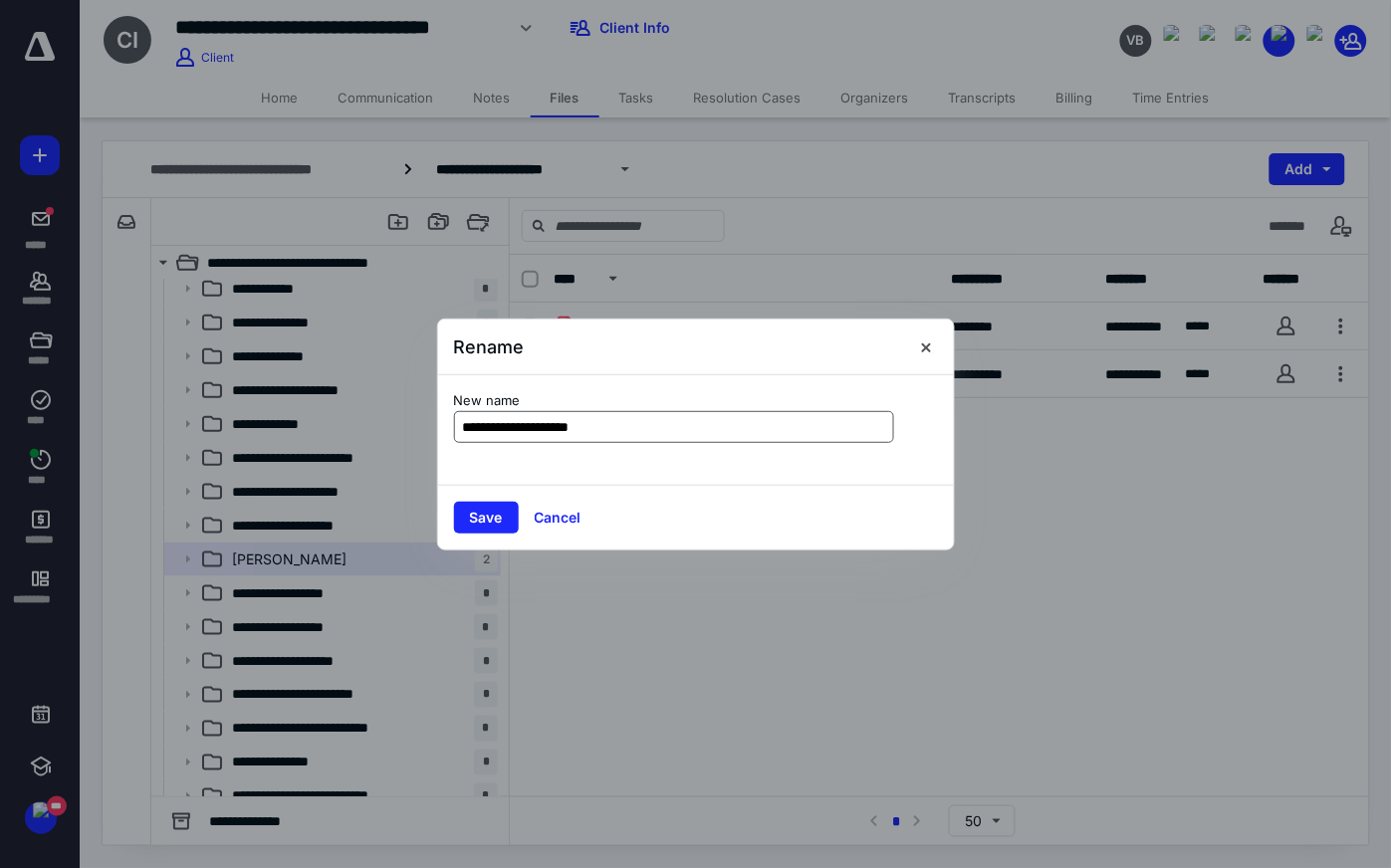 click on "**********" at bounding box center (674, 427) 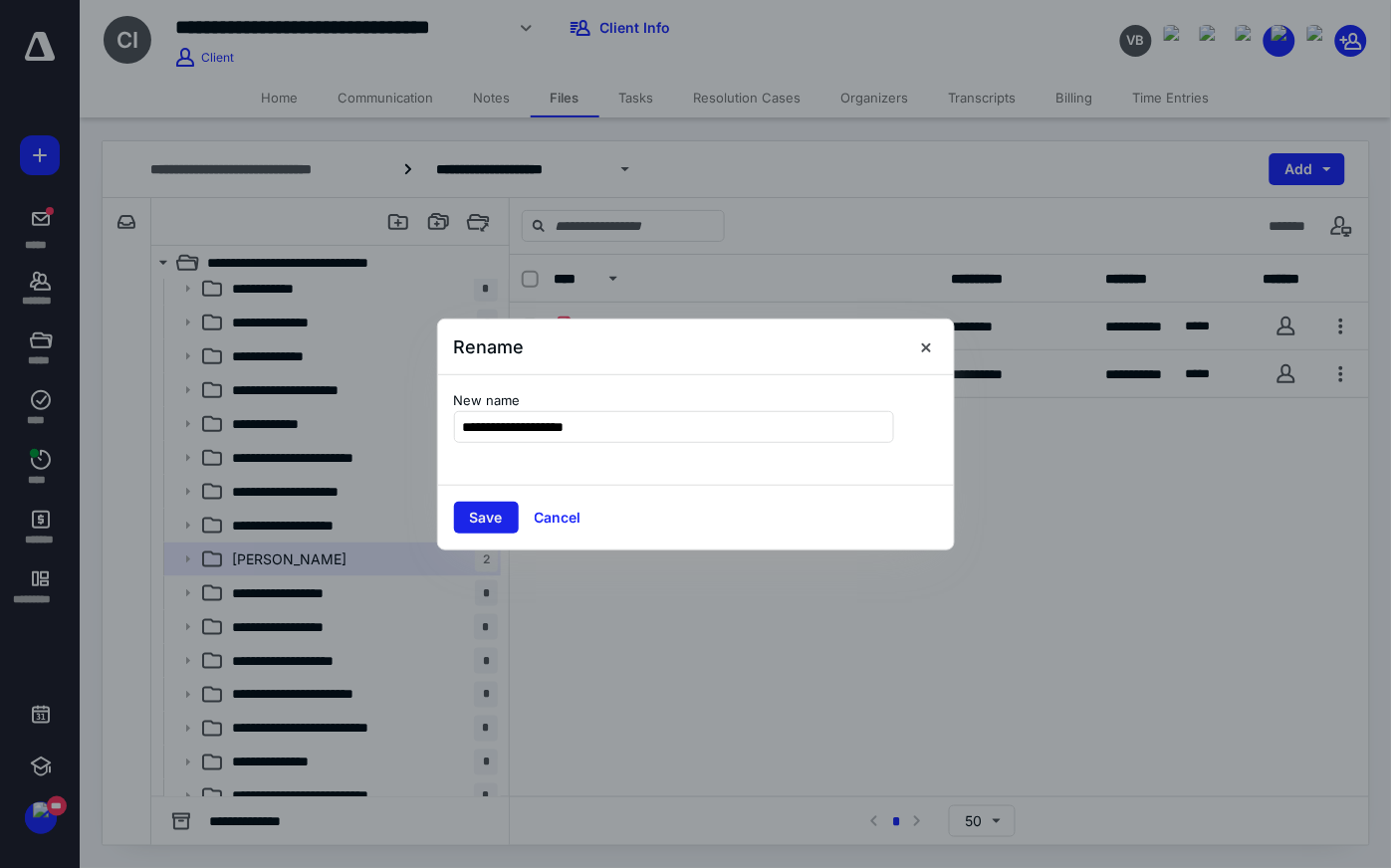 type on "**********" 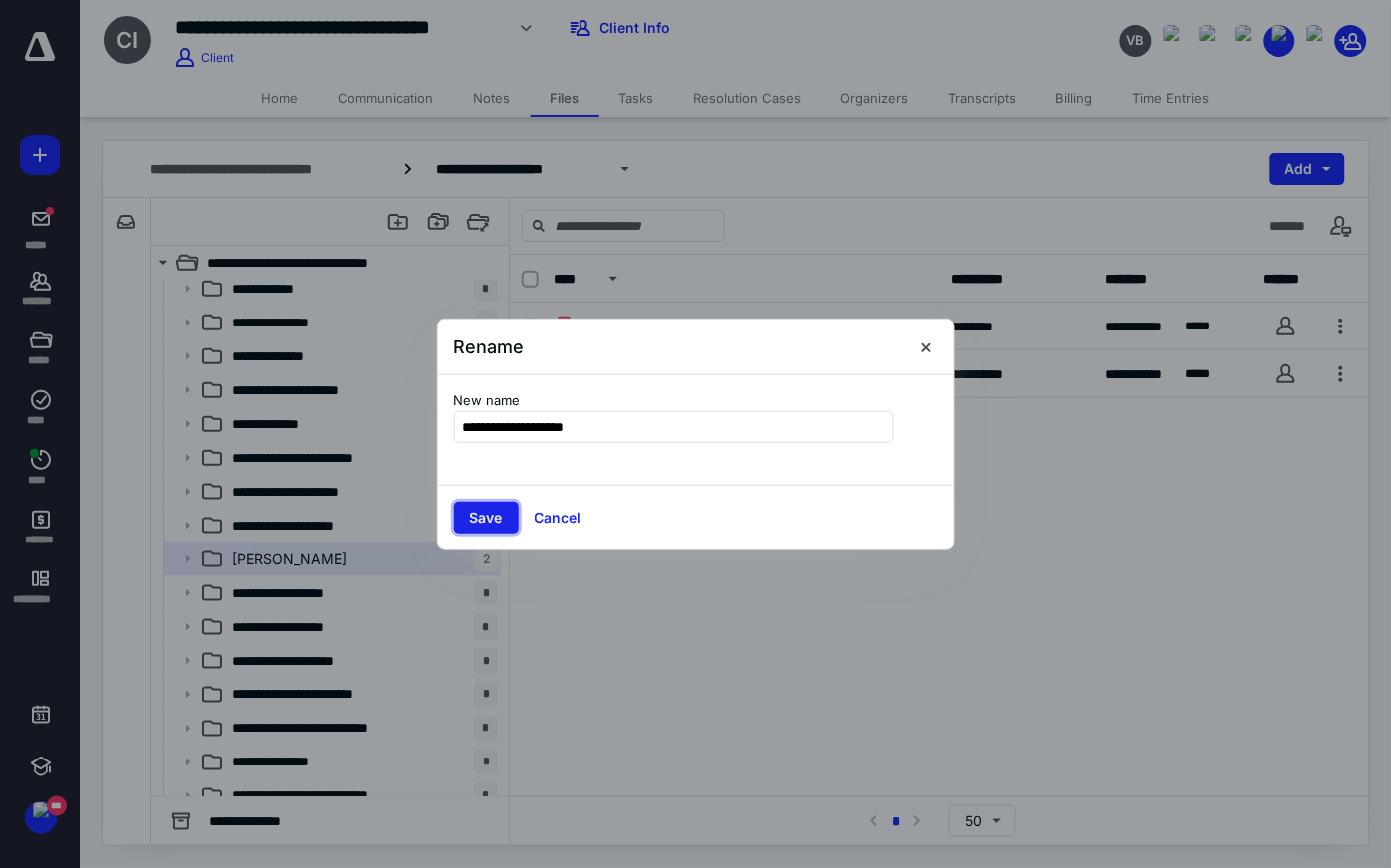 click on "Save" at bounding box center [486, 518] 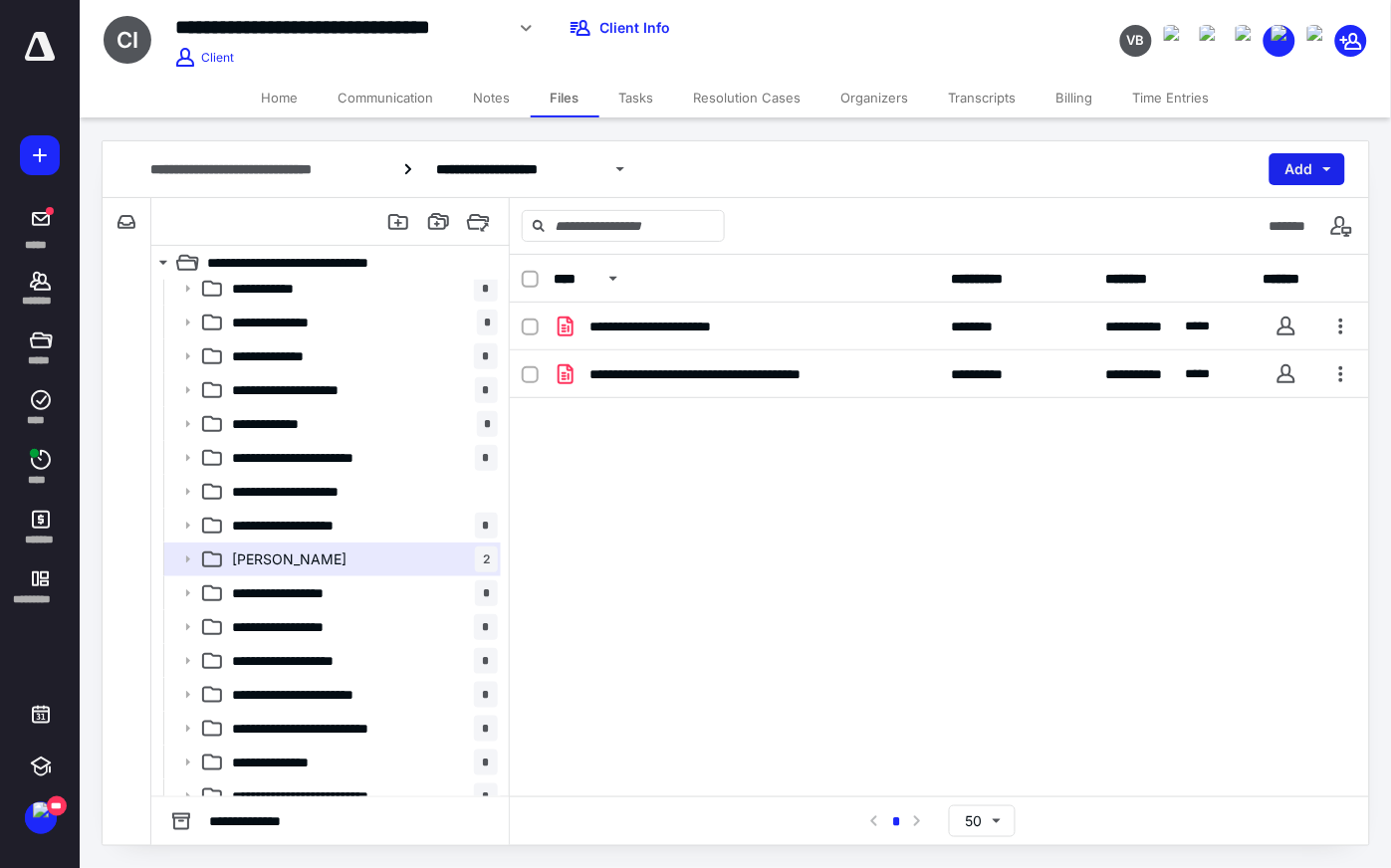 click on "Add" at bounding box center (1307, 169) 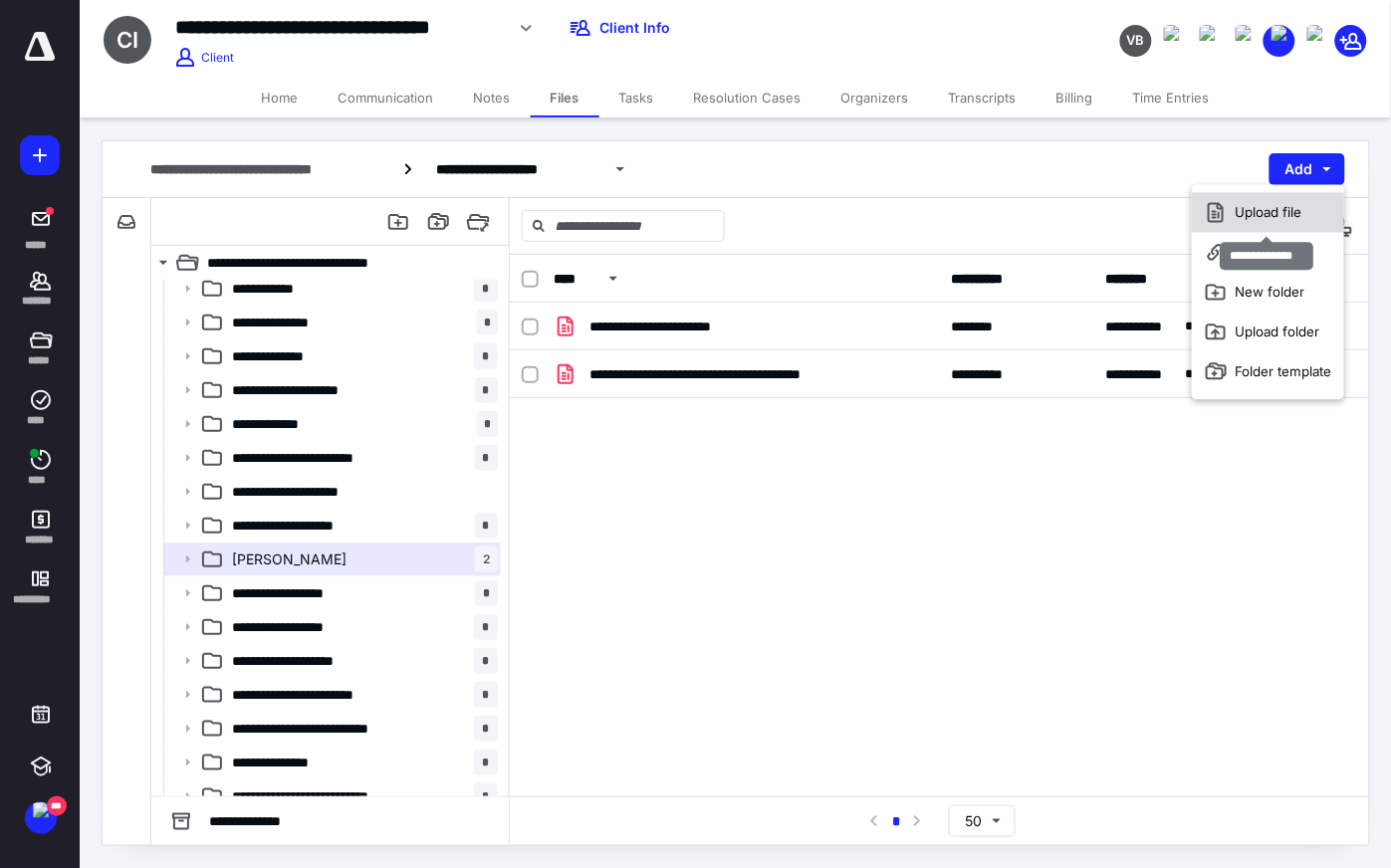 click on "Upload file" at bounding box center [1268, 213] 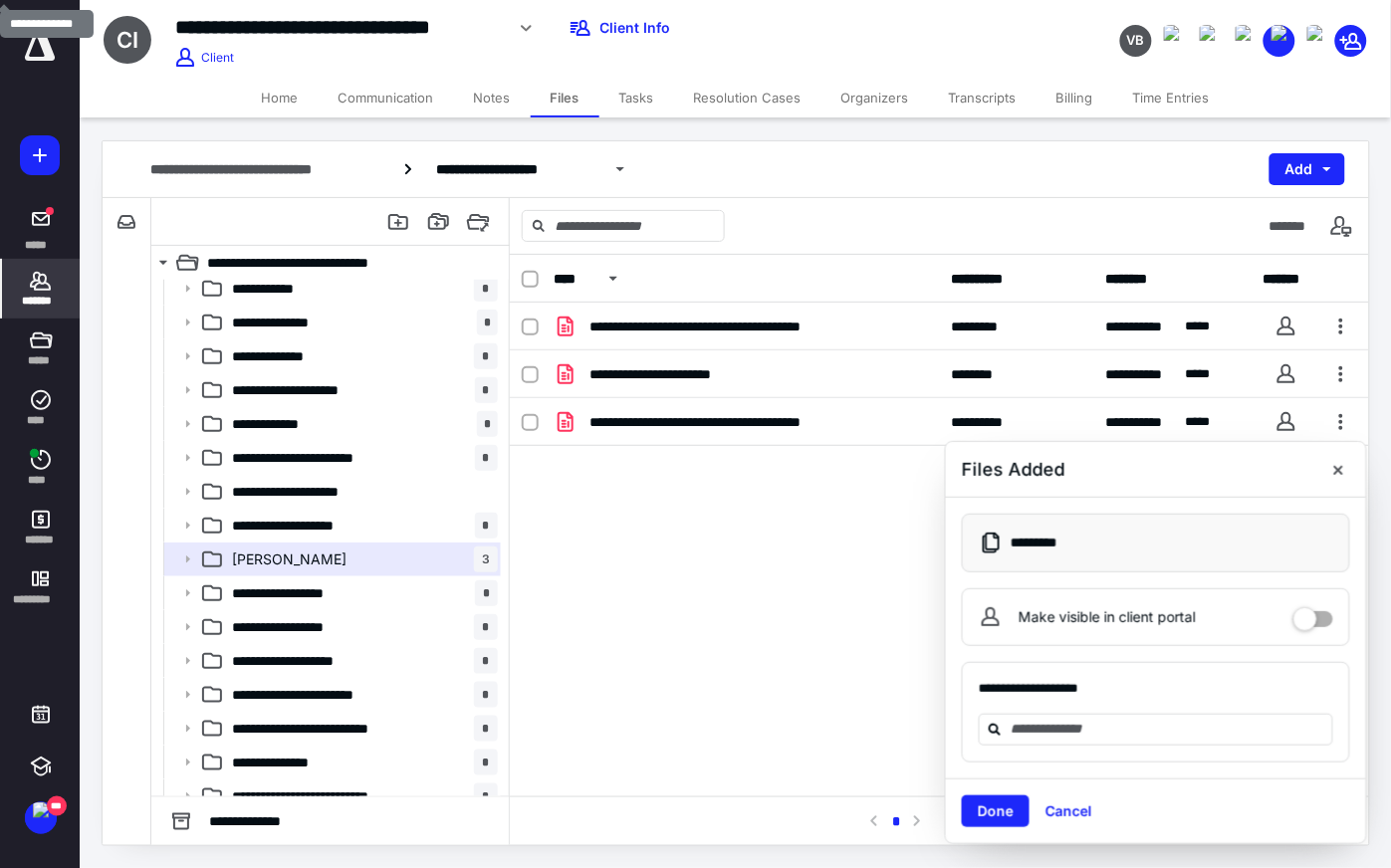 click 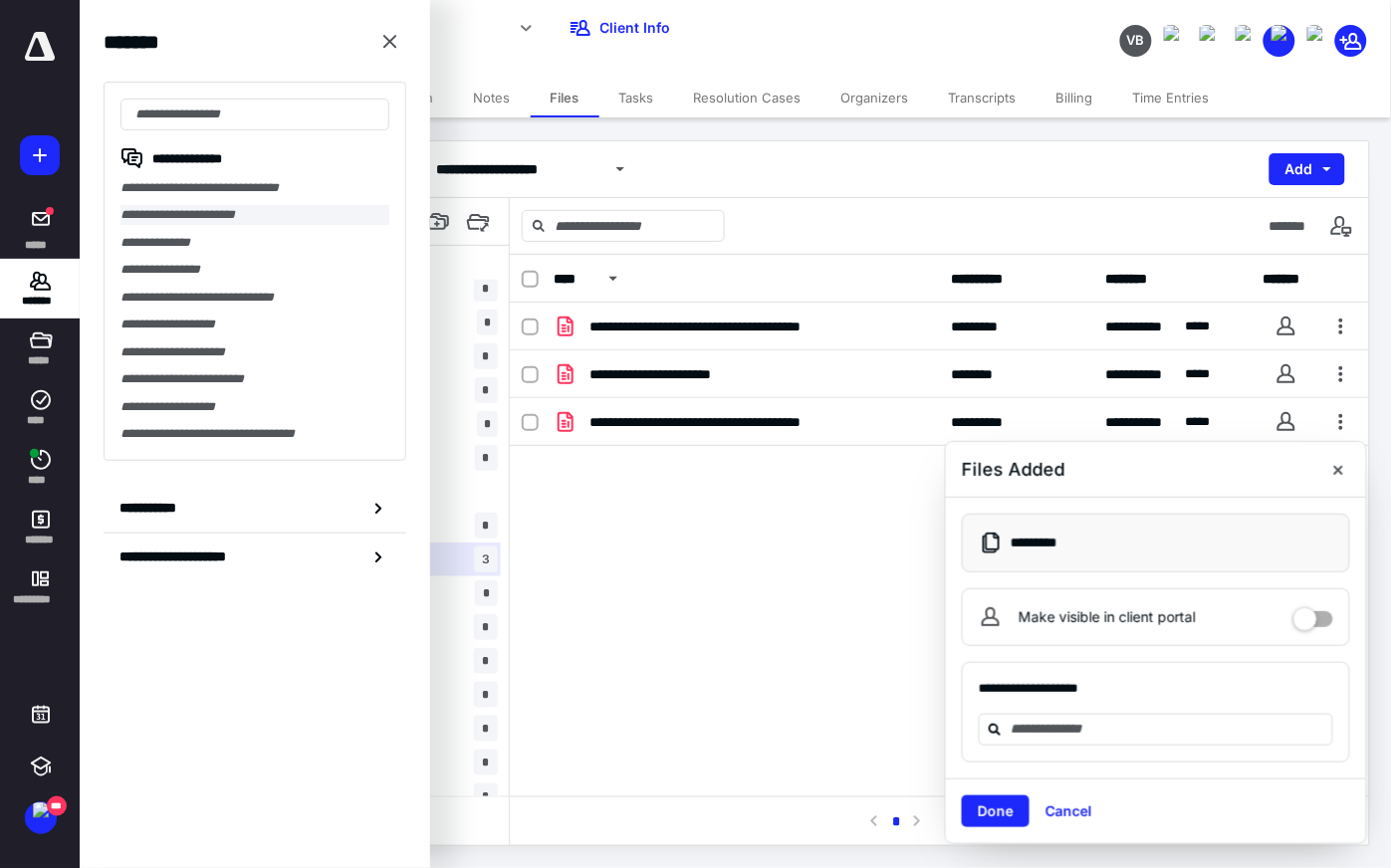 click on "**********" at bounding box center (255, 214) 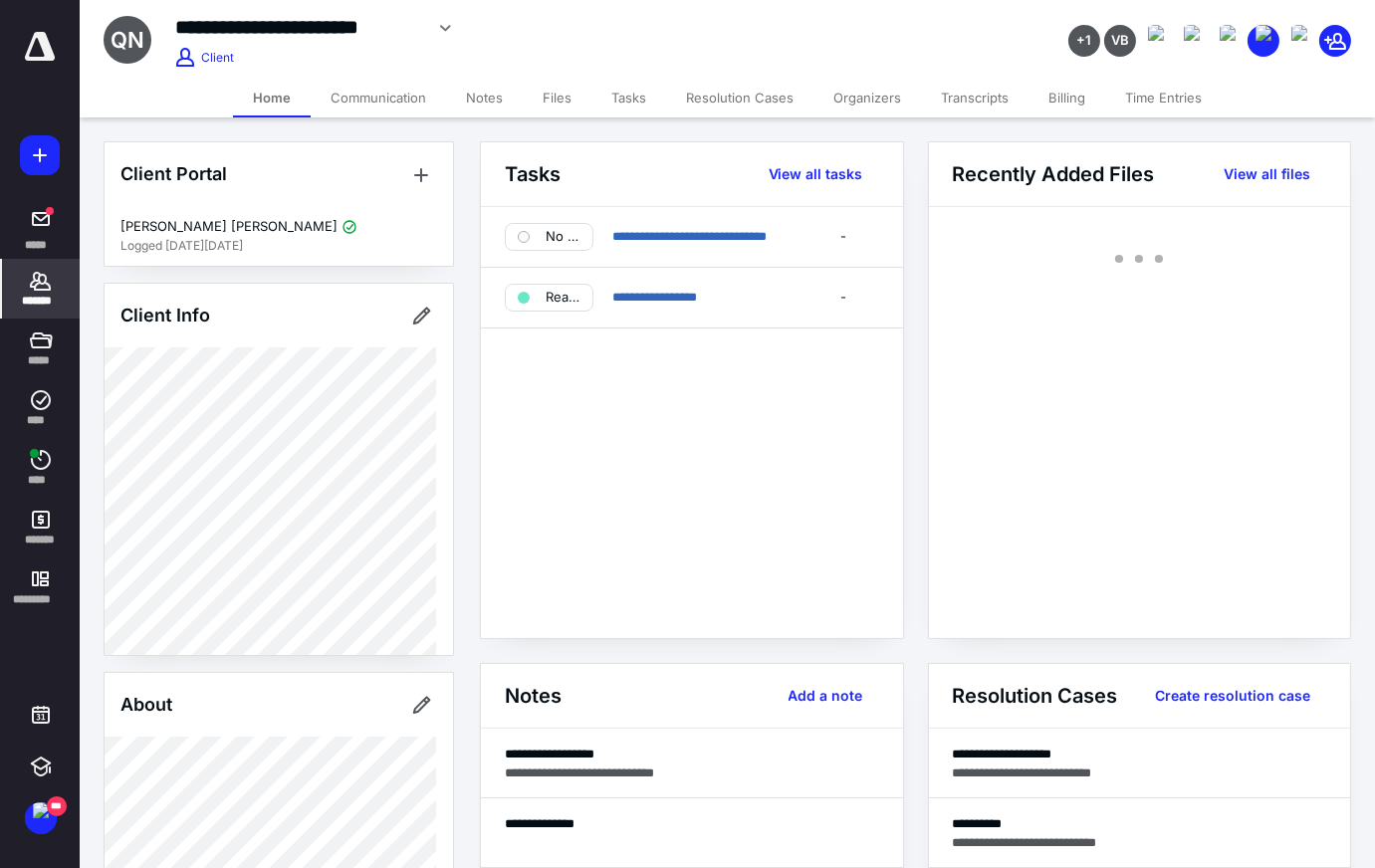 click on "Files" at bounding box center [557, 98] 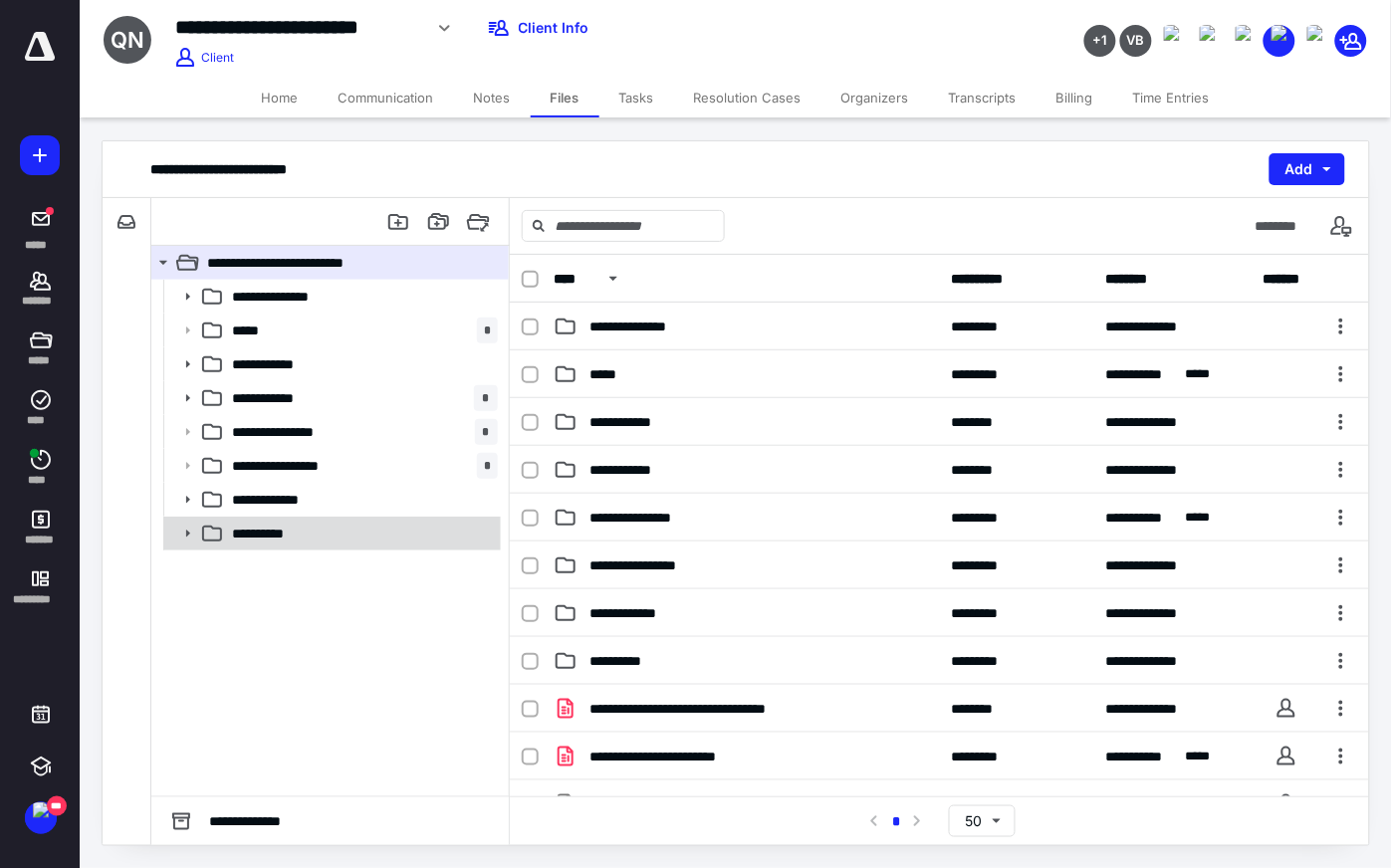 click on "**********" at bounding box center (267, 534) 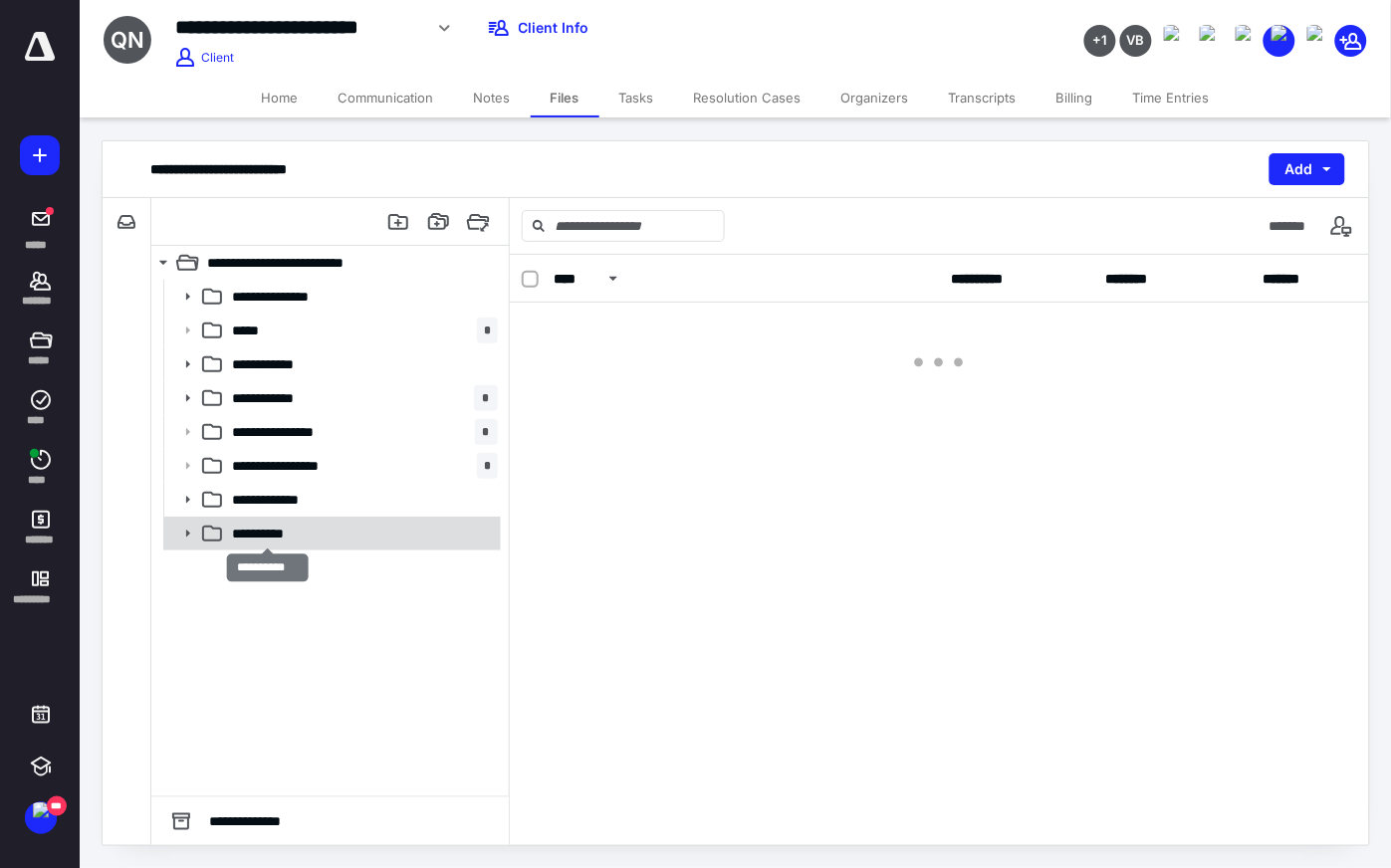click on "**********" at bounding box center [267, 534] 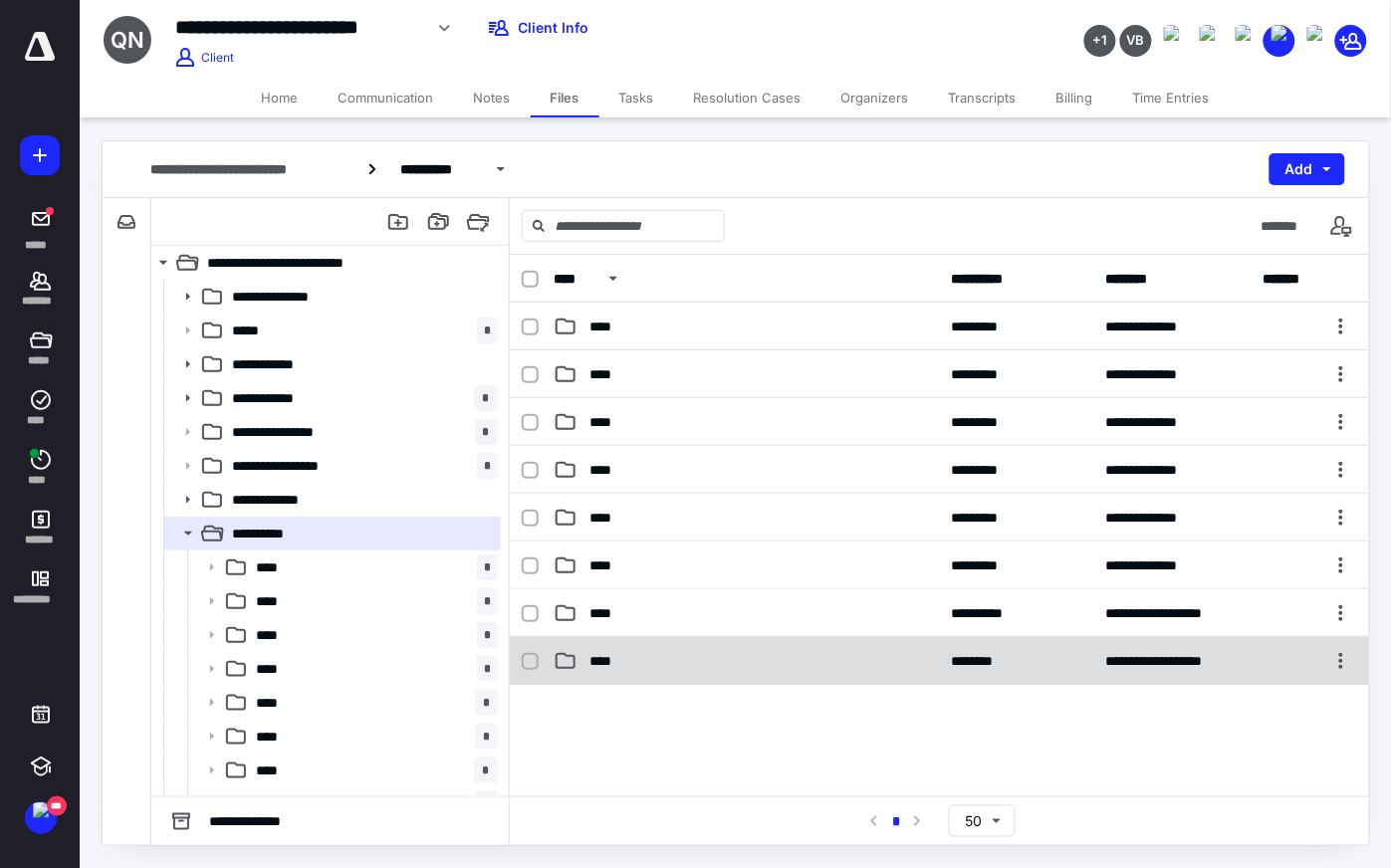 click on "**********" at bounding box center (939, 661) 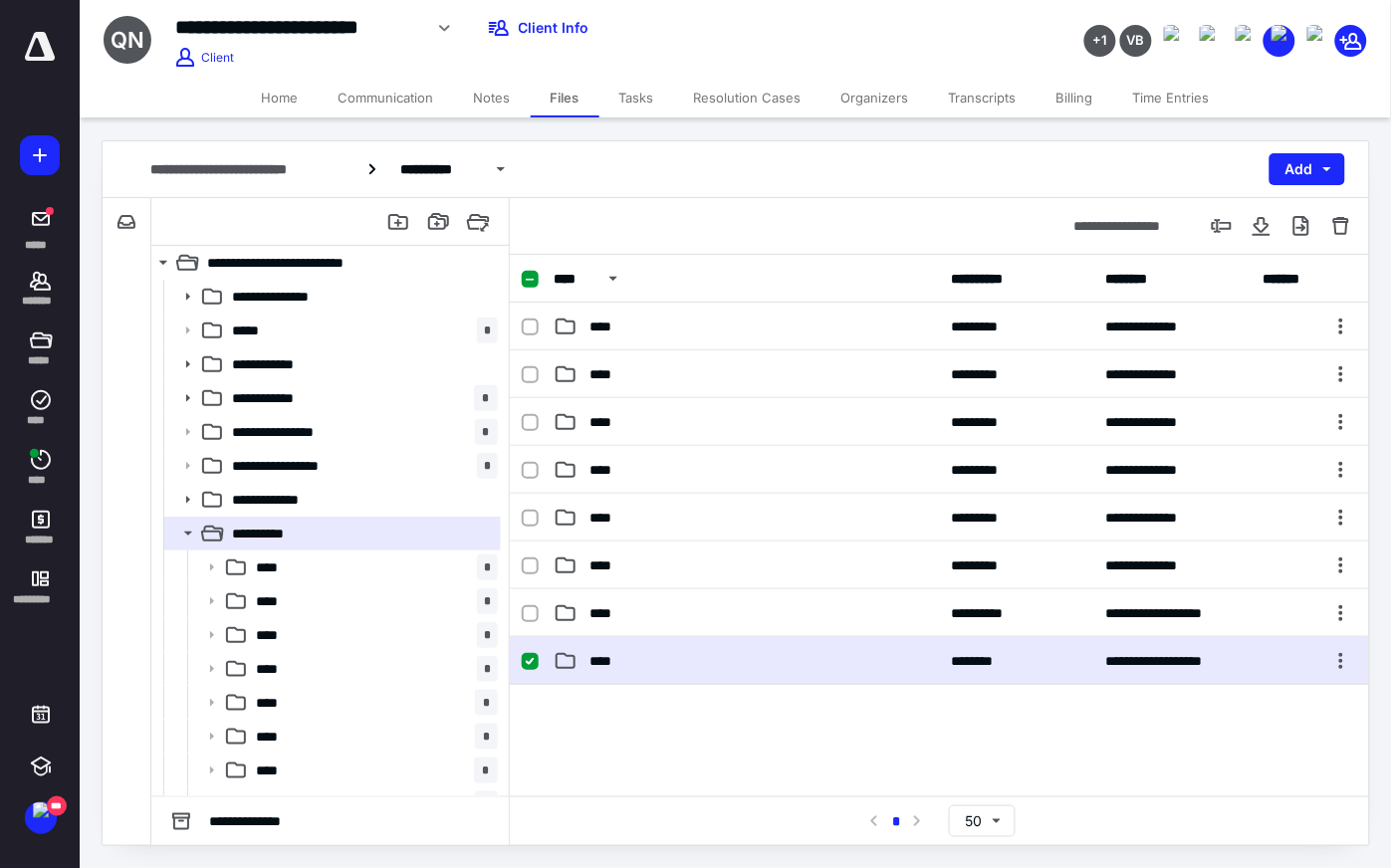 click on "**********" at bounding box center [939, 661] 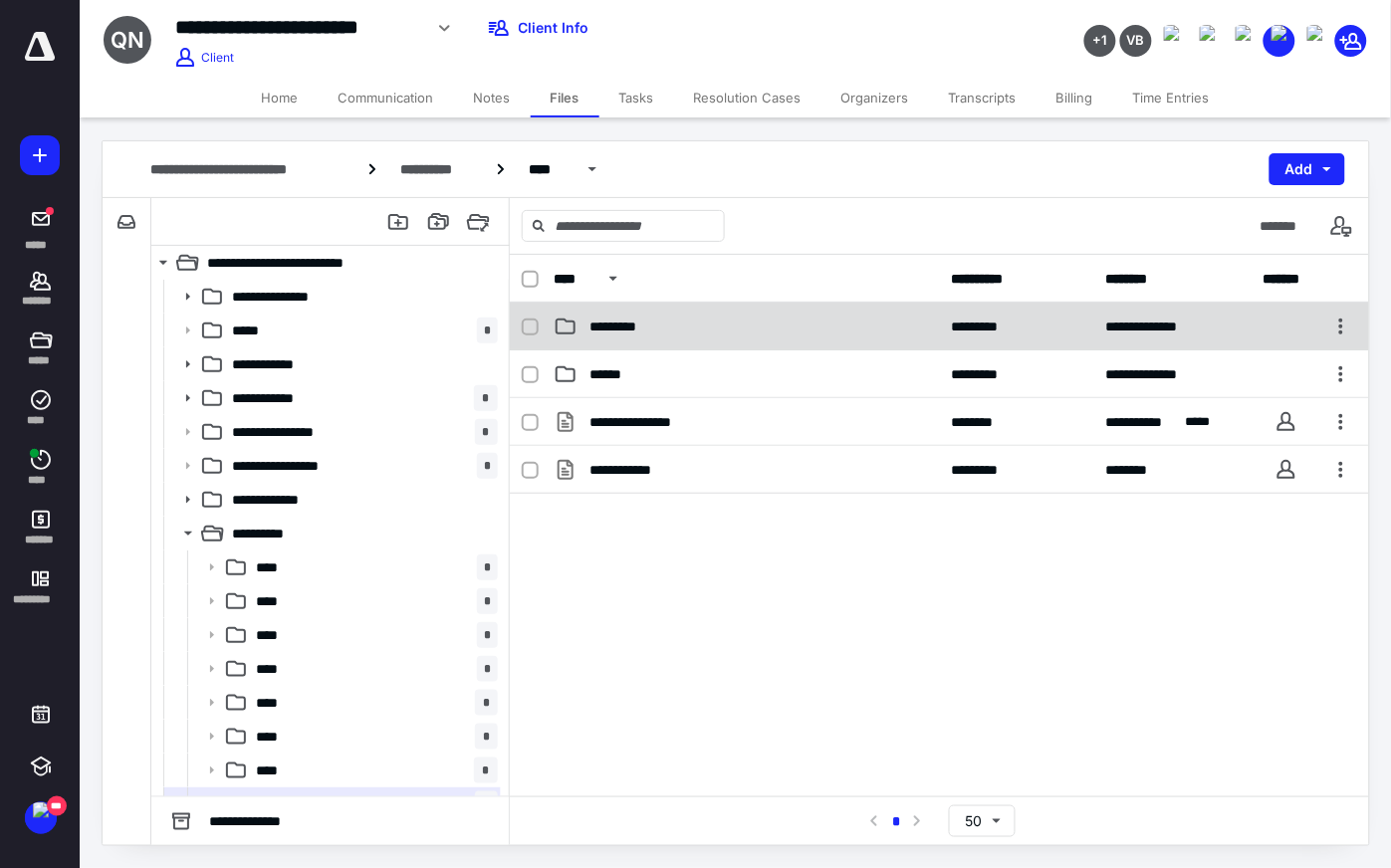 click on "*********" at bounding box center (746, 326) 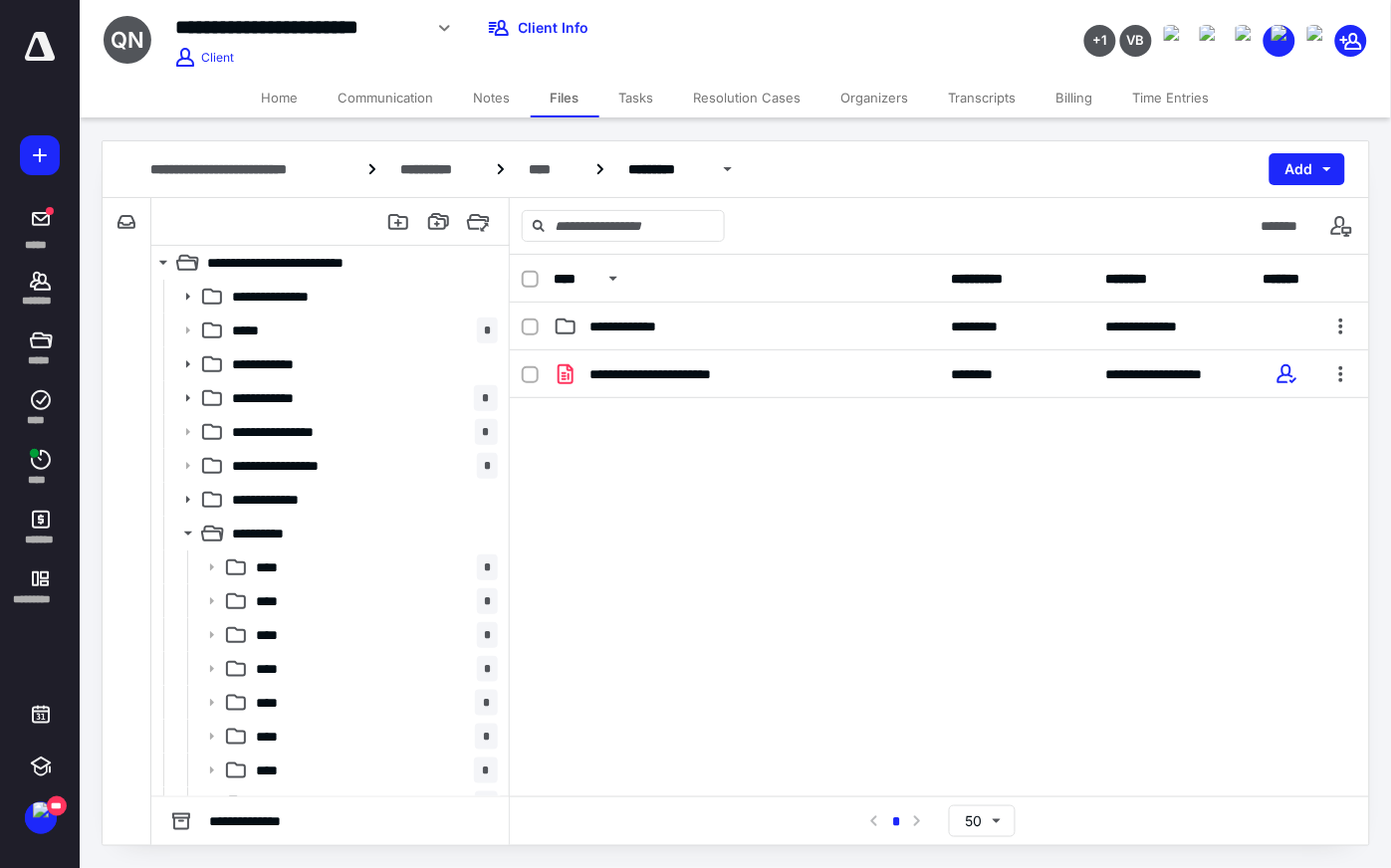 click on "**********" at bounding box center [631, 326] 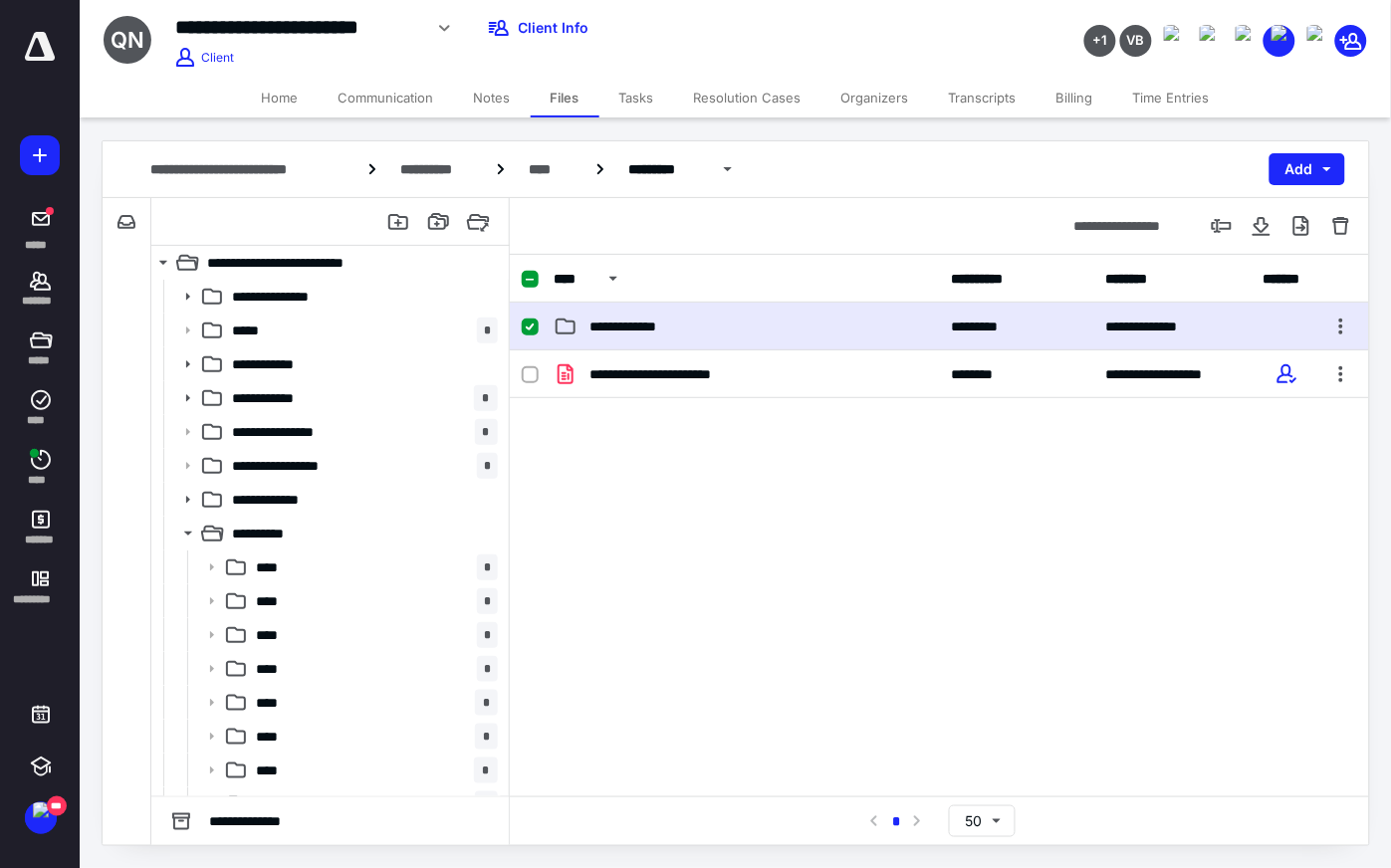 click on "**********" at bounding box center (631, 326) 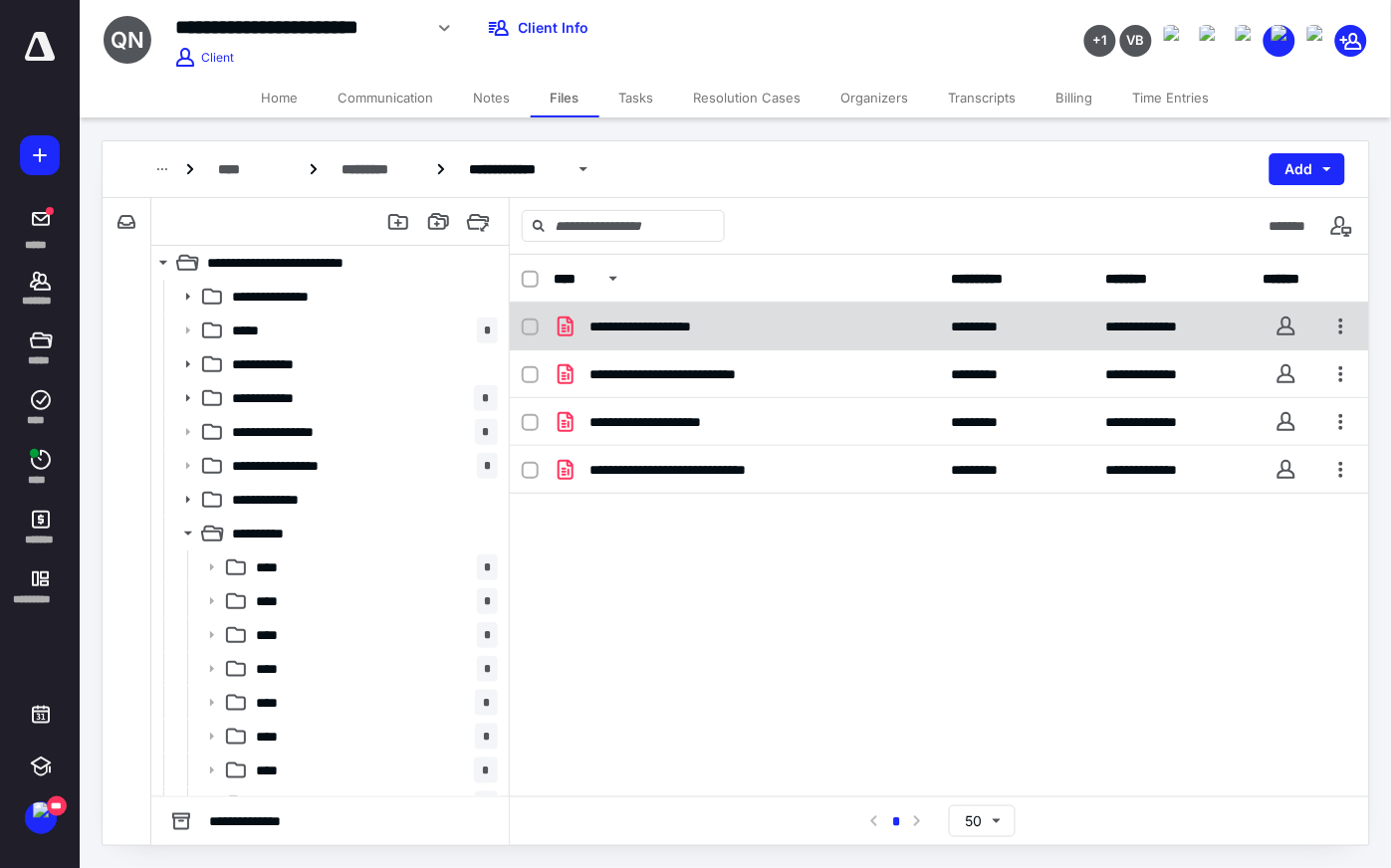 click on "**********" at bounding box center [939, 326] 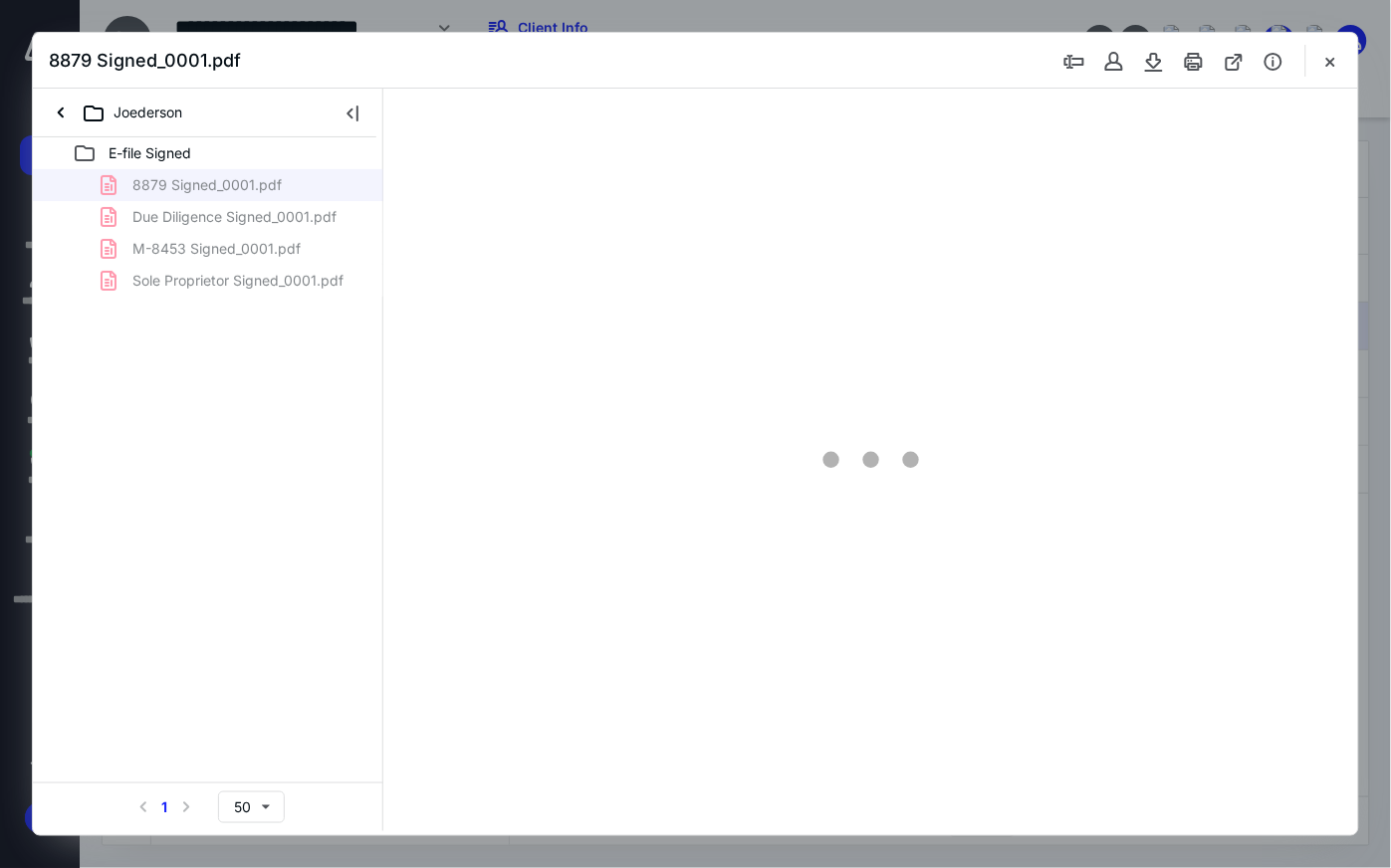 scroll, scrollTop: 0, scrollLeft: 0, axis: both 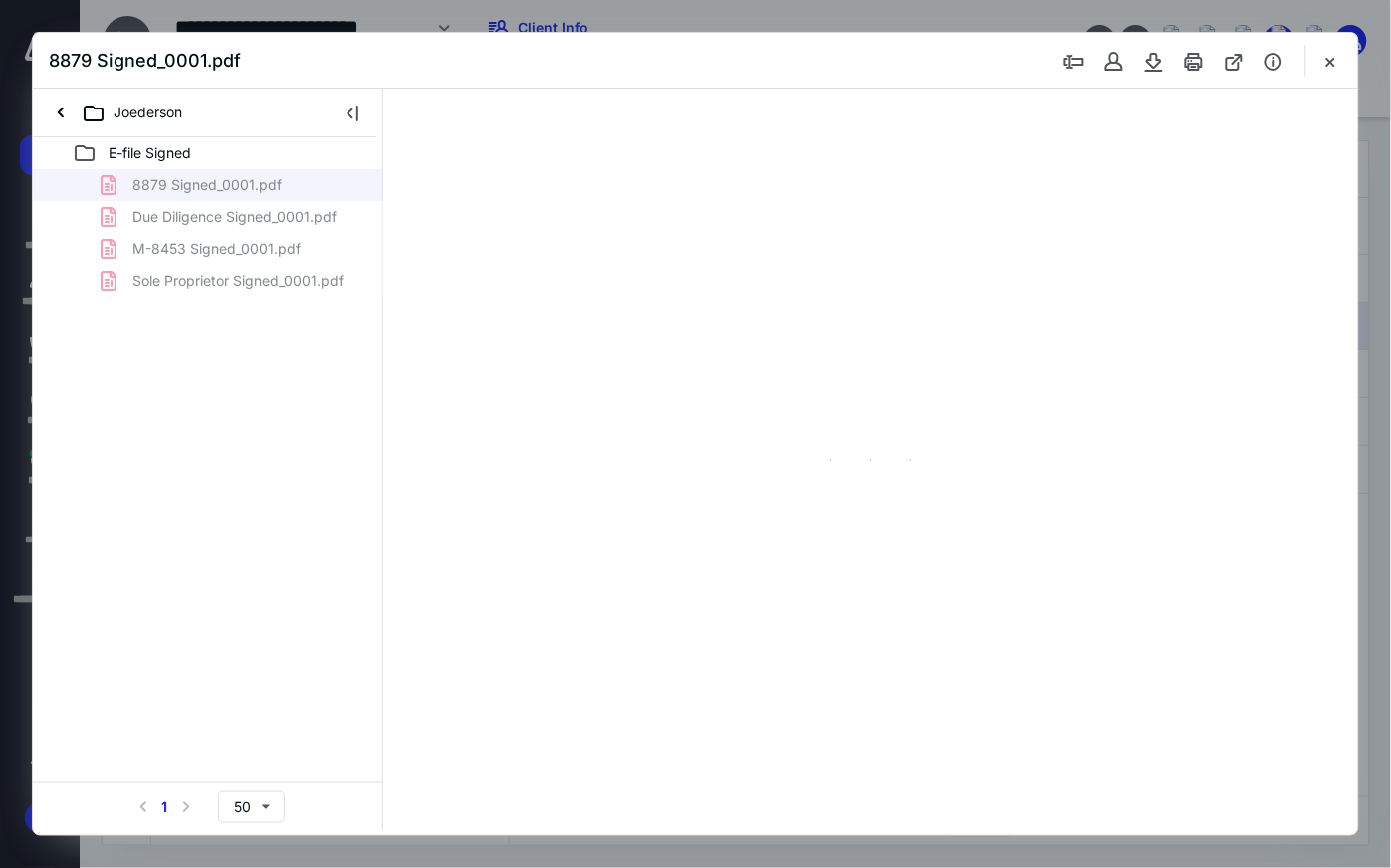 type on "89" 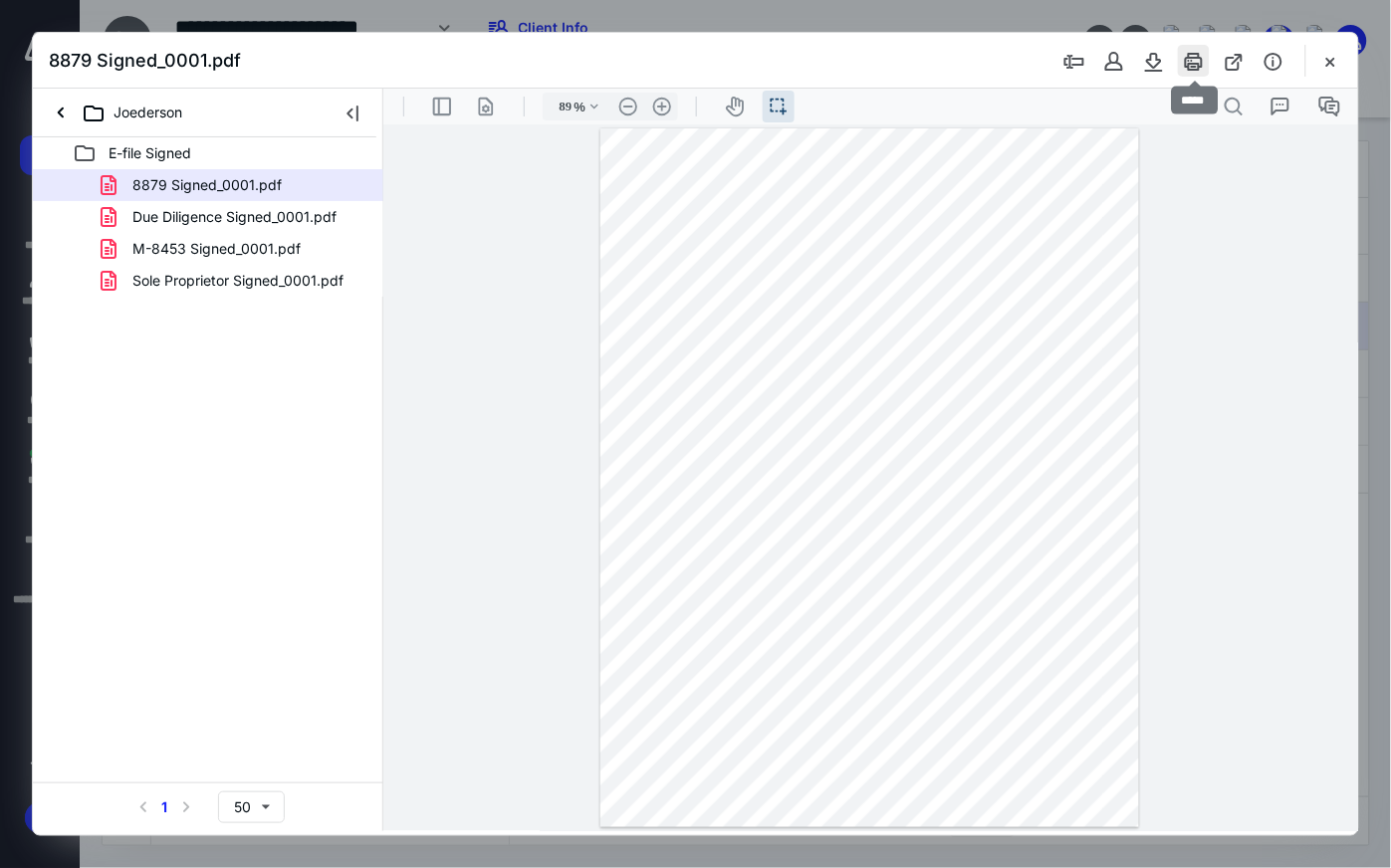 click at bounding box center (1194, 61) 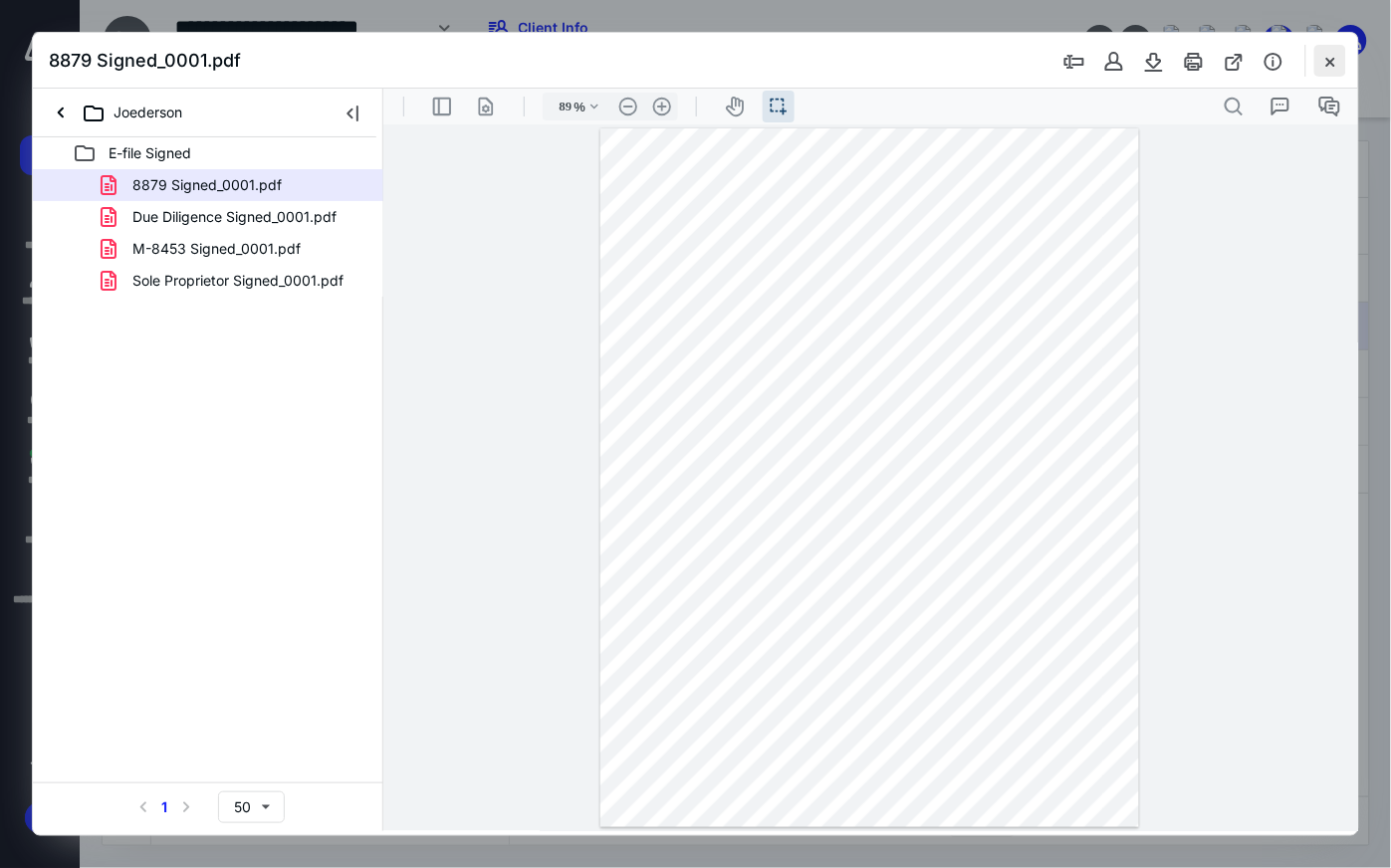 click at bounding box center [1330, 61] 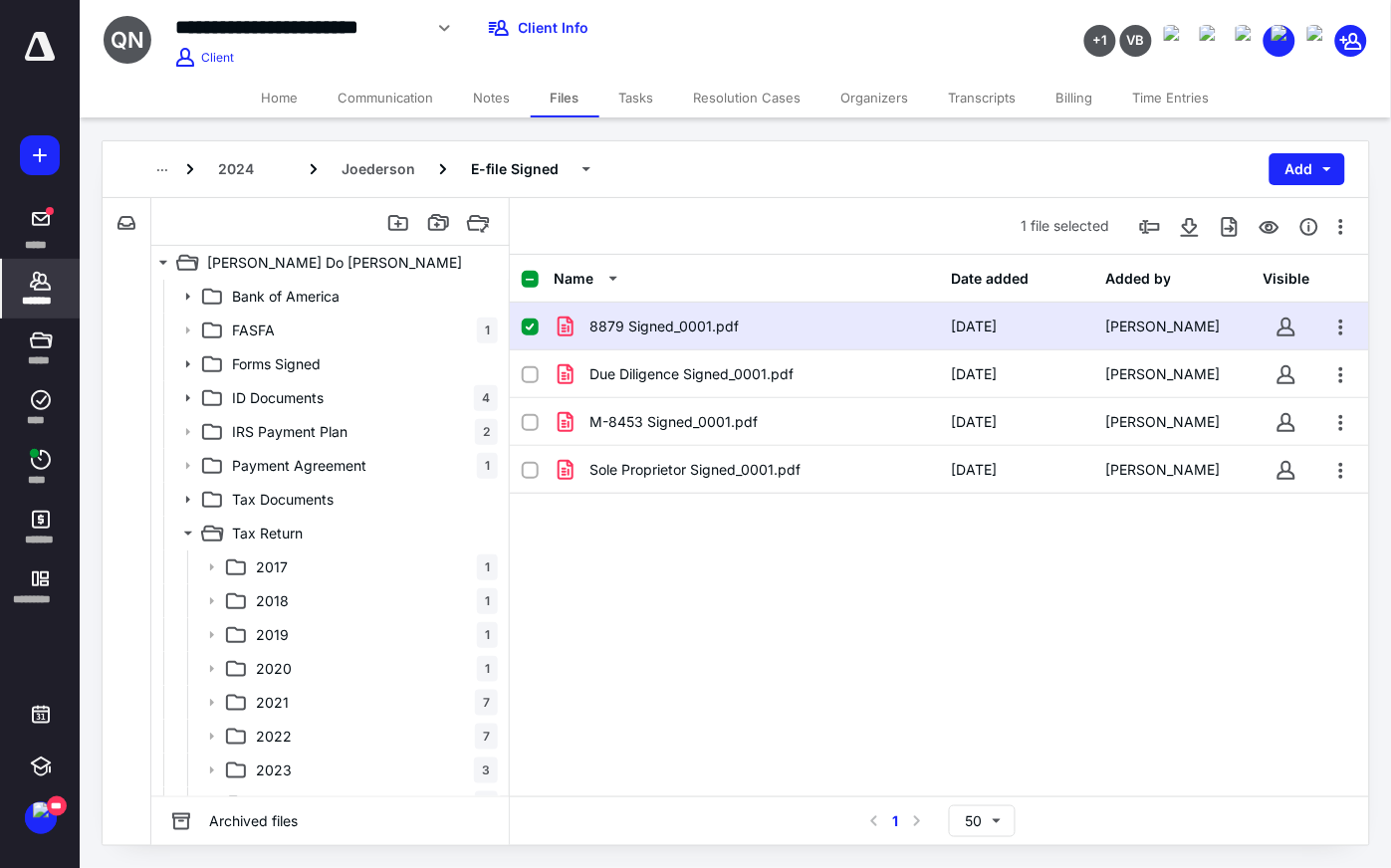 click on "*******" at bounding box center [41, 301] 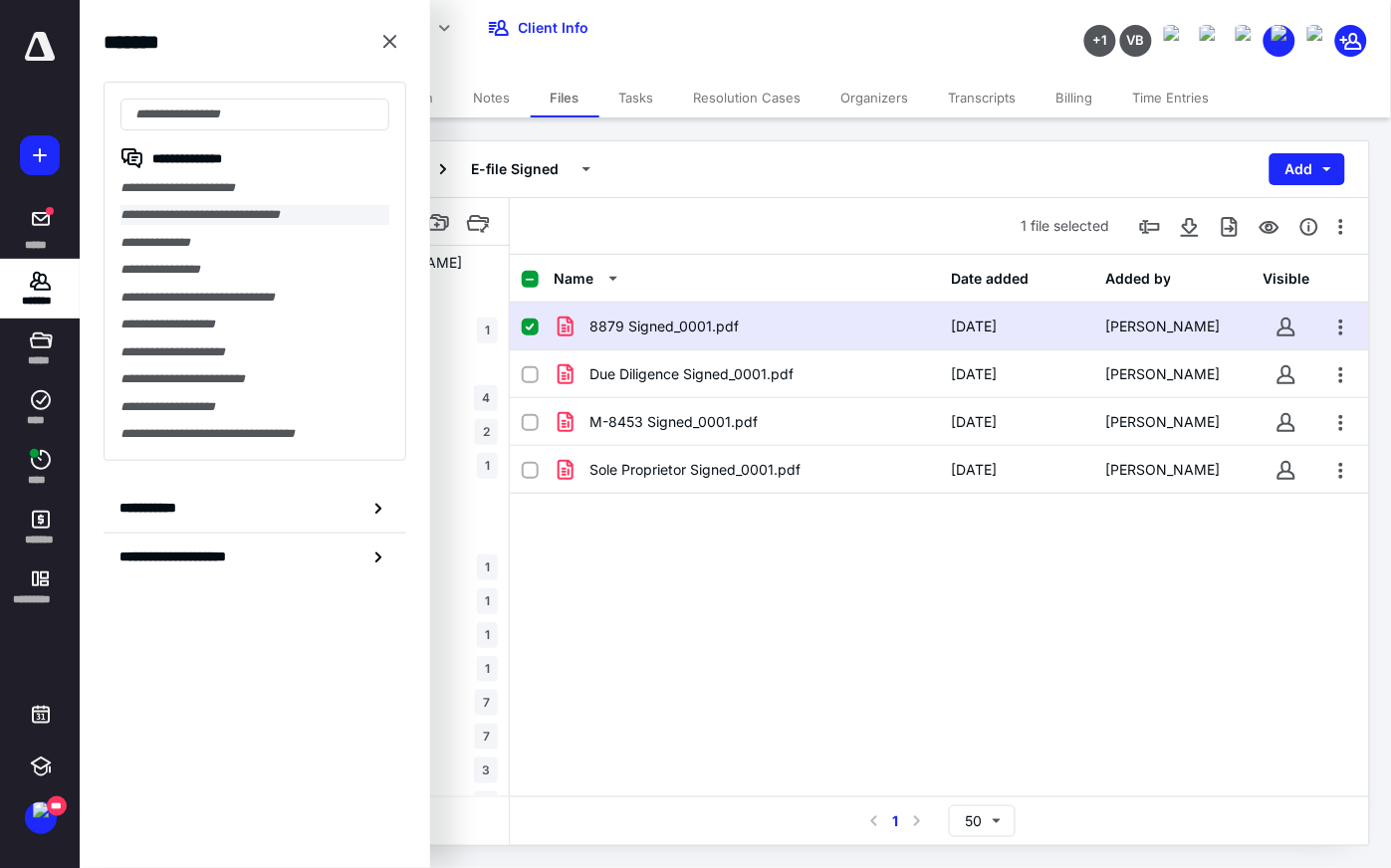 click on "**********" at bounding box center [255, 214] 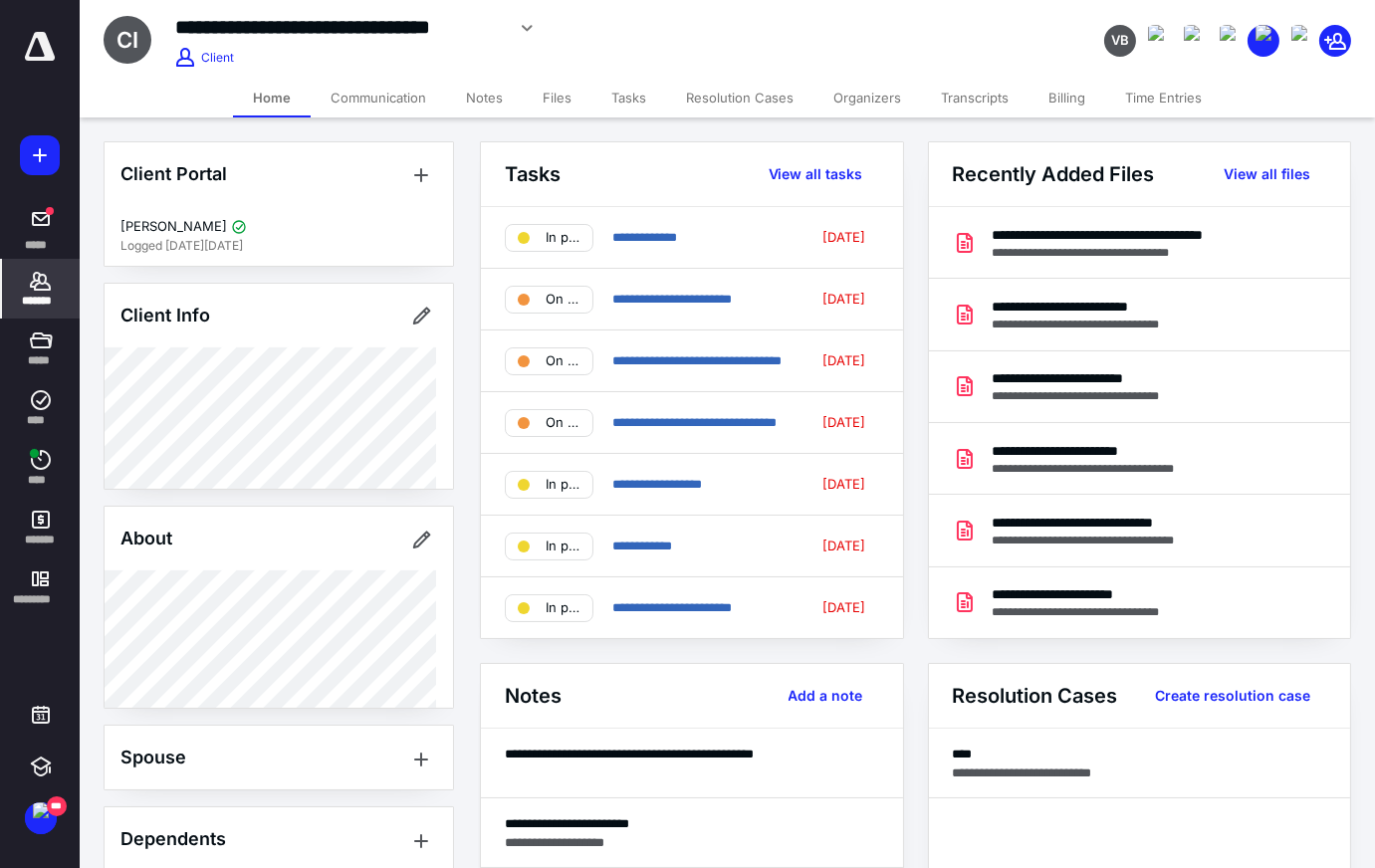 click on "Files" at bounding box center [557, 98] 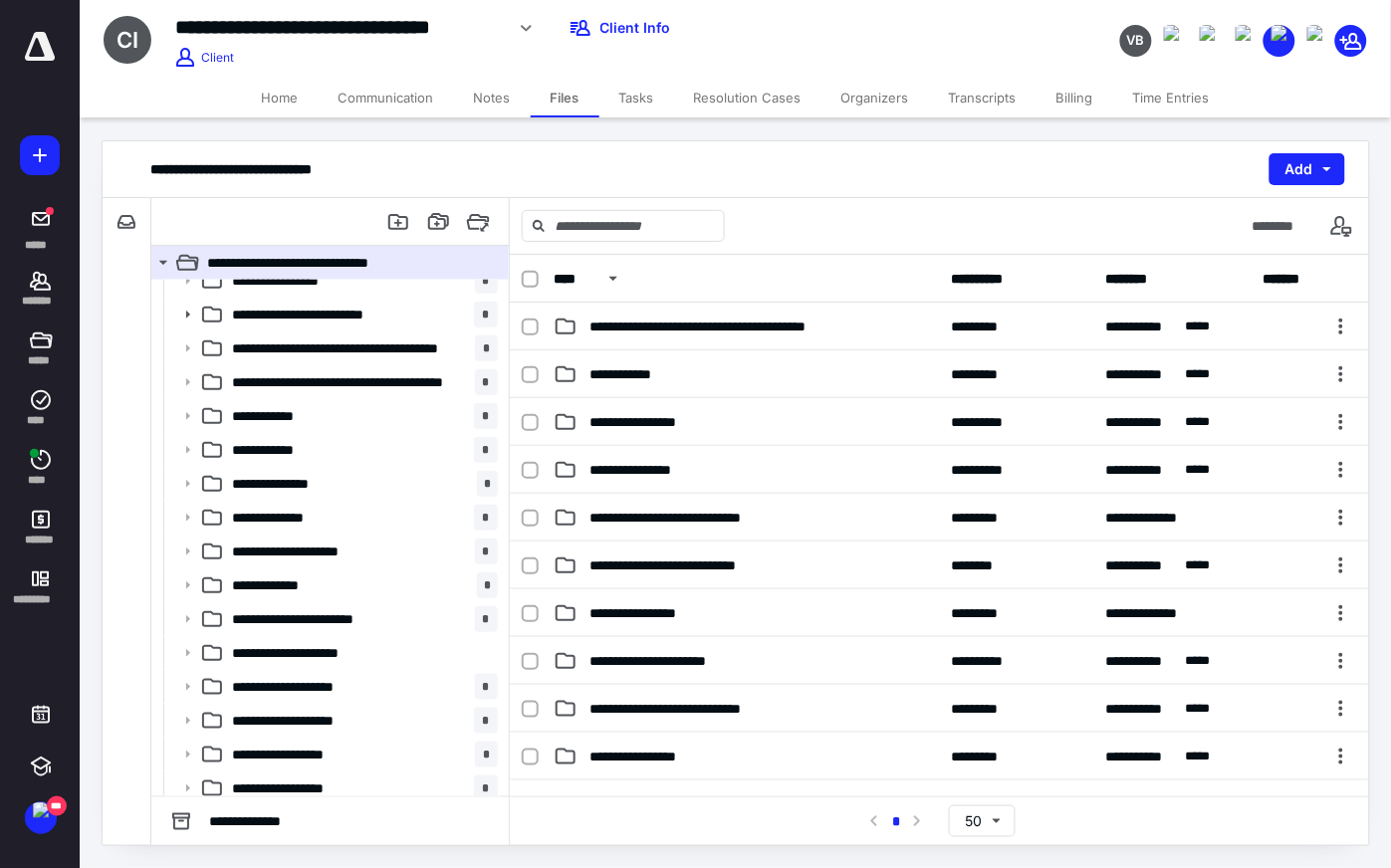 scroll, scrollTop: 343, scrollLeft: 0, axis: vertical 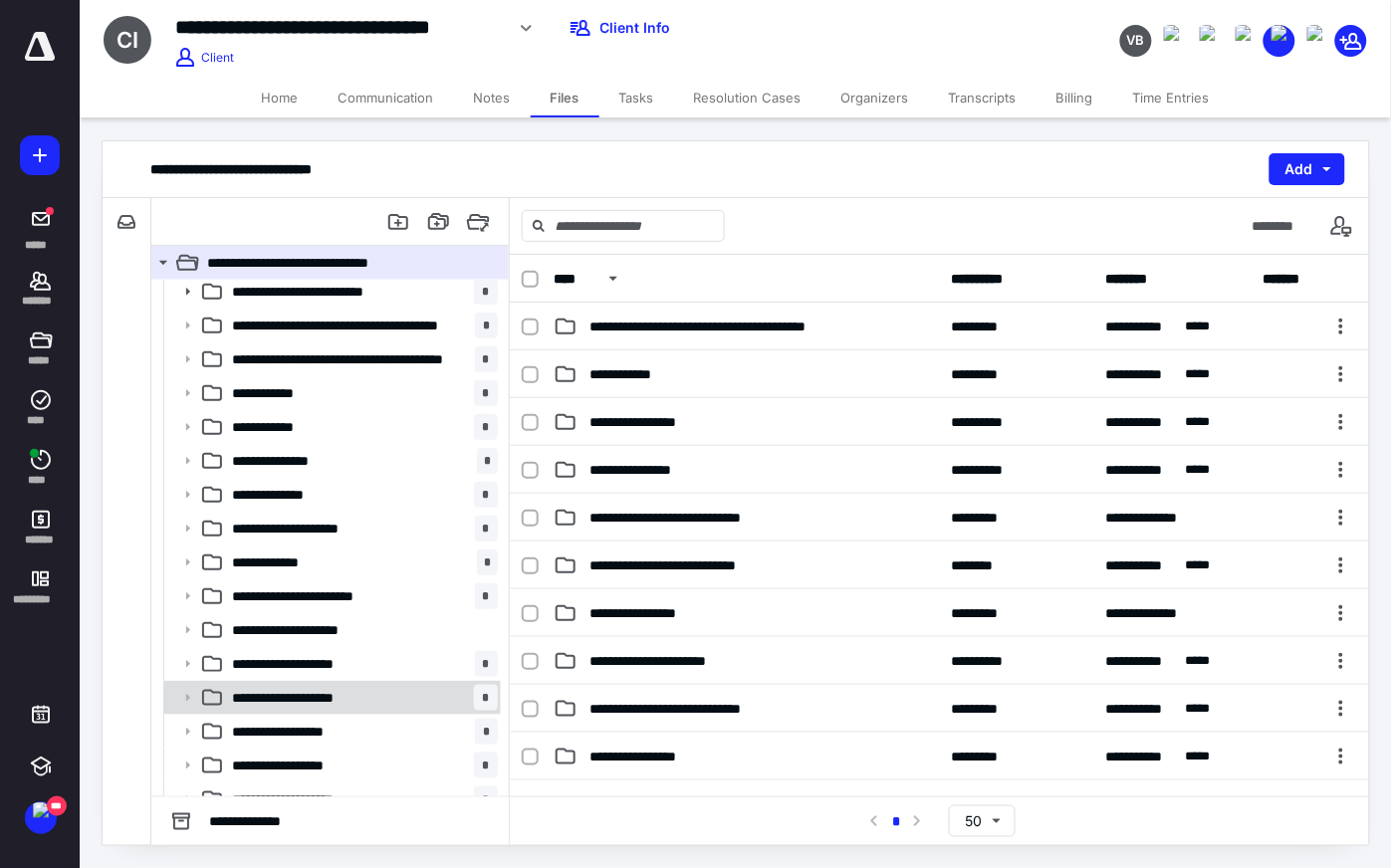 click on "**********" at bounding box center [308, 698] 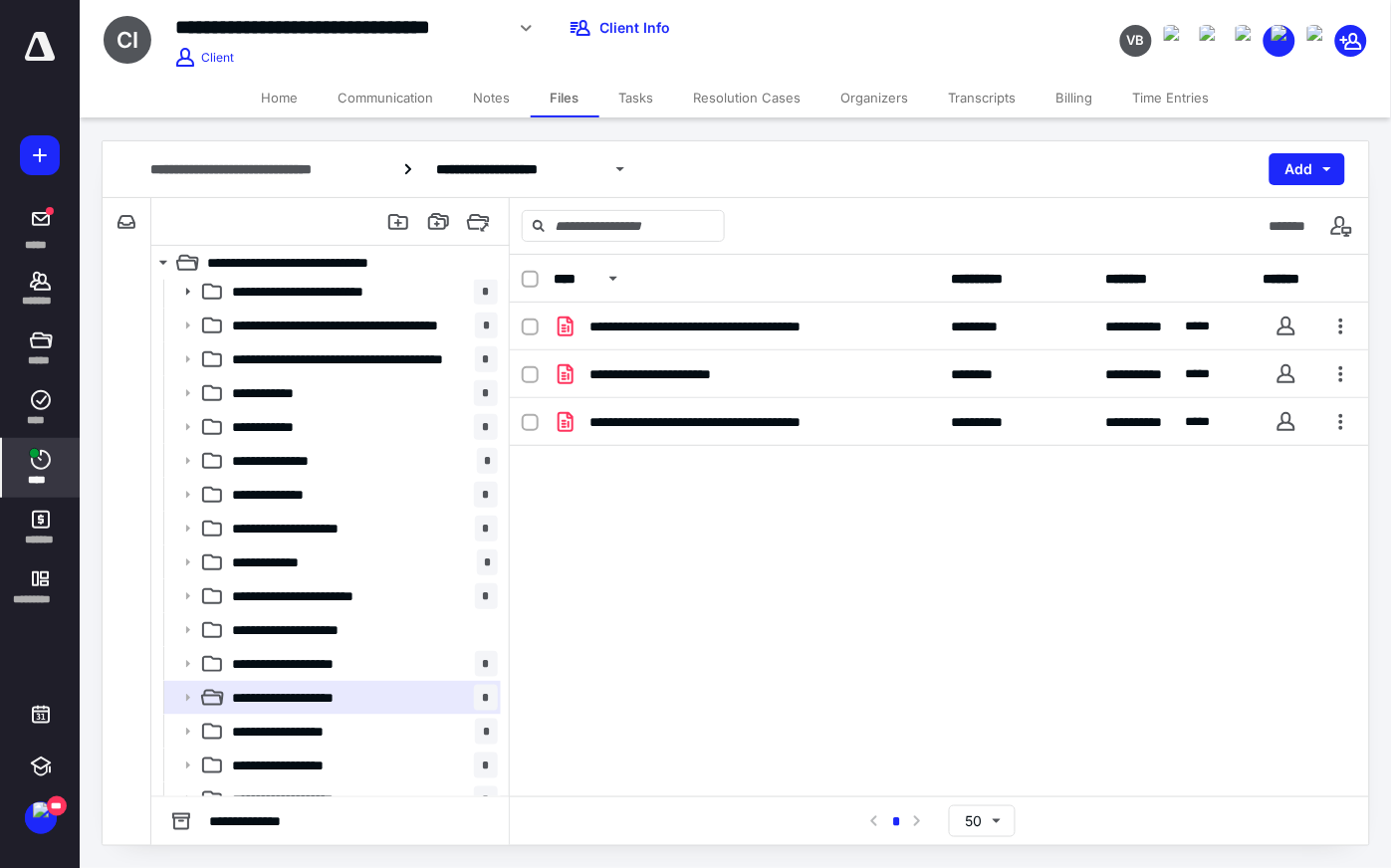 click on "****" at bounding box center [41, 480] 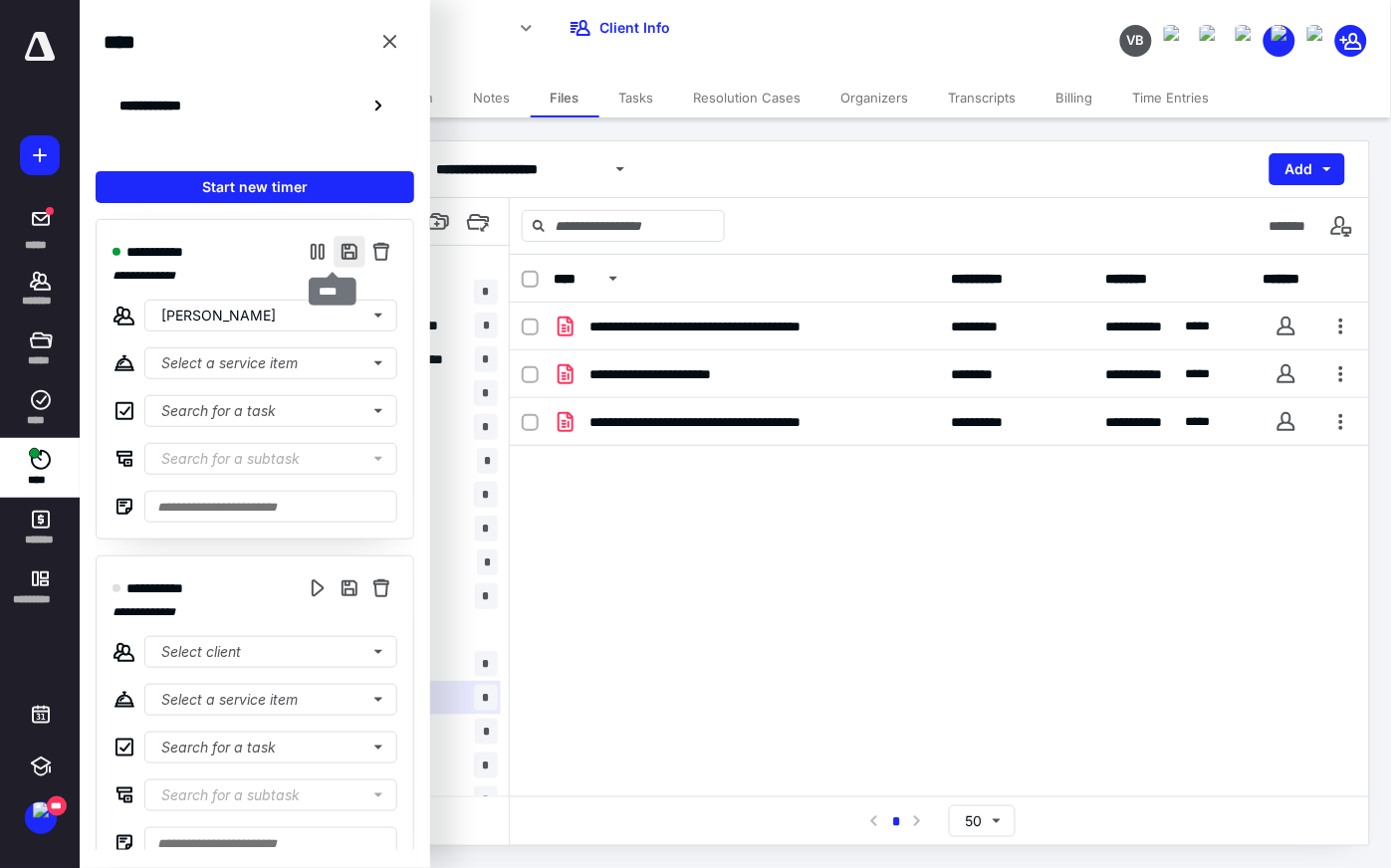 click at bounding box center [349, 252] 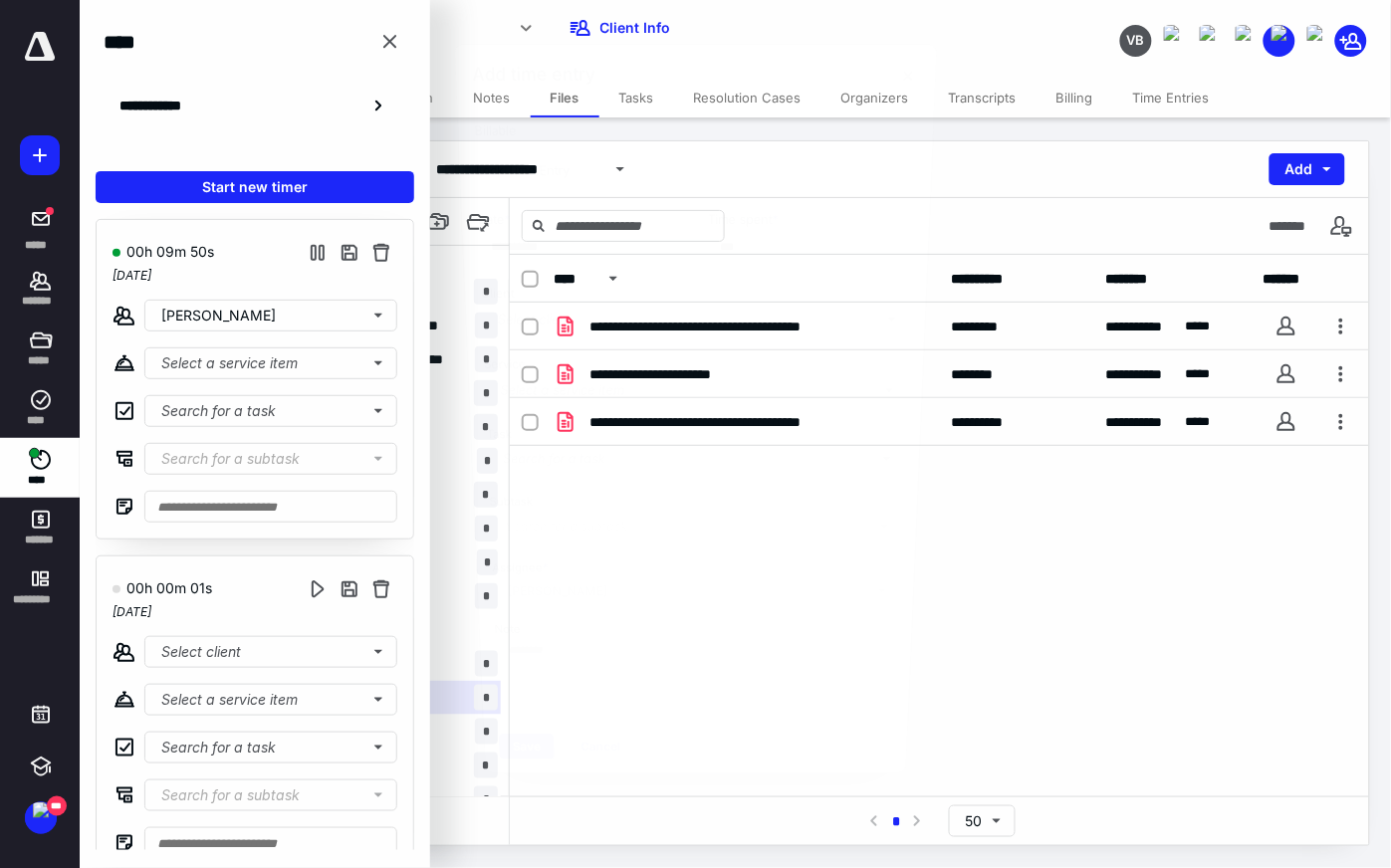 type on "***" 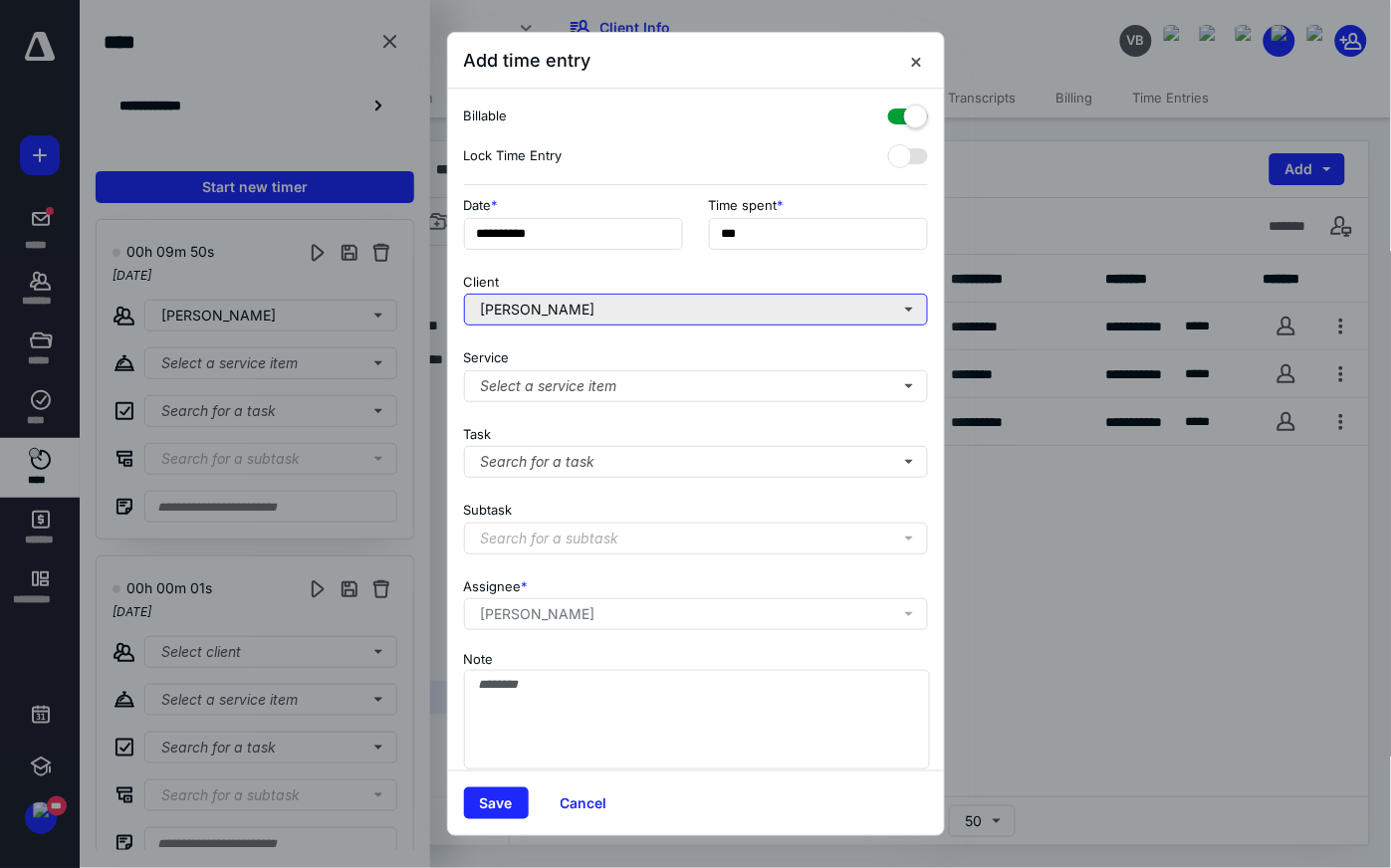 click on "[PERSON_NAME]" at bounding box center [696, 310] 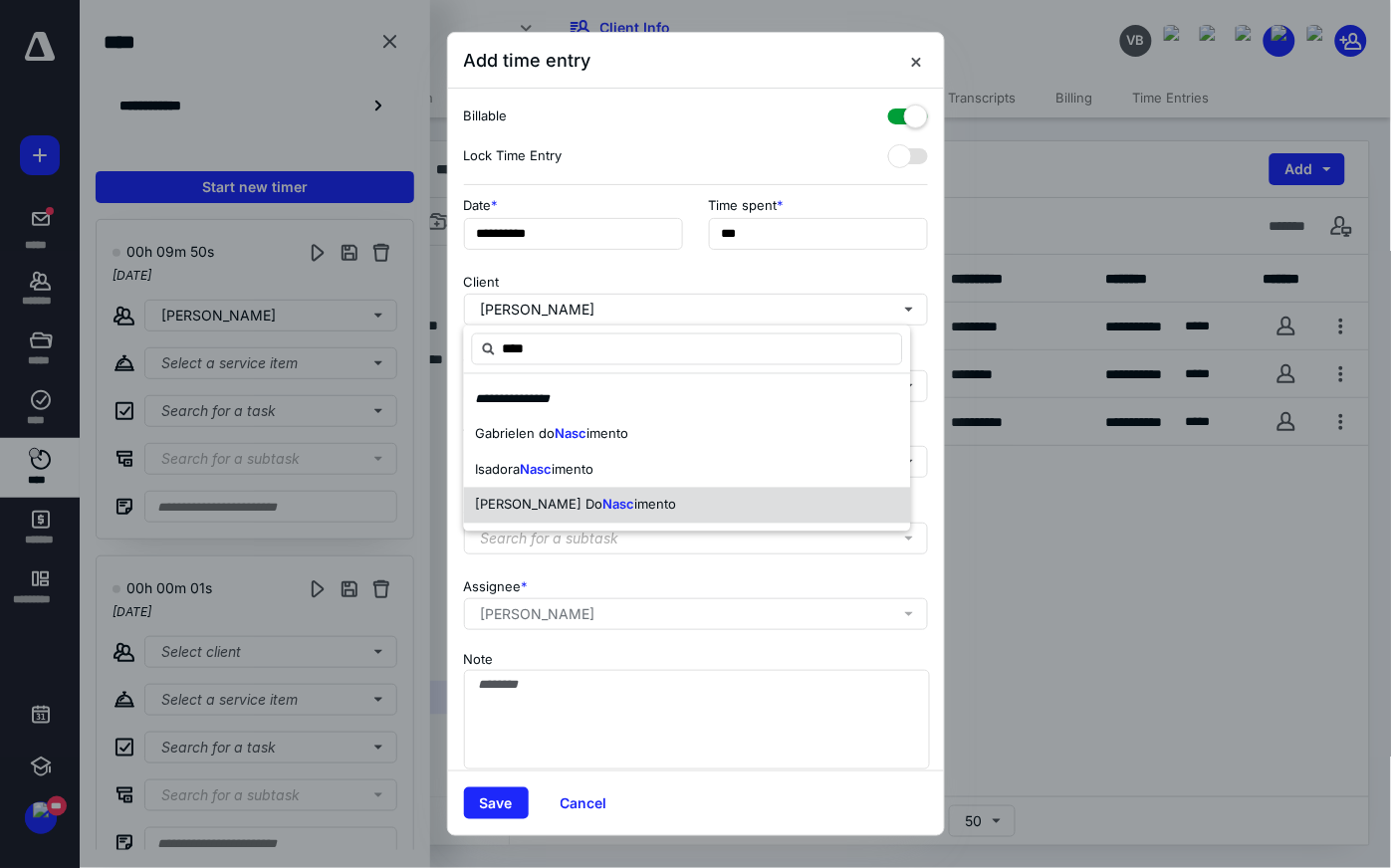click on "[PERSON_NAME]  Do  Nasc imento" at bounding box center (687, 506) 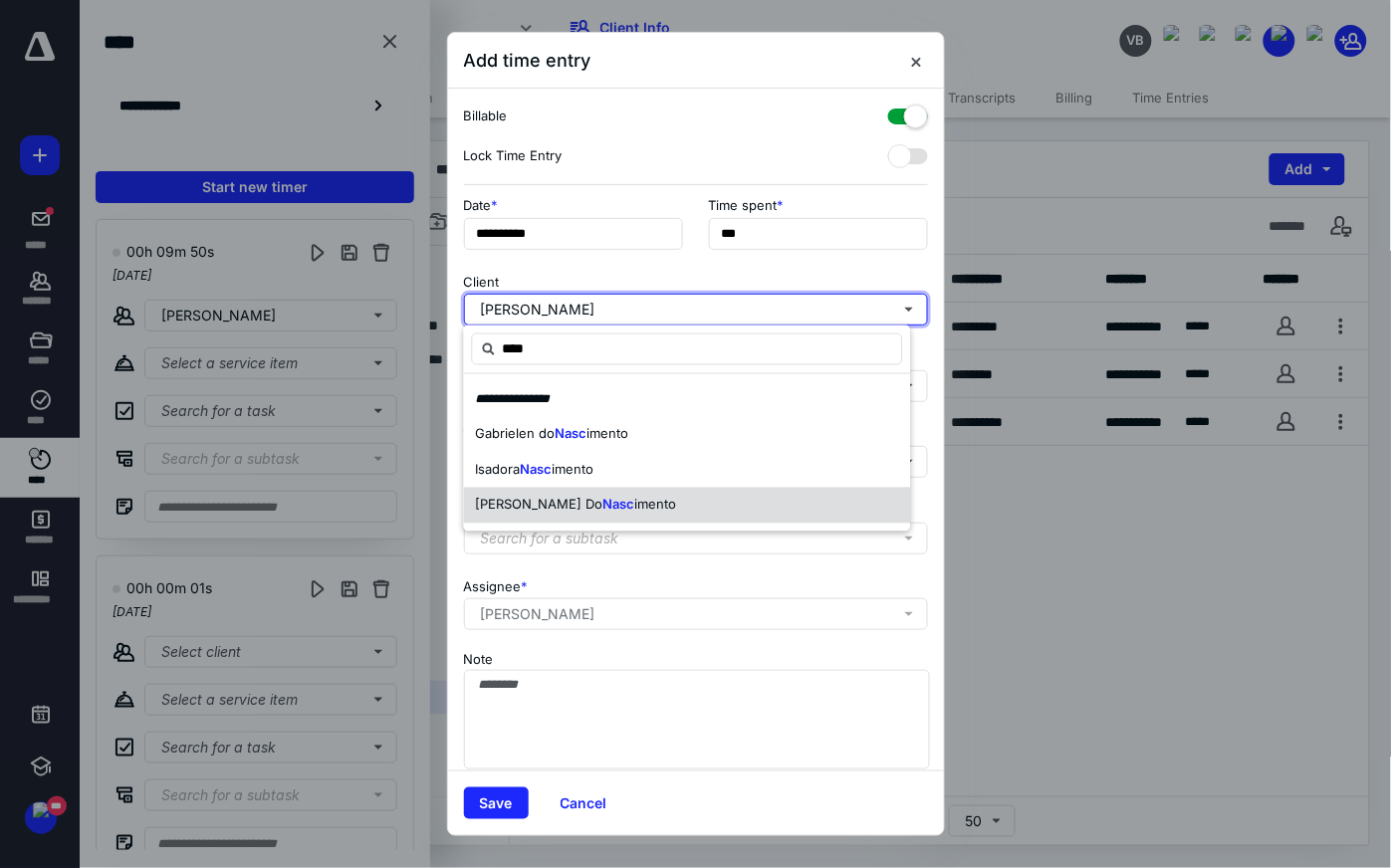 type 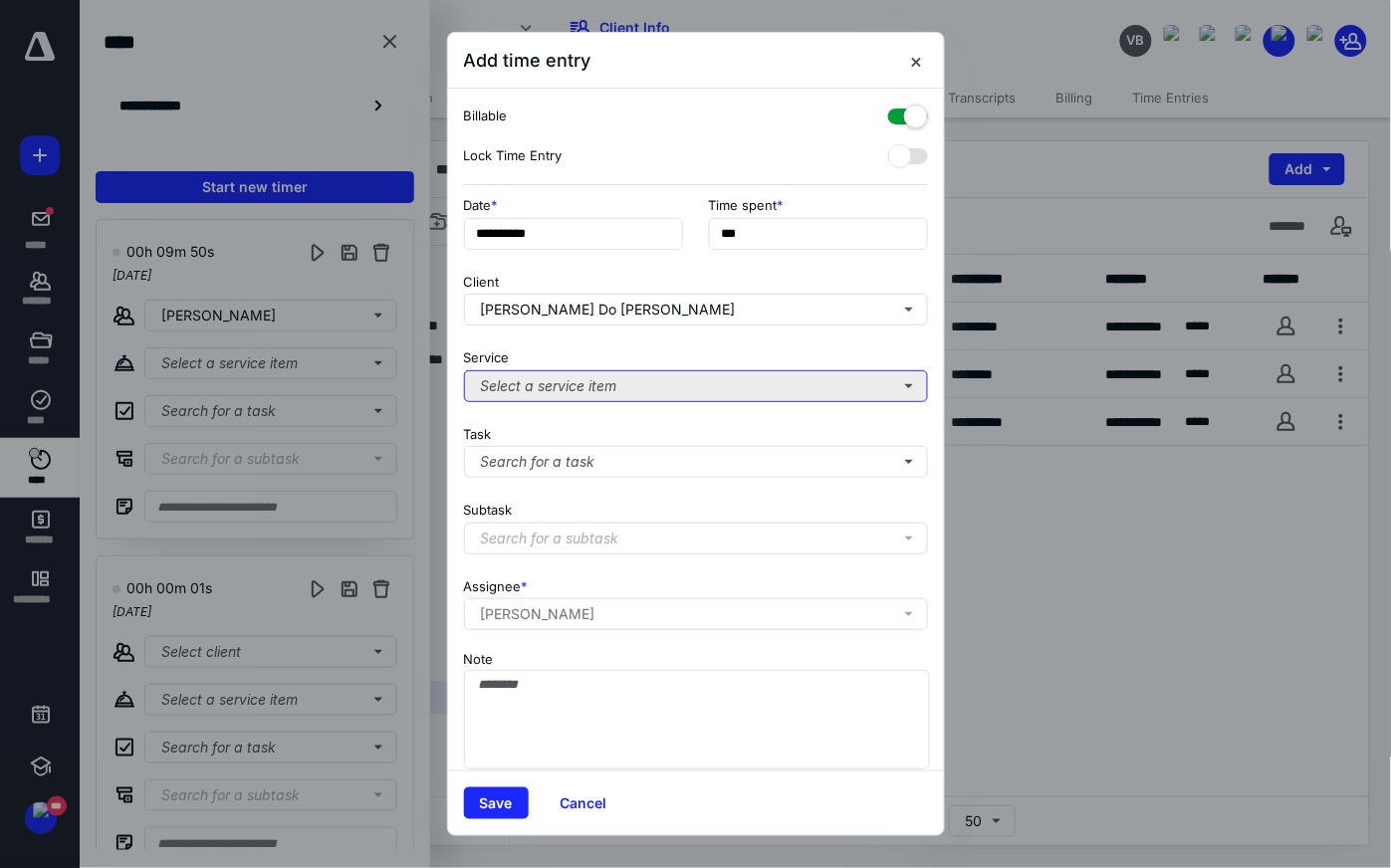 click on "Select a service item" at bounding box center [696, 386] 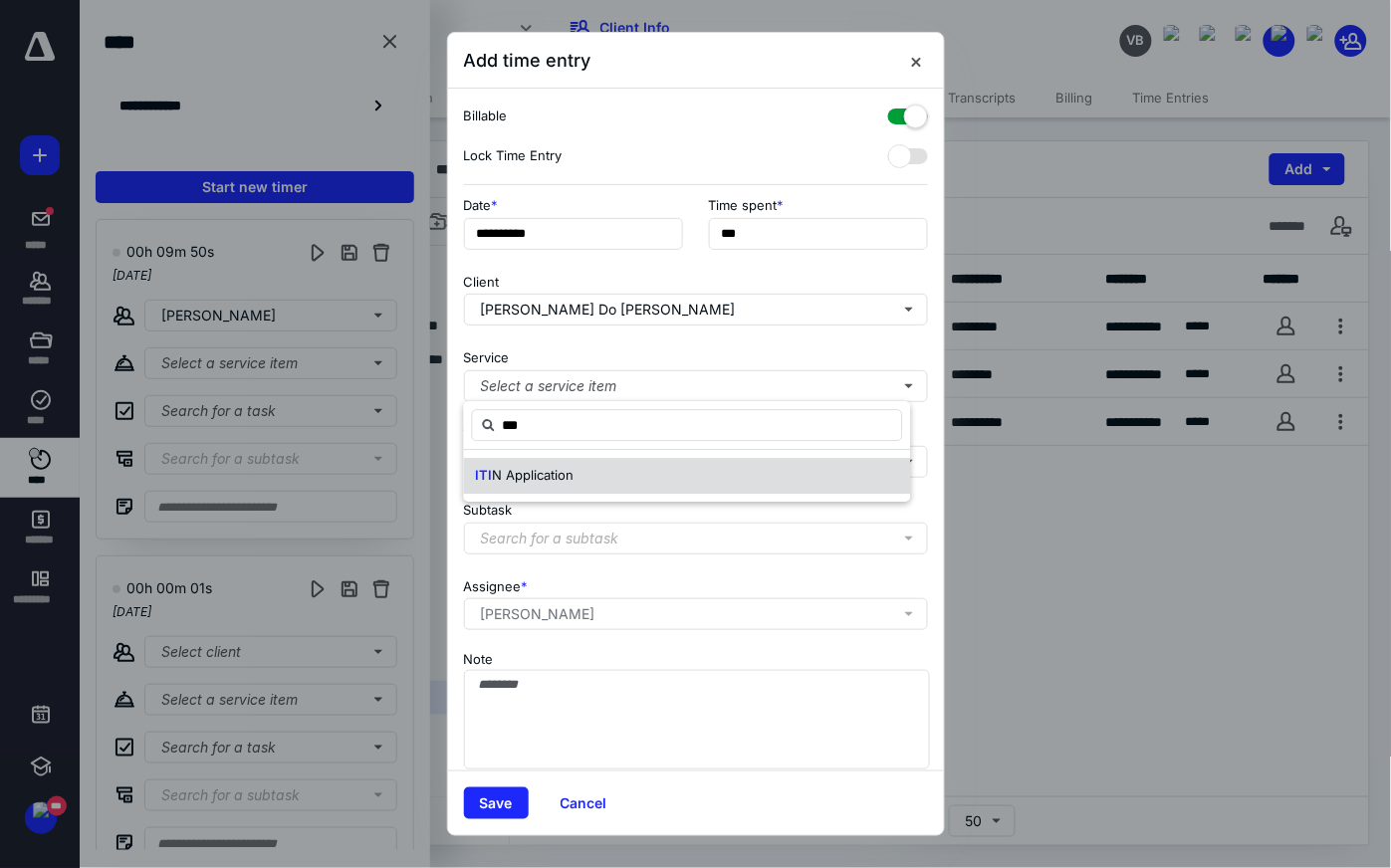 click on "N Application" at bounding box center [534, 475] 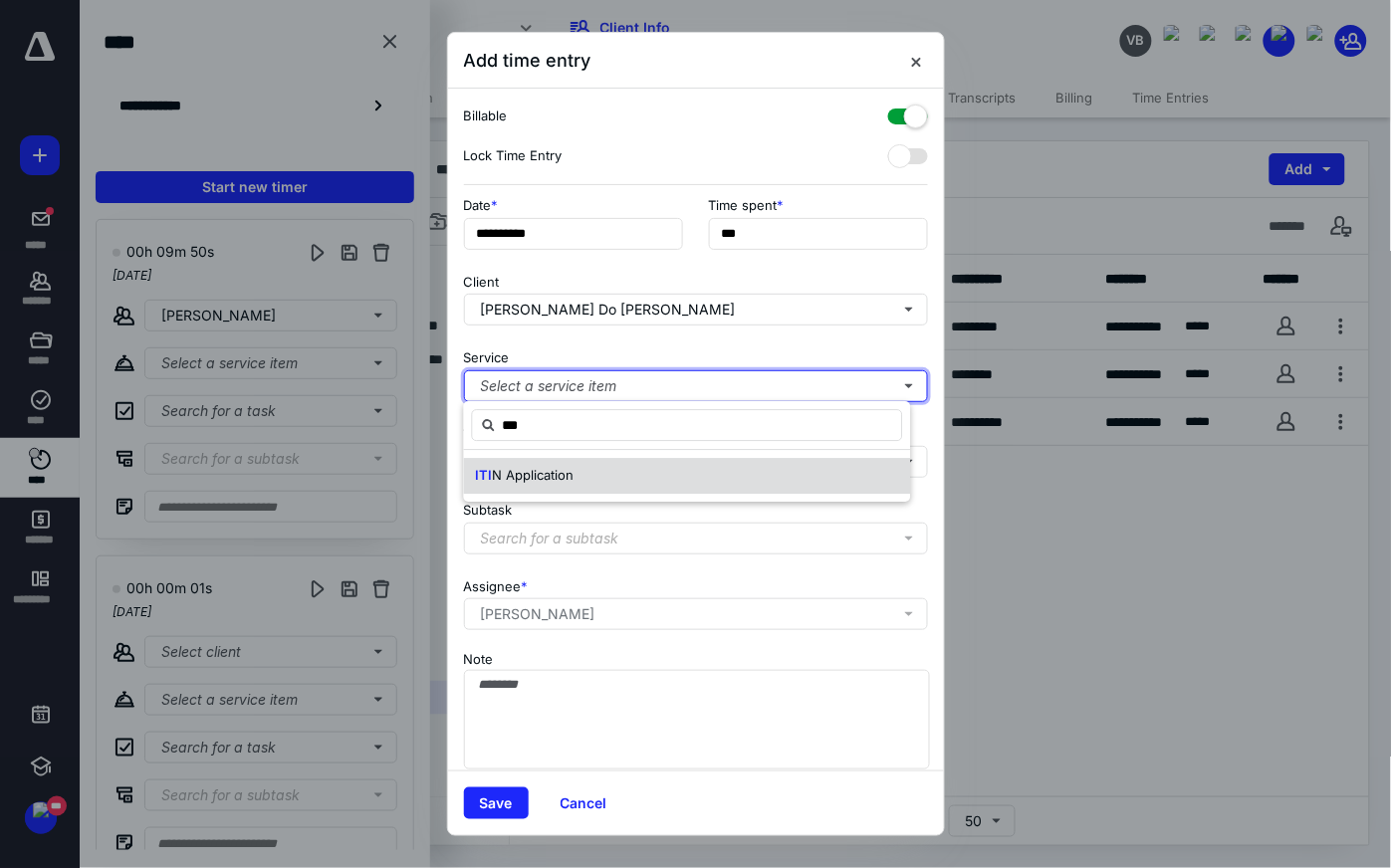 type 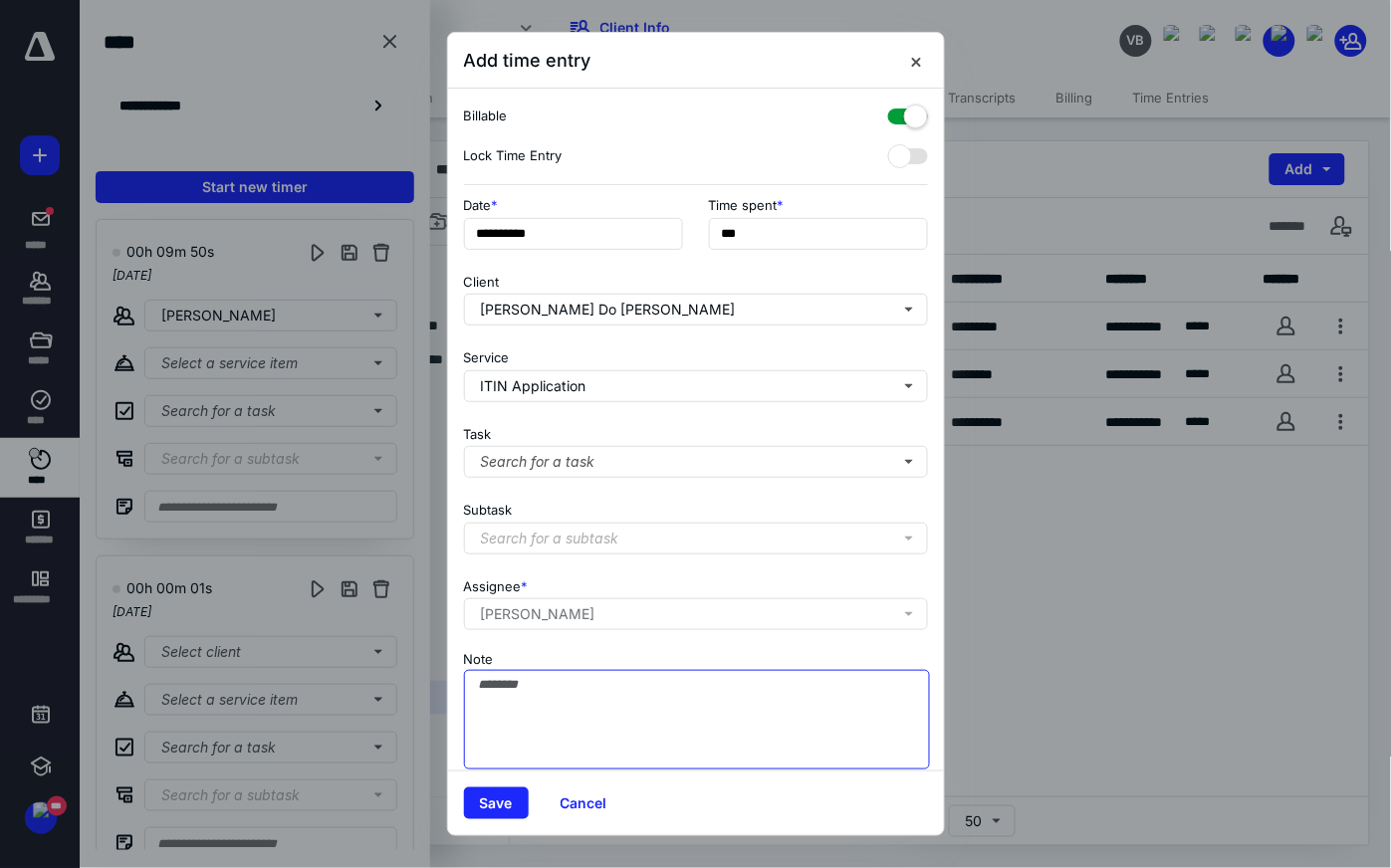 click on "Note" at bounding box center (697, 720) 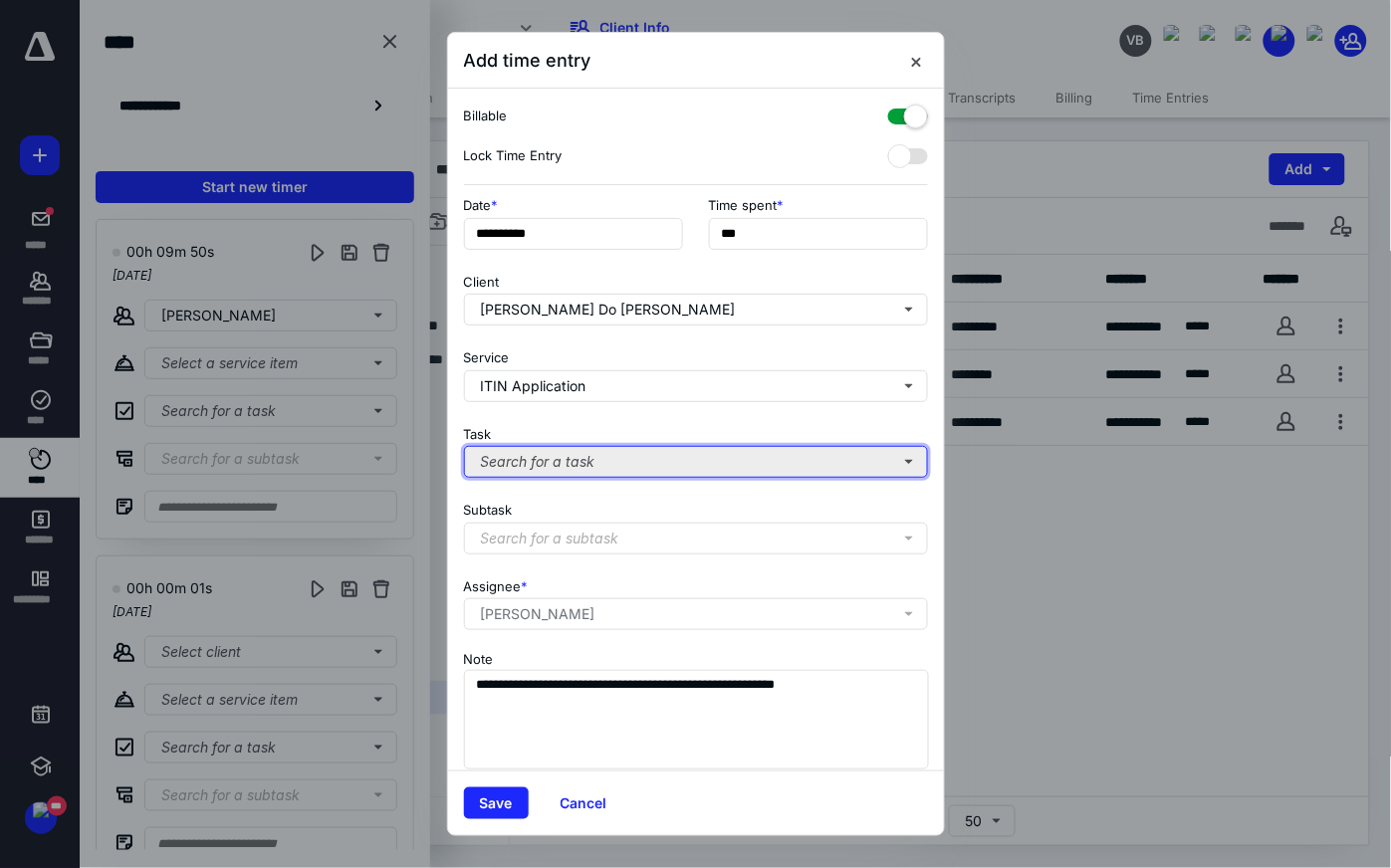 click on "Search for a task" at bounding box center (696, 462) 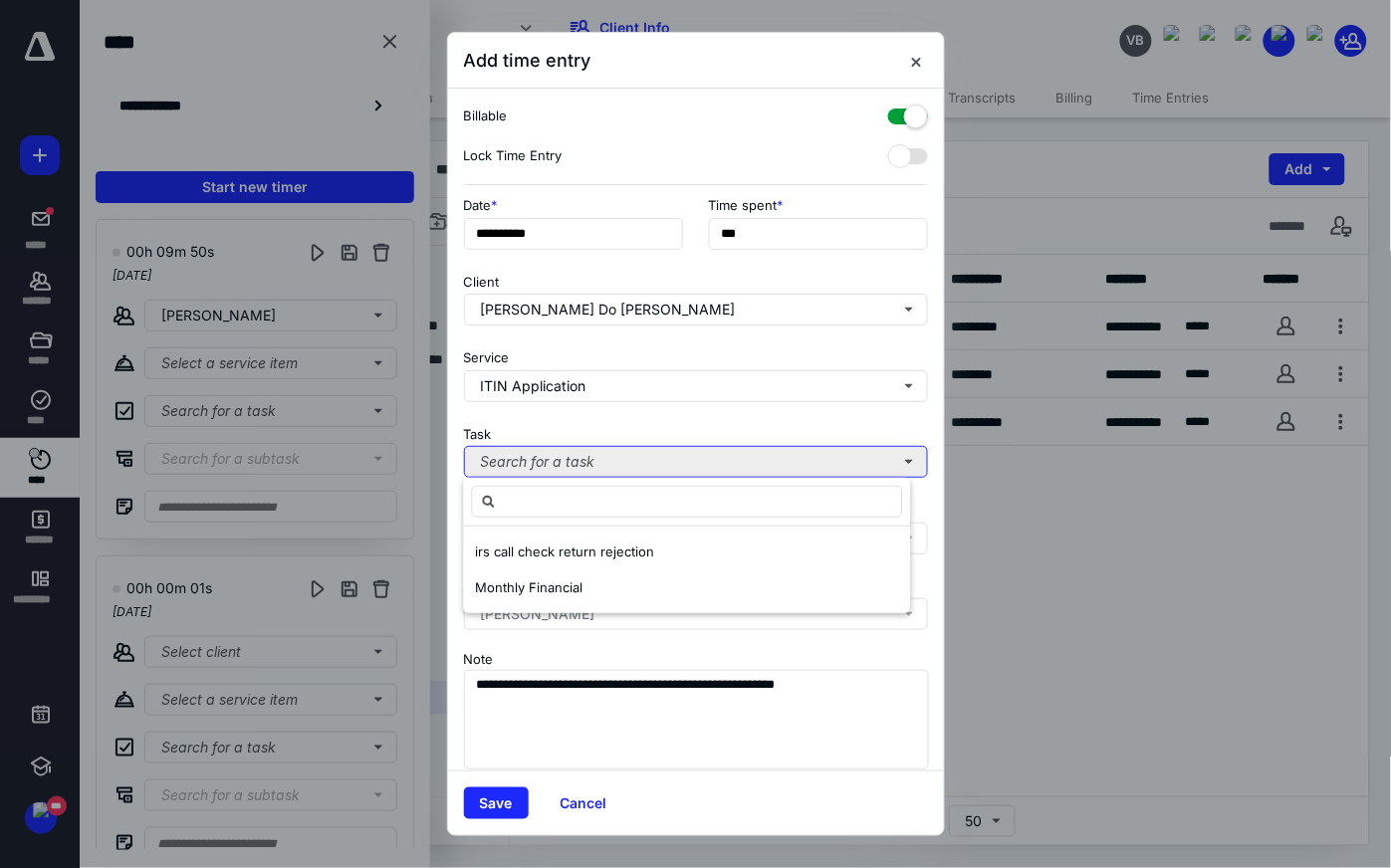 click on "Search for a task" at bounding box center [696, 462] 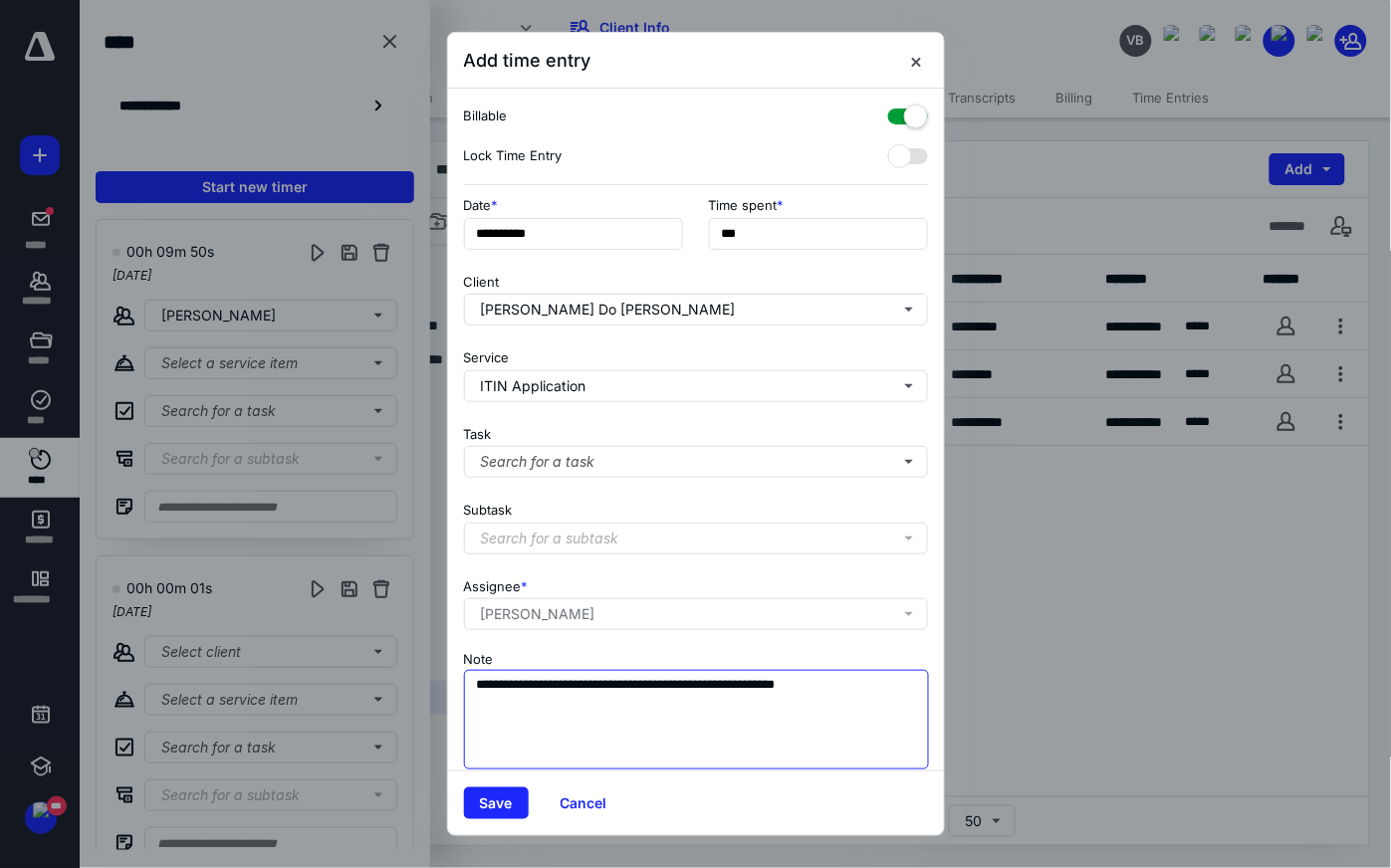 click on "**********" at bounding box center [697, 720] 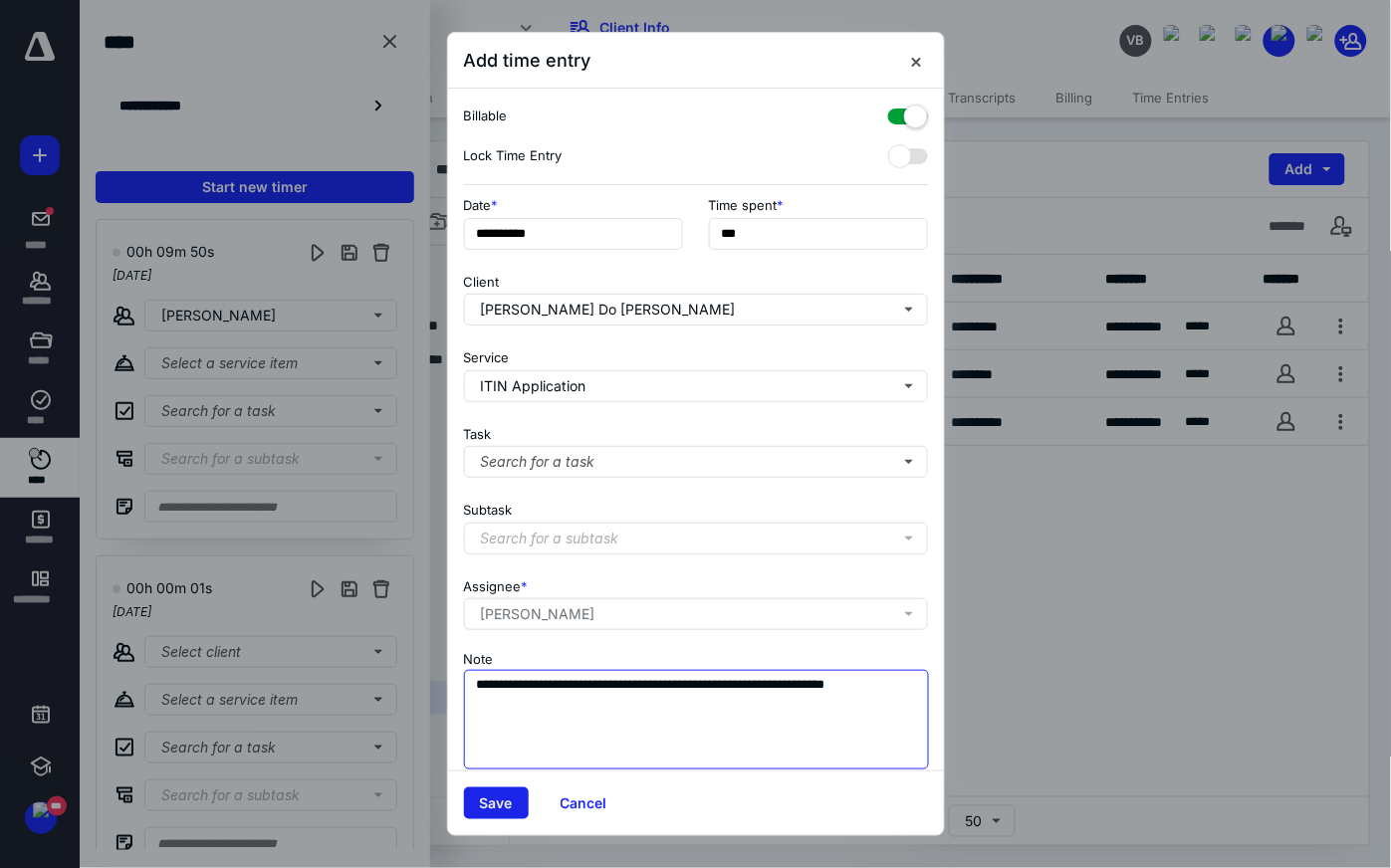 type on "**********" 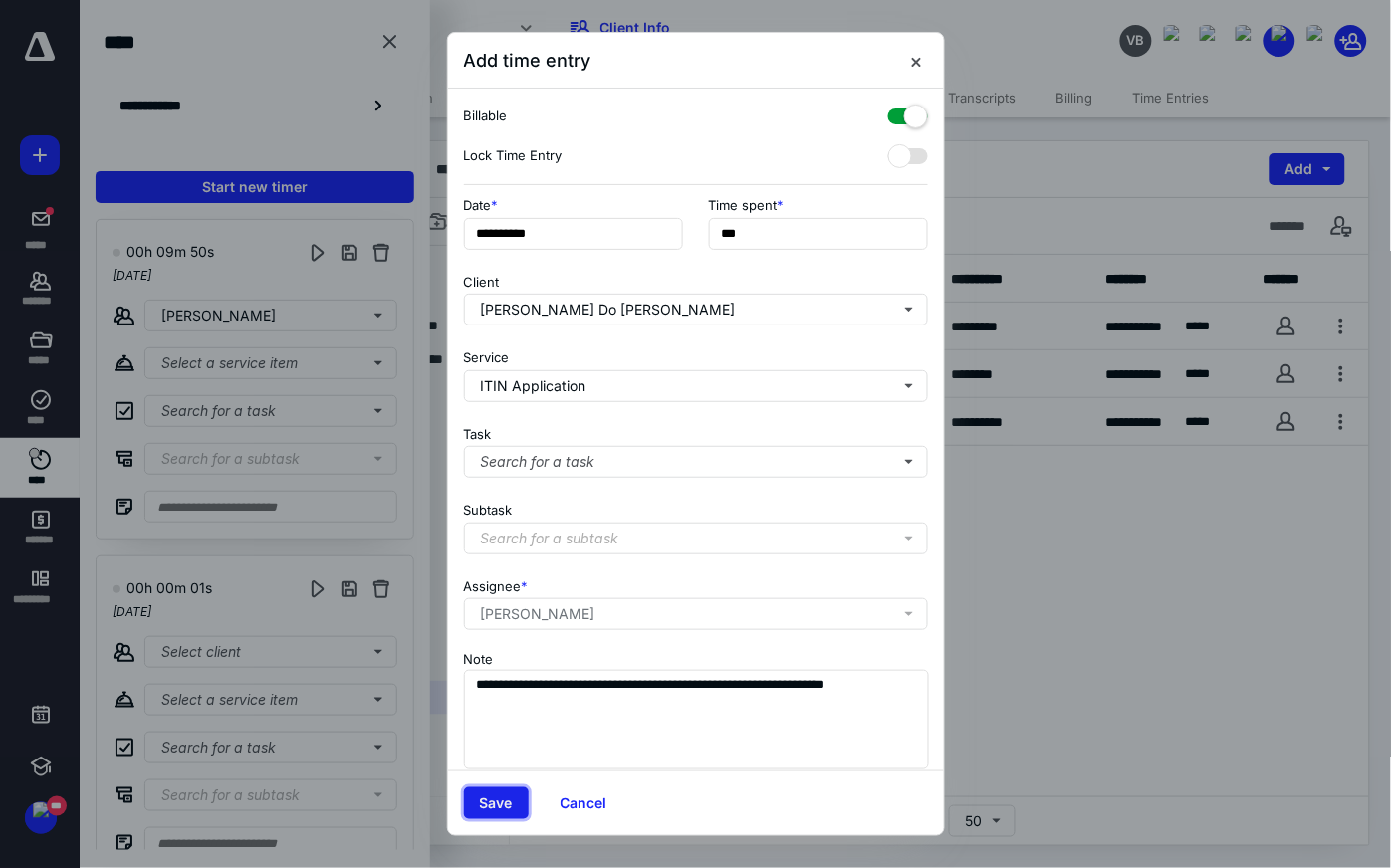 click on "Save" at bounding box center (496, 803) 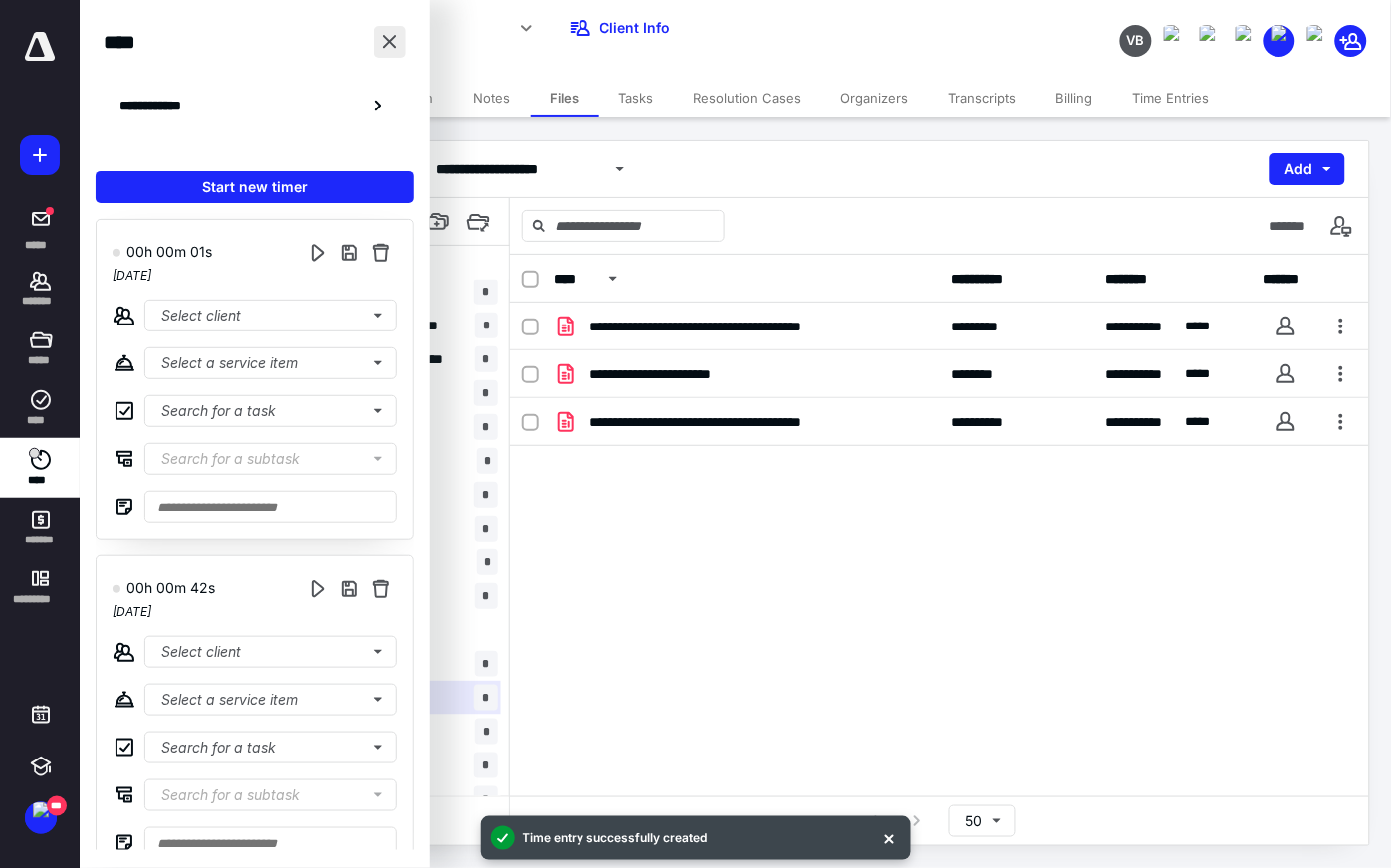 click at bounding box center [390, 42] 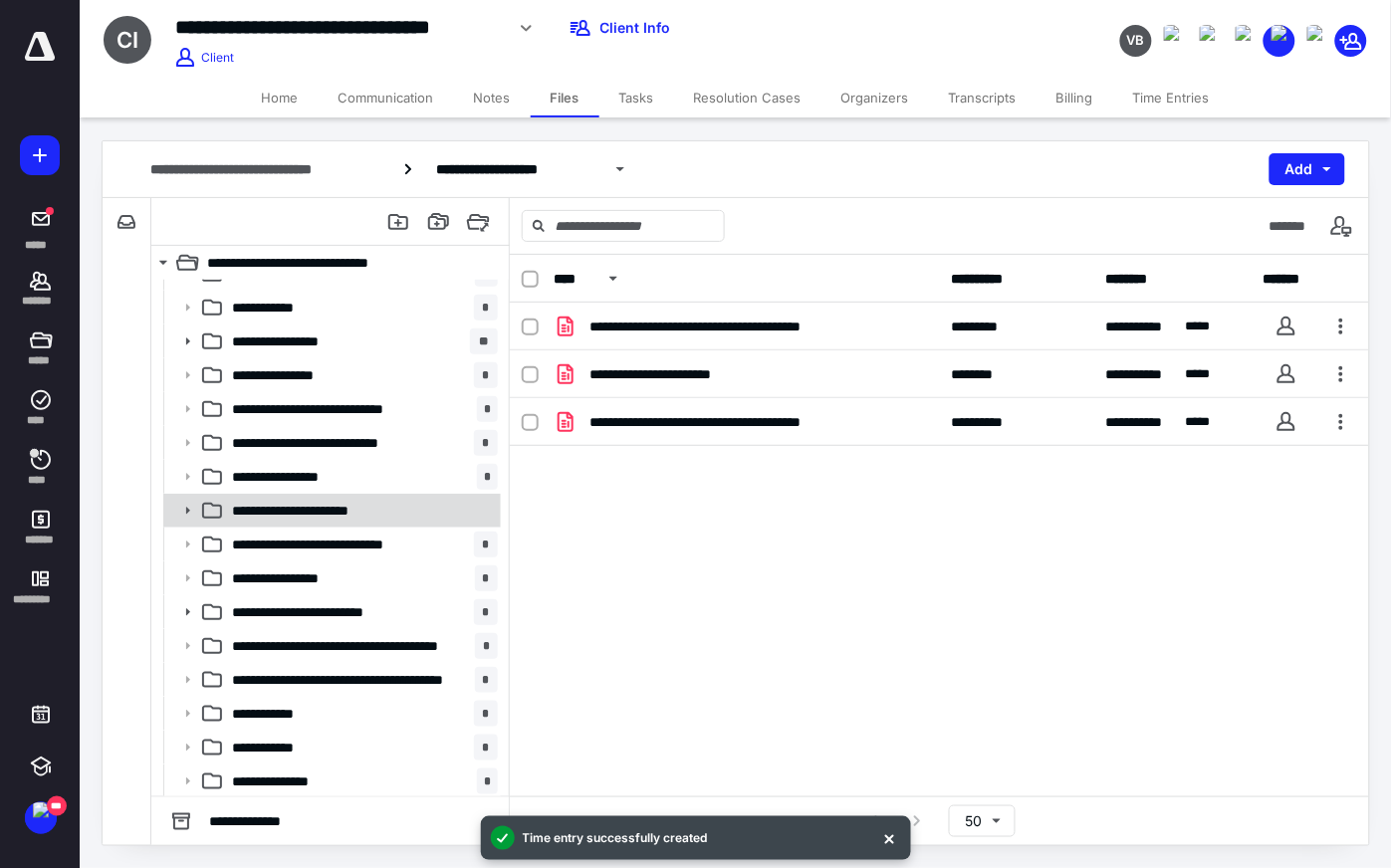 scroll, scrollTop: 0, scrollLeft: 0, axis: both 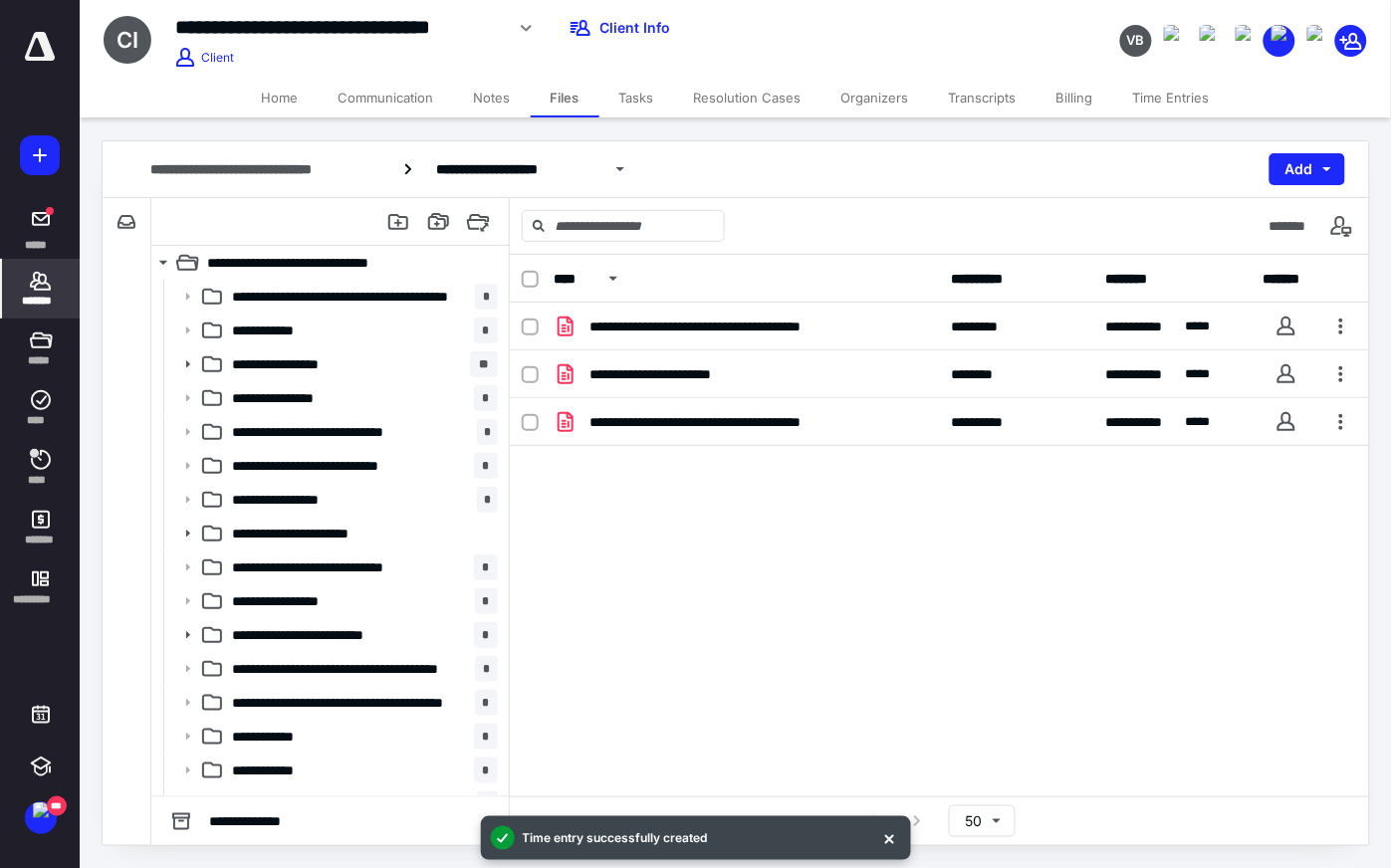 click on "*******" at bounding box center (41, 289) 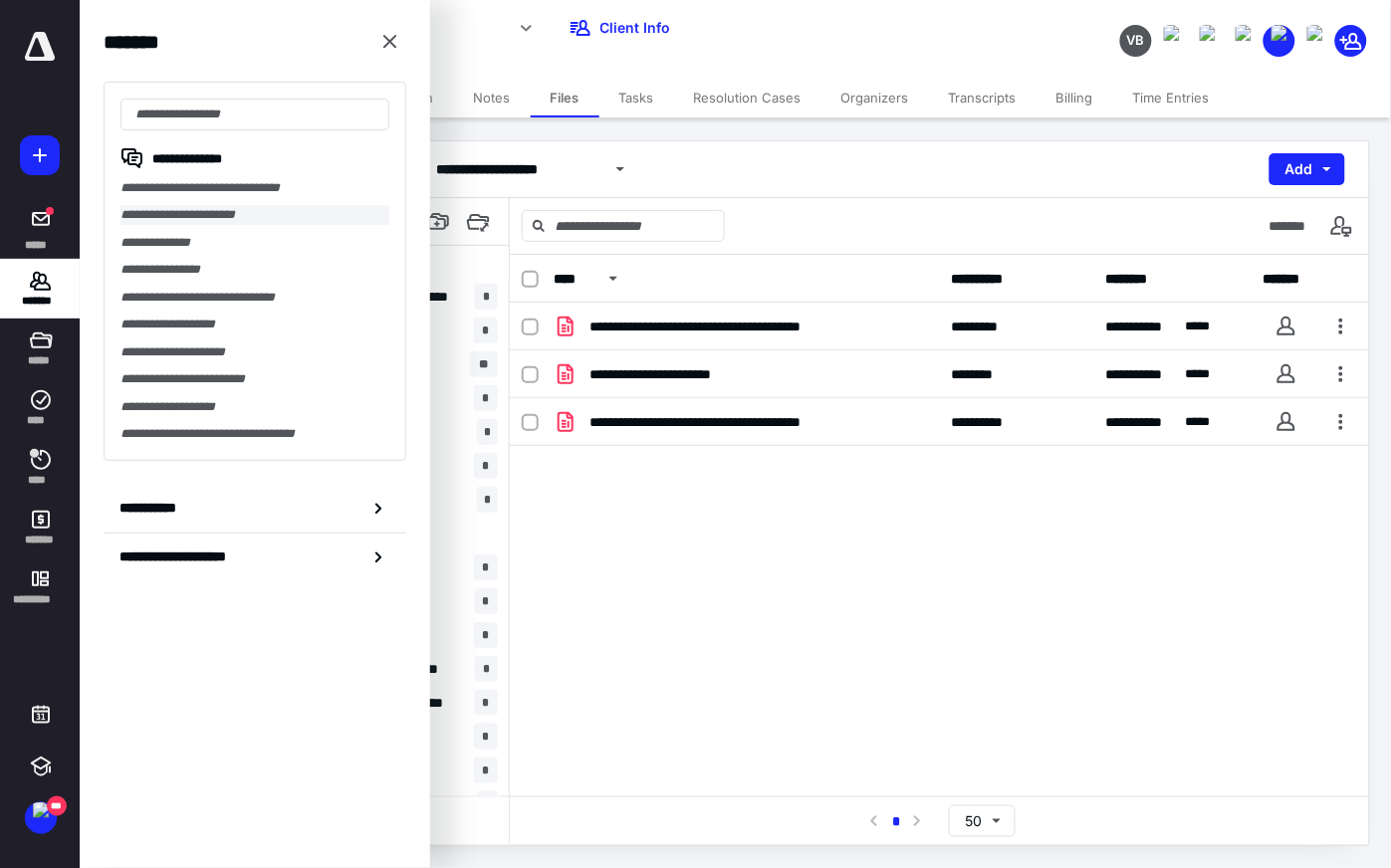 click on "**********" at bounding box center (255, 214) 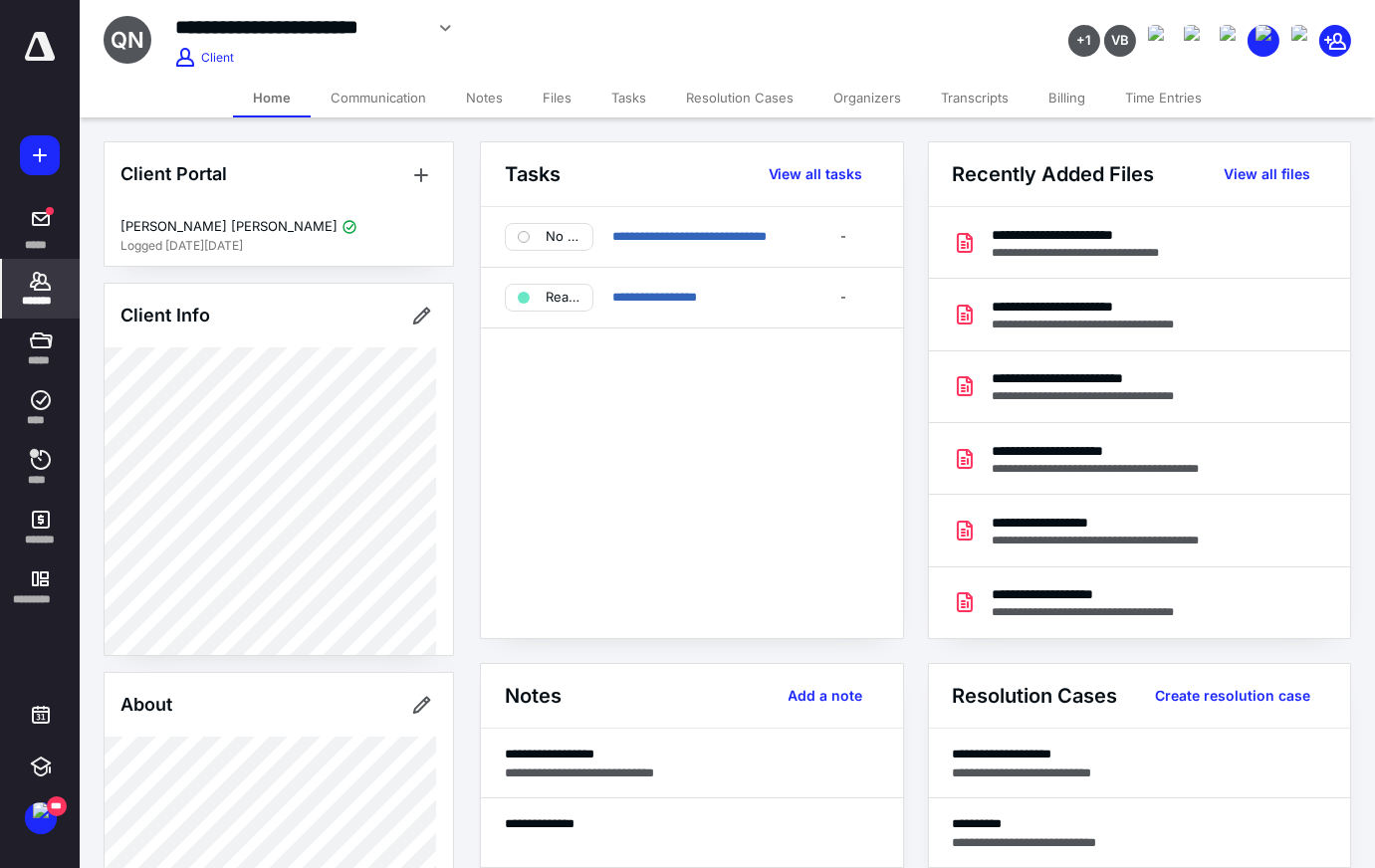 click on "Files" at bounding box center [557, 98] 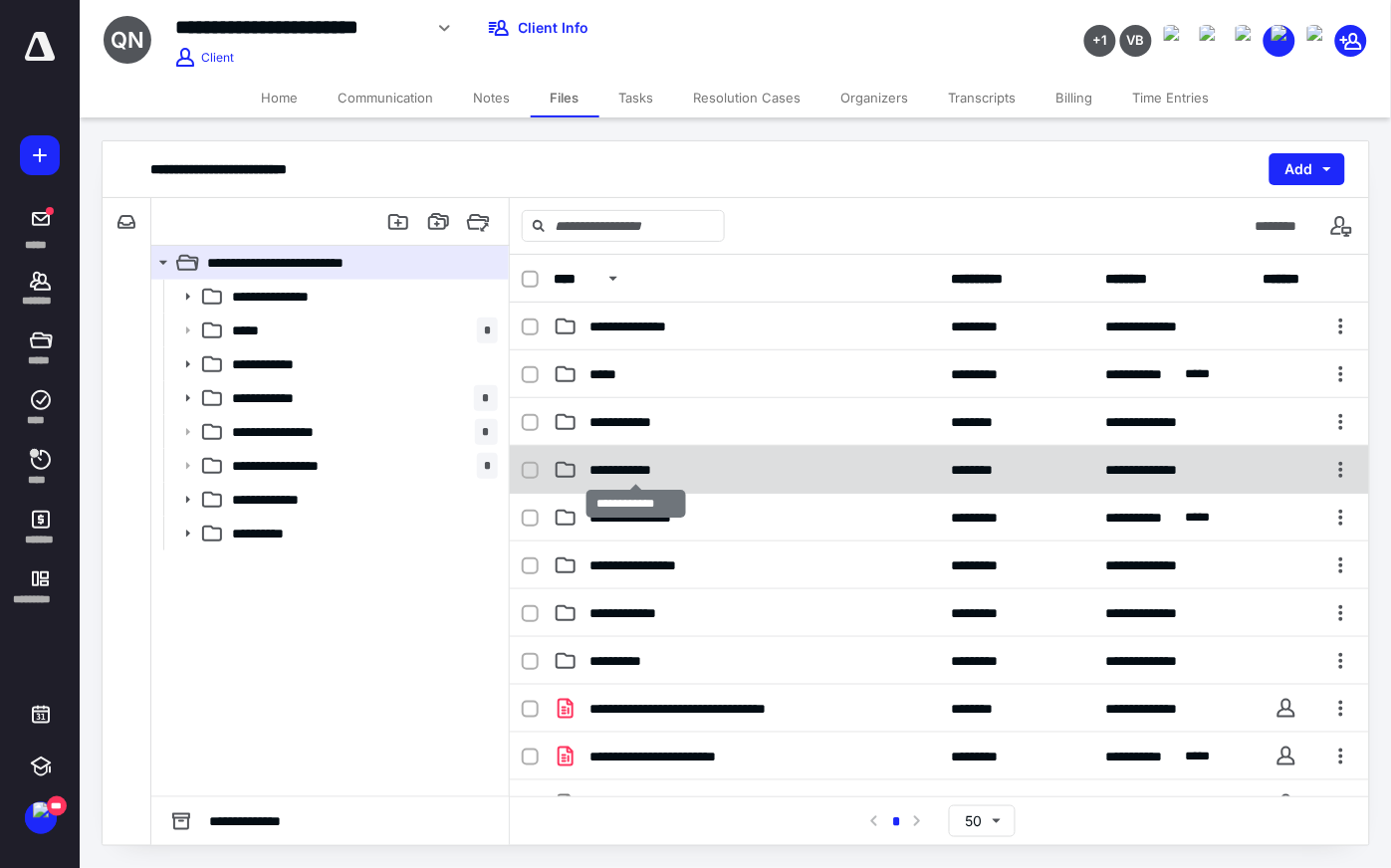 click on "**********" at bounding box center [635, 470] 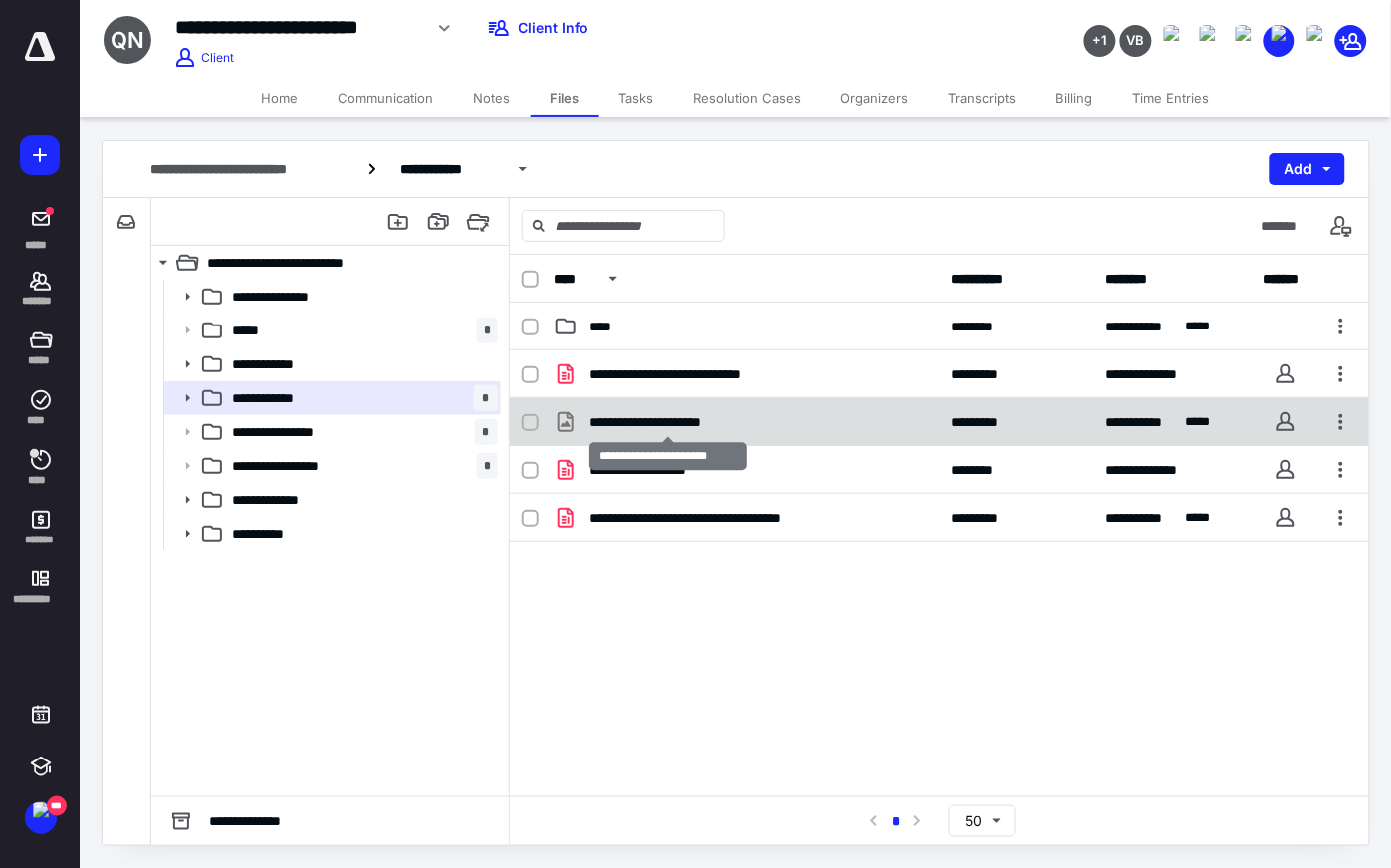 click on "**********" at bounding box center [668, 422] 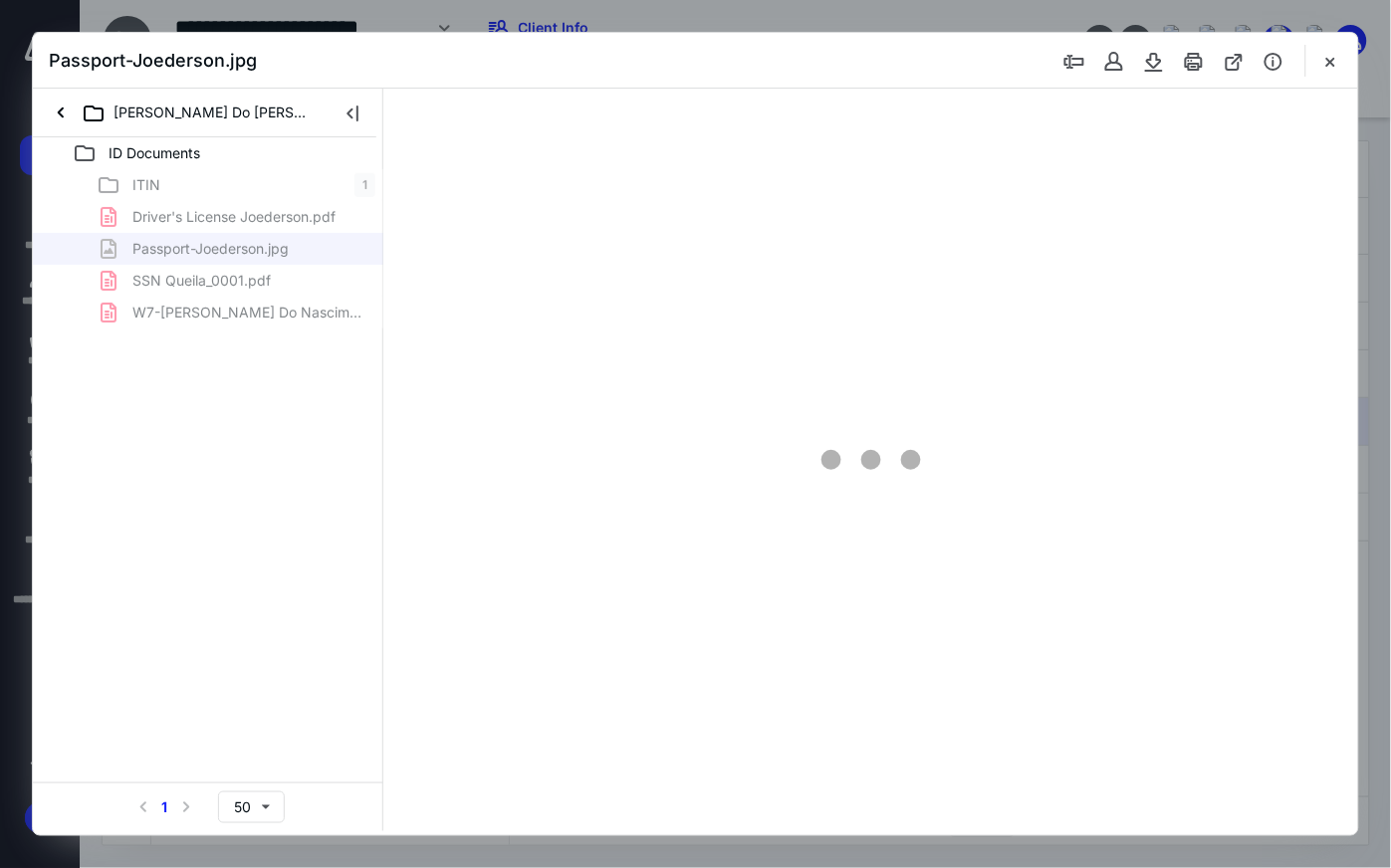 scroll, scrollTop: 0, scrollLeft: 0, axis: both 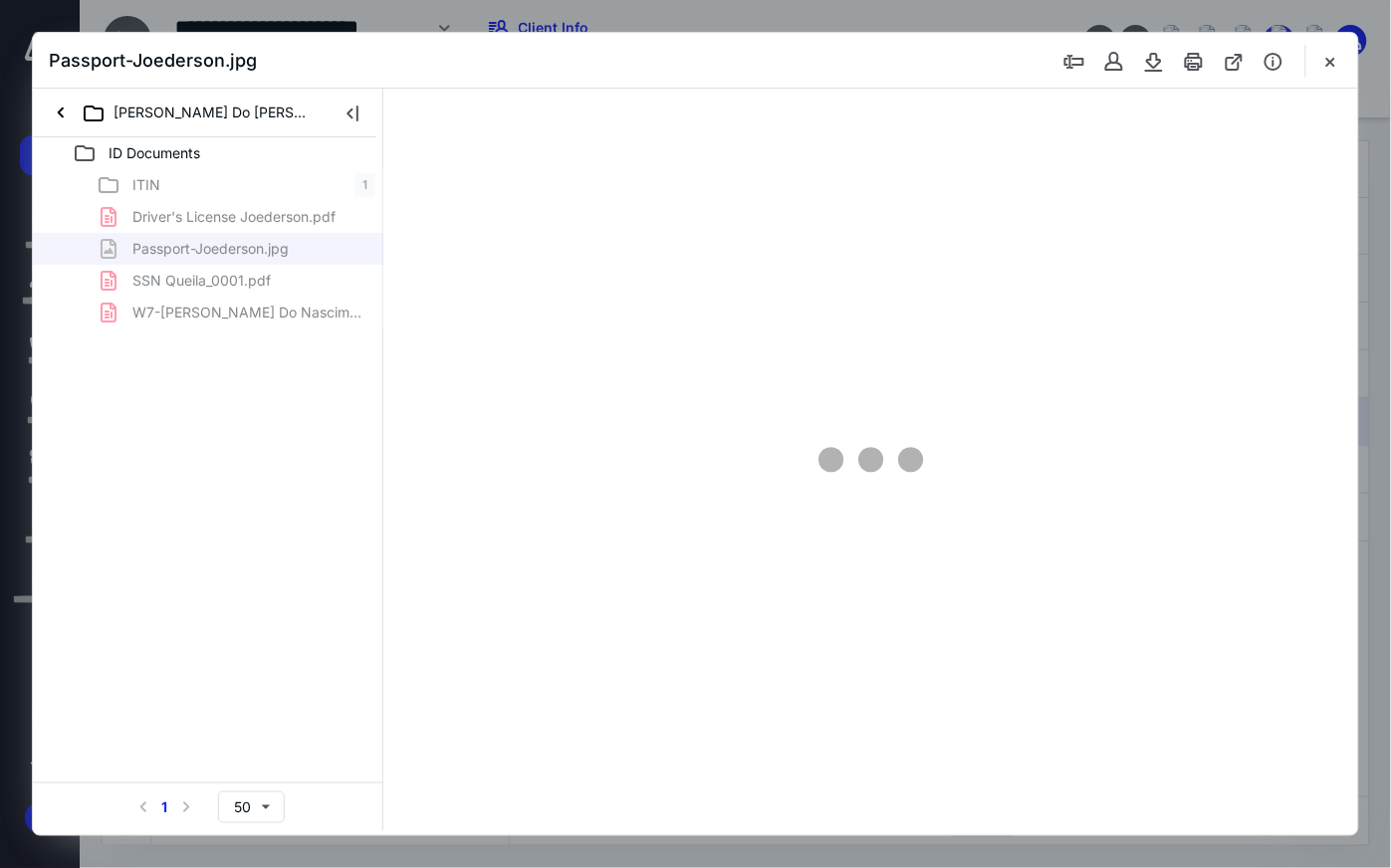 type on "89" 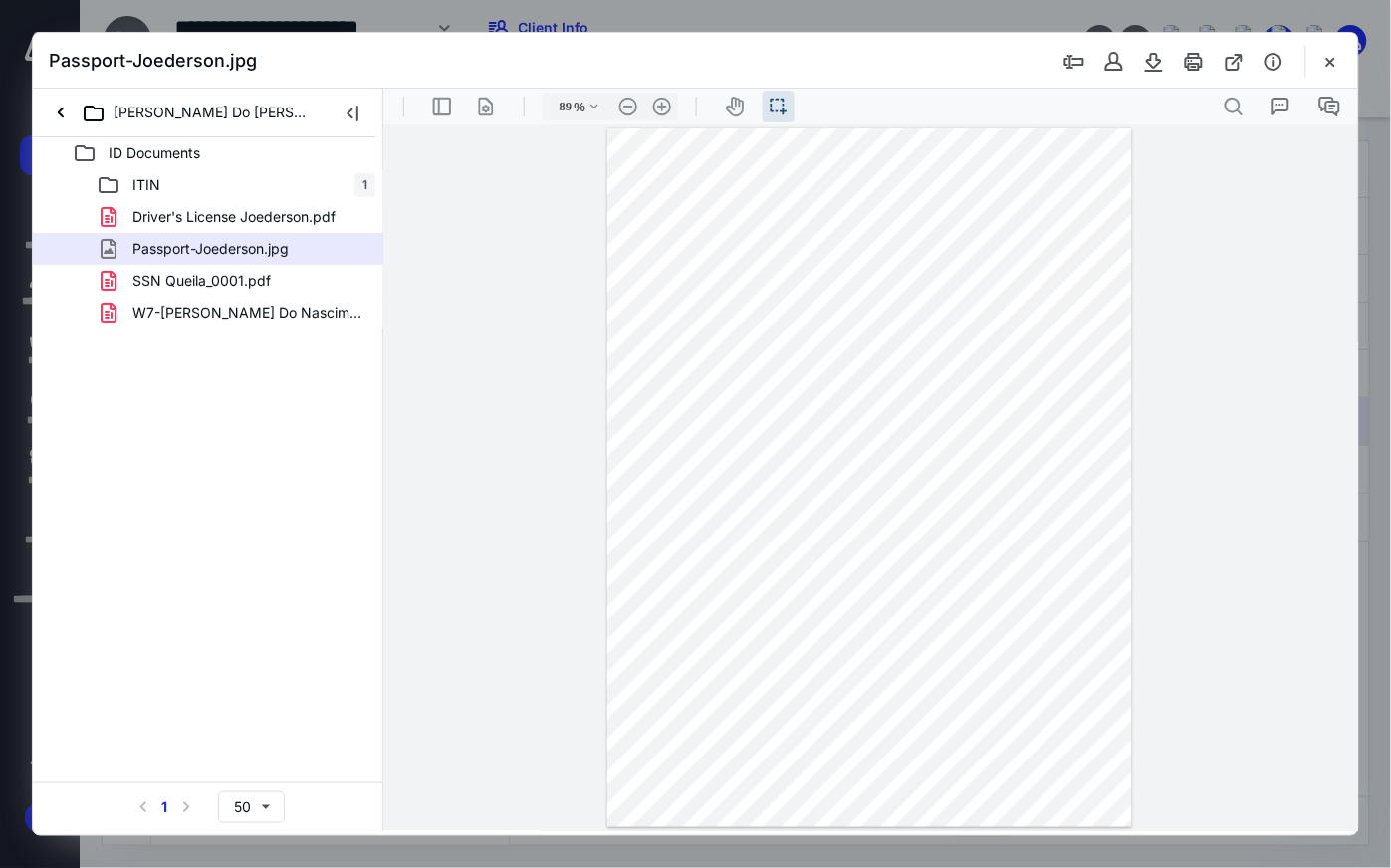 click at bounding box center (1330, 61) 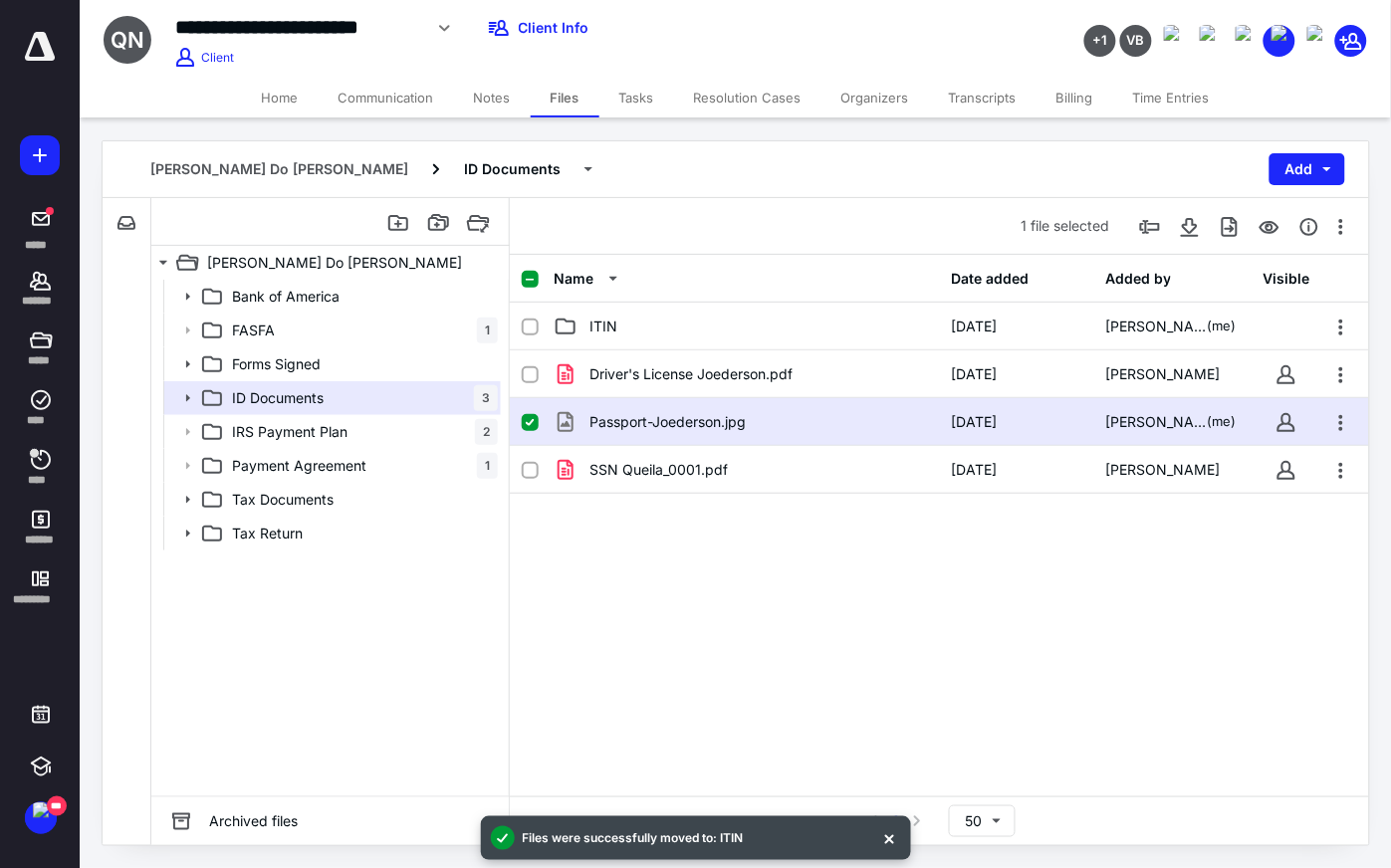 click on "Home" at bounding box center (280, 98) 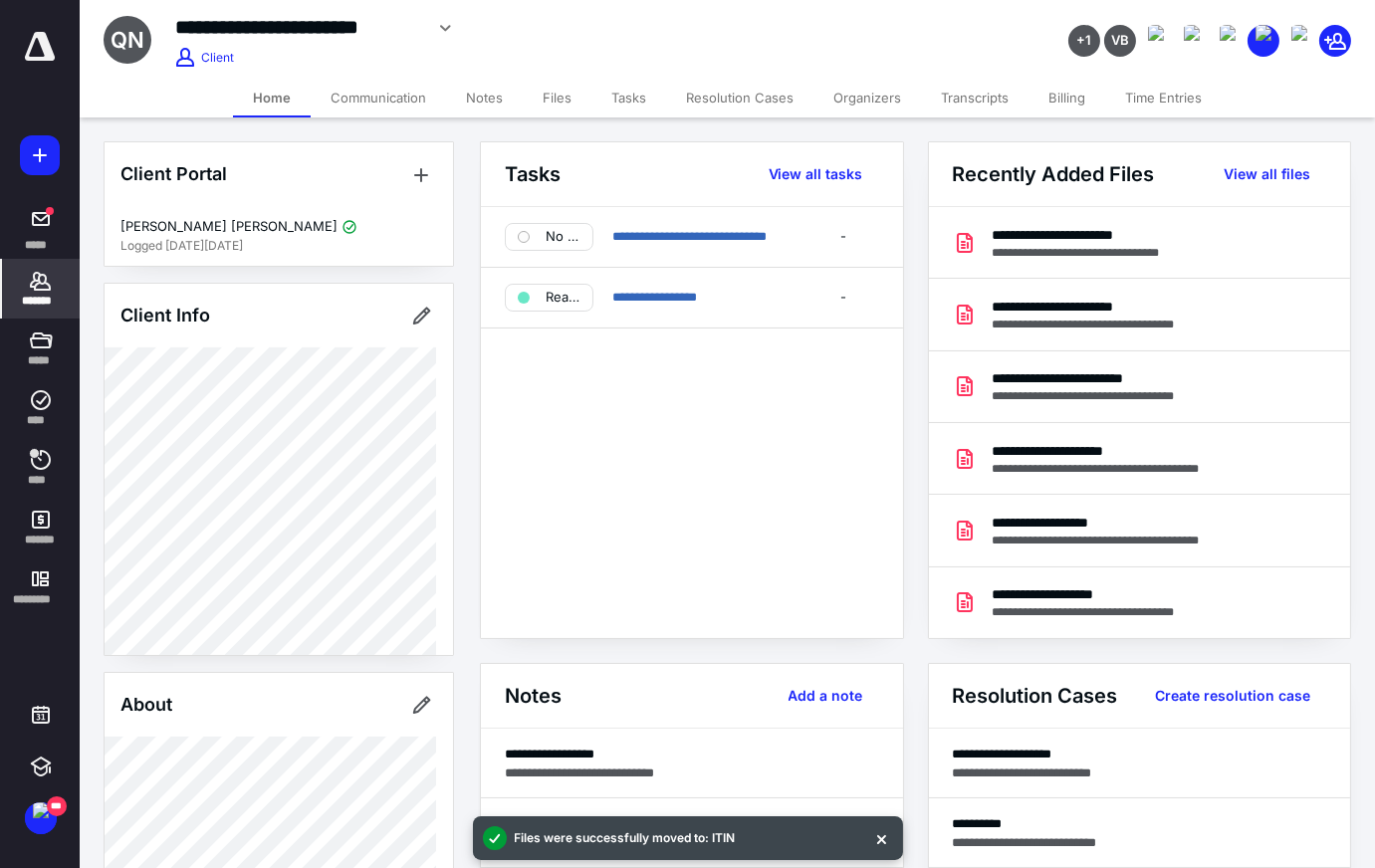 click on "Files" at bounding box center (557, 98) 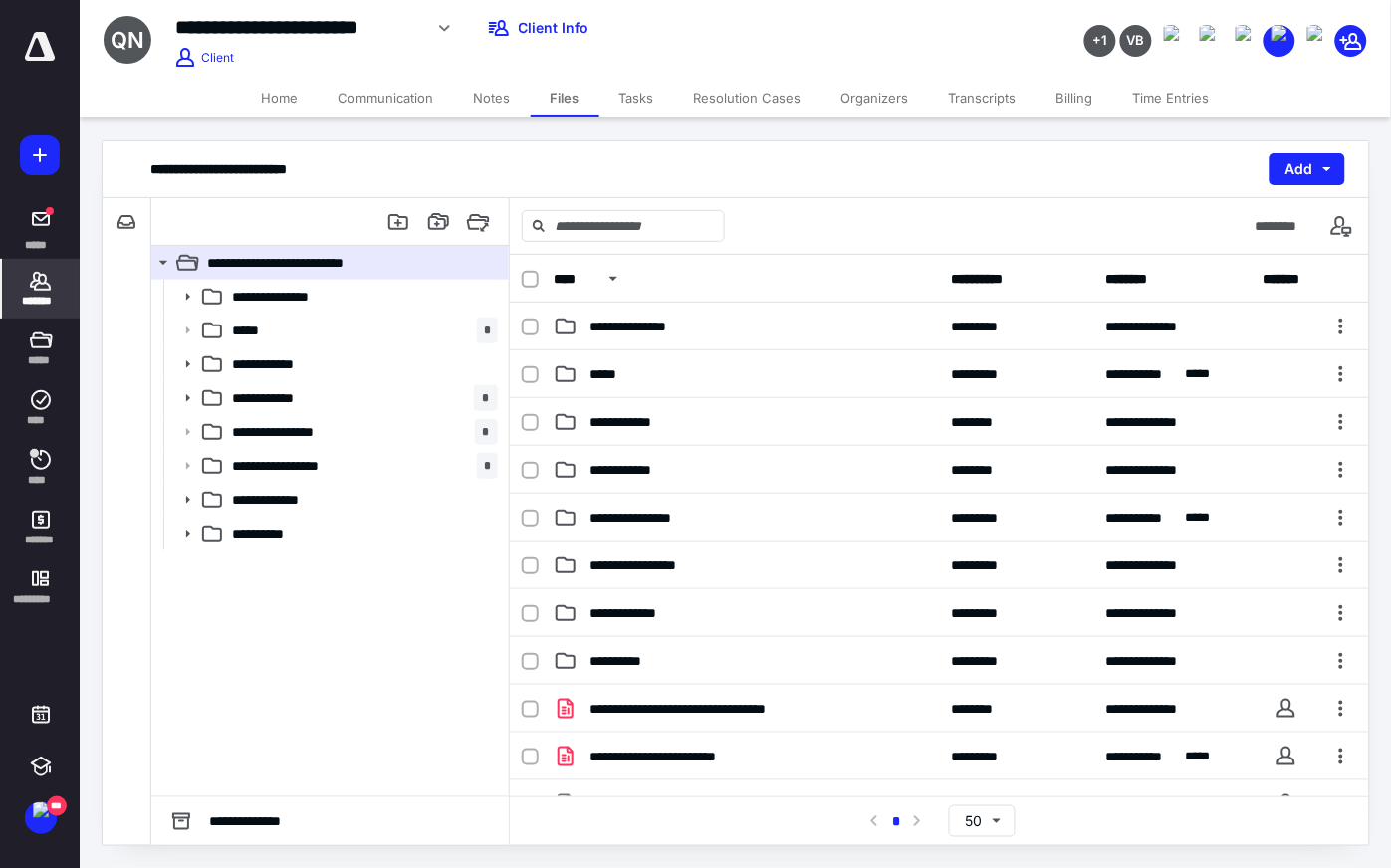 click on "*******" at bounding box center (41, 289) 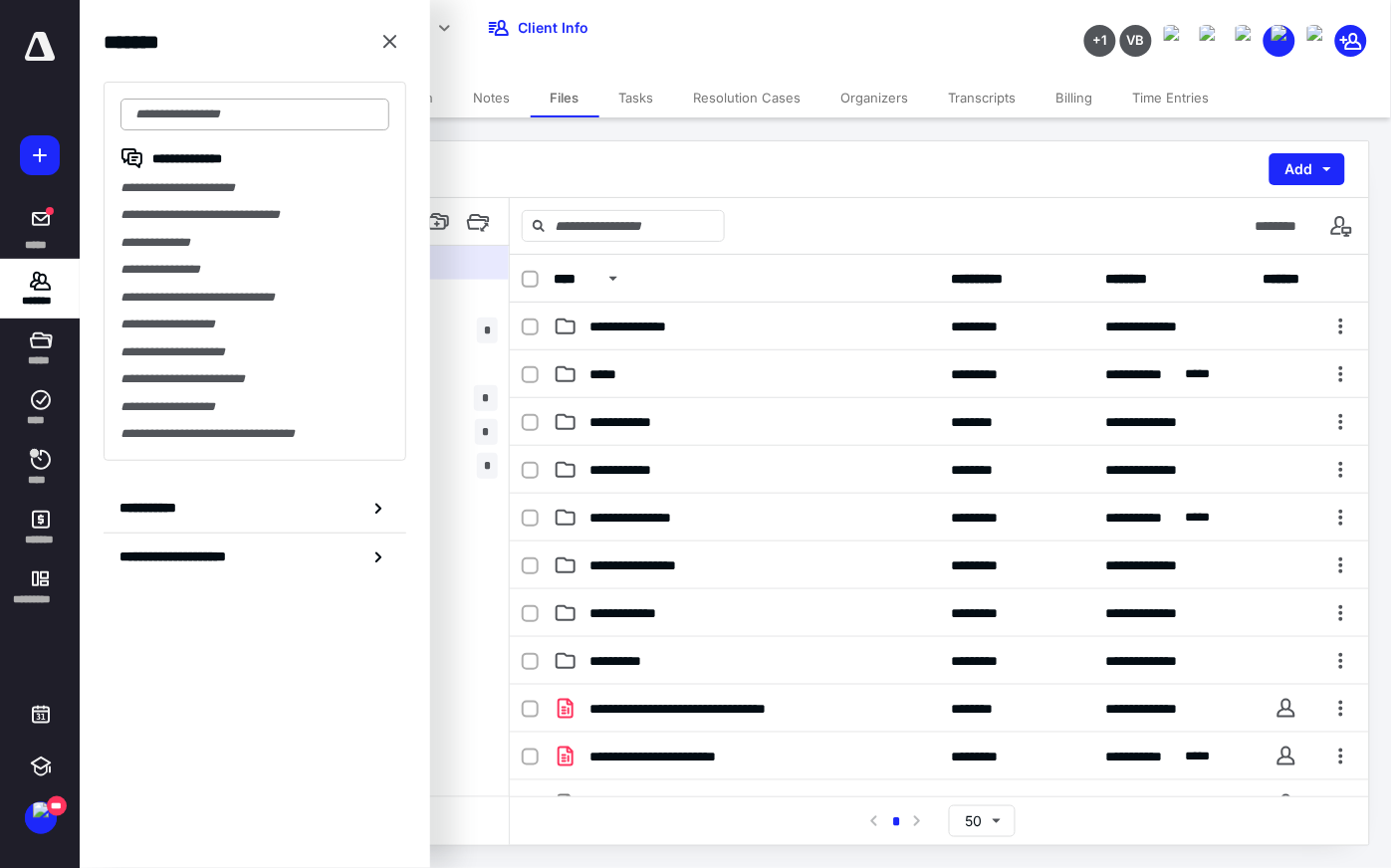 click at bounding box center [255, 114] 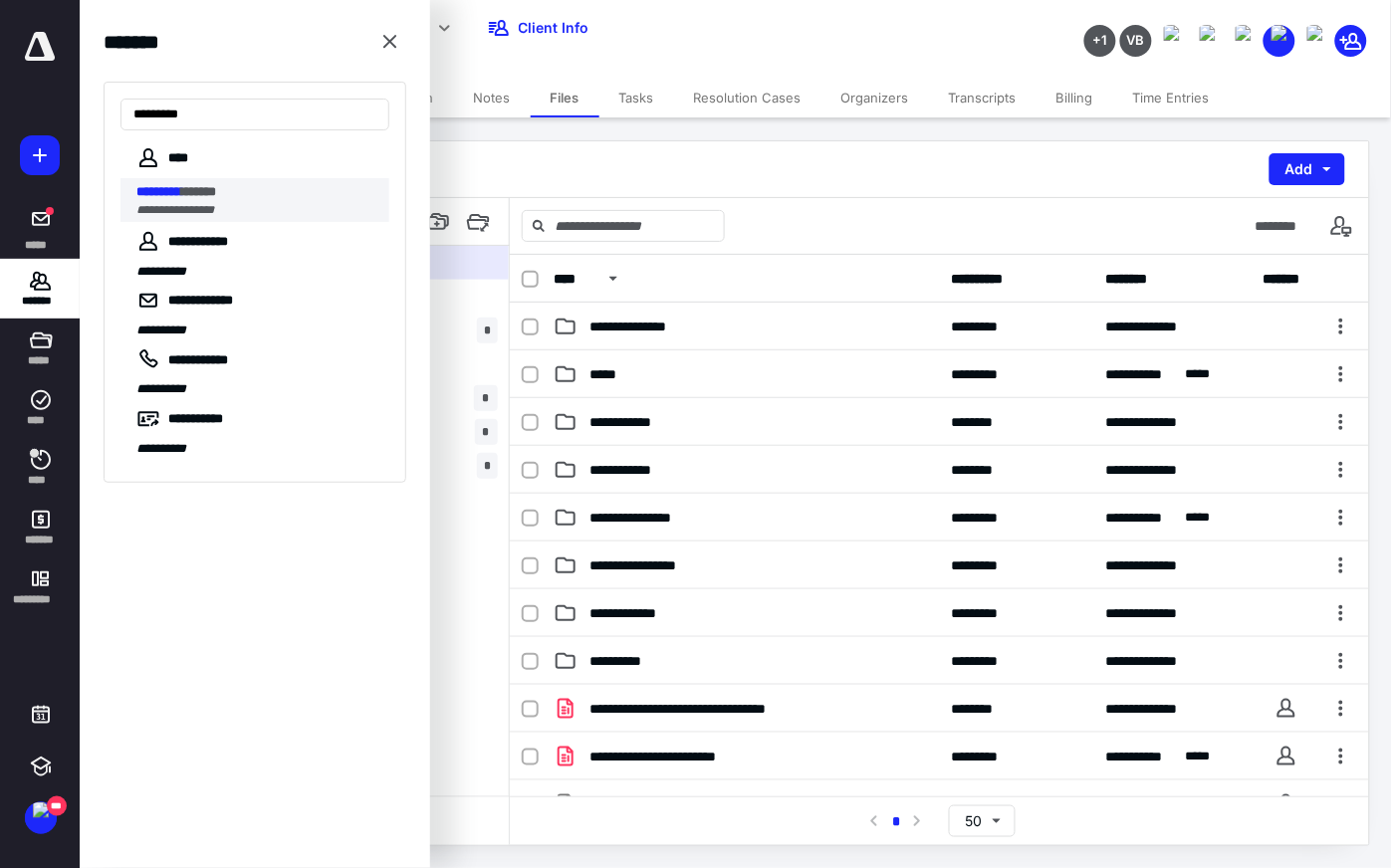 type on "*********" 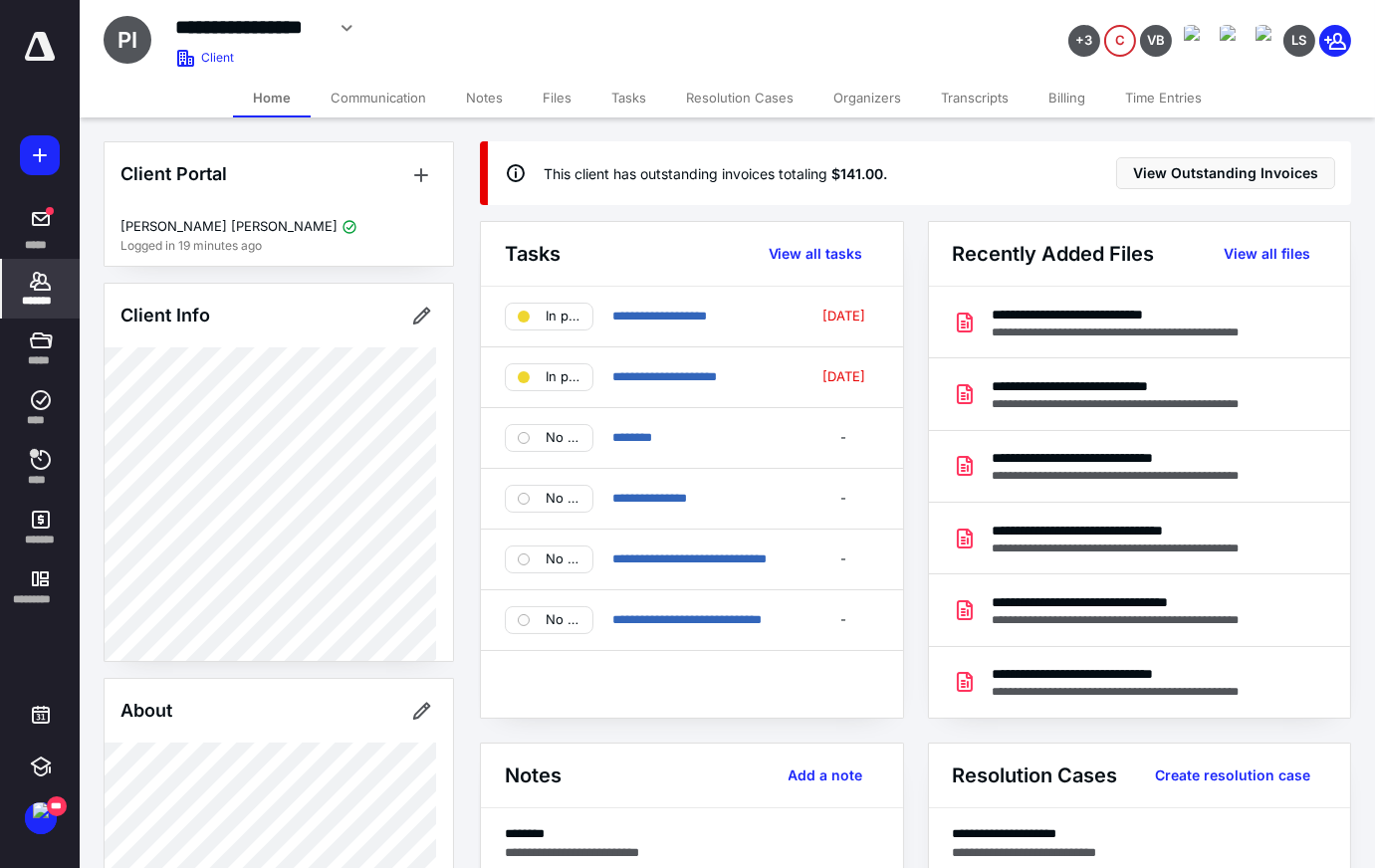 click on "Files" at bounding box center [557, 98] 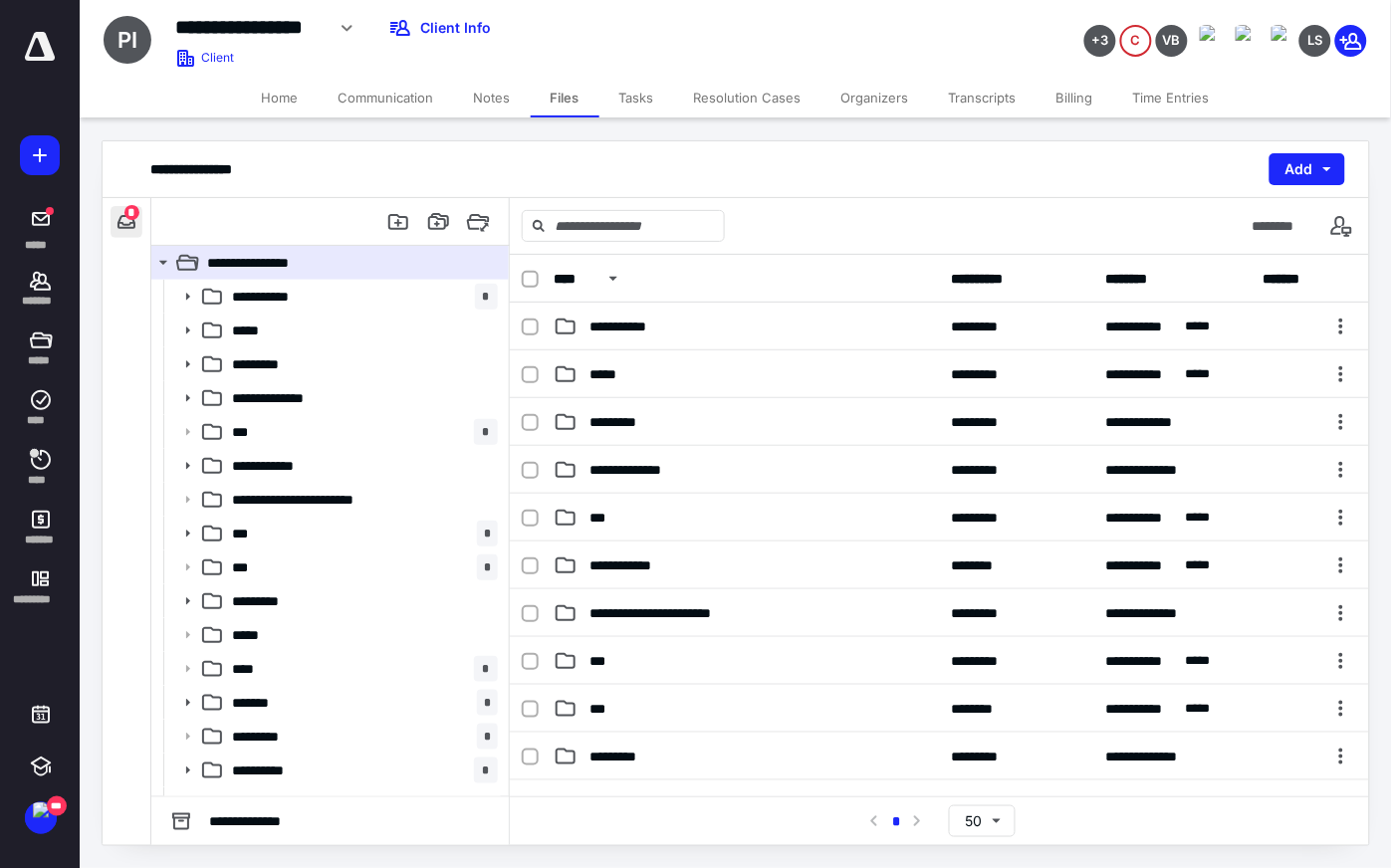 click at bounding box center (126, 222) 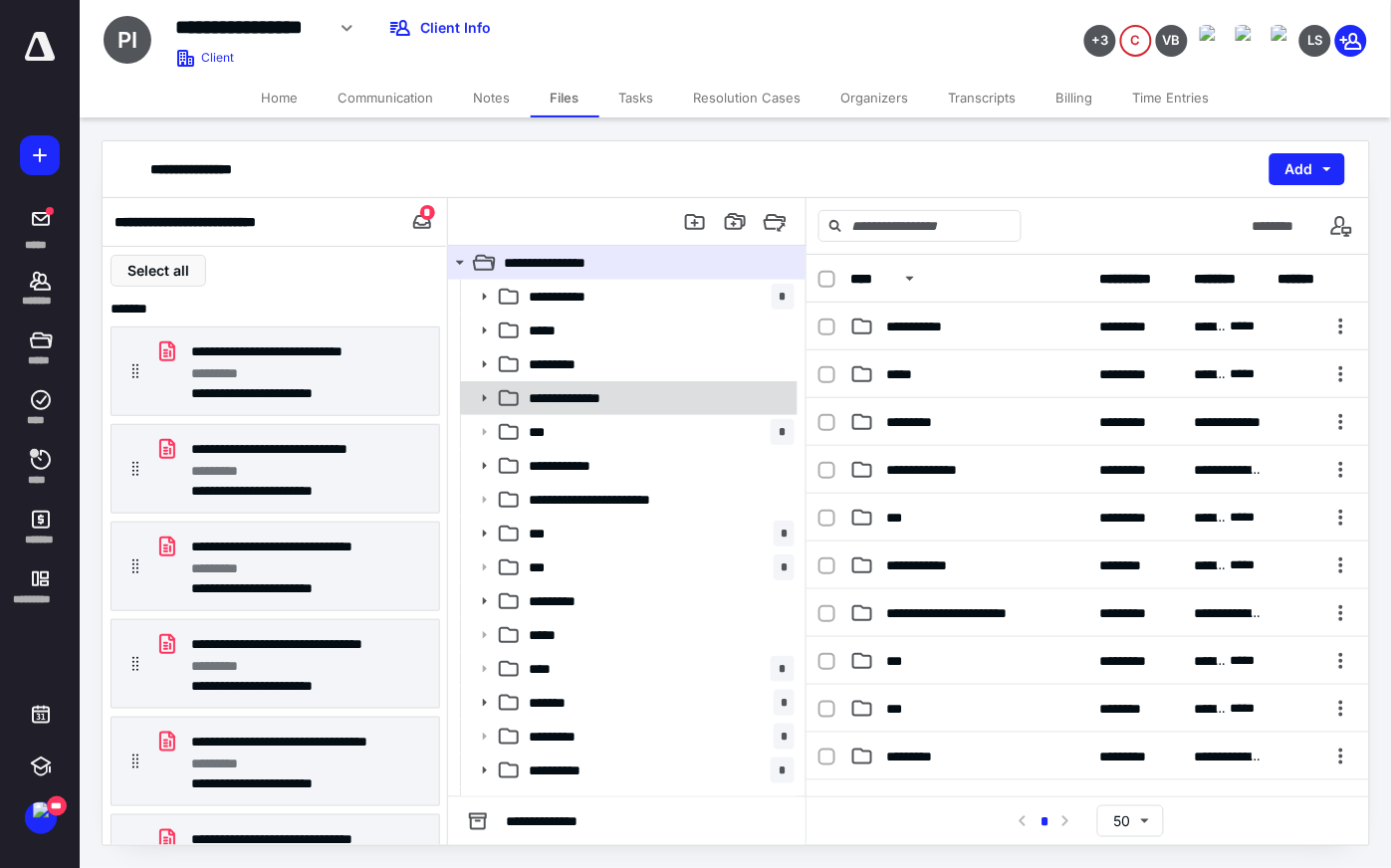 click on "**********" at bounding box center (580, 398) 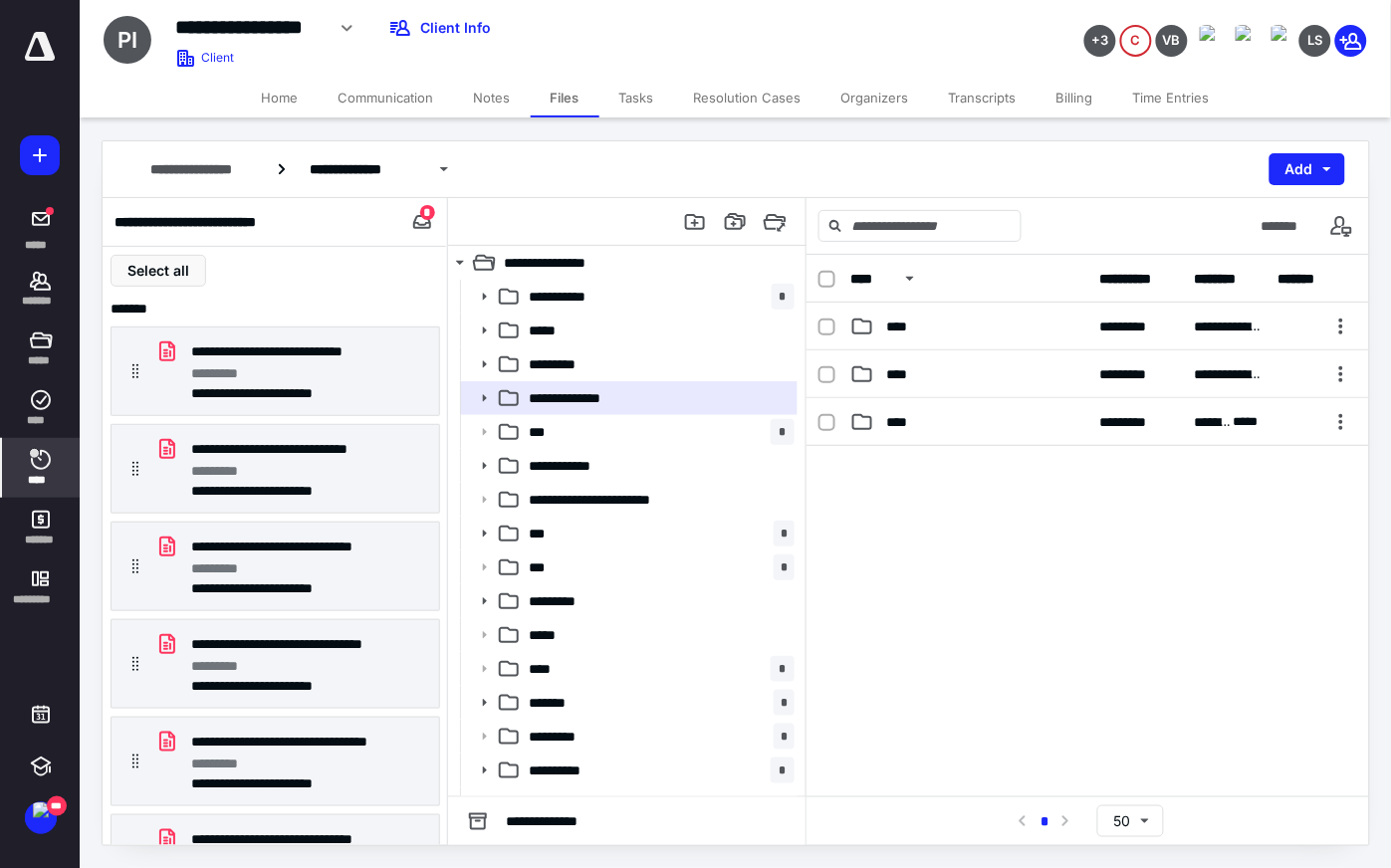 click on "****" at bounding box center (41, 468) 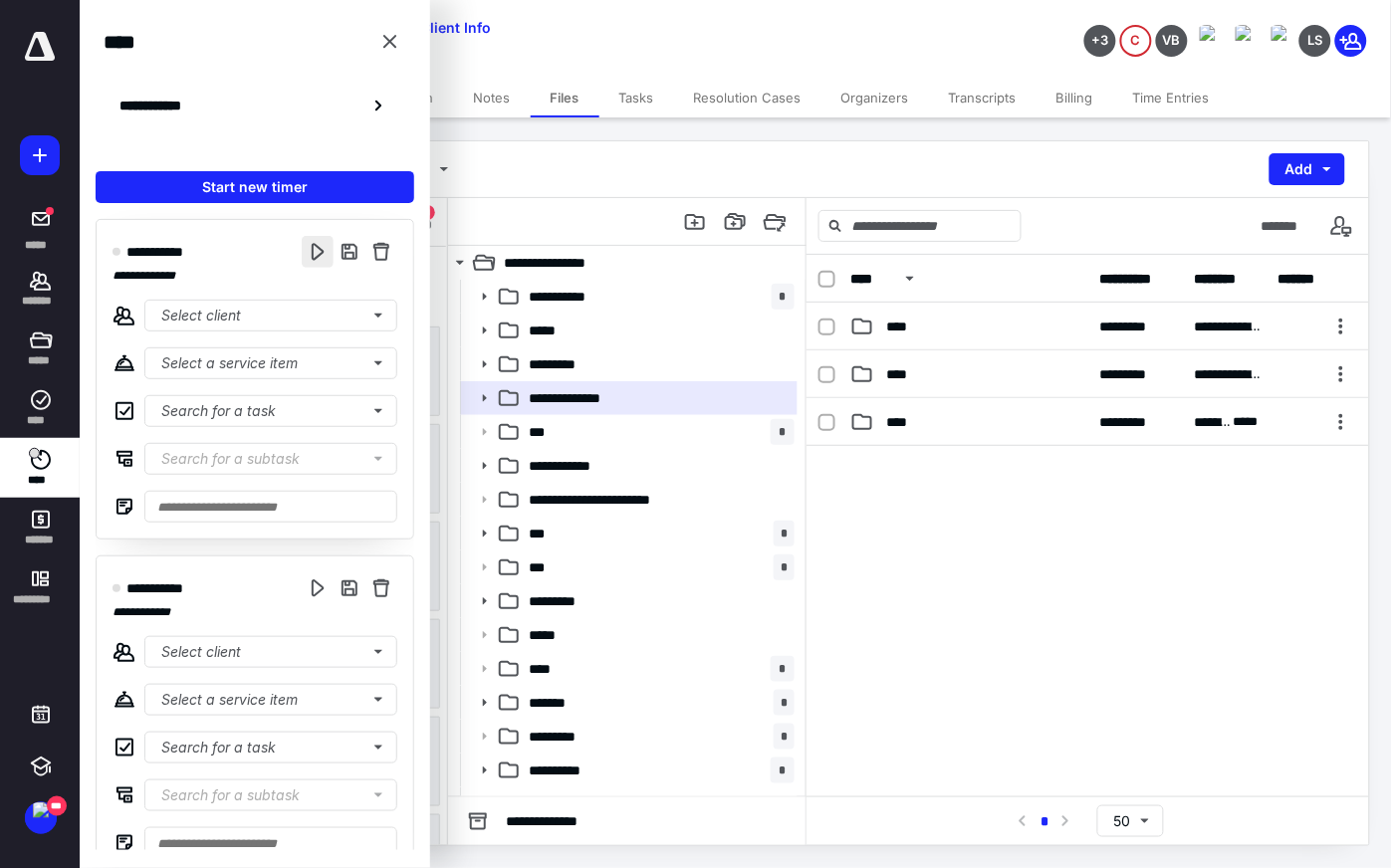 click at bounding box center (318, 252) 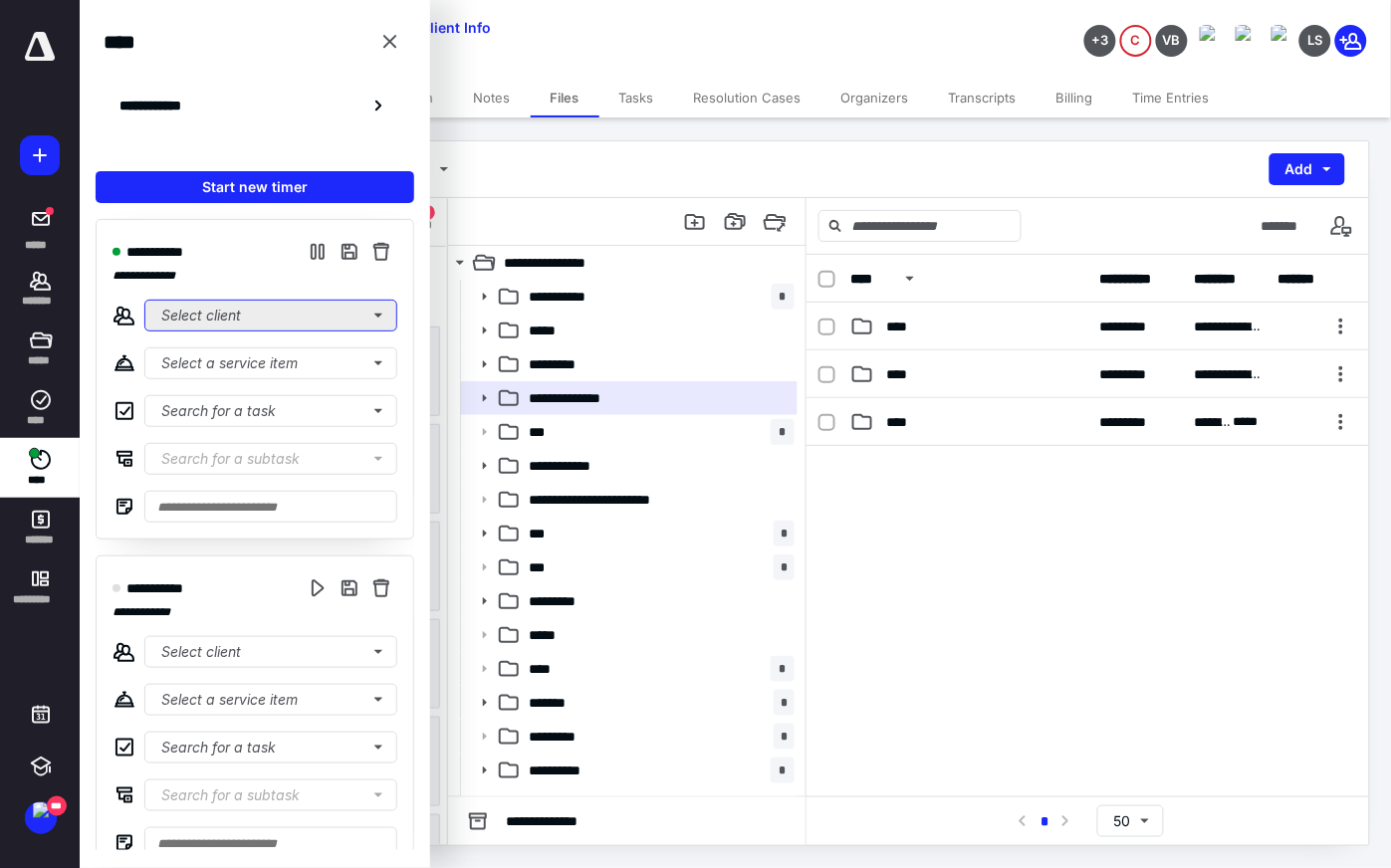 click on "Select client" at bounding box center [271, 316] 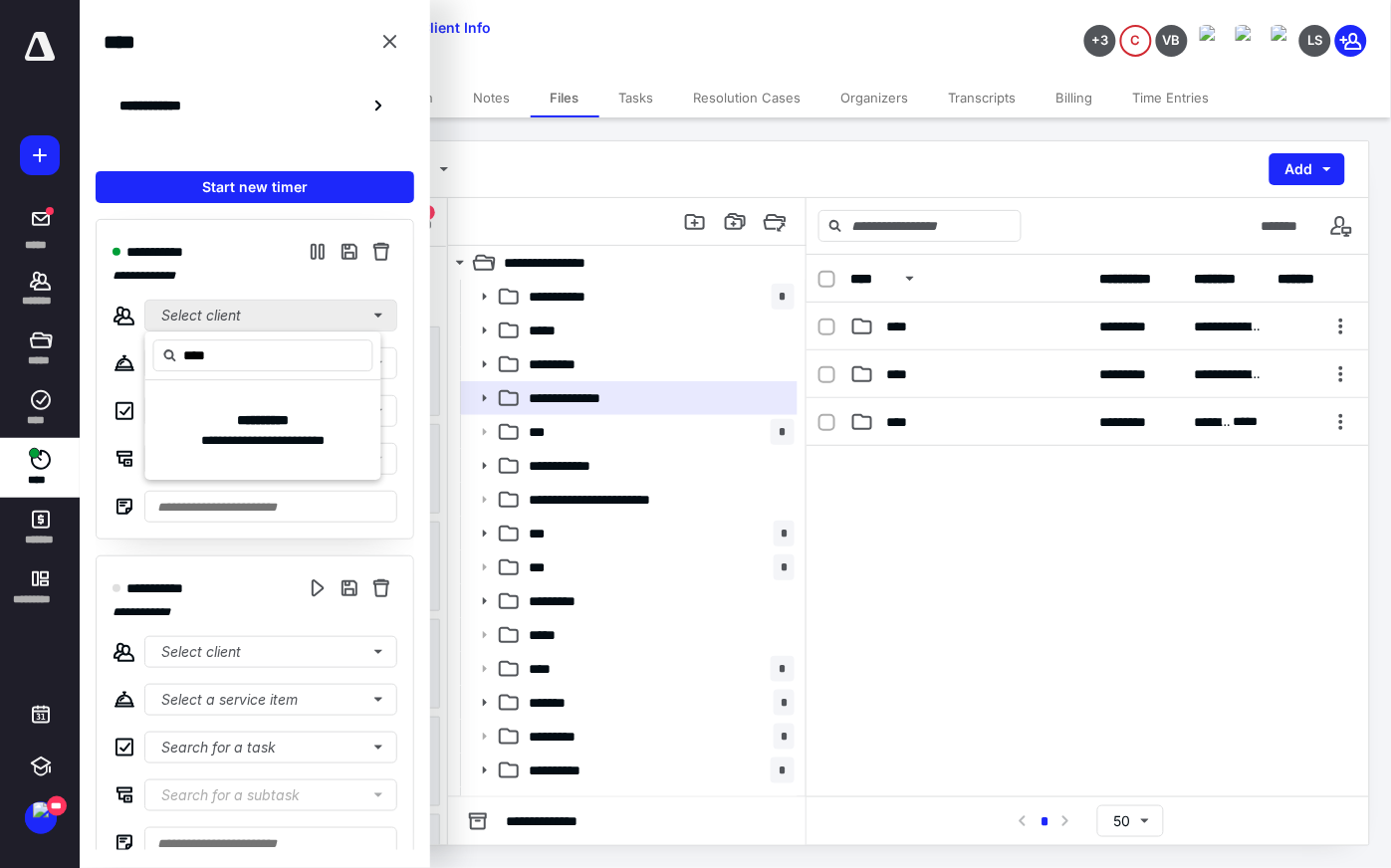 type on "*****" 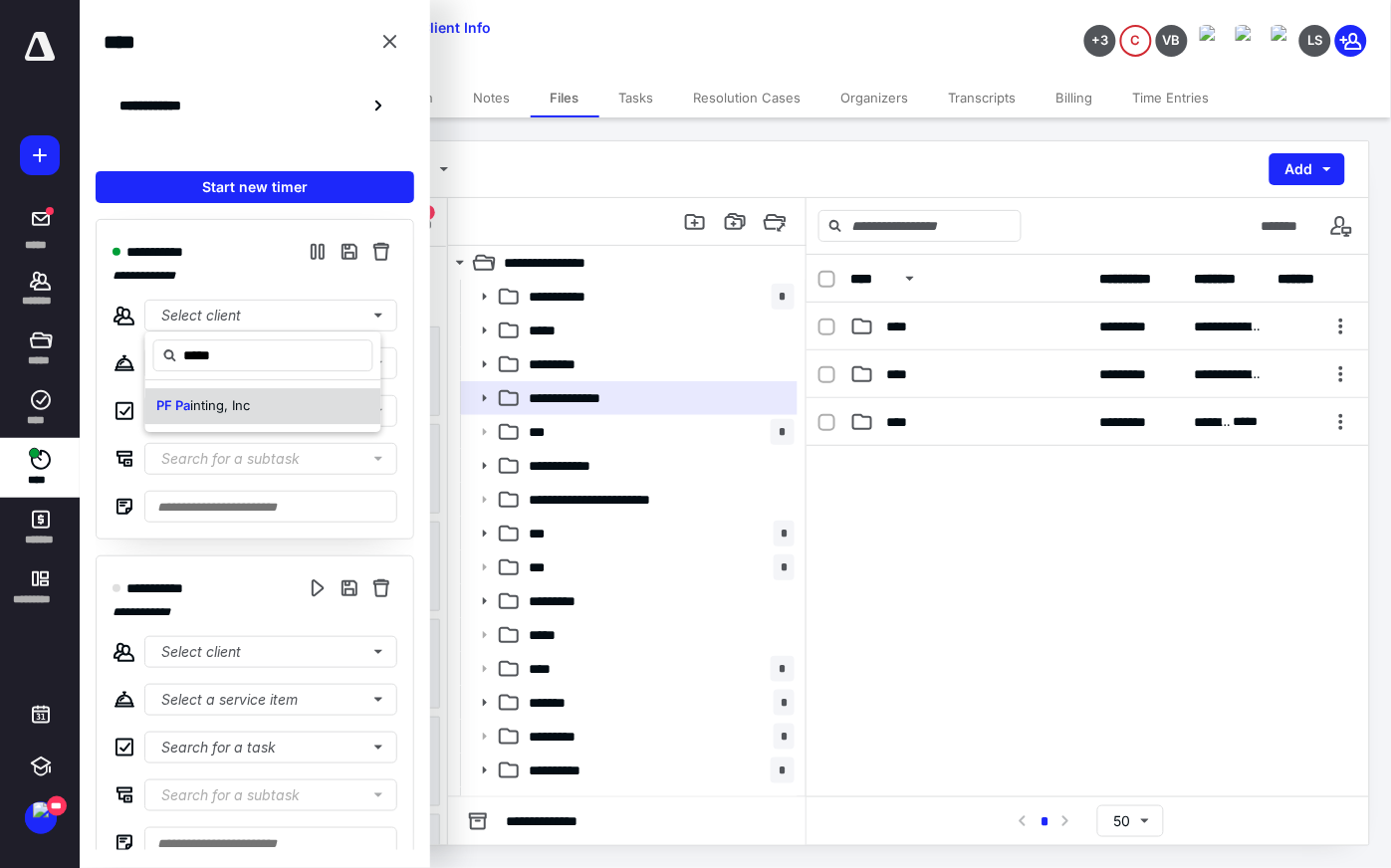 click on "PF Pa inting, Inc" at bounding box center (263, 406) 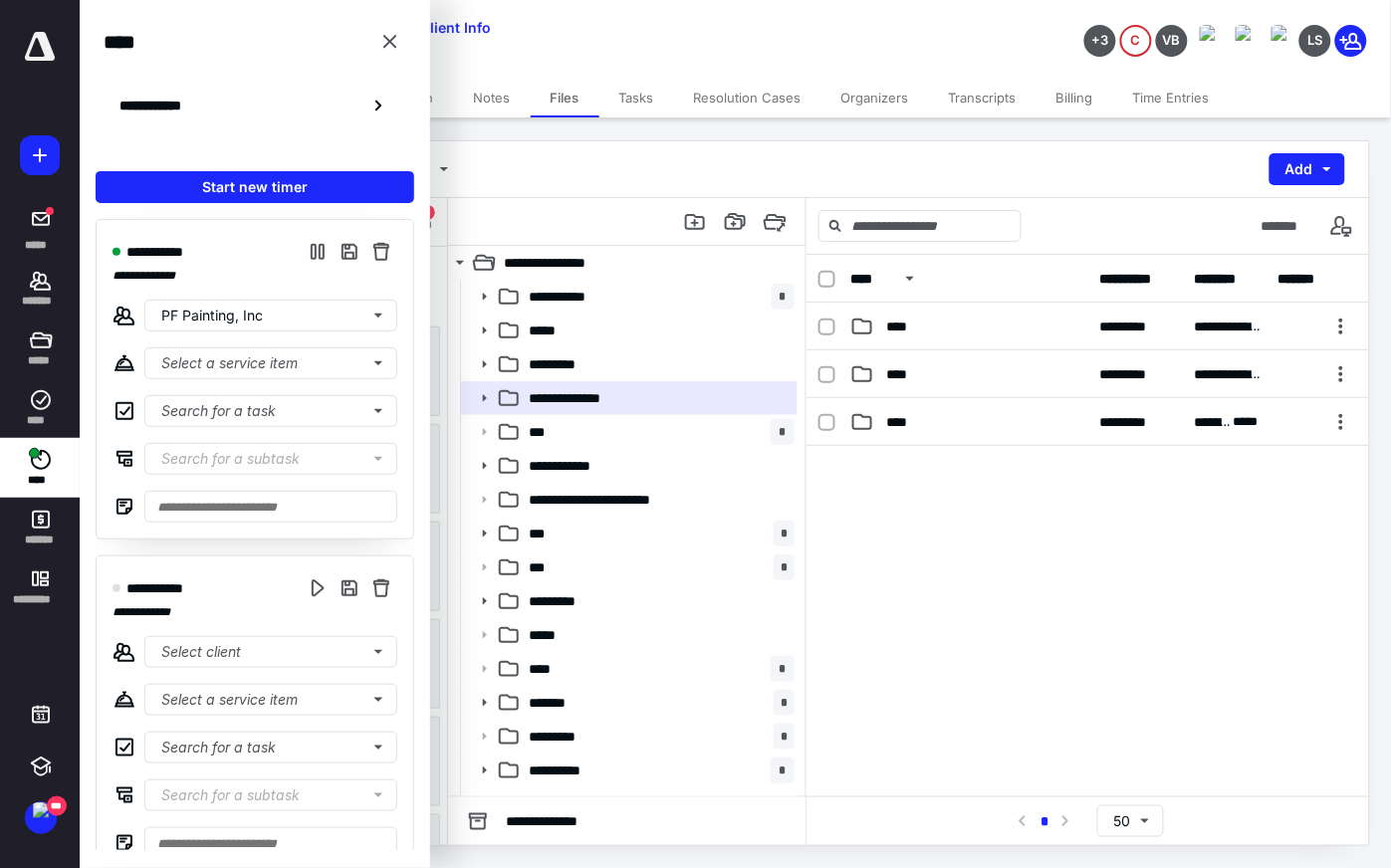 click on "**********" at bounding box center (736, 169) 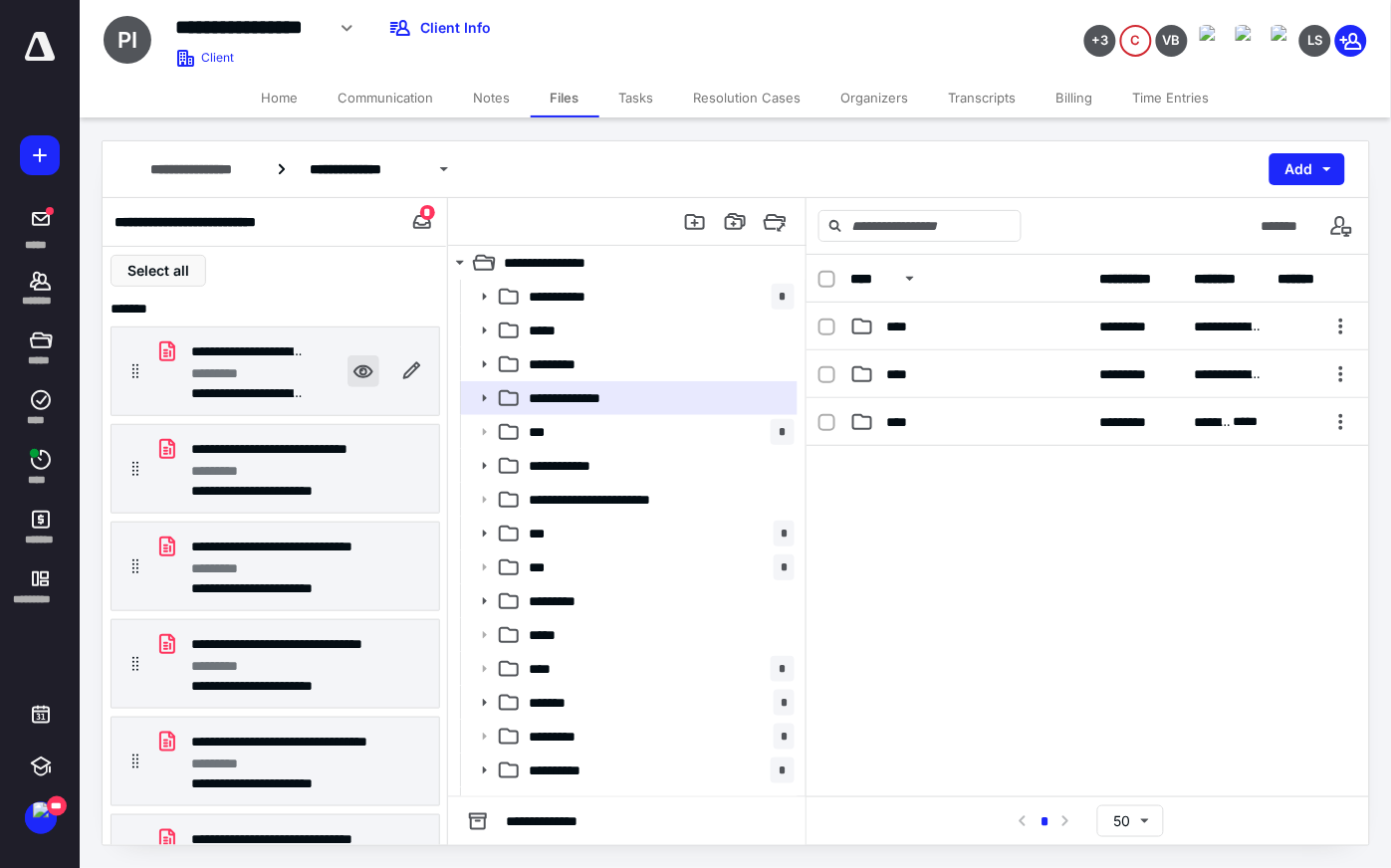 click at bounding box center (363, 371) 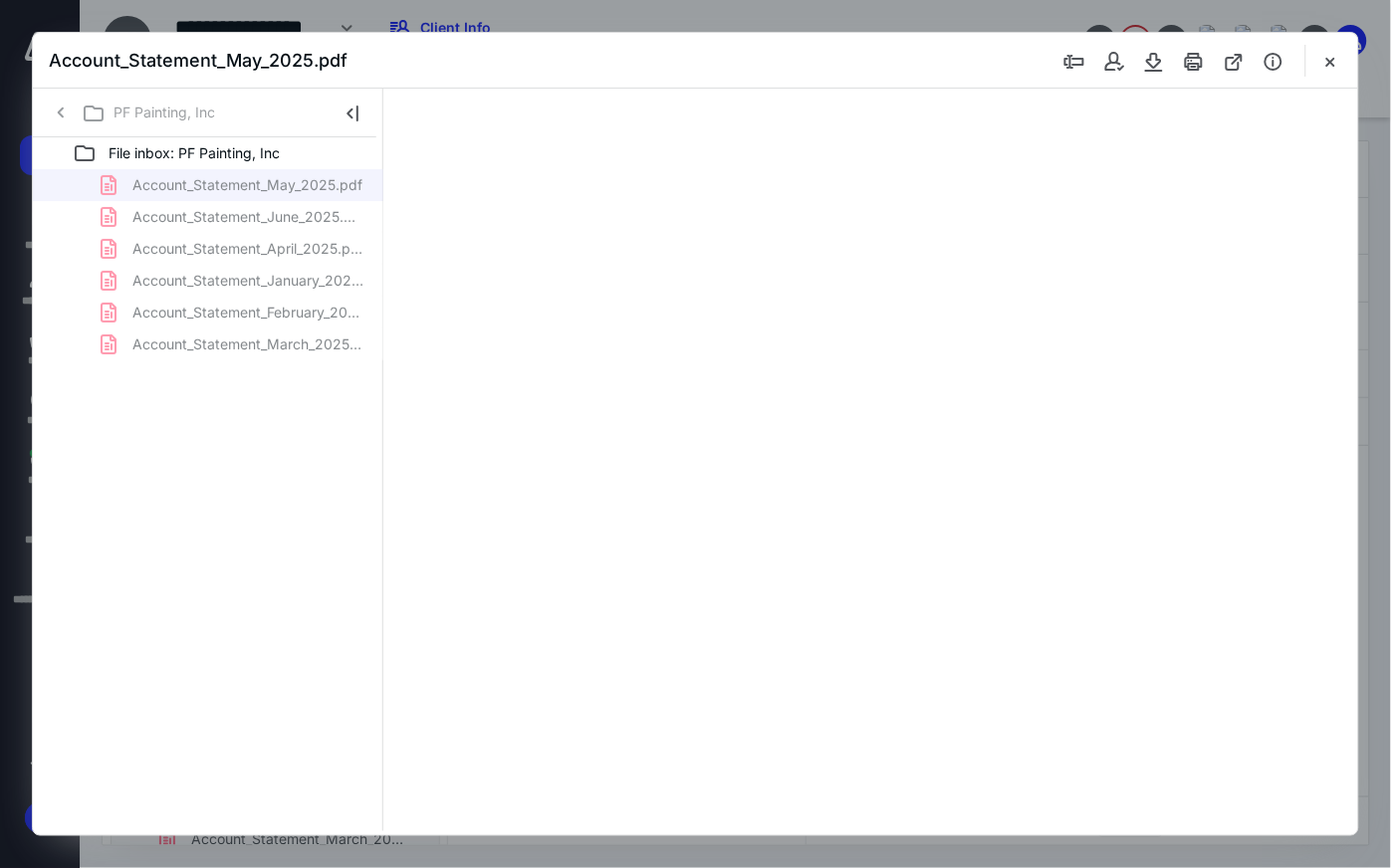 scroll, scrollTop: 0, scrollLeft: 0, axis: both 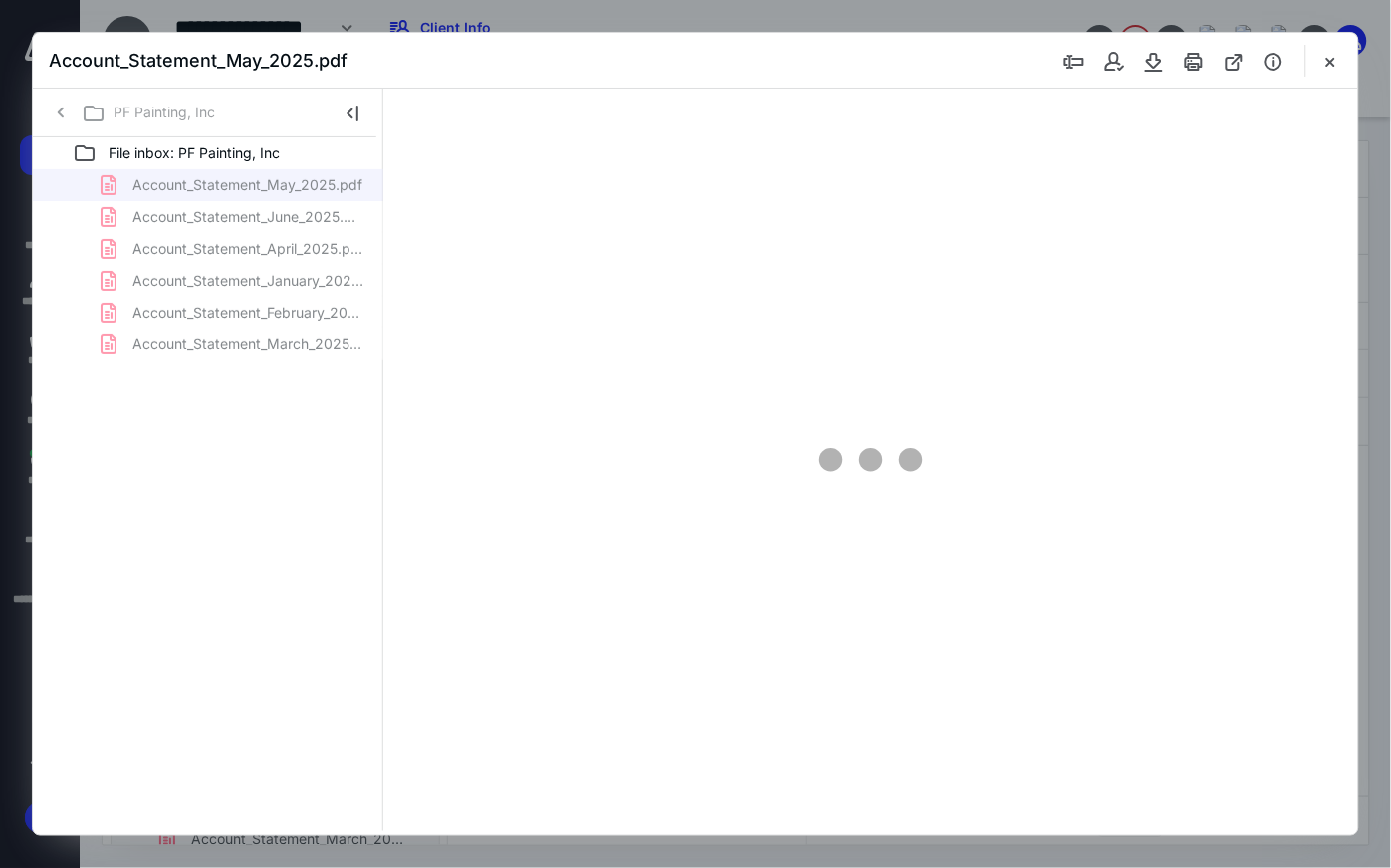 type on "89" 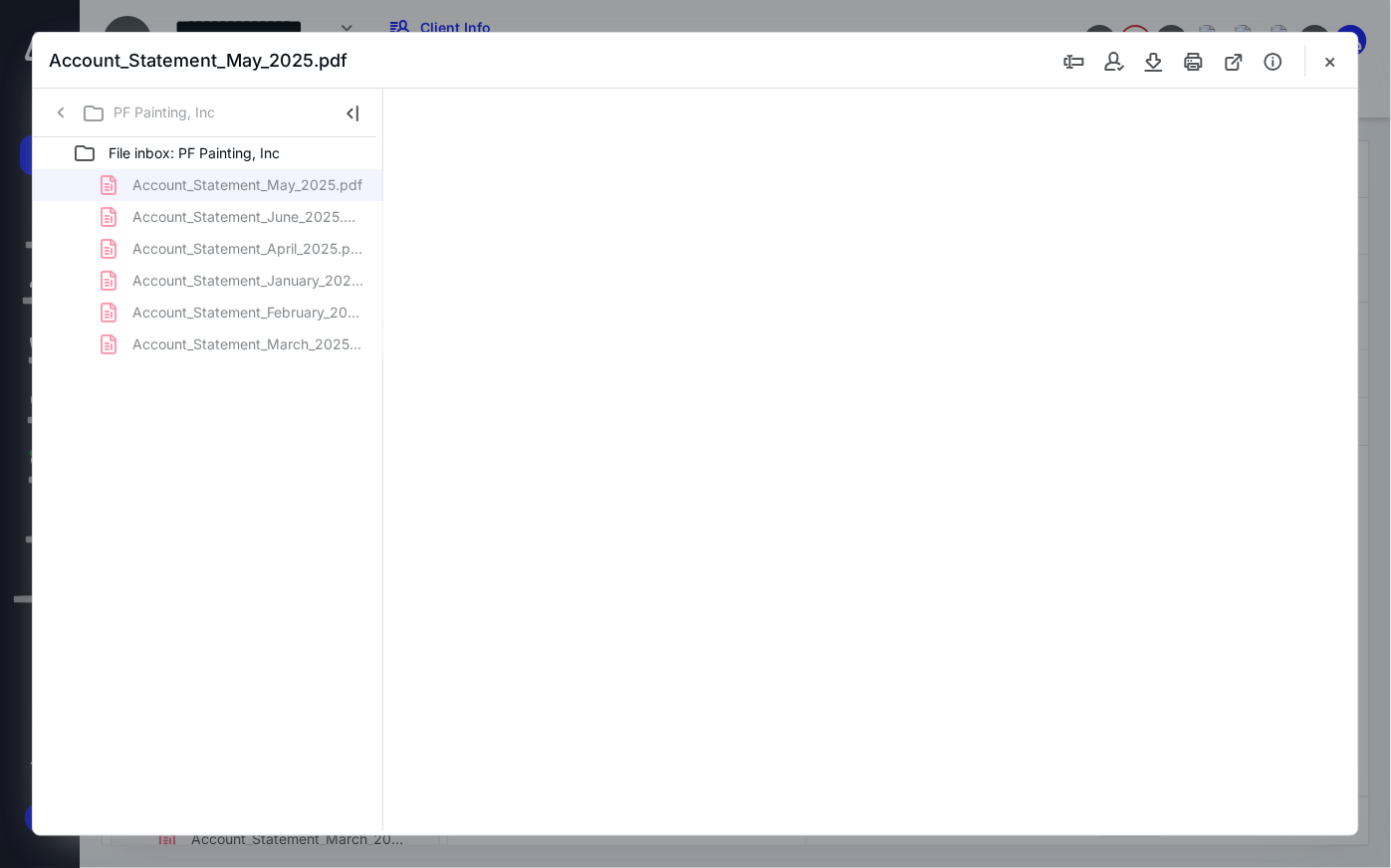 scroll, scrollTop: 40, scrollLeft: 0, axis: vertical 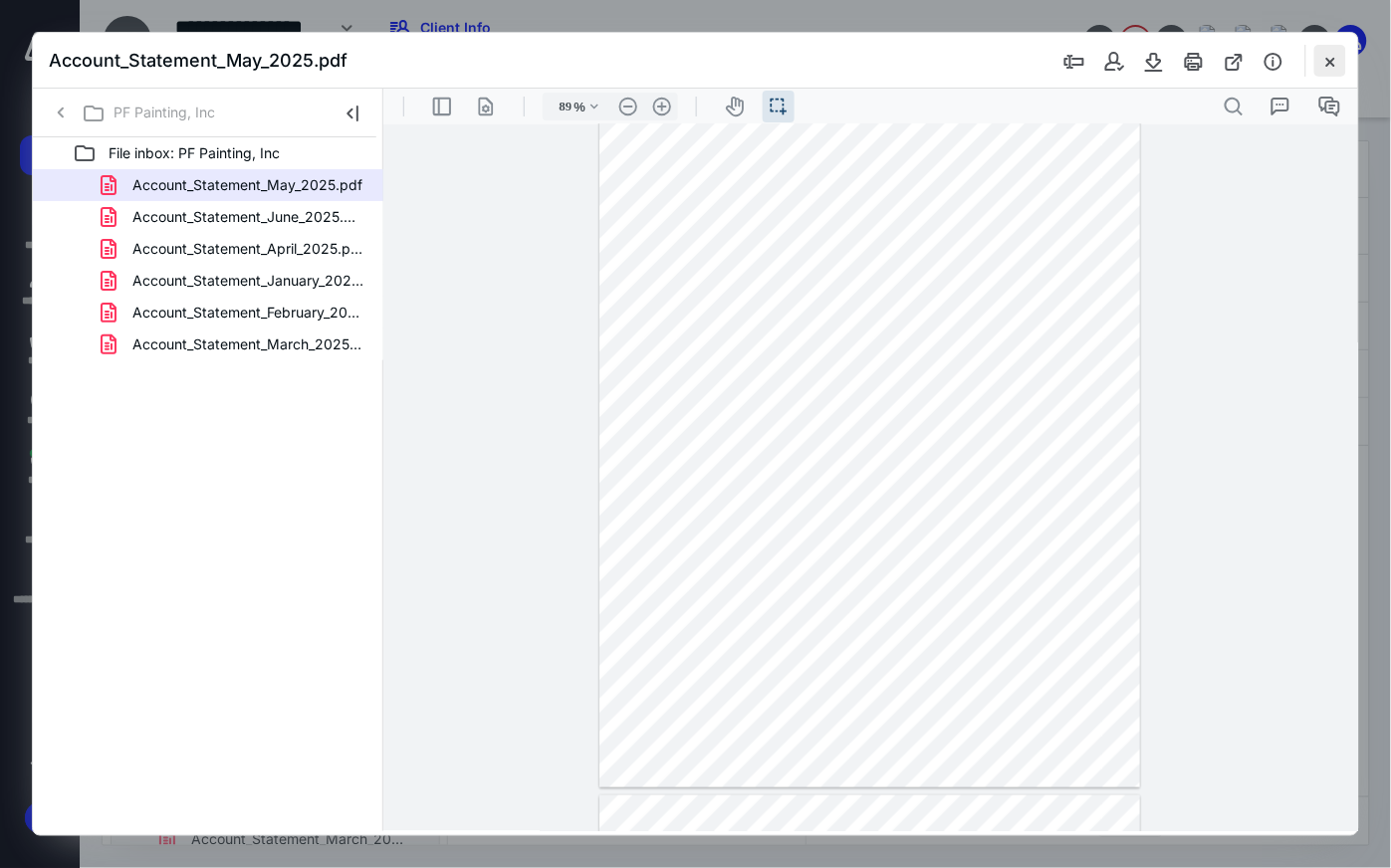 click at bounding box center (1330, 61) 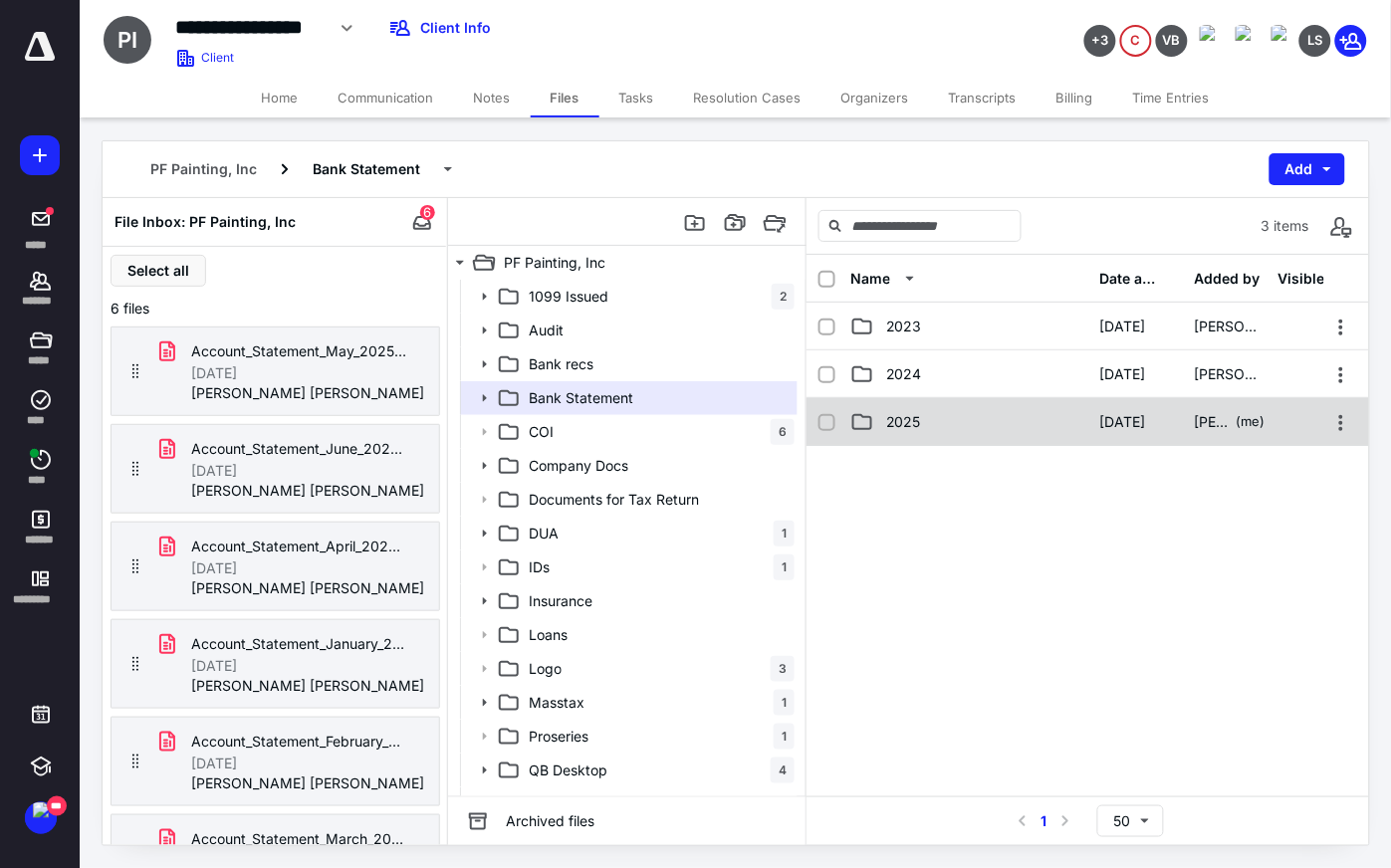 click on "2025" at bounding box center (969, 422) 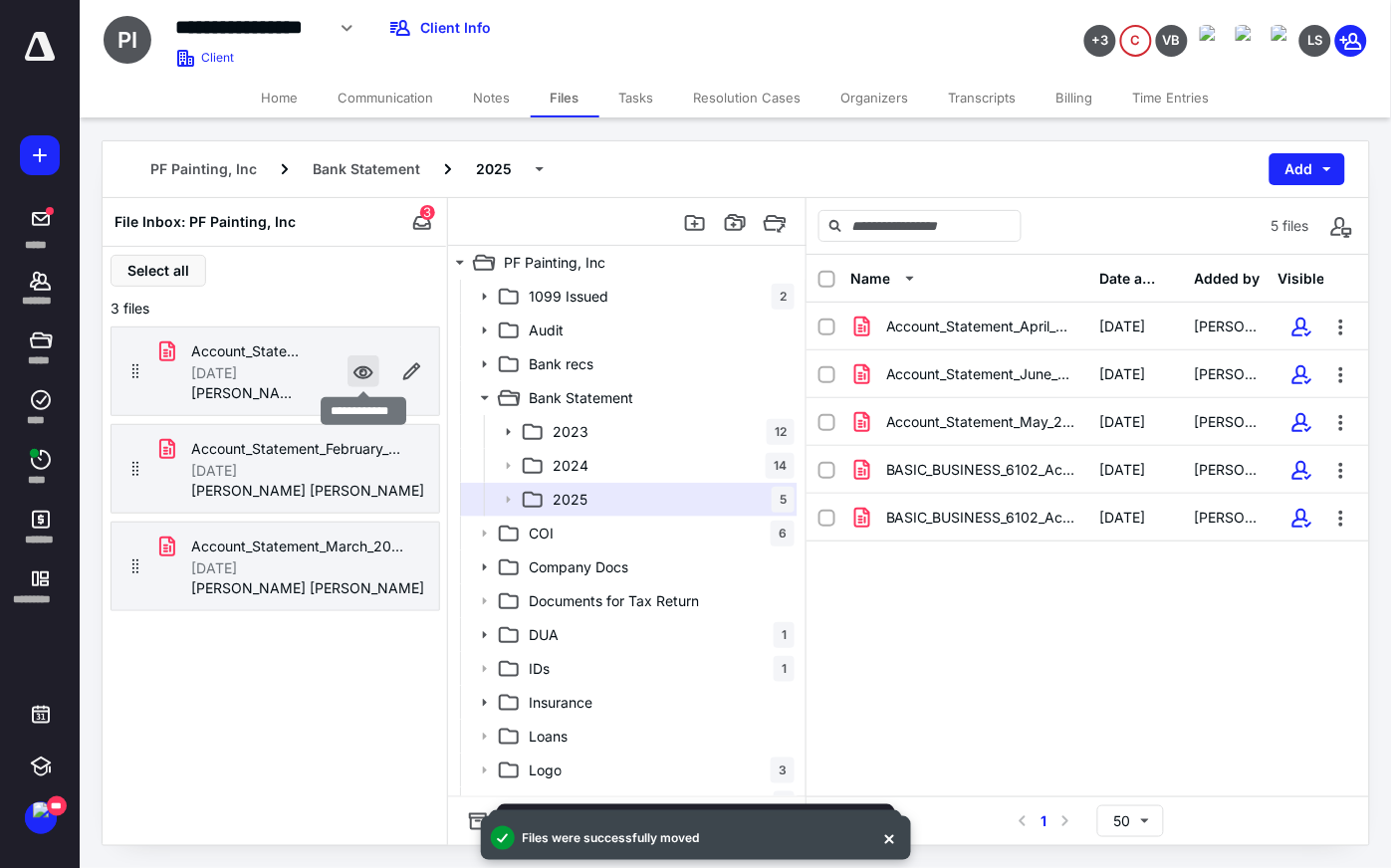 click at bounding box center [363, 371] 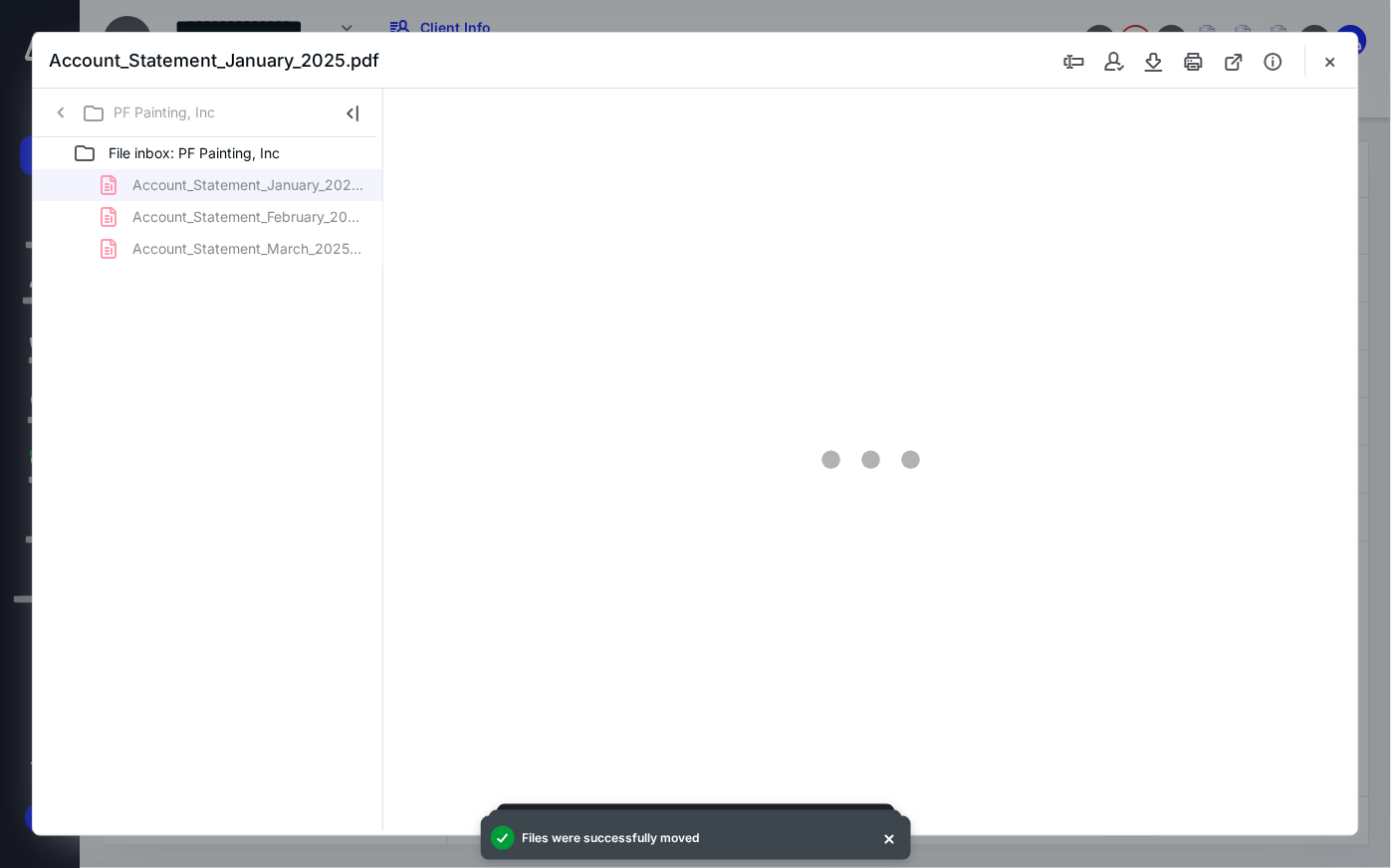 scroll, scrollTop: 0, scrollLeft: 0, axis: both 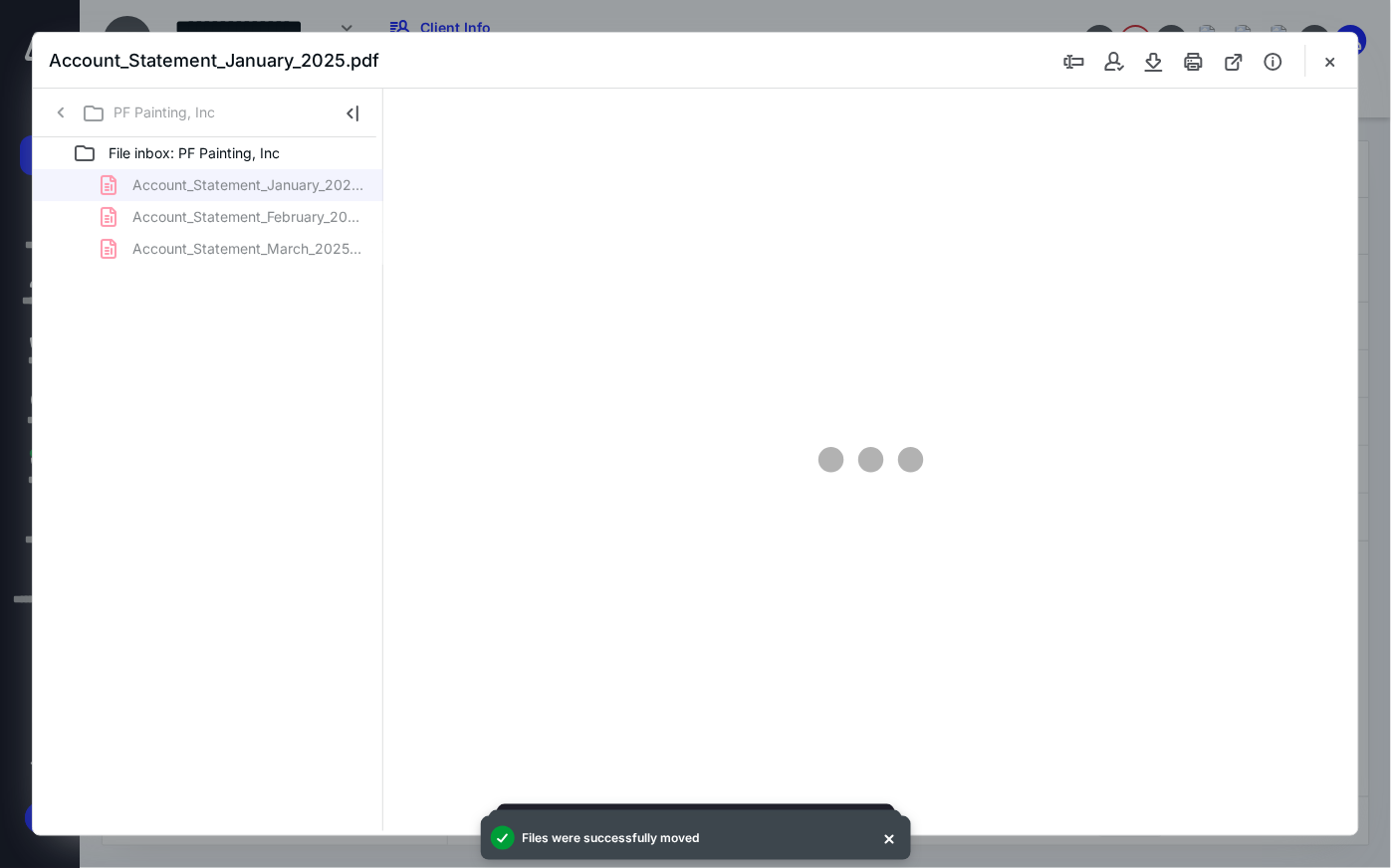type on "89" 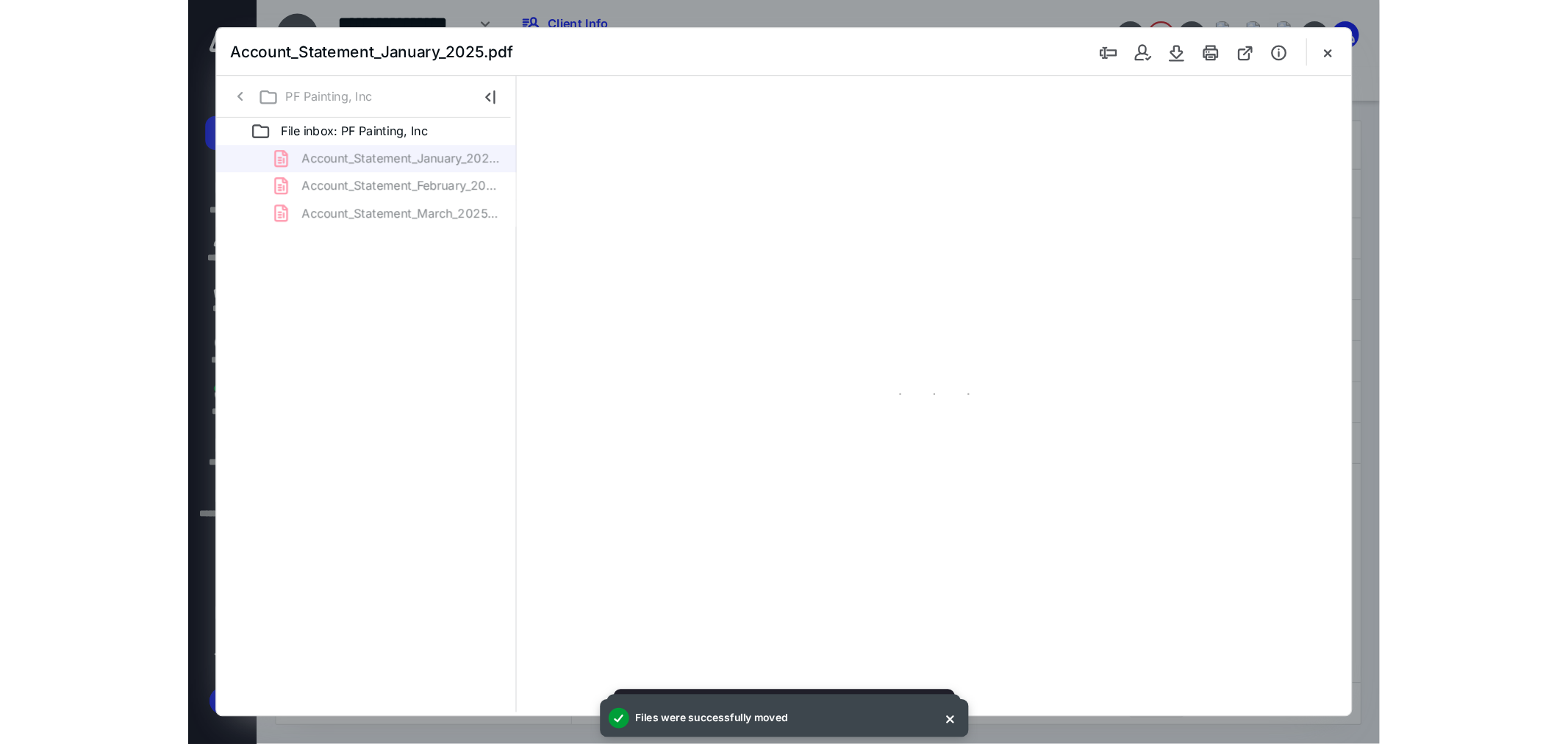 scroll, scrollTop: 29, scrollLeft: 0, axis: vertical 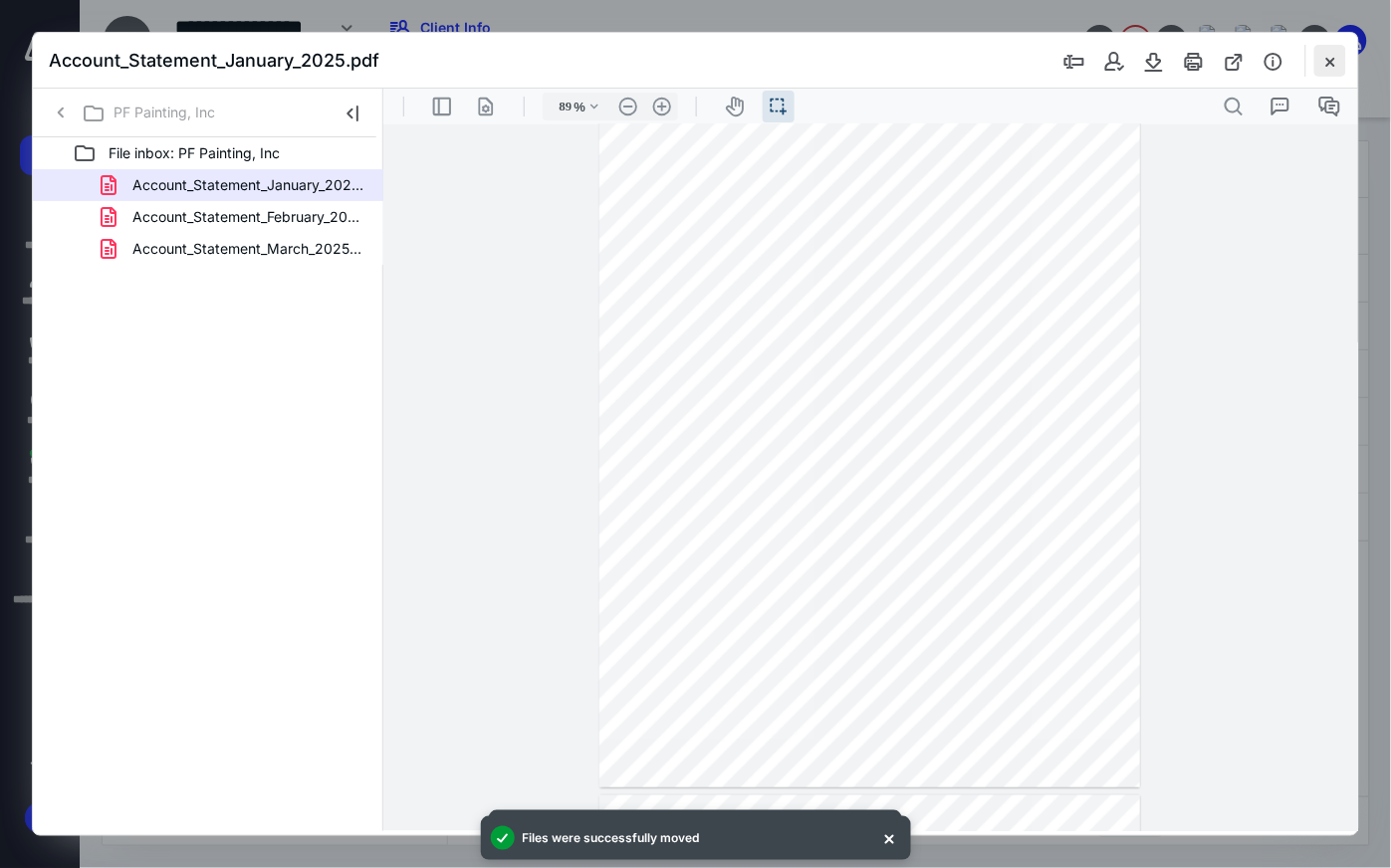 click at bounding box center (1330, 61) 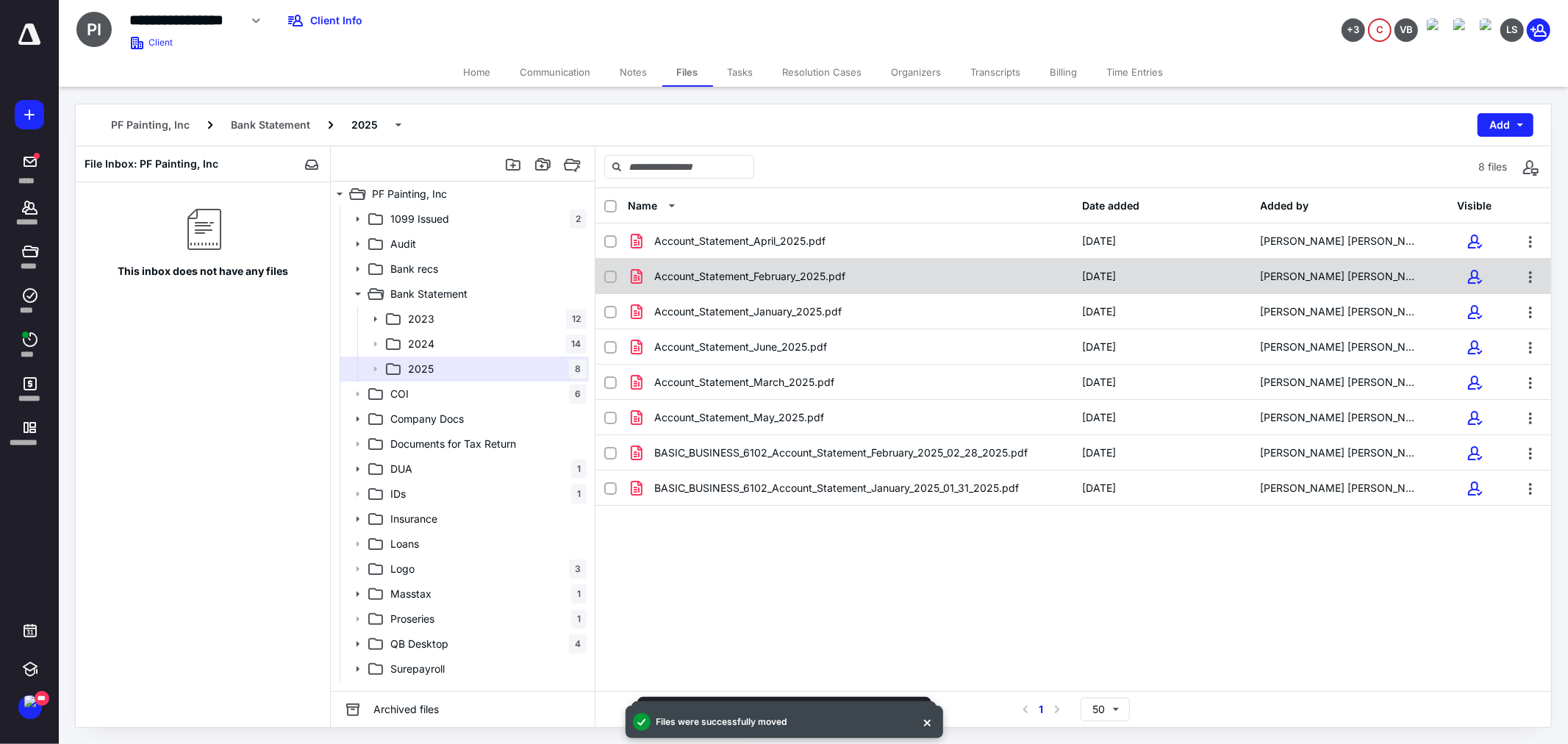 click on "Account_Statement_February_2025.pdf" at bounding box center [851, 276] 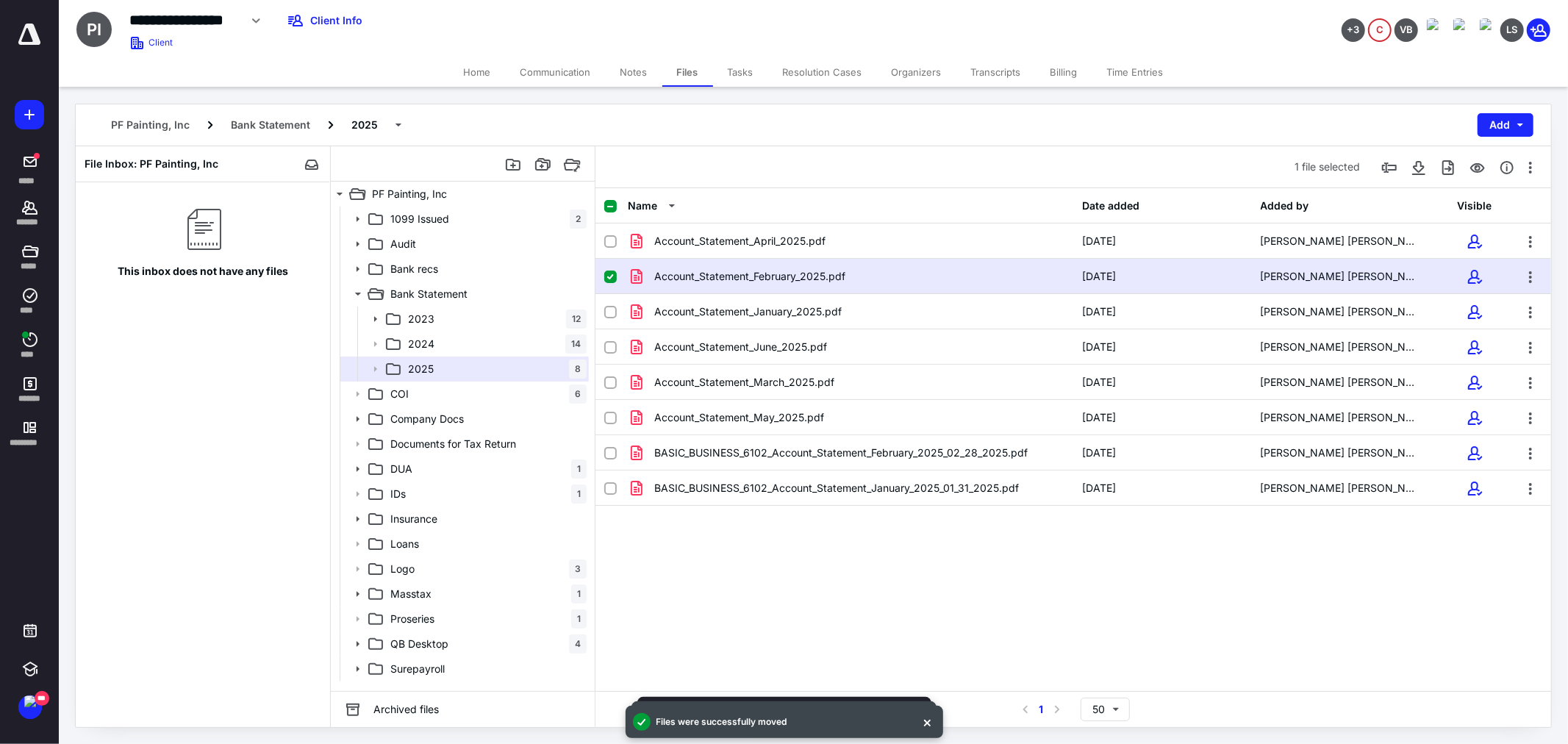 click on "Account_Statement_February_2025.pdf" at bounding box center [851, 276] 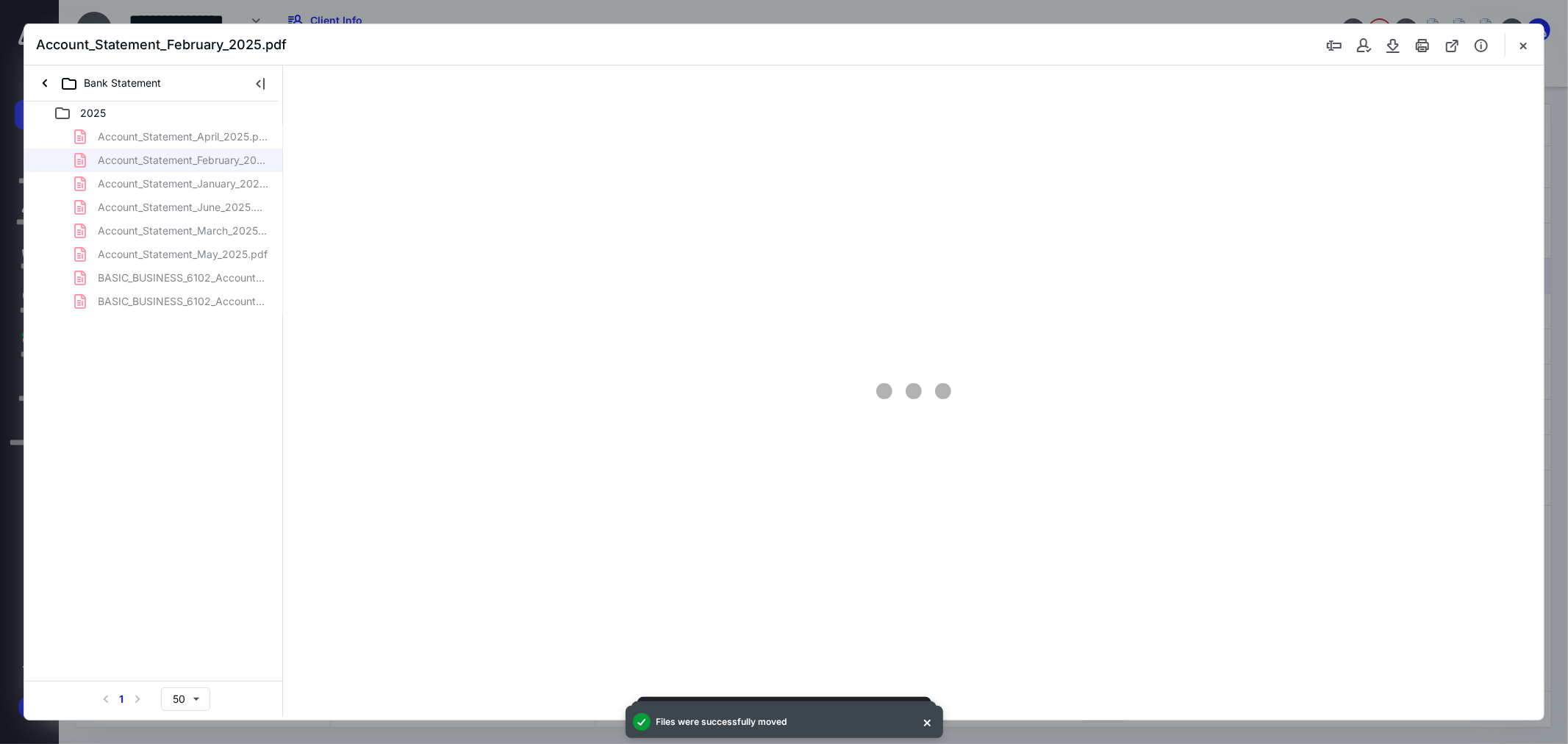 scroll, scrollTop: 0, scrollLeft: 0, axis: both 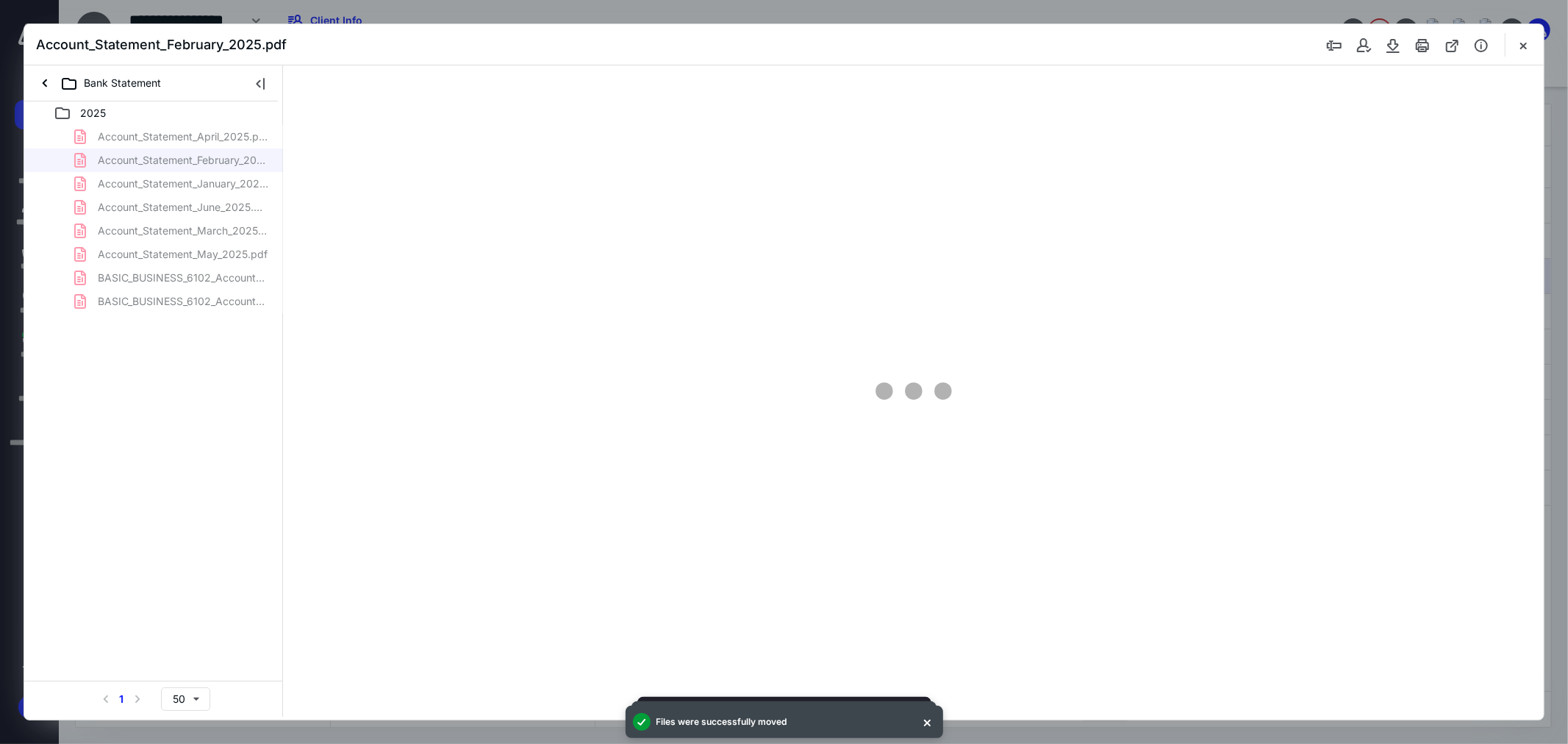 type on "107" 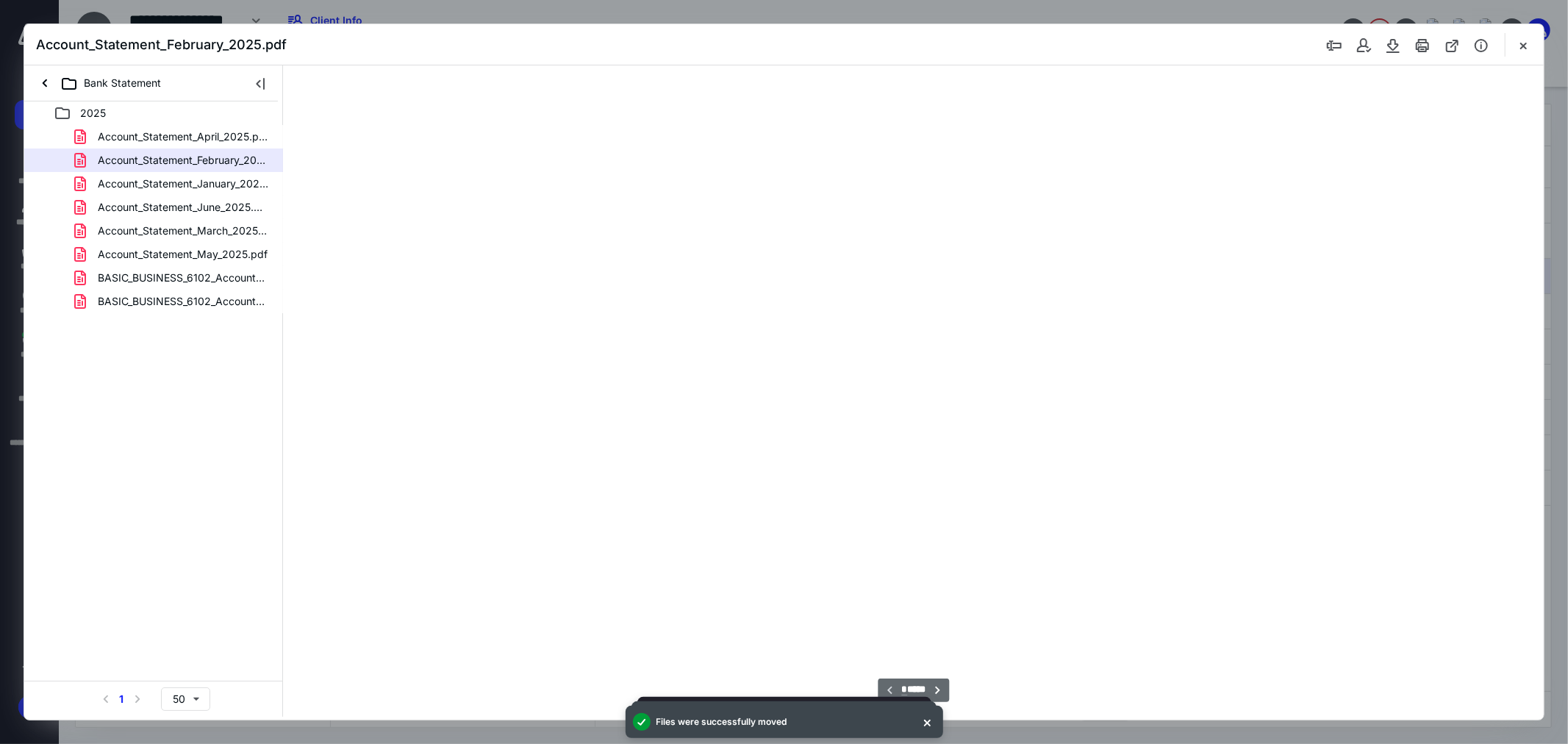scroll, scrollTop: 29, scrollLeft: 0, axis: vertical 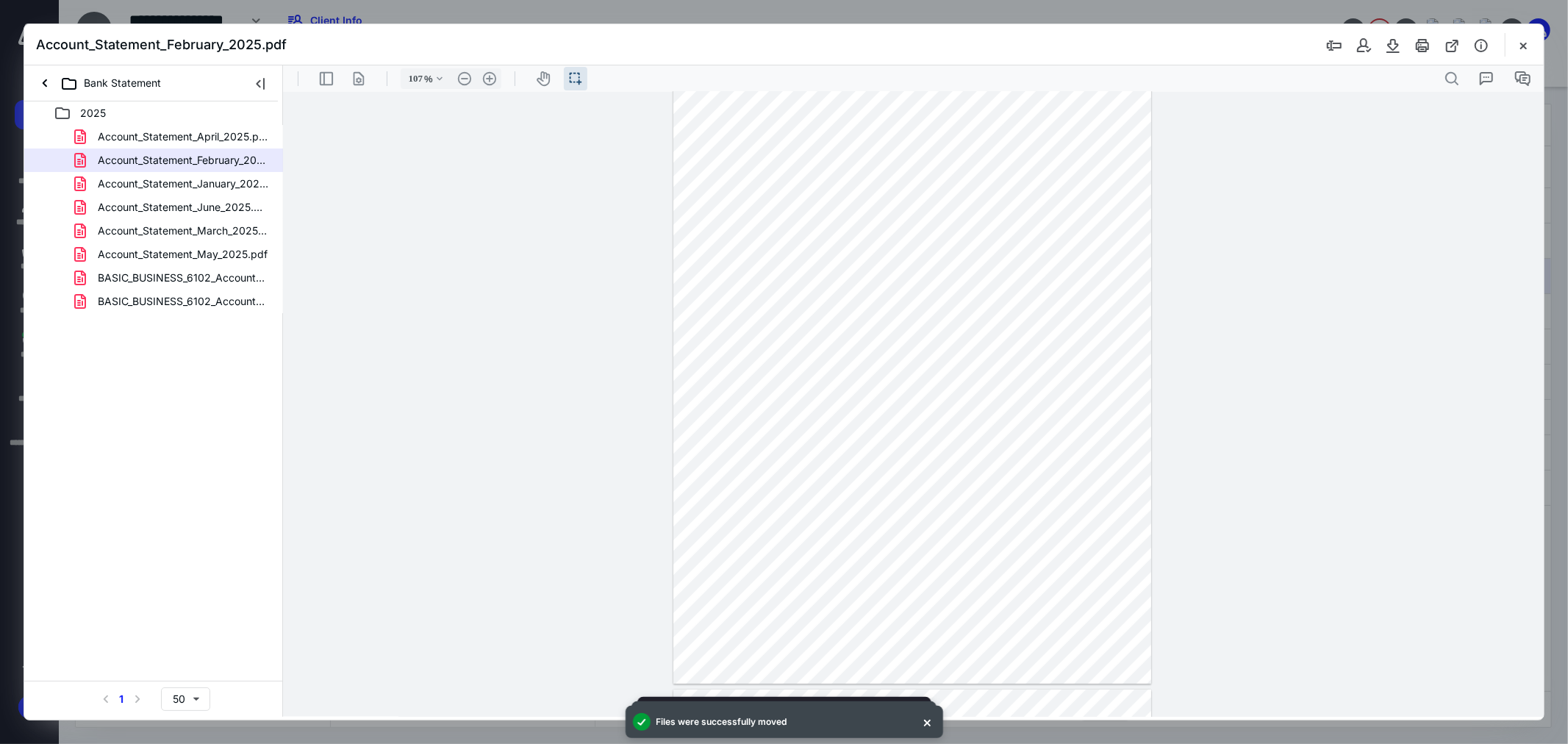click at bounding box center [1523, 45] 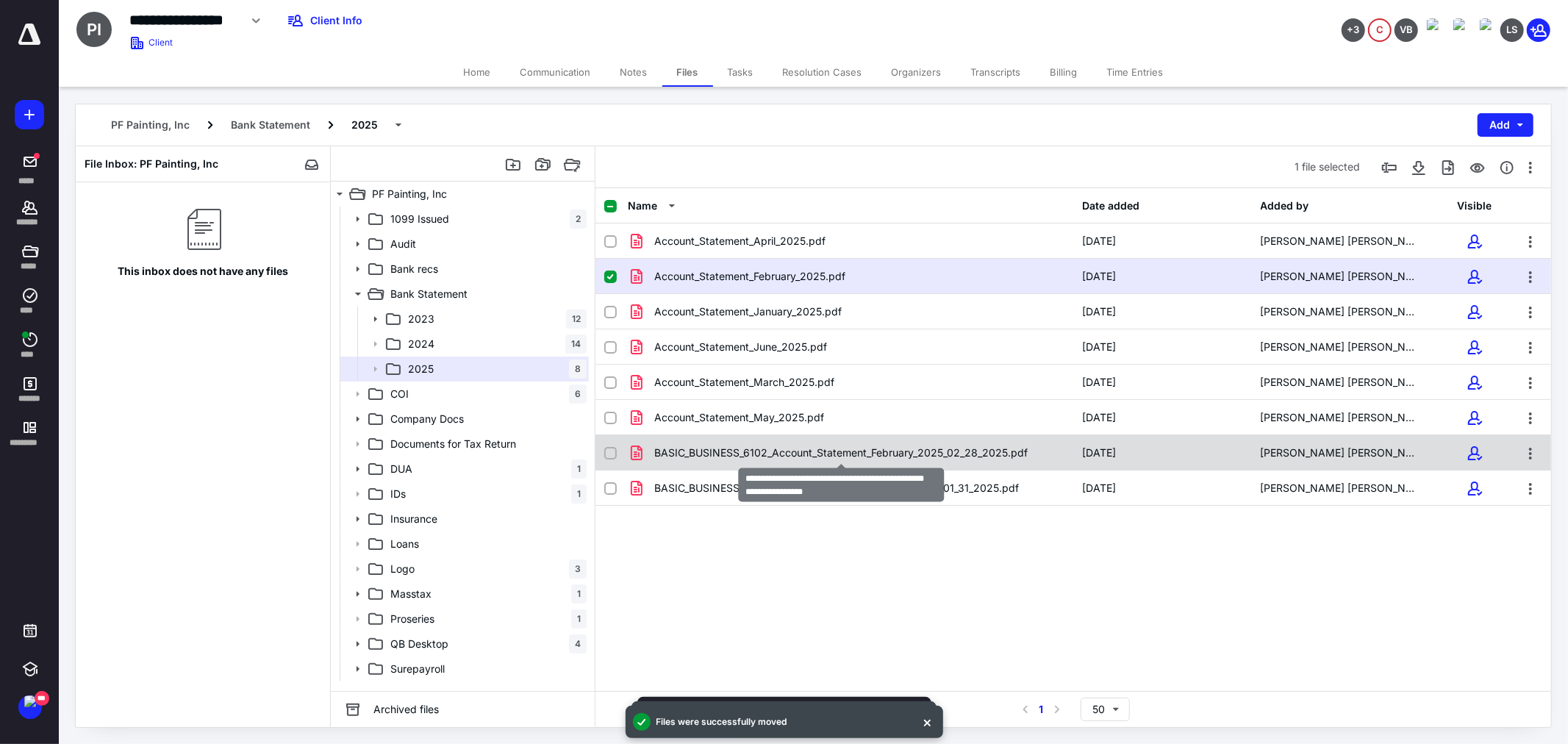 click on "BASIC_BUSINESS_6102_Account_Statement_February_2025_02_28_2025.pdf" at bounding box center [841, 453] 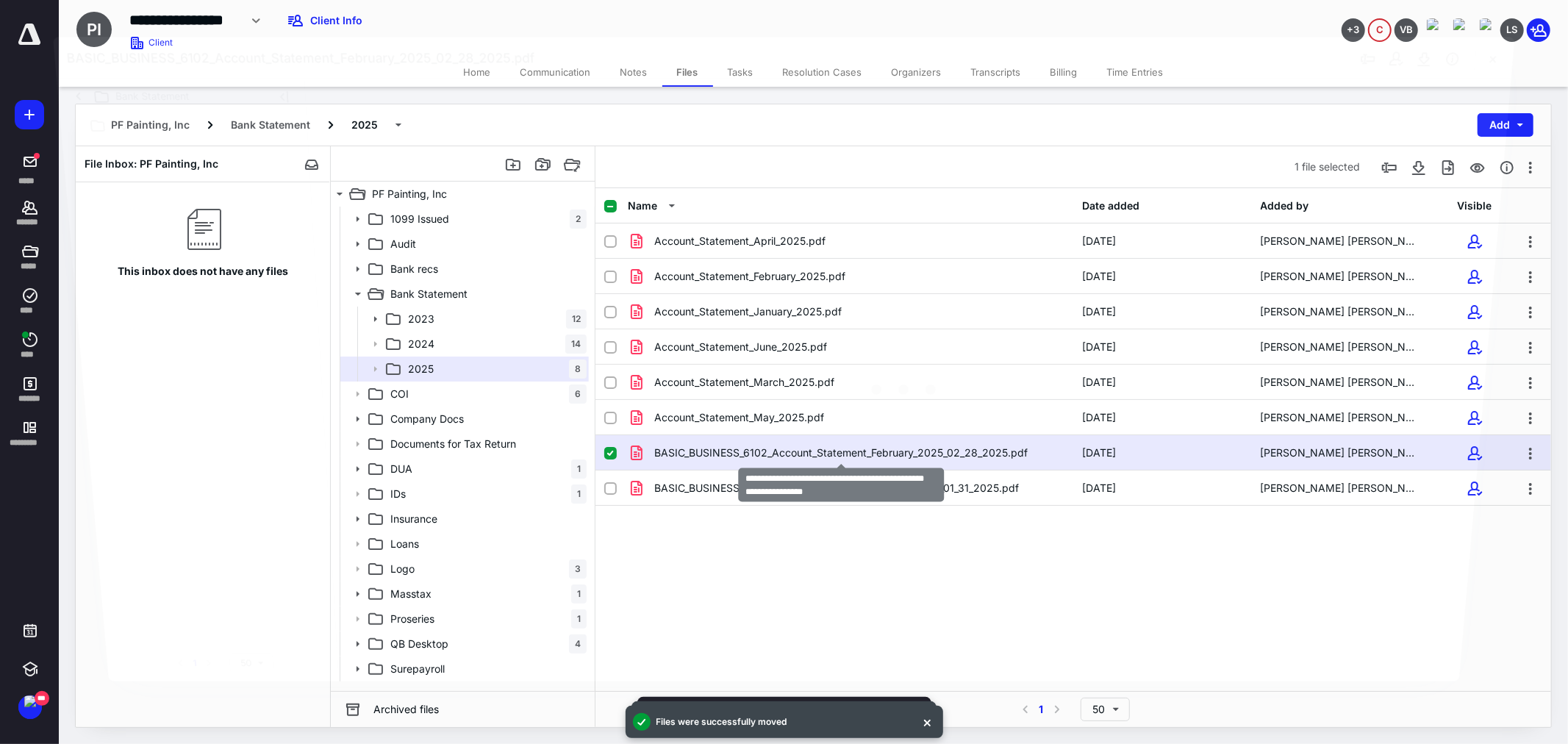 checkbox on "false" 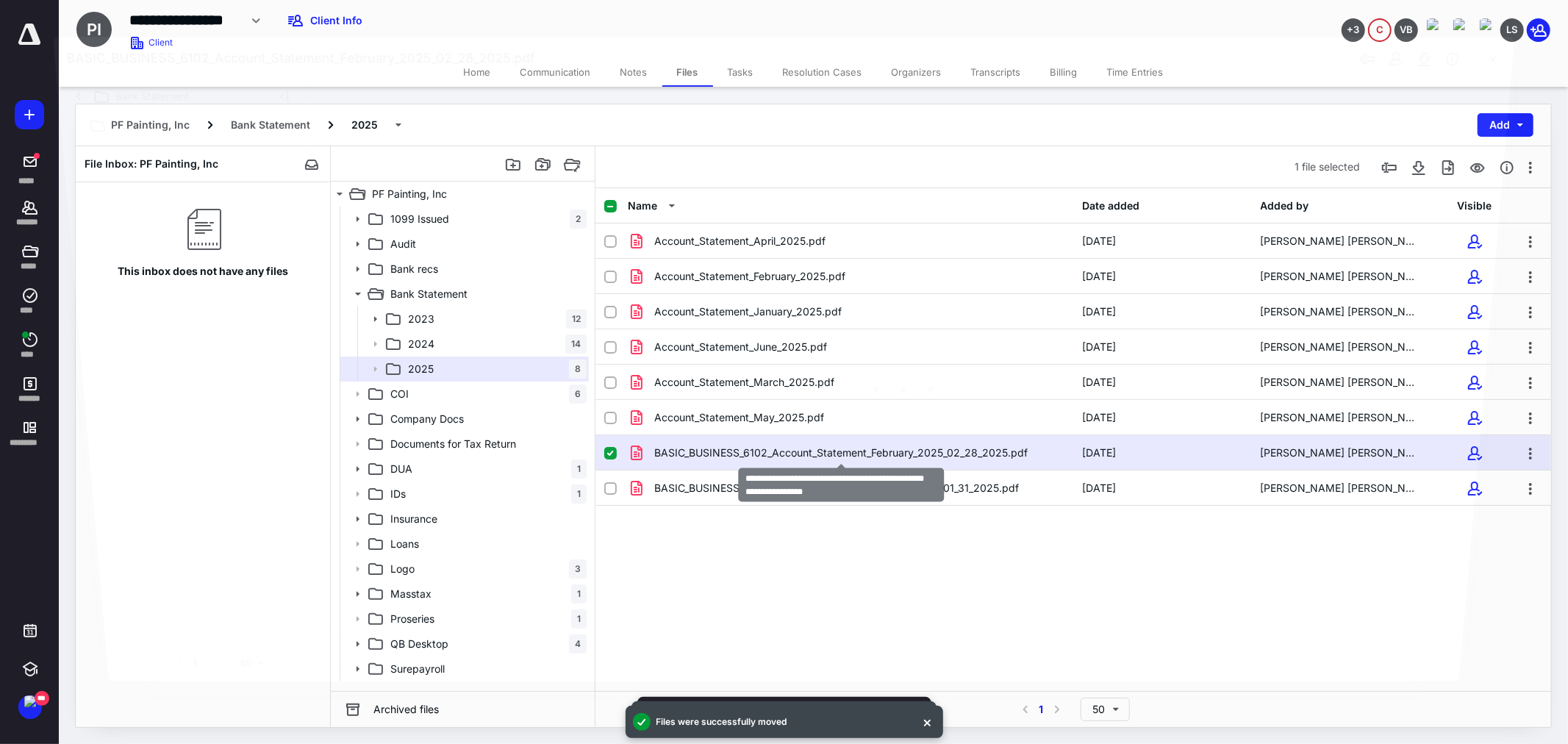 checkbox on "true" 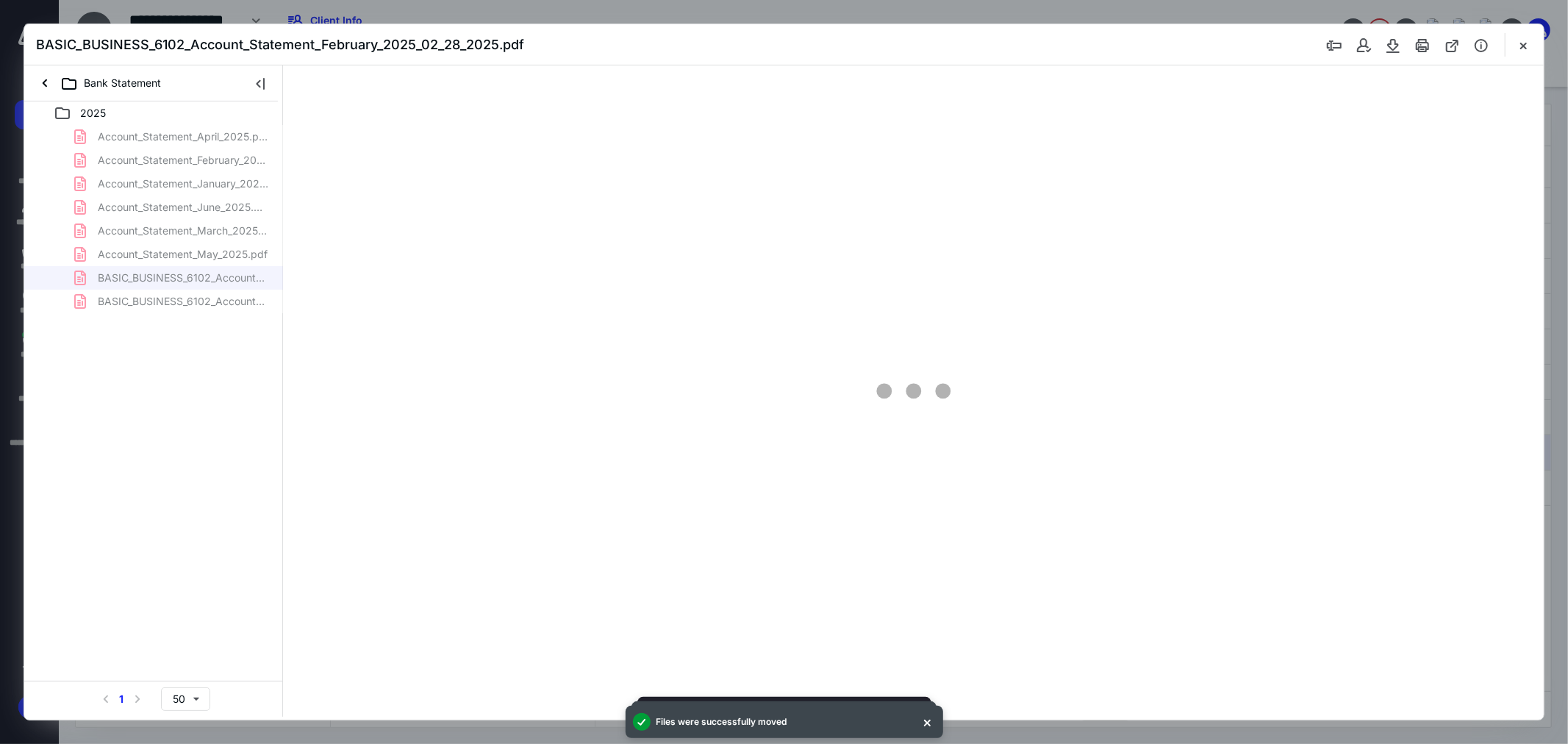scroll, scrollTop: 0, scrollLeft: 0, axis: both 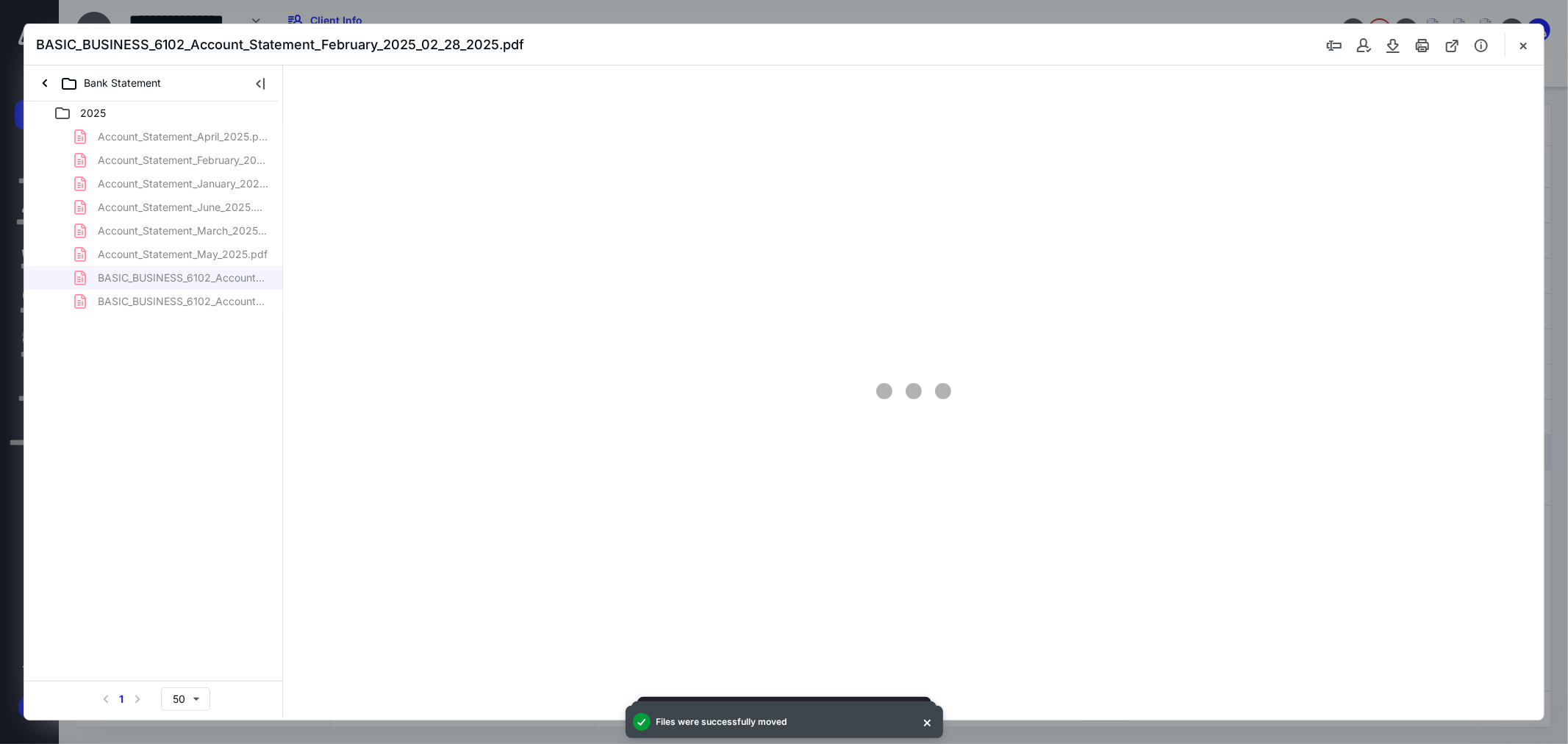 type on "107" 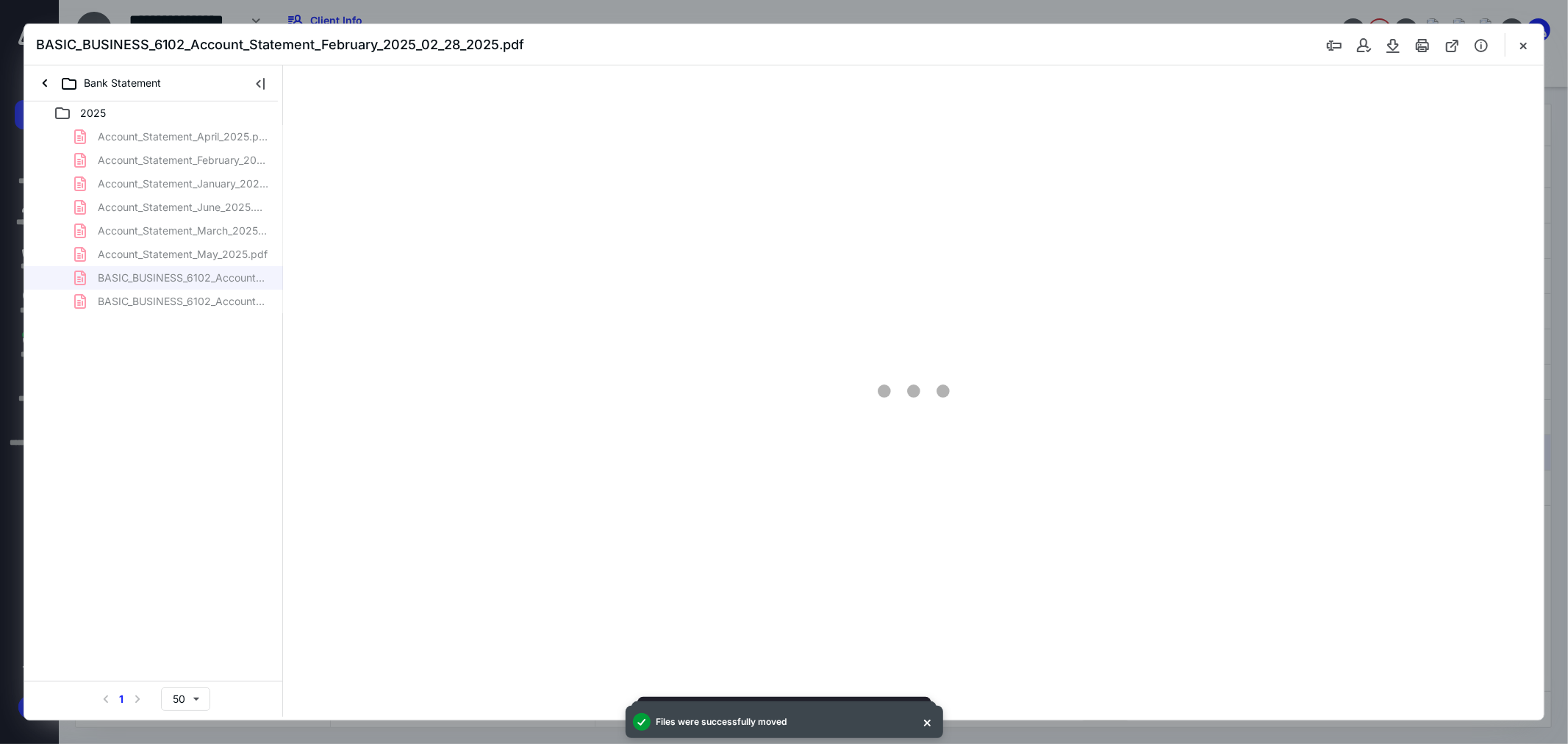 scroll, scrollTop: 29, scrollLeft: 0, axis: vertical 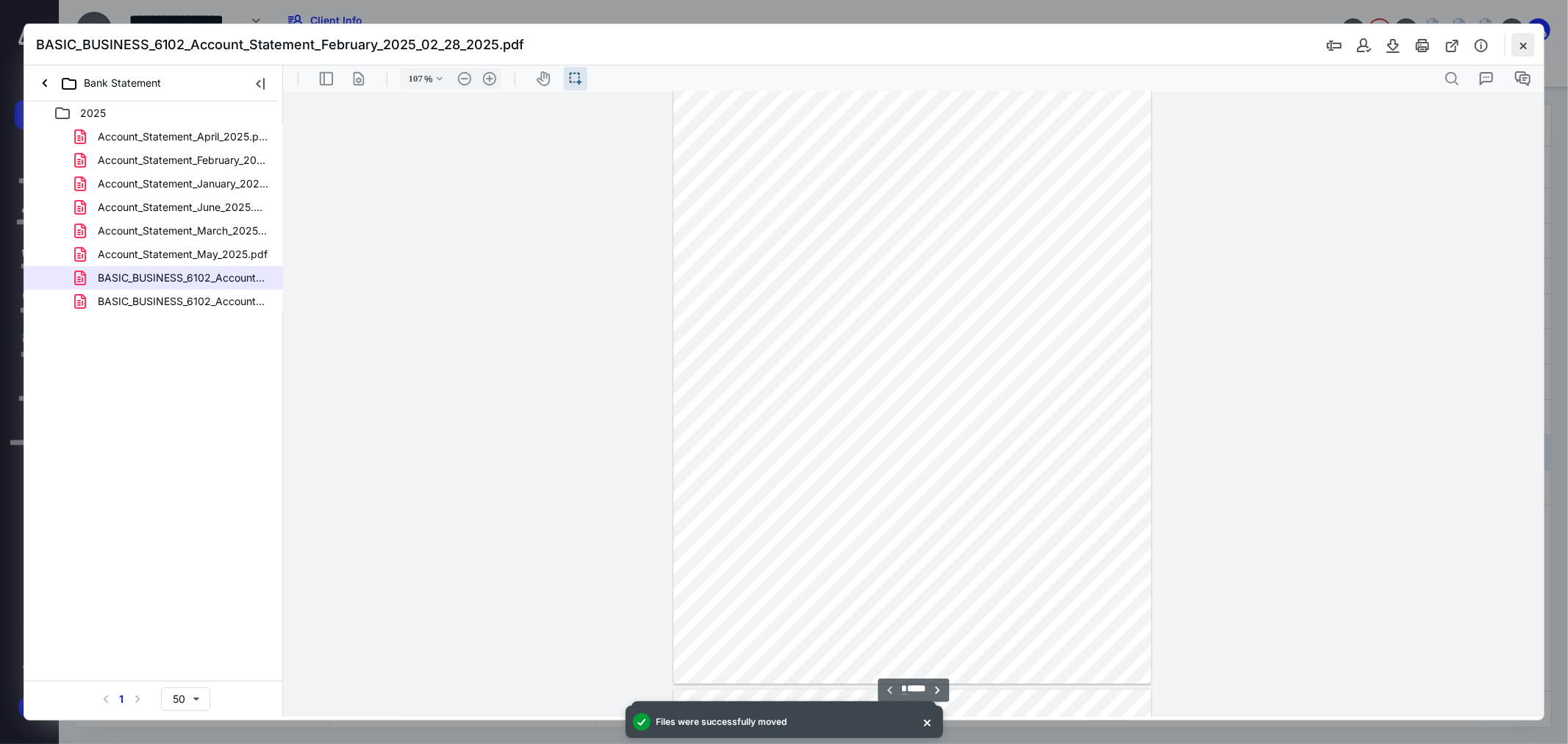 click at bounding box center (1523, 45) 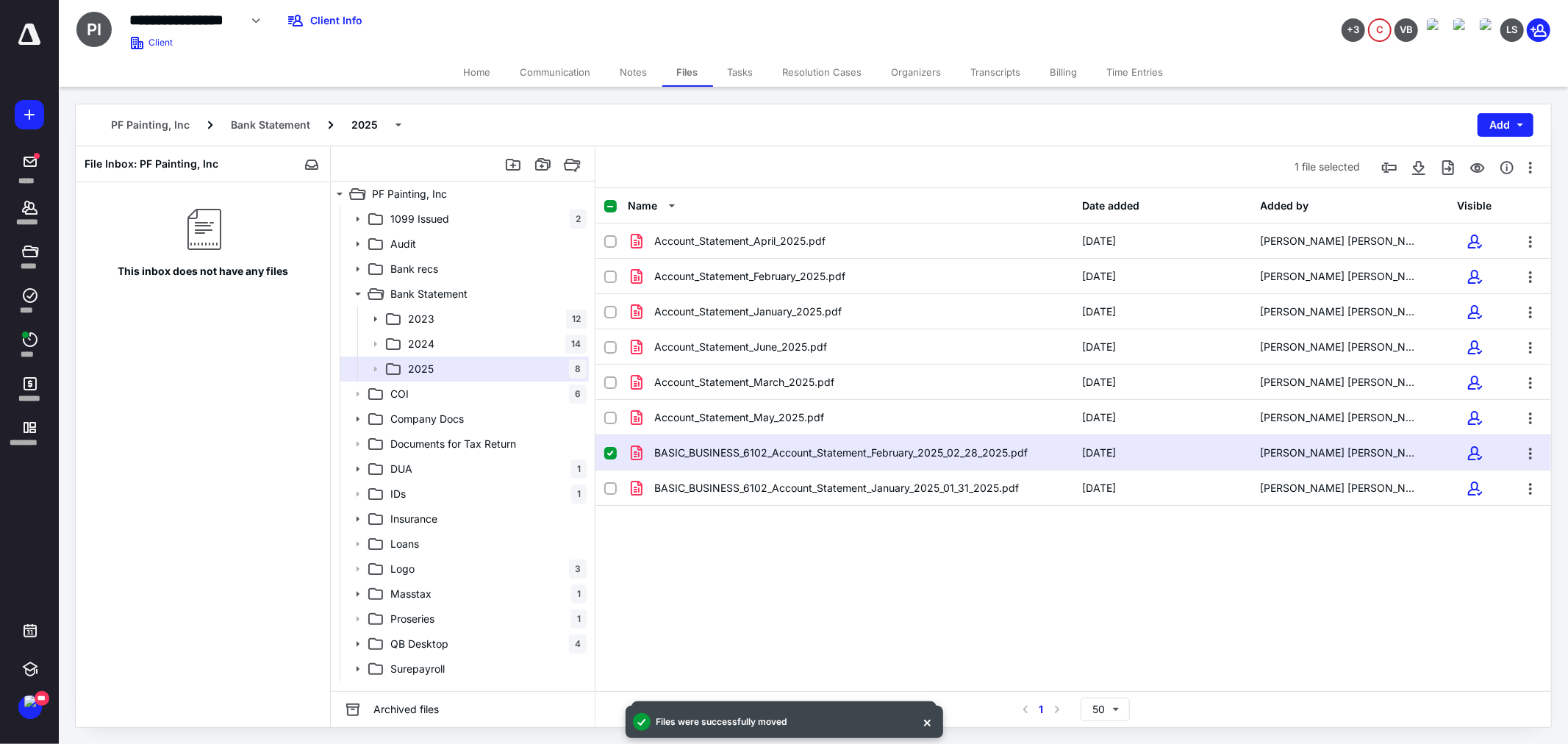 click at bounding box center [610, 454] 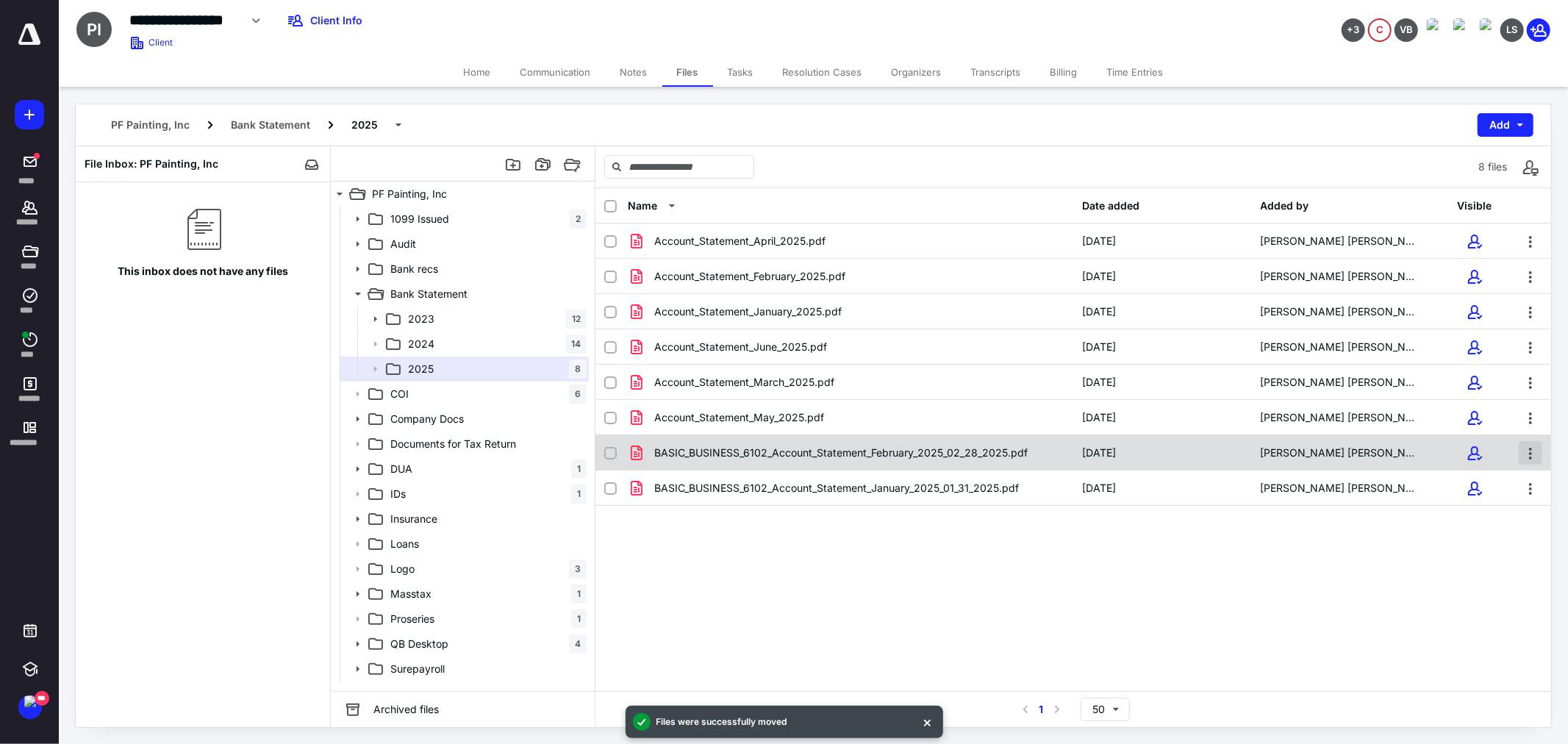 click at bounding box center [1531, 453] 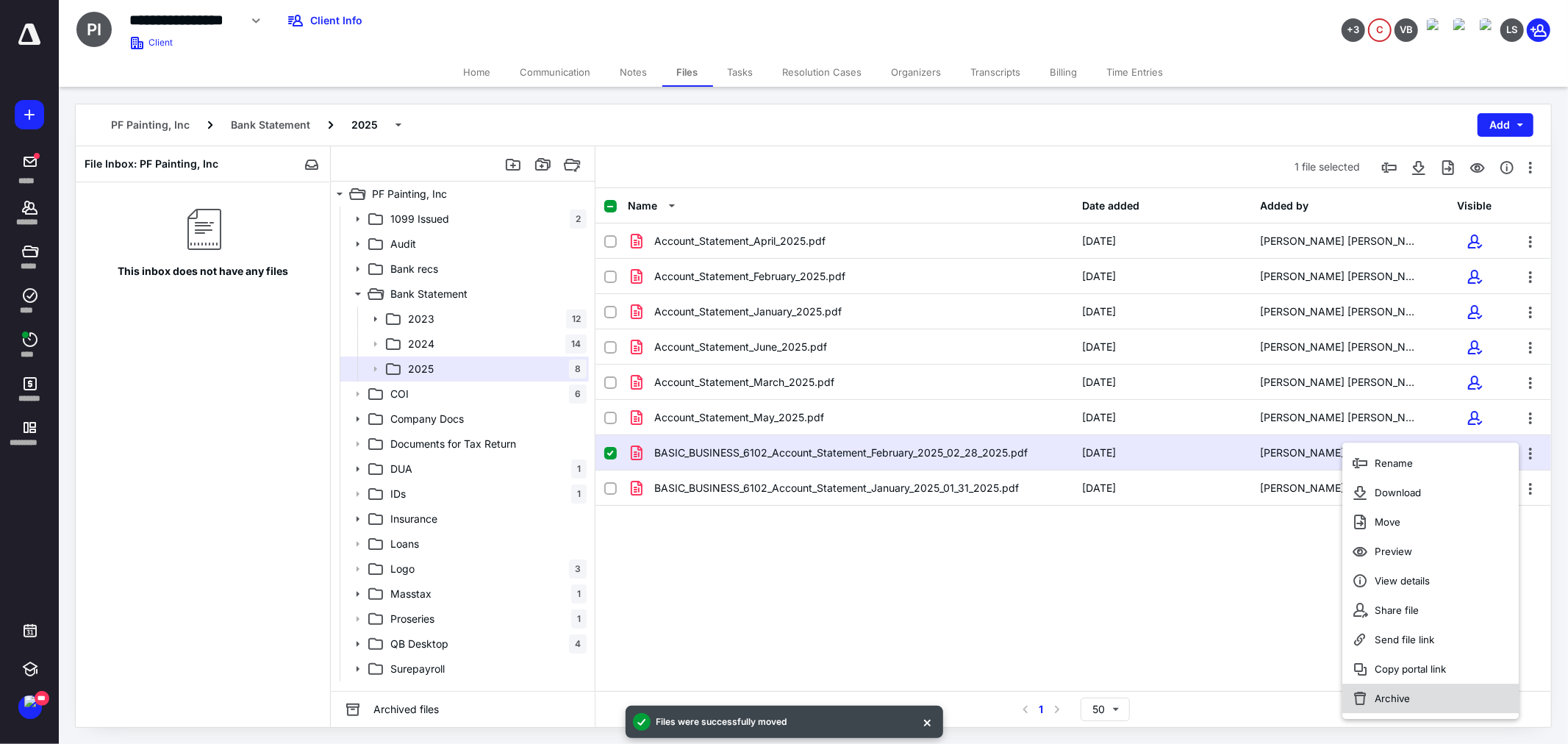 click on "Archive" at bounding box center (1393, 698) 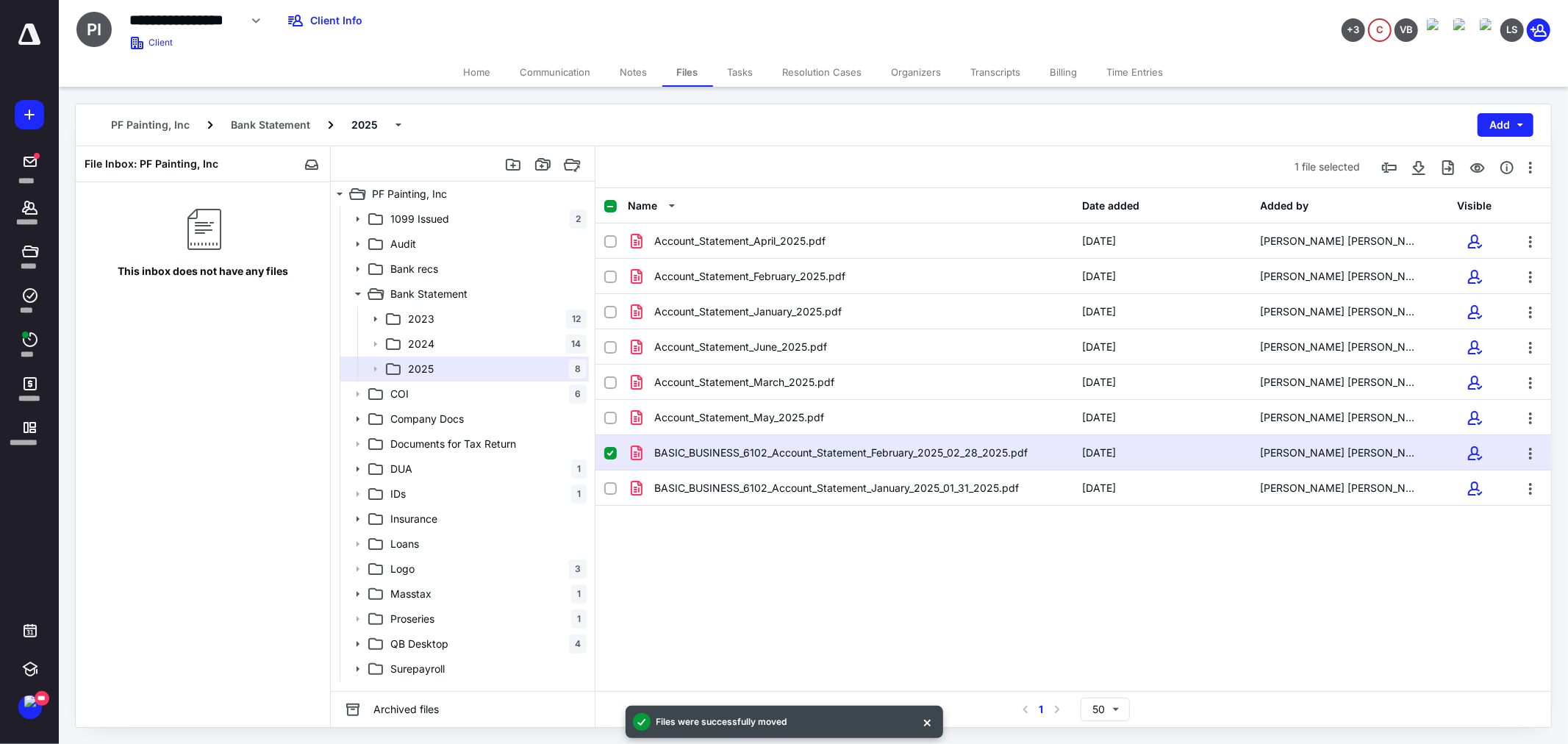 checkbox on "false" 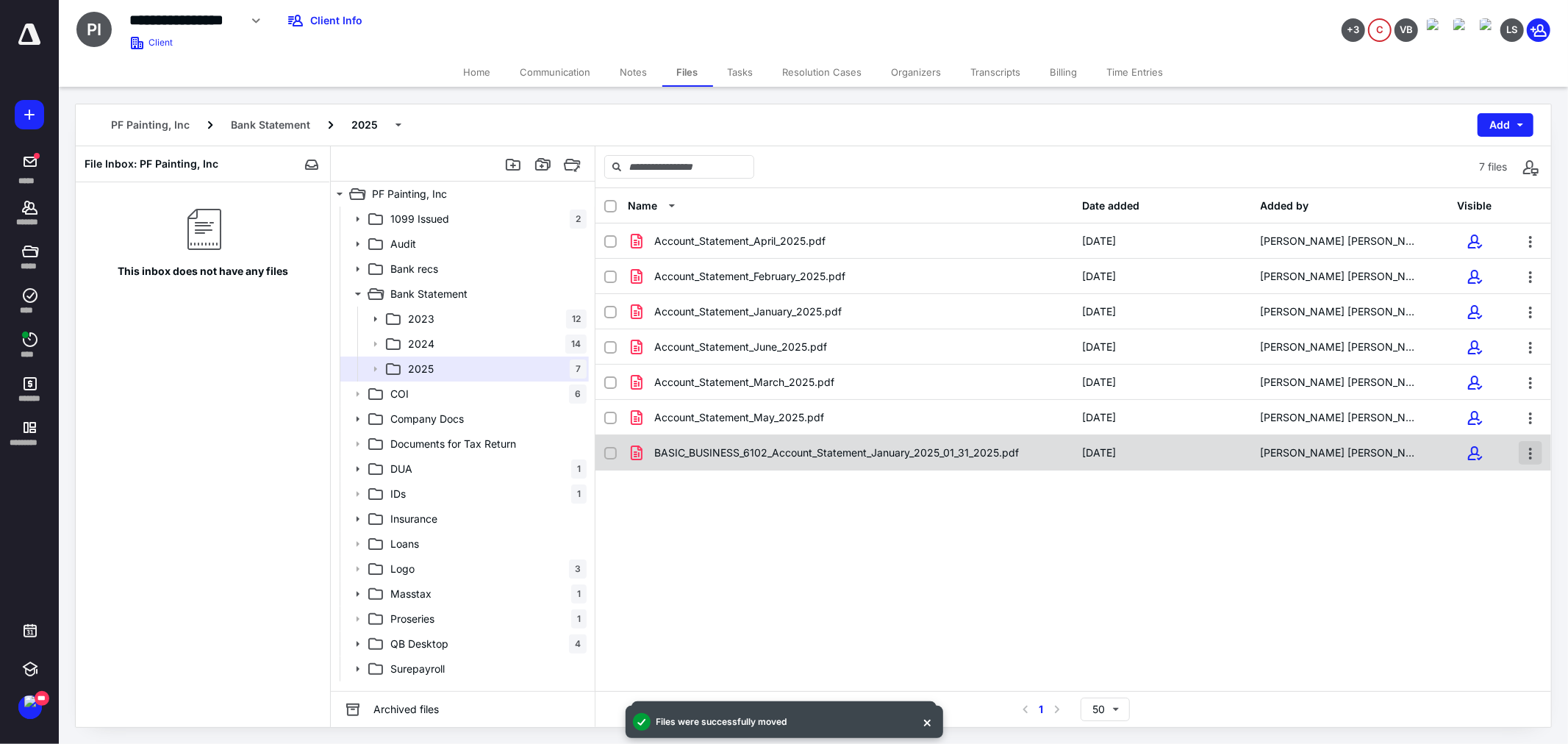 click at bounding box center (1531, 453) 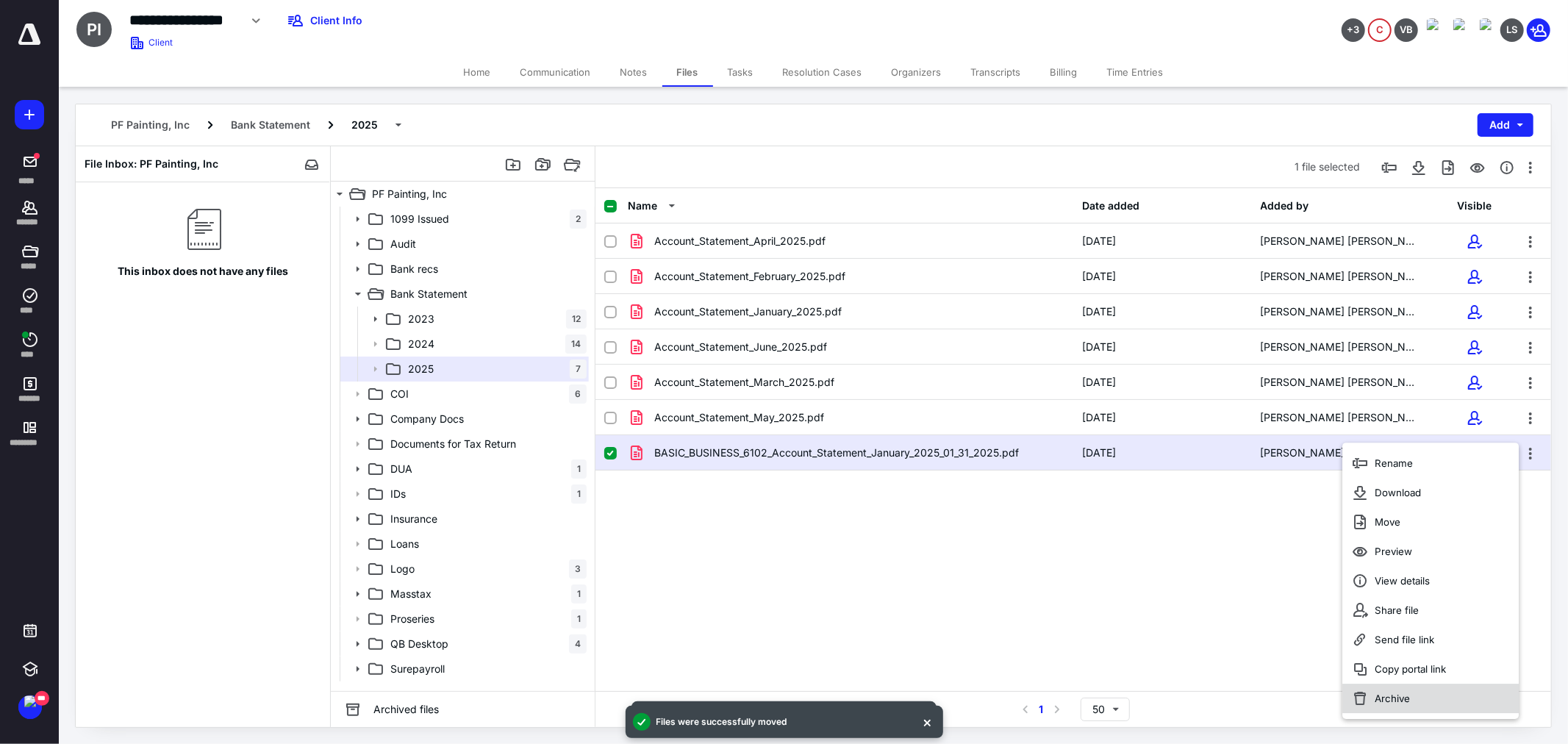 click on "Archive" at bounding box center (1393, 698) 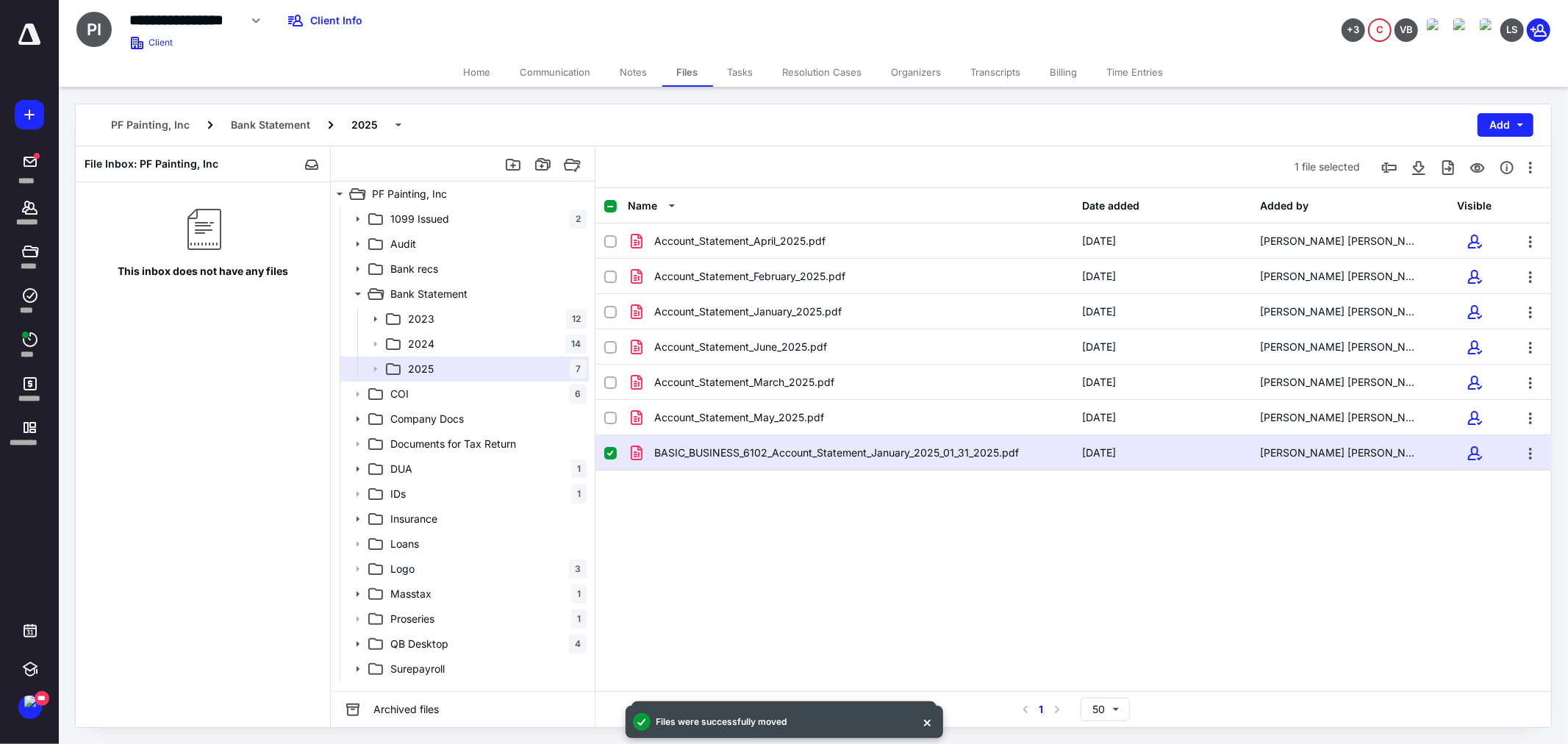 checkbox on "false" 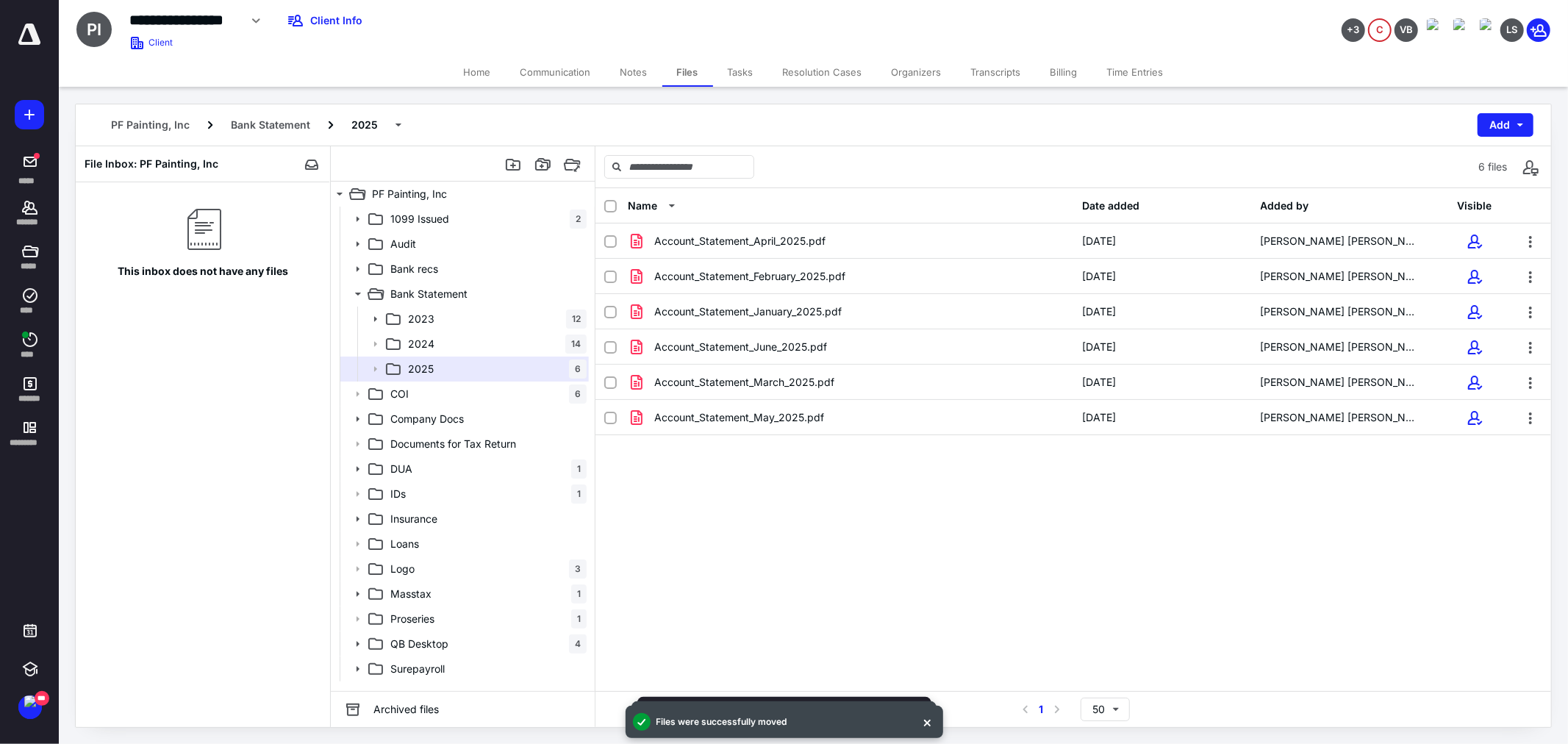 click on "Tasks" at bounding box center [740, 72] 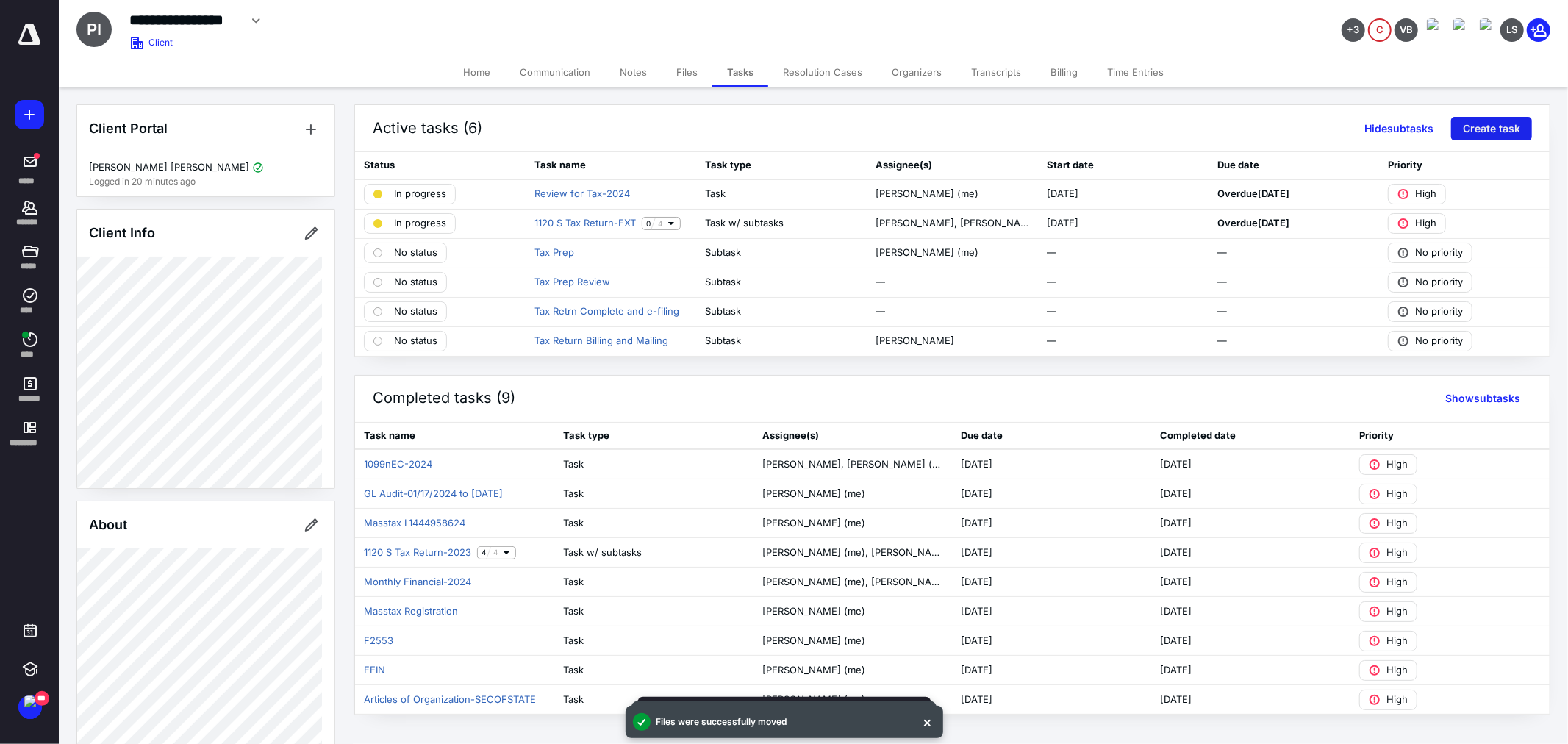 click on "Create task" at bounding box center (1492, 129) 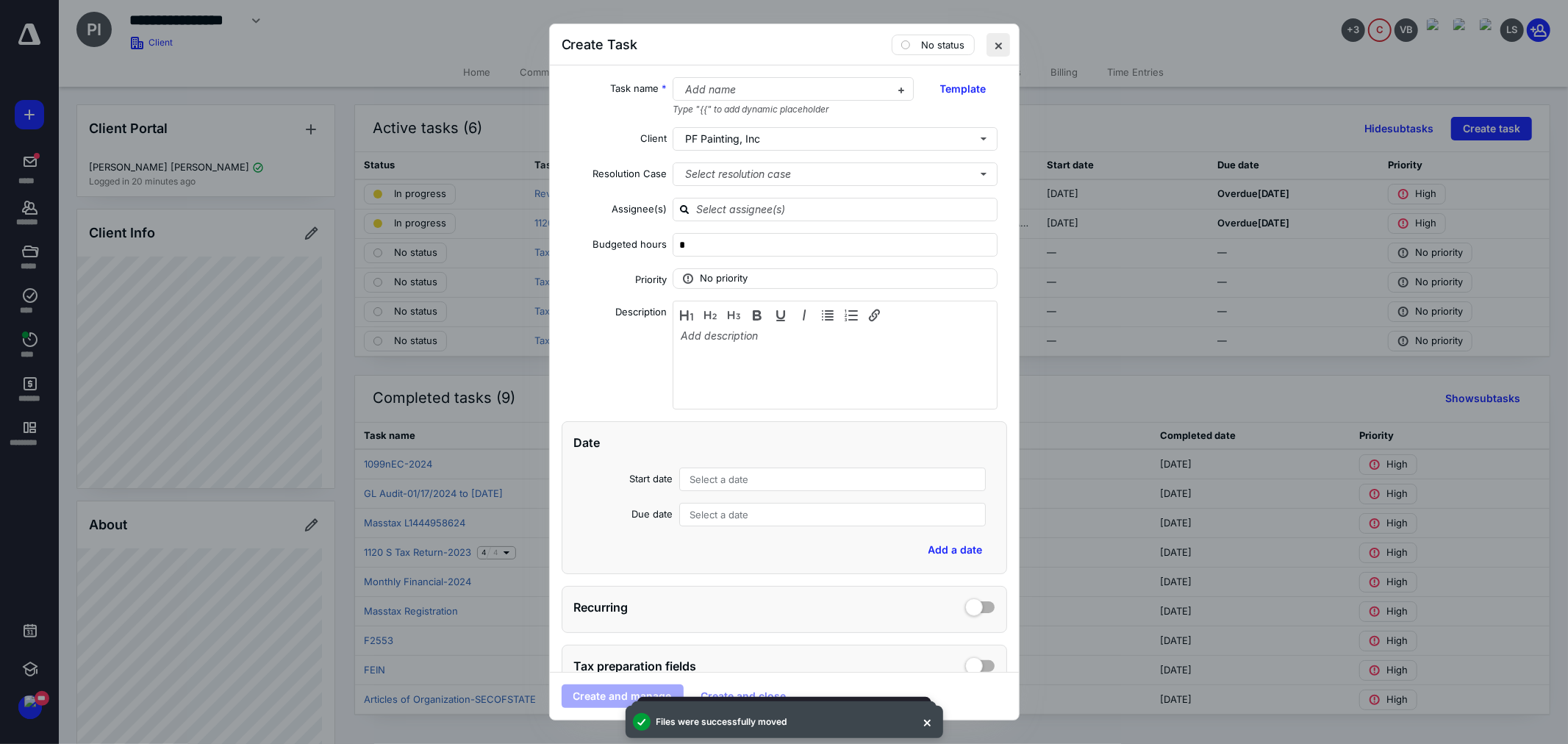 click at bounding box center (998, 45) 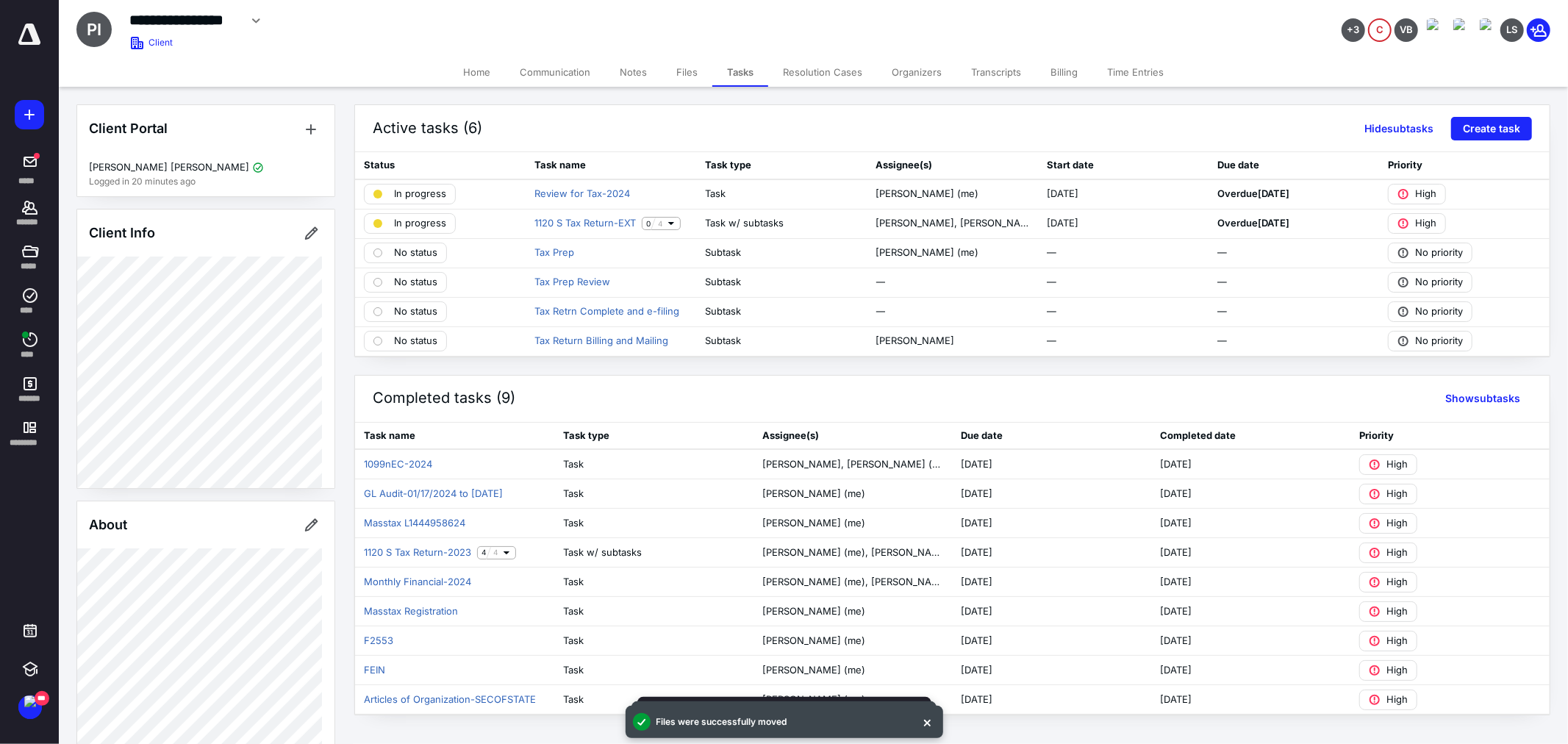 click on "Files" at bounding box center (687, 72) 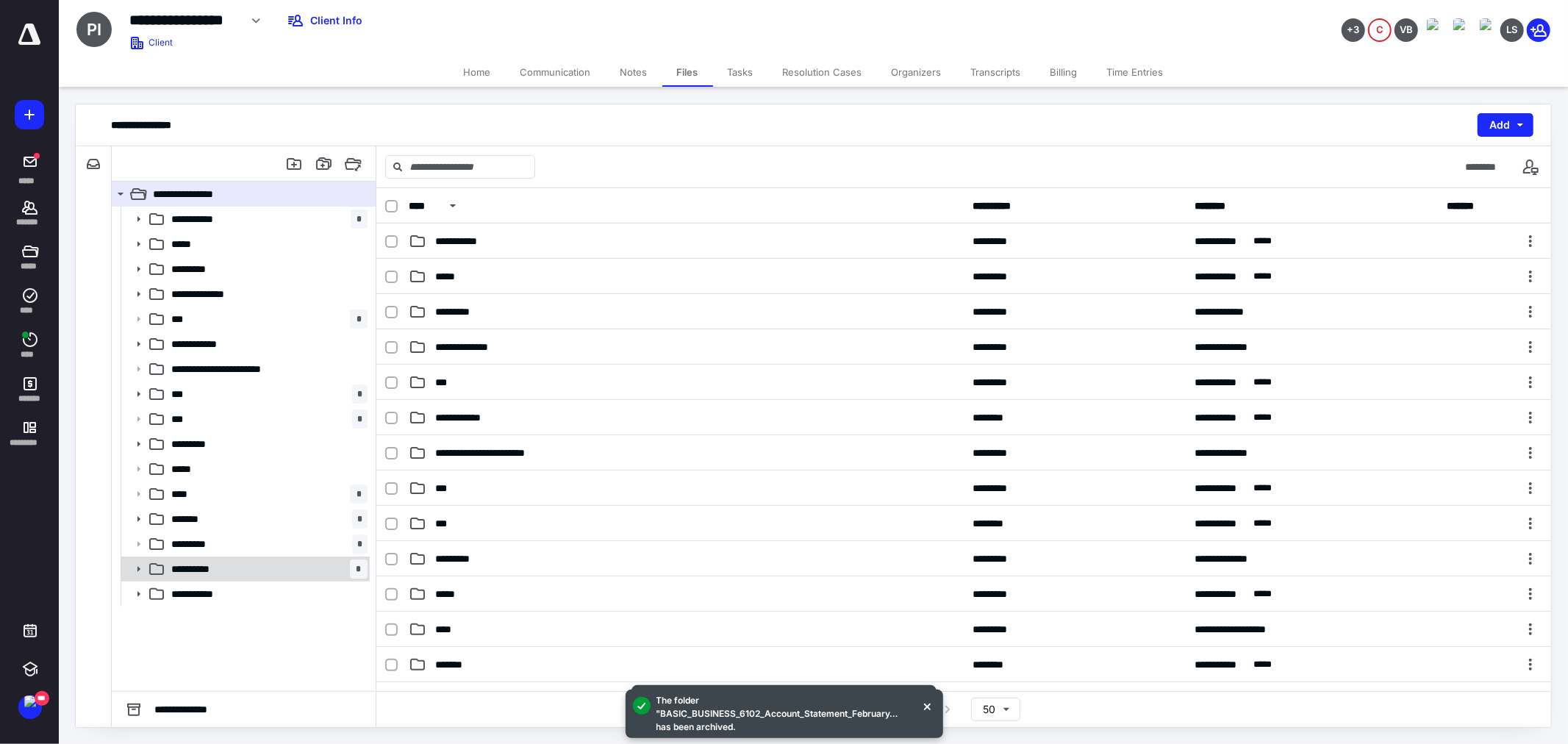 click on "**********" at bounding box center (266, 569) 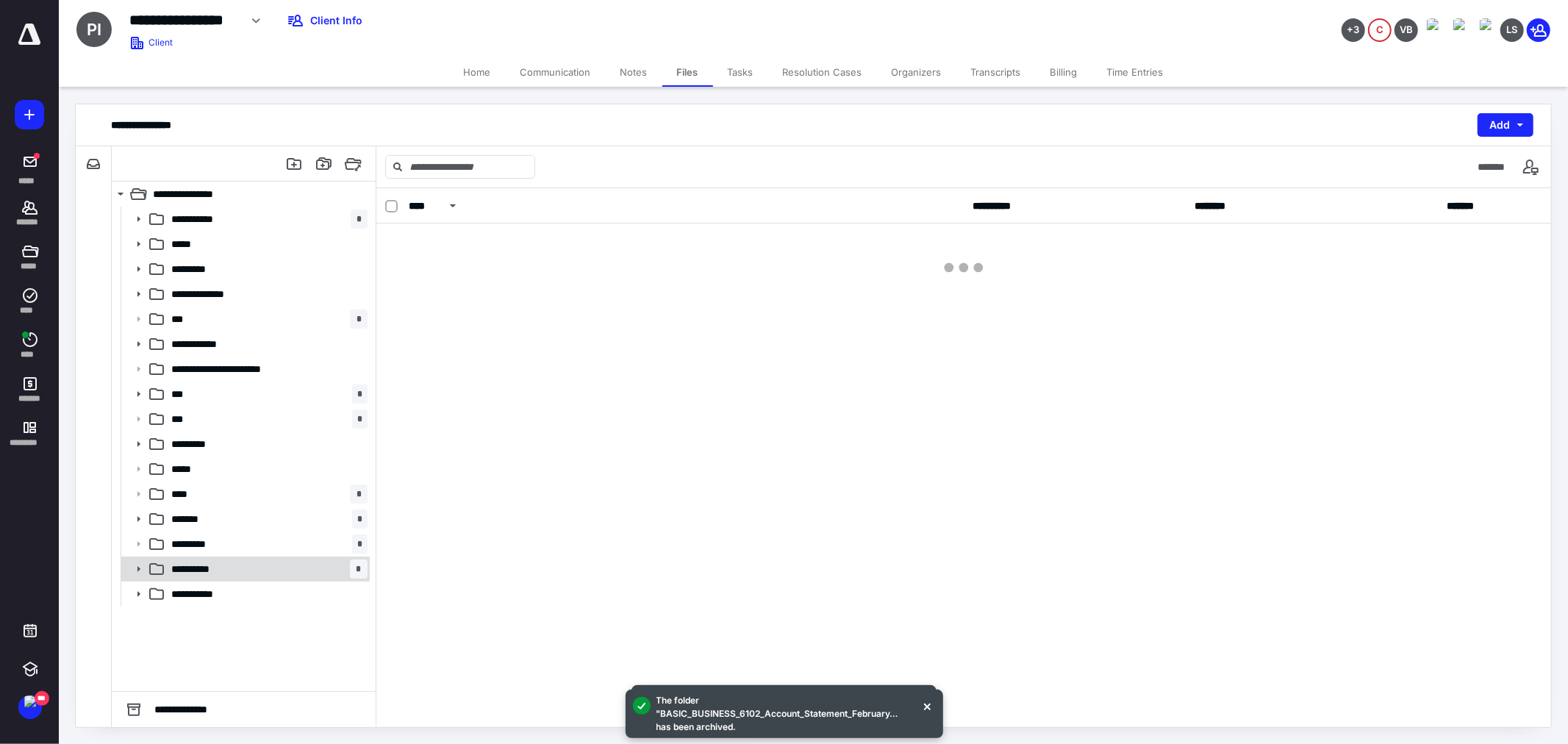 click on "**********" at bounding box center [266, 569] 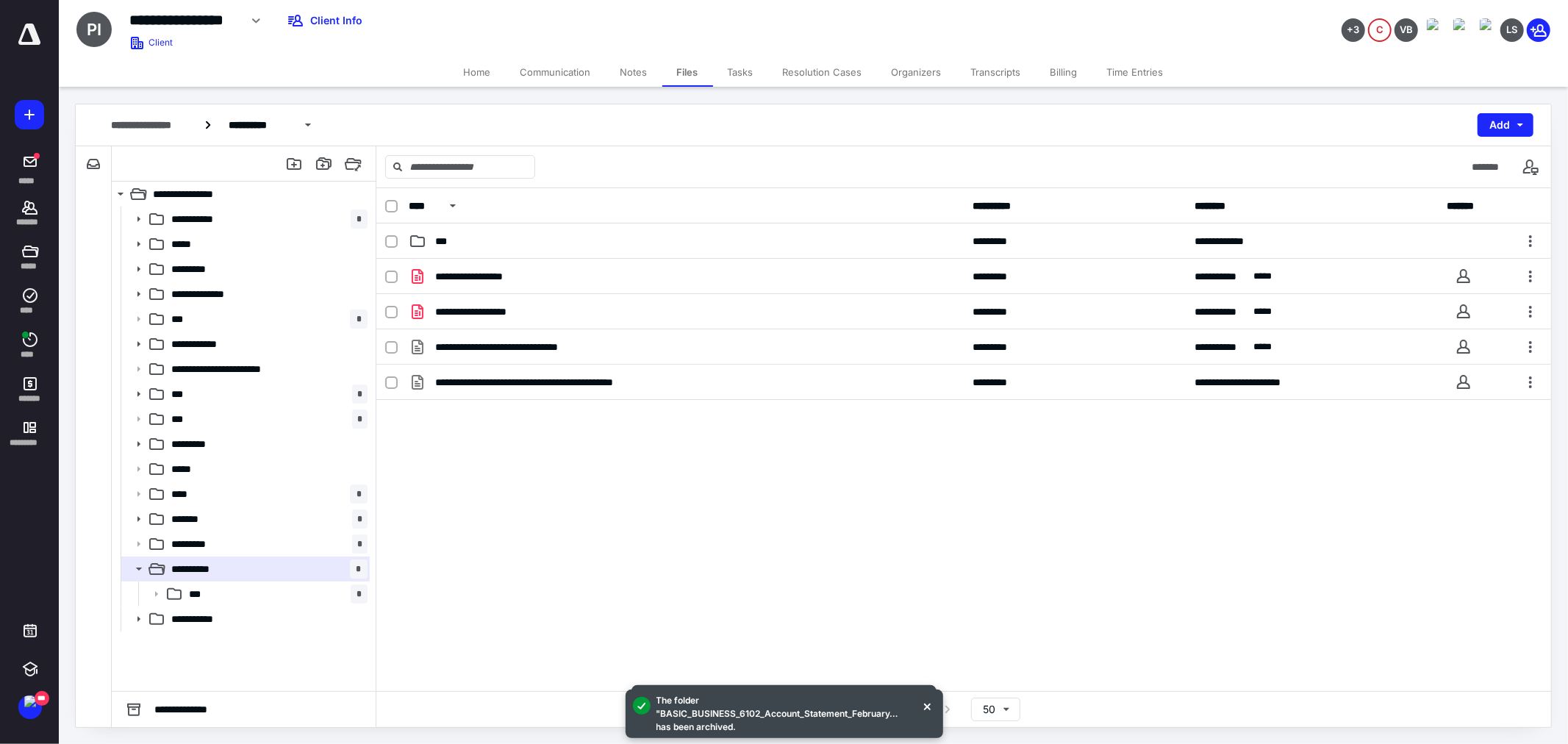 click on "Tasks" at bounding box center (740, 72) 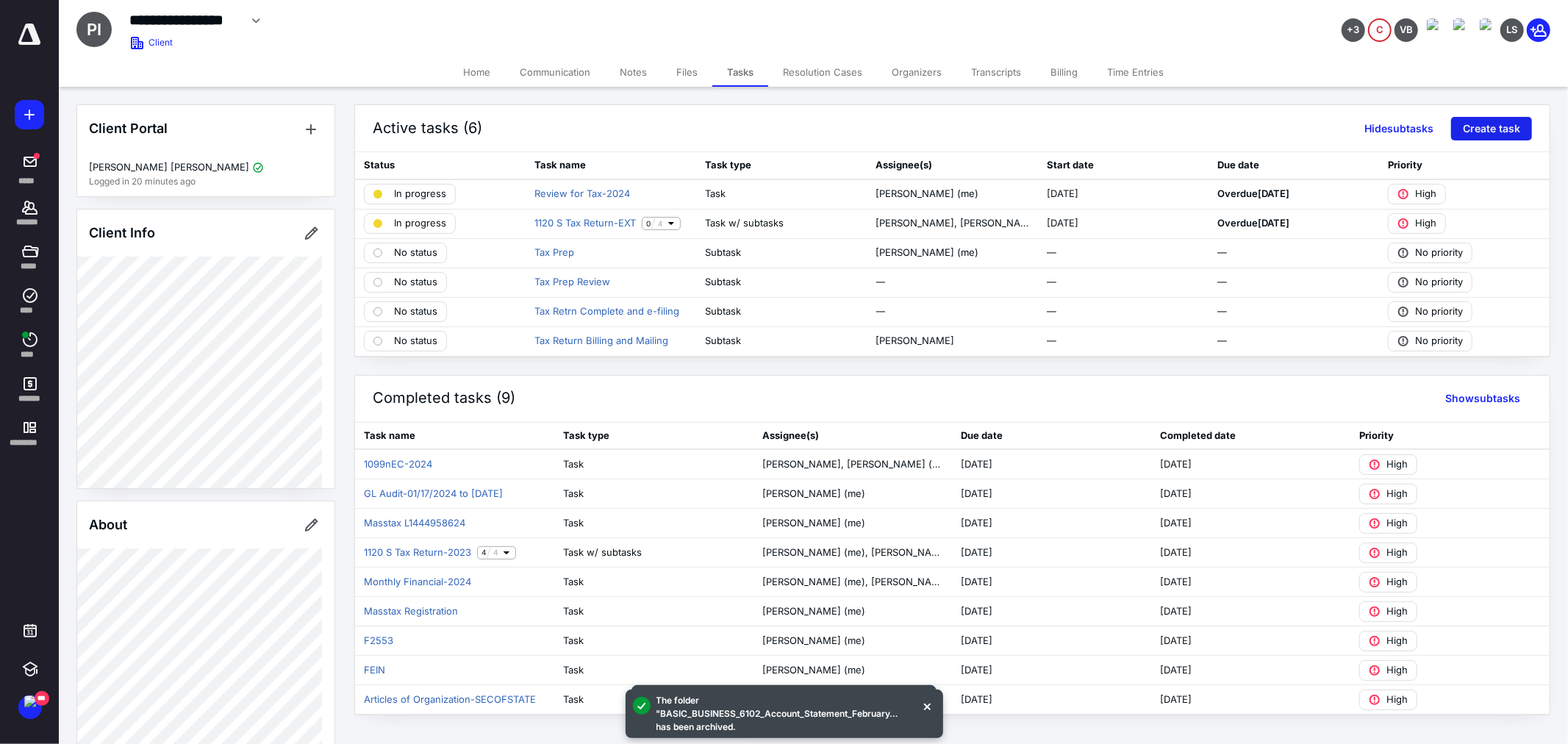 click on "Create task" at bounding box center [1492, 129] 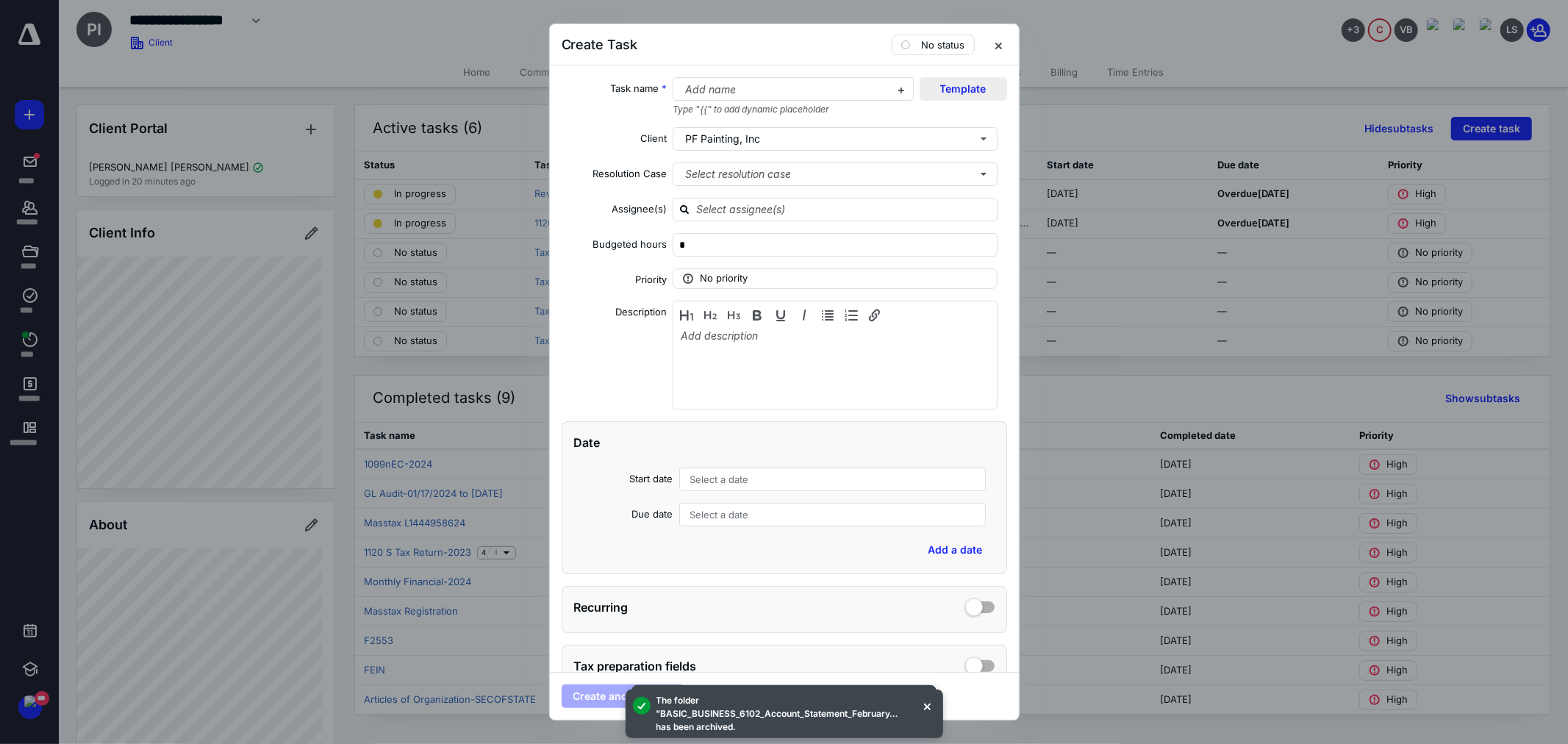click on "Template" at bounding box center (963, 89) 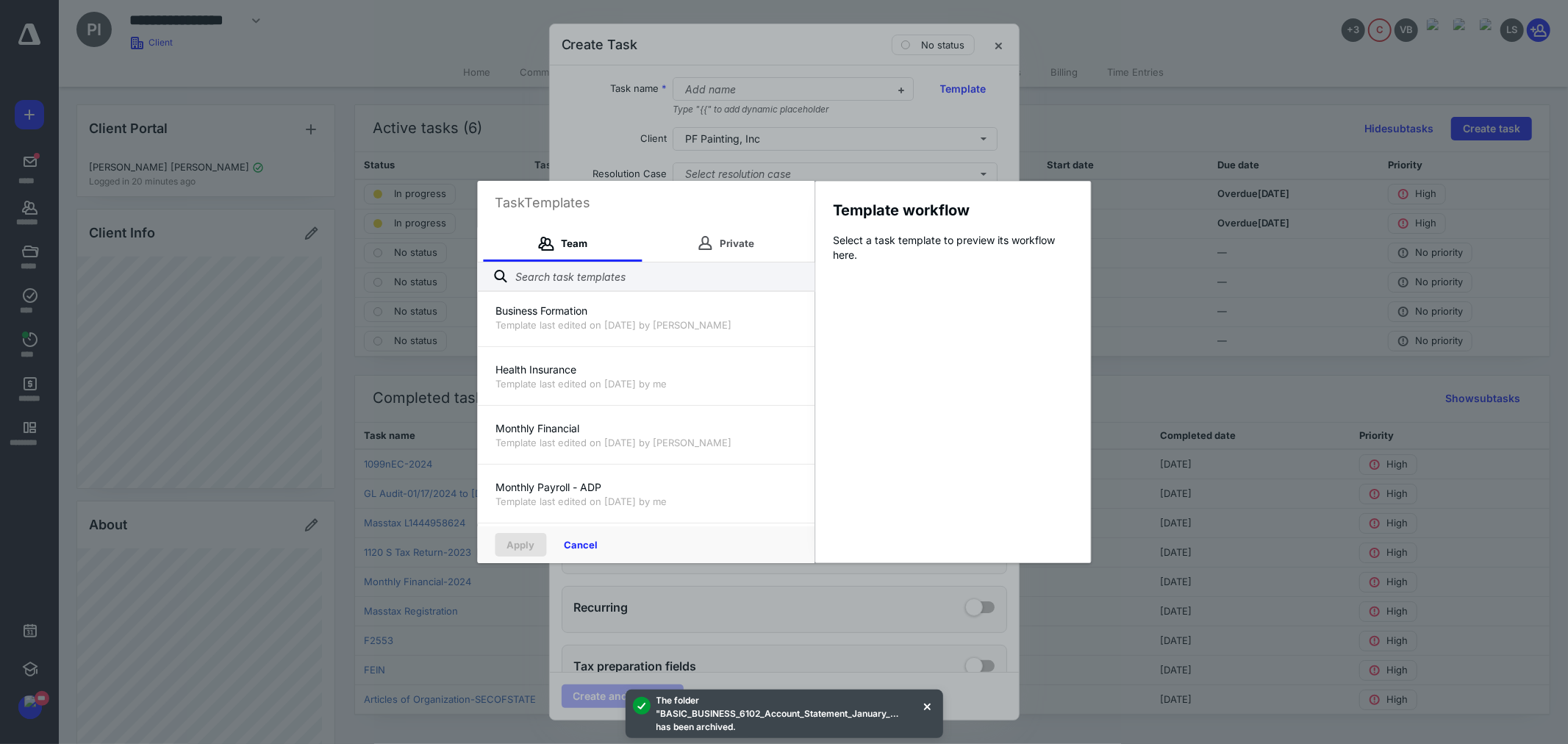 scroll, scrollTop: 387, scrollLeft: 0, axis: vertical 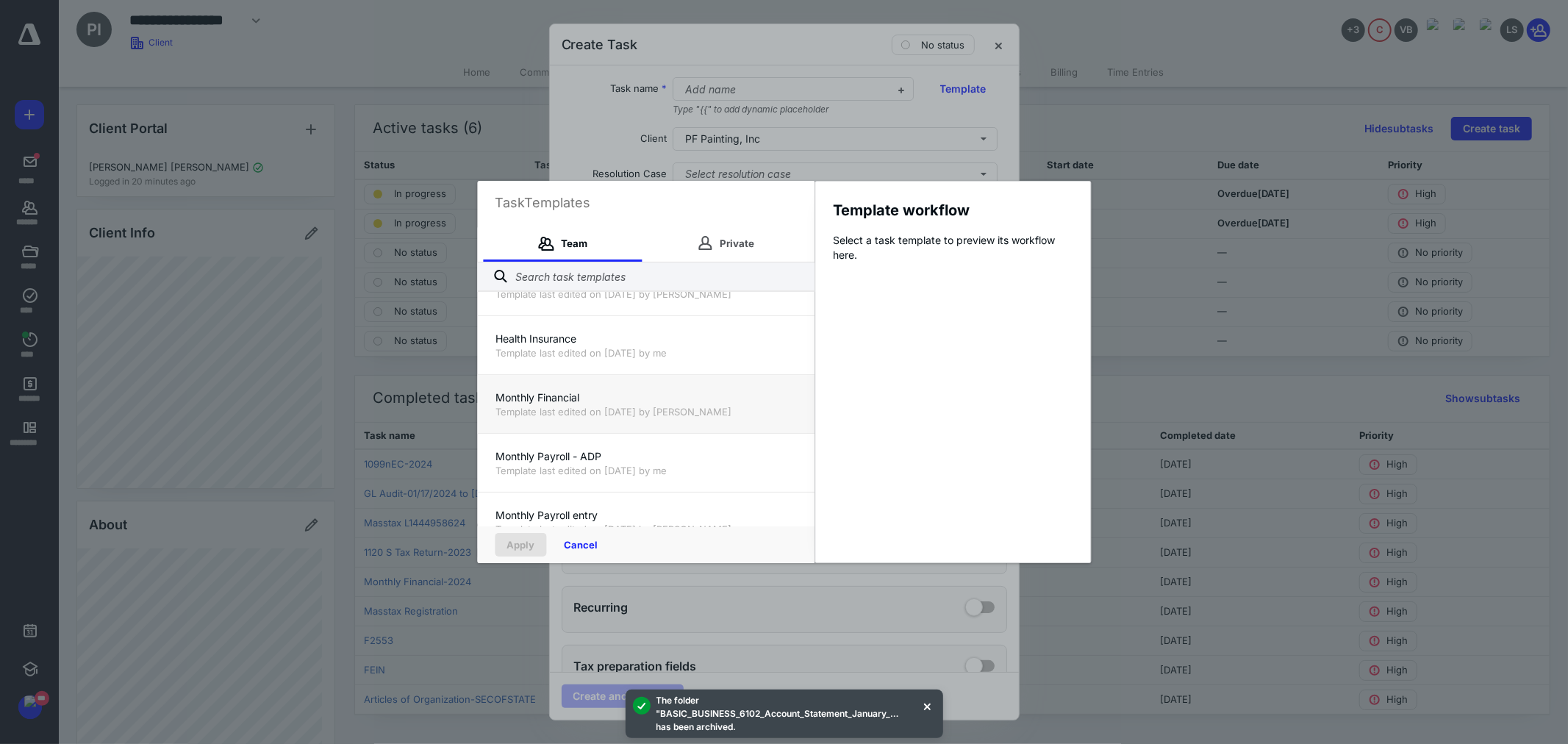 click on "Template last edited on [DATE] by [PERSON_NAME]" at bounding box center (645, 412) 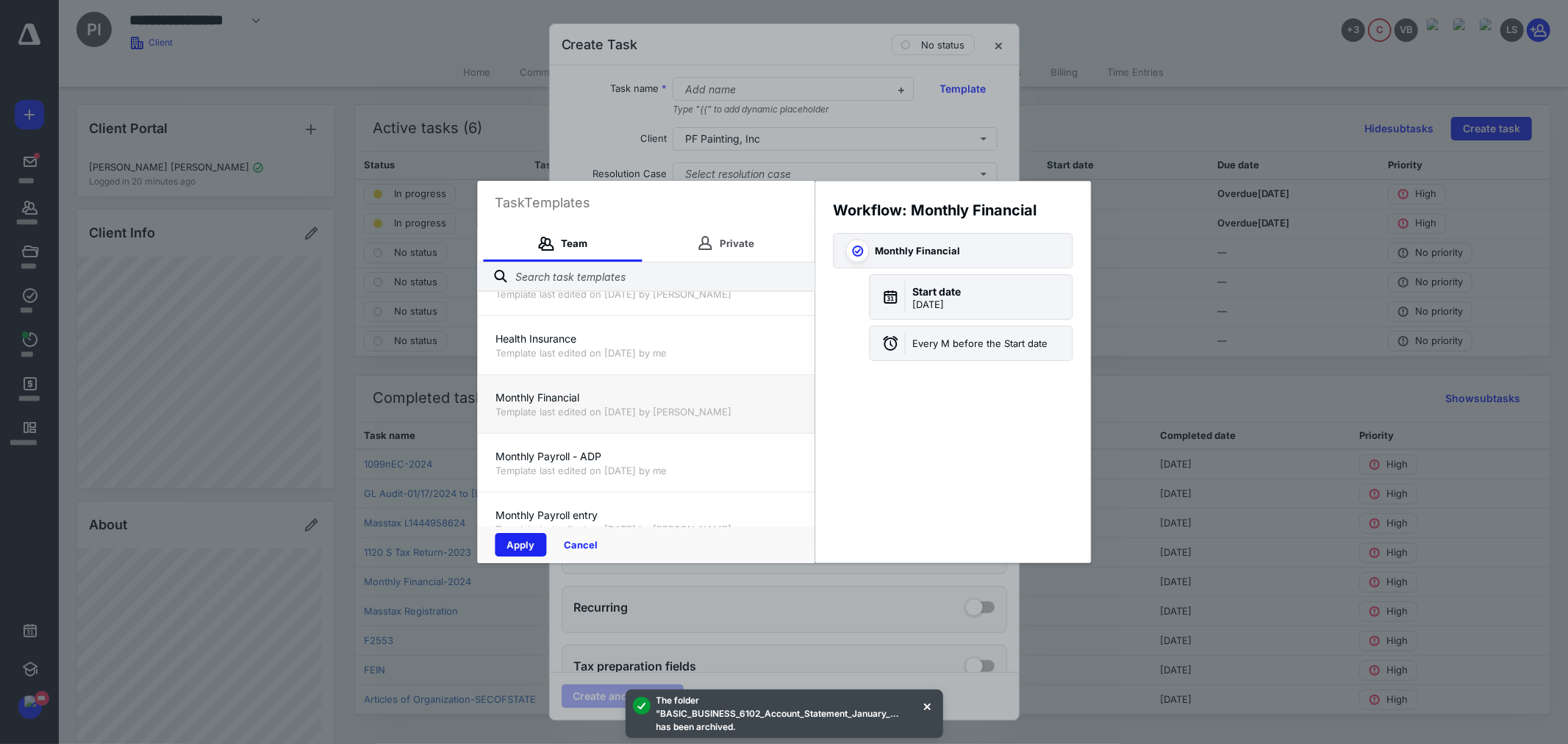 click on "Apply" at bounding box center [520, 545] 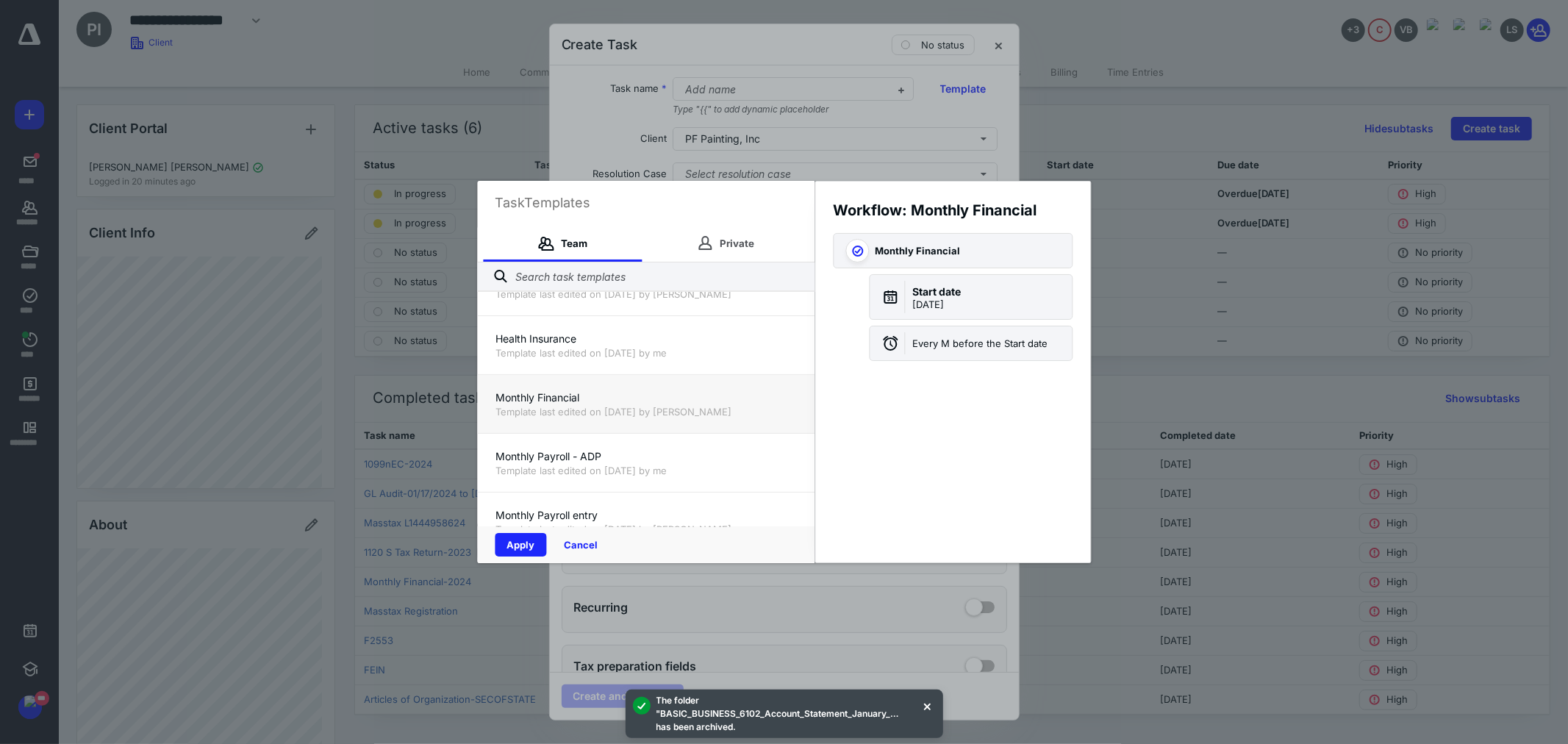type on "*" 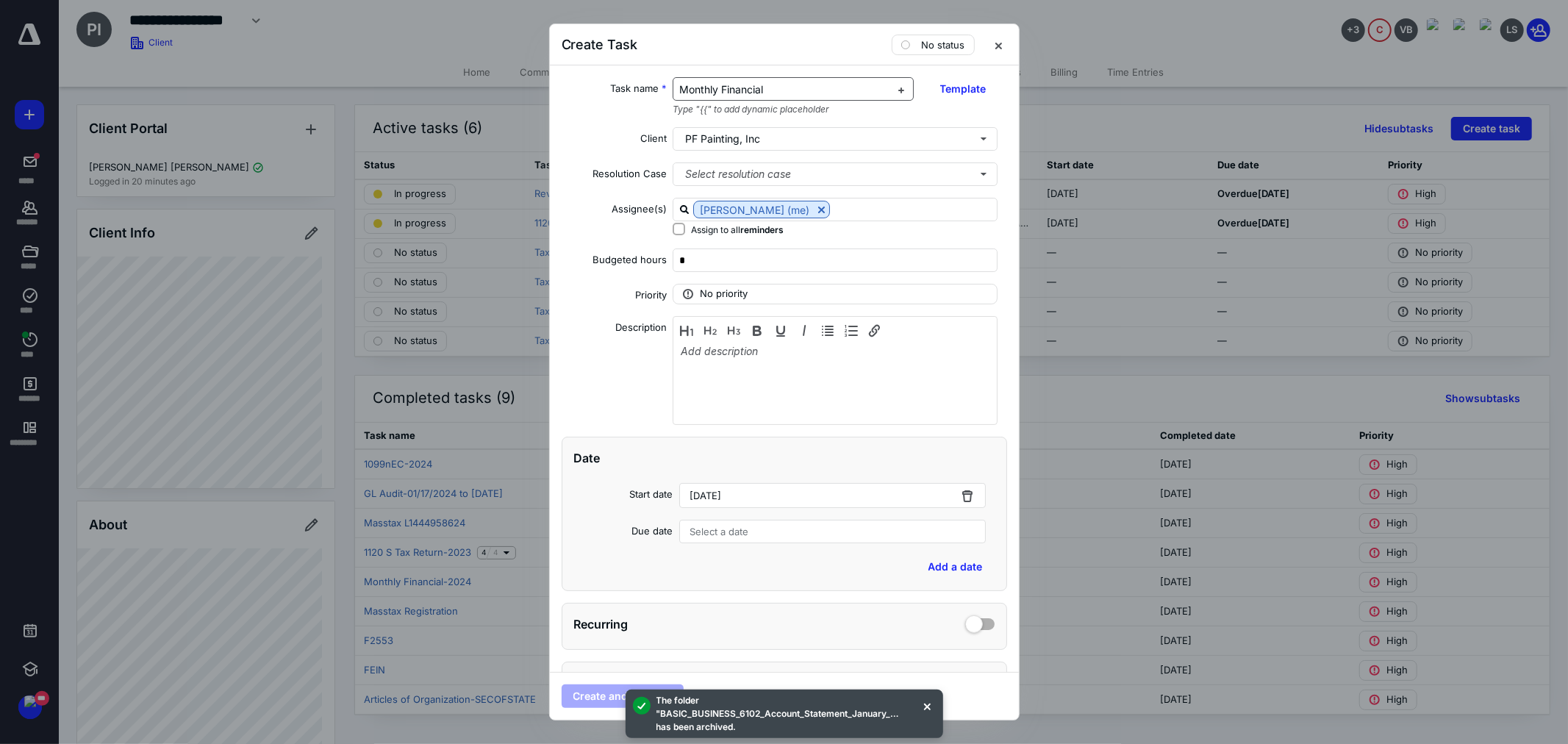 click on "Monthly Financial" at bounding box center (784, 90) 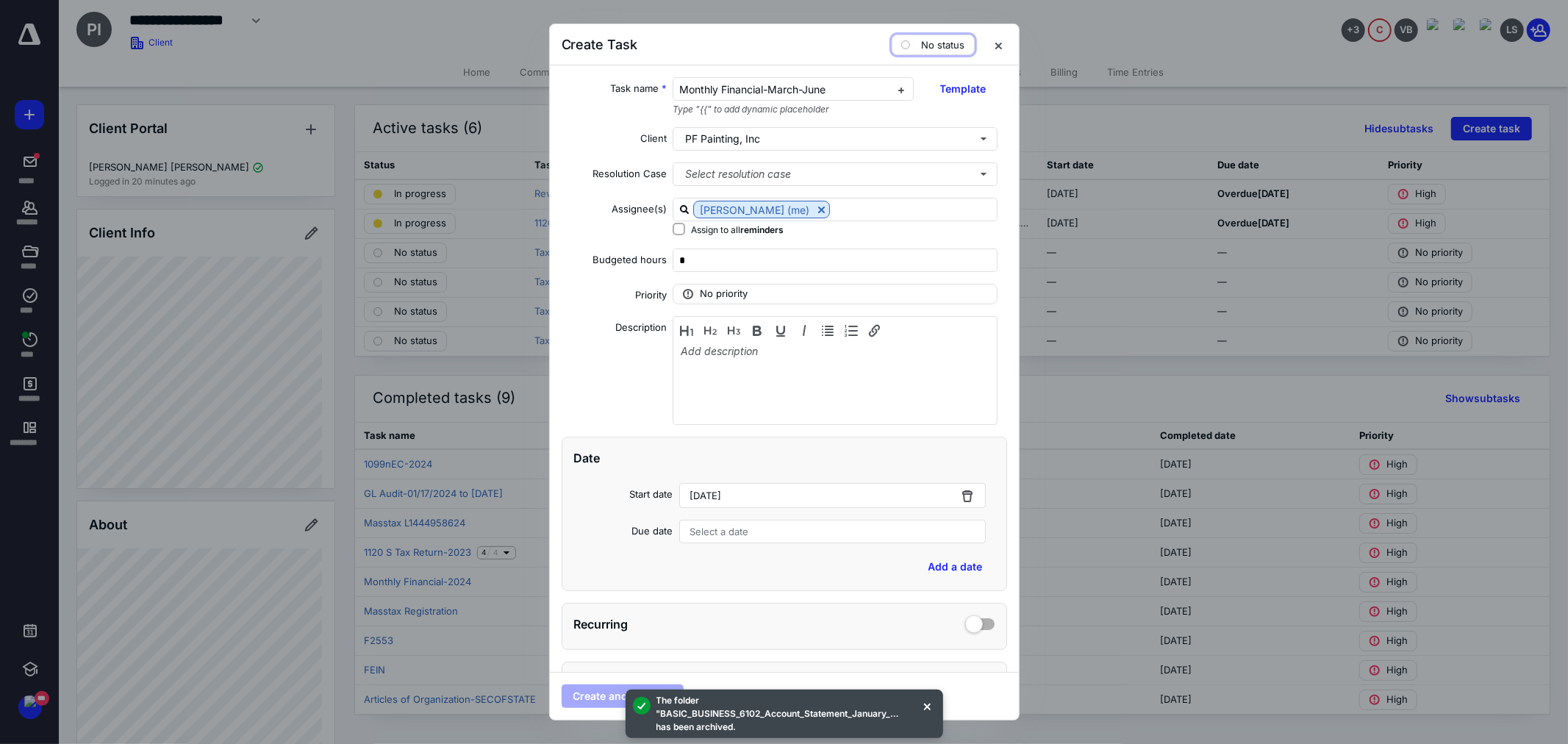click on "No status" at bounding box center [943, 45] 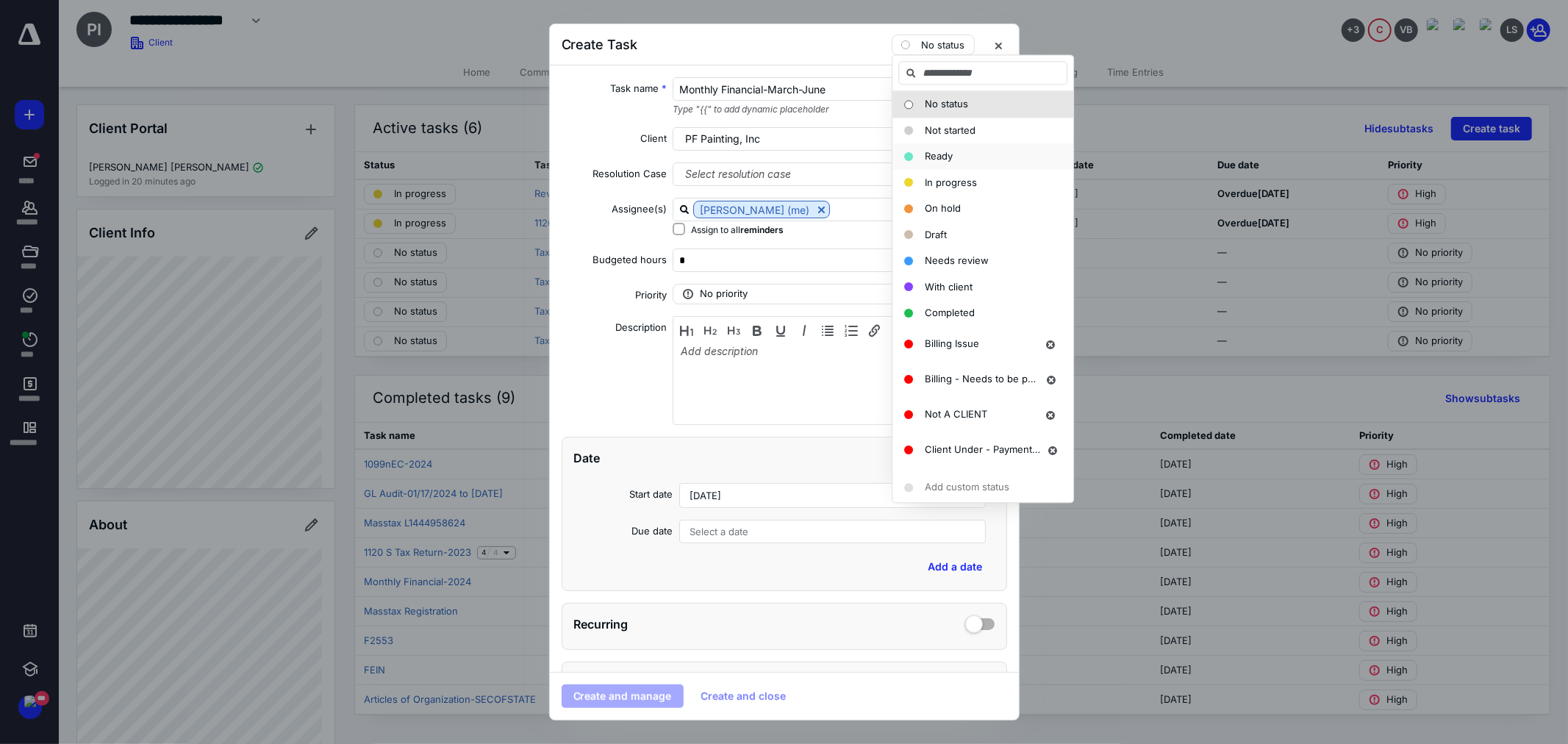click on "Ready" at bounding box center [939, 156] 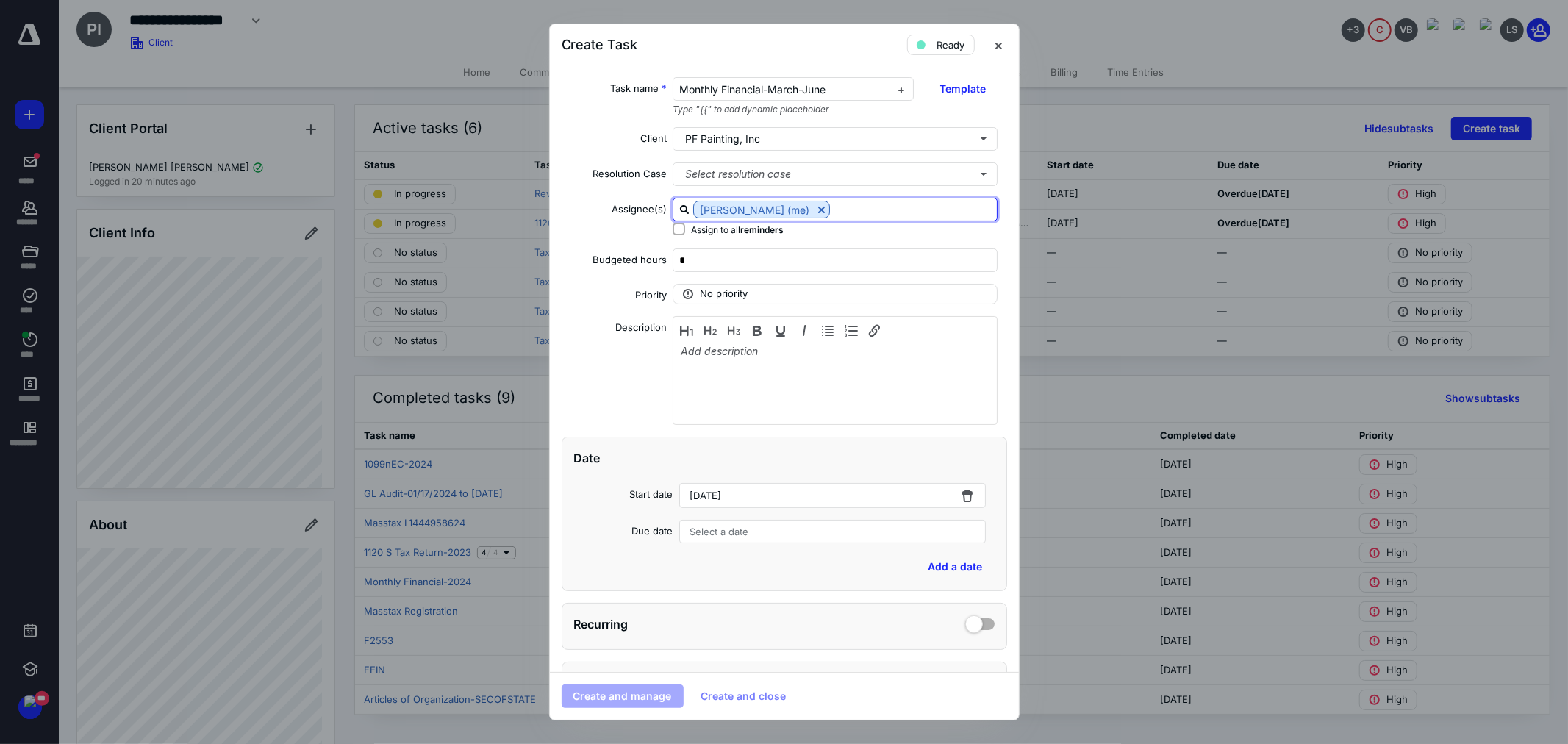click at bounding box center (913, 209) 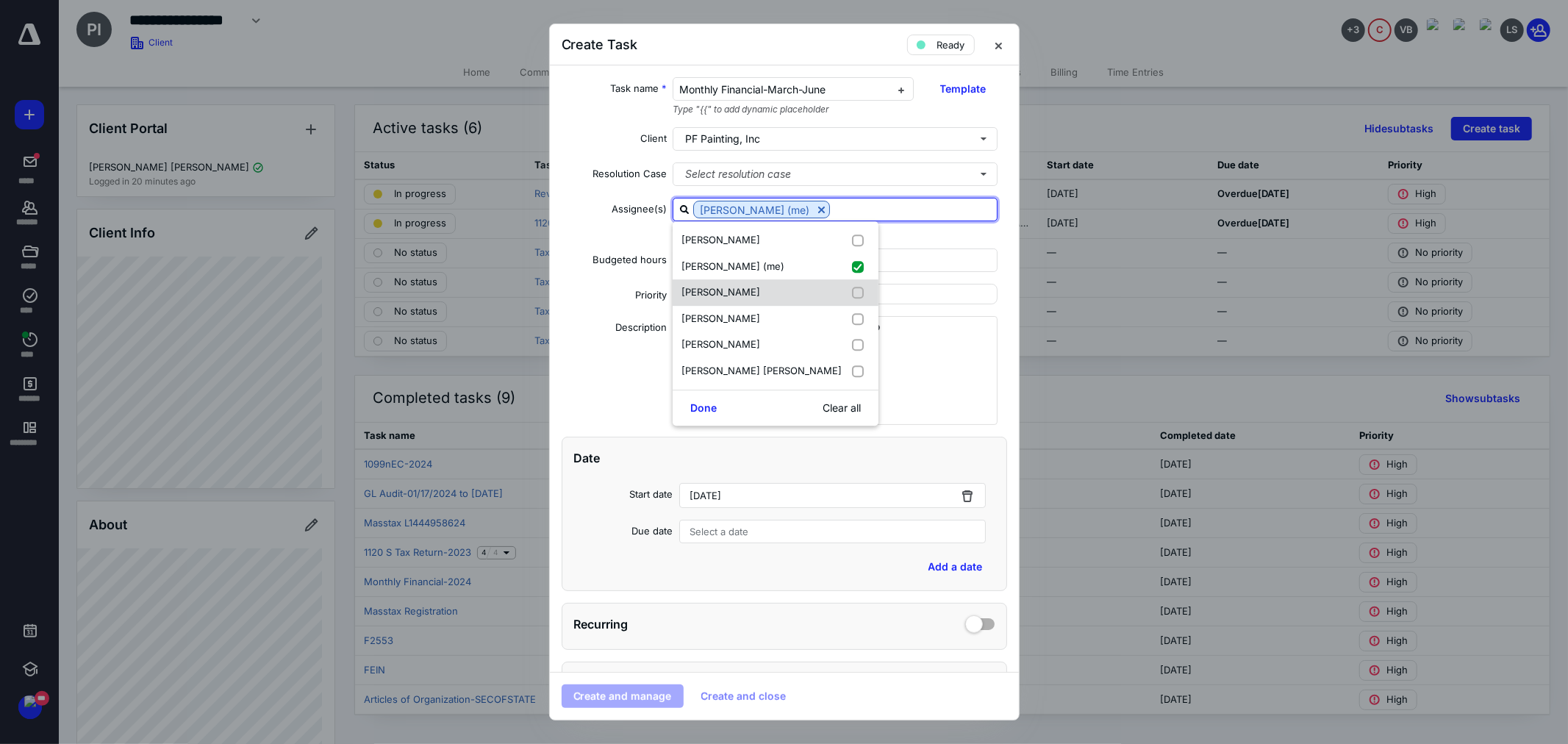 click on "[PERSON_NAME]" at bounding box center [720, 292] 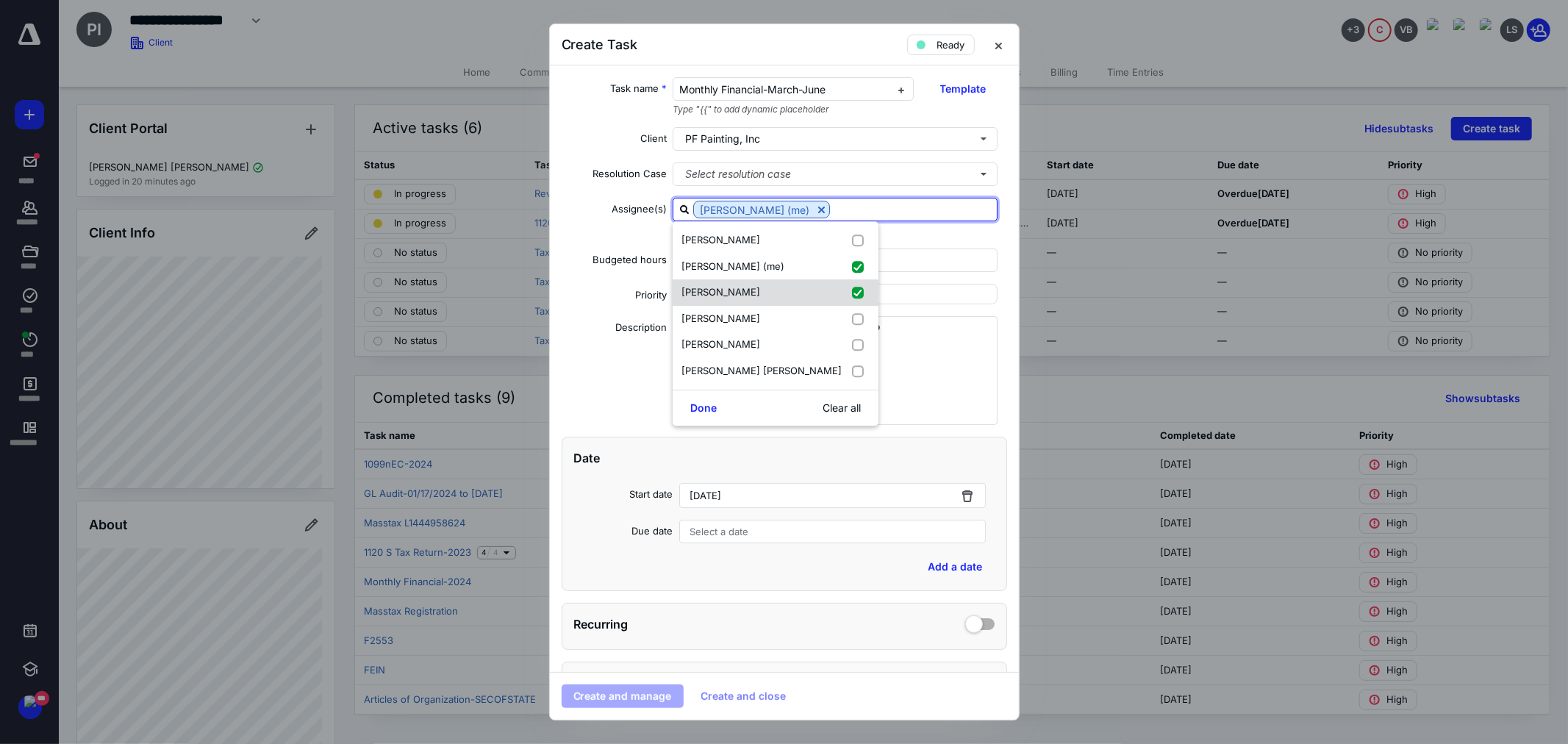 checkbox on "true" 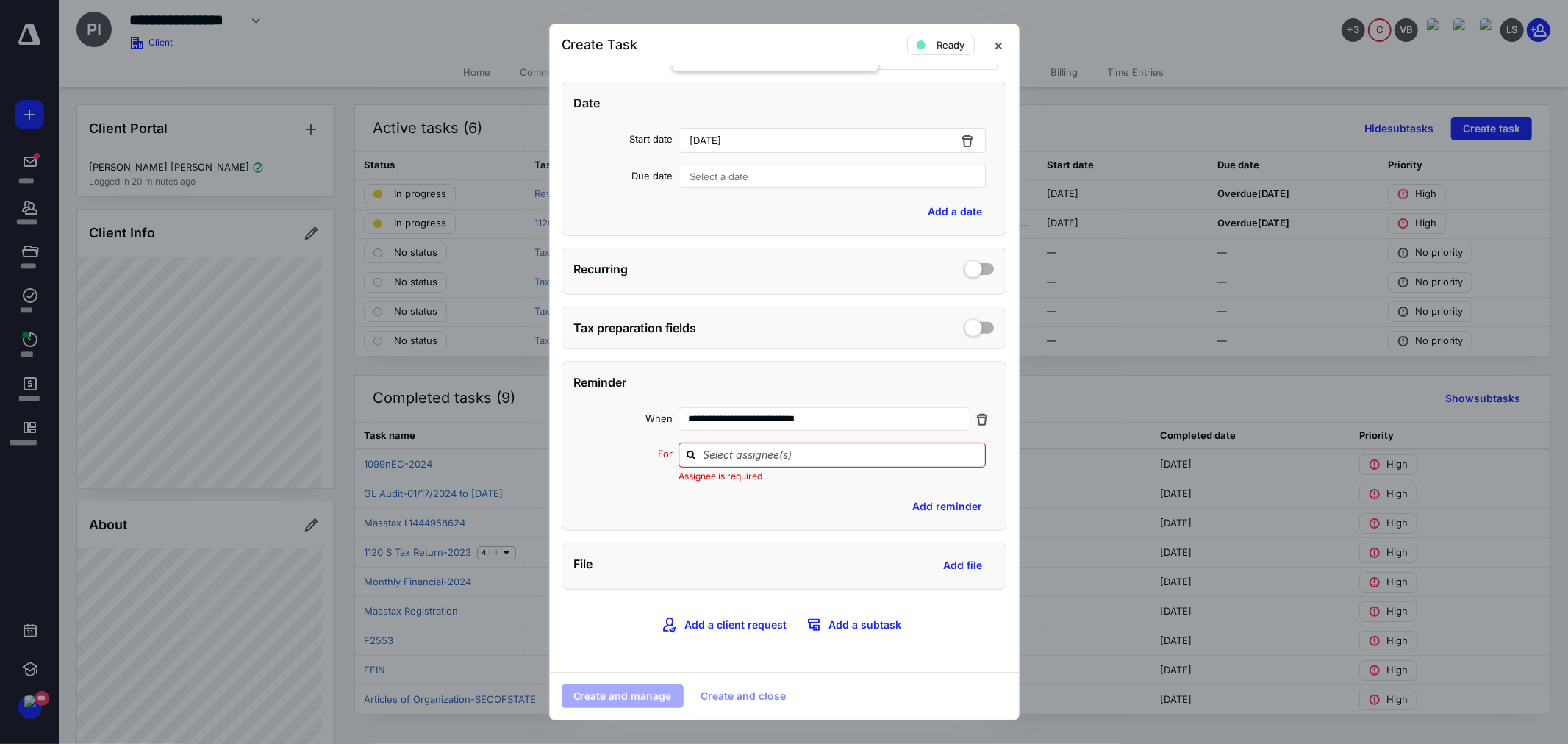 scroll, scrollTop: 0, scrollLeft: 0, axis: both 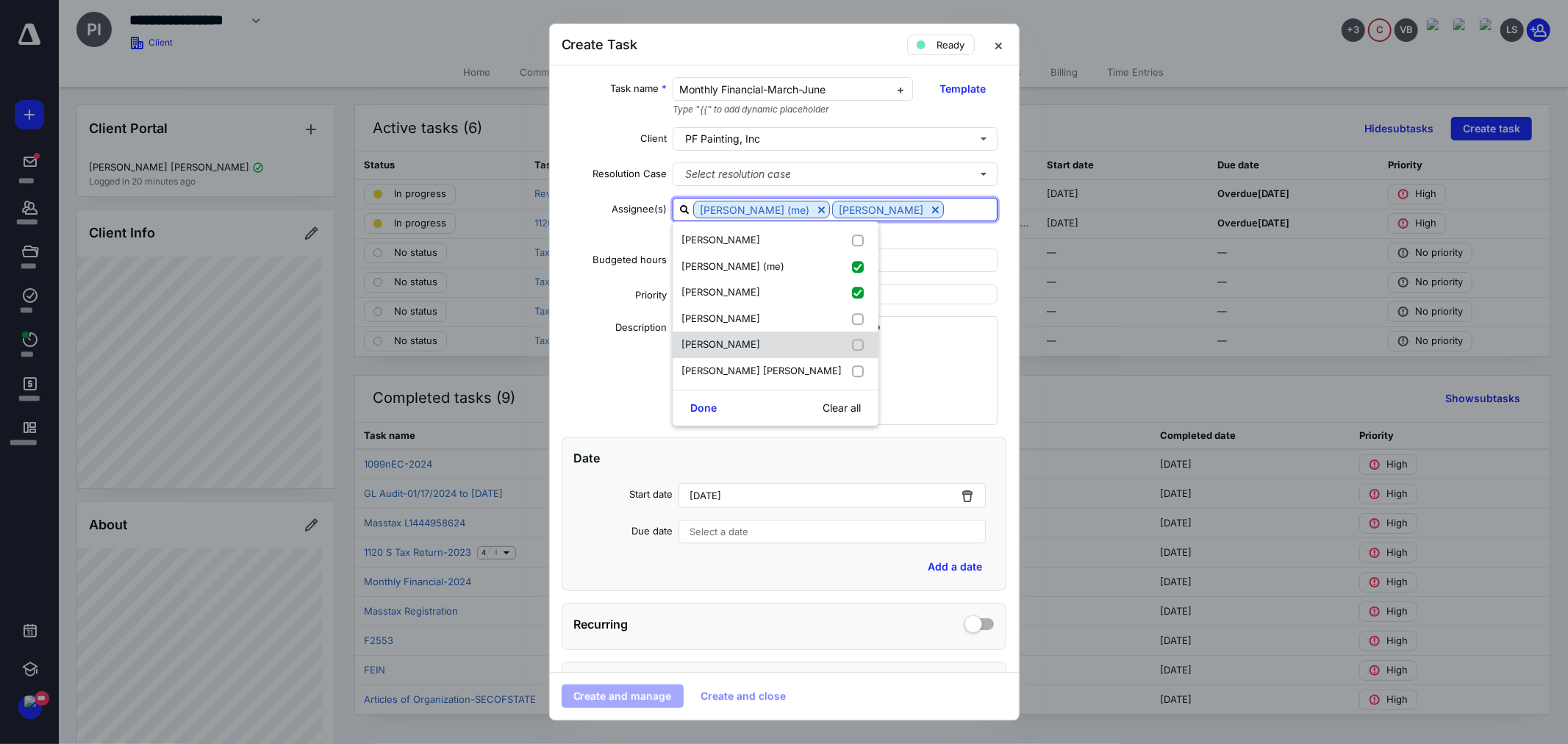 click at bounding box center [861, 345] 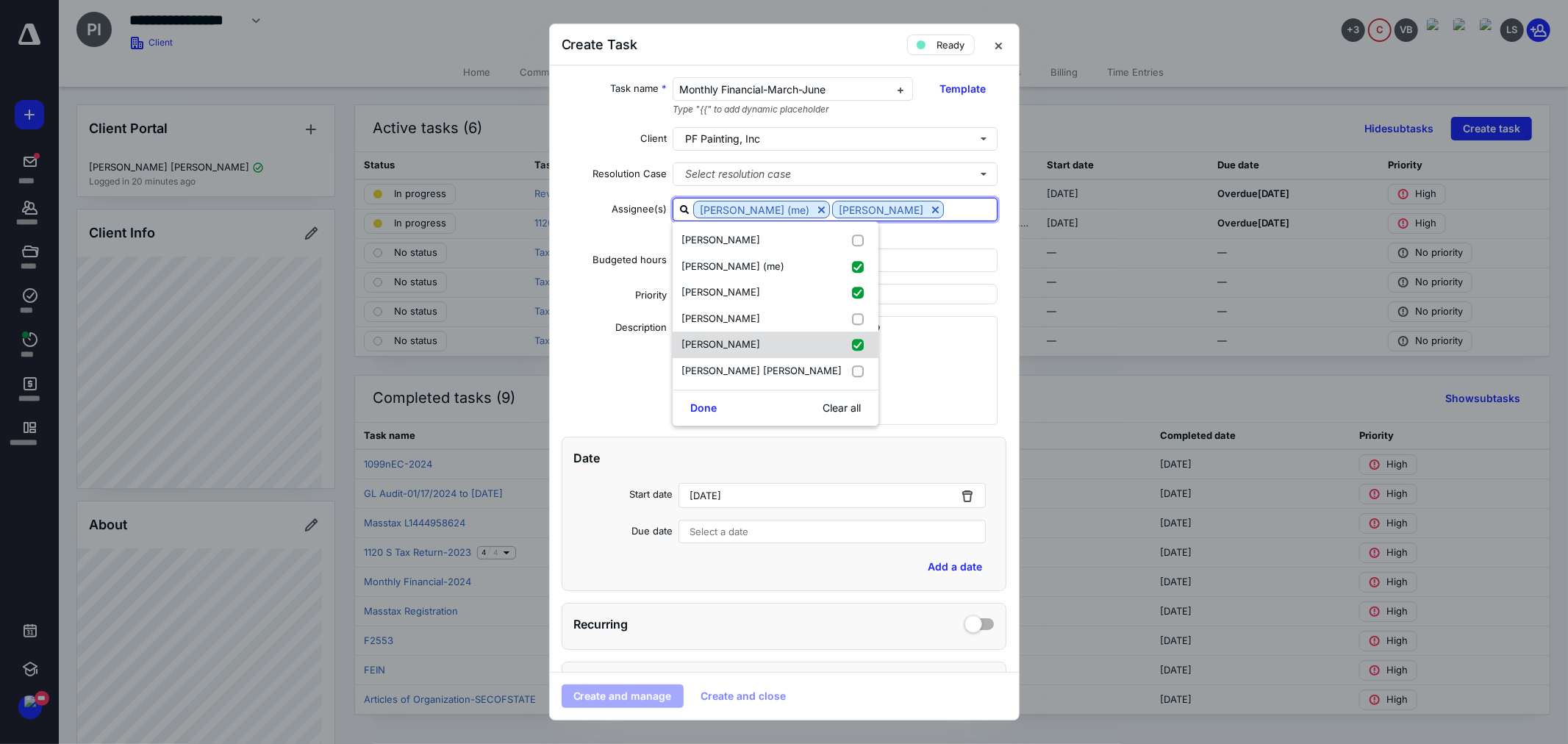 checkbox on "true" 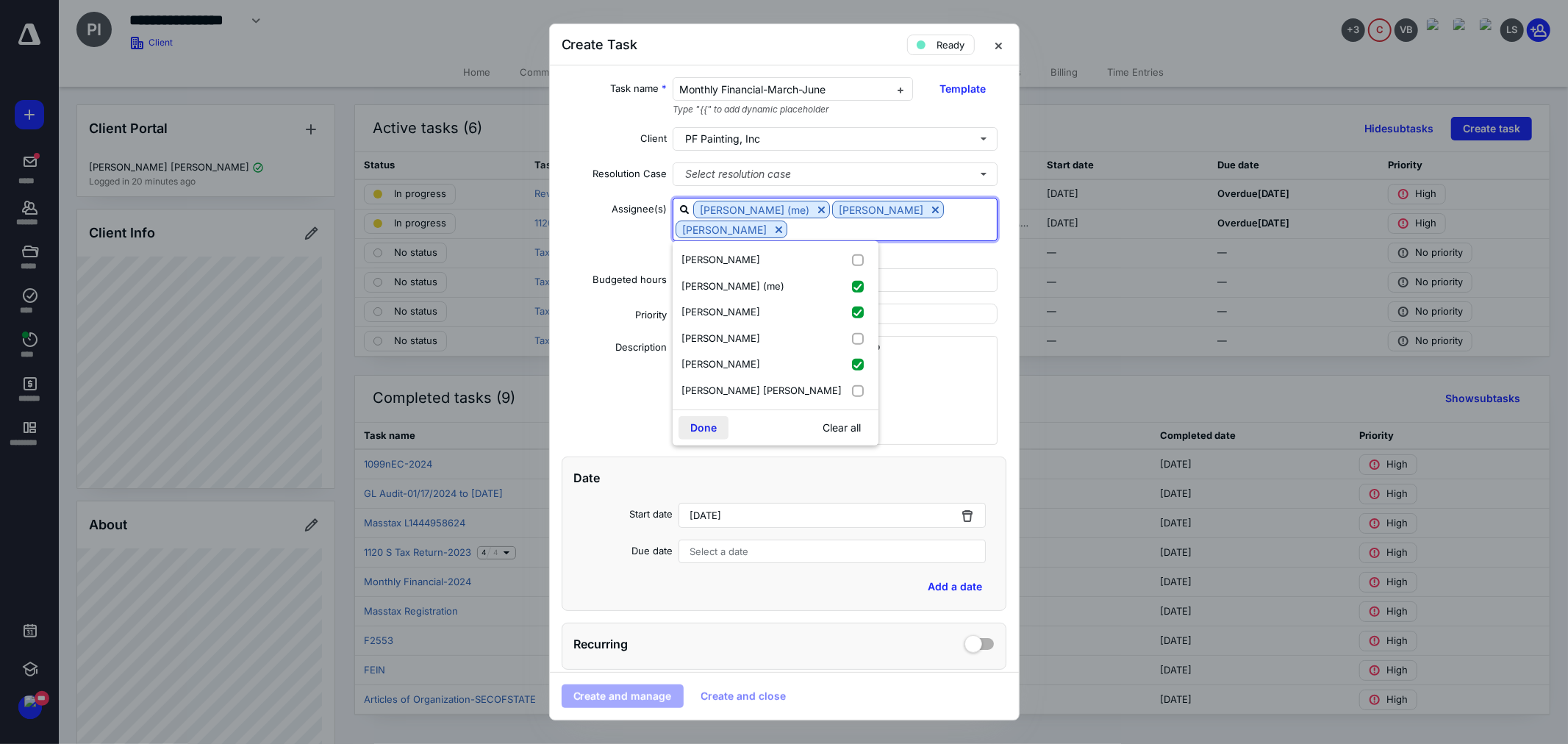 click on "Done" at bounding box center (704, 428) 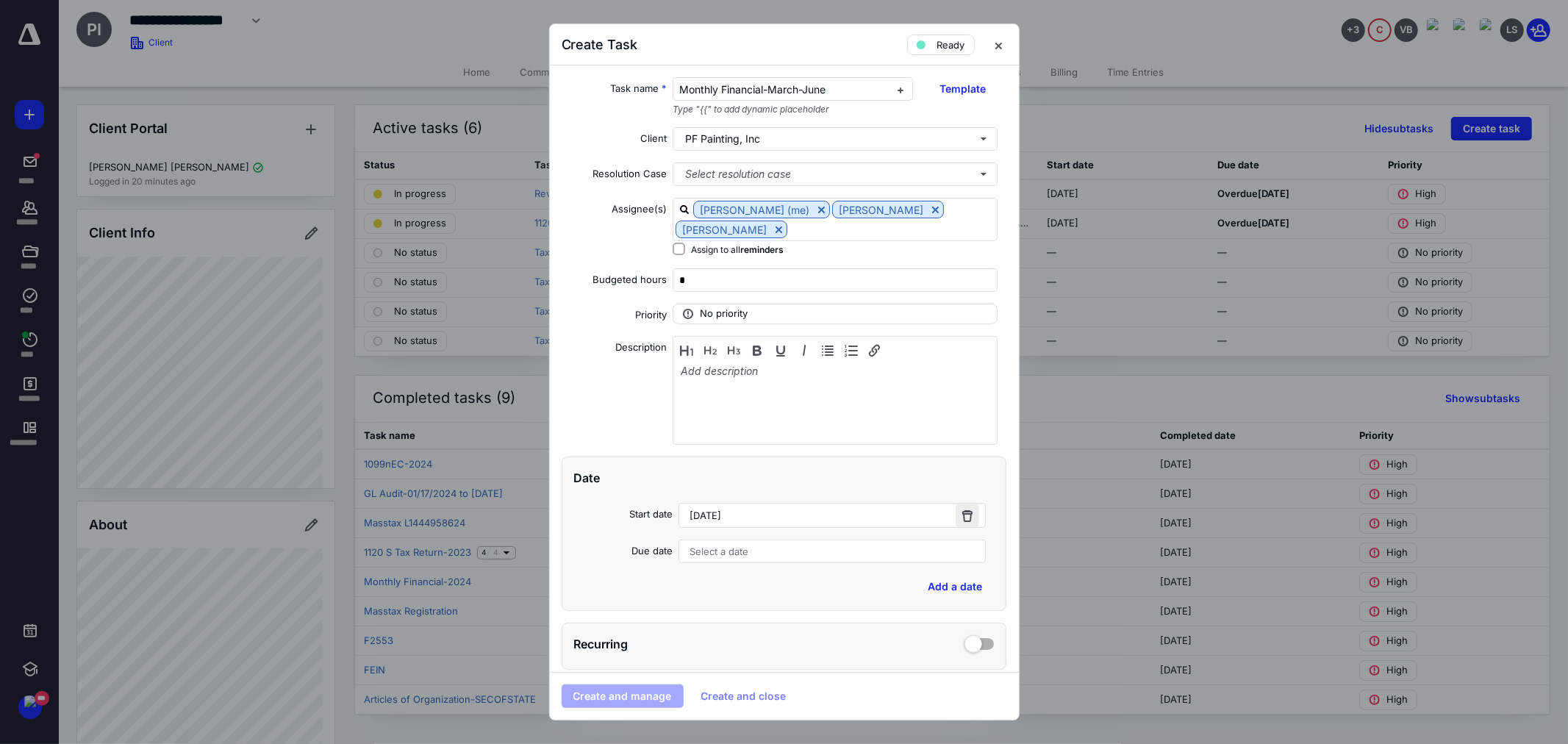 click at bounding box center (967, 515) 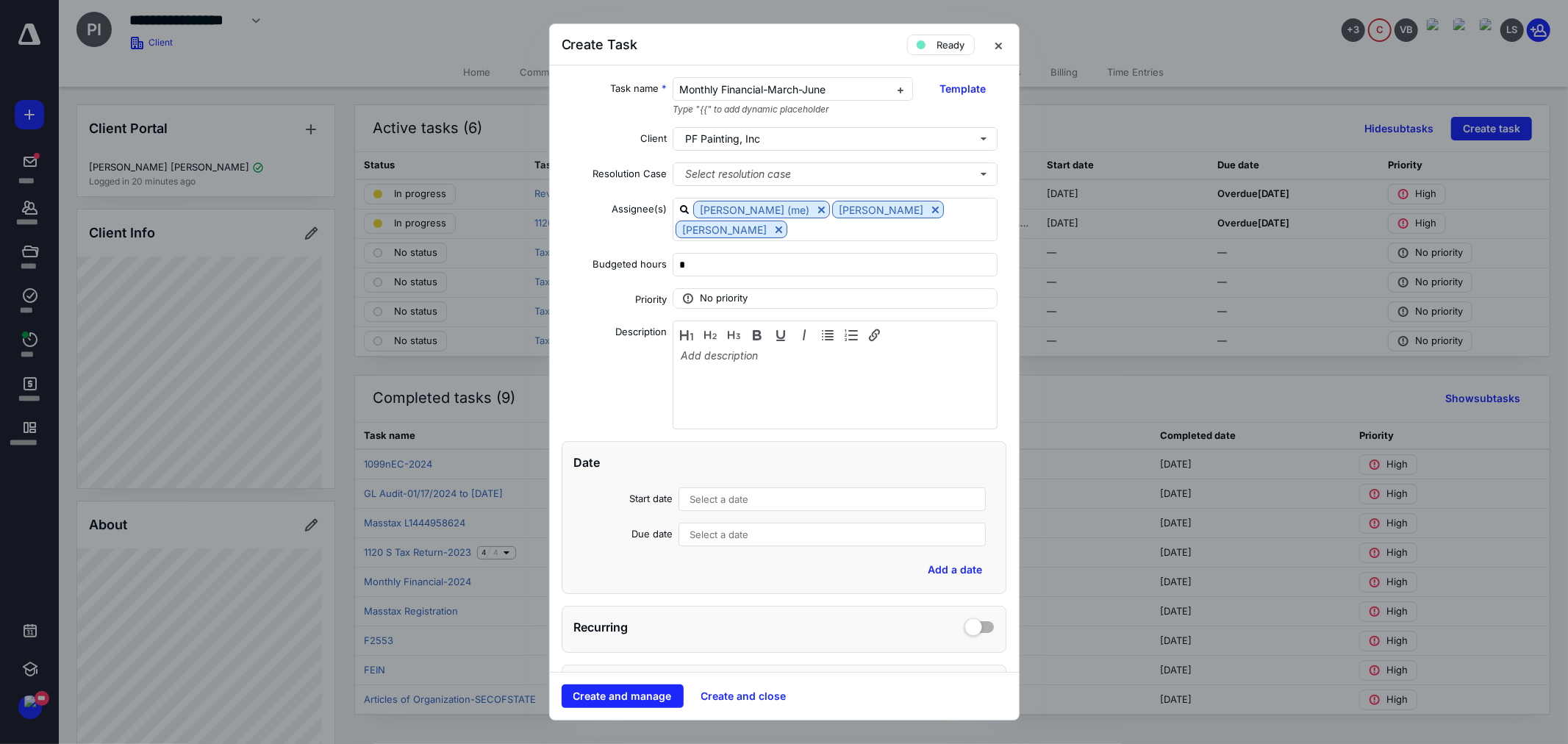 click on "Select a date" at bounding box center (719, 499) 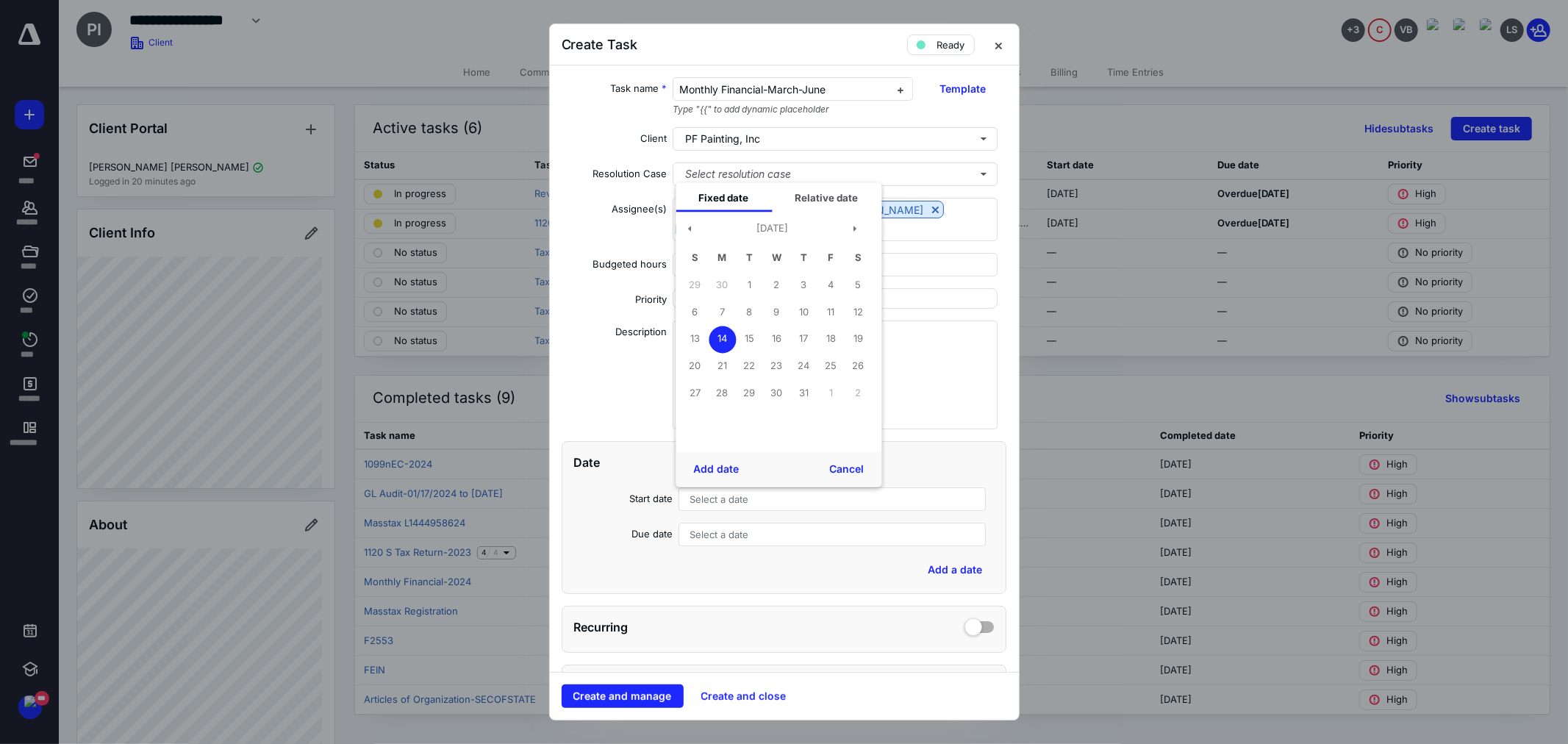 click on "14" at bounding box center (722, 339) 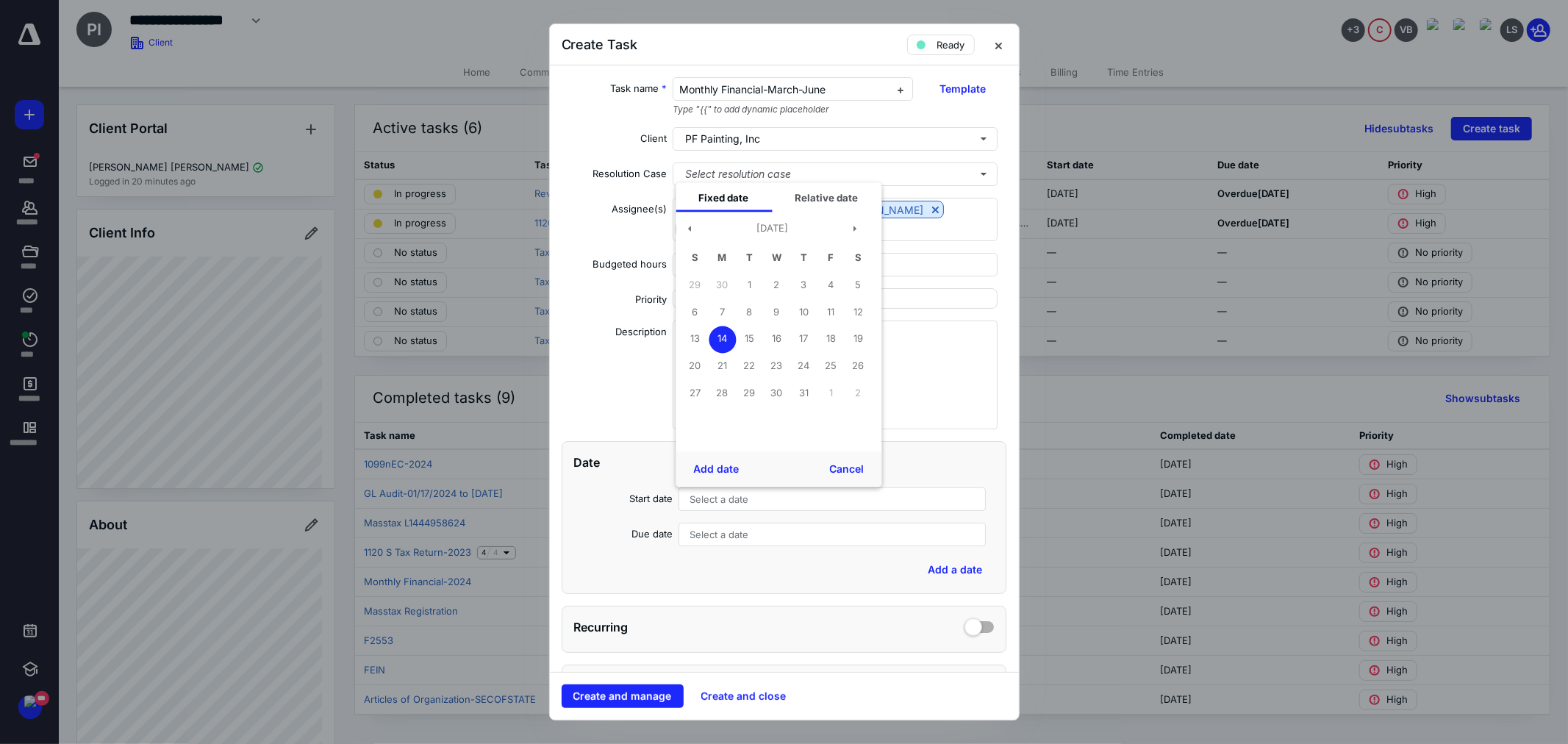 click on "Select a date" at bounding box center [719, 534] 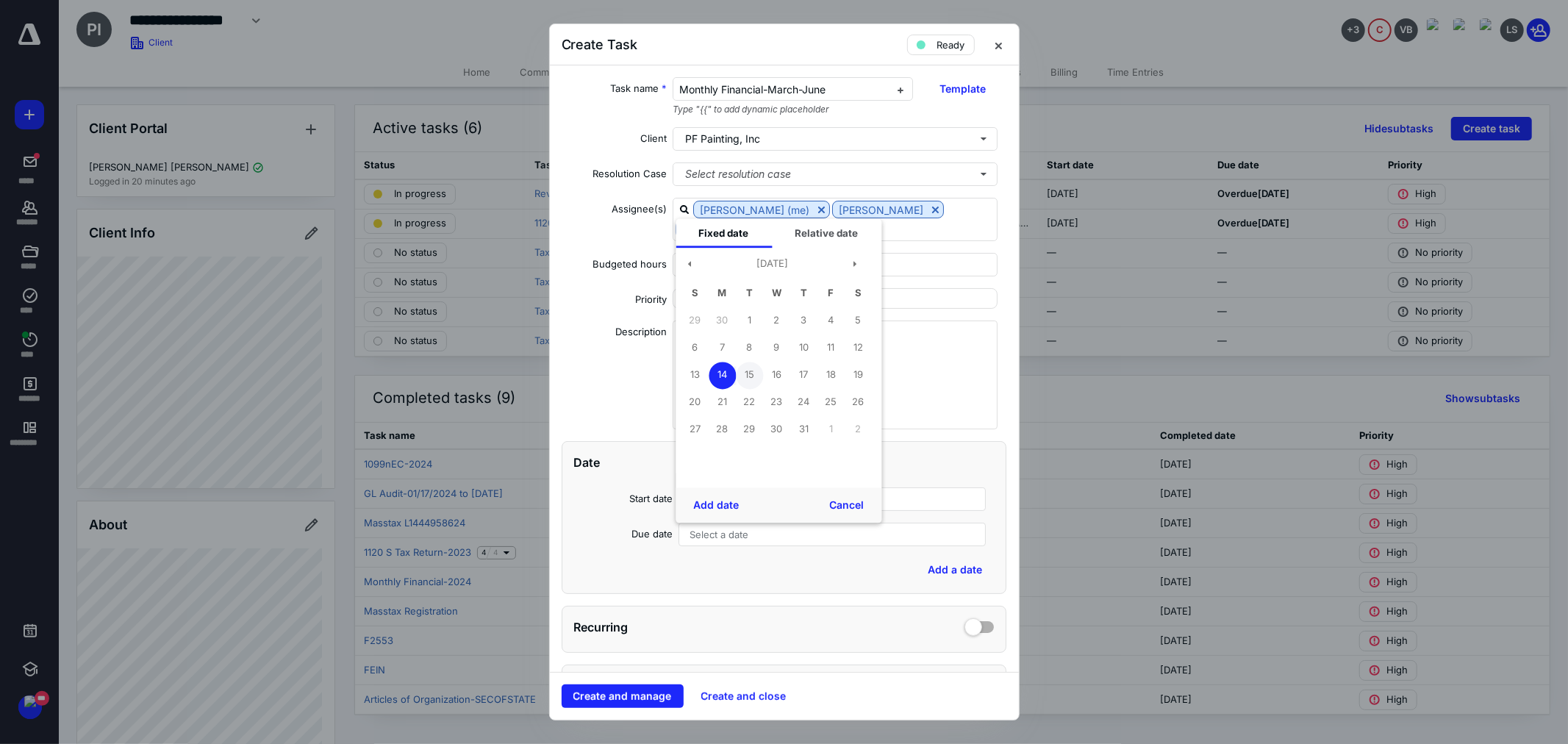 click on "15" at bounding box center [749, 375] 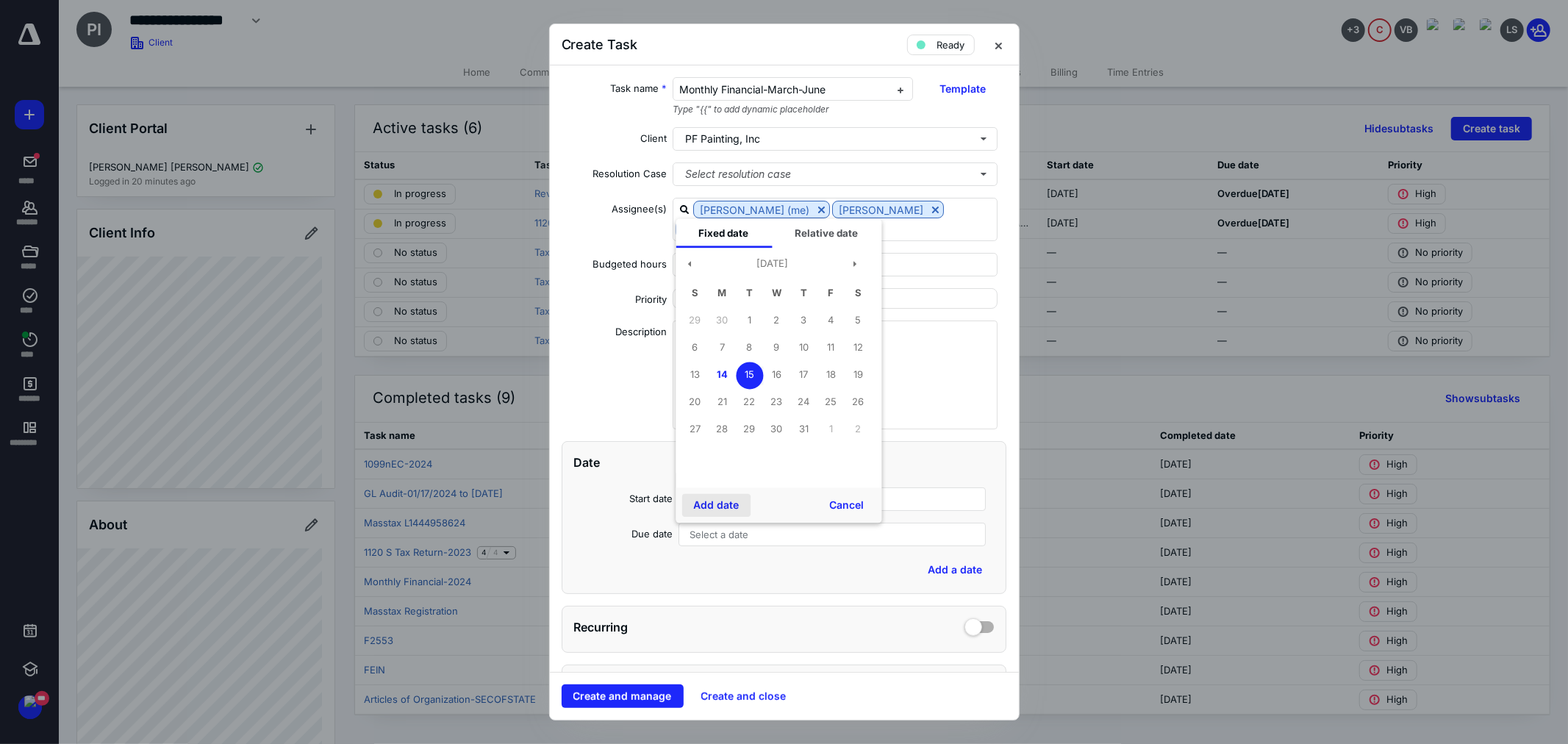 click on "Add date" at bounding box center (716, 505) 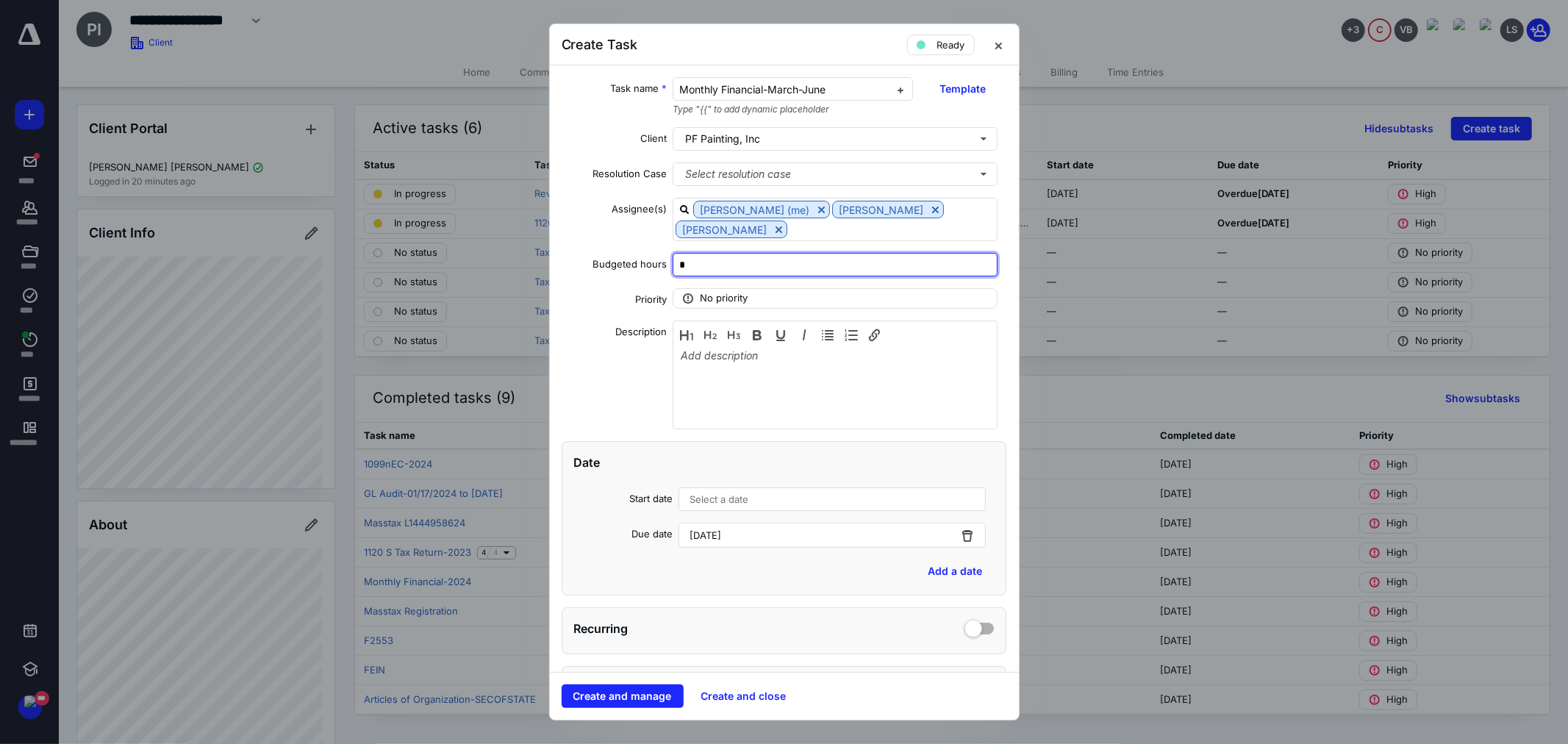 click on "*" at bounding box center [835, 265] 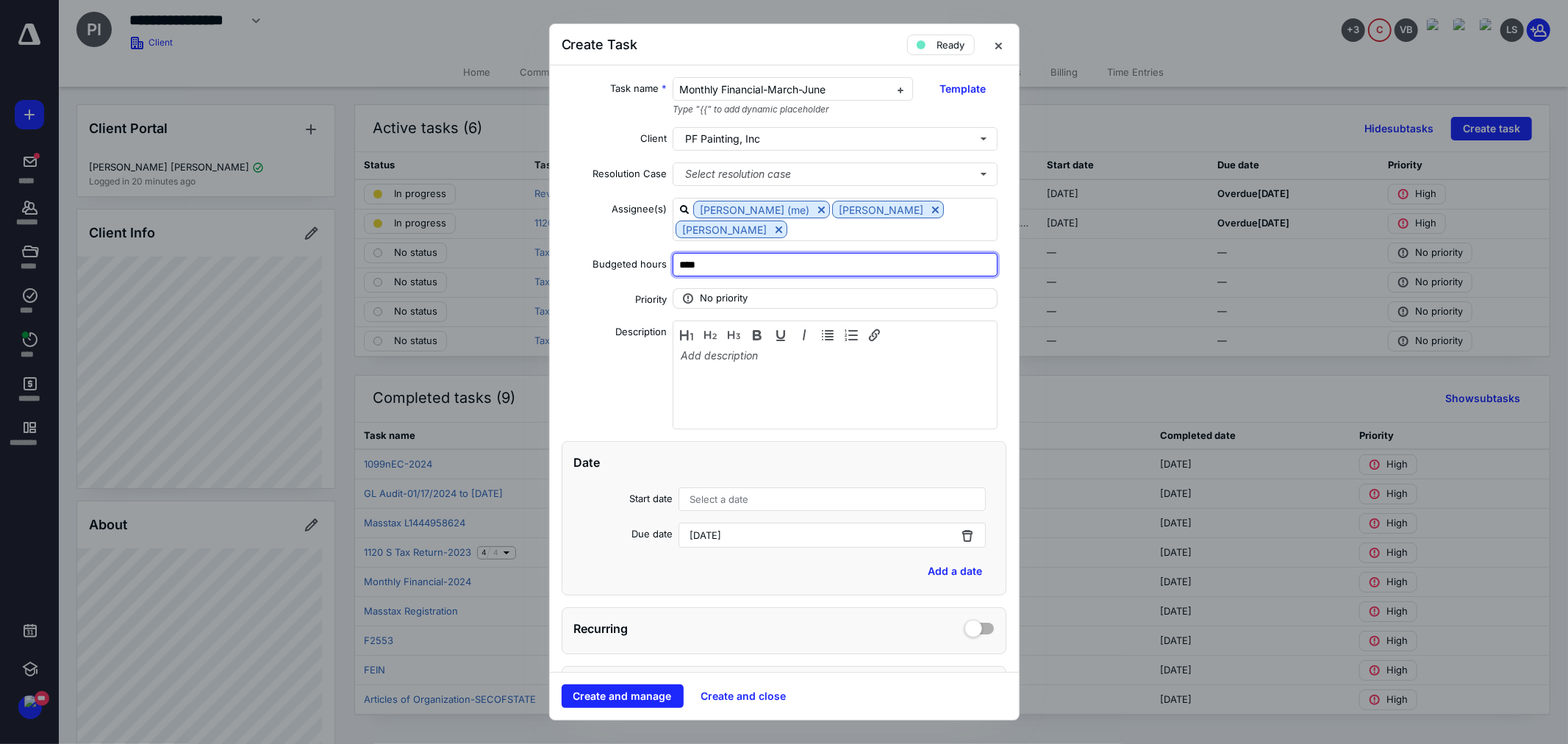 type on "****" 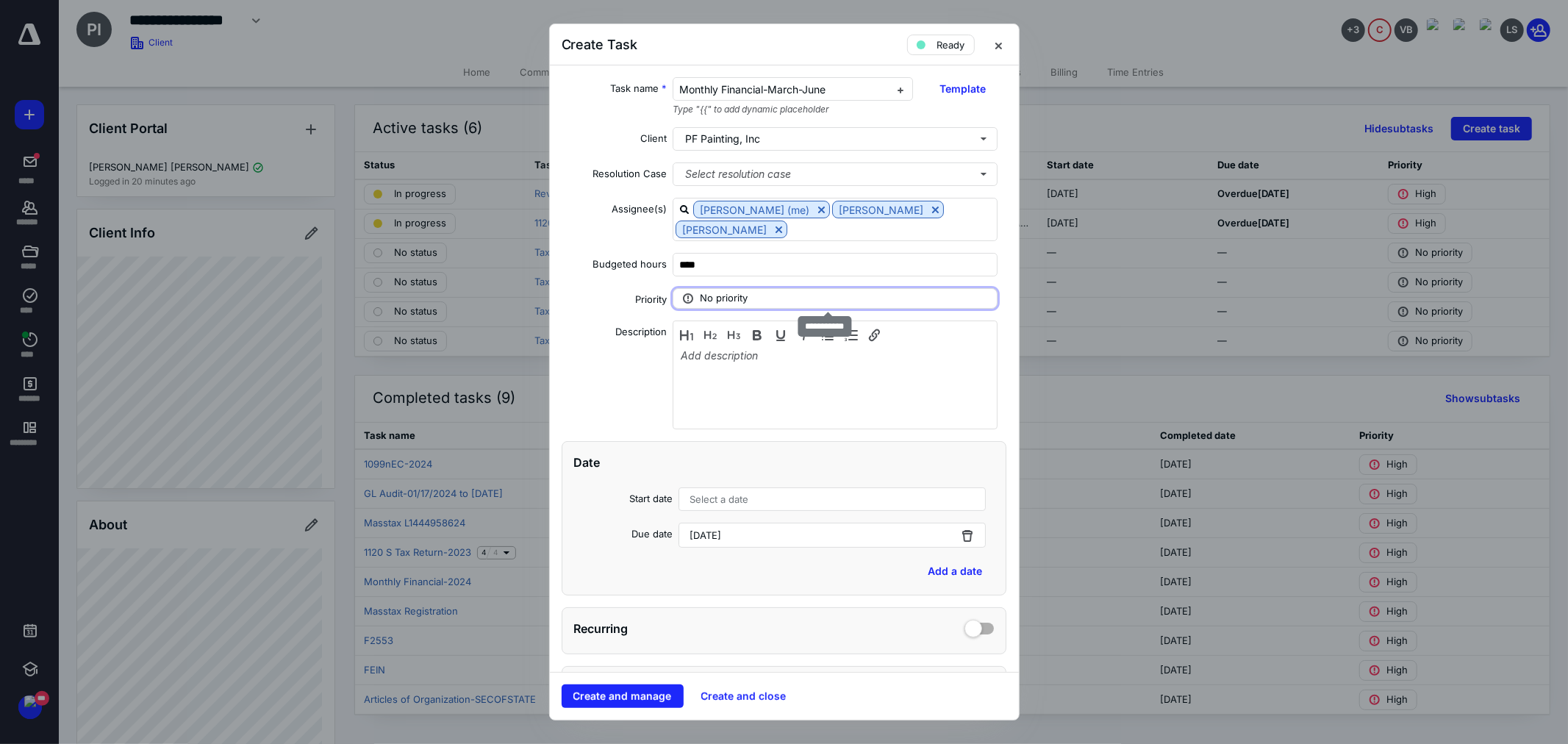 click on "No priority" at bounding box center (723, 298) 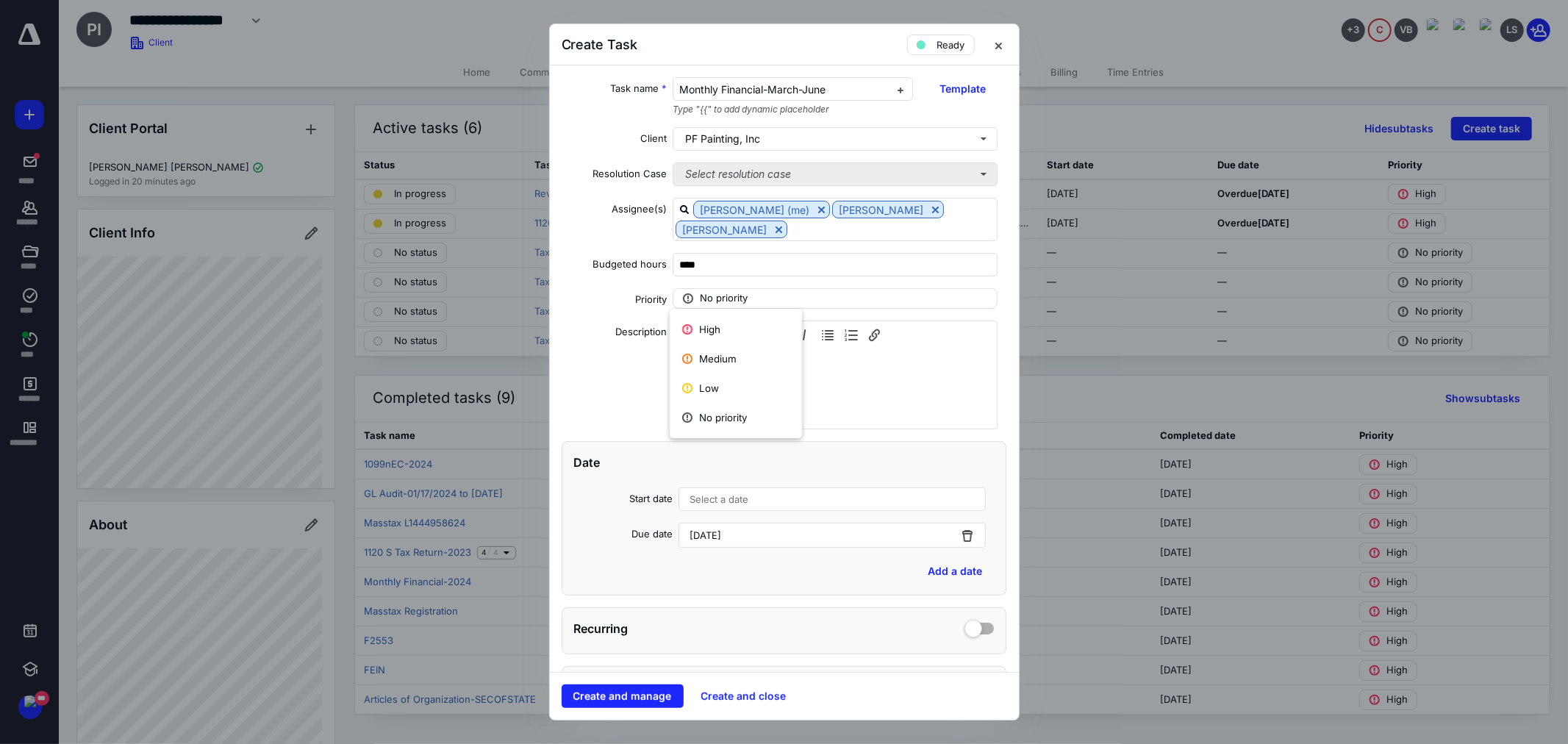drag, startPoint x: 715, startPoint y: 324, endPoint x: 731, endPoint y: 175, distance: 149.8566 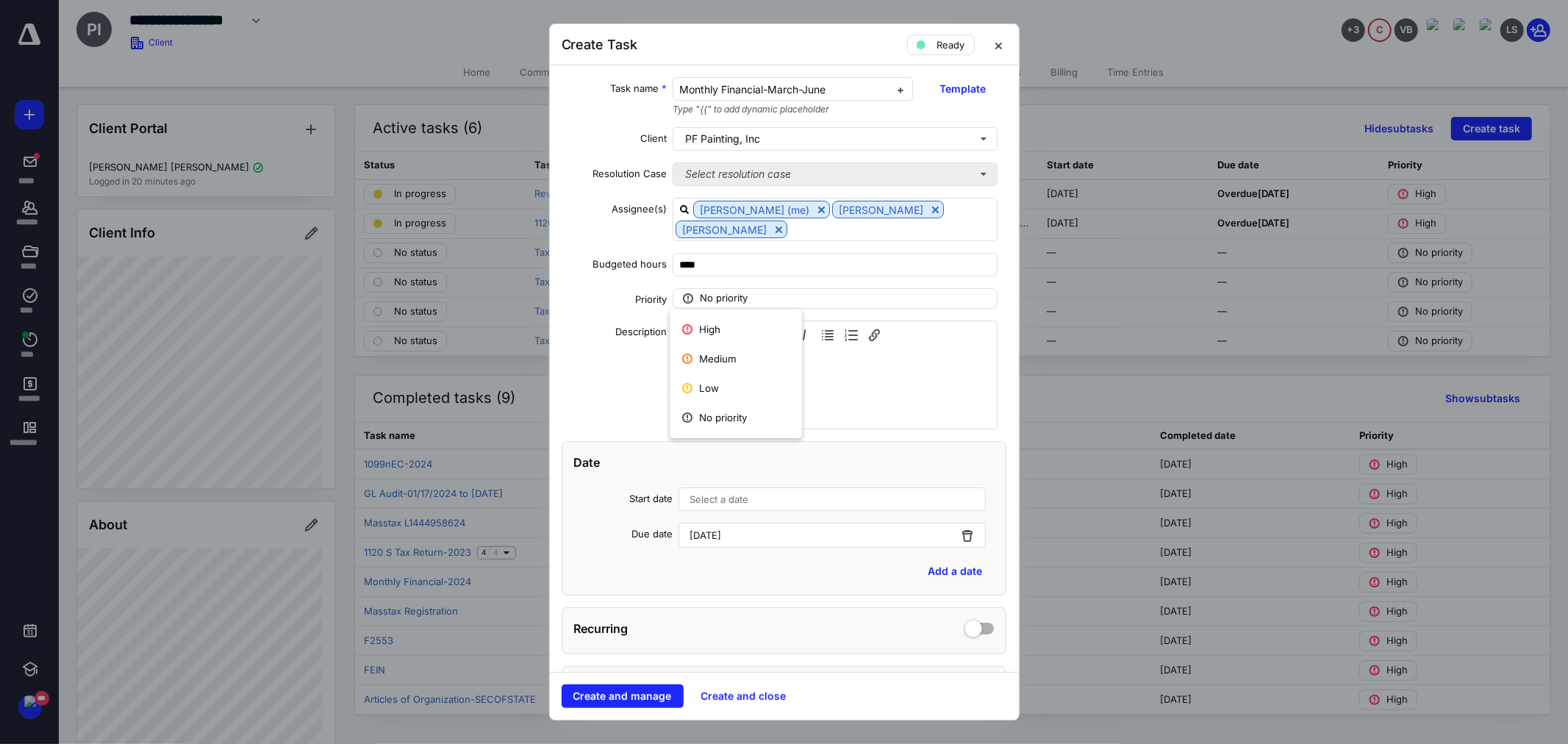 click on "High" at bounding box center [736, 329] 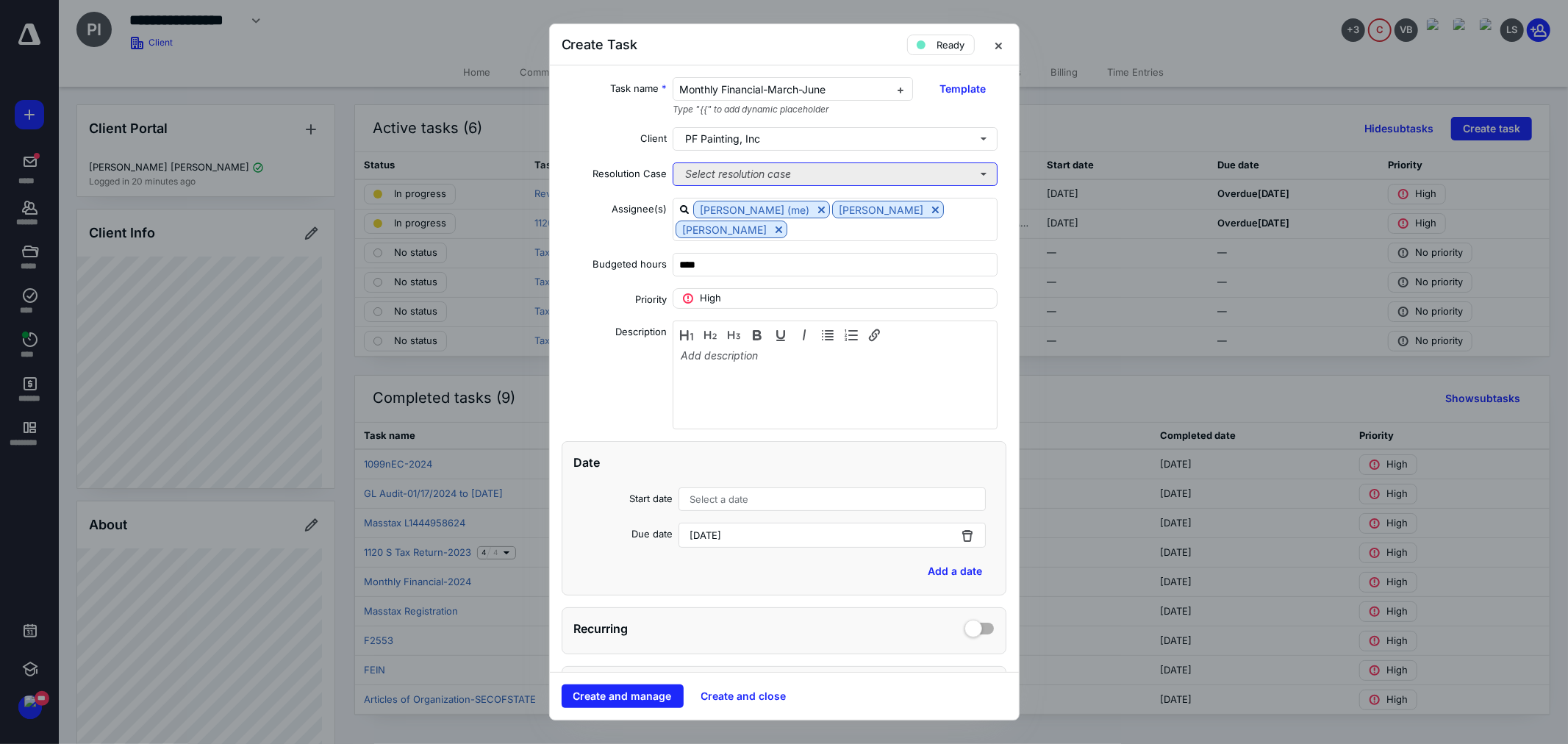 click on "Select resolution case" at bounding box center [835, 174] 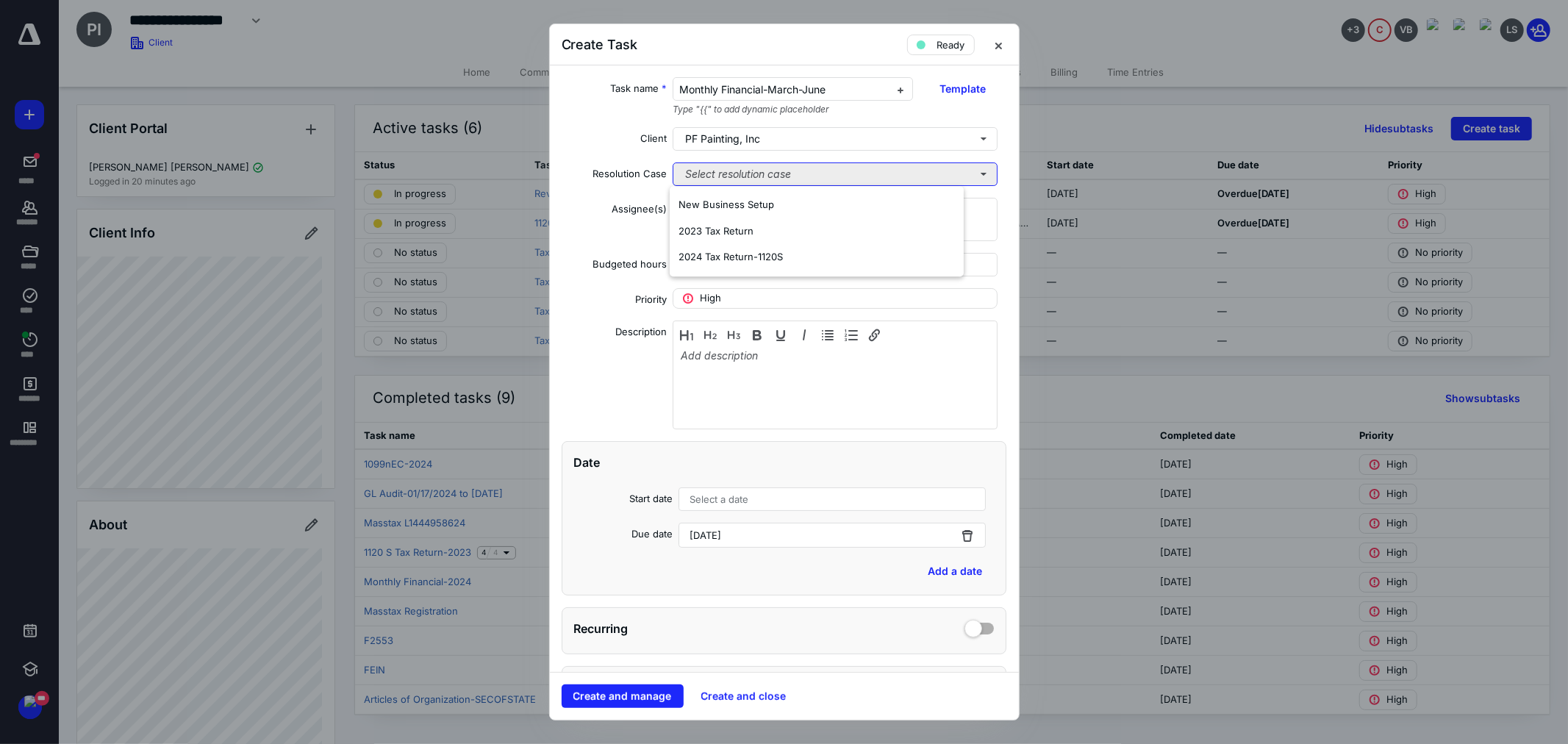 click on "Select resolution case" at bounding box center [835, 174] 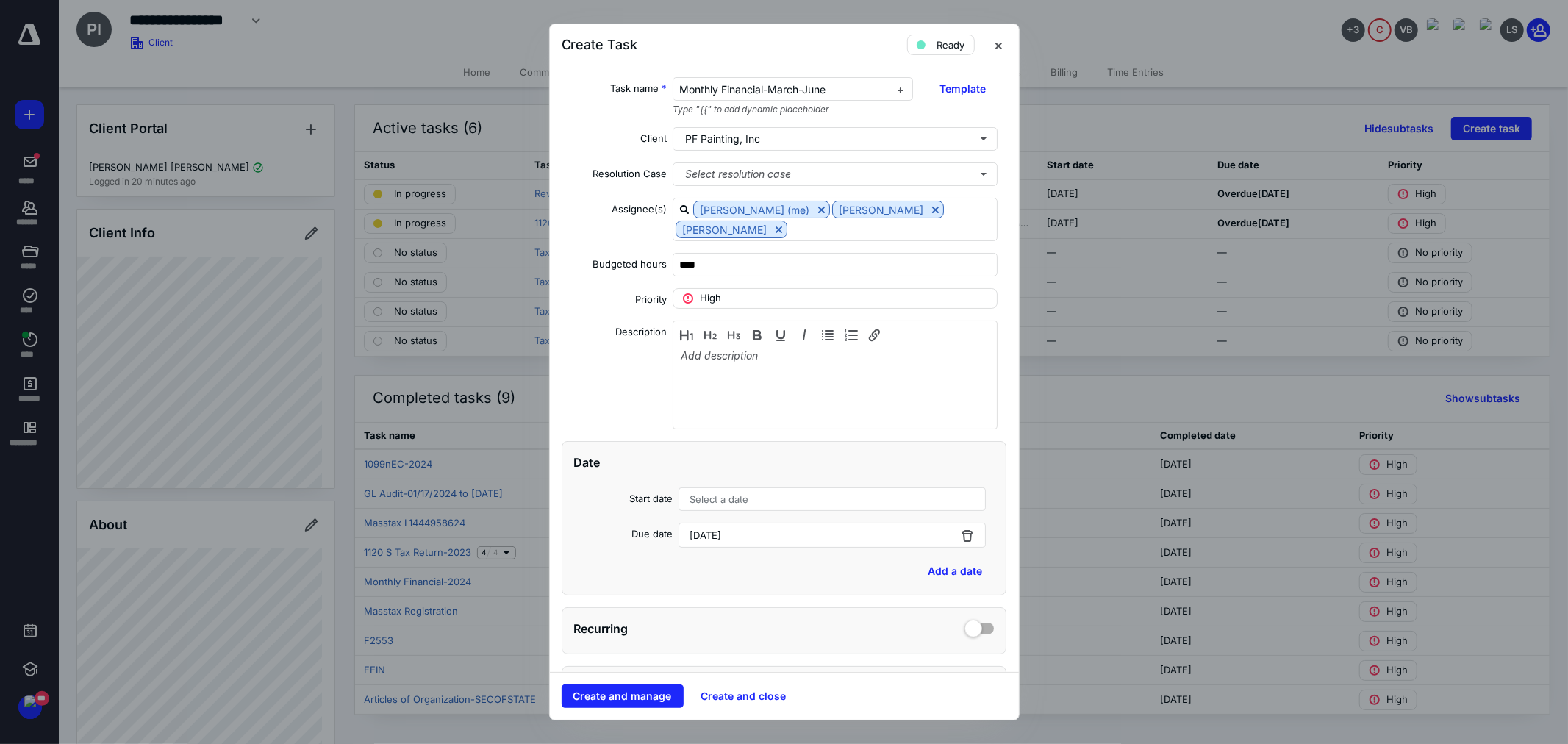 click on "Select a date" at bounding box center [719, 499] 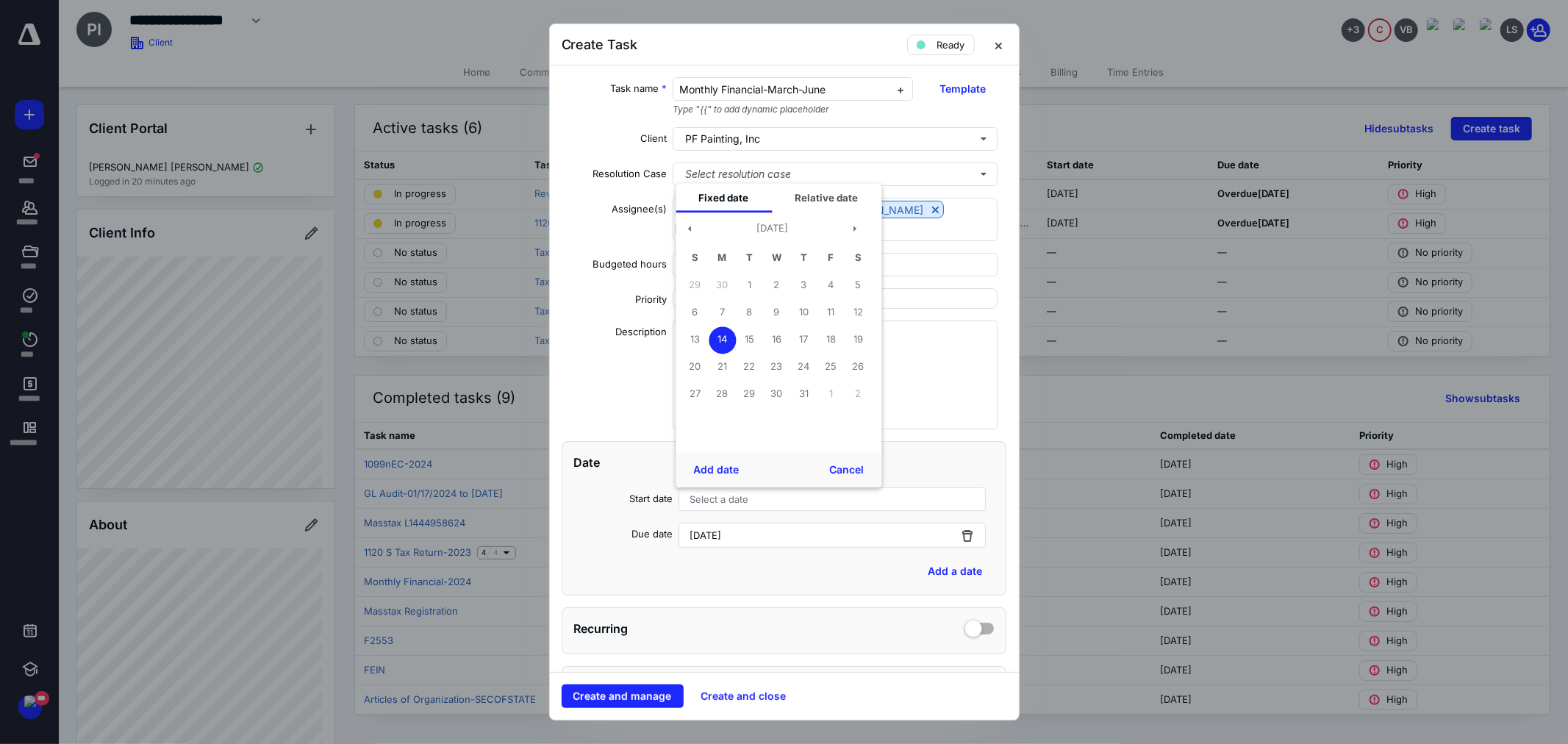 click on "14" at bounding box center (722, 340) 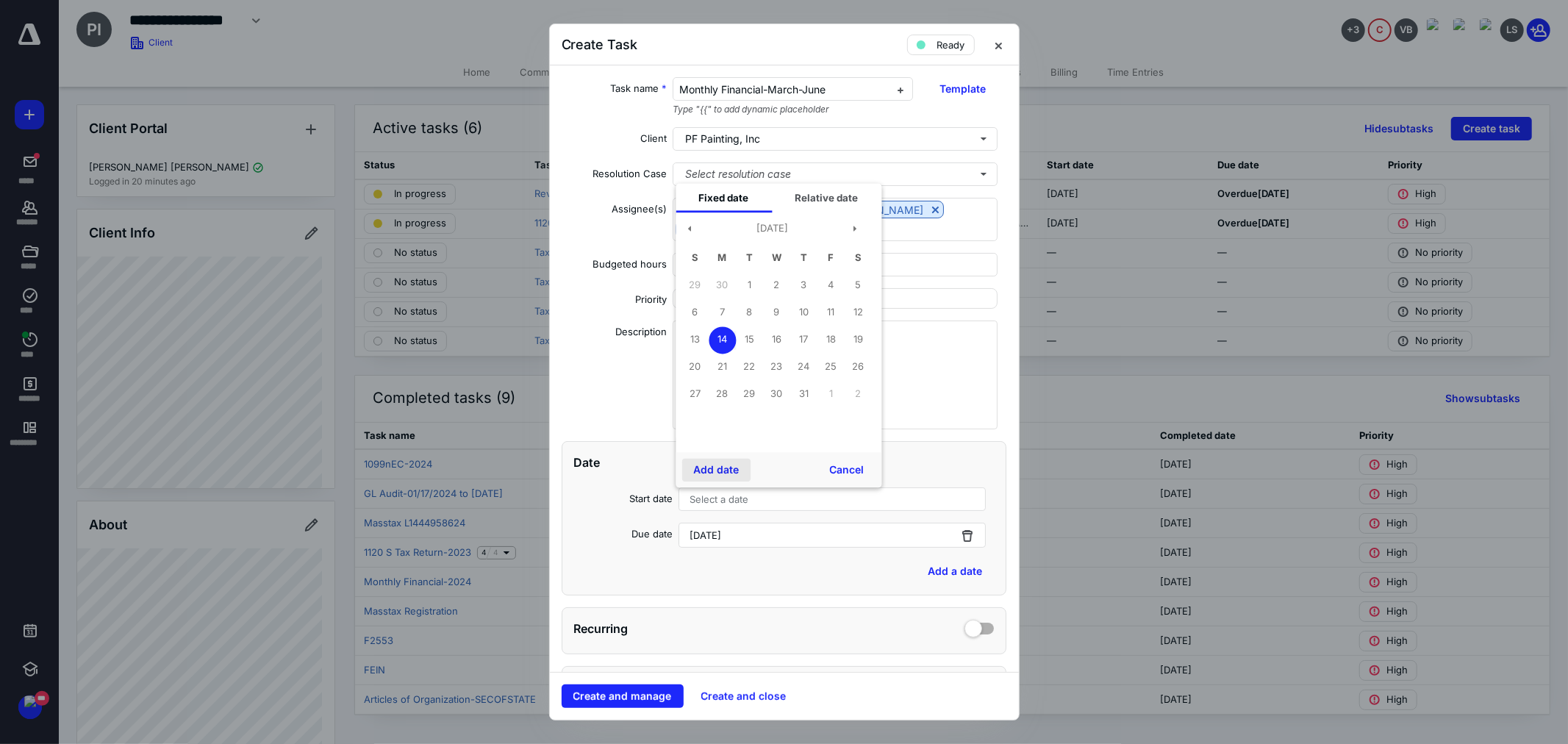 click on "Add date" at bounding box center (716, 470) 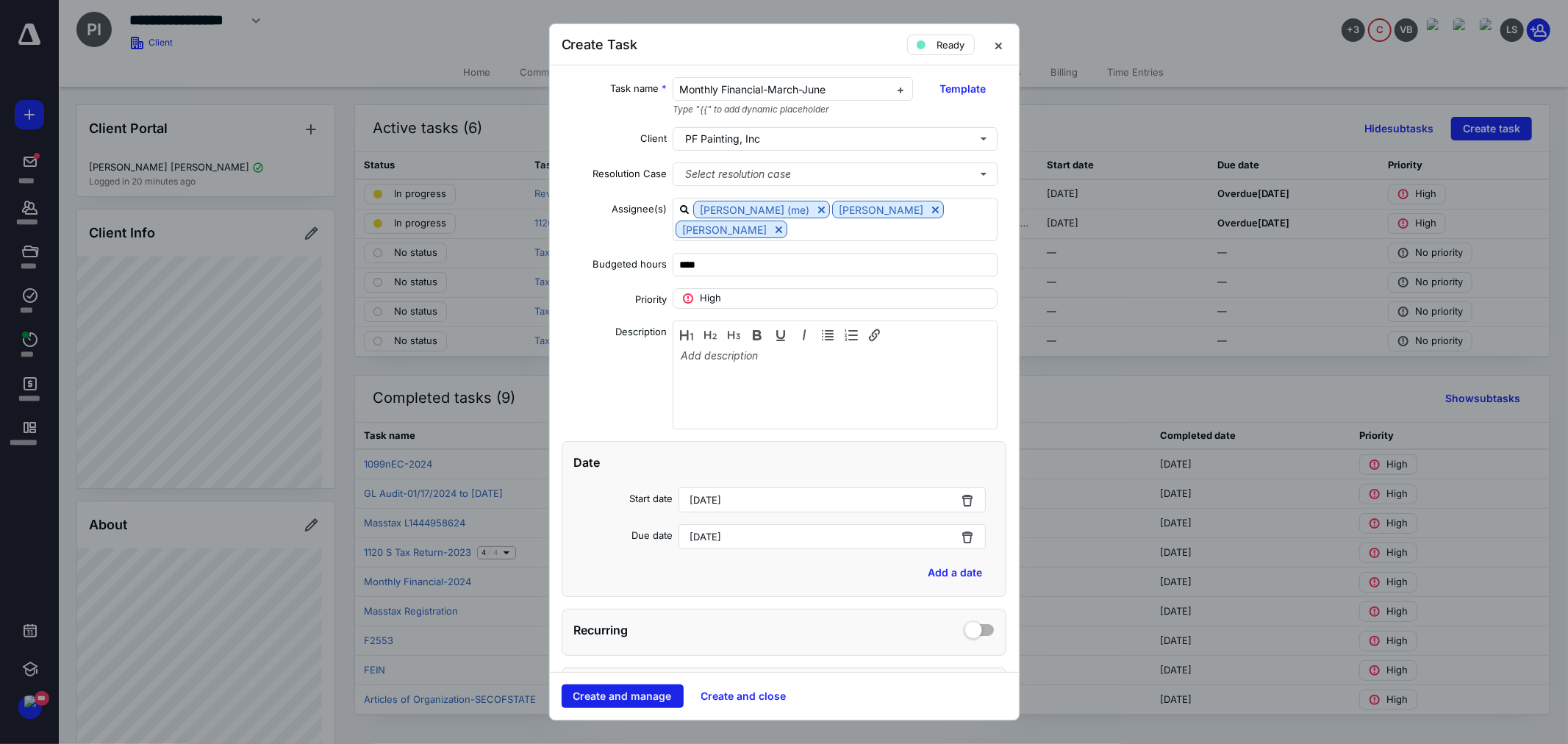 click on "Create and manage" at bounding box center [623, 696] 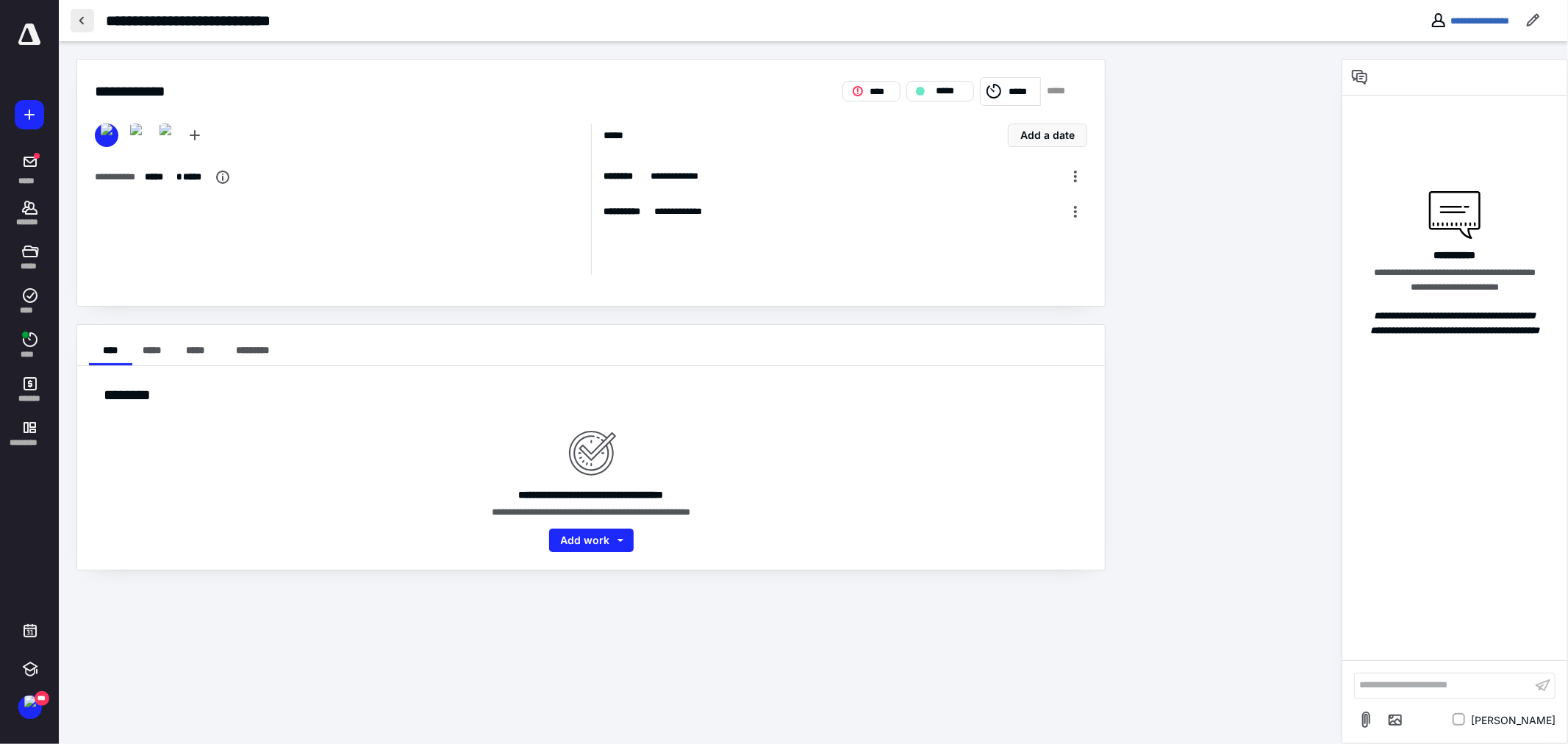 click at bounding box center (82, 21) 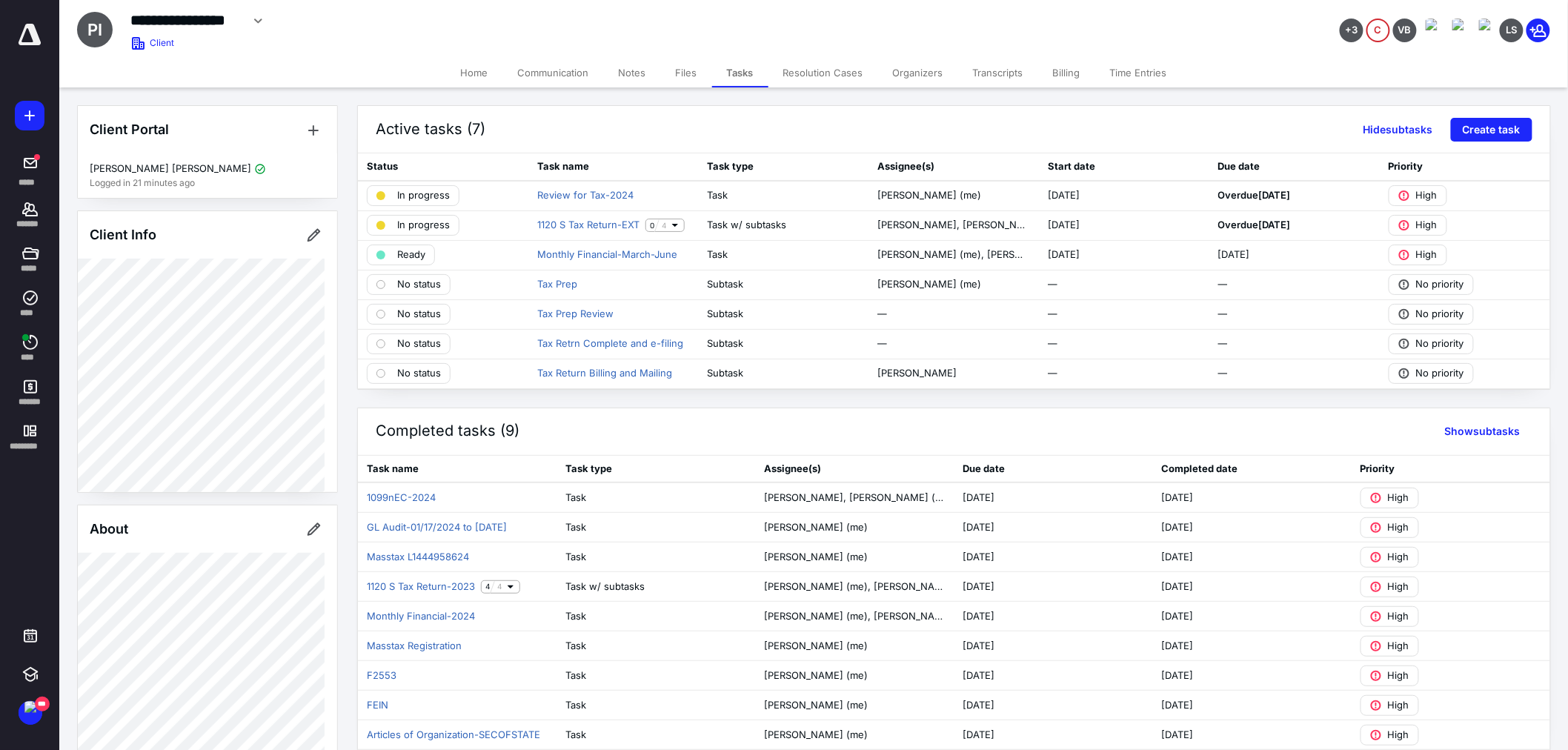 click on "Files" at bounding box center [686, 73] 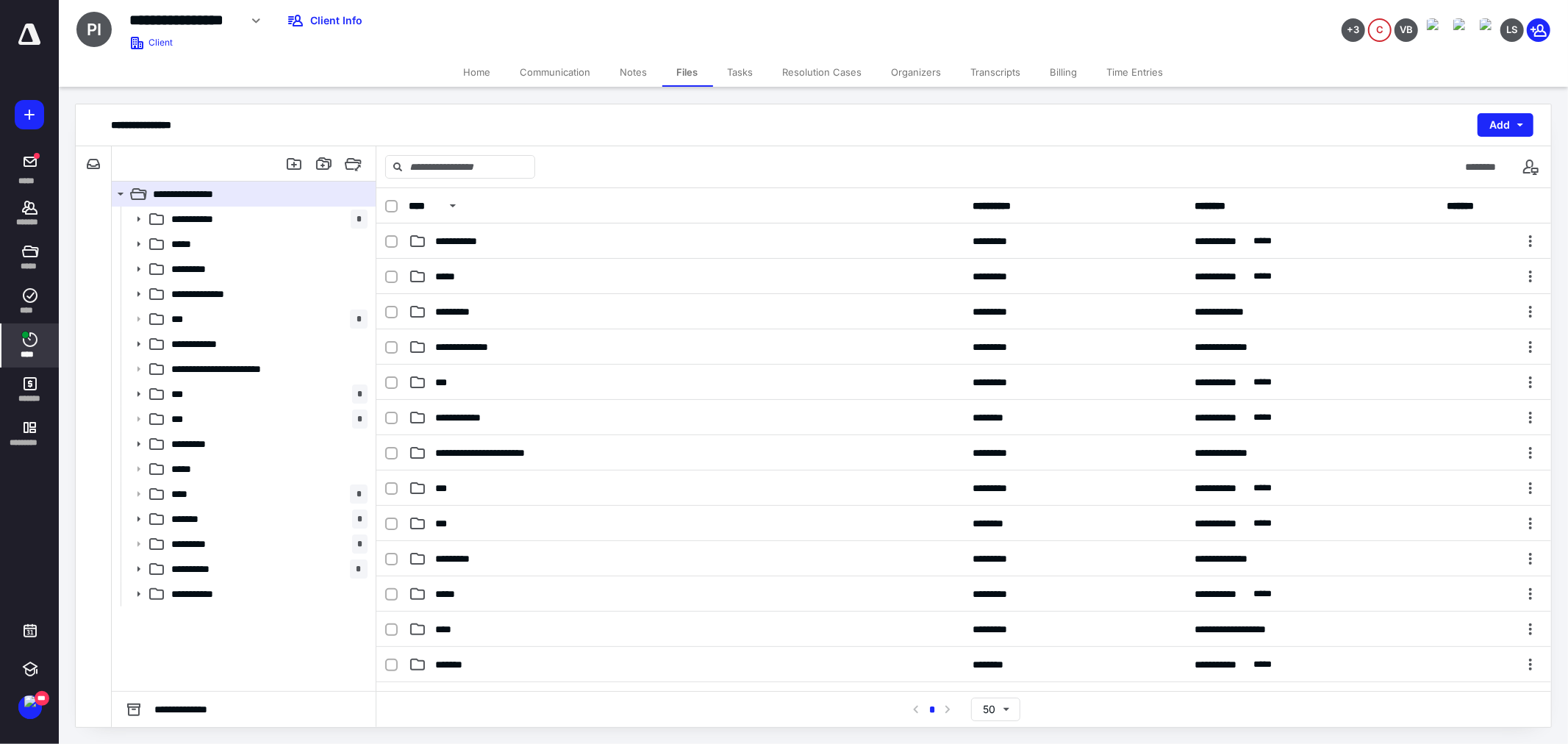 click on "****" at bounding box center (30, 346) 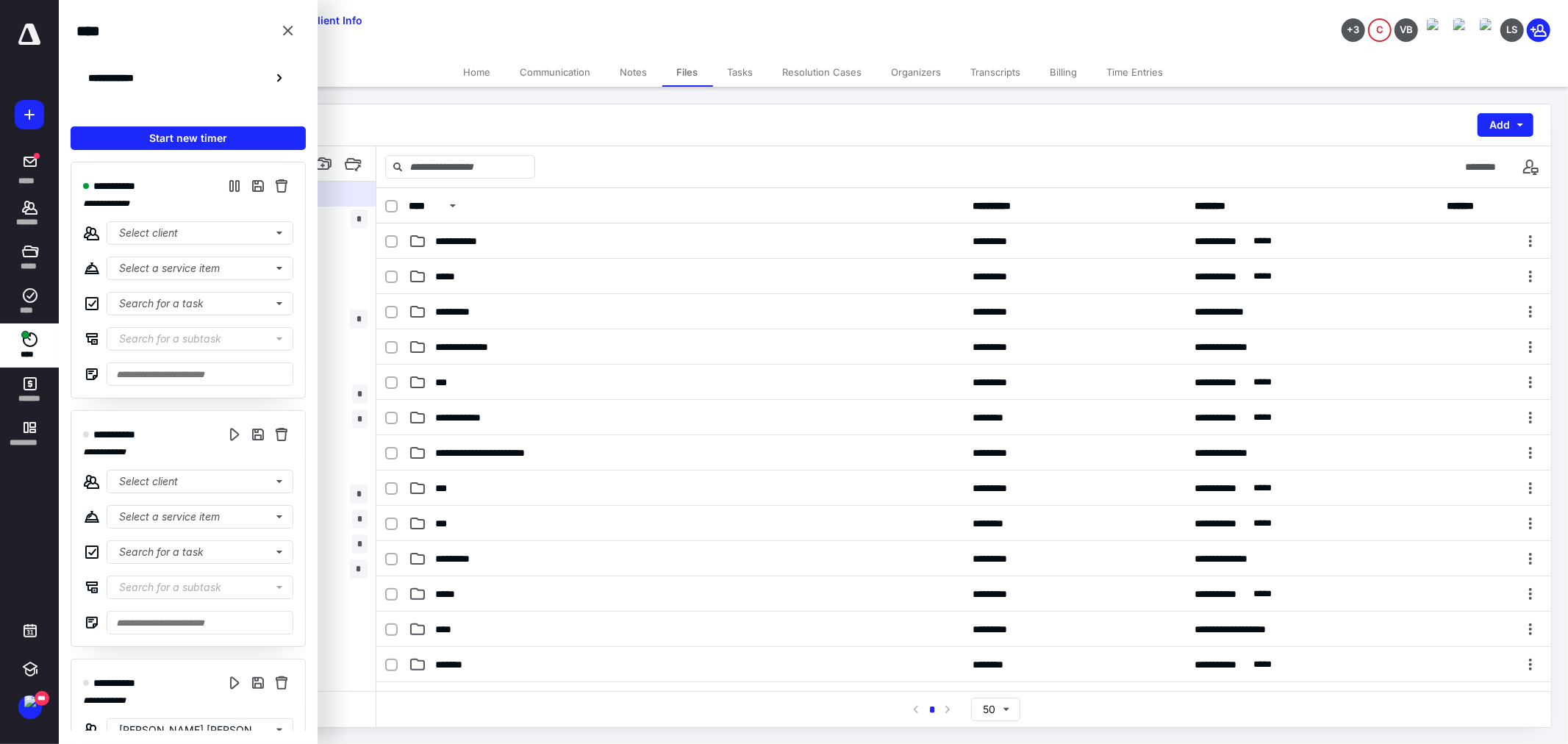 click on "**********" at bounding box center [592, 21] 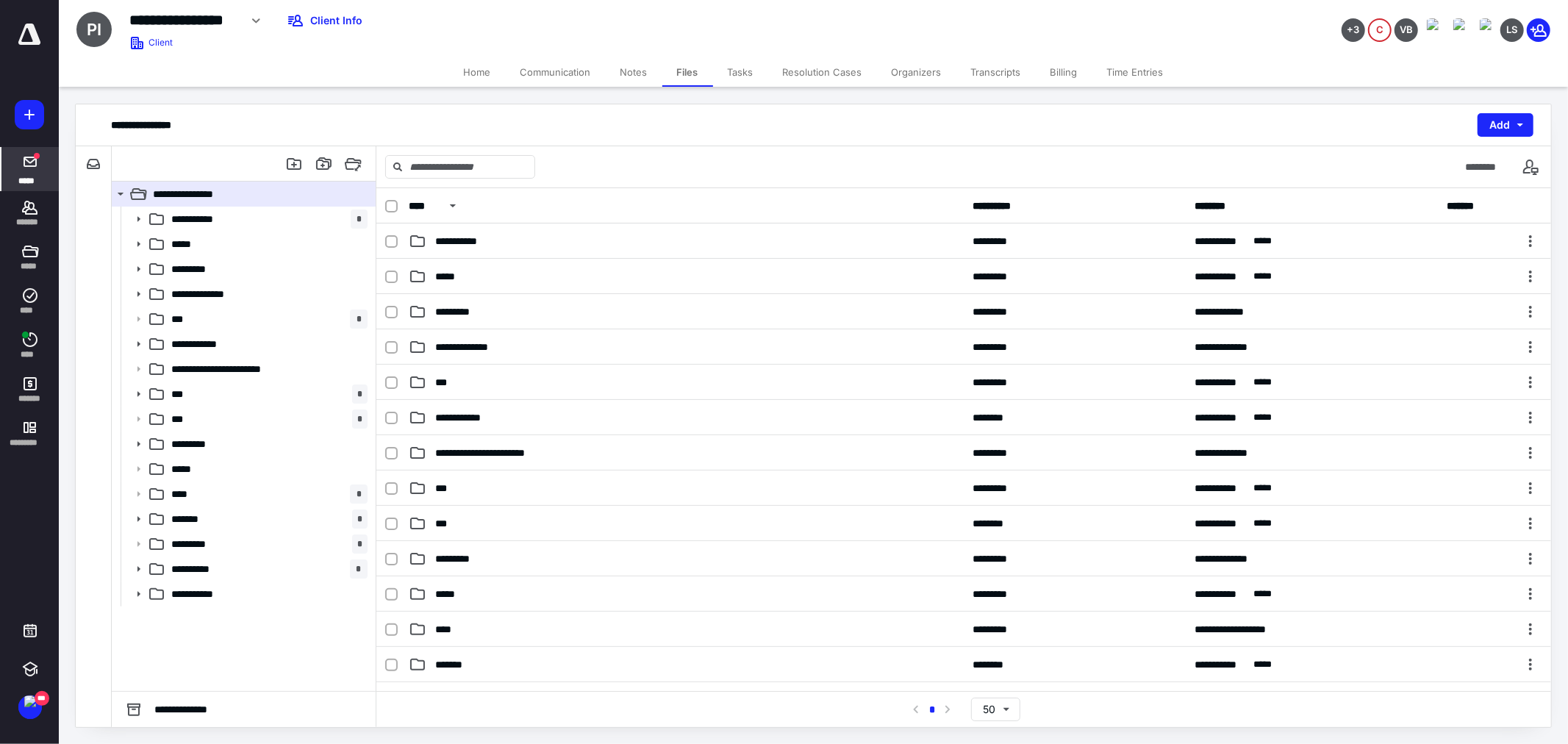 click 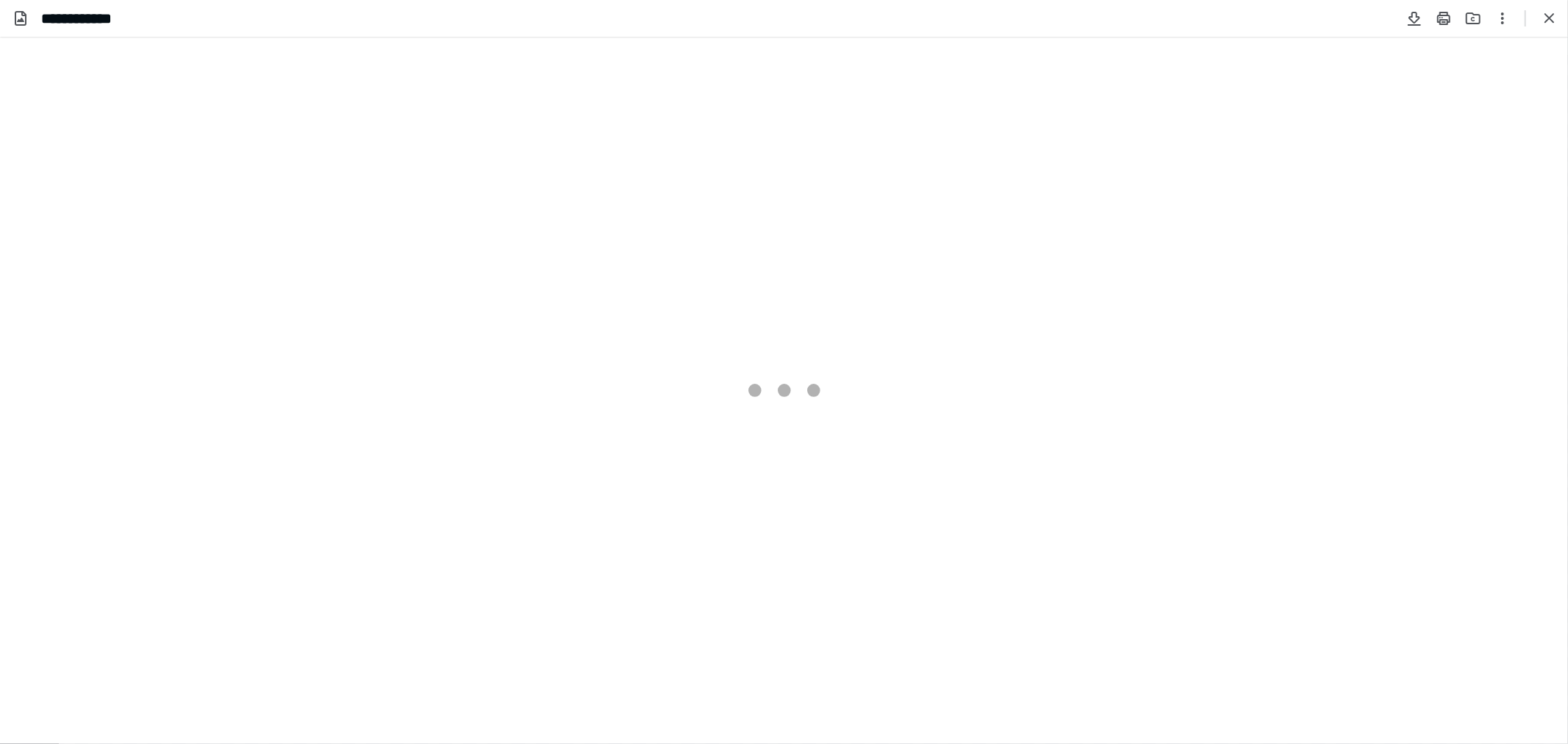scroll, scrollTop: 0, scrollLeft: 0, axis: both 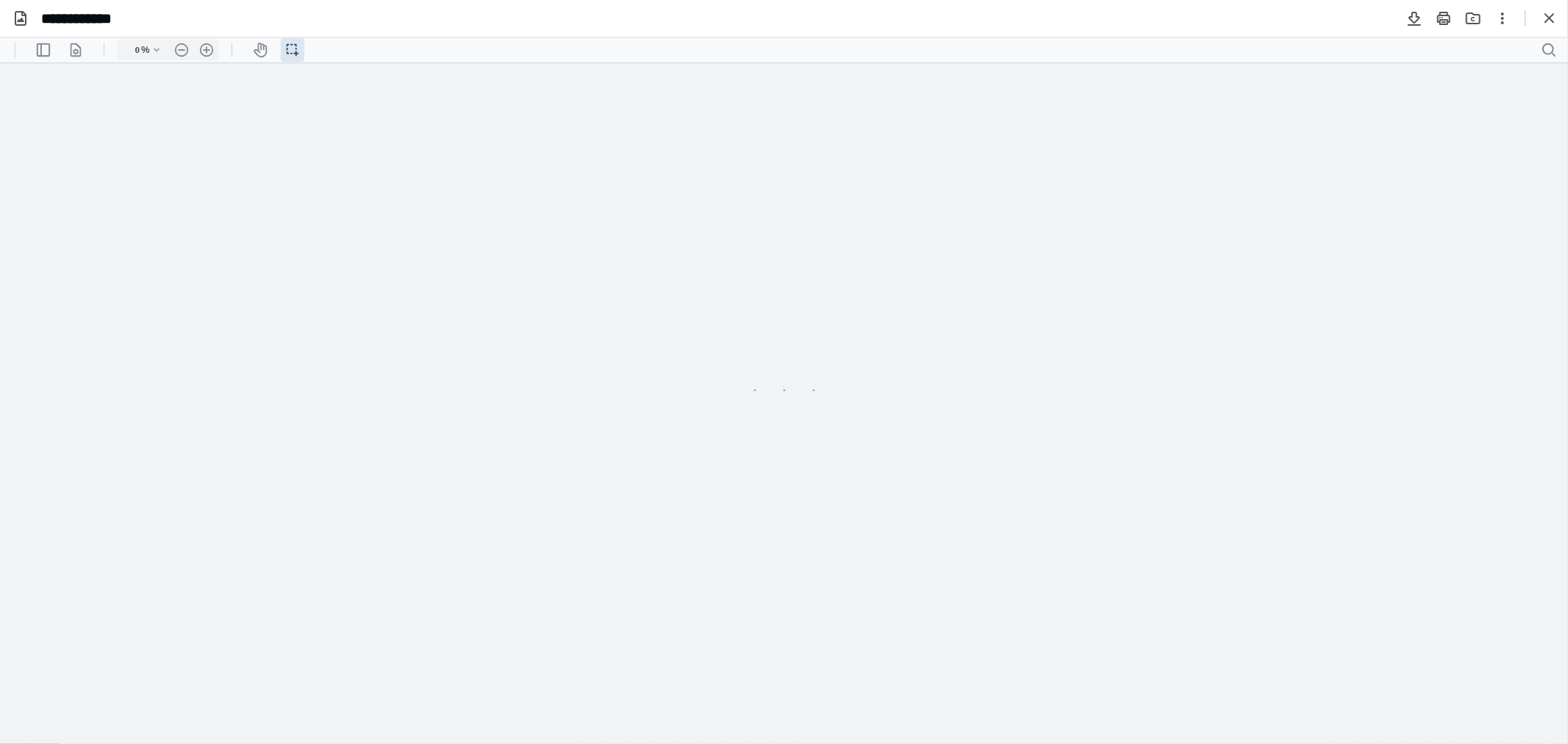 type on "343" 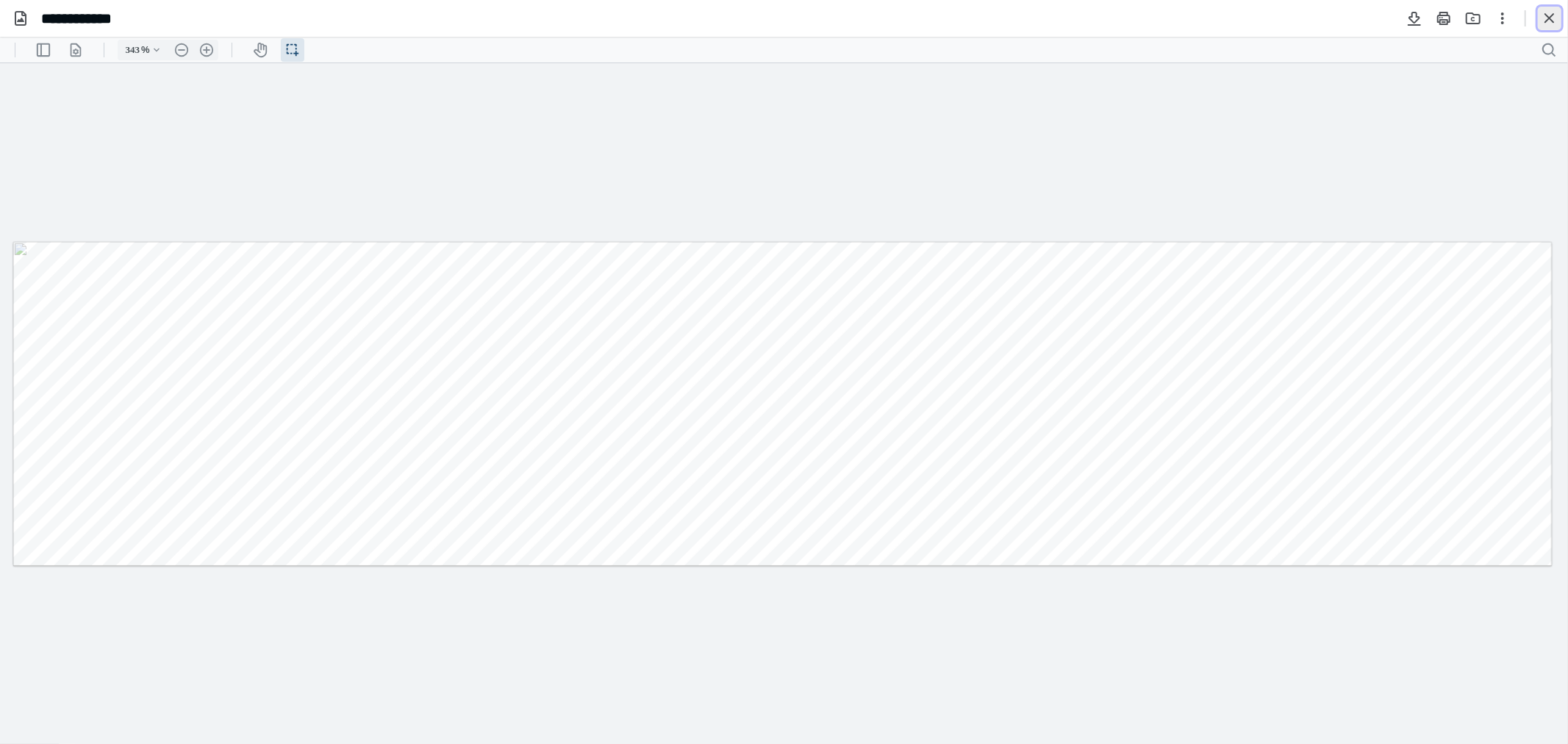 click at bounding box center [1550, 18] 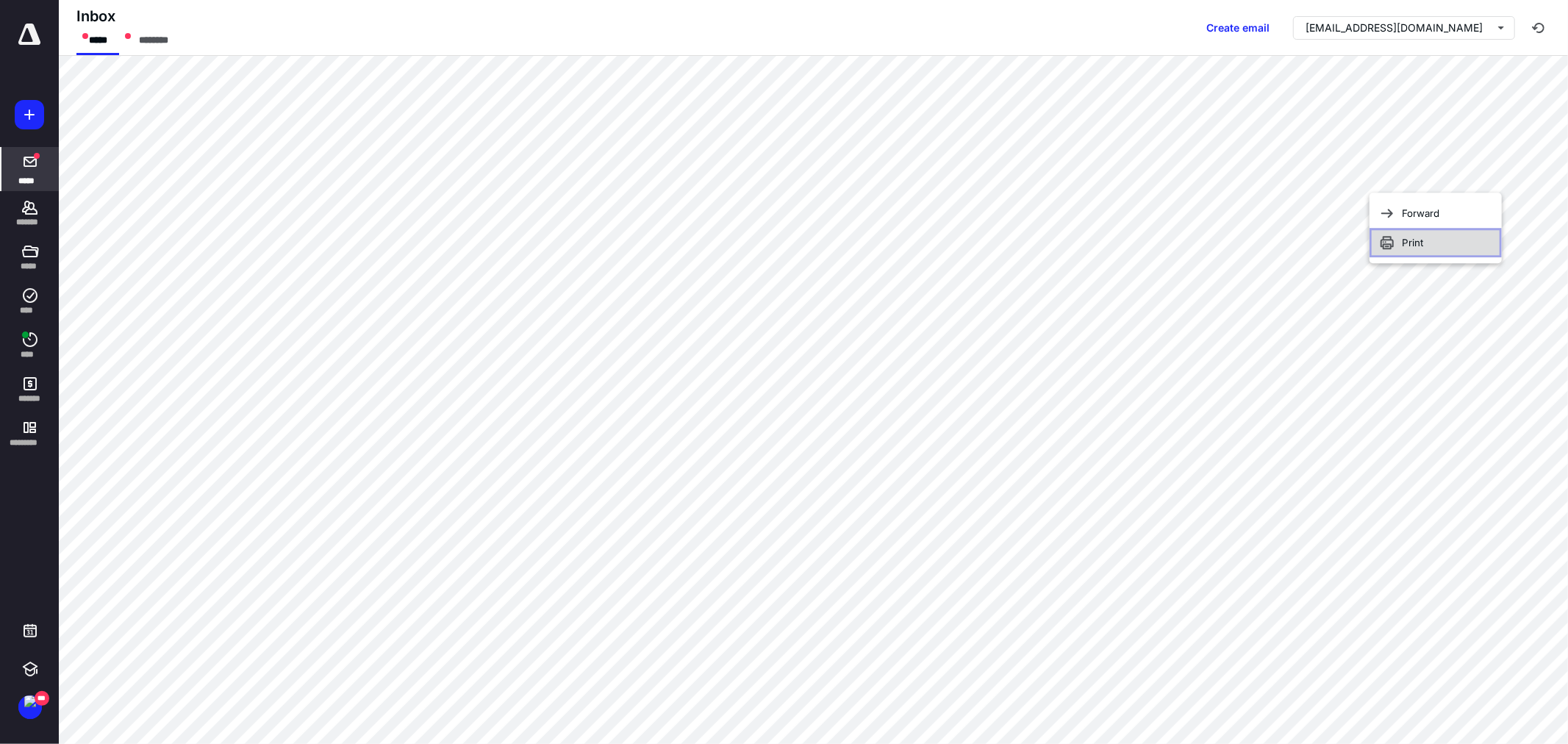 click on "Print" at bounding box center [1436, 243] 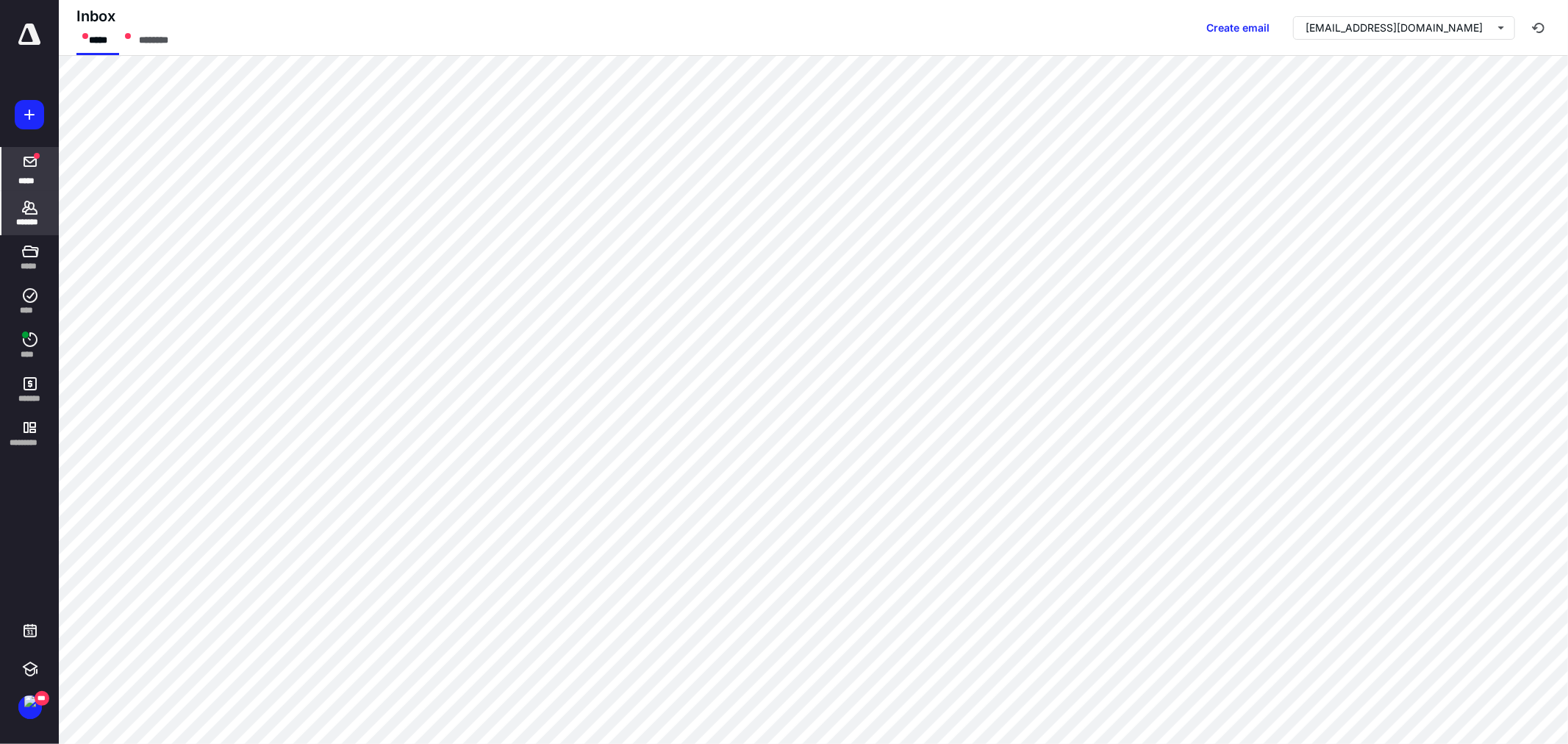 click 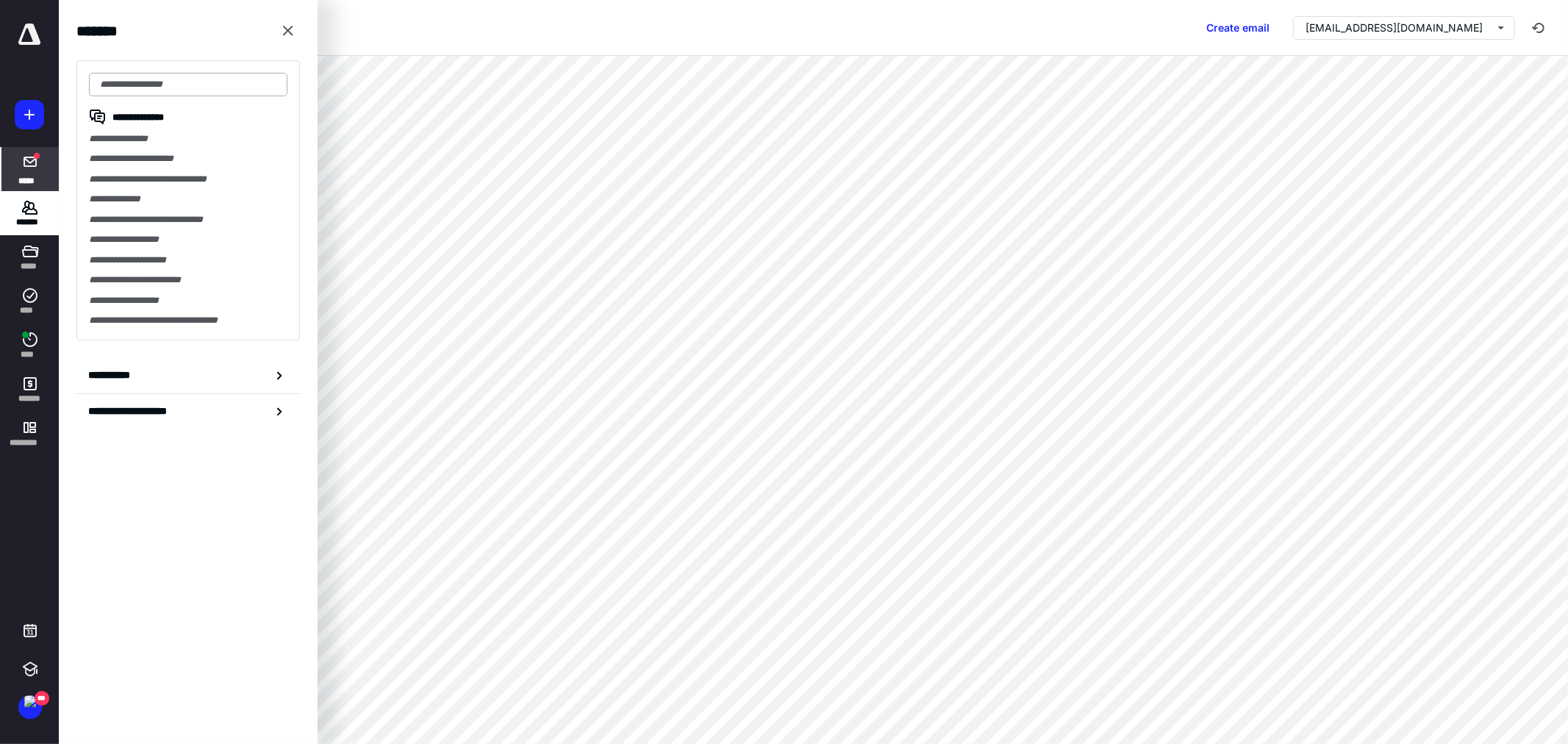 click at bounding box center (188, 85) 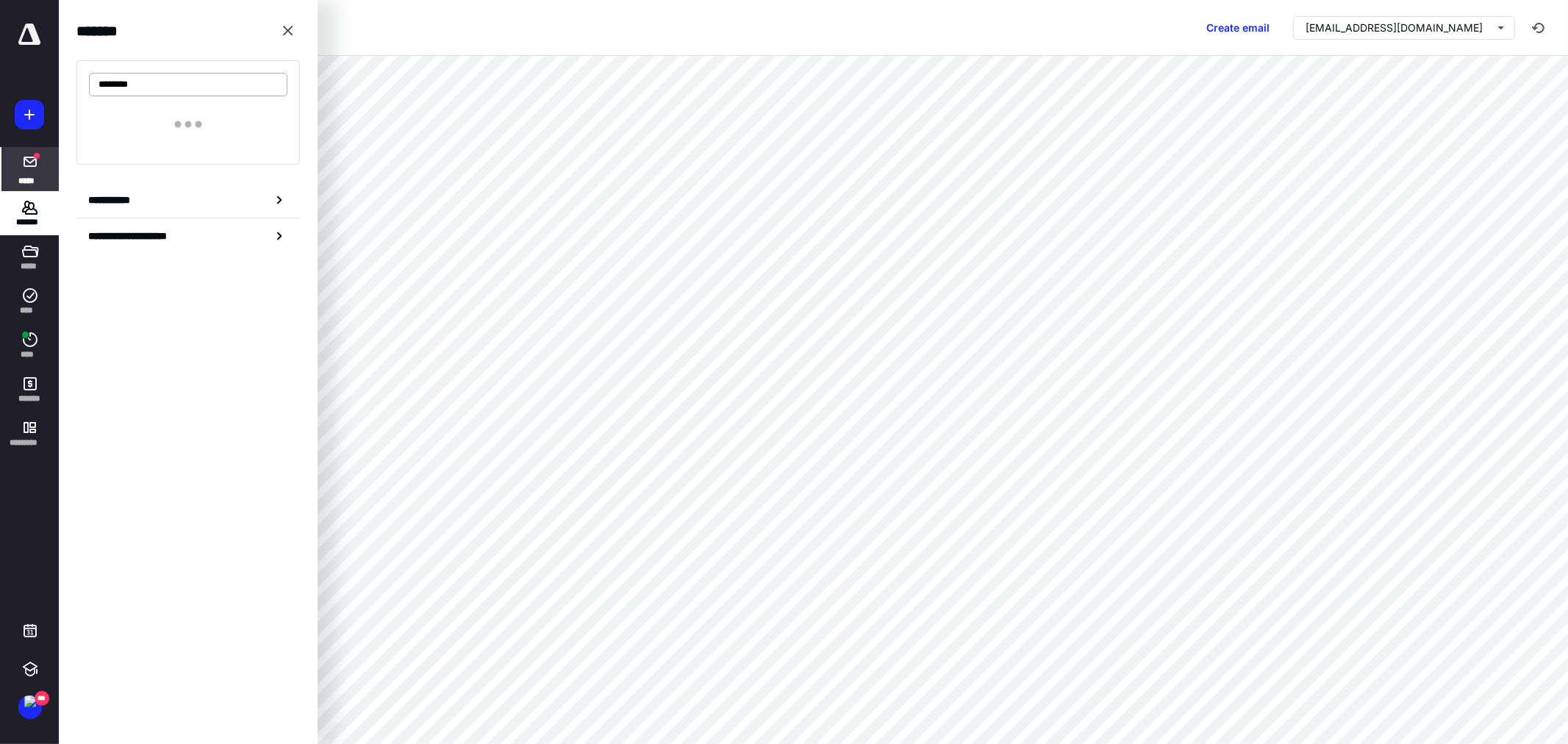 type on "*********" 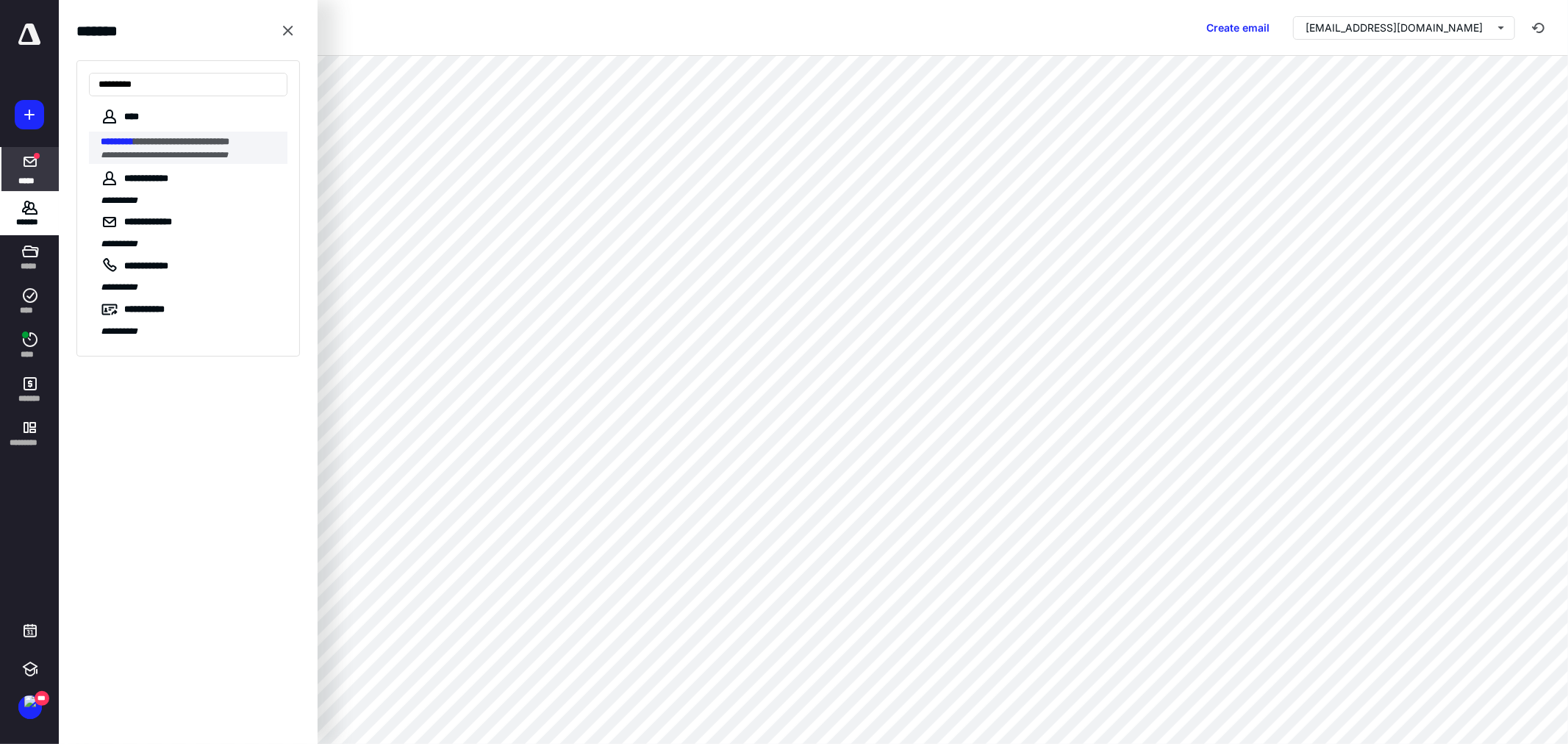 click on "**********" at bounding box center (182, 141) 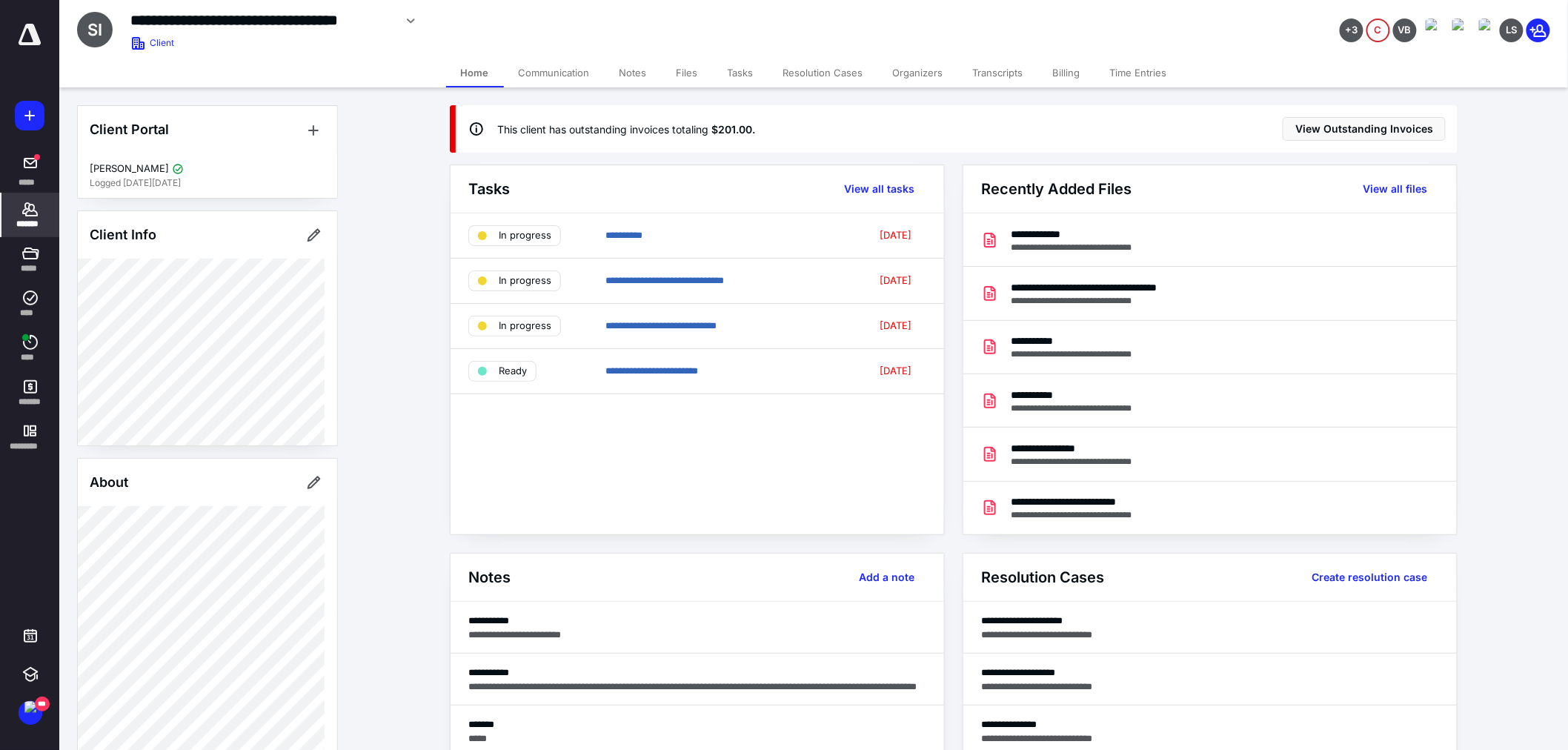 click on "Files" at bounding box center [687, 73] 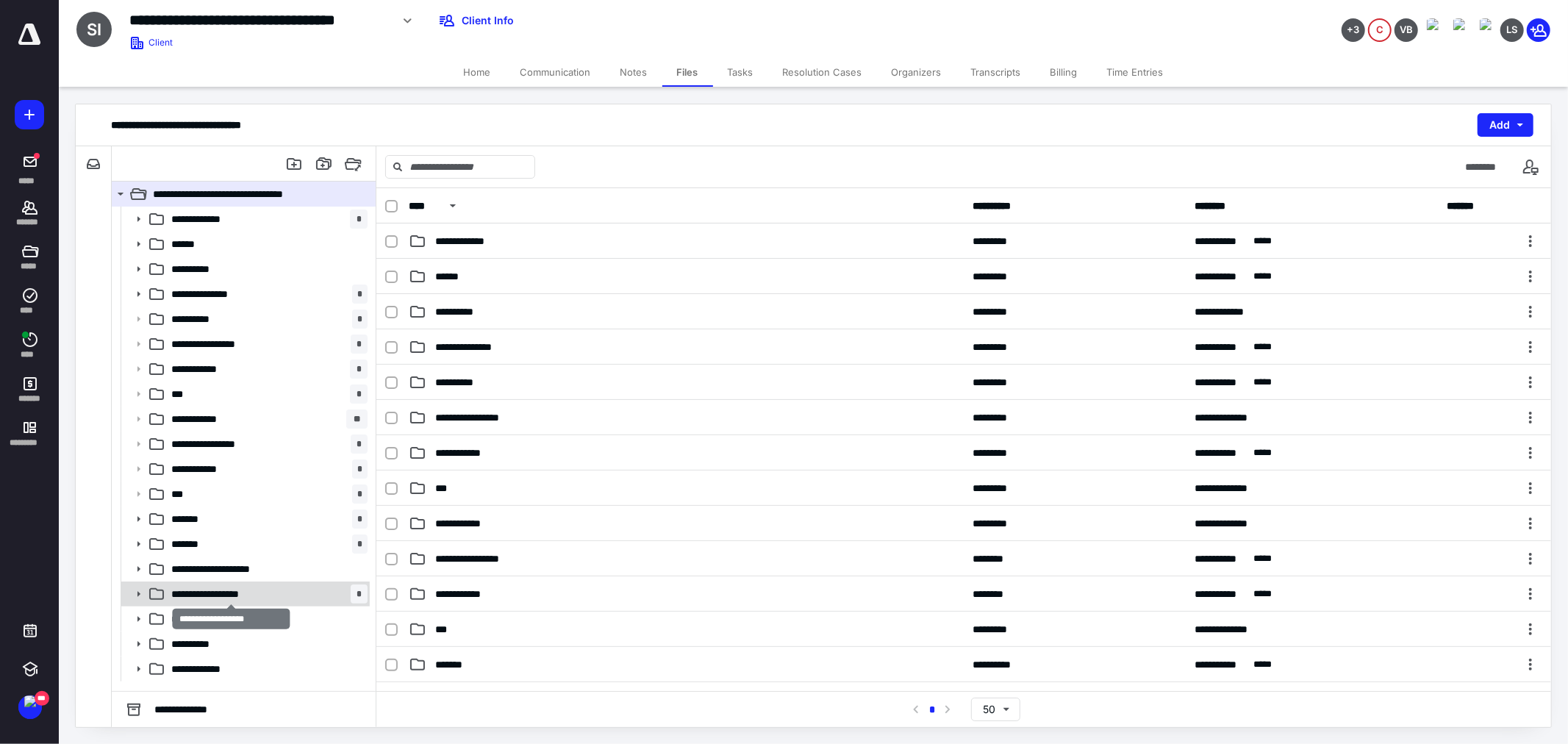 click on "**********" at bounding box center [231, 594] 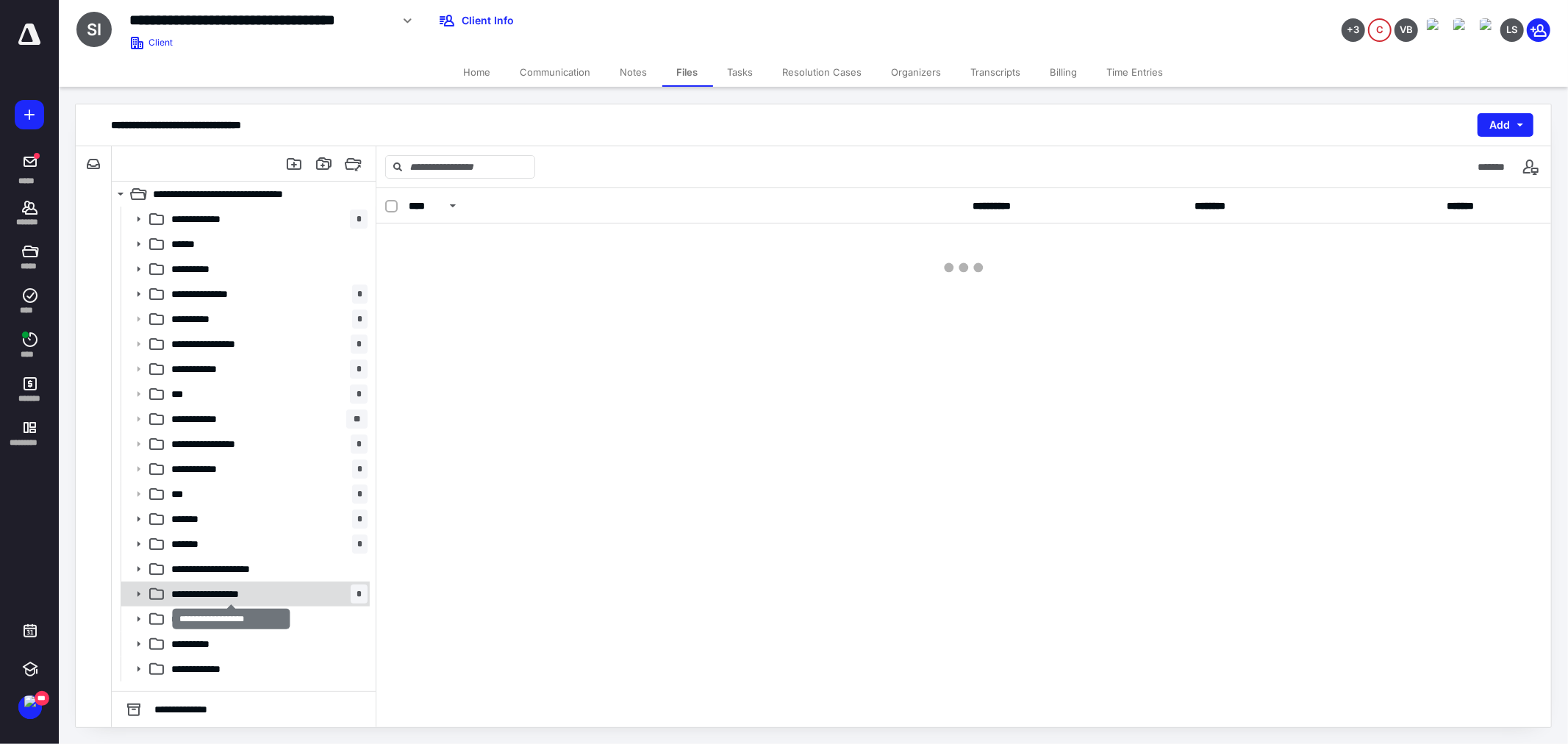 click on "**********" at bounding box center [231, 594] 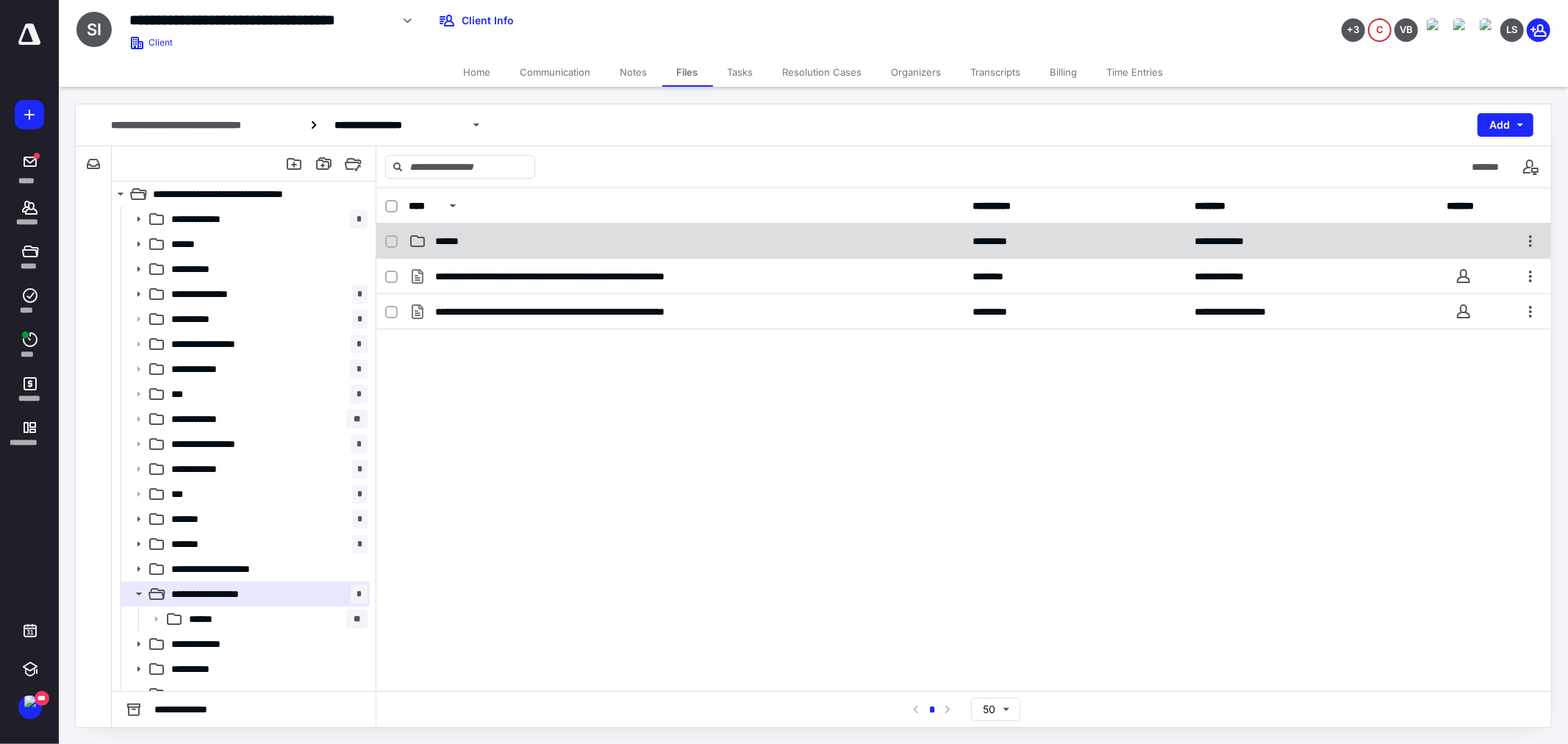 click on "******" at bounding box center [686, 241] 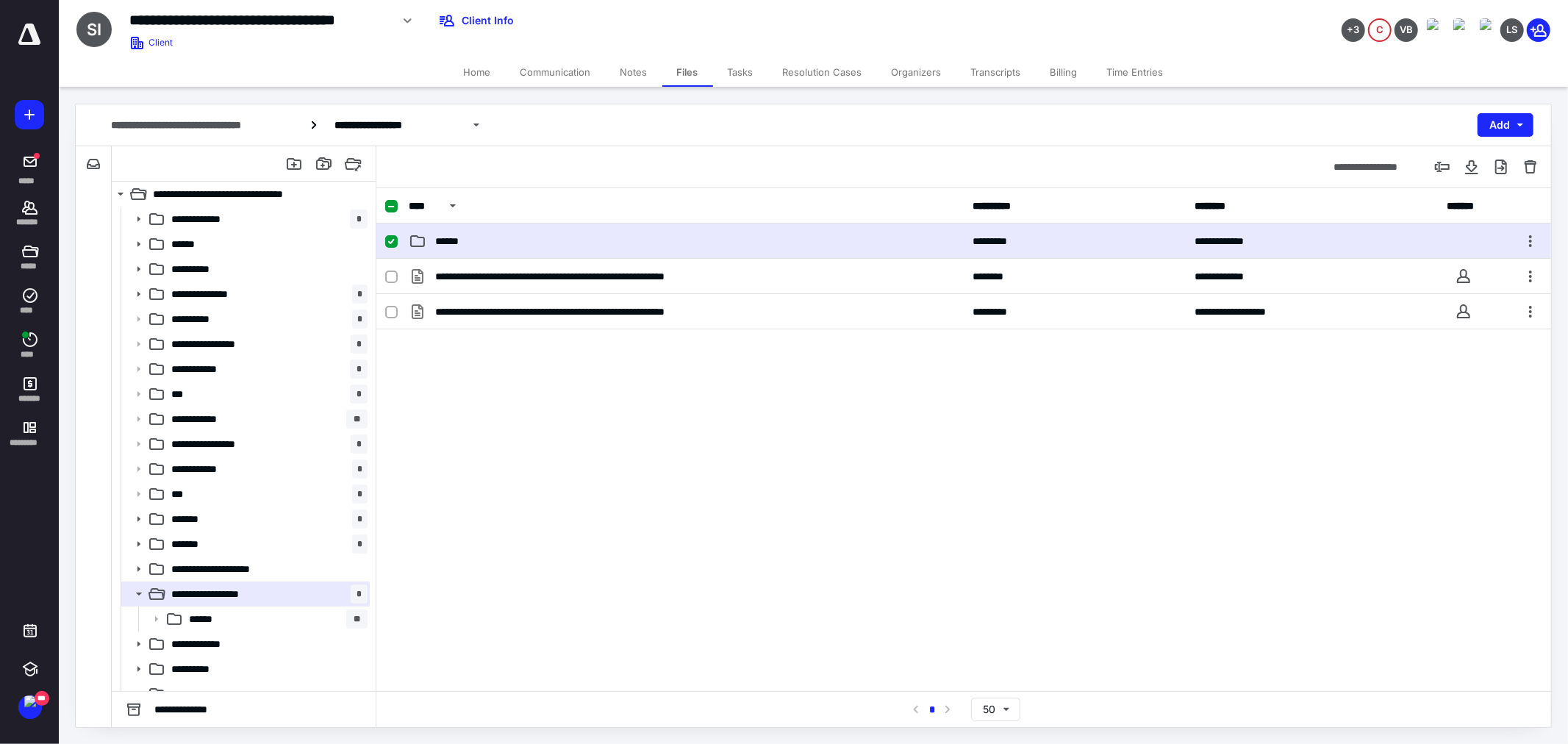 click on "******" at bounding box center (686, 241) 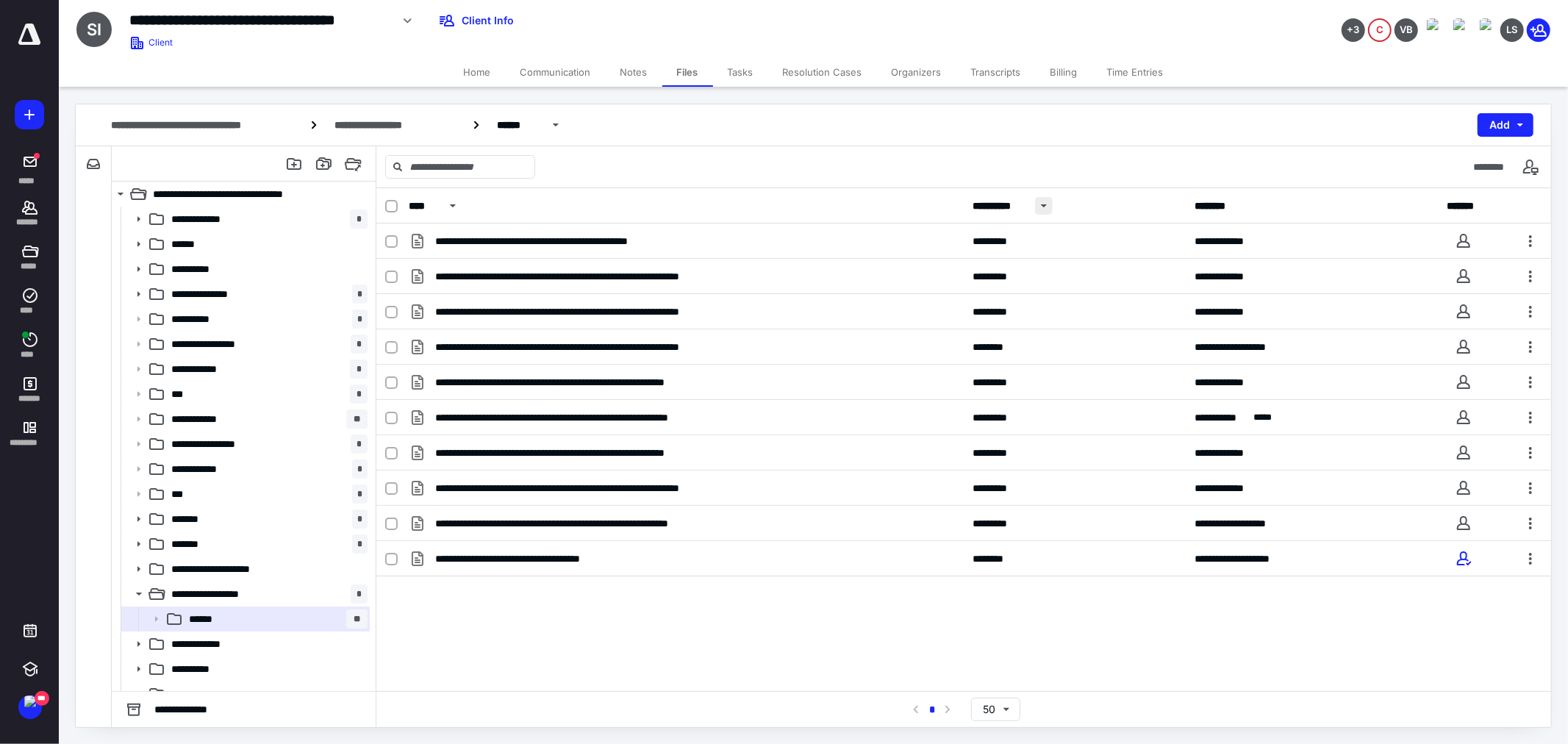 click at bounding box center [1044, 206] 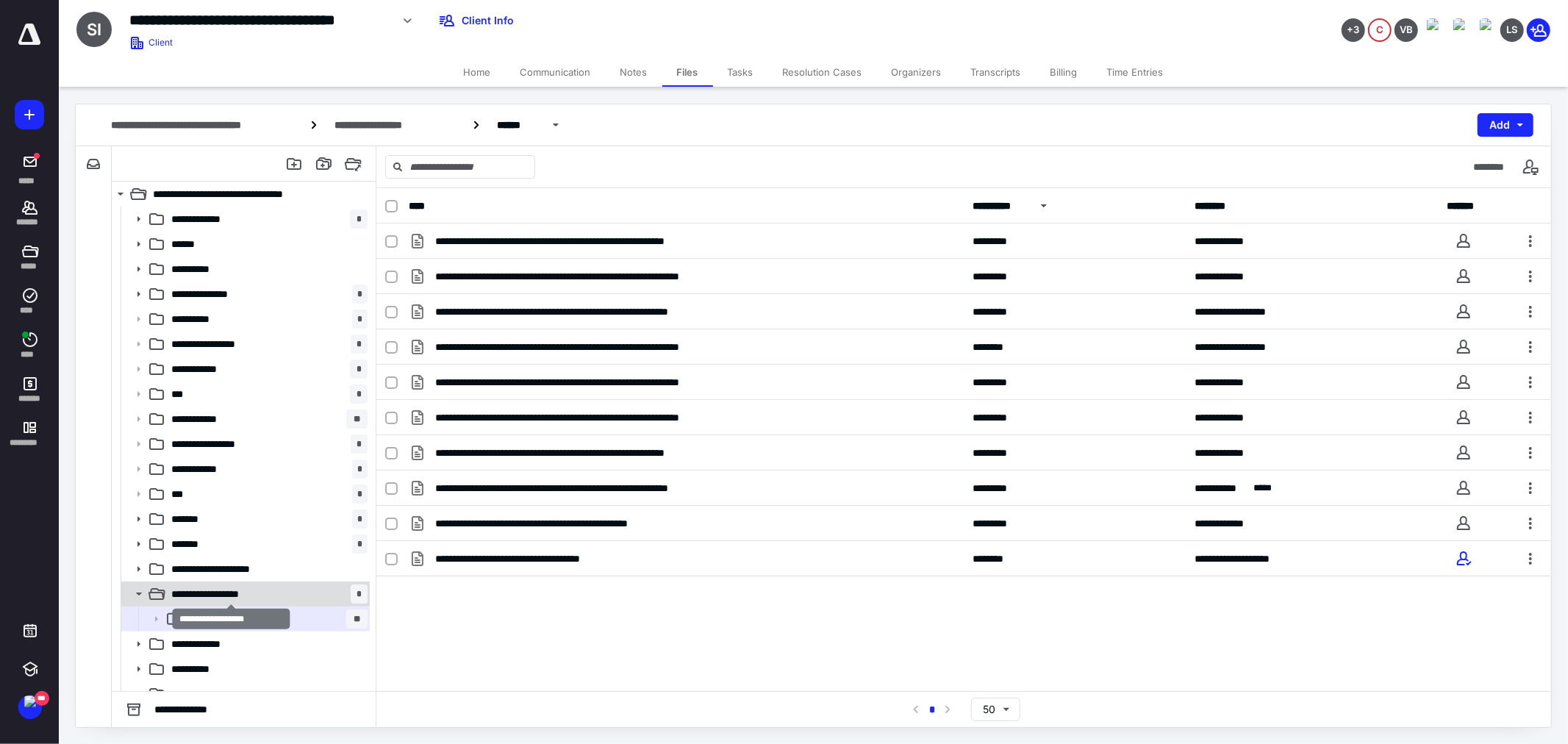 click on "**********" at bounding box center [231, 594] 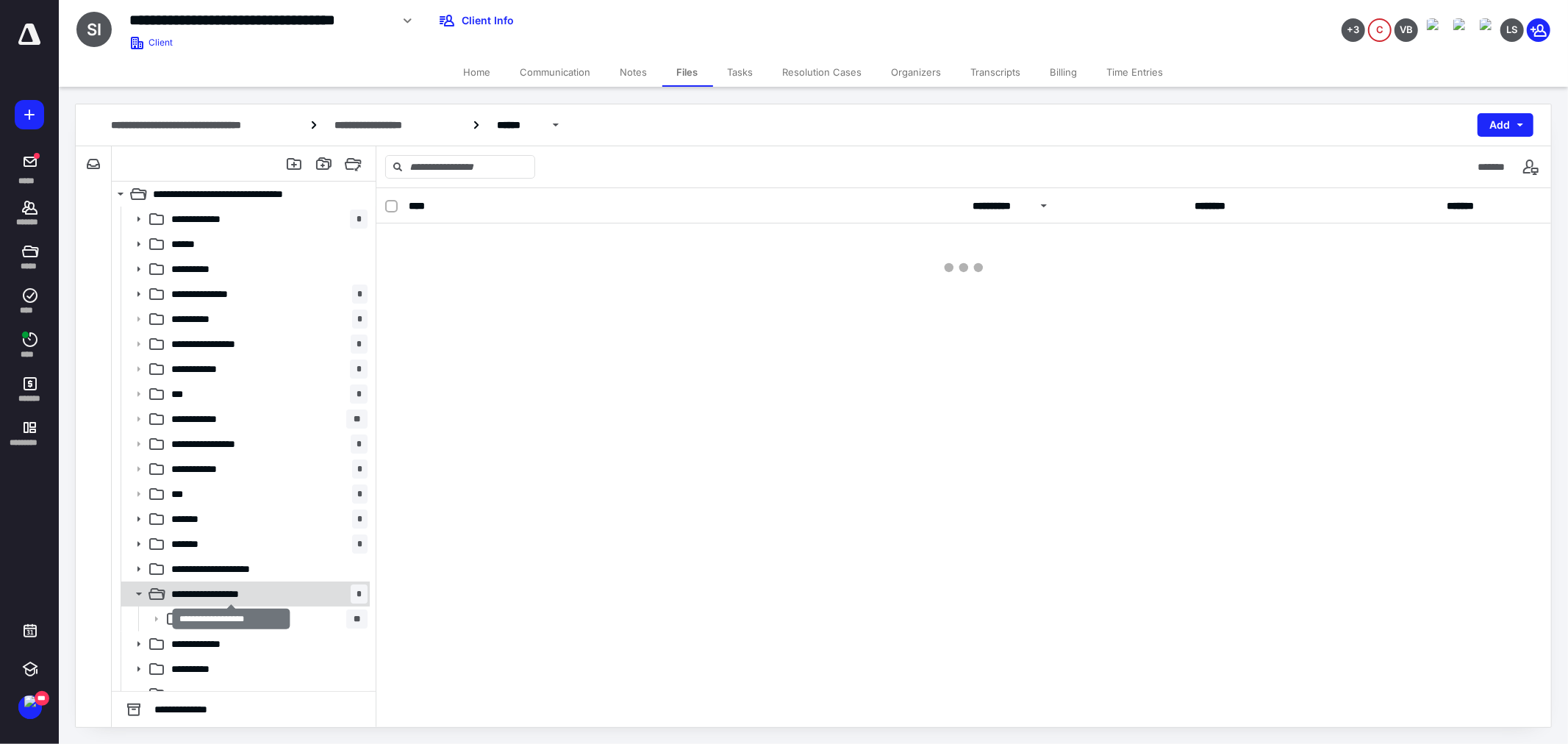 click on "**********" at bounding box center (231, 594) 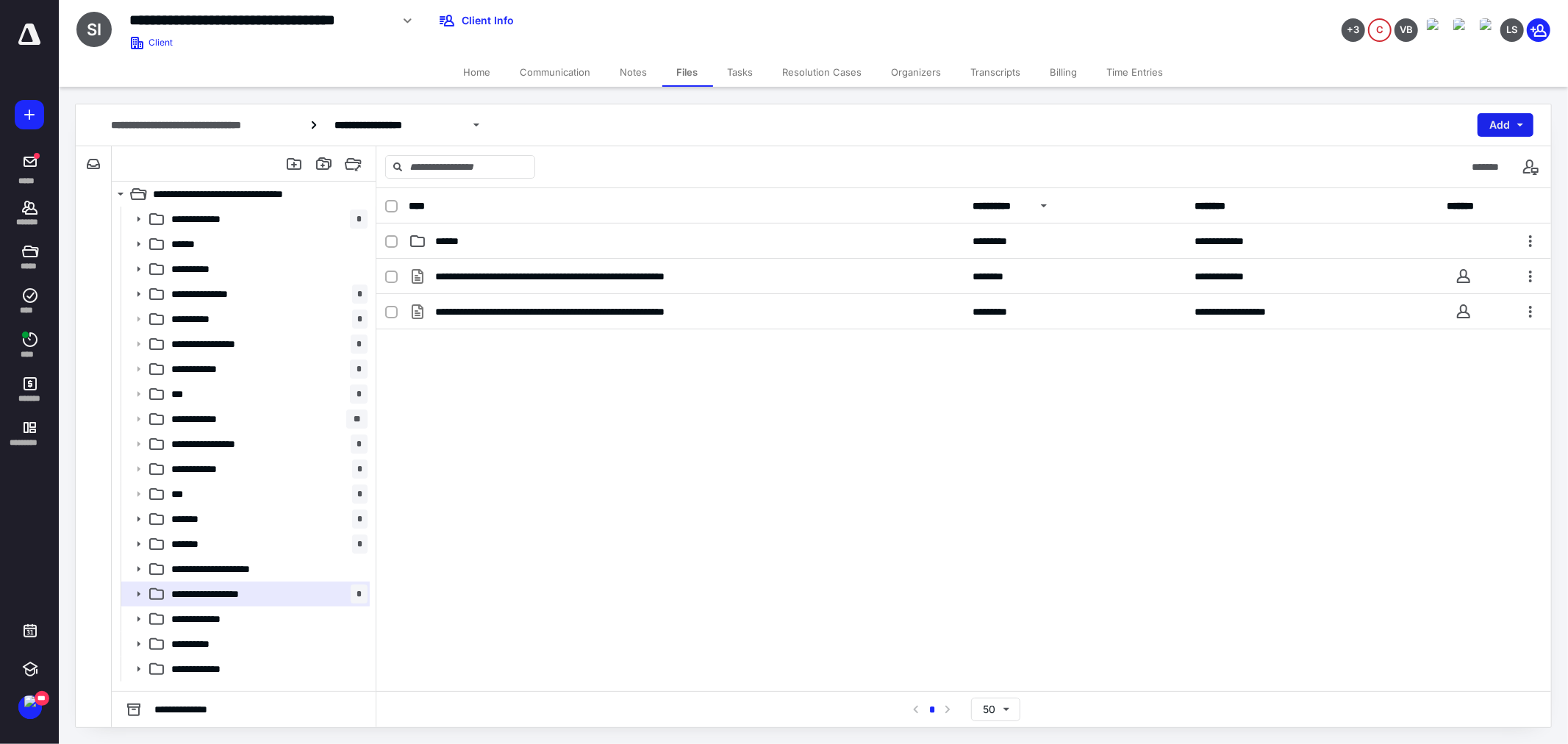 click on "Add" at bounding box center (1506, 125) 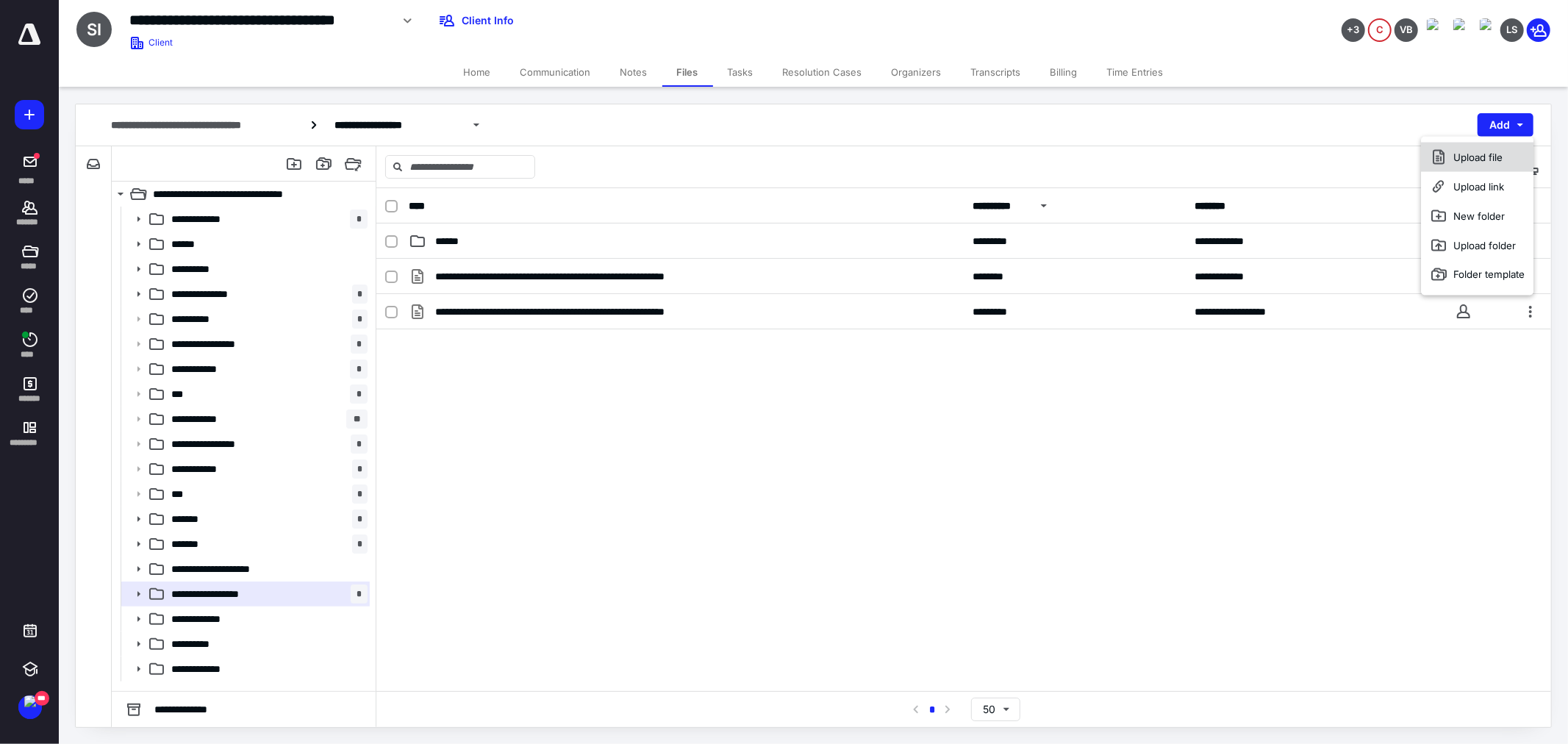 click on "Upload file" at bounding box center (1478, 157) 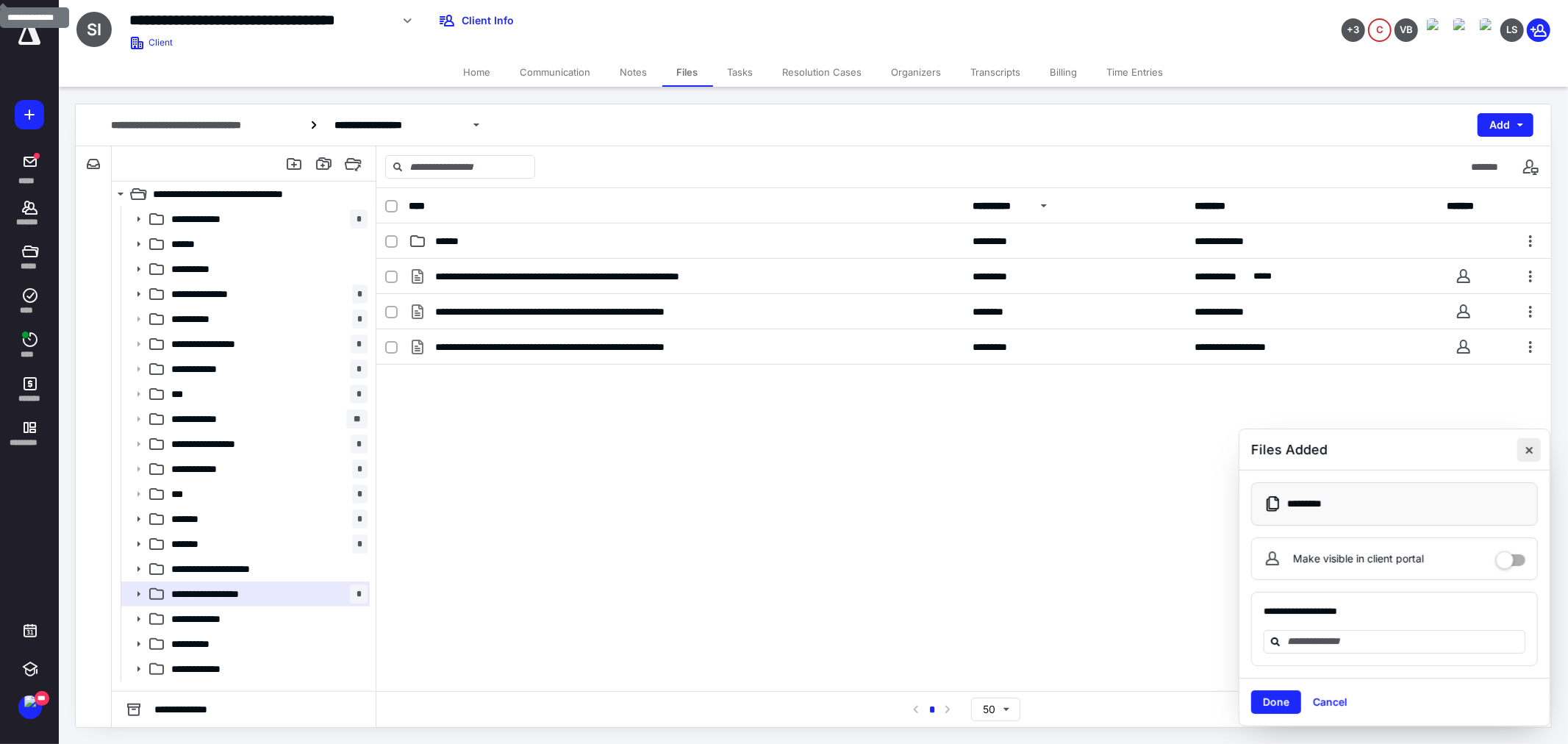 click at bounding box center (1529, 450) 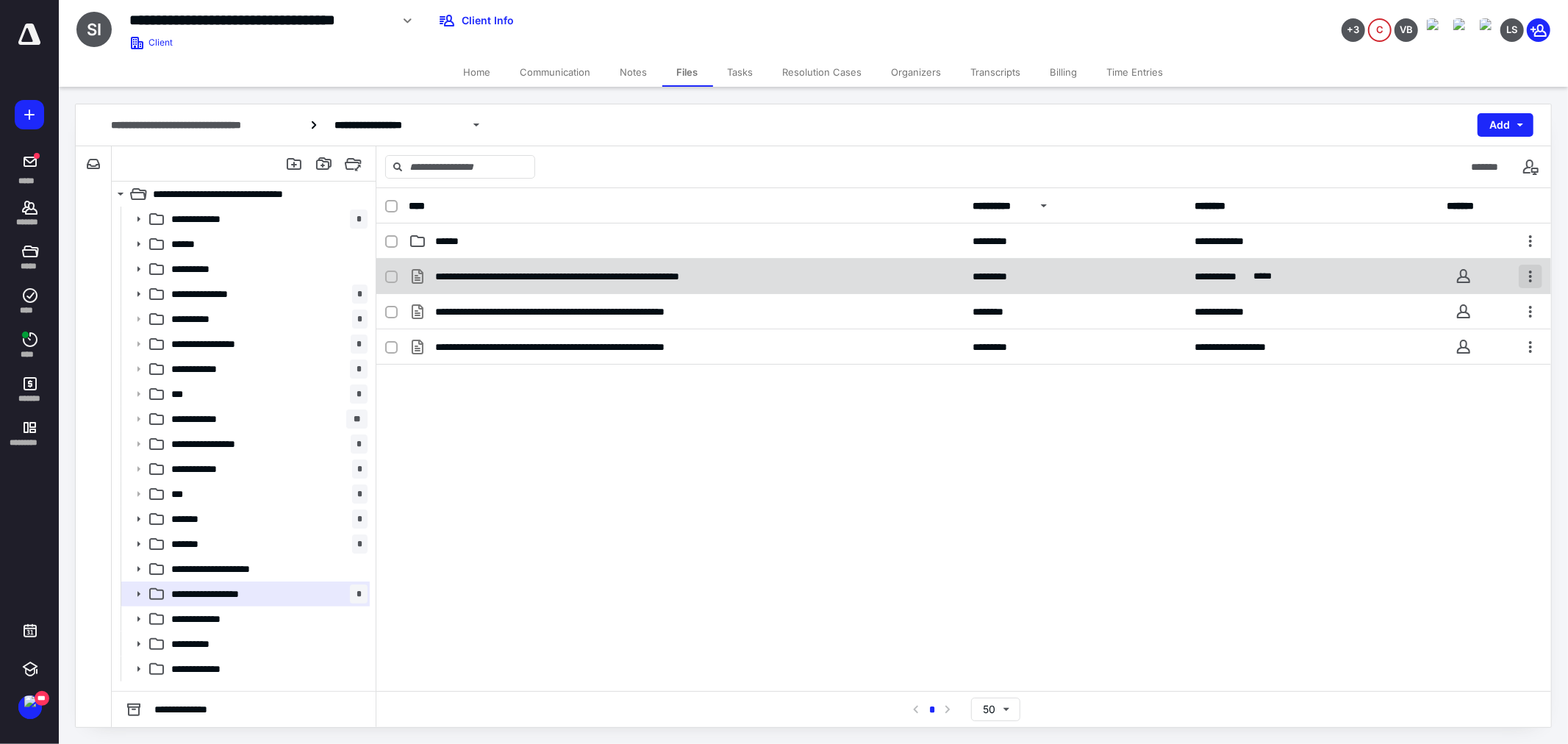 click at bounding box center [1531, 276] 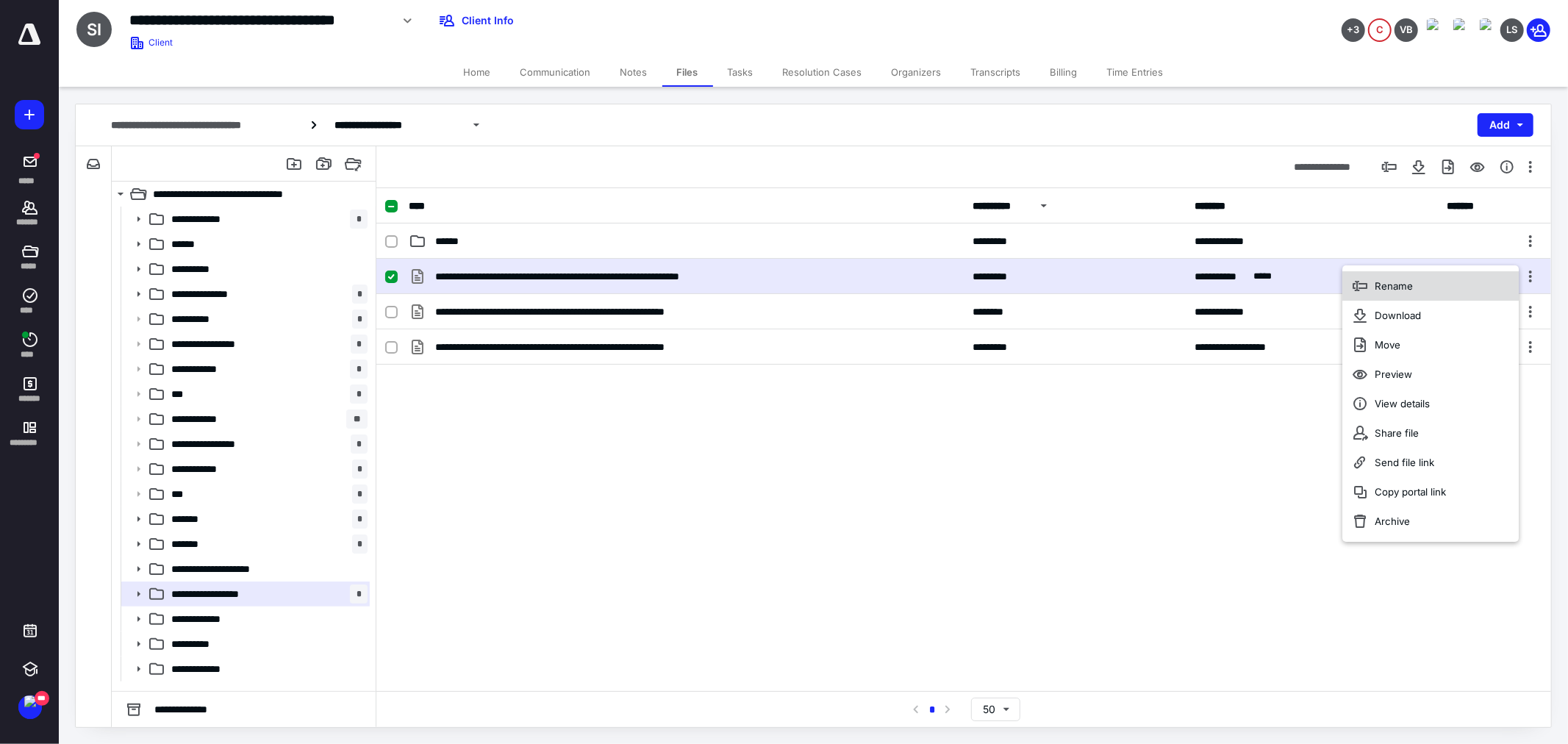 click on "Rename" at bounding box center (1431, 286) 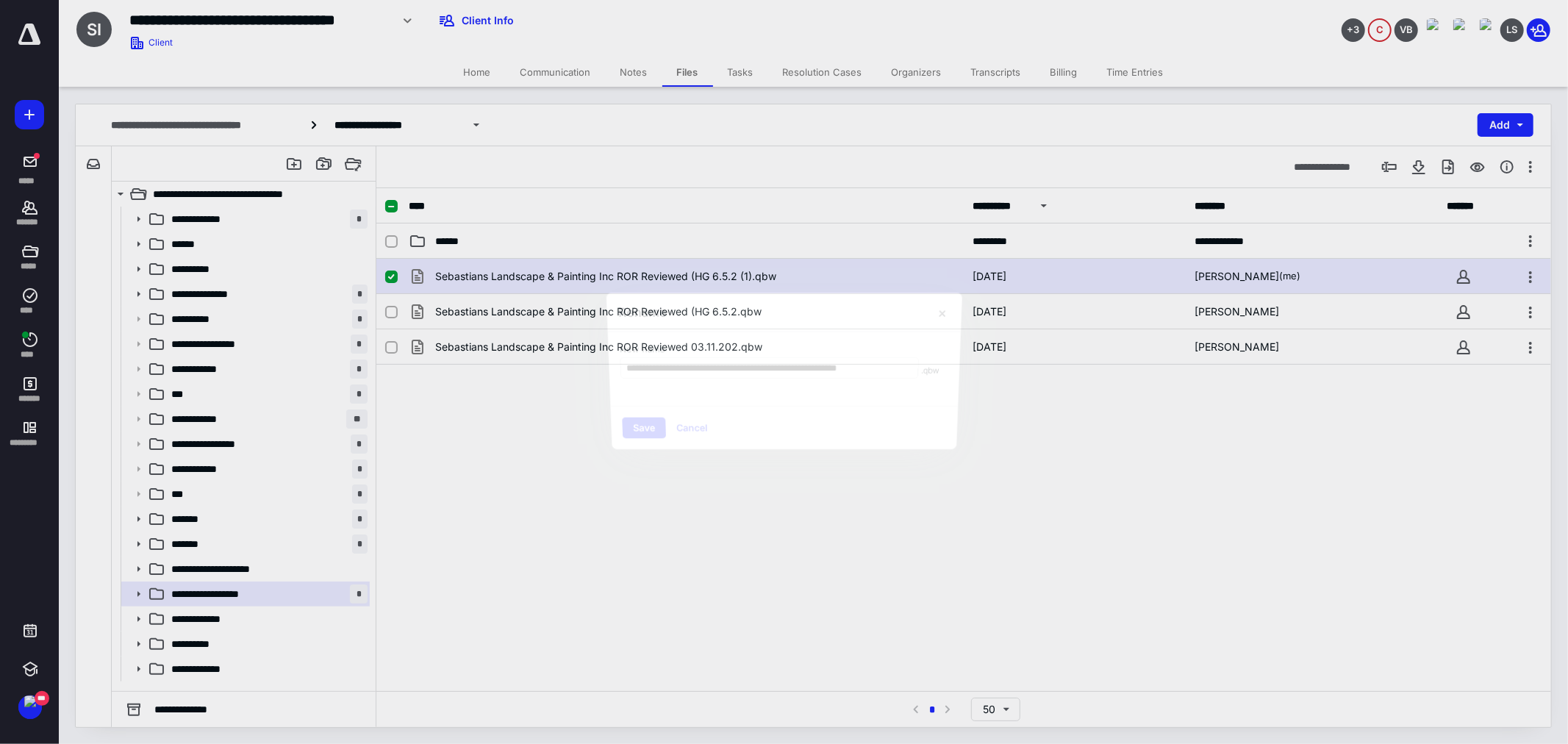 scroll, scrollTop: 0, scrollLeft: 4, axis: horizontal 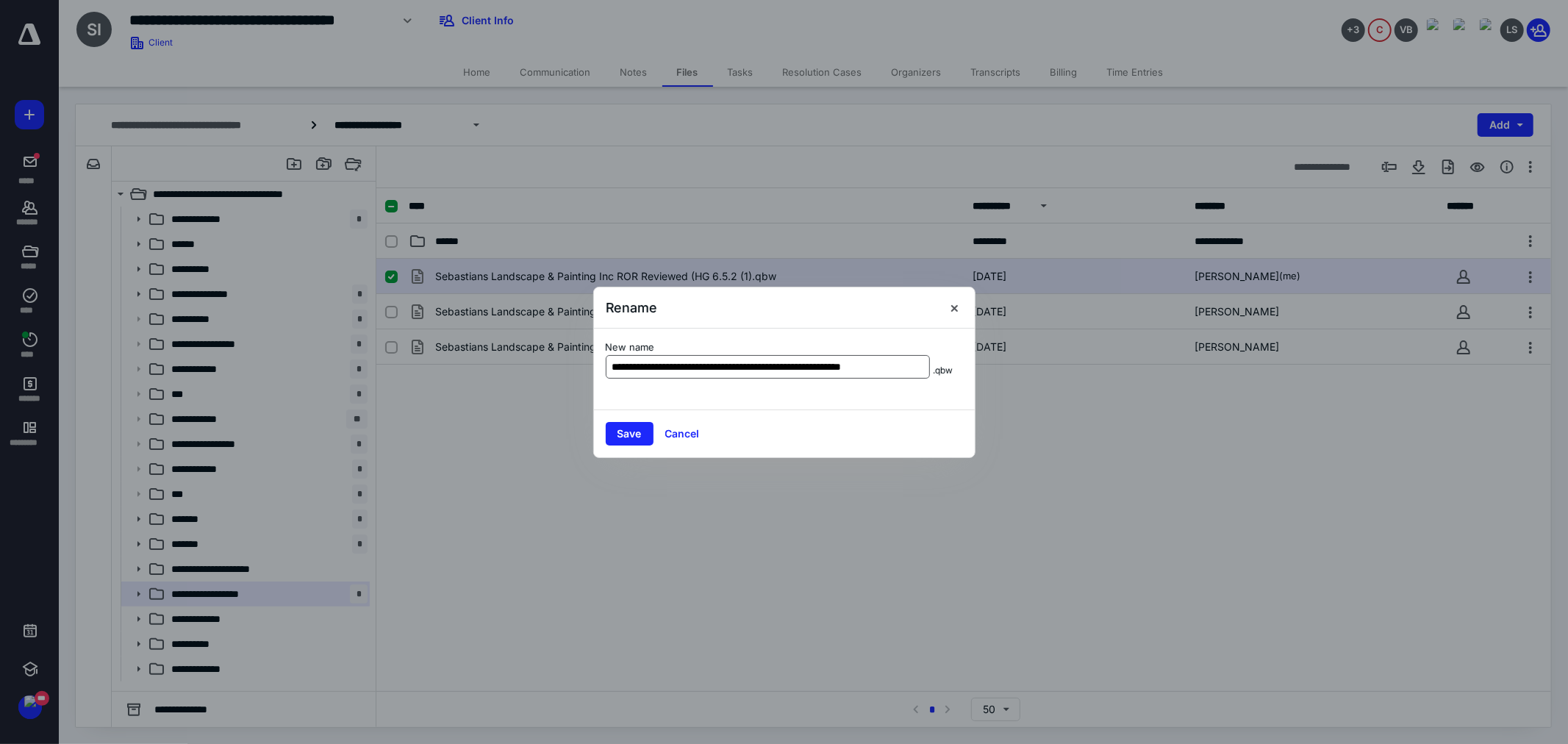 click on "**********" at bounding box center (768, 367) 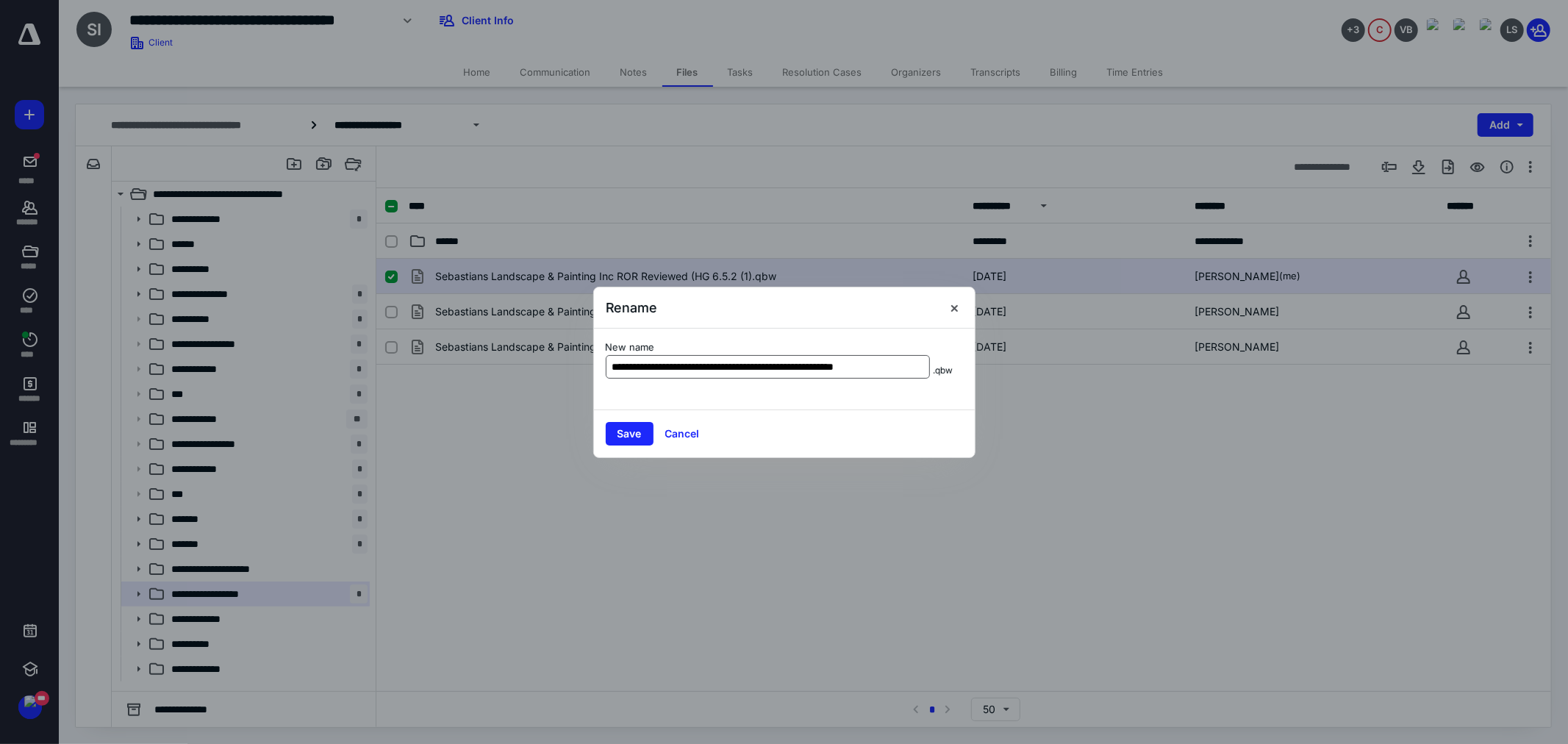 scroll, scrollTop: 0, scrollLeft: 0, axis: both 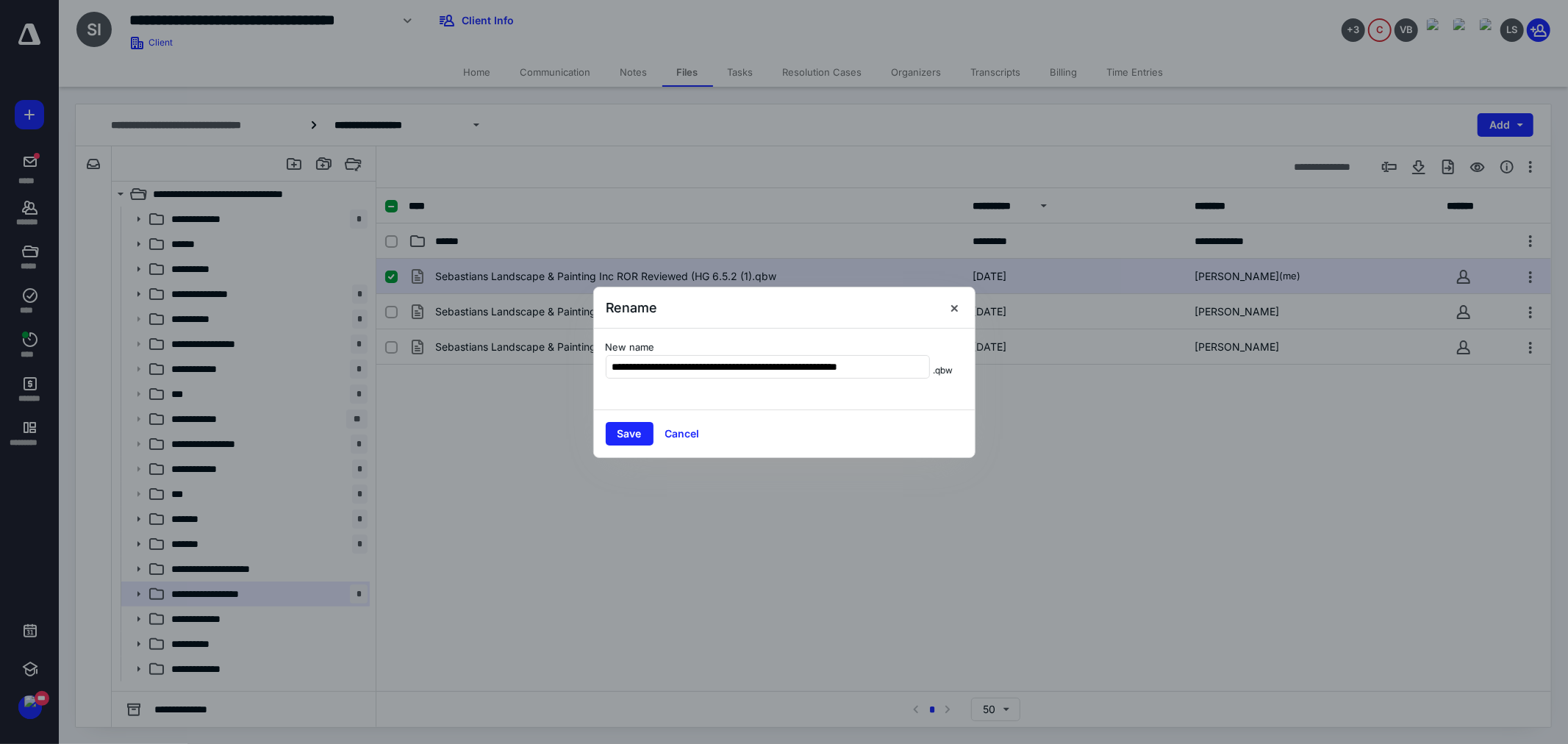 drag, startPoint x: 861, startPoint y: 368, endPoint x: 961, endPoint y: 360, distance: 100.31949 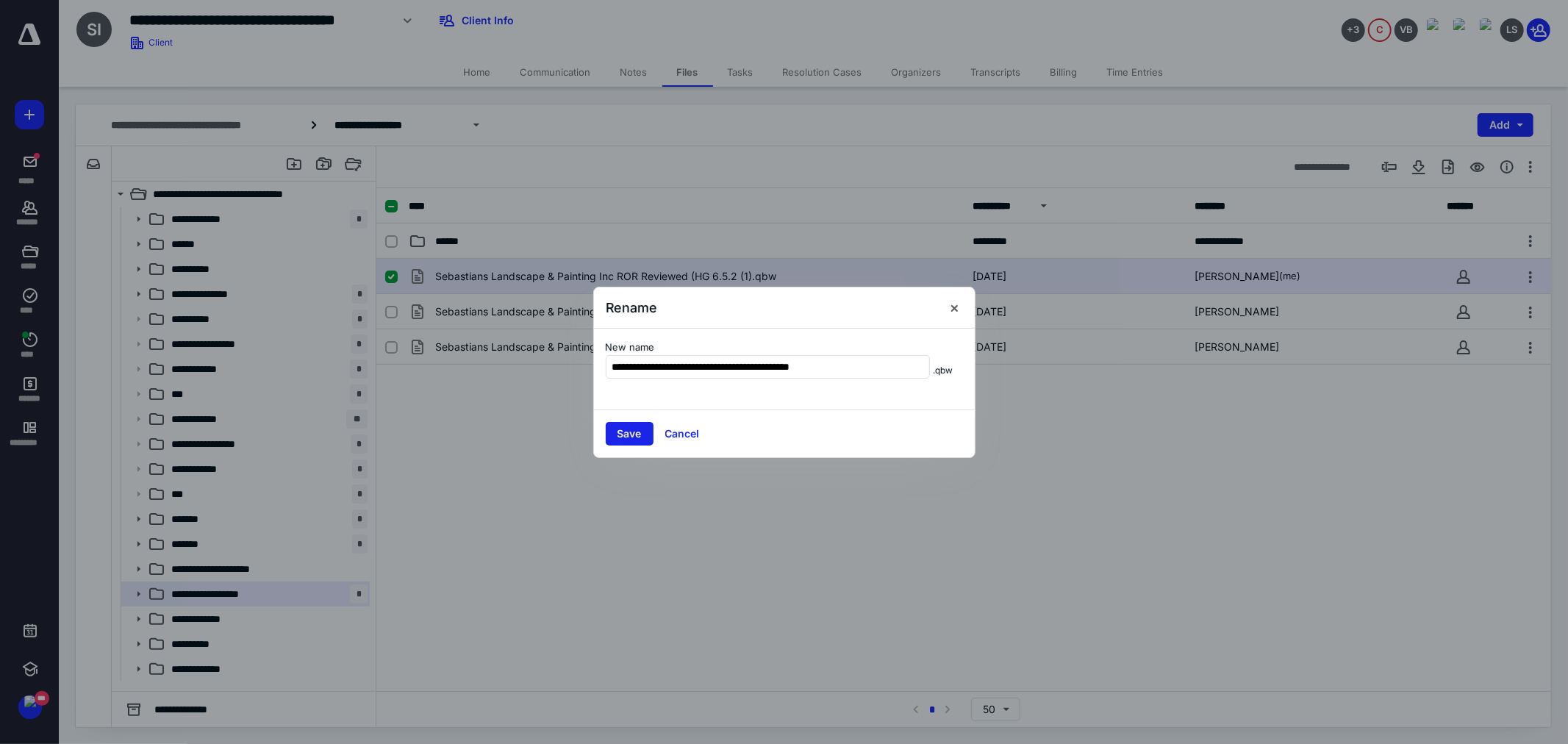 type on "**********" 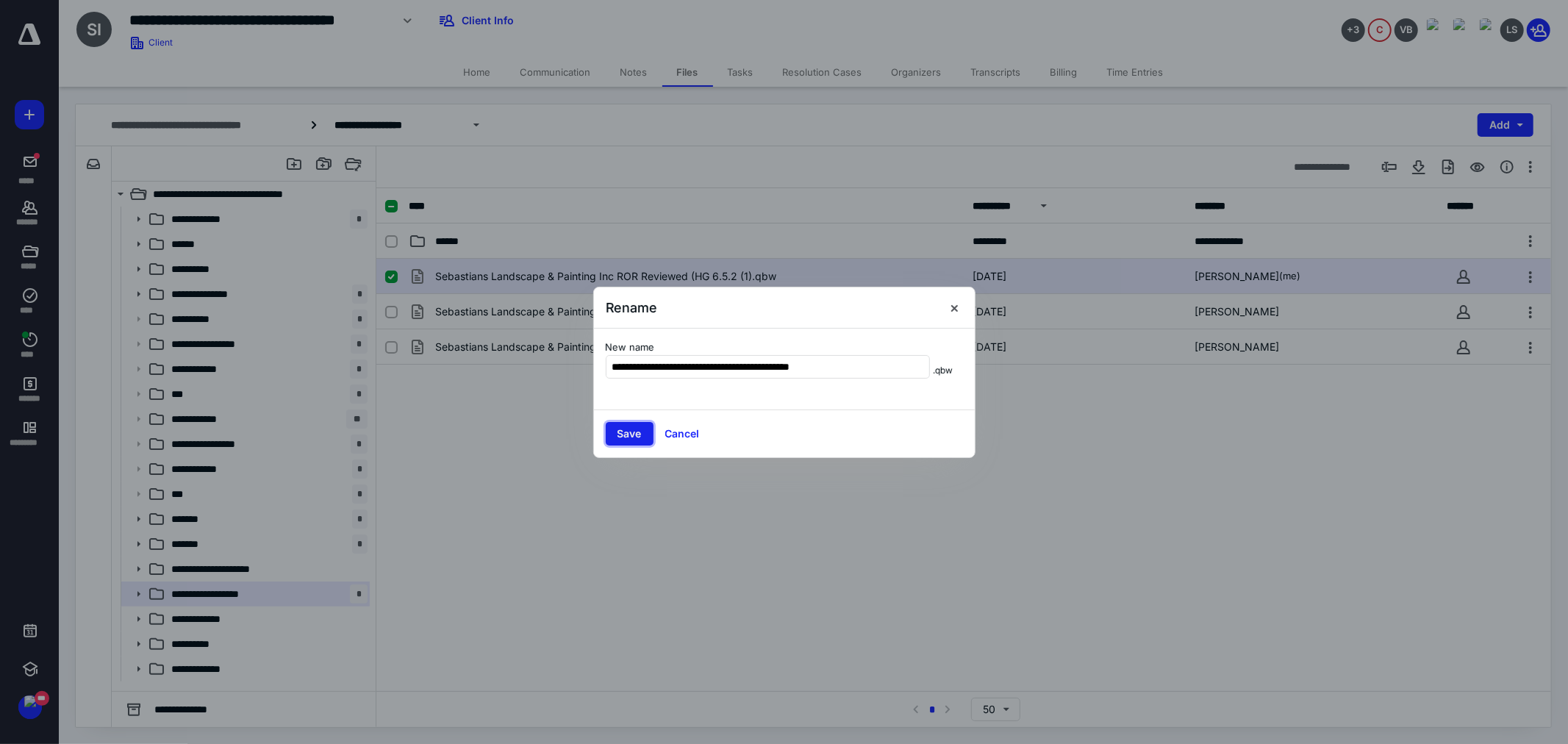 click on "Save" at bounding box center (629, 434) 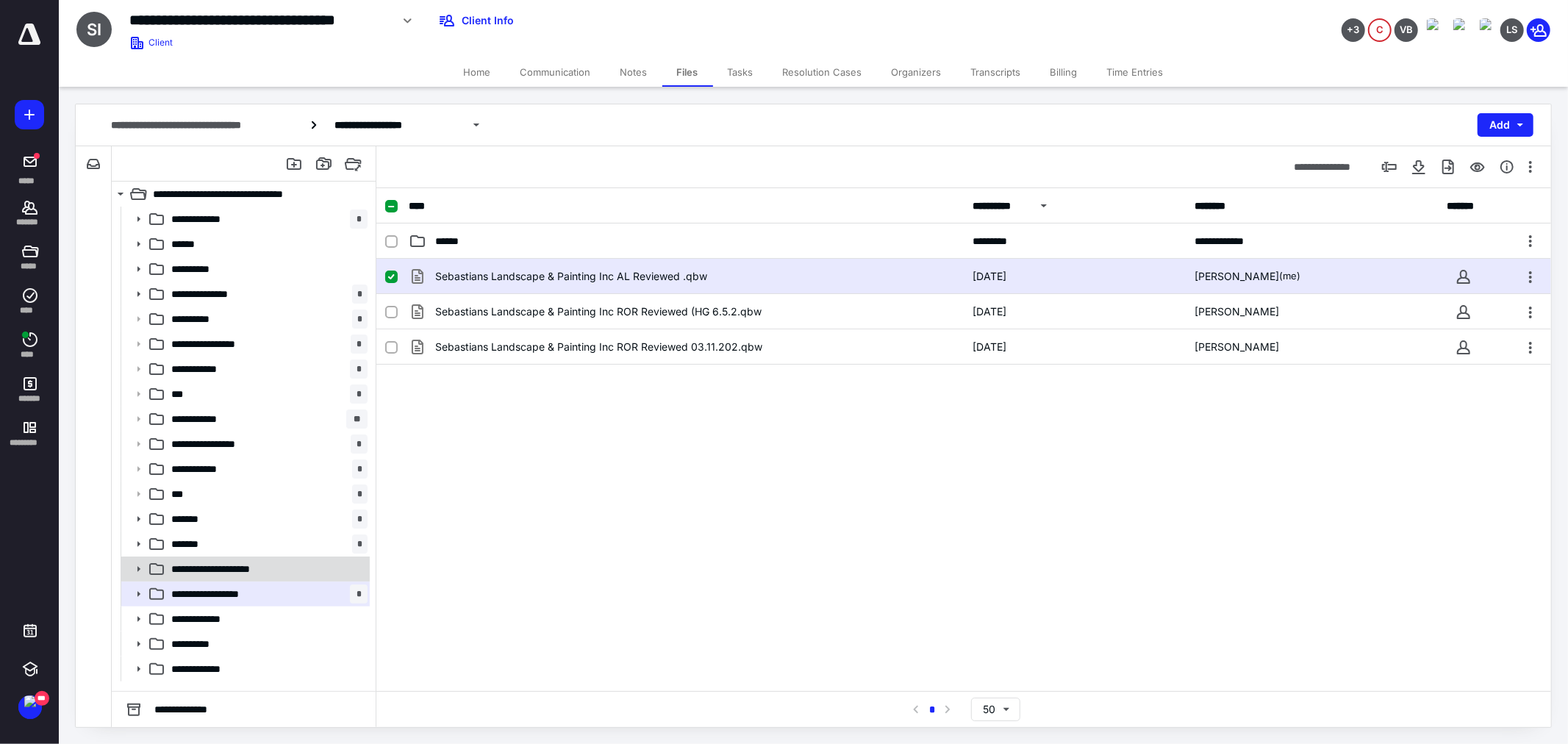 click on "**********" at bounding box center (221, 569) 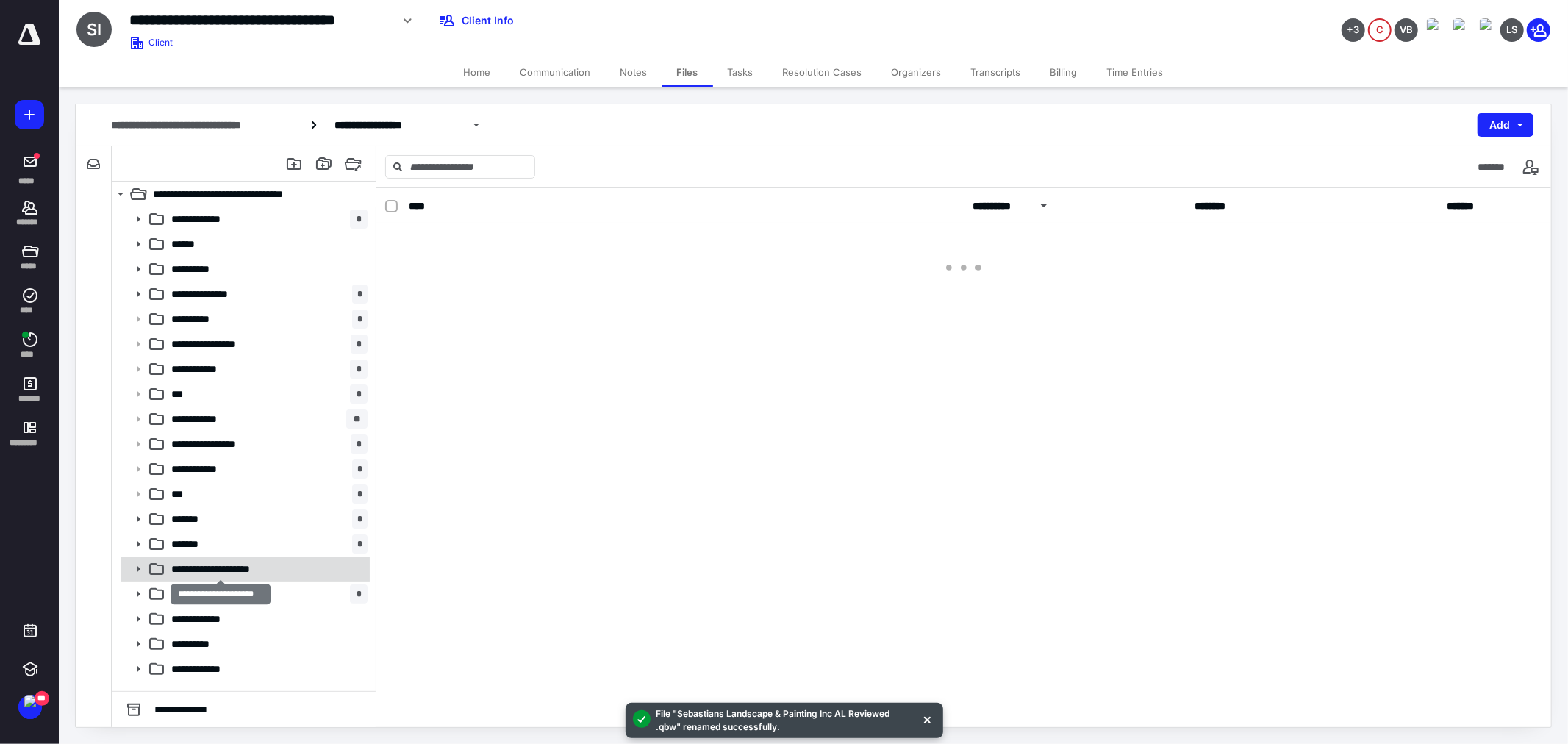 click on "**********" at bounding box center (221, 569) 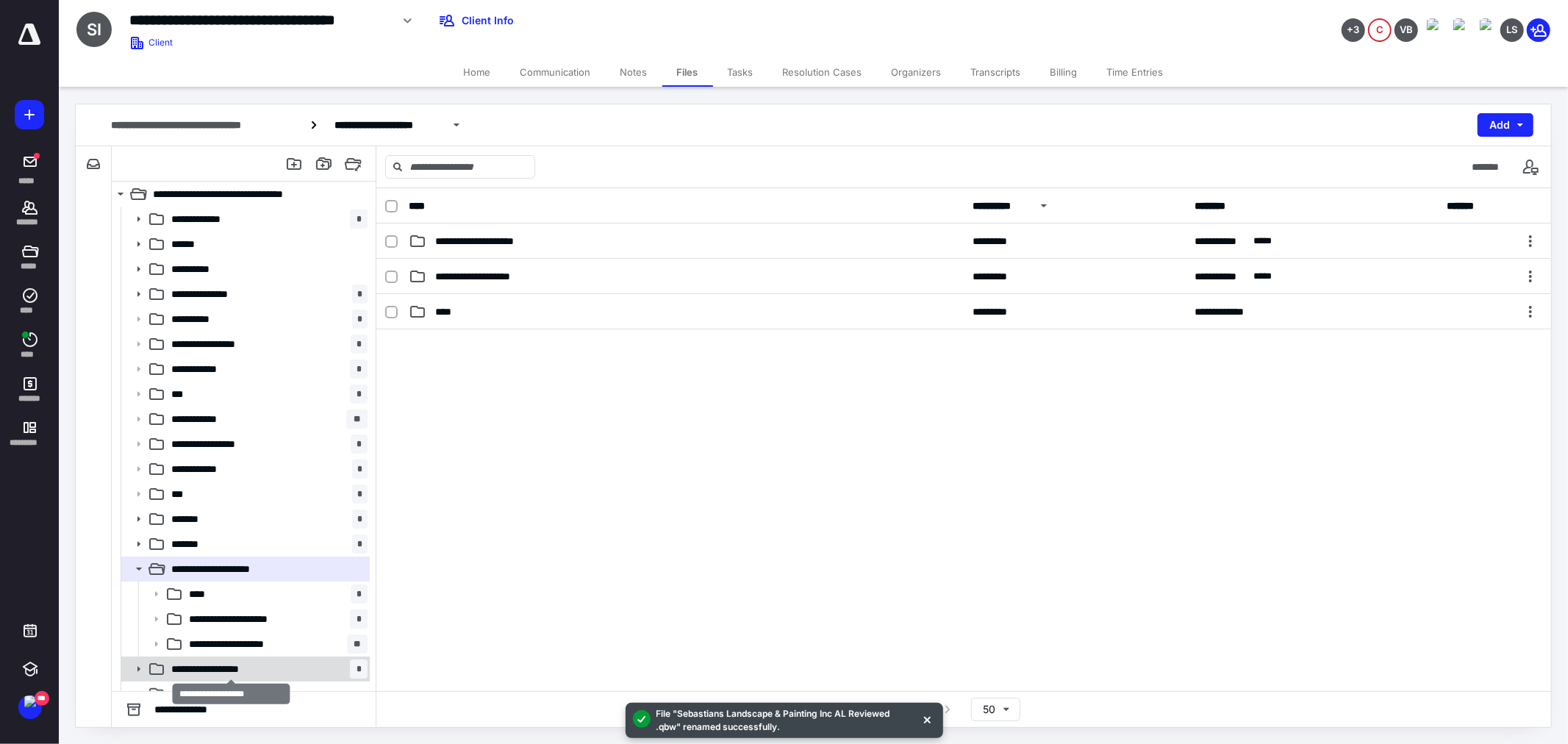 click on "**********" at bounding box center (231, 669) 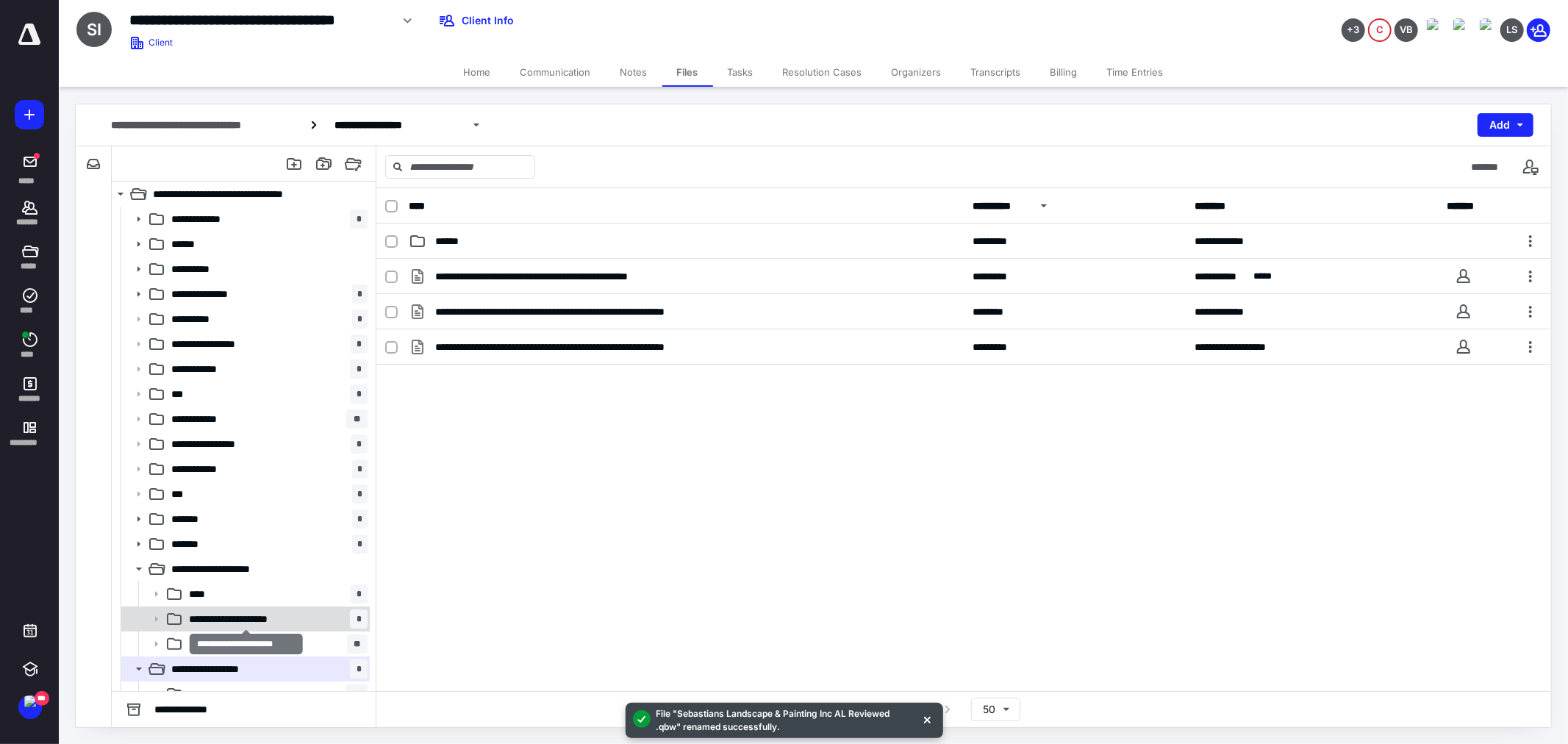 click on "**********" at bounding box center [246, 619] 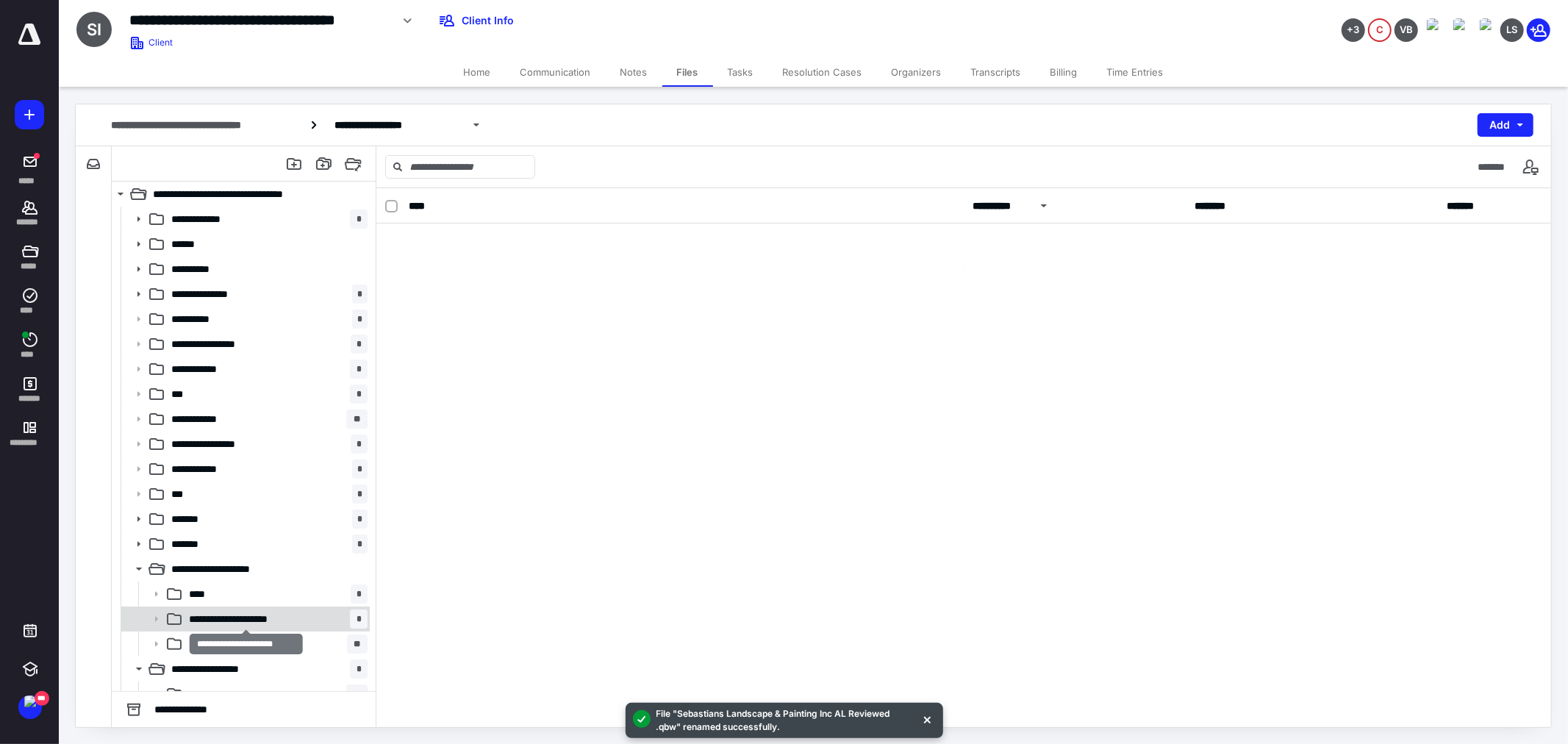 click on "**********" at bounding box center [246, 619] 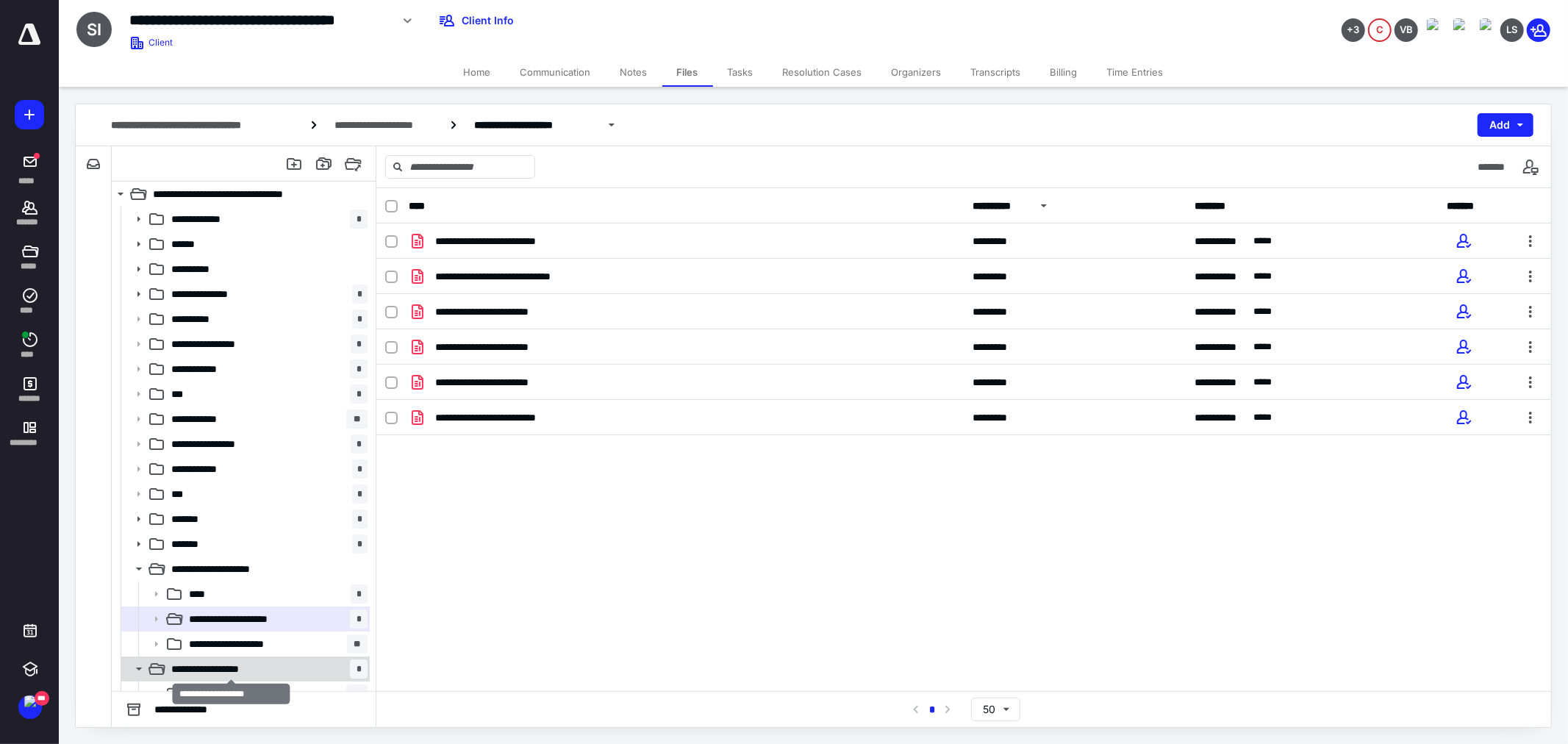 click on "**********" at bounding box center (231, 669) 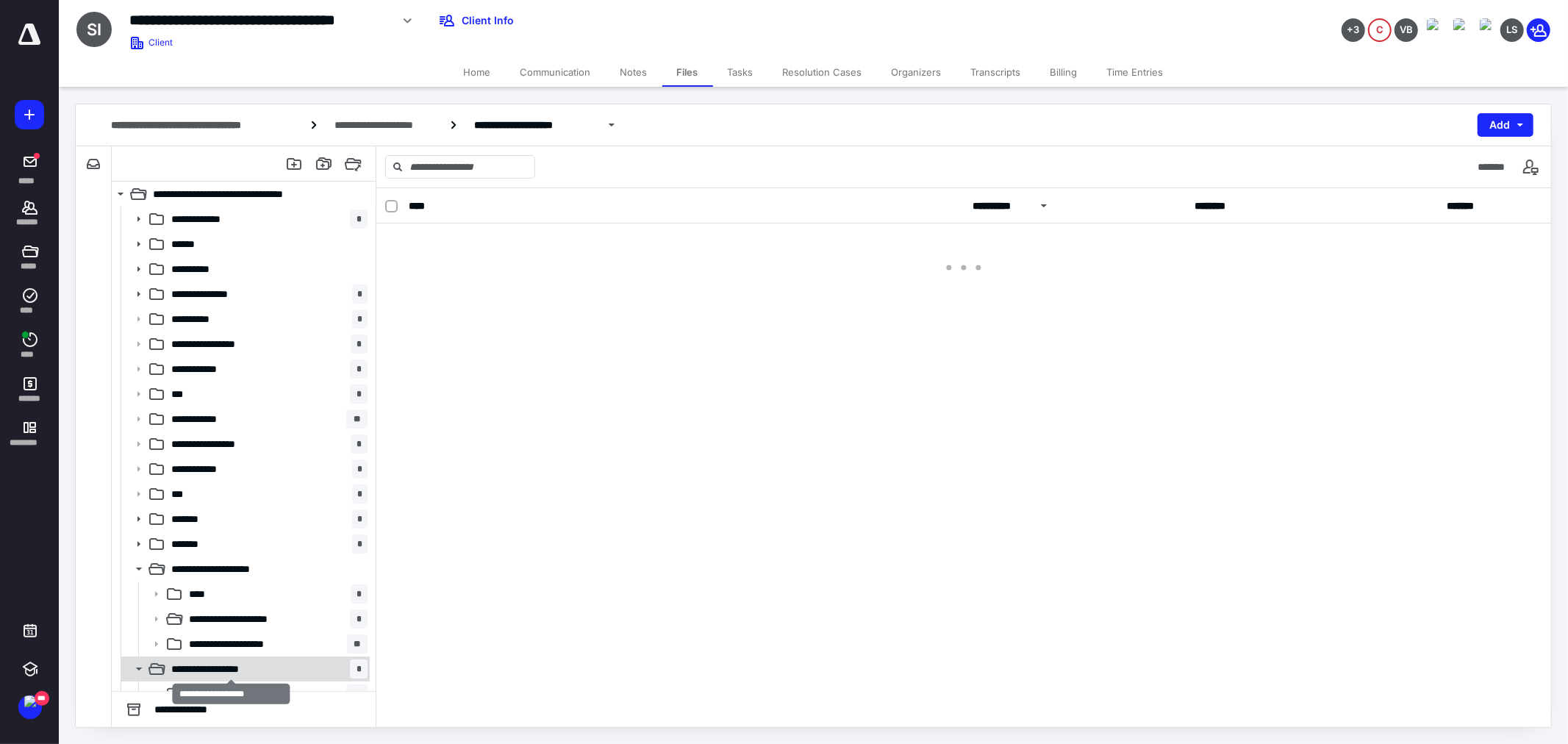 click on "**********" at bounding box center [231, 669] 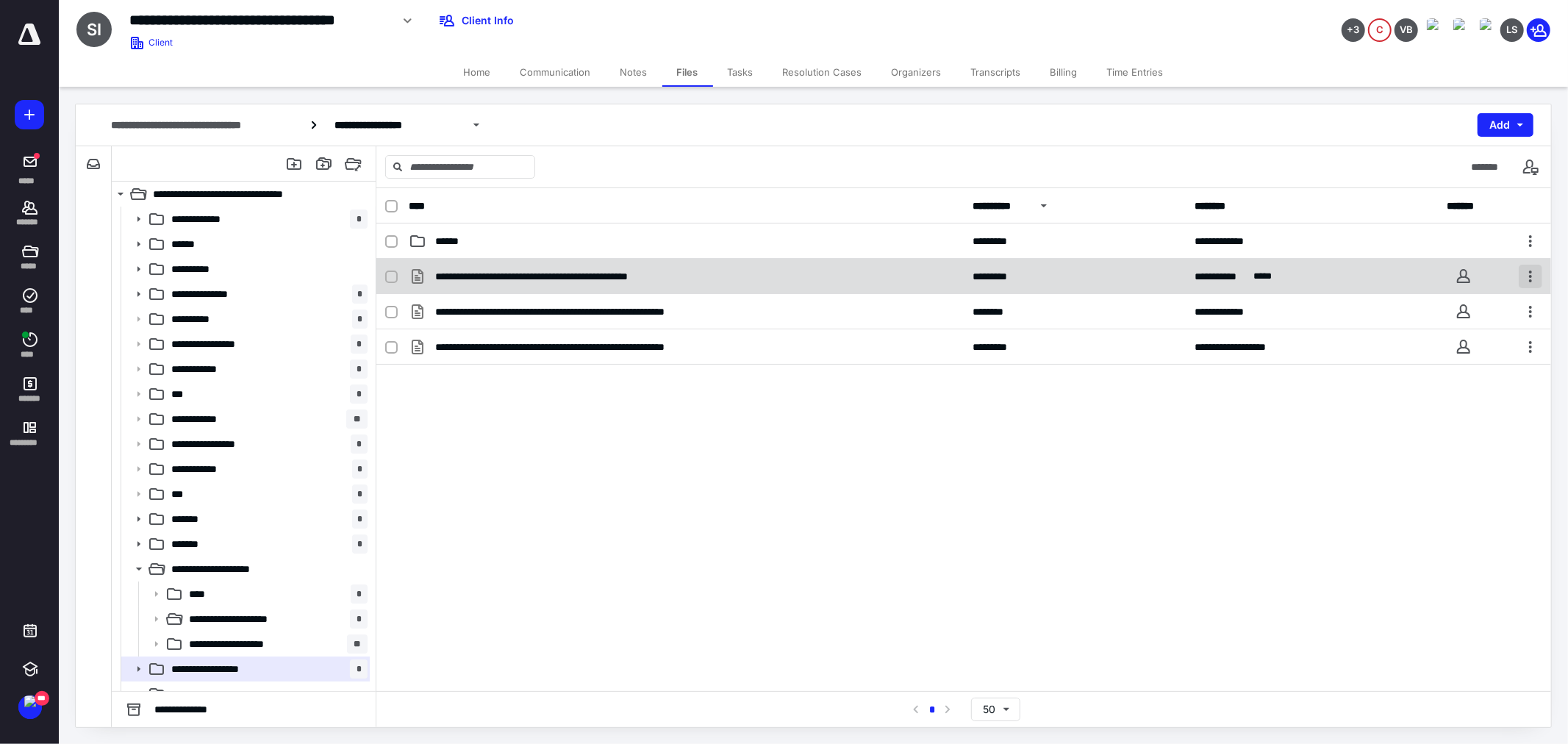 click at bounding box center (1531, 276) 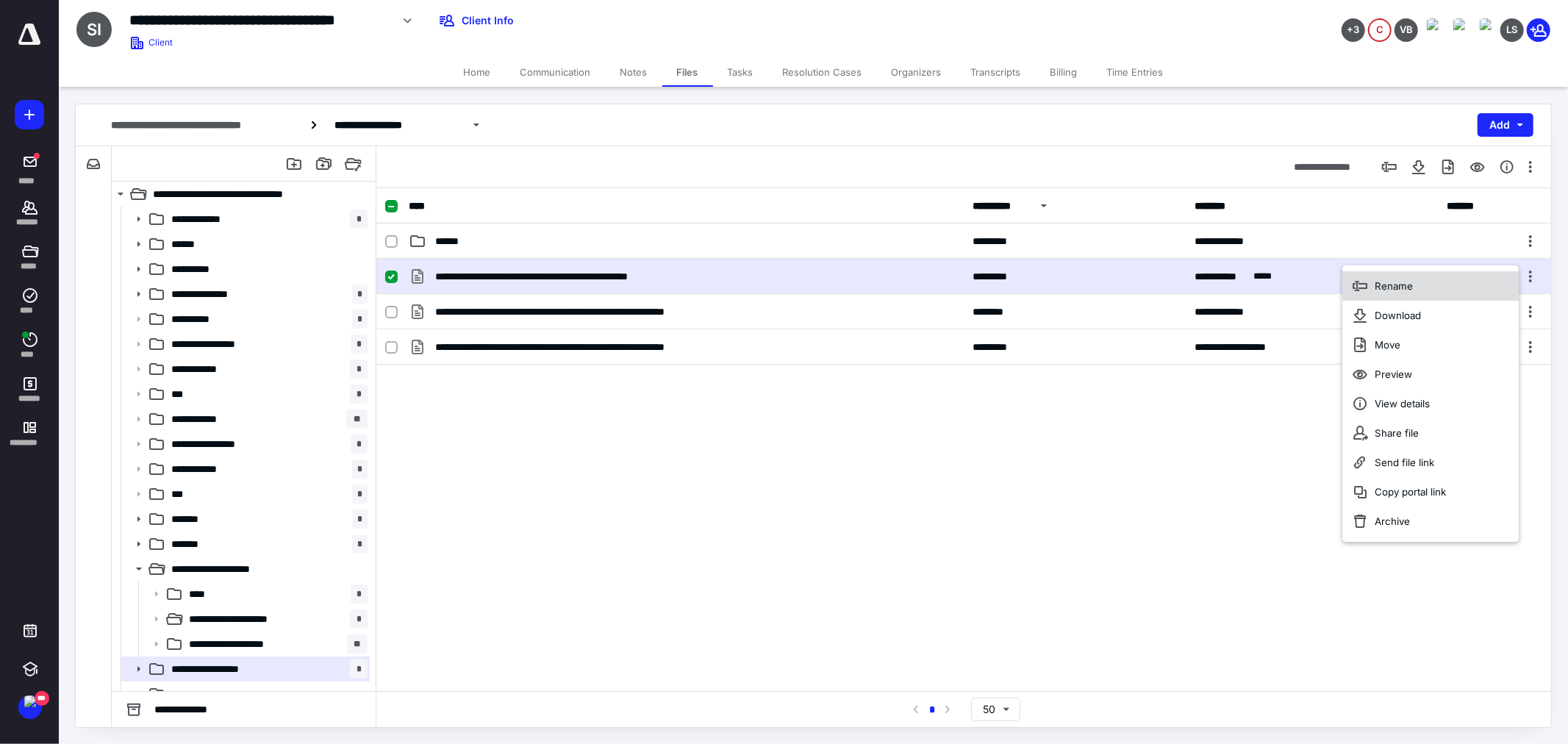 click on "Rename" at bounding box center [1395, 286] 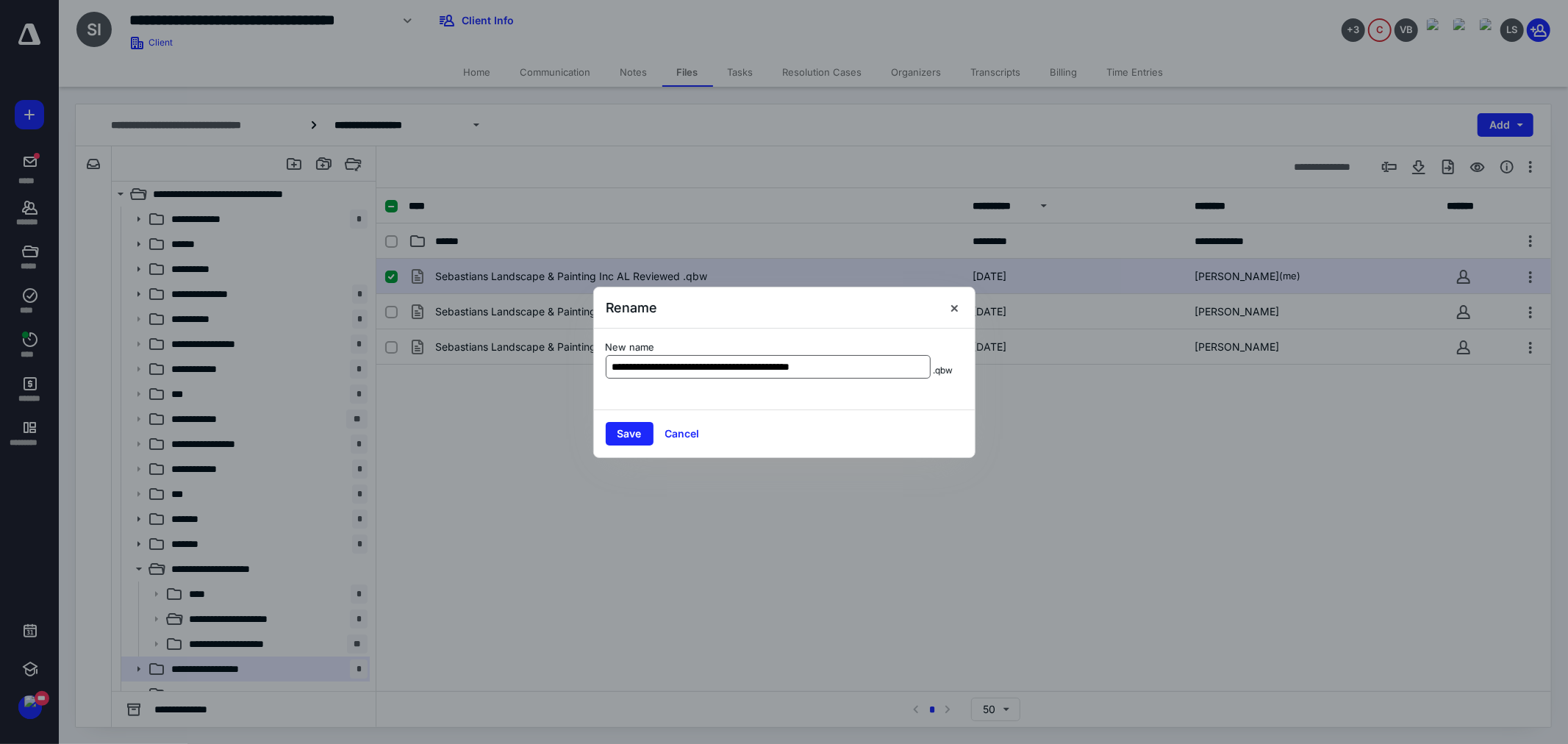 click on "**********" at bounding box center (768, 367) 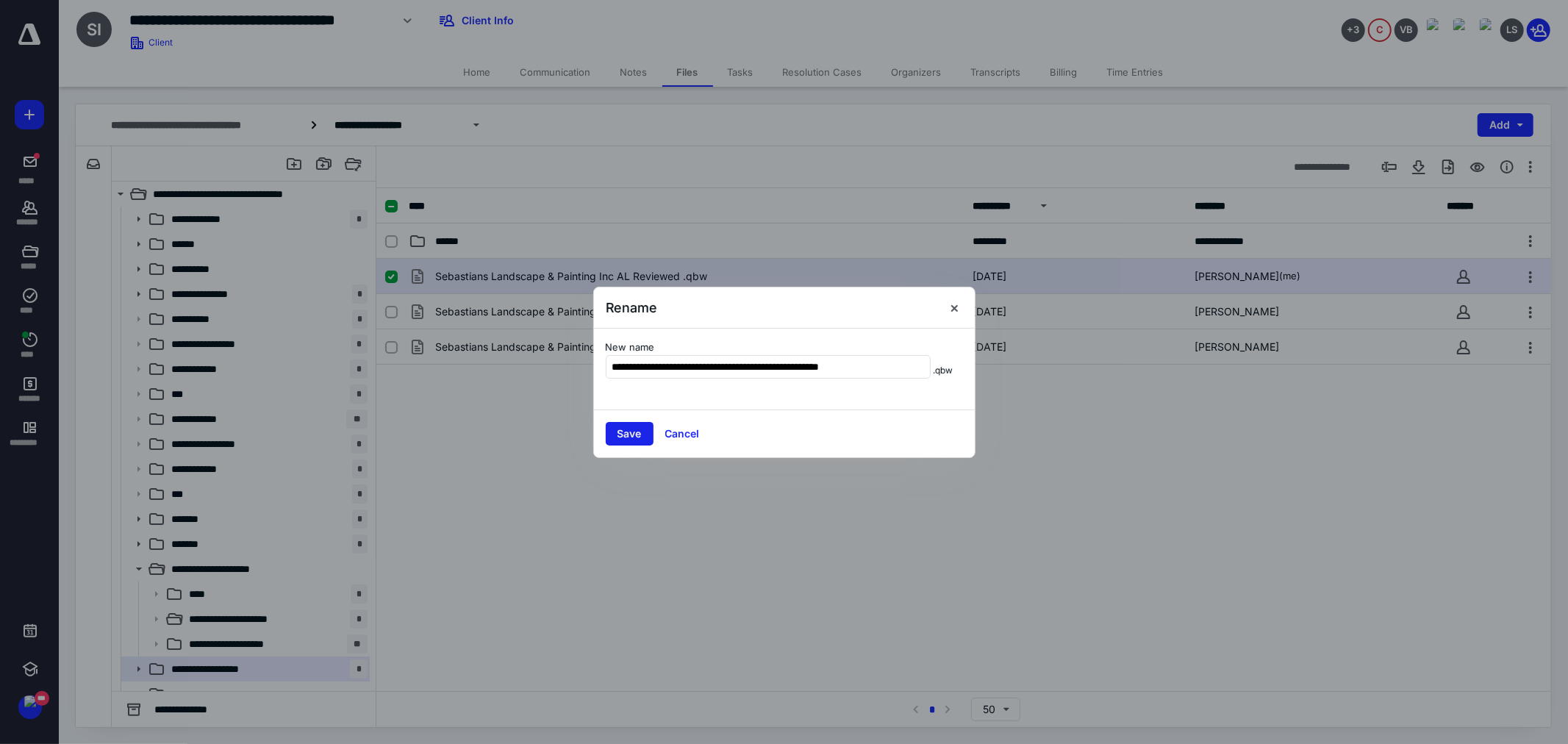 type on "**********" 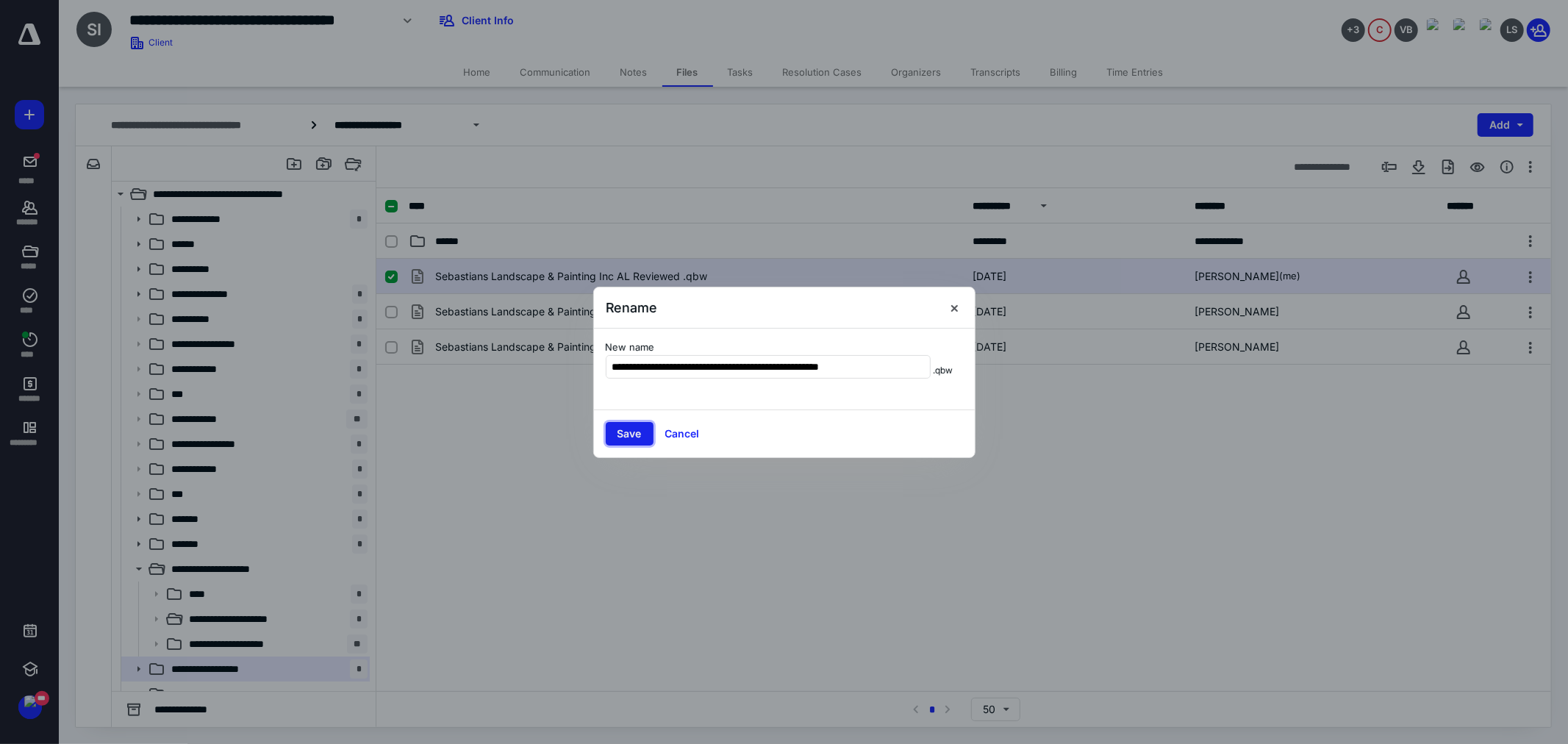 click on "Save" at bounding box center (629, 434) 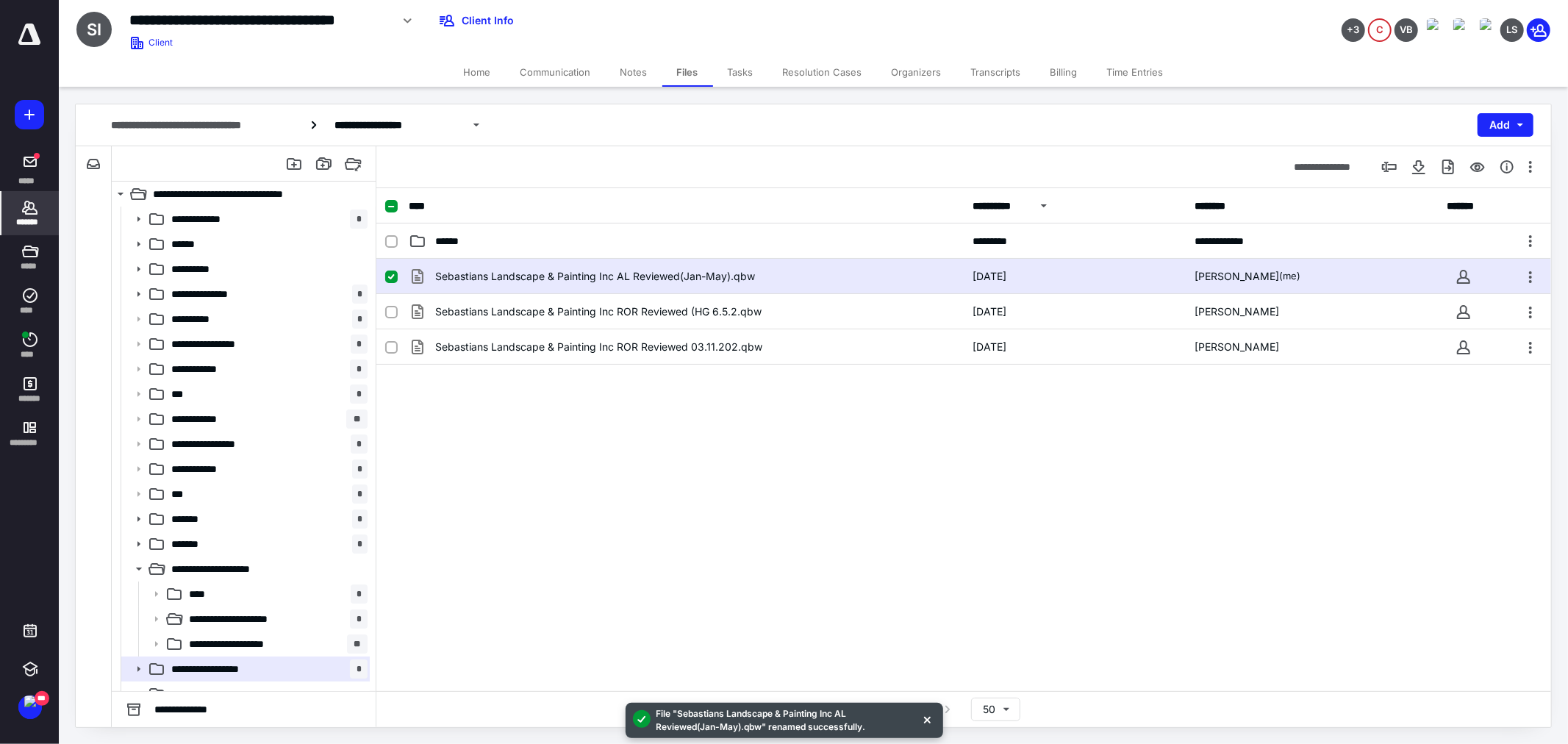 click on "*******" at bounding box center (30, 213) 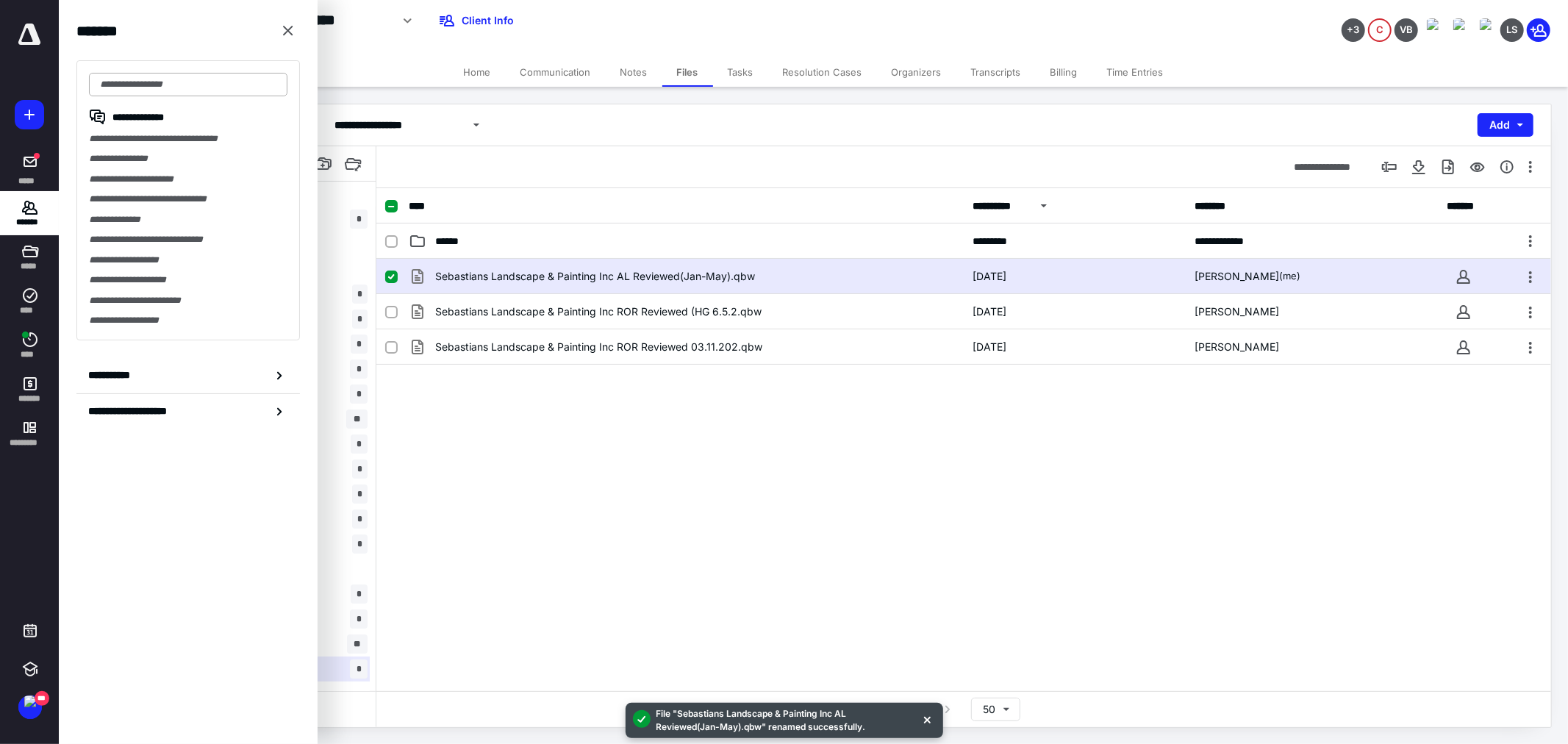 click at bounding box center [188, 85] 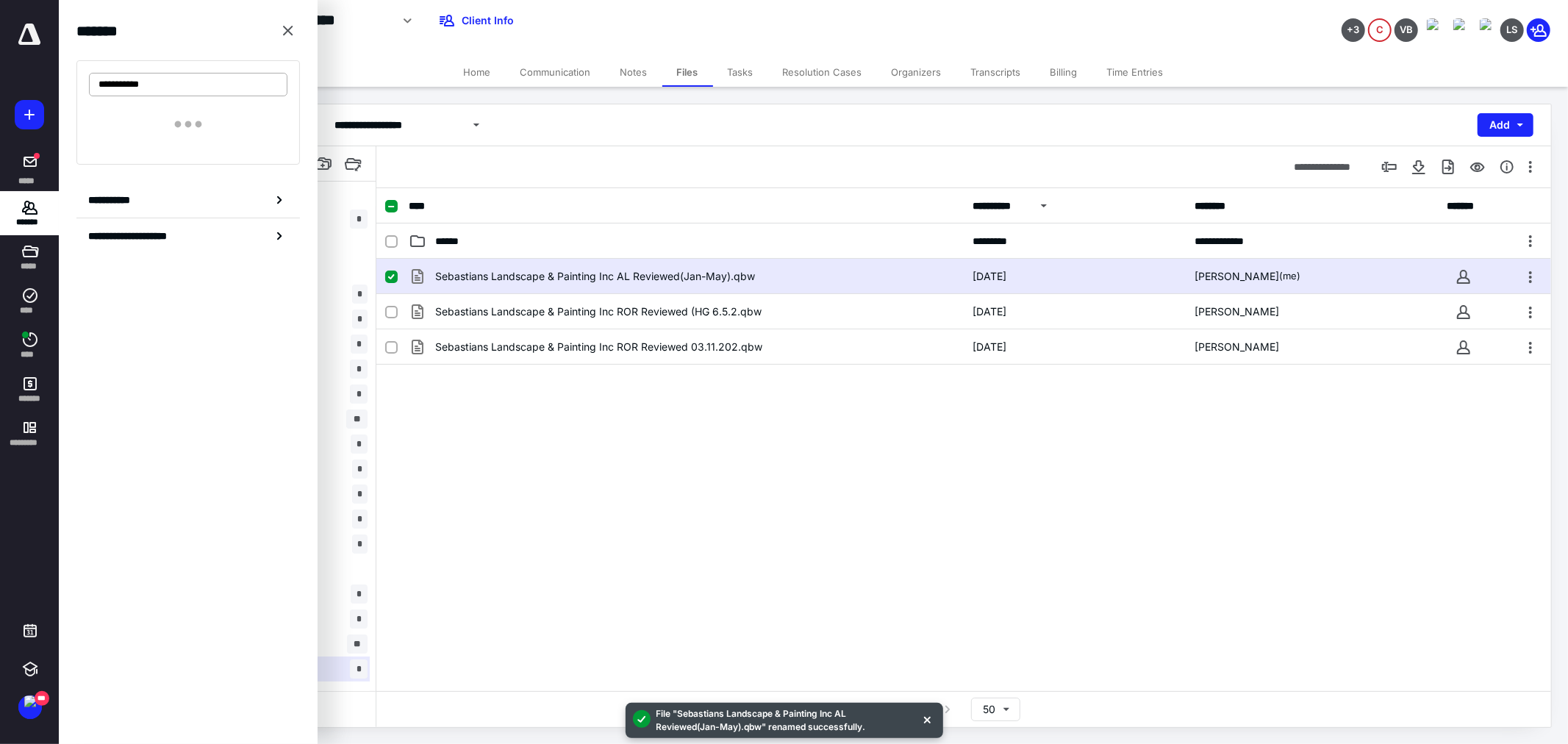 type on "**********" 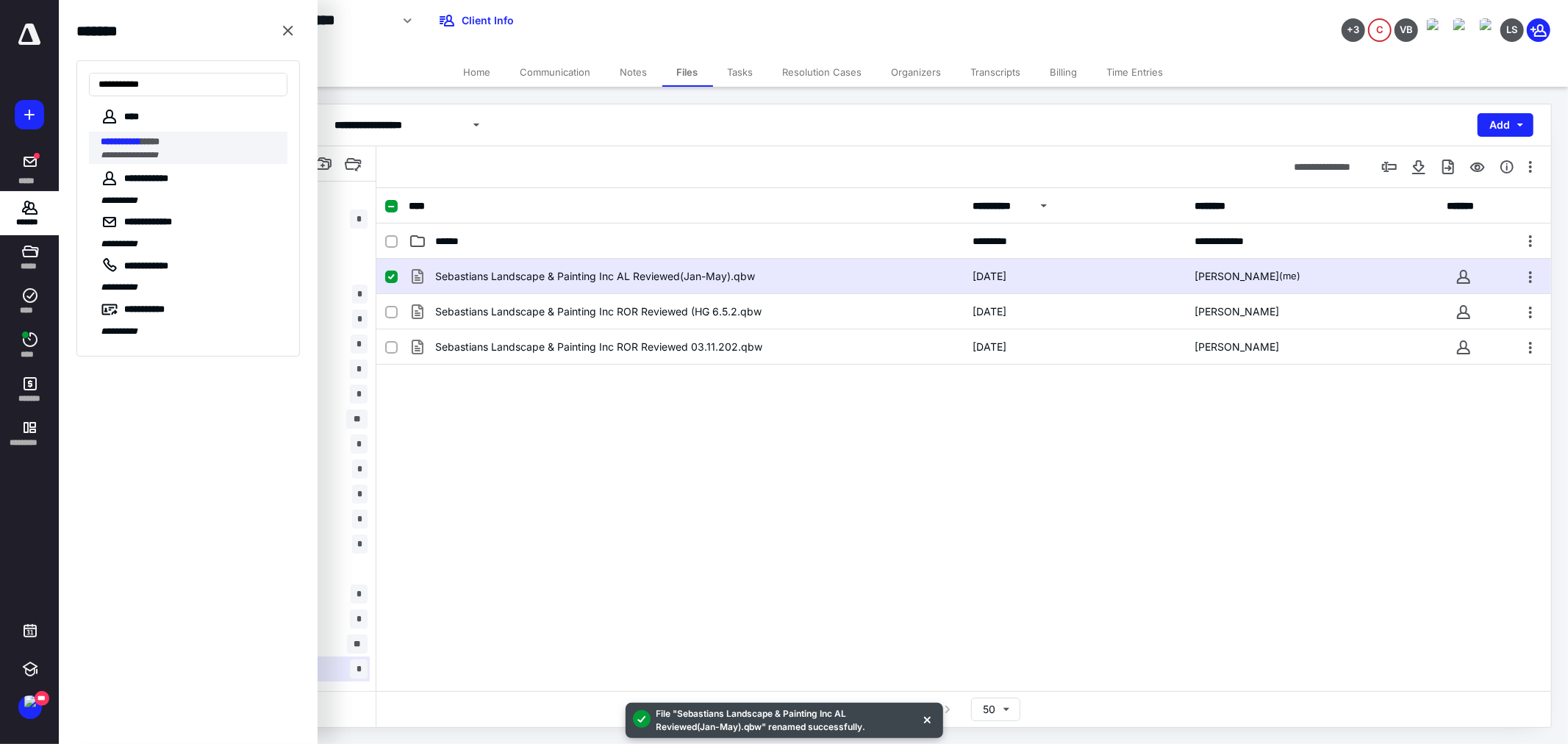click on "*****" at bounding box center (150, 141) 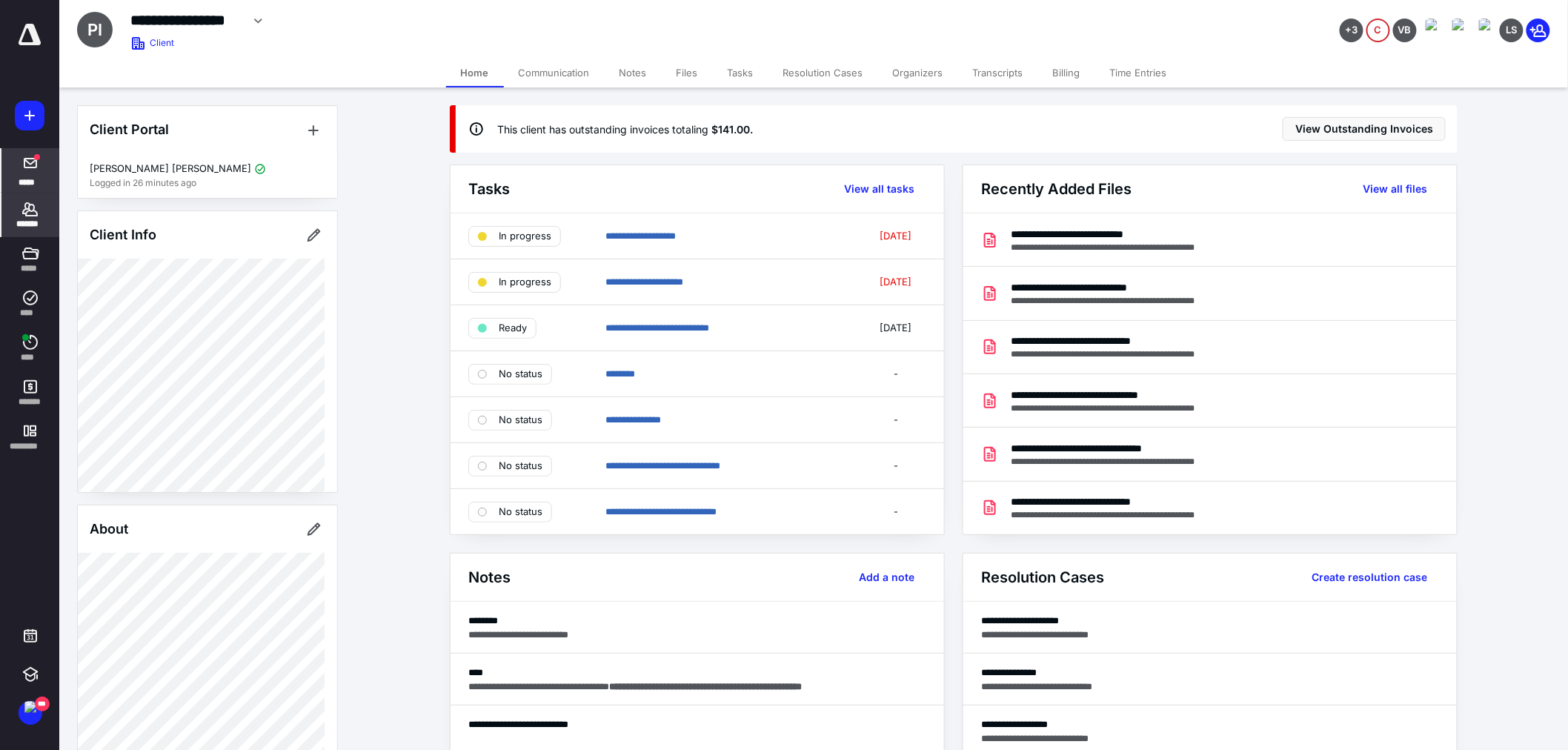 drag, startPoint x: 21, startPoint y: 206, endPoint x: 53, endPoint y: 165, distance: 52.009614 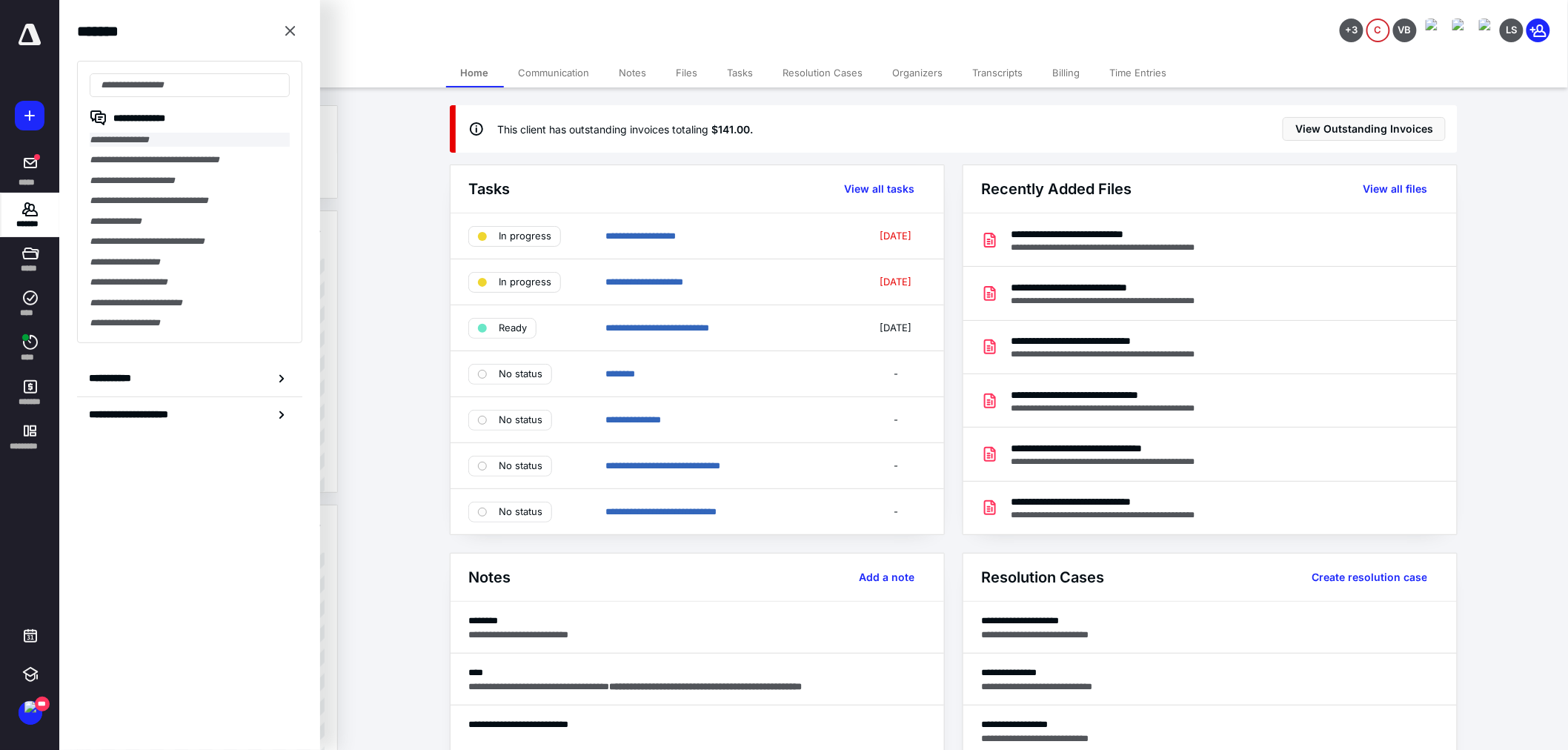 click on "**********" at bounding box center [190, 139] 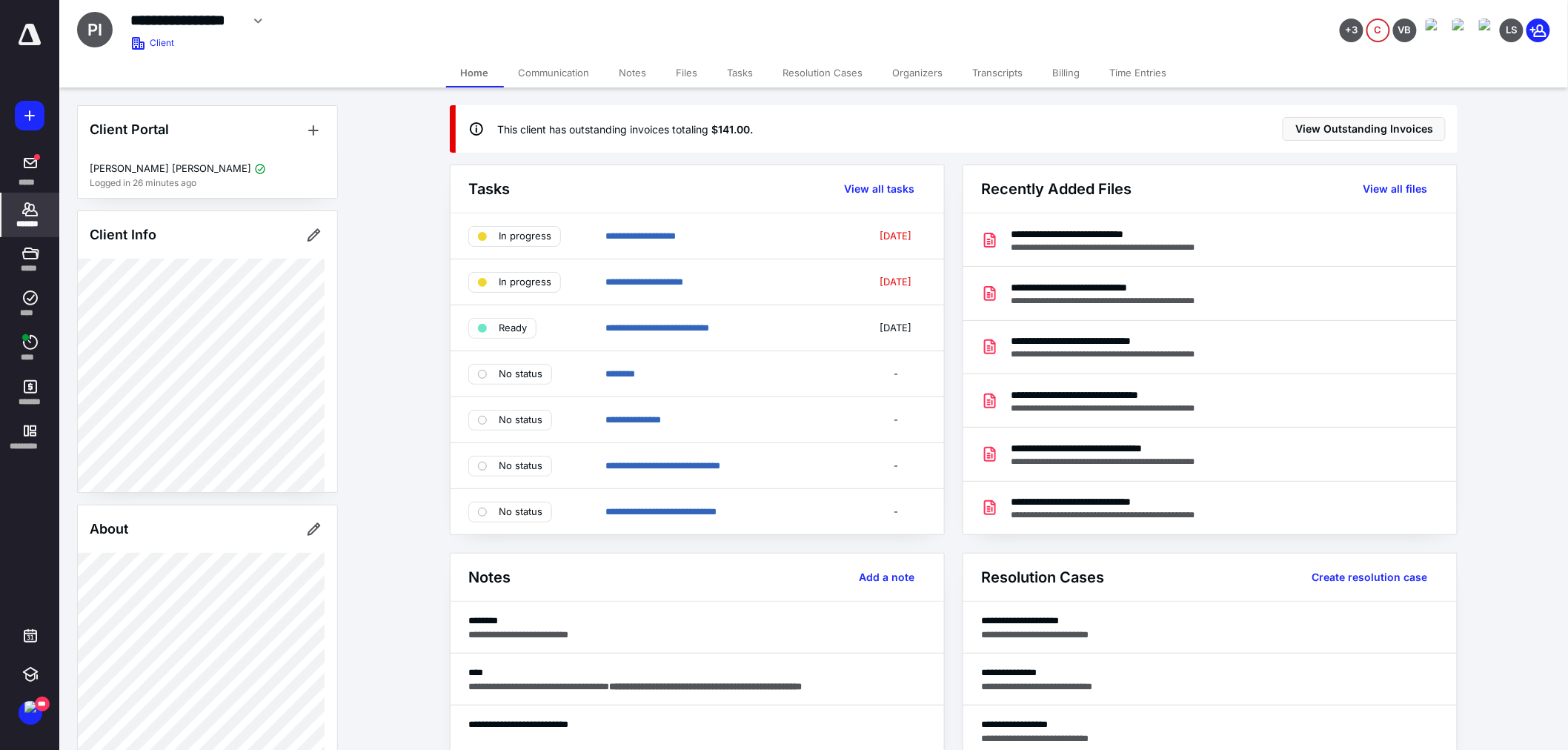 click on "Files" at bounding box center [687, 73] 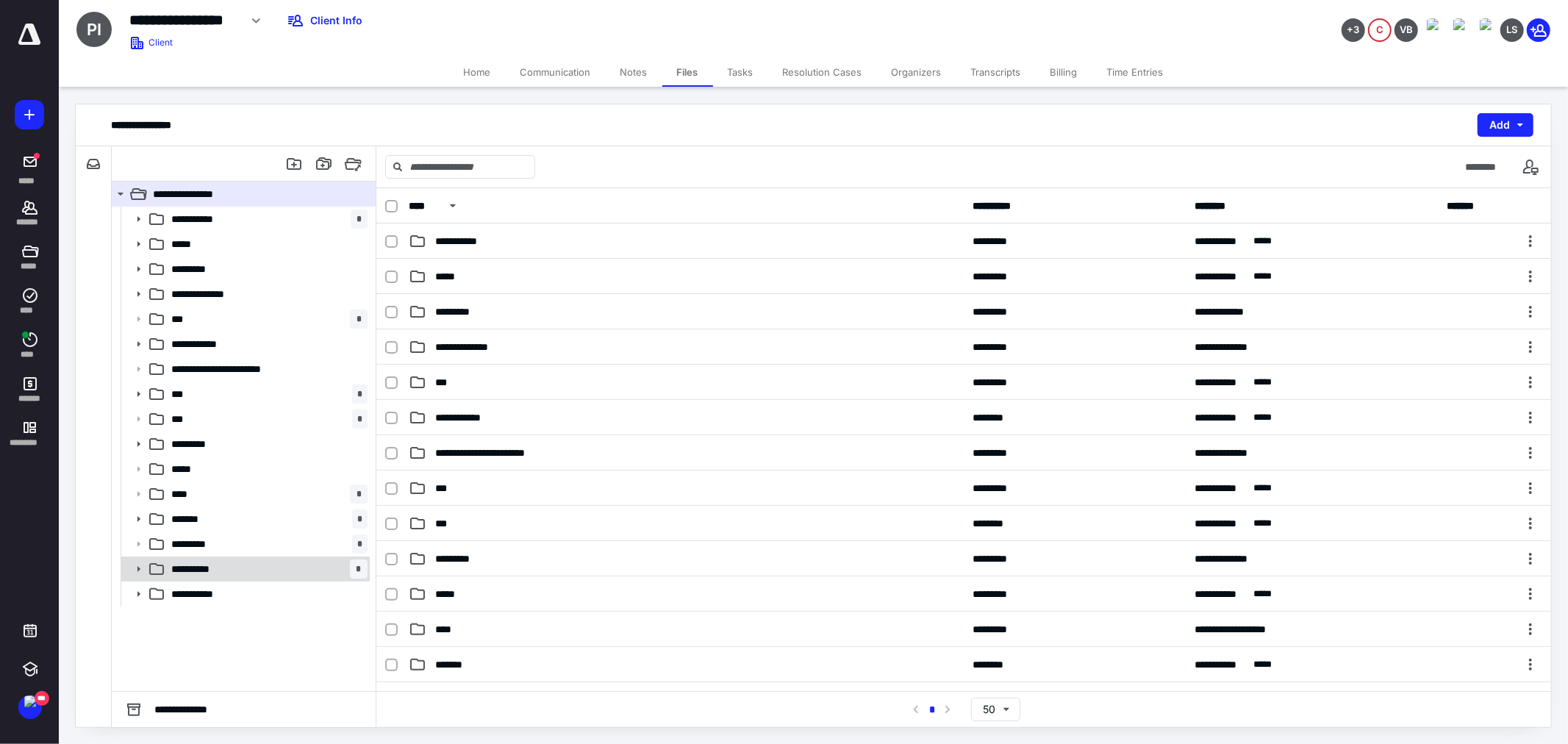 click on "**********" at bounding box center (200, 569) 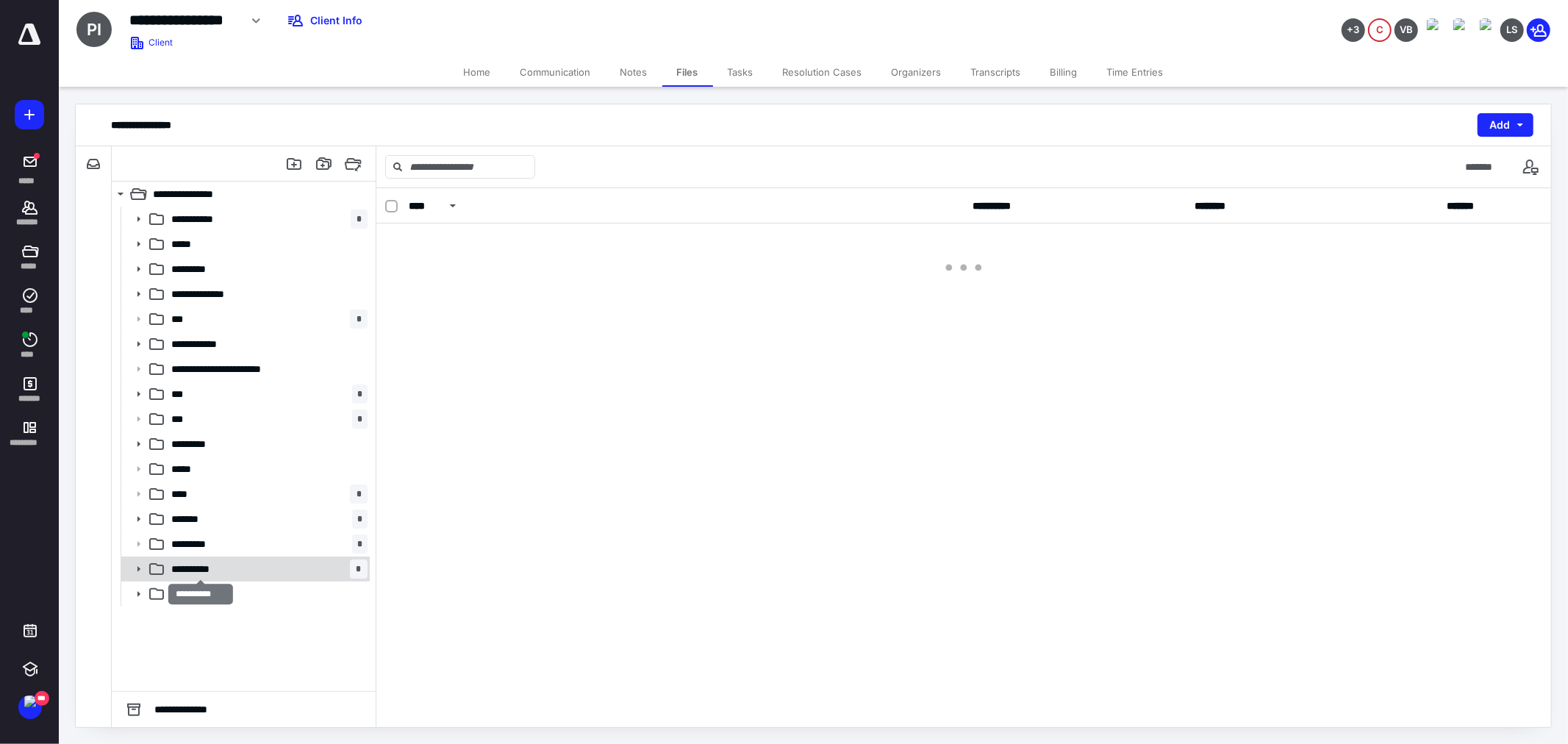 click on "**********" at bounding box center [200, 569] 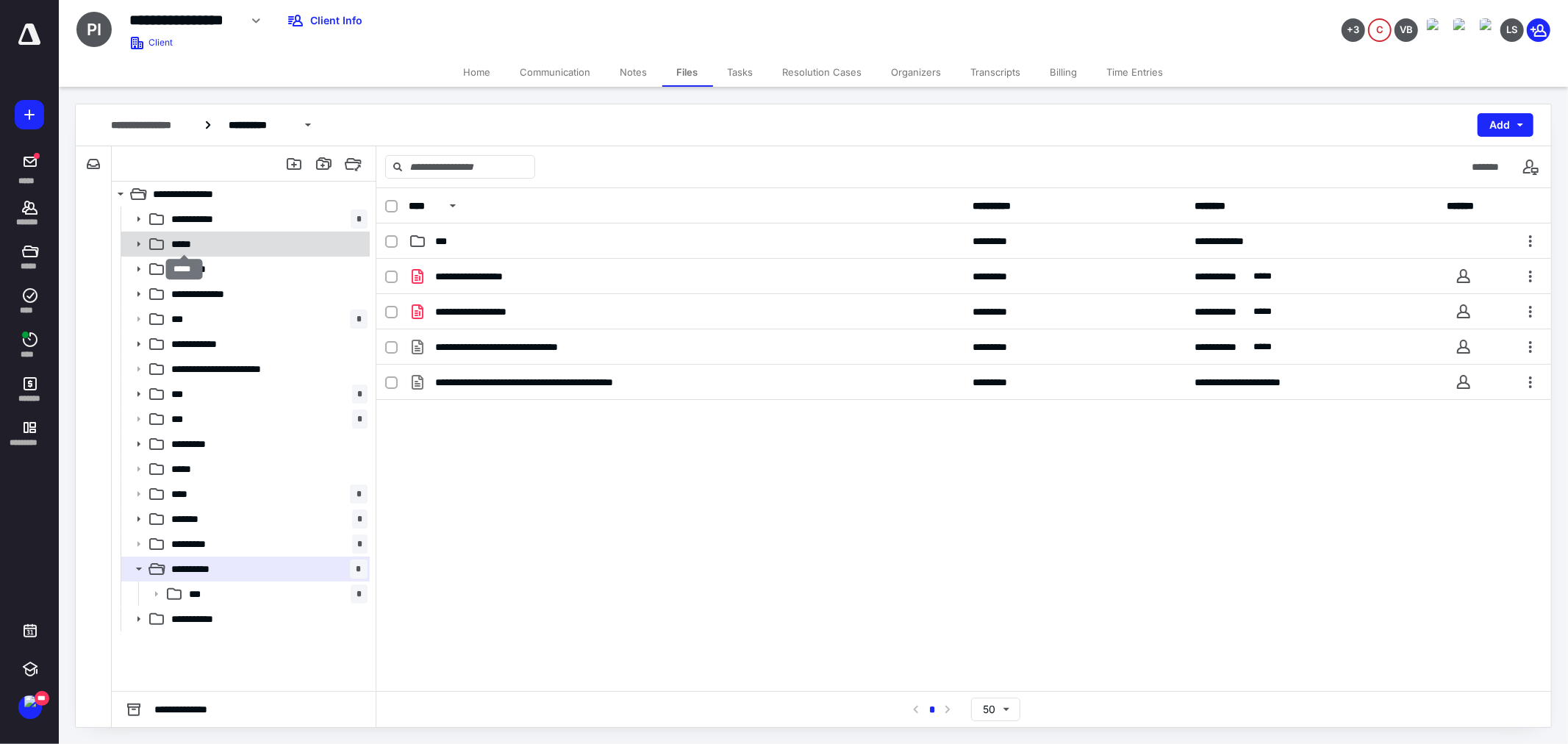 click on "*****" at bounding box center (184, 244) 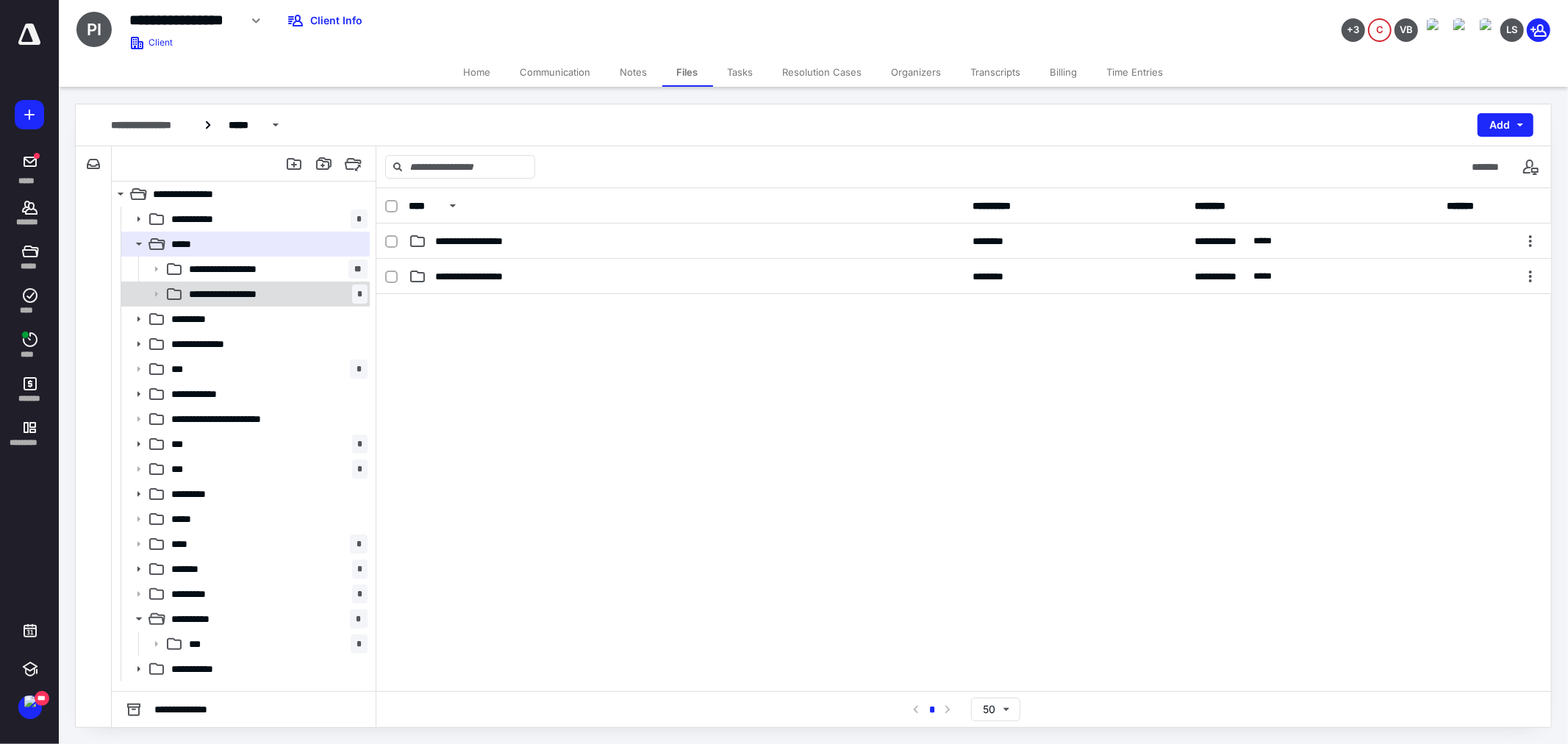 click on "**********" at bounding box center (235, 294) 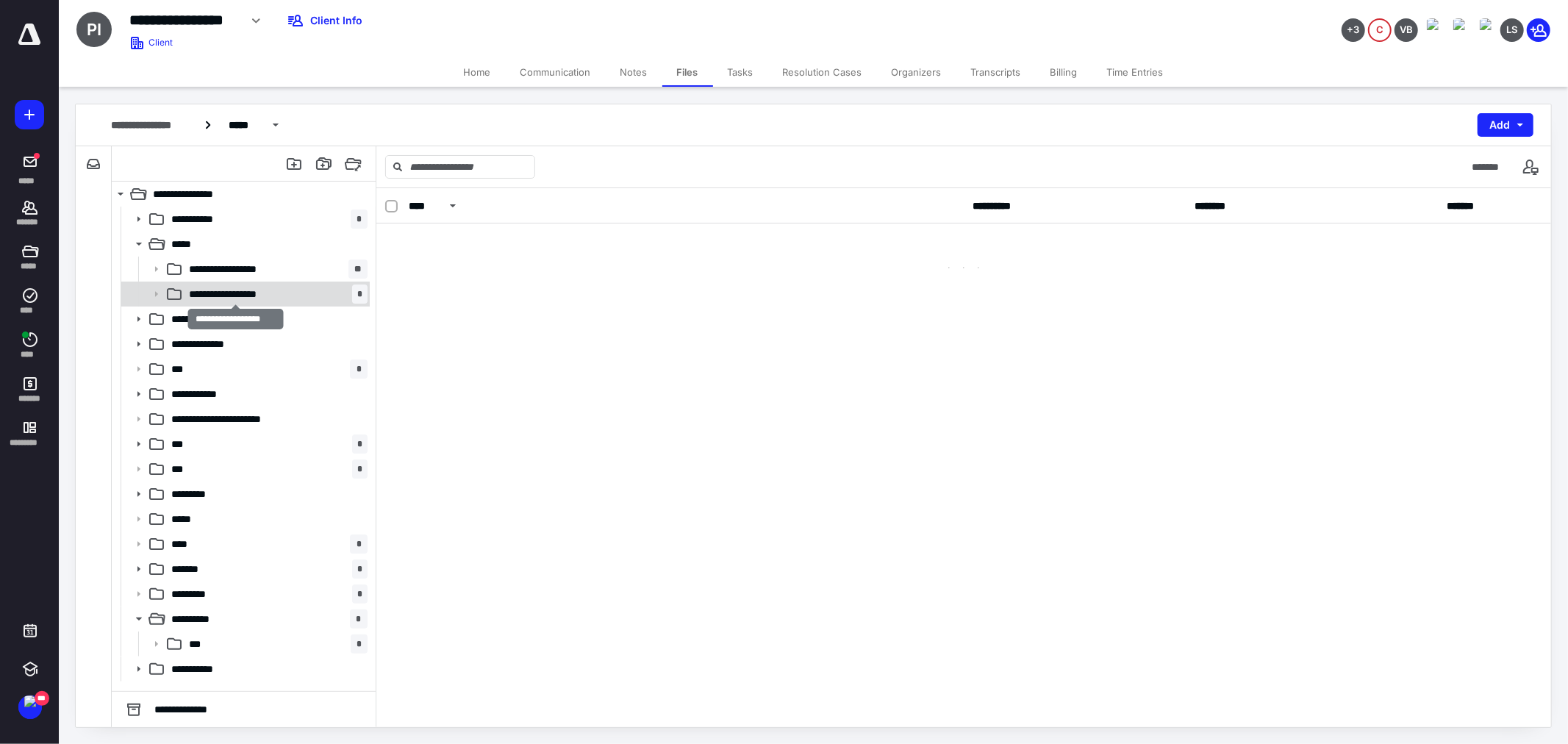 click on "**********" at bounding box center (235, 294) 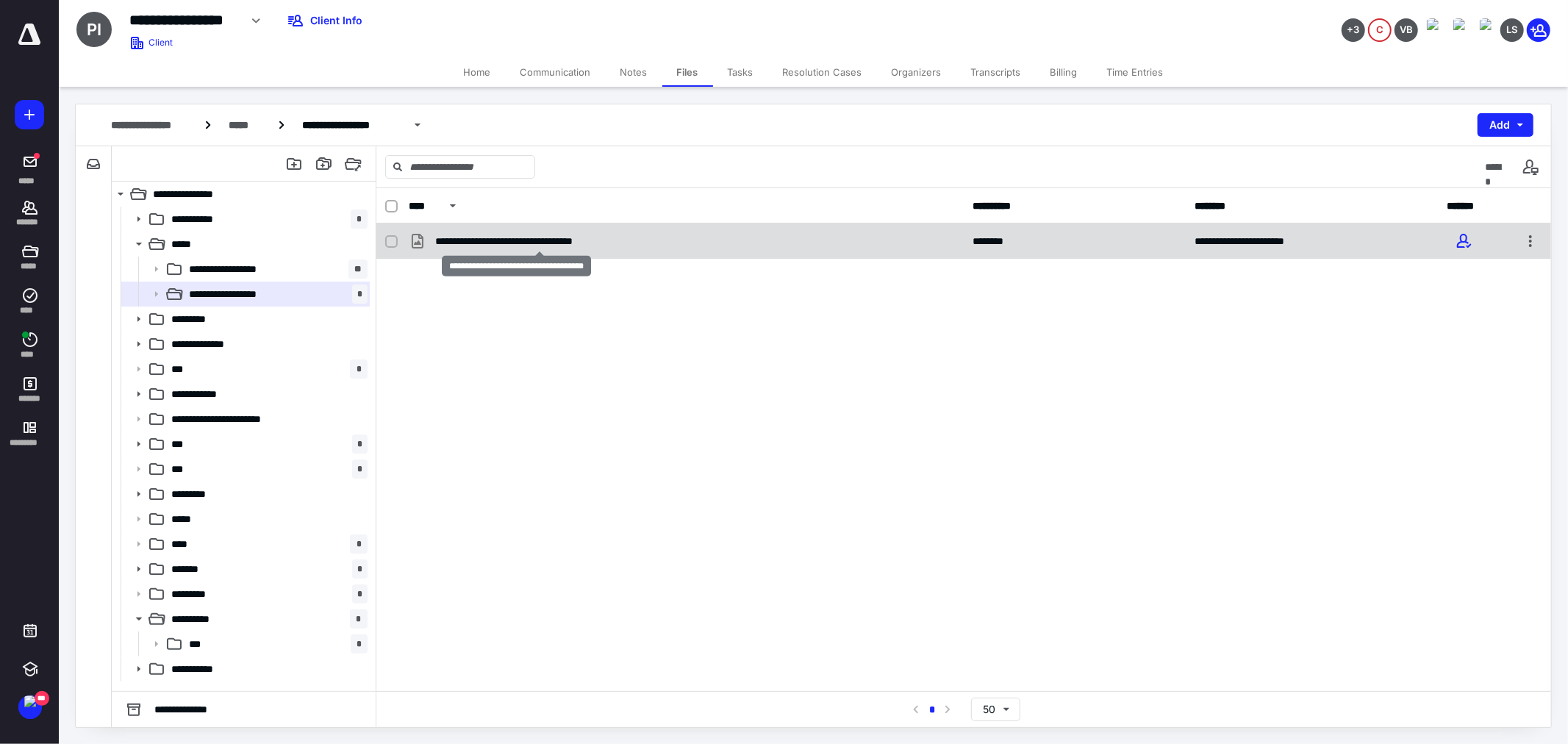 click on "**********" at bounding box center [539, 241] 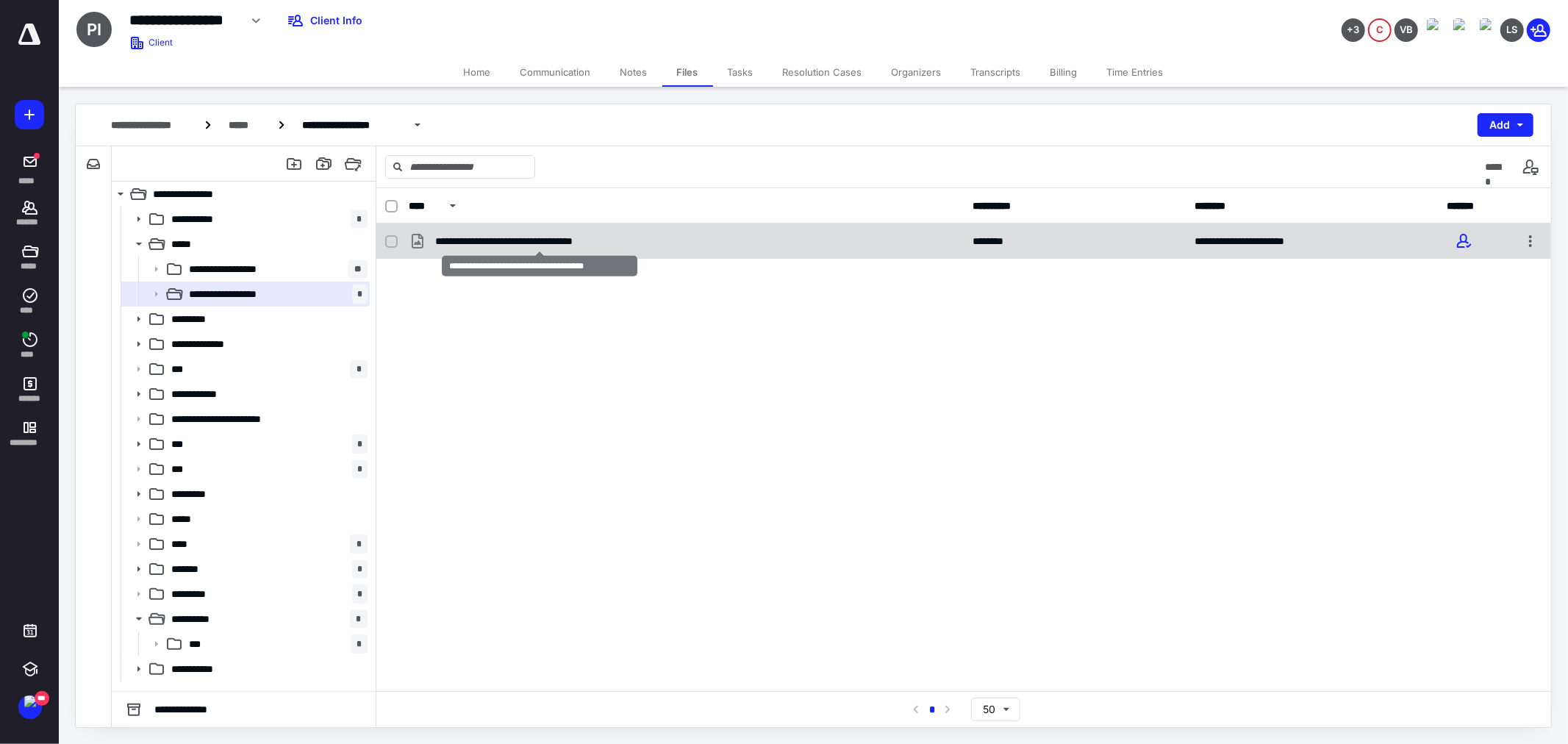 click on "**********" at bounding box center [539, 241] 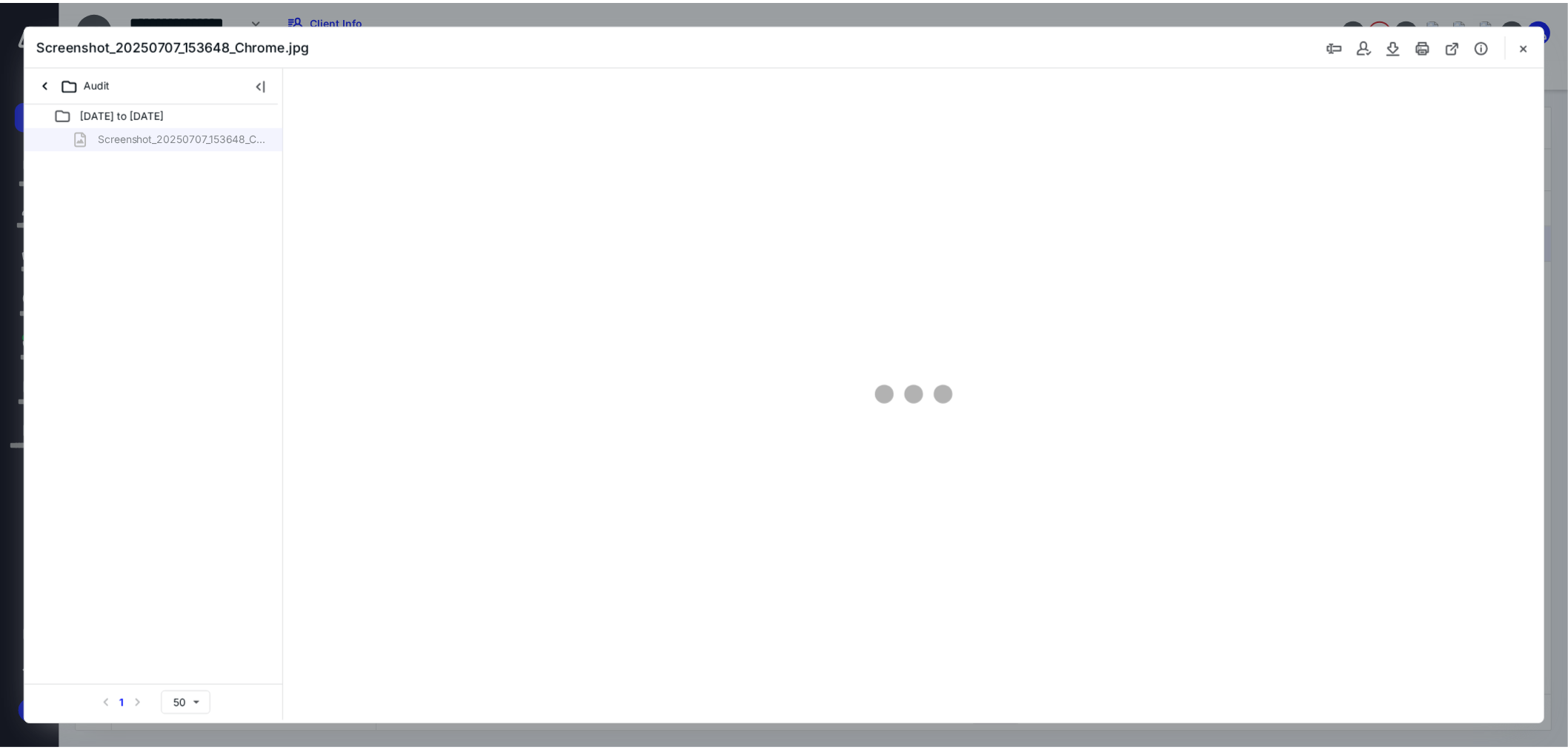 scroll, scrollTop: 0, scrollLeft: 0, axis: both 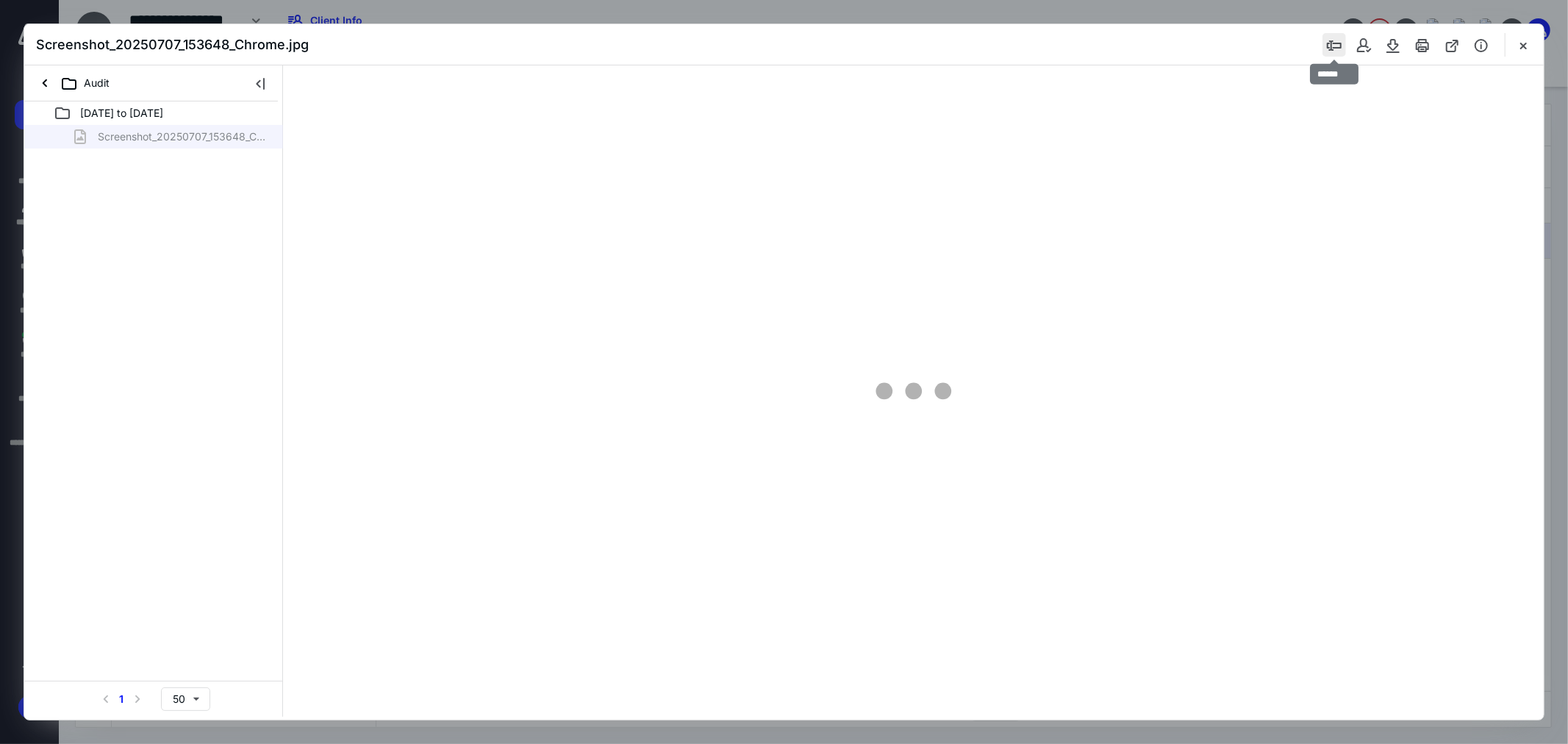 type on "107" 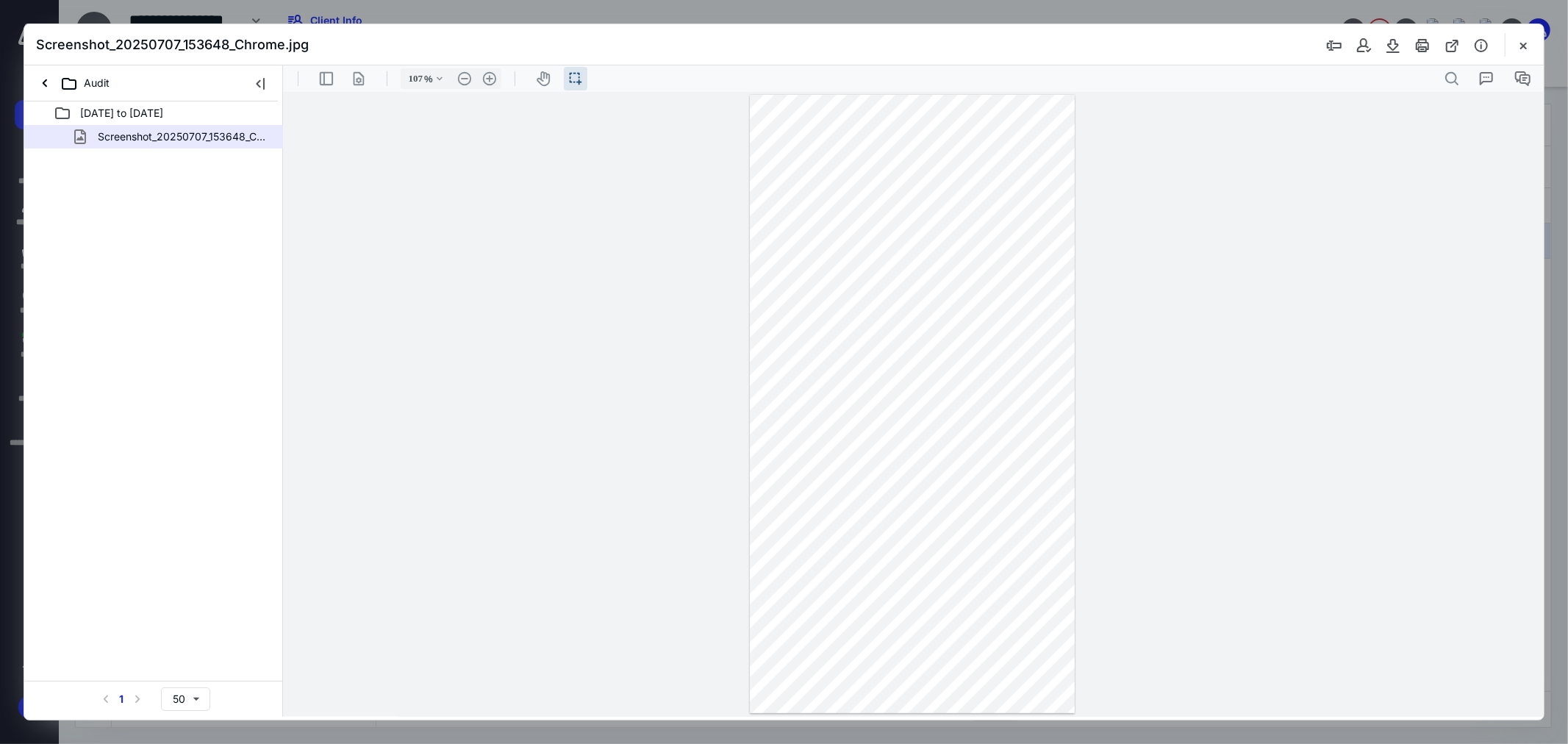 click at bounding box center (1523, 45) 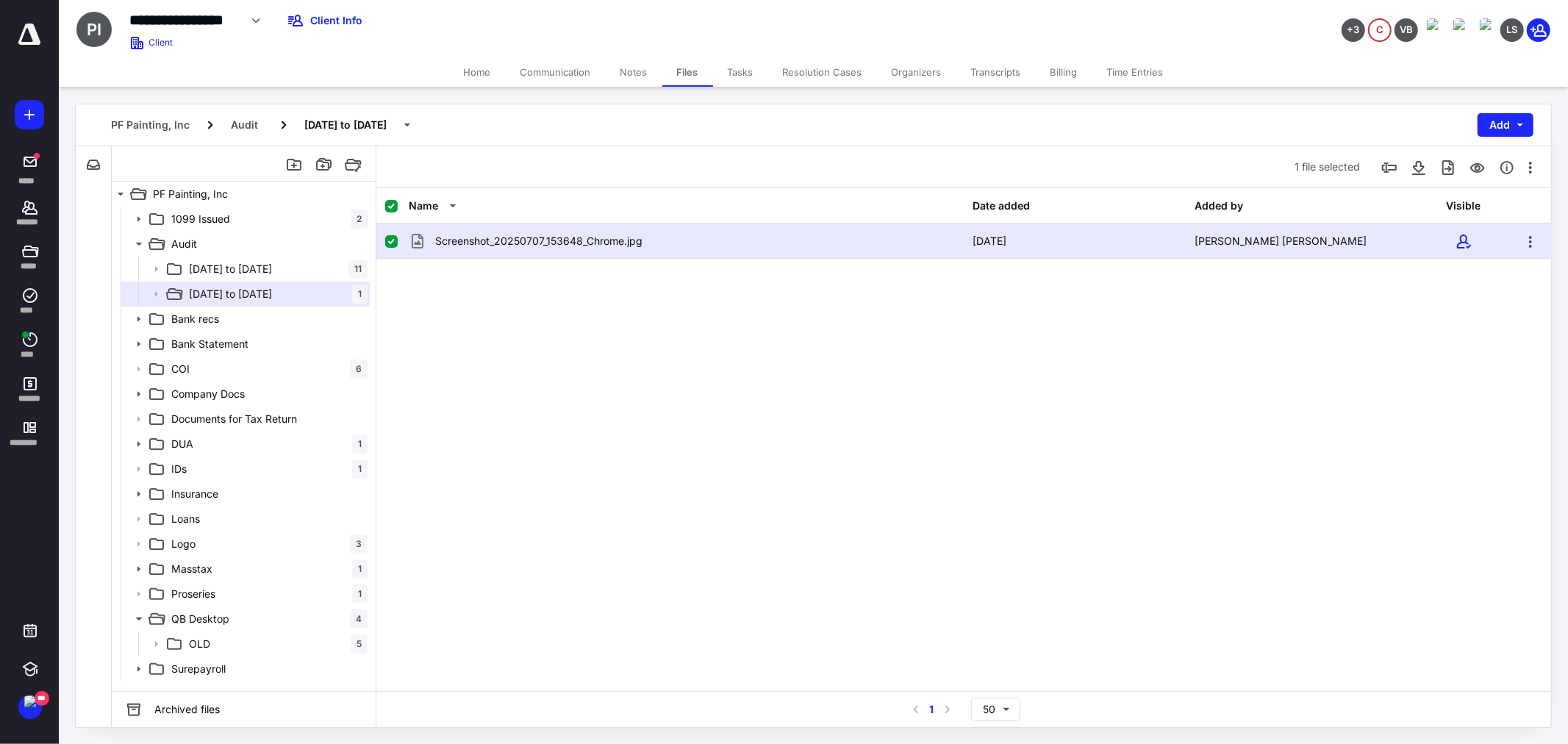 click on "Home" at bounding box center (477, 72) 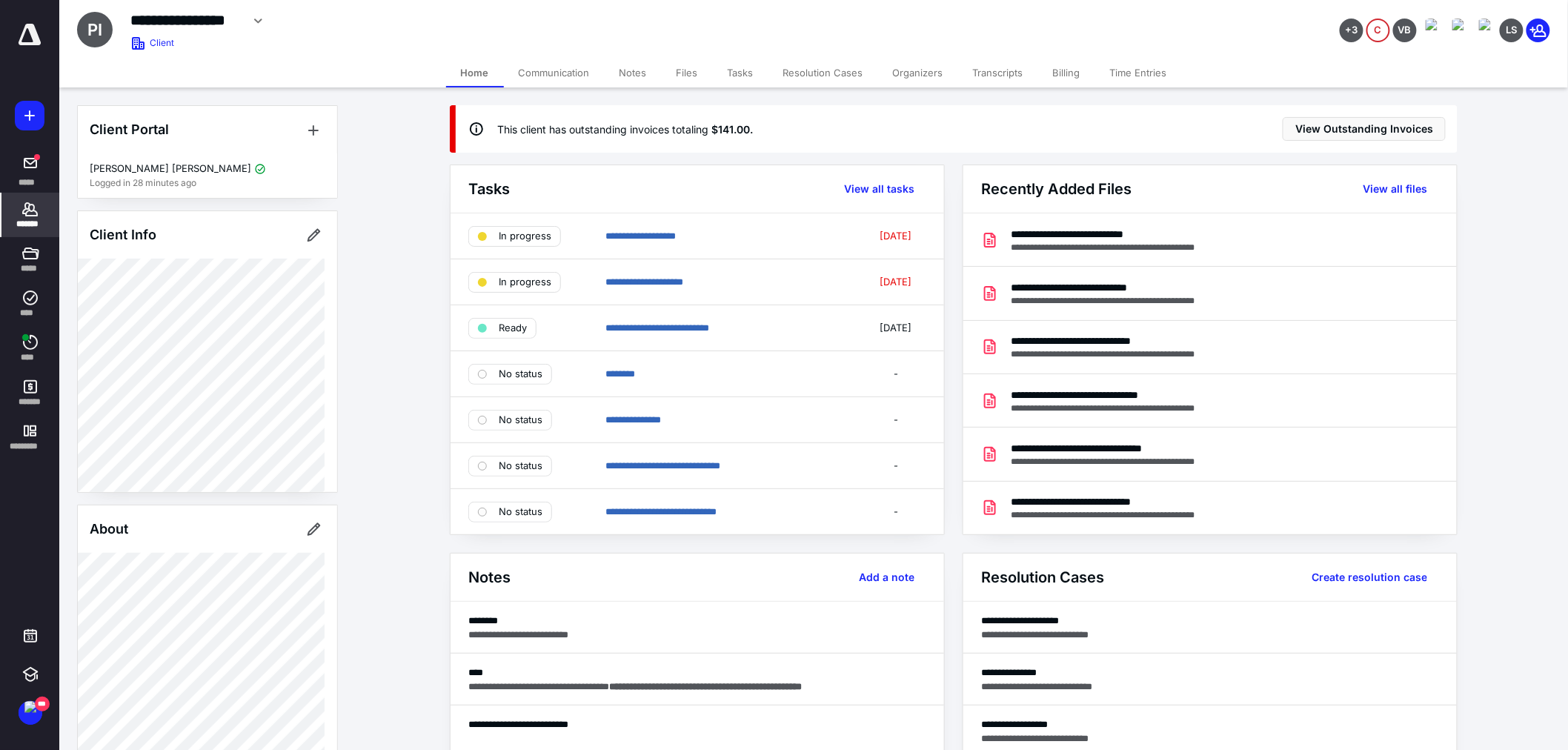 click on "Files" at bounding box center [687, 73] 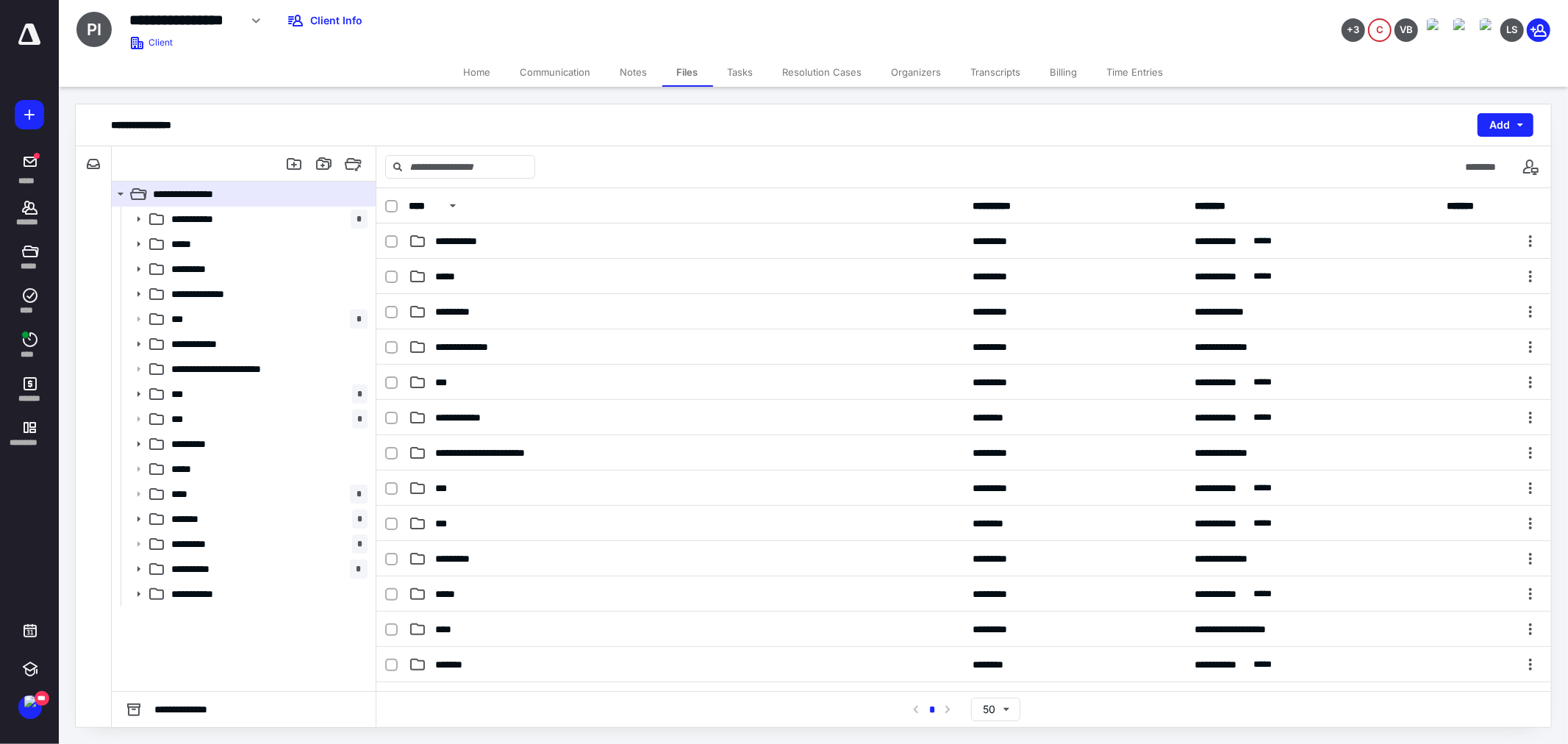 click on "Home" at bounding box center (477, 72) 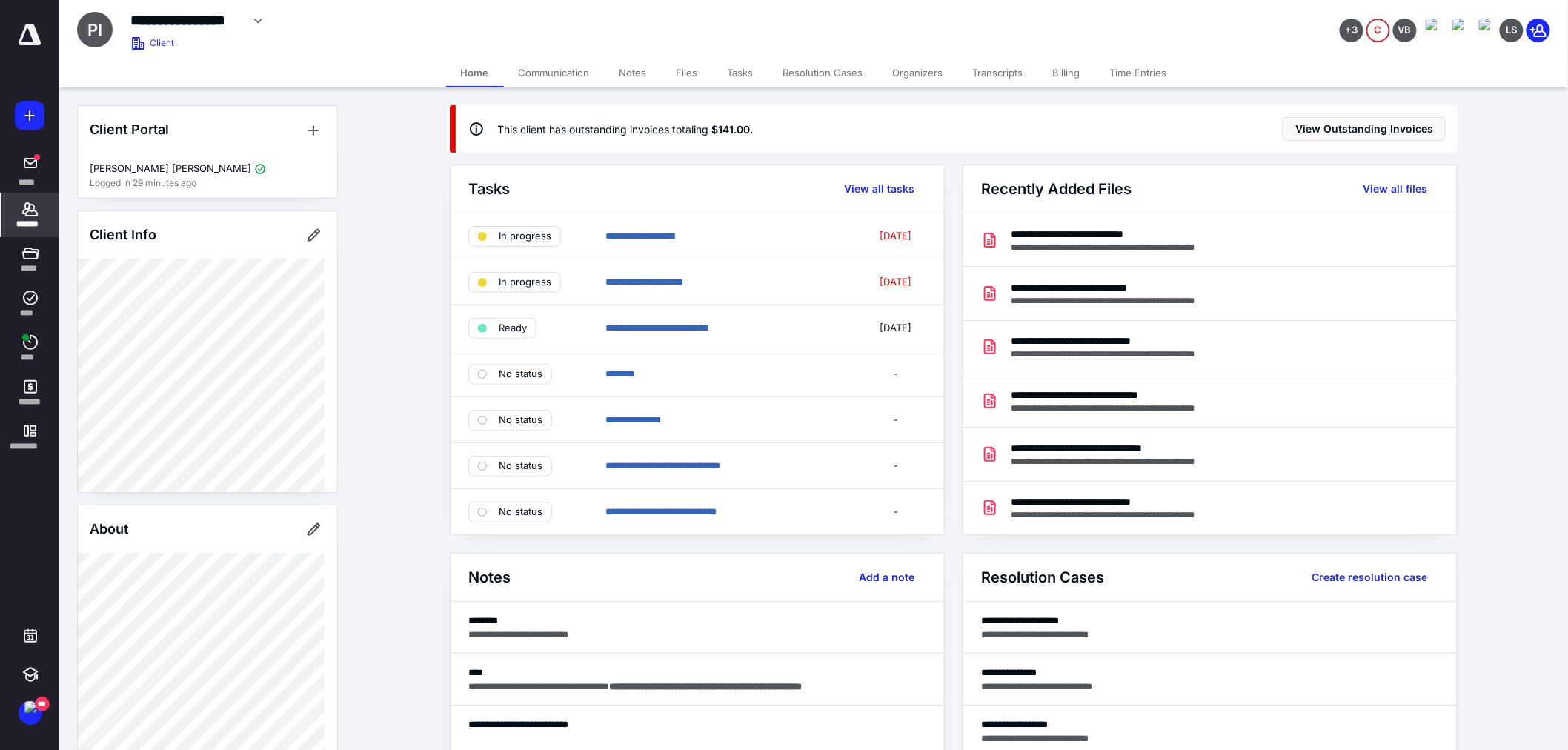 click on "Files" at bounding box center (687, 73) 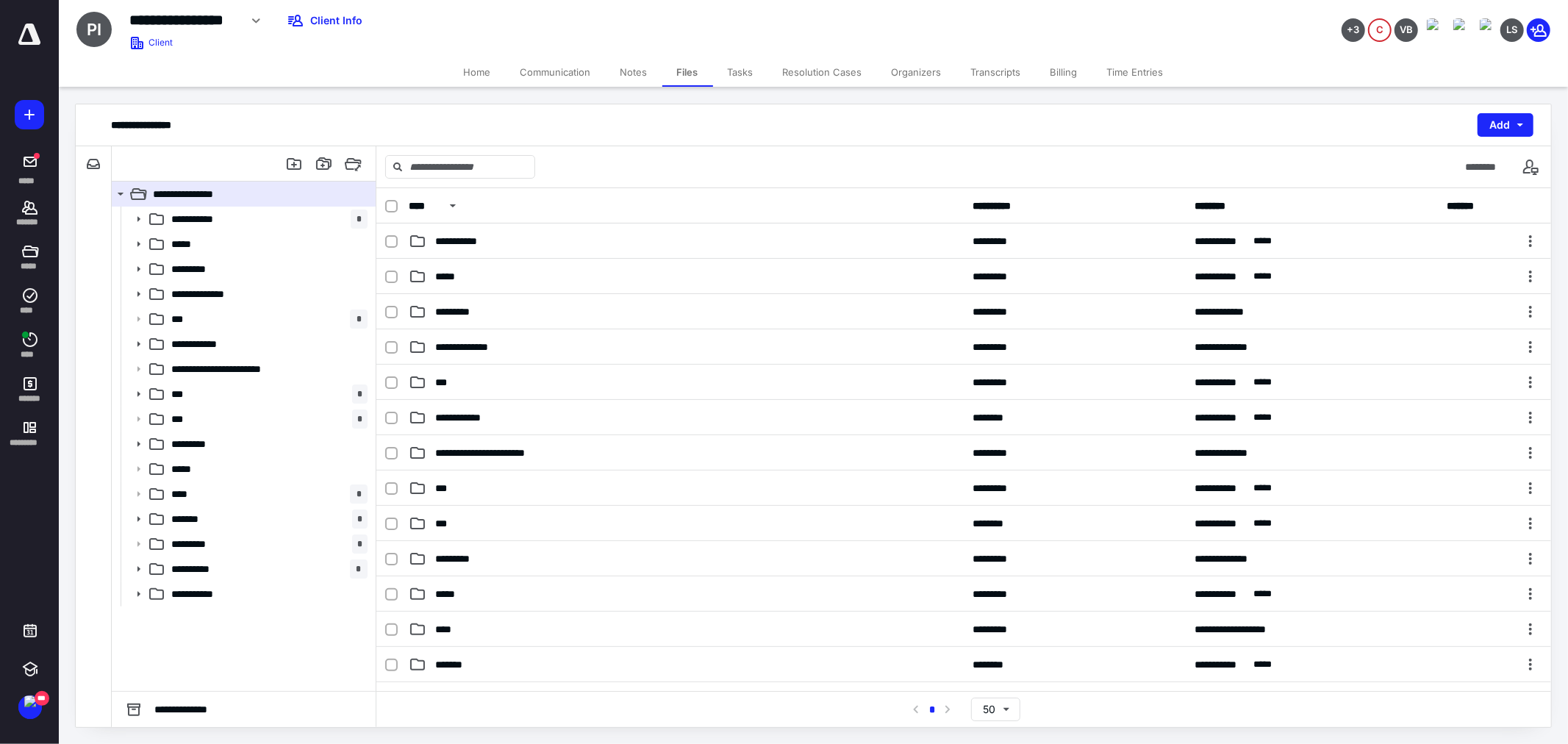 click on "Notes" at bounding box center (634, 72) 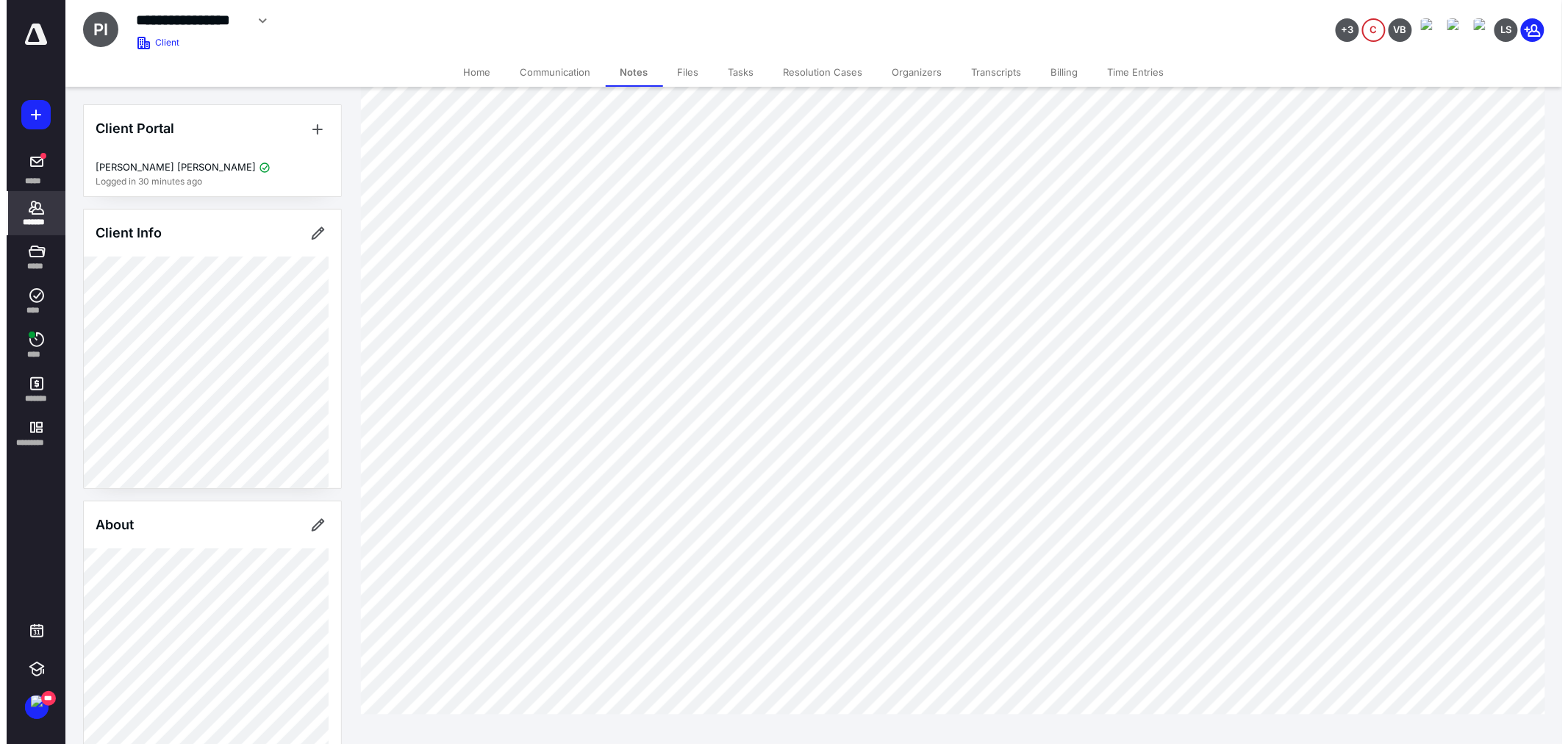 scroll, scrollTop: 0, scrollLeft: 0, axis: both 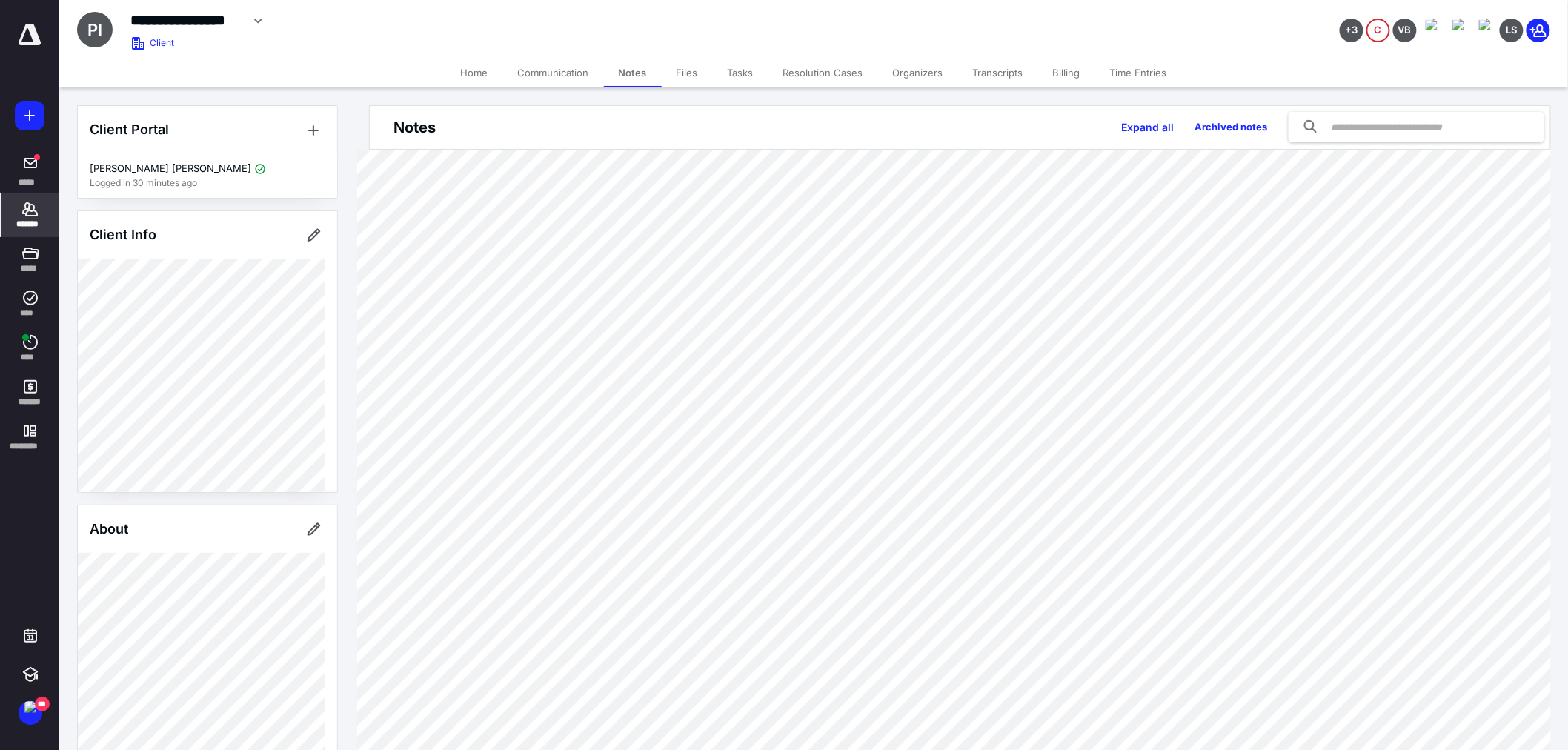click on "Files" at bounding box center [687, 73] 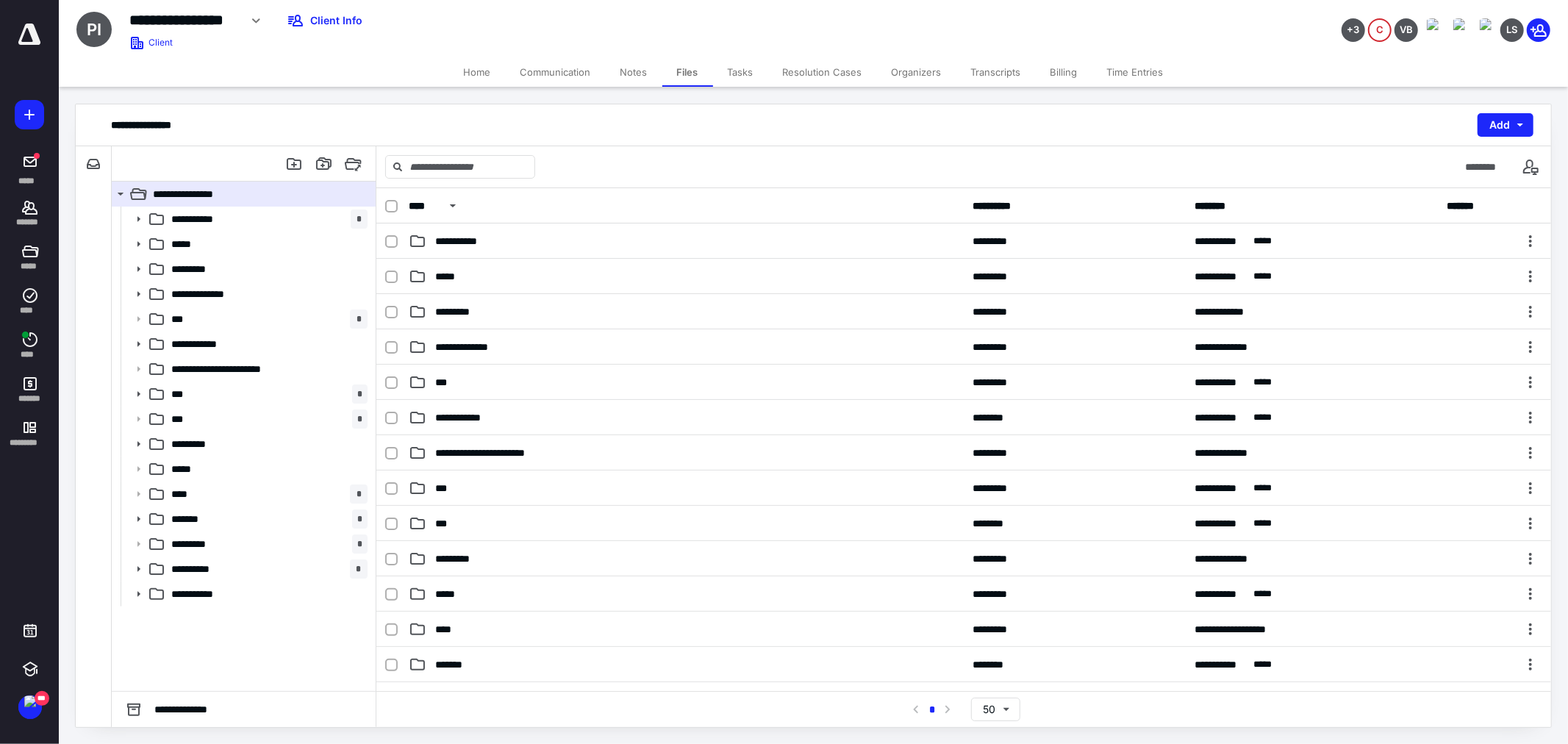 scroll, scrollTop: 0, scrollLeft: 0, axis: both 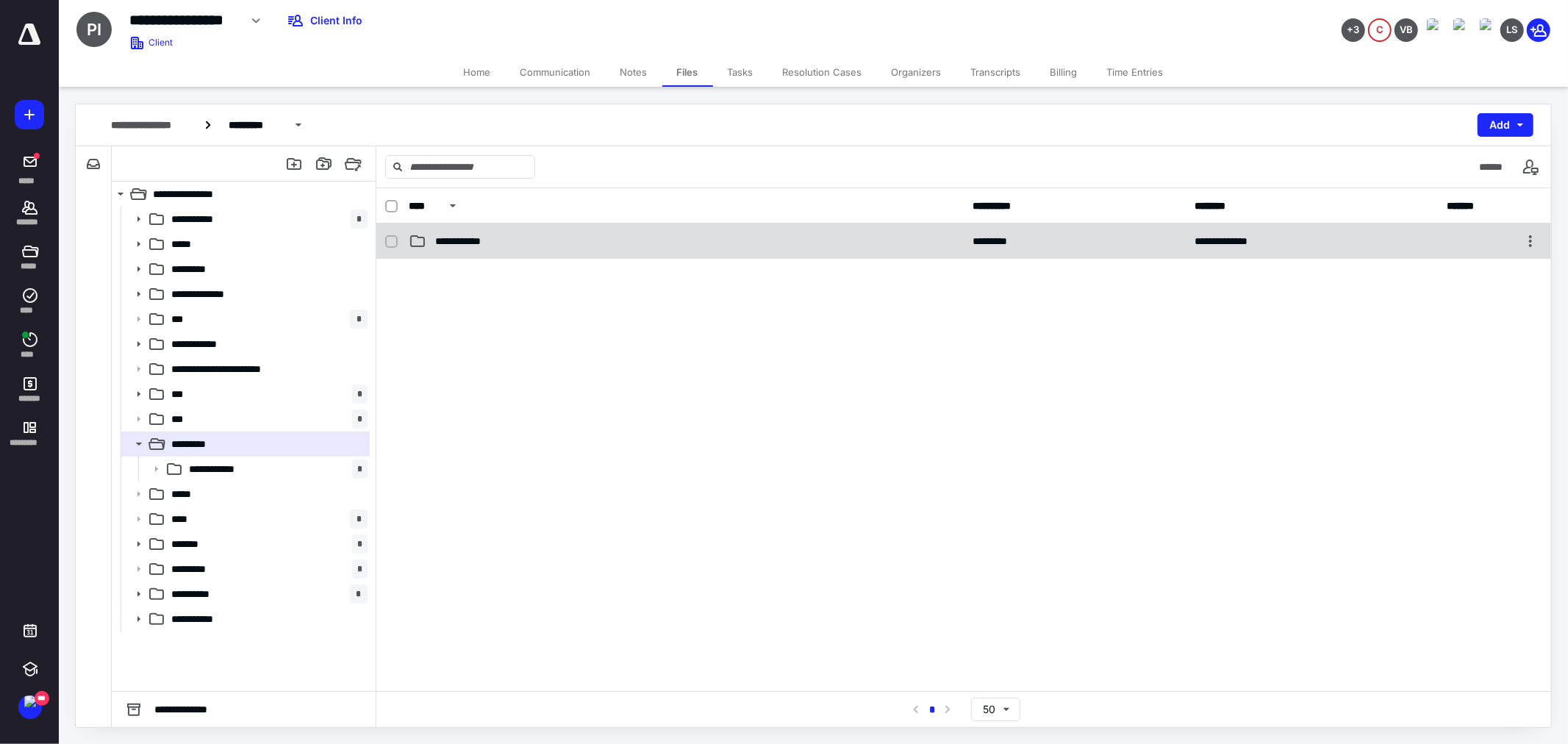 click on "**********" at bounding box center [686, 241] 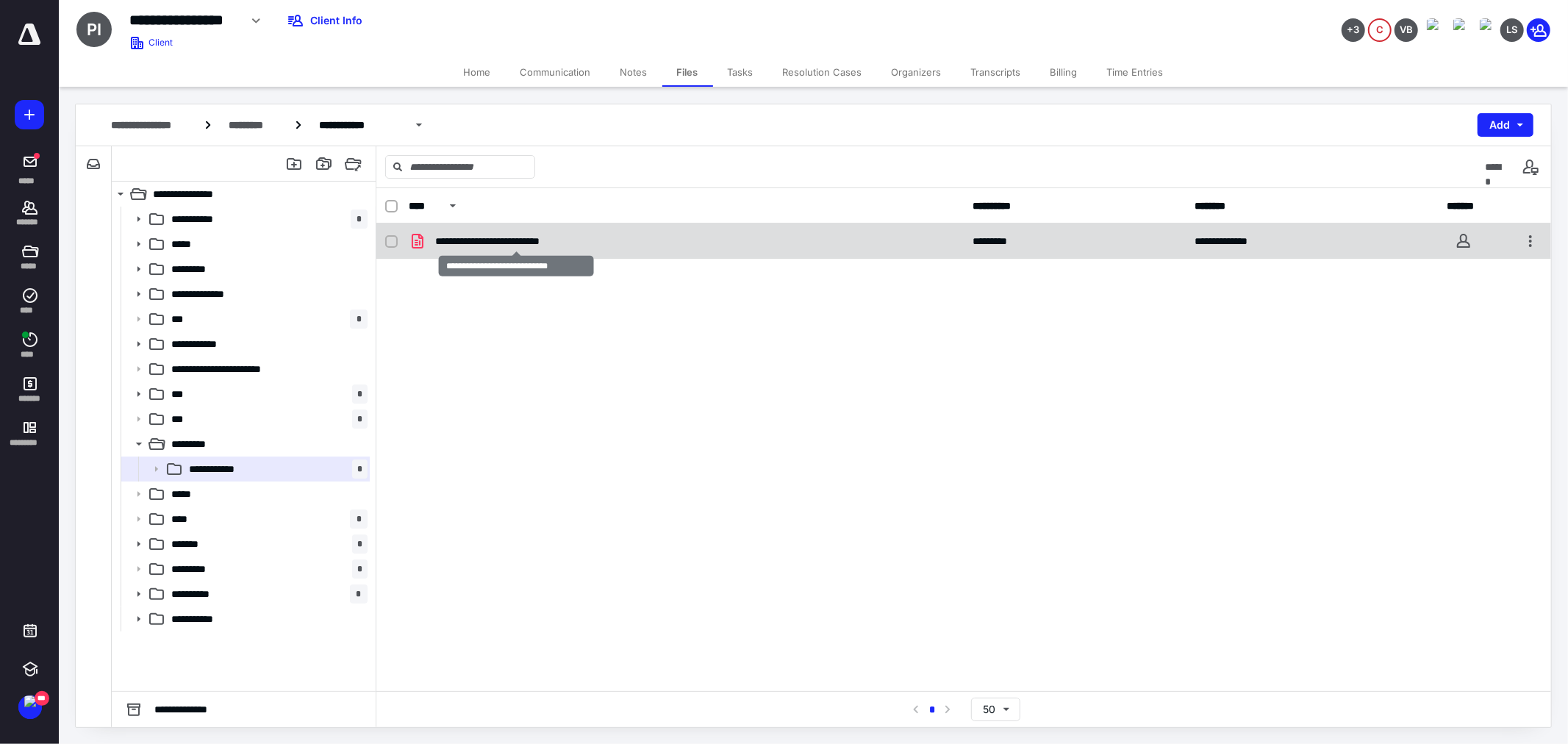 click on "**********" at bounding box center (516, 241) 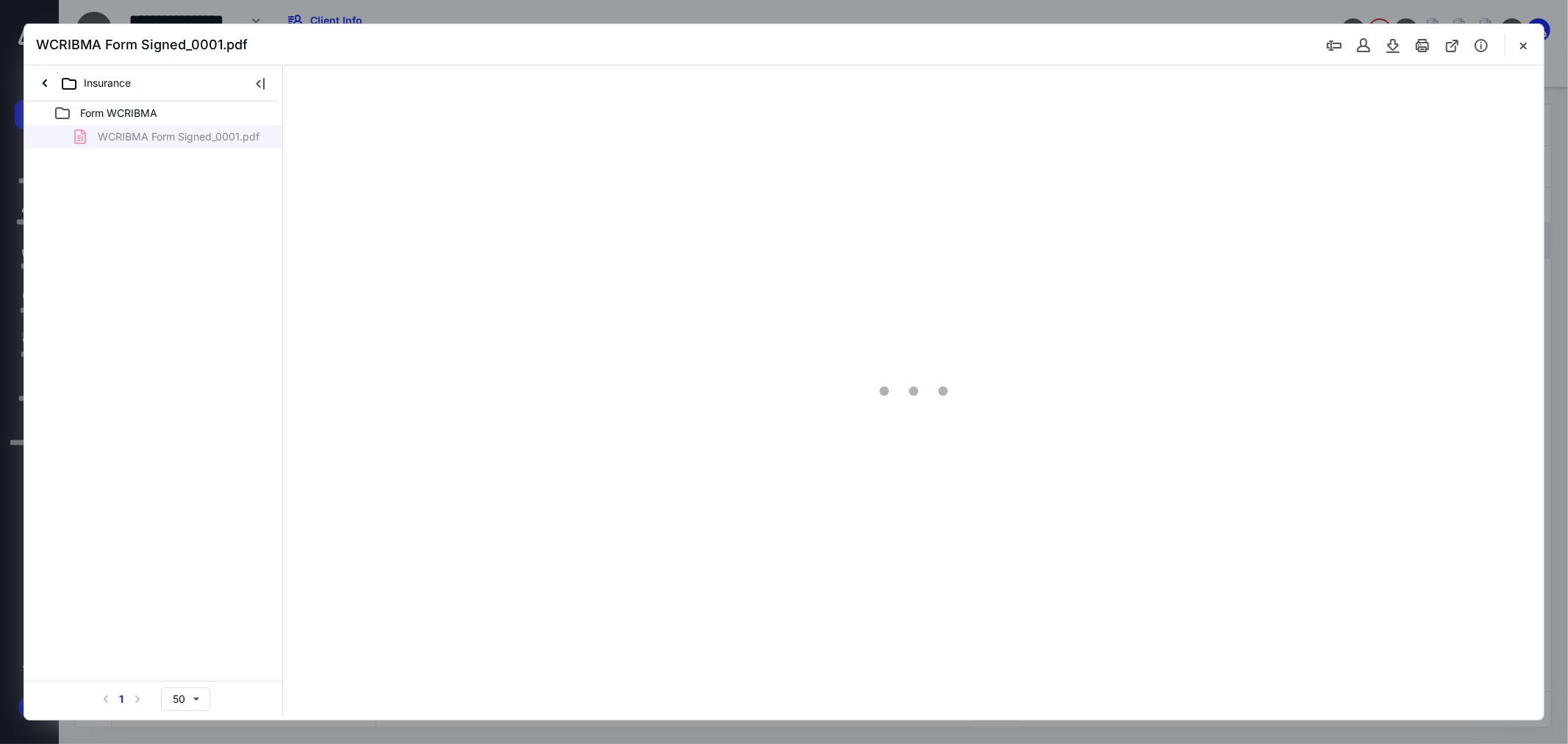 scroll, scrollTop: 0, scrollLeft: 0, axis: both 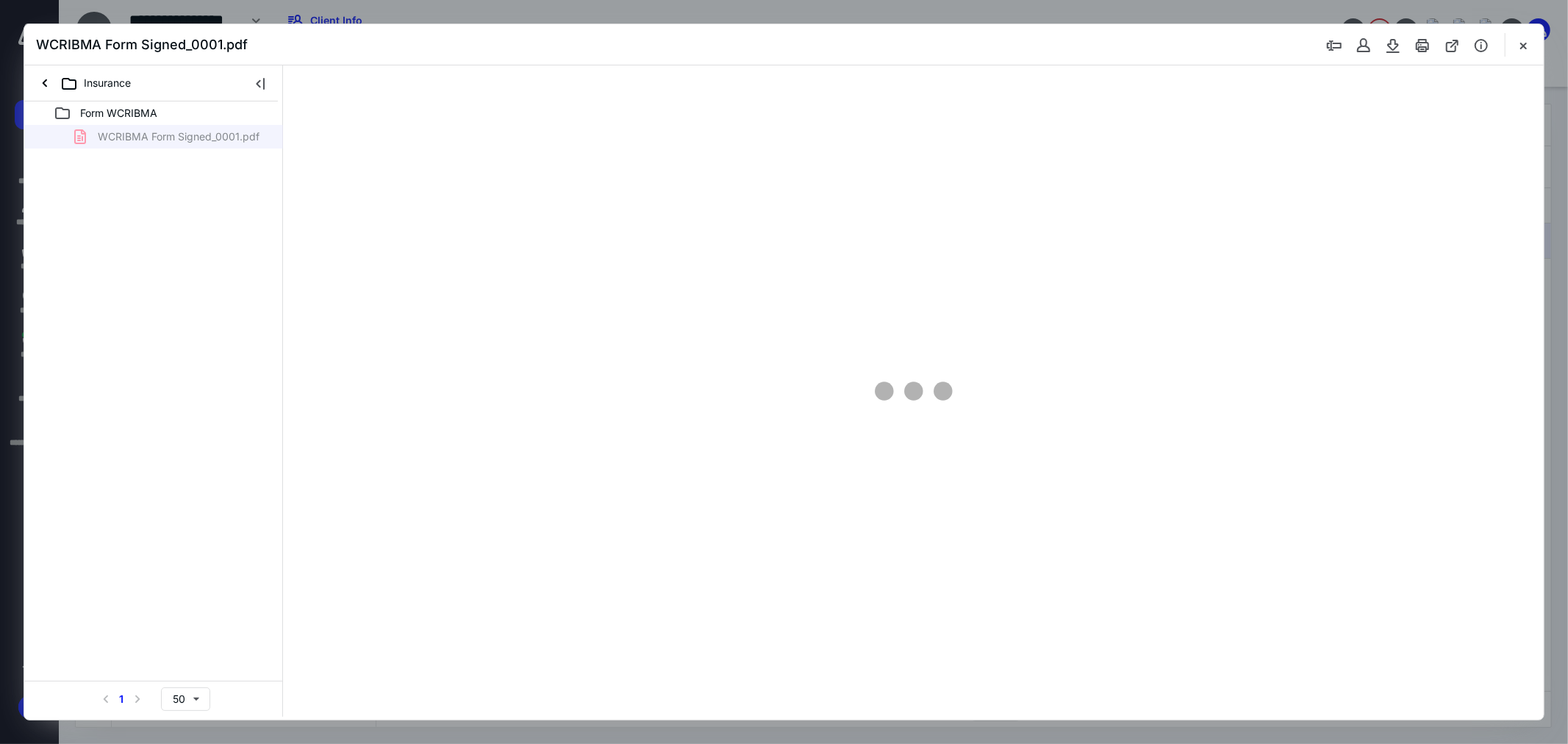 type on "107" 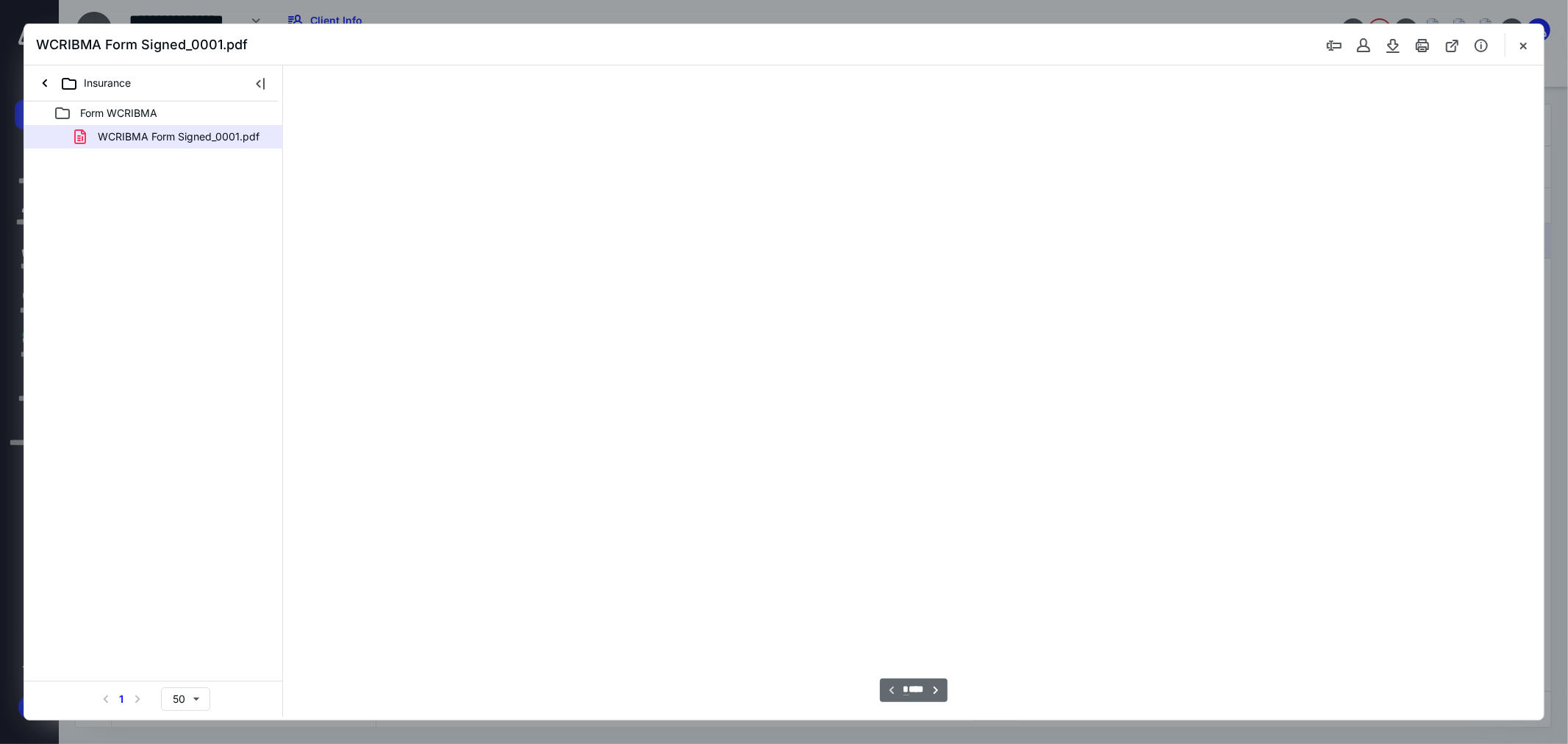 scroll, scrollTop: 29, scrollLeft: 0, axis: vertical 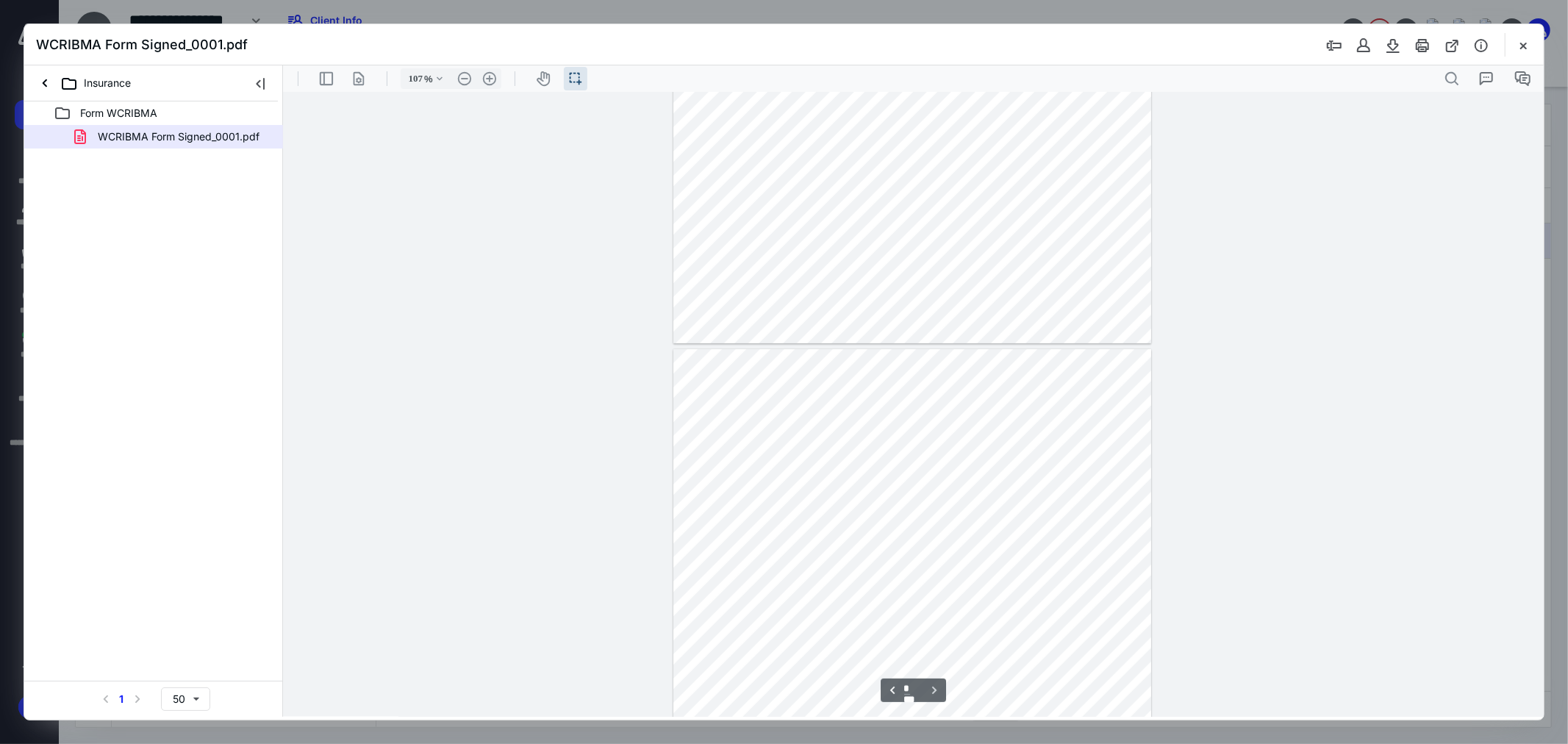 type on "*" 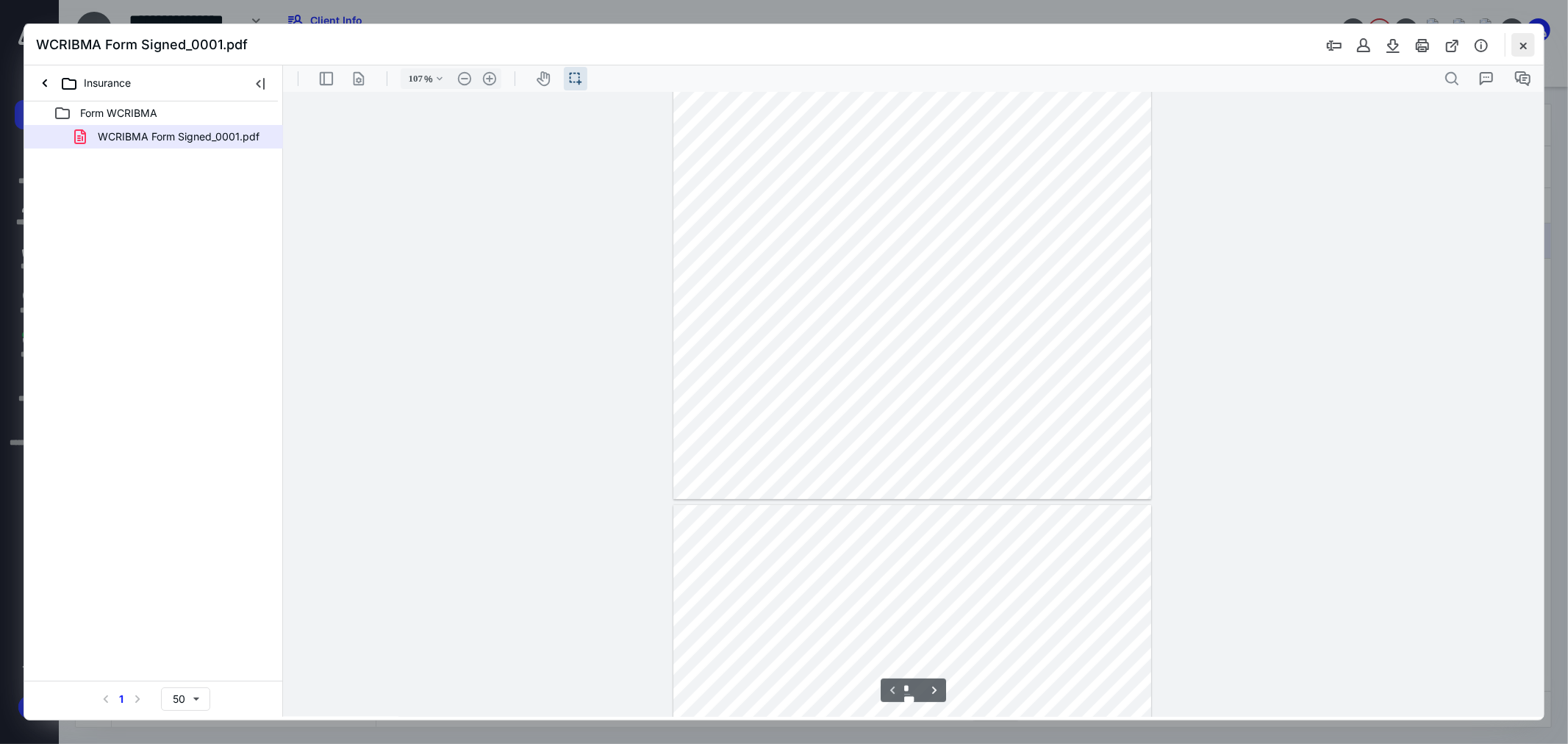 click at bounding box center (1523, 45) 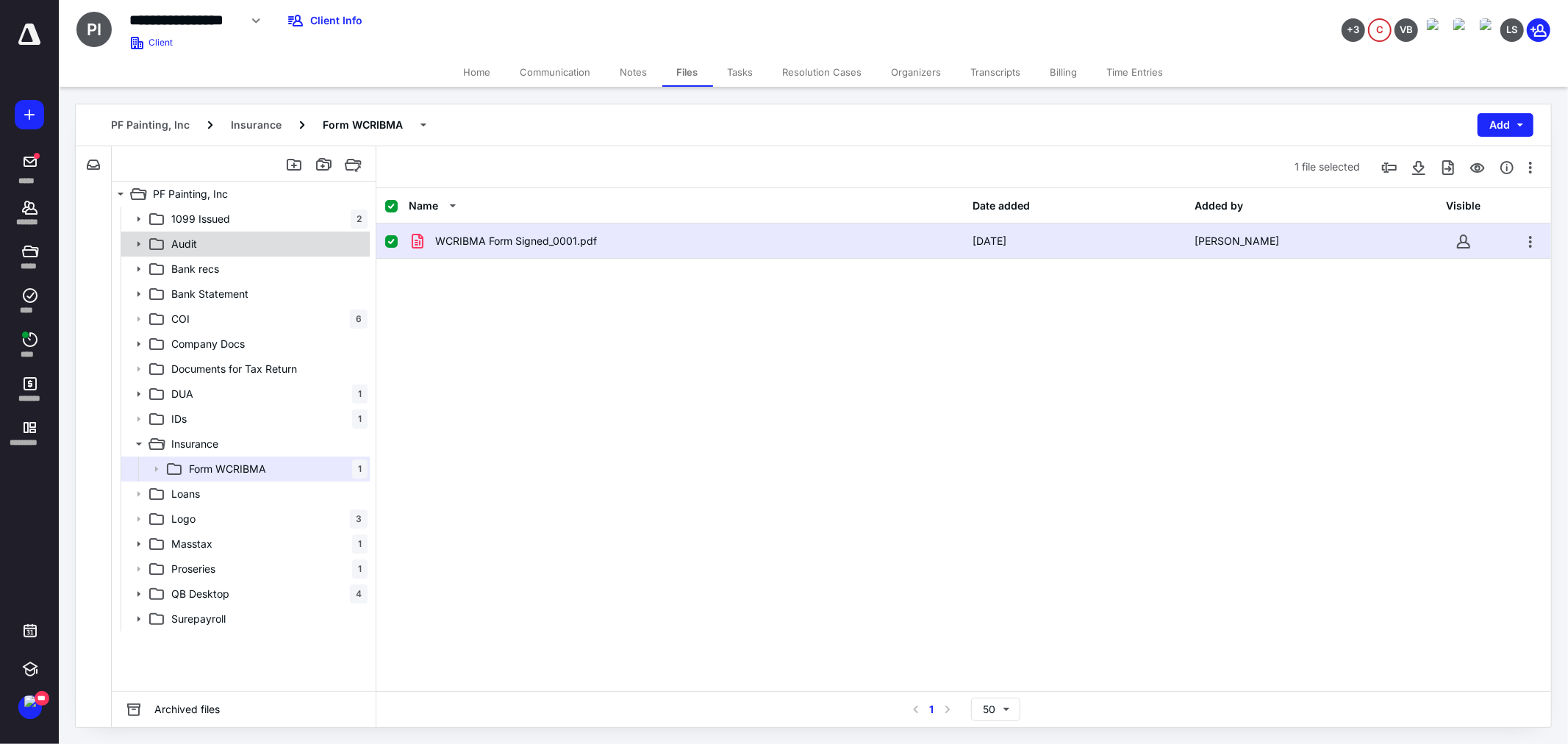 click on "Audit" at bounding box center [266, 244] 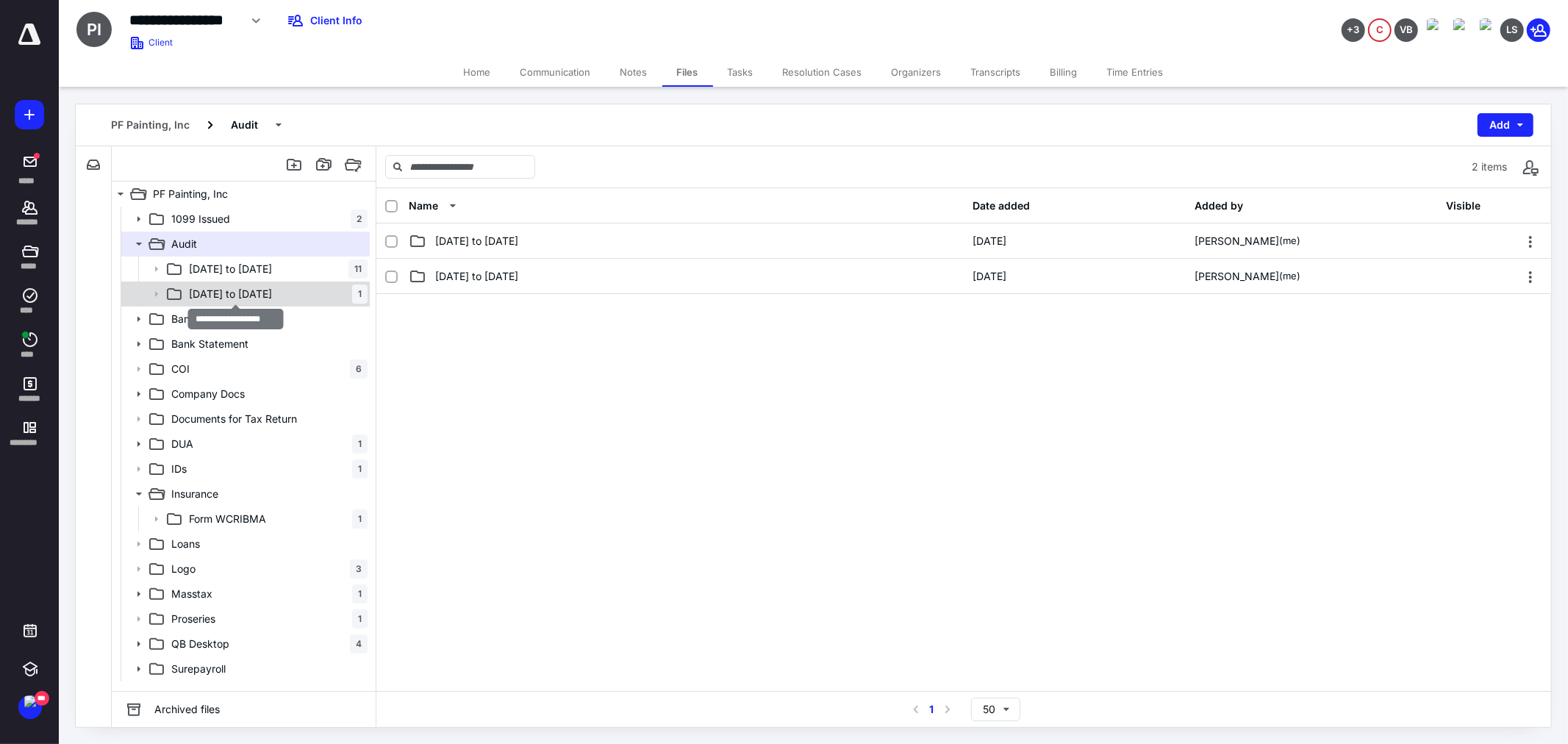 click on "[DATE] to [DATE]" at bounding box center [230, 294] 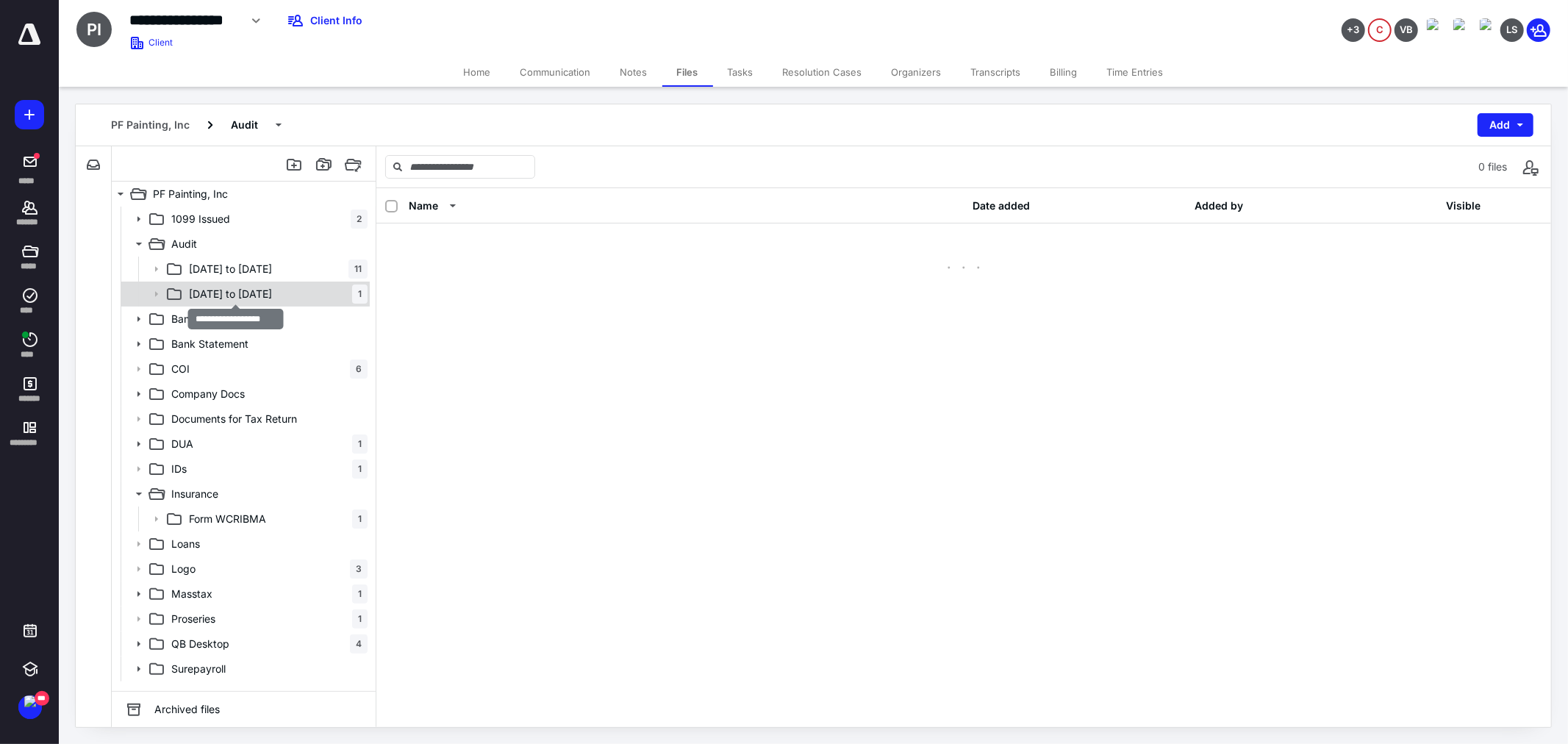 click on "[DATE] to [DATE]" at bounding box center (230, 294) 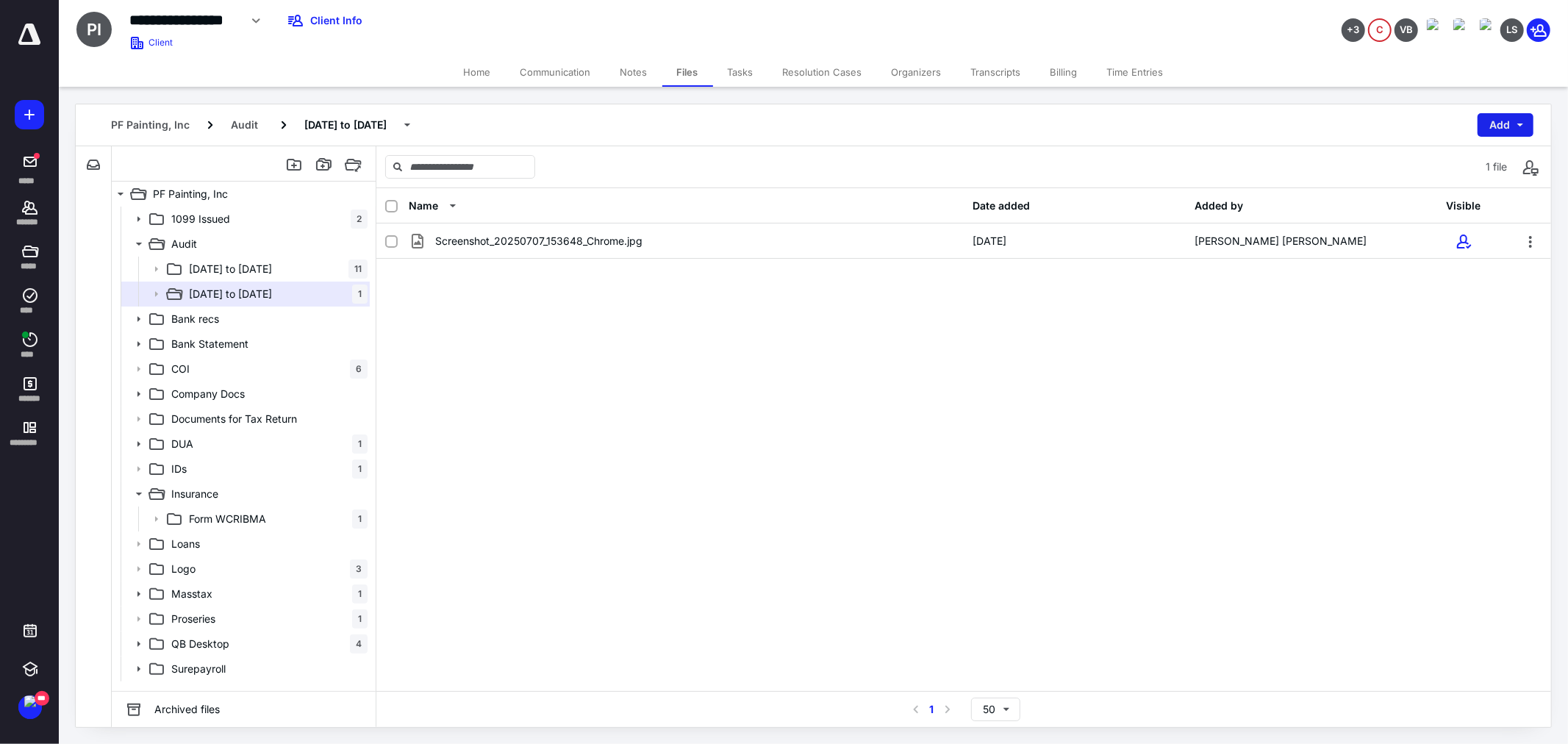 click on "Add" at bounding box center [1506, 125] 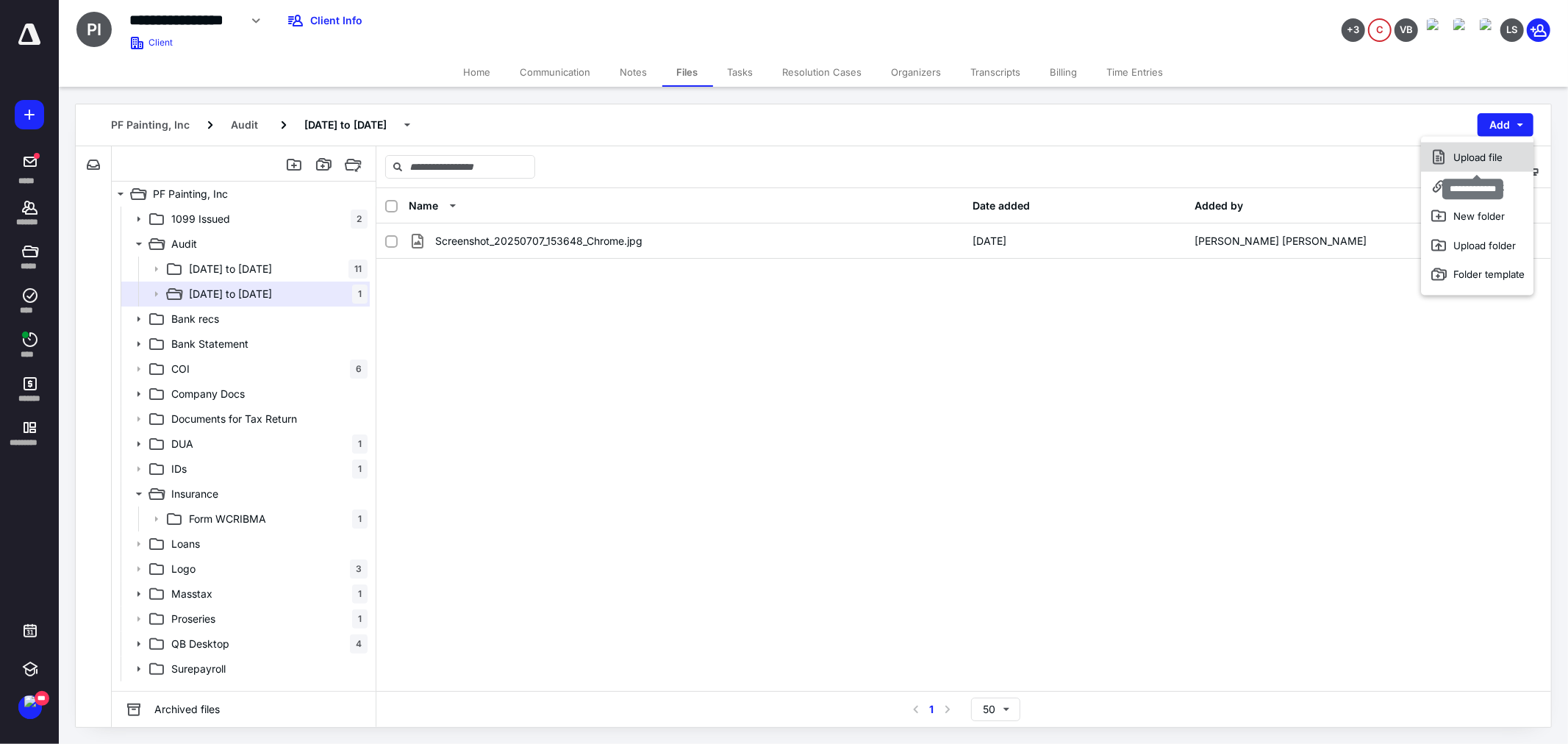 click on "Upload file" at bounding box center (1478, 157) 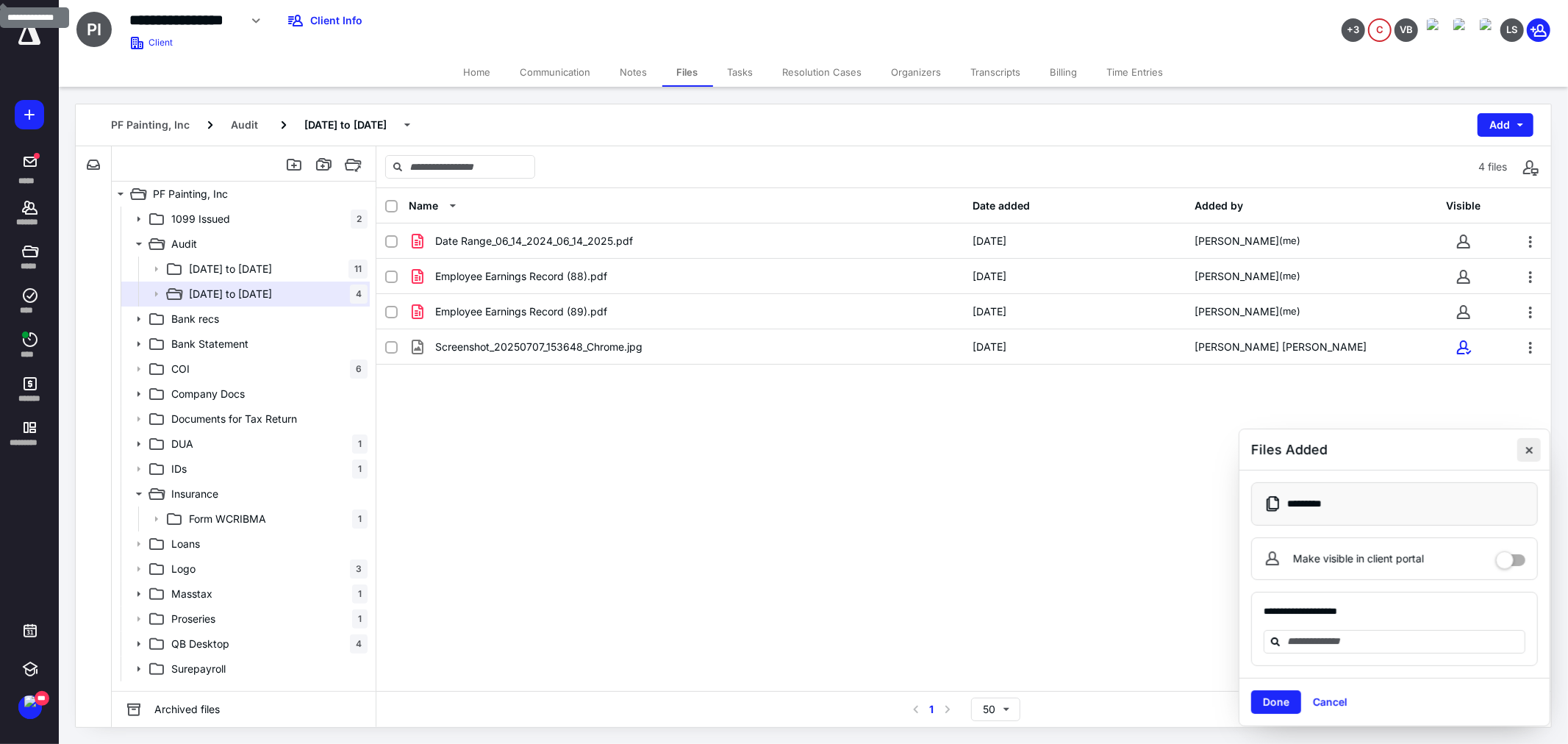click at bounding box center (1529, 450) 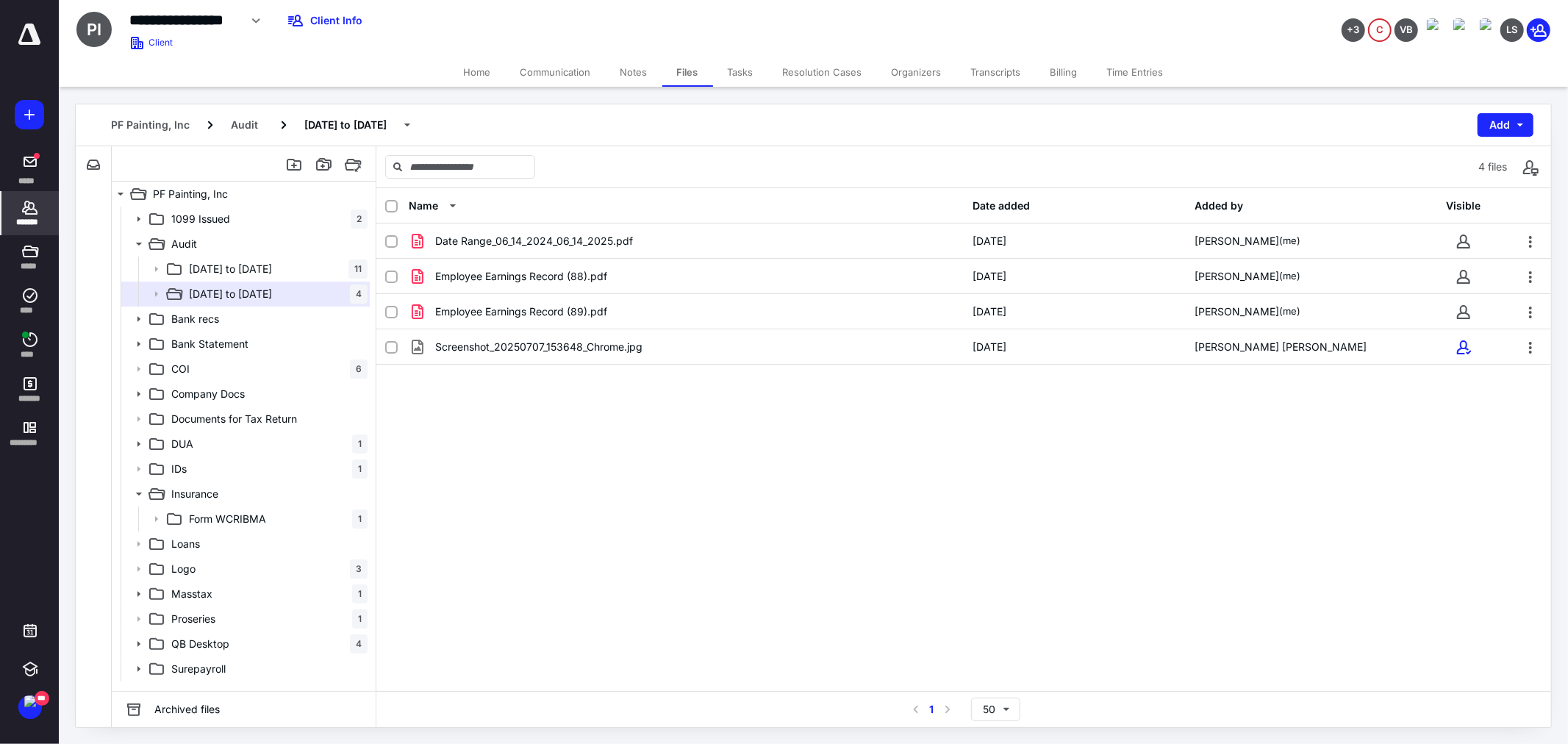 click 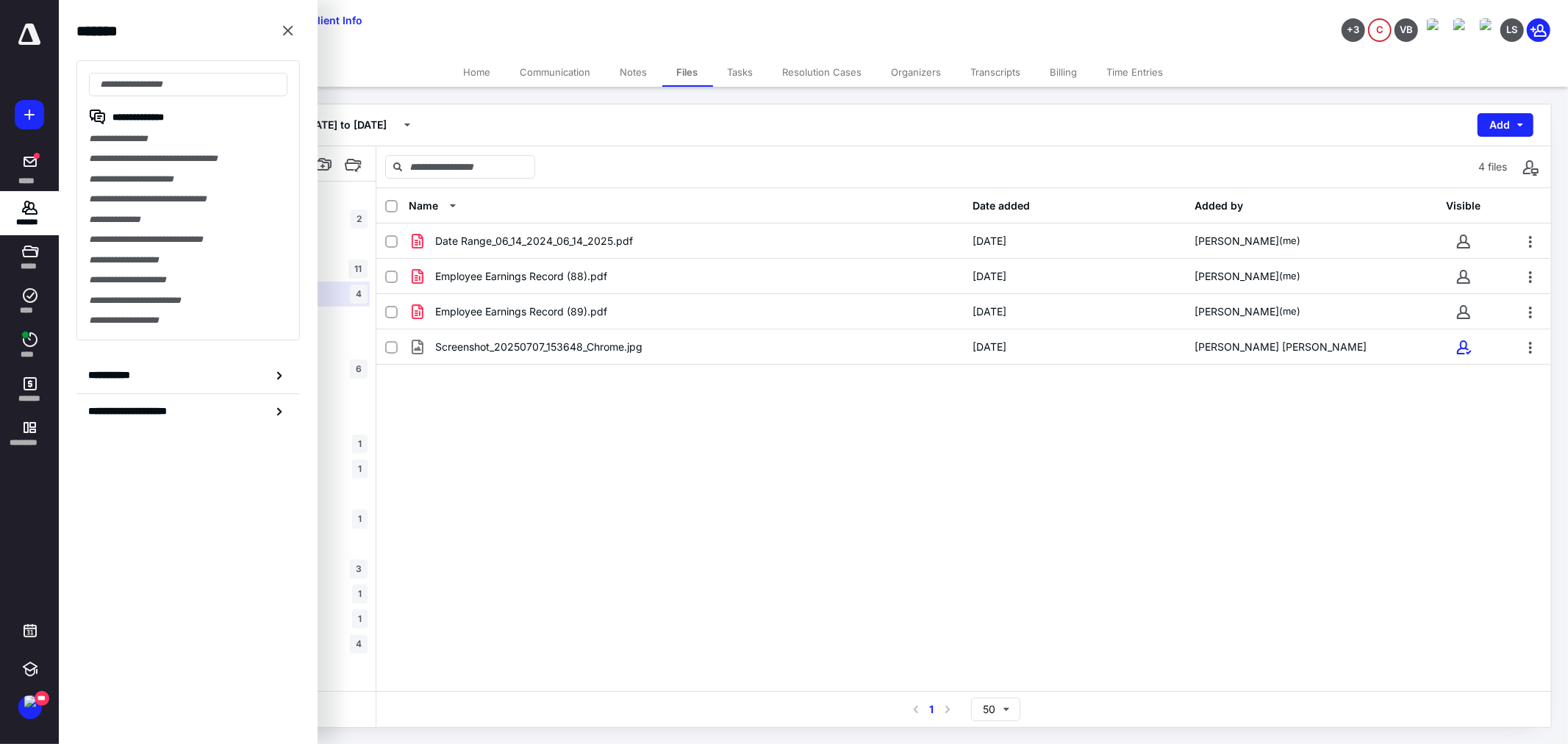 click on "**********" at bounding box center [592, 21] 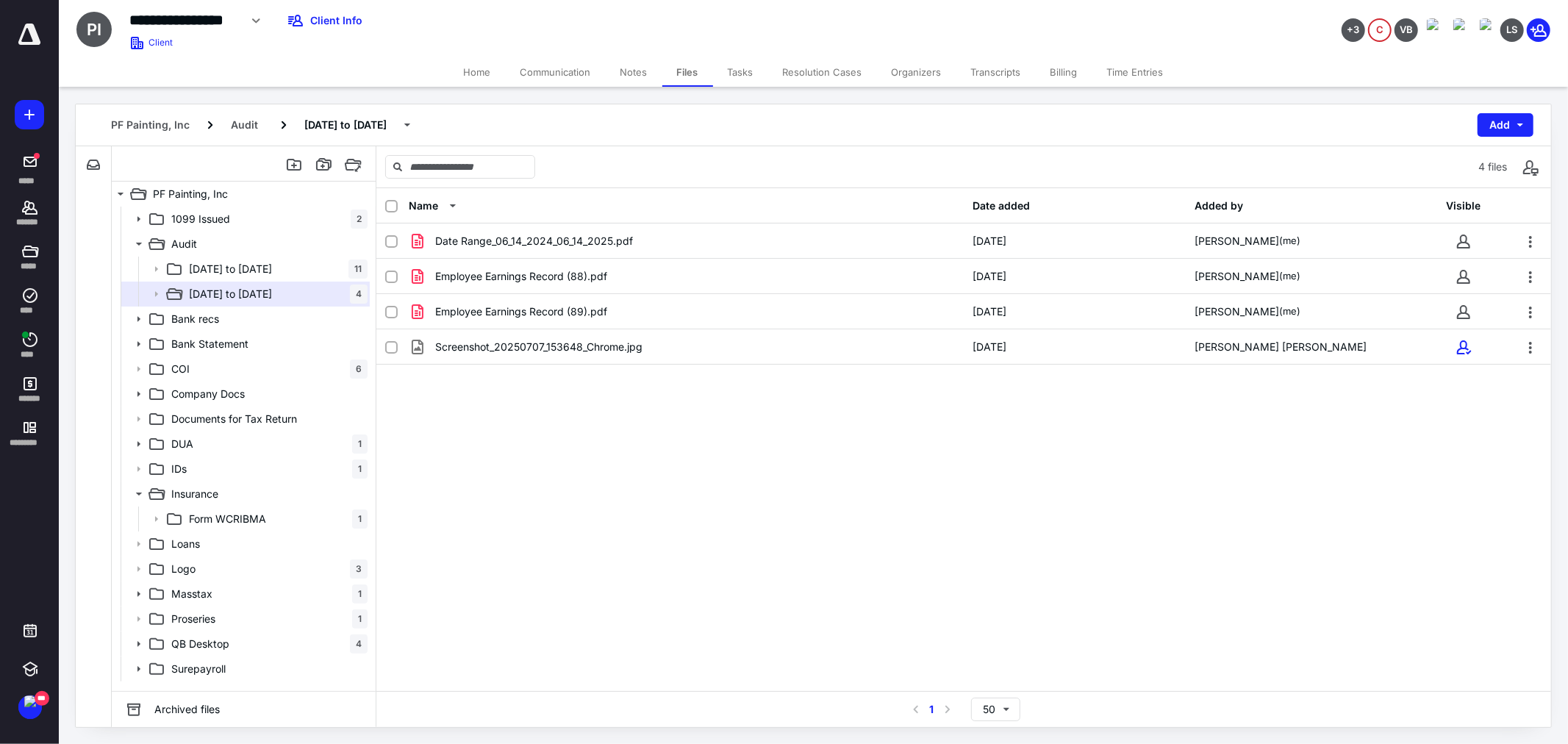 click on "Home" at bounding box center [477, 72] 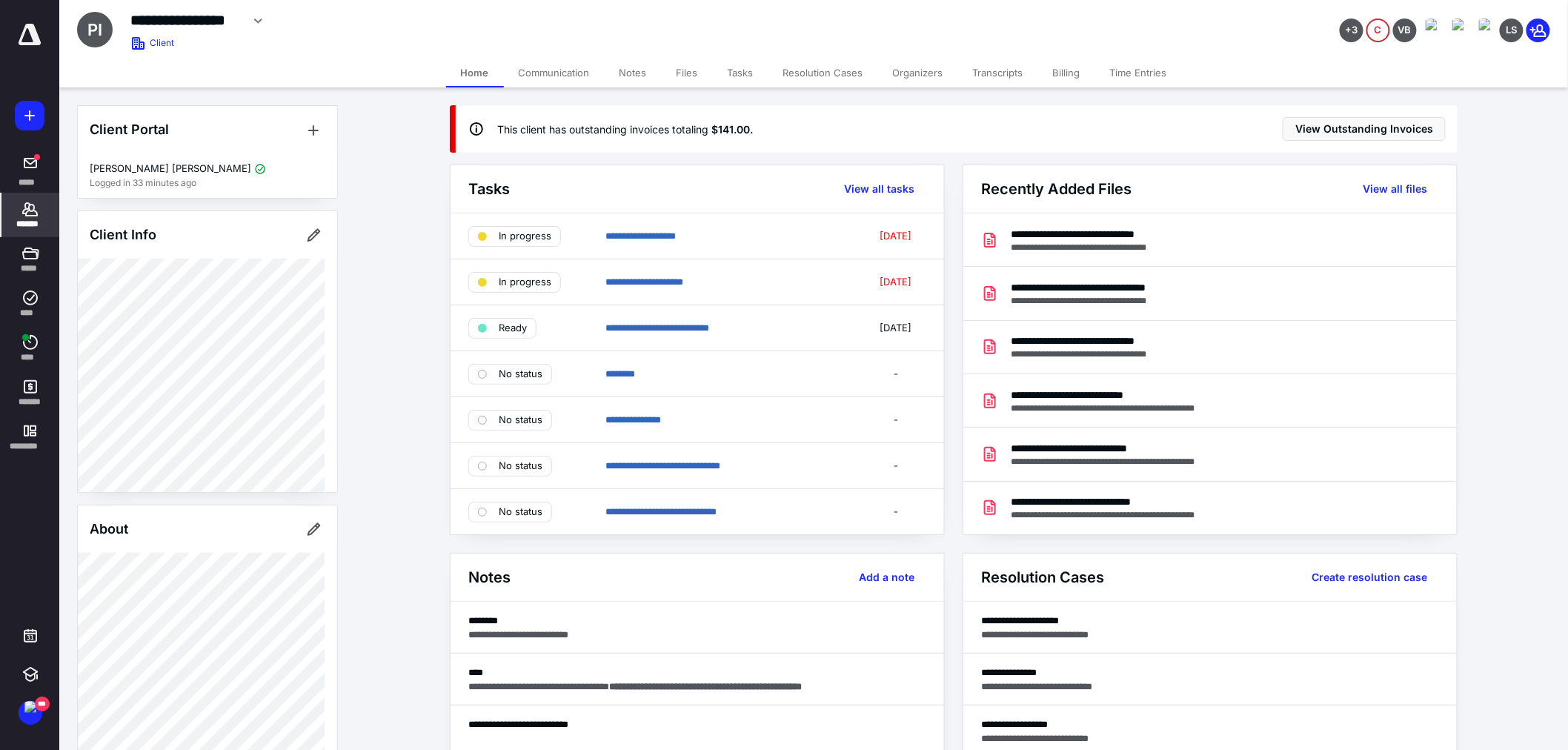 click on "Files" at bounding box center [687, 73] 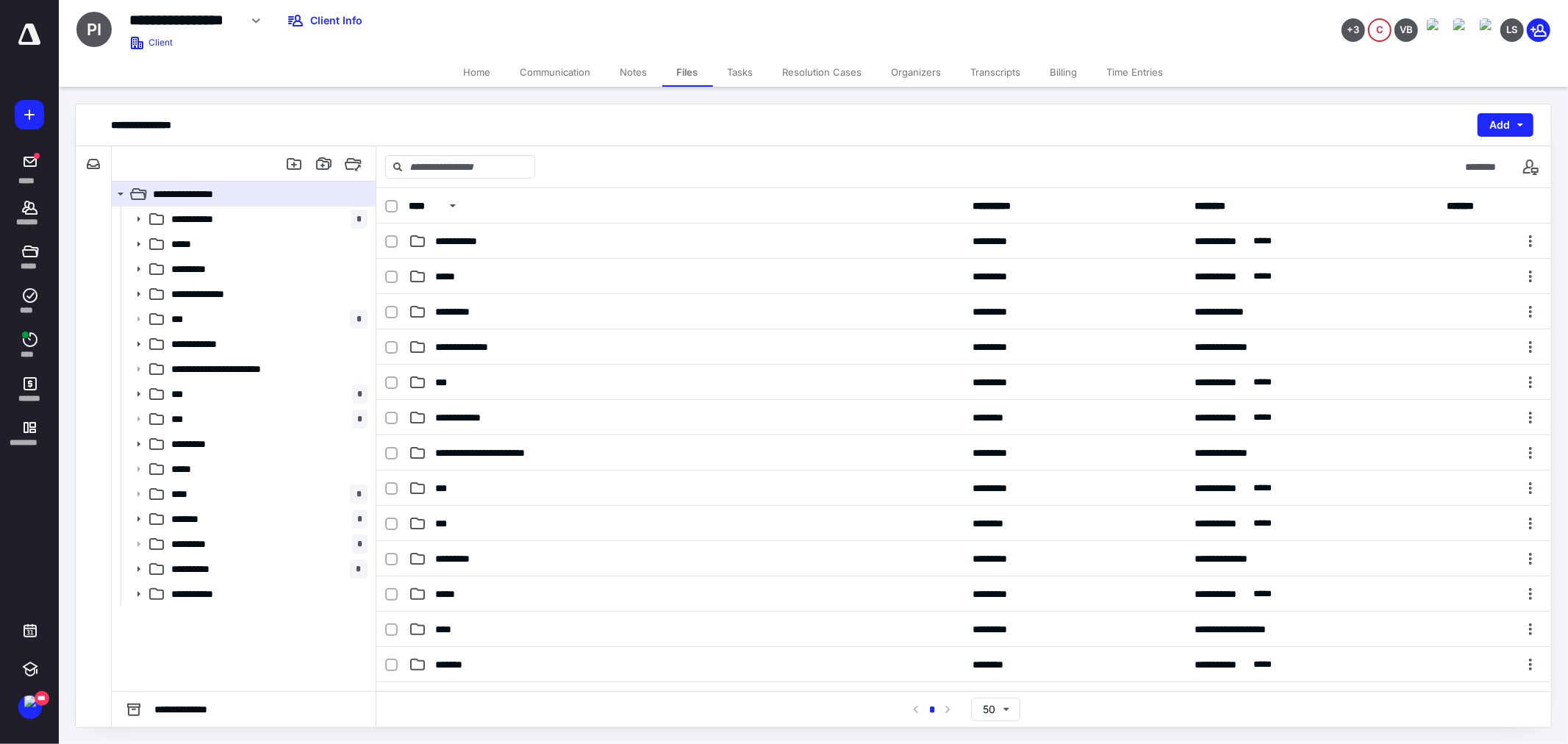 click on "Home" at bounding box center [477, 72] 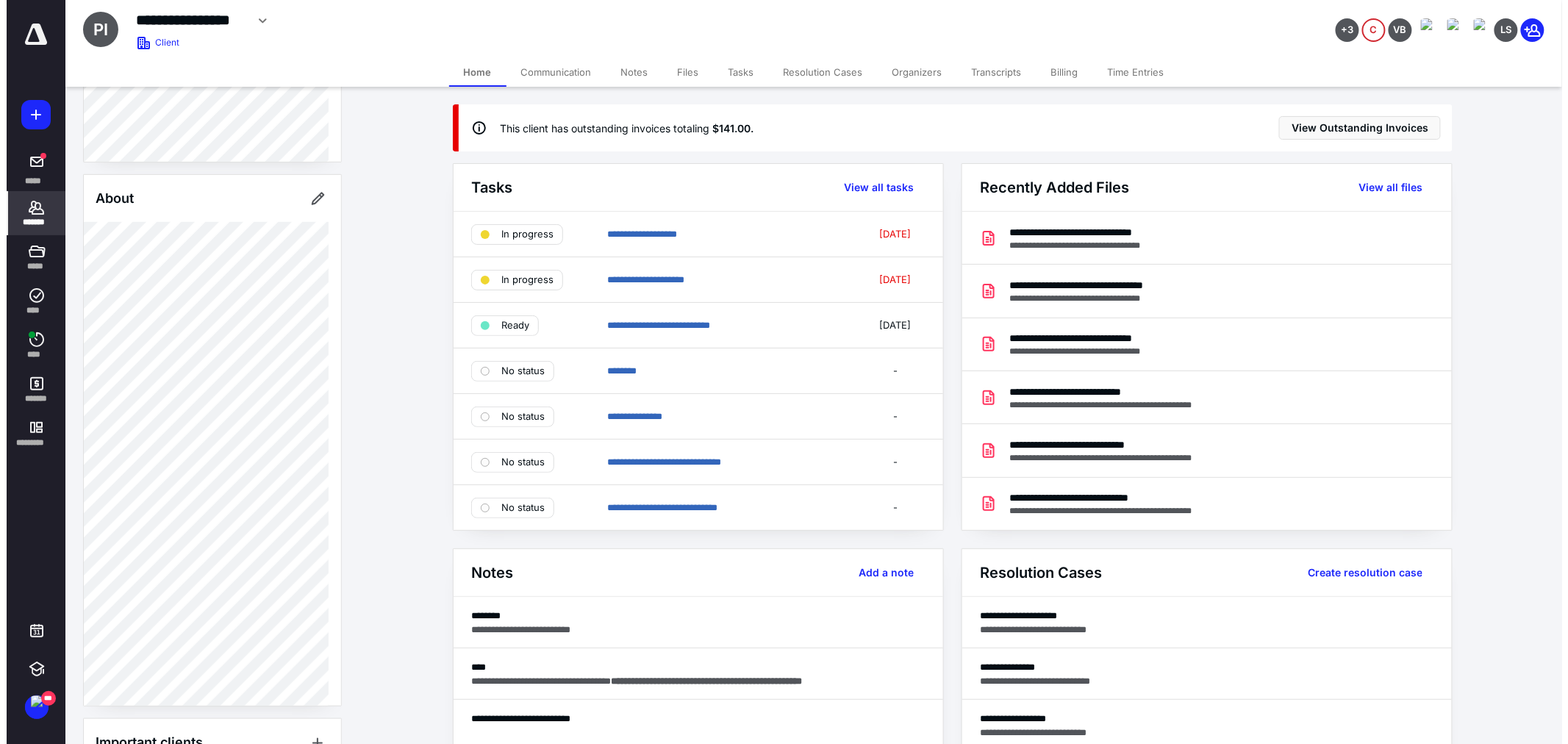 scroll, scrollTop: 0, scrollLeft: 0, axis: both 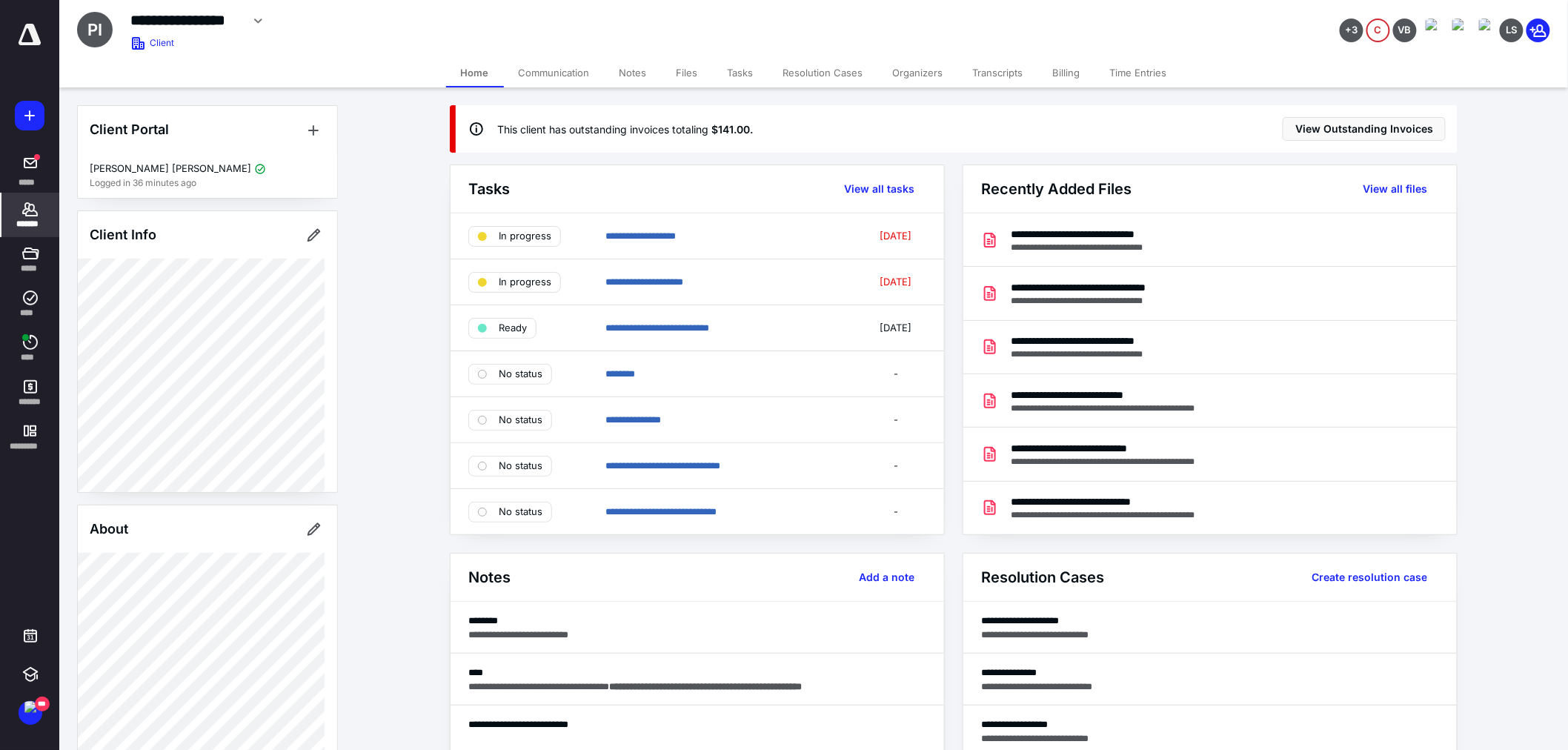 click on "Notes" at bounding box center (633, 73) 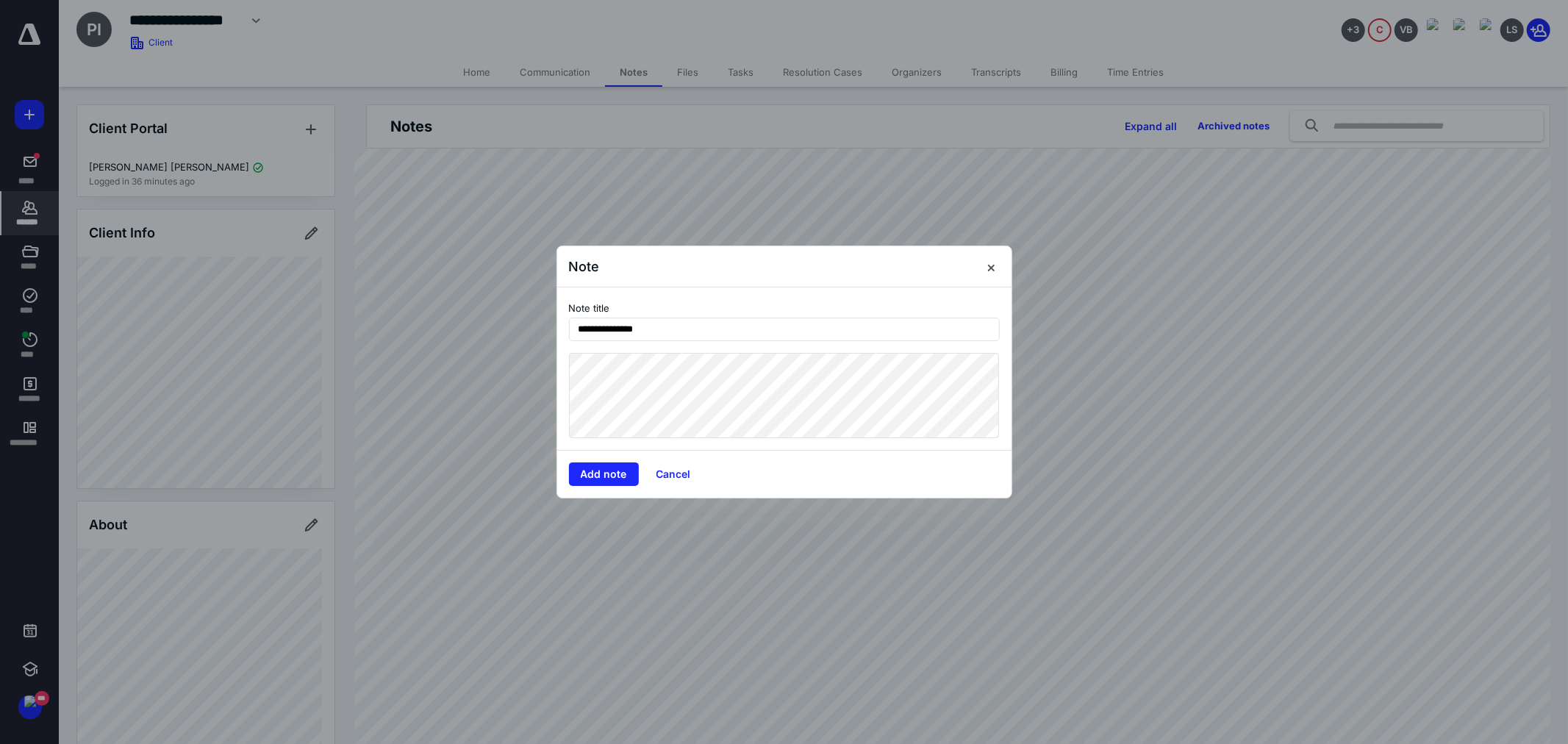 type on "**********" 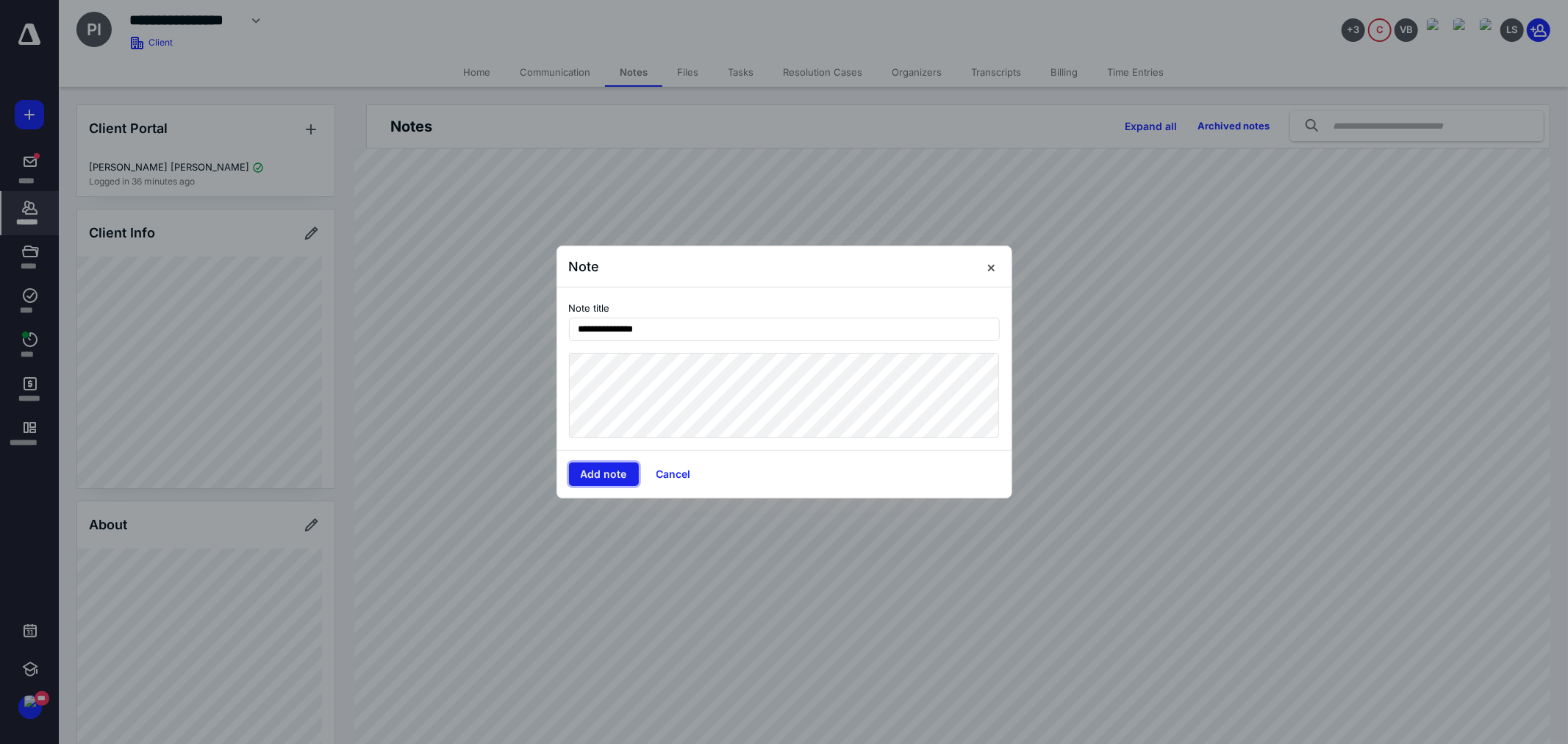 click on "Add note" at bounding box center (604, 474) 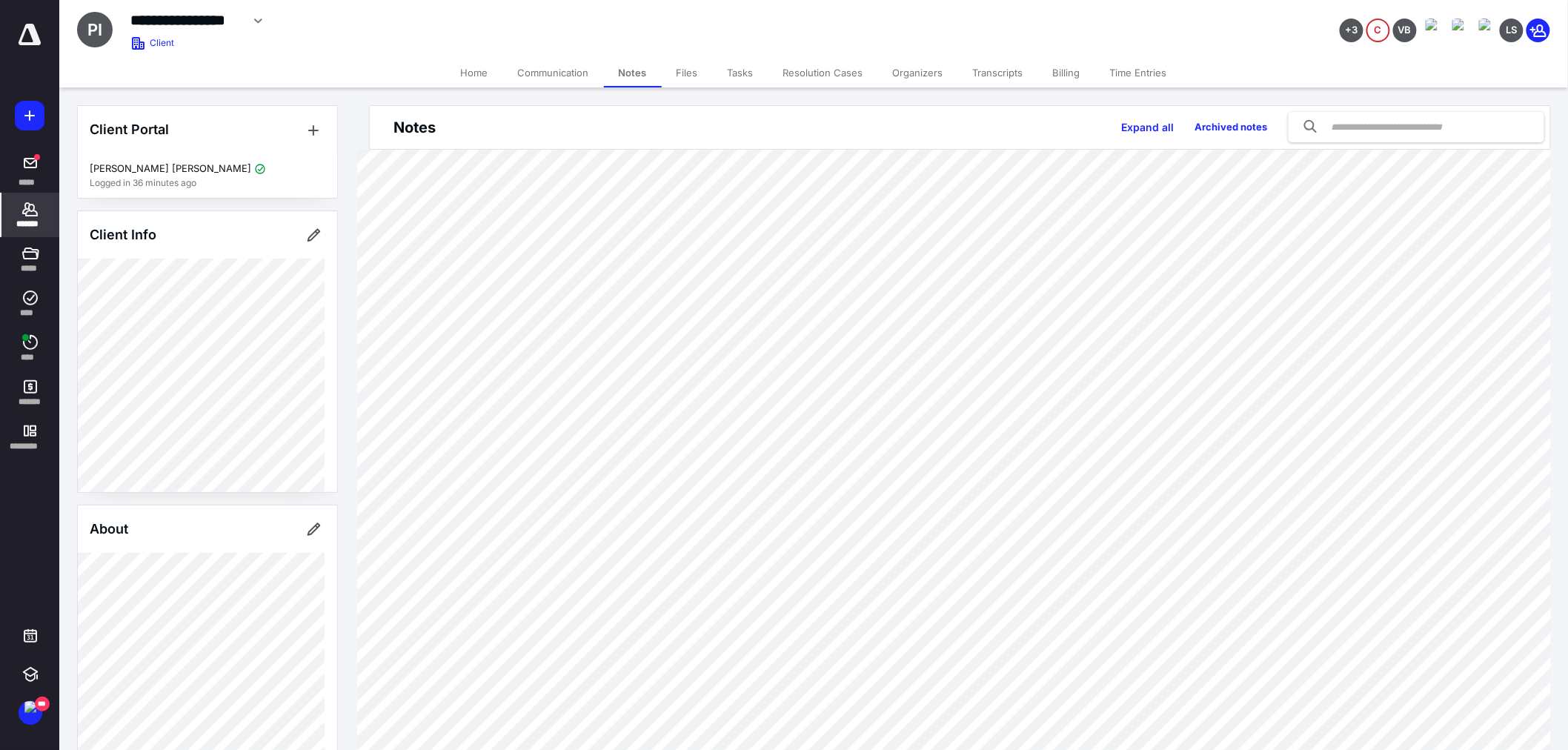 click on "Files" at bounding box center [687, 73] 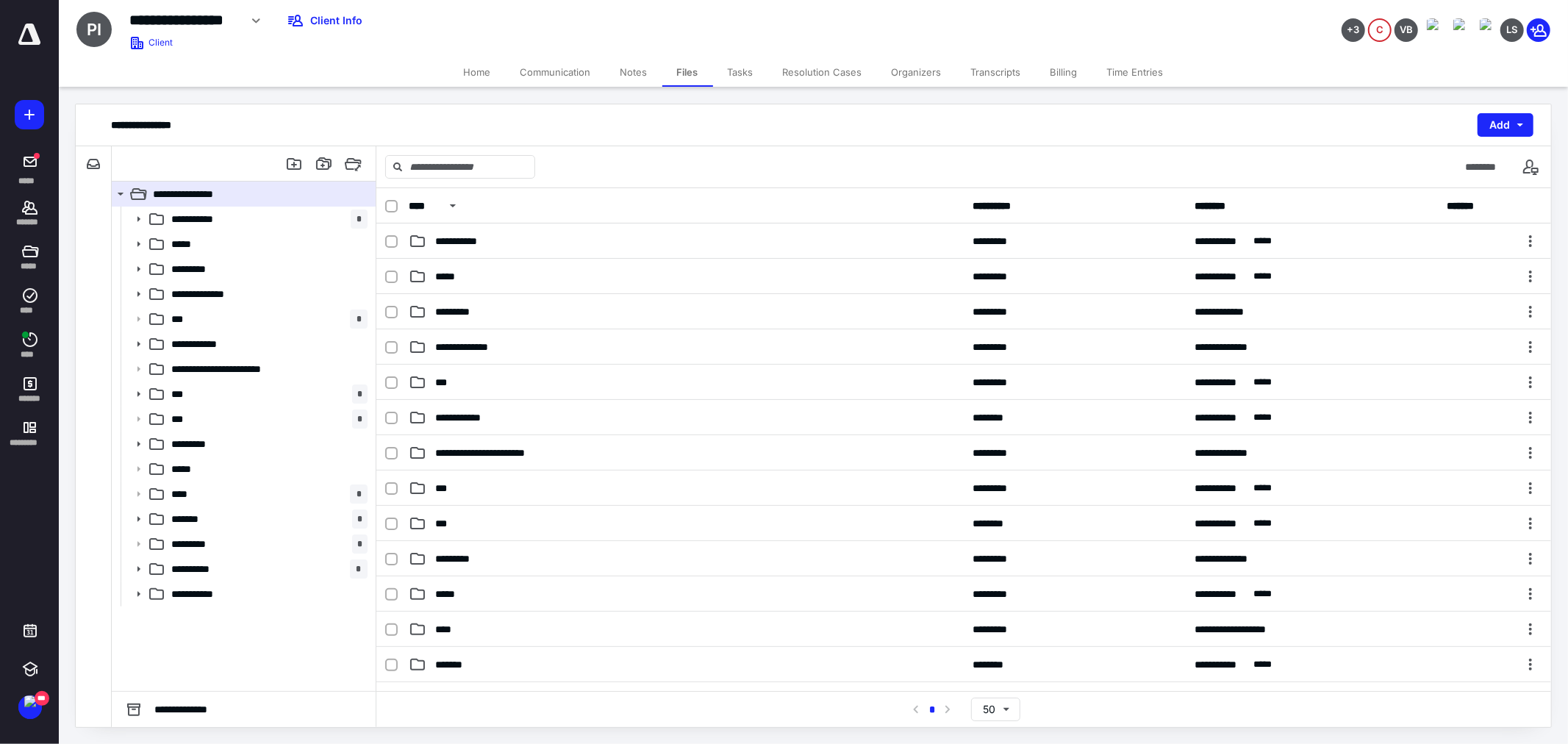 click on "Home" at bounding box center (477, 72) 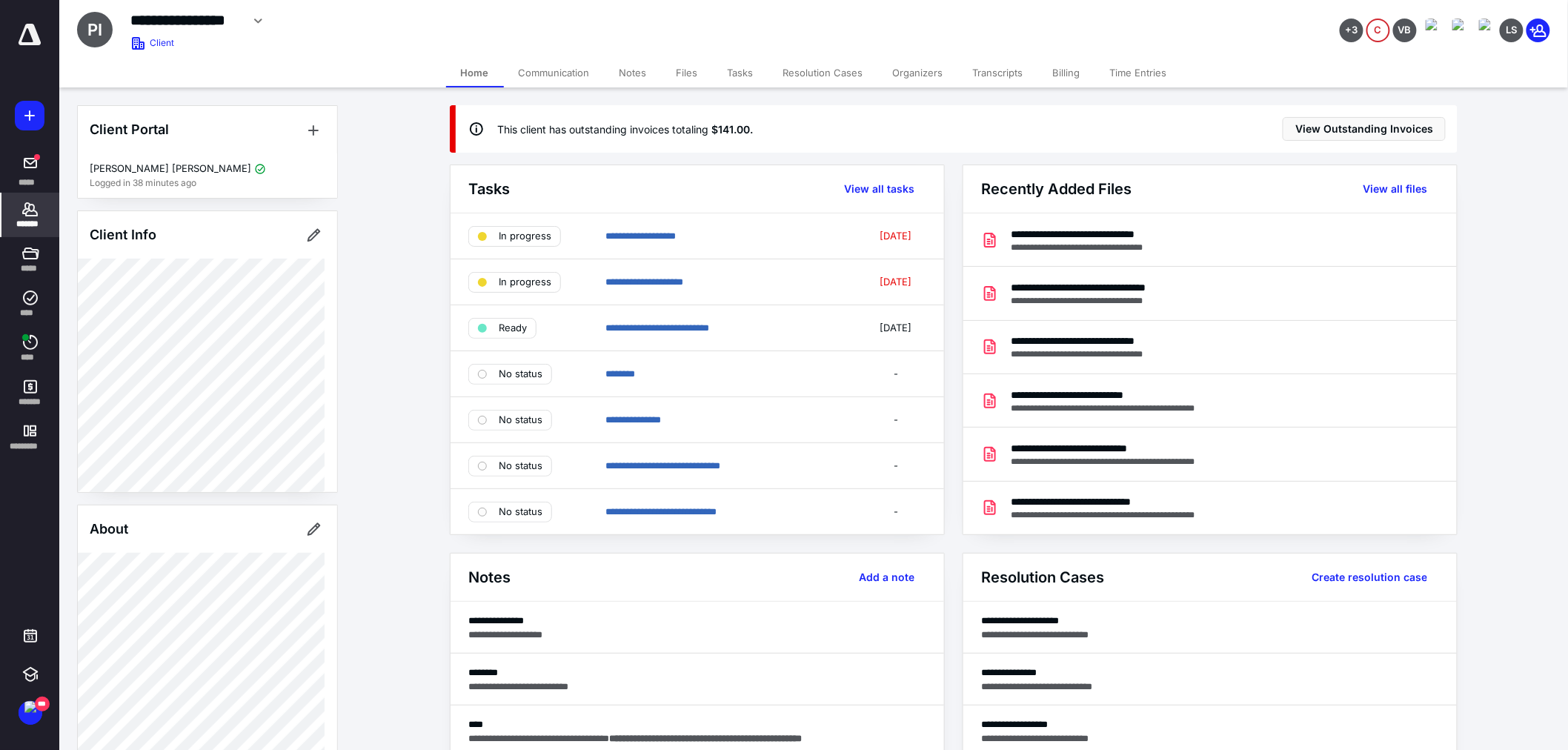 click on "Notes" at bounding box center [633, 73] 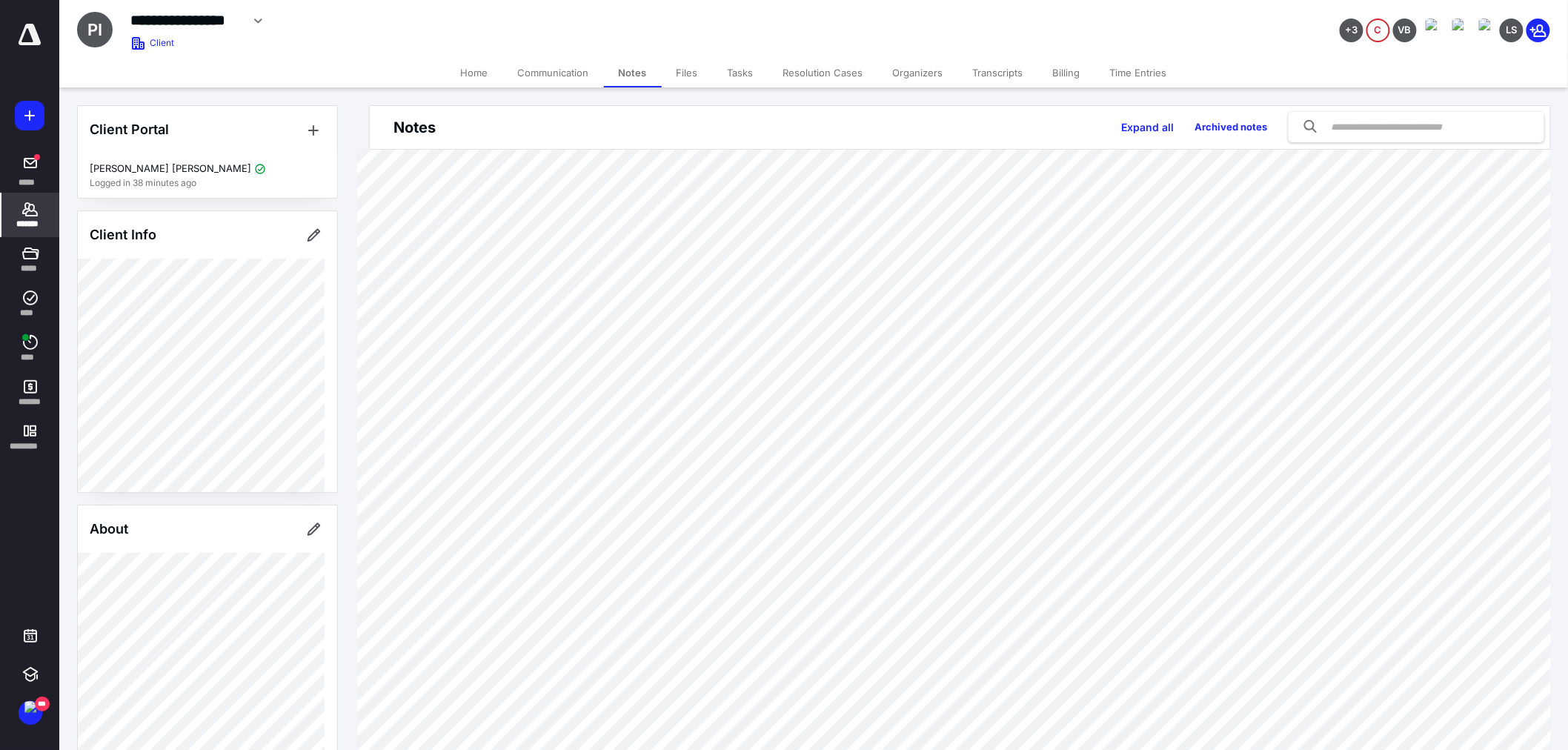 click on "Home" at bounding box center (474, 73) 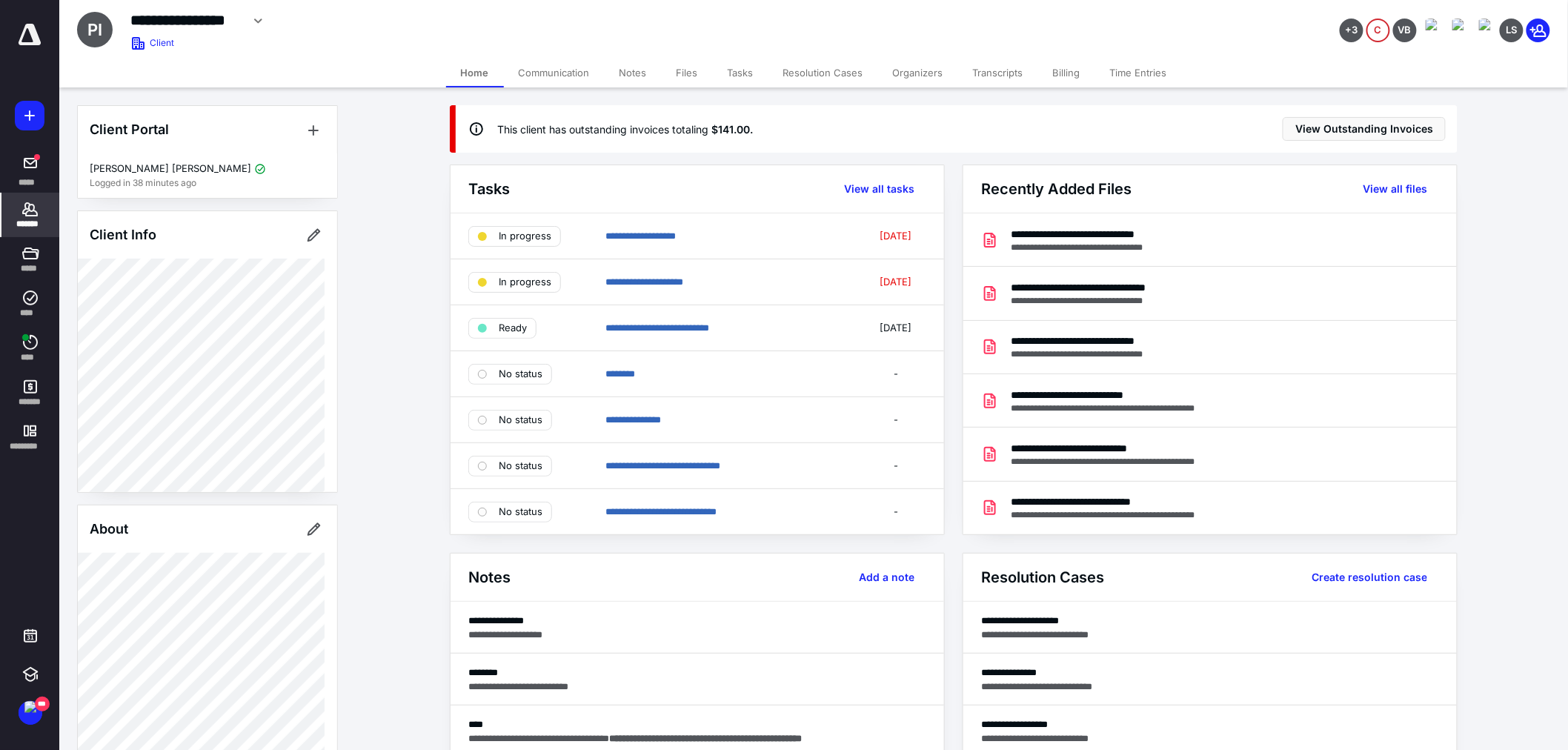 click on "Files" at bounding box center [687, 73] 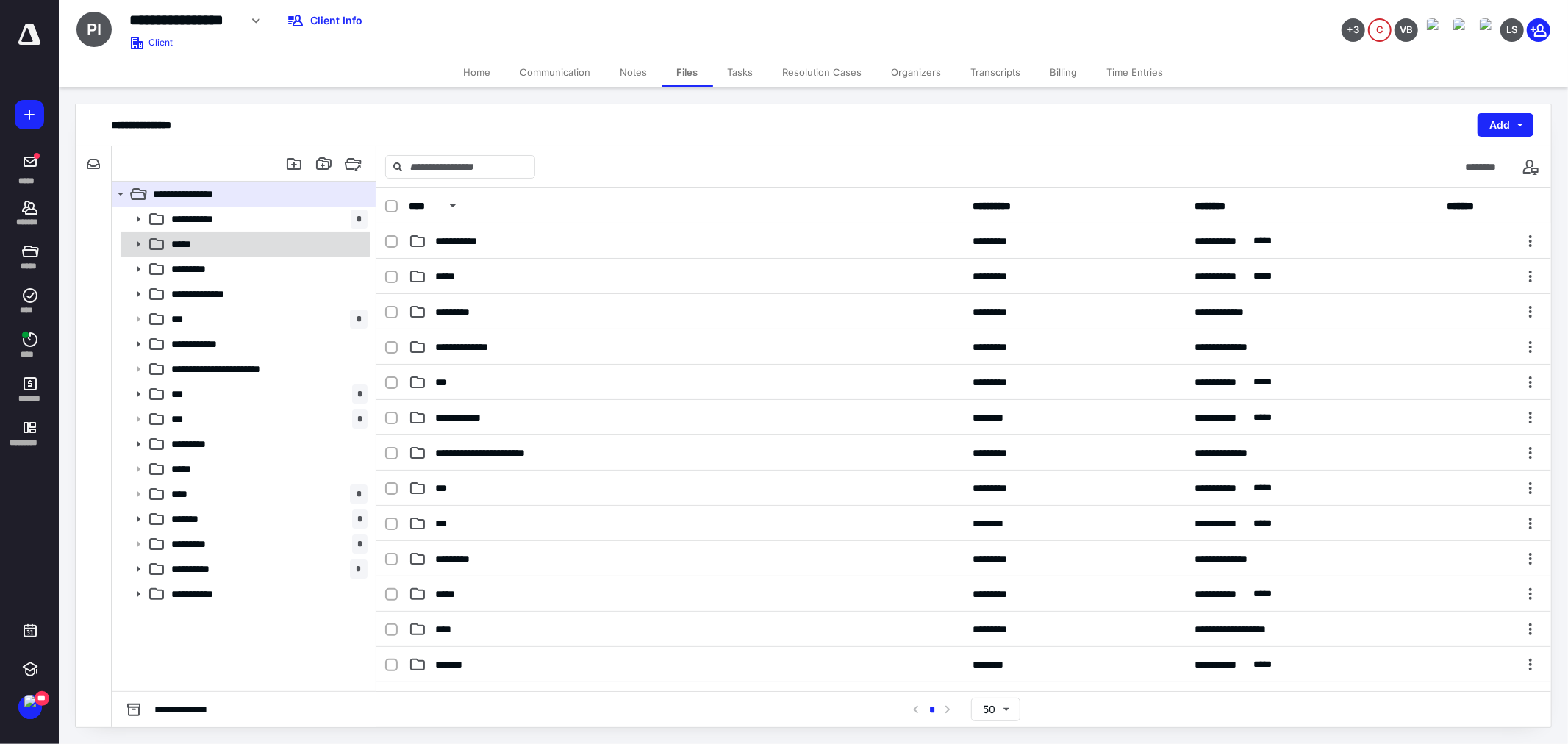 click on "*****" at bounding box center [266, 244] 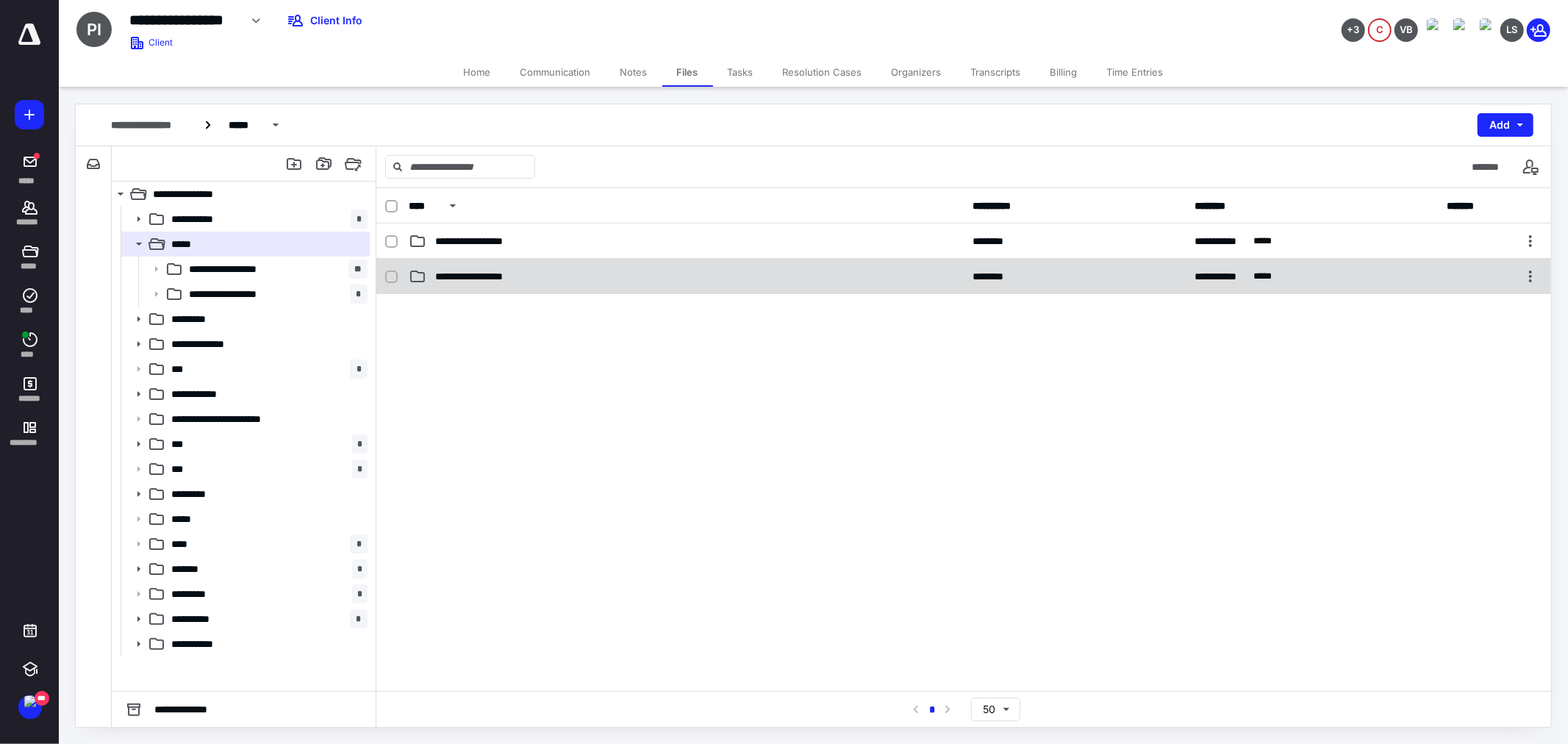 click on "**********" at bounding box center (964, 276) 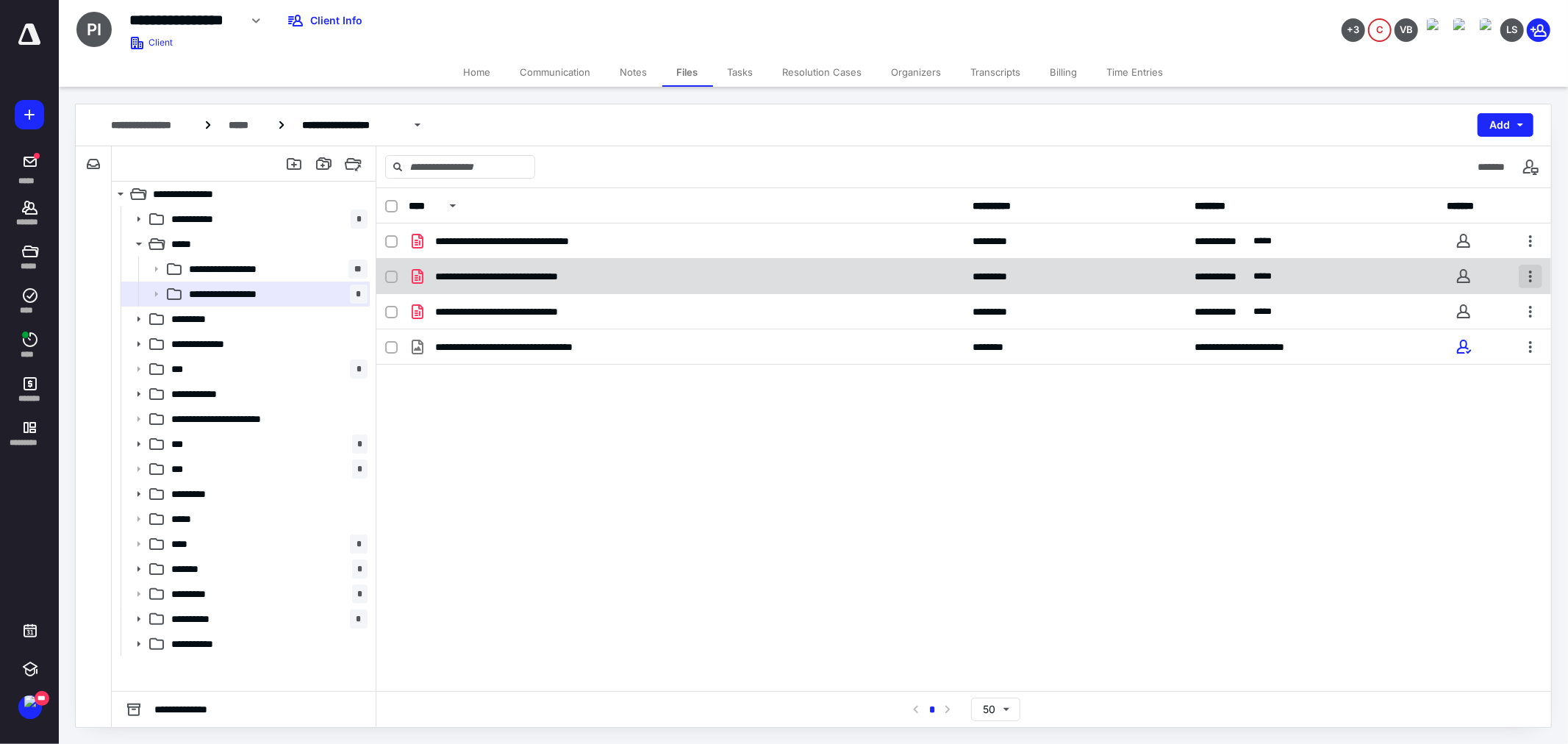 click at bounding box center [1531, 276] 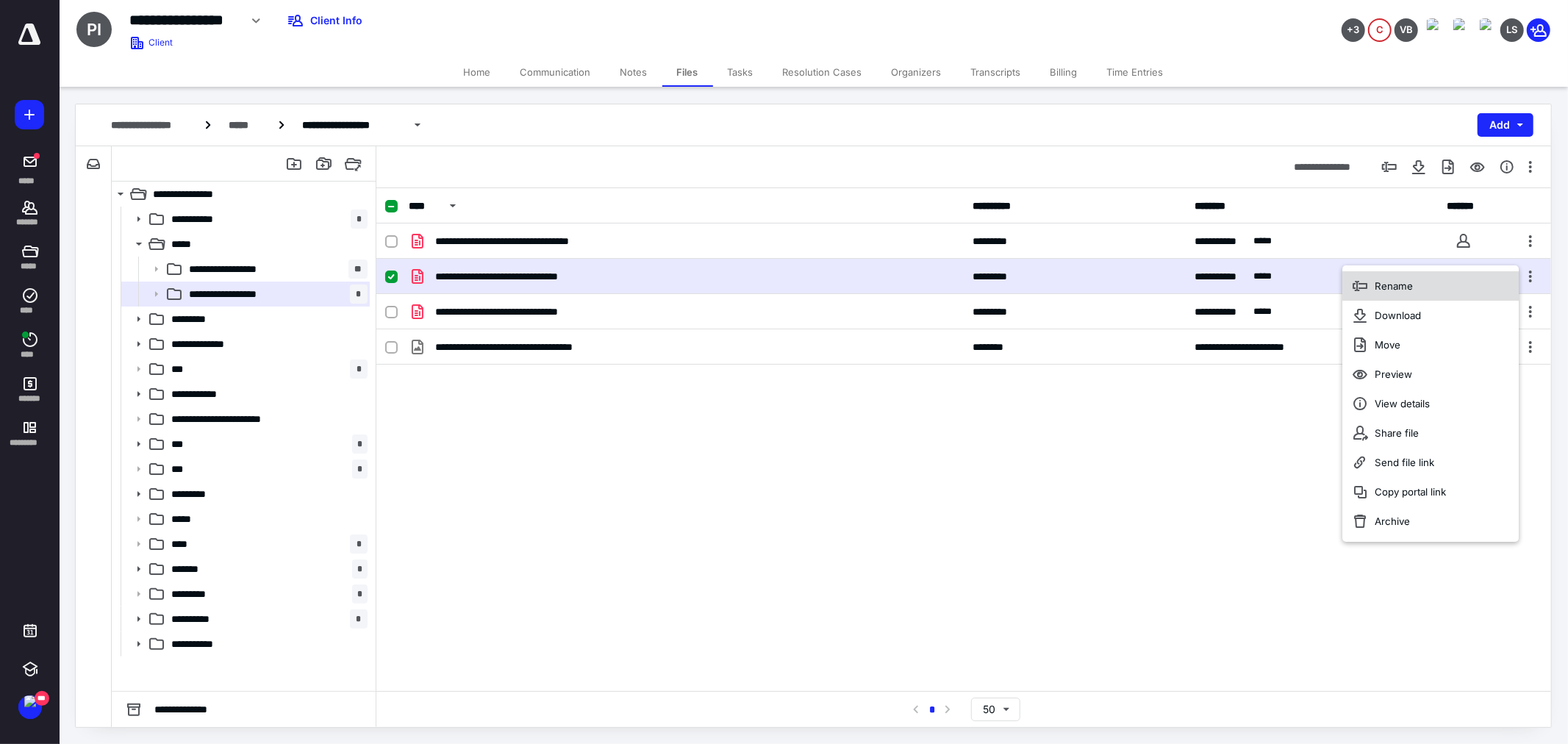 click on "Rename" at bounding box center [1431, 286] 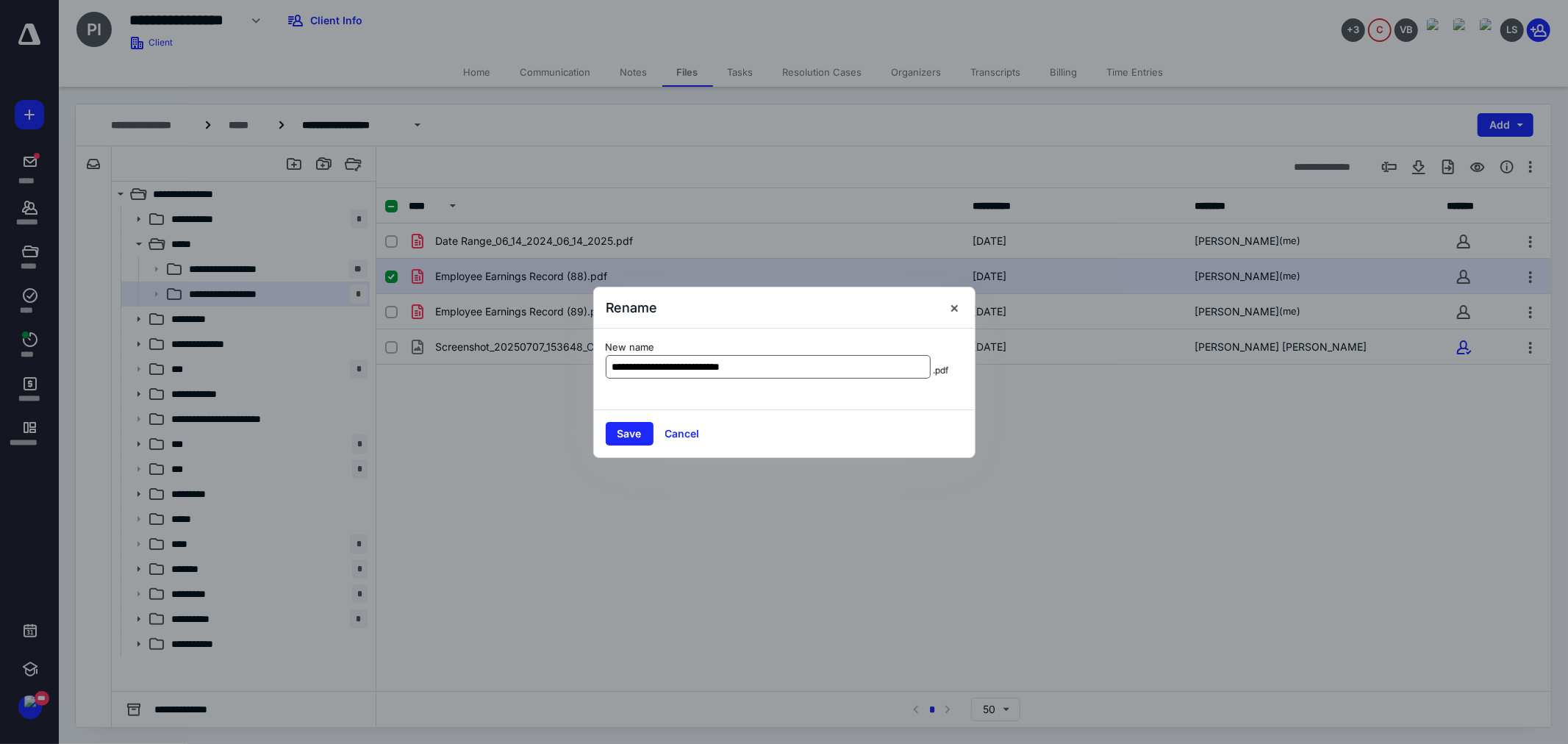 click on "**********" at bounding box center (768, 367) 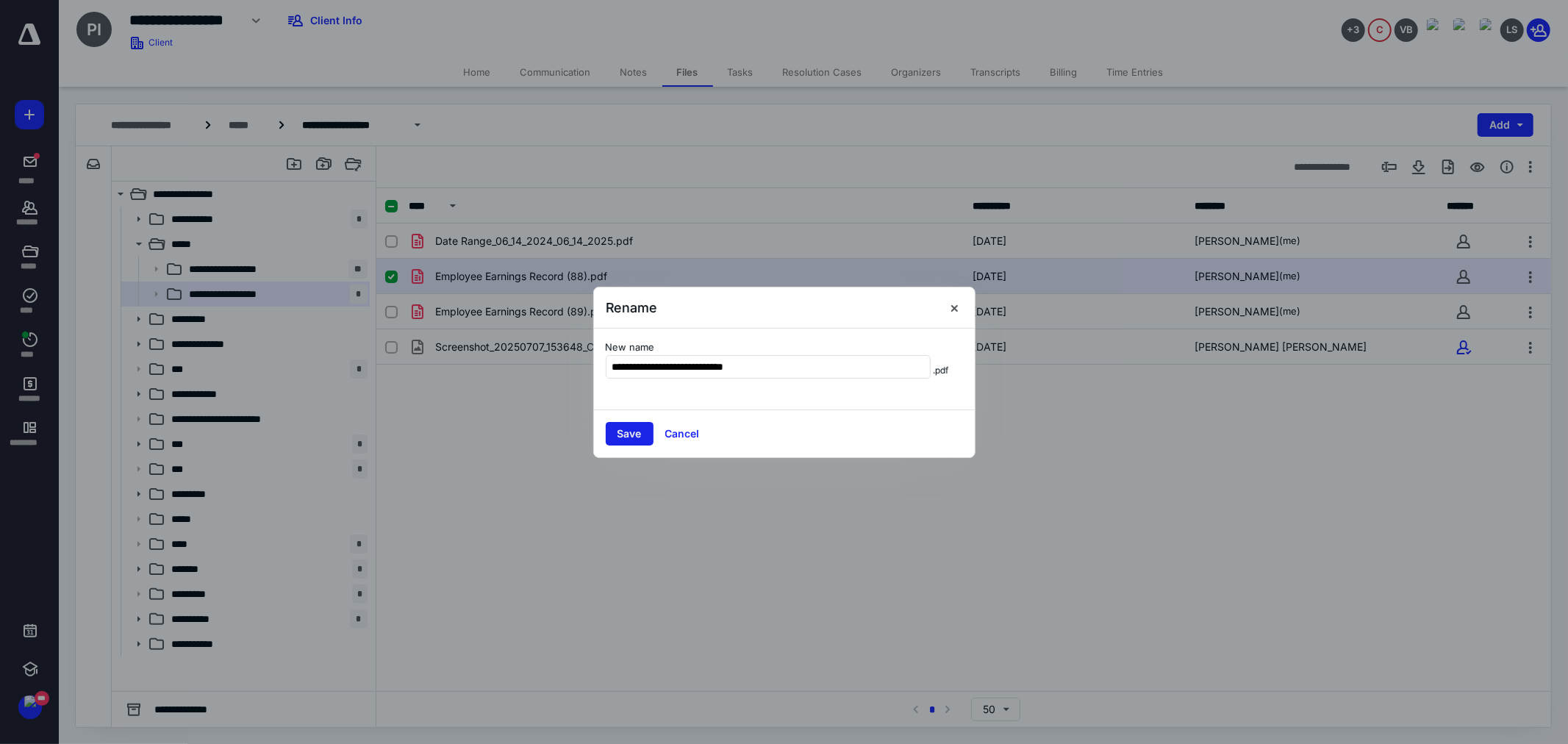 type on "**********" 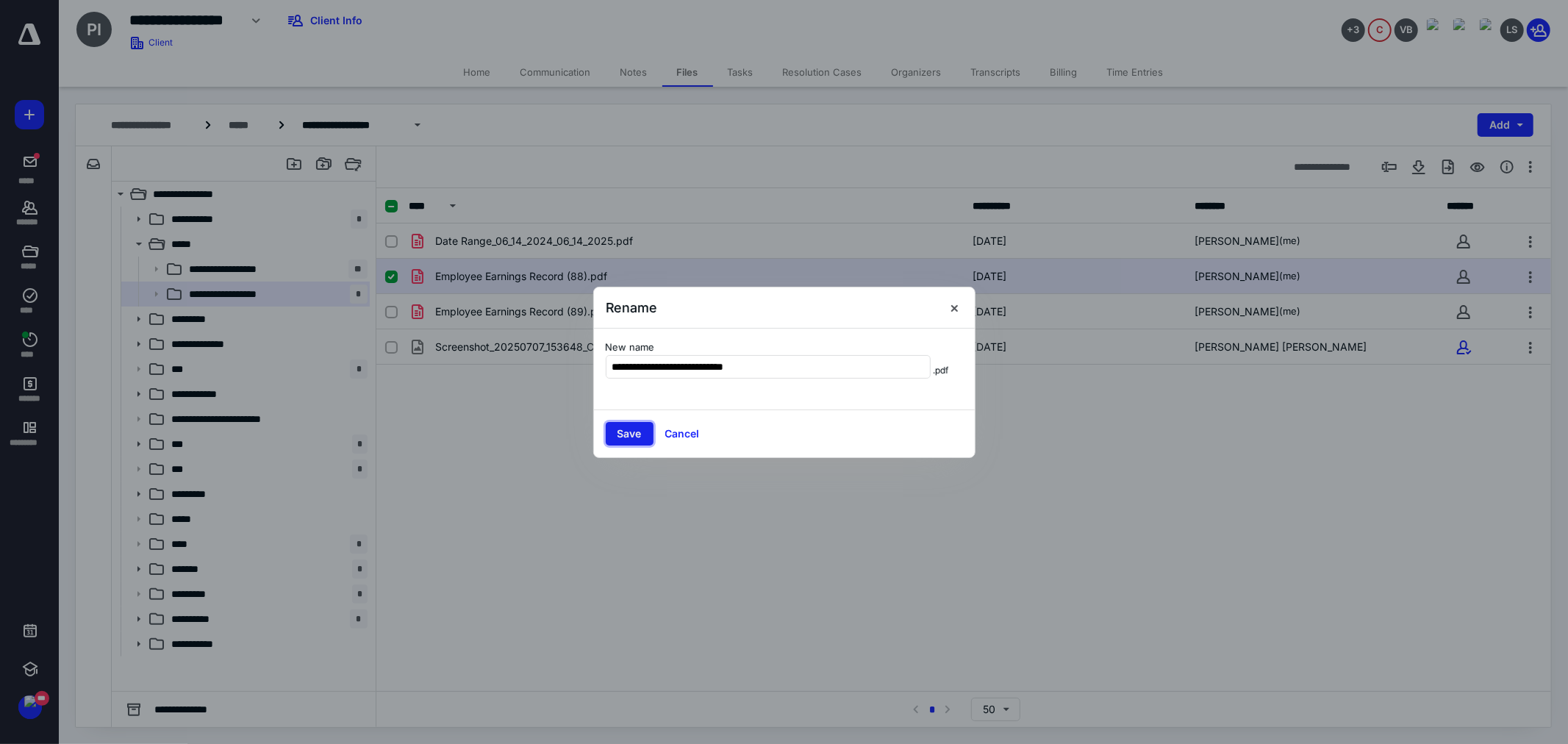 click on "Save" at bounding box center (629, 434) 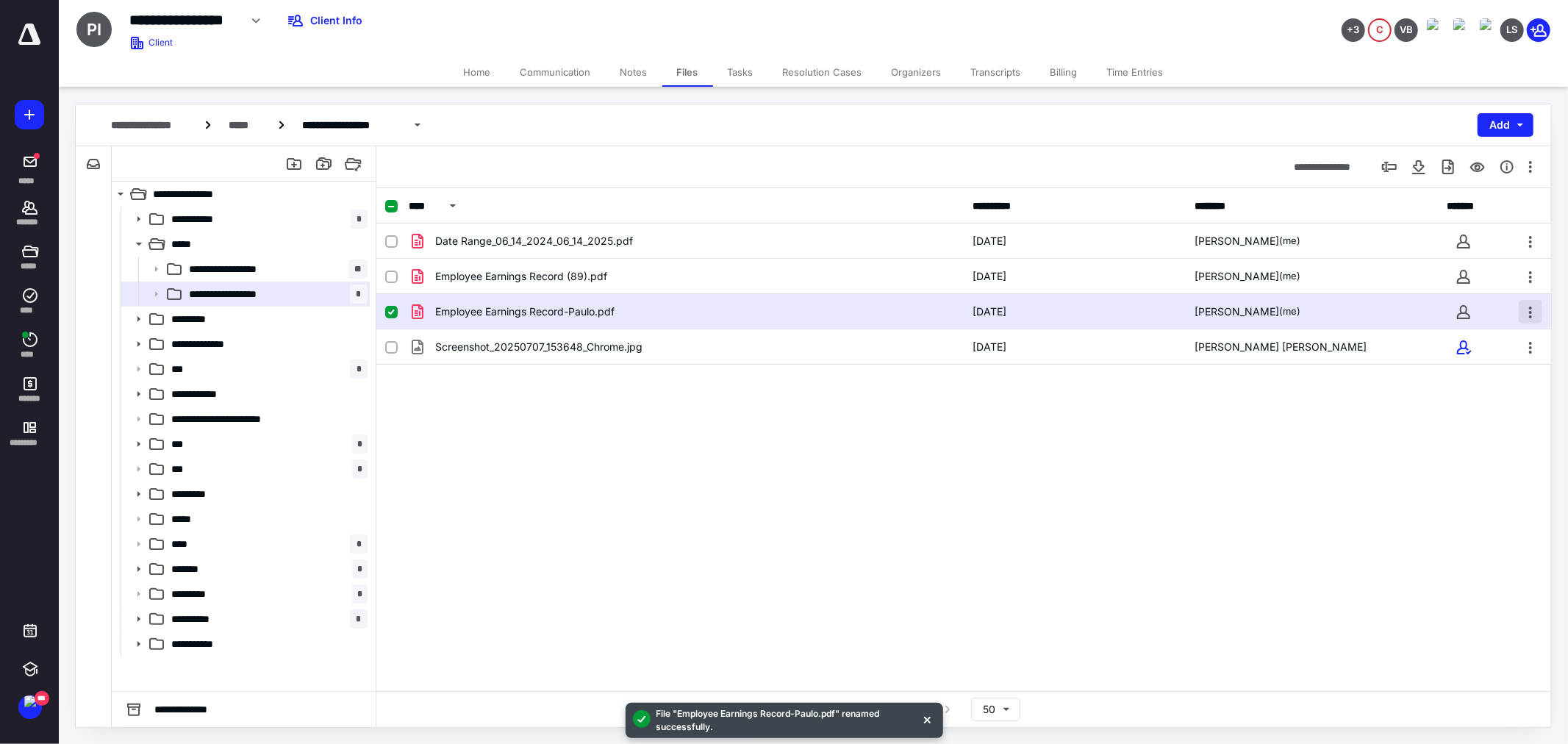 click at bounding box center [1531, 312] 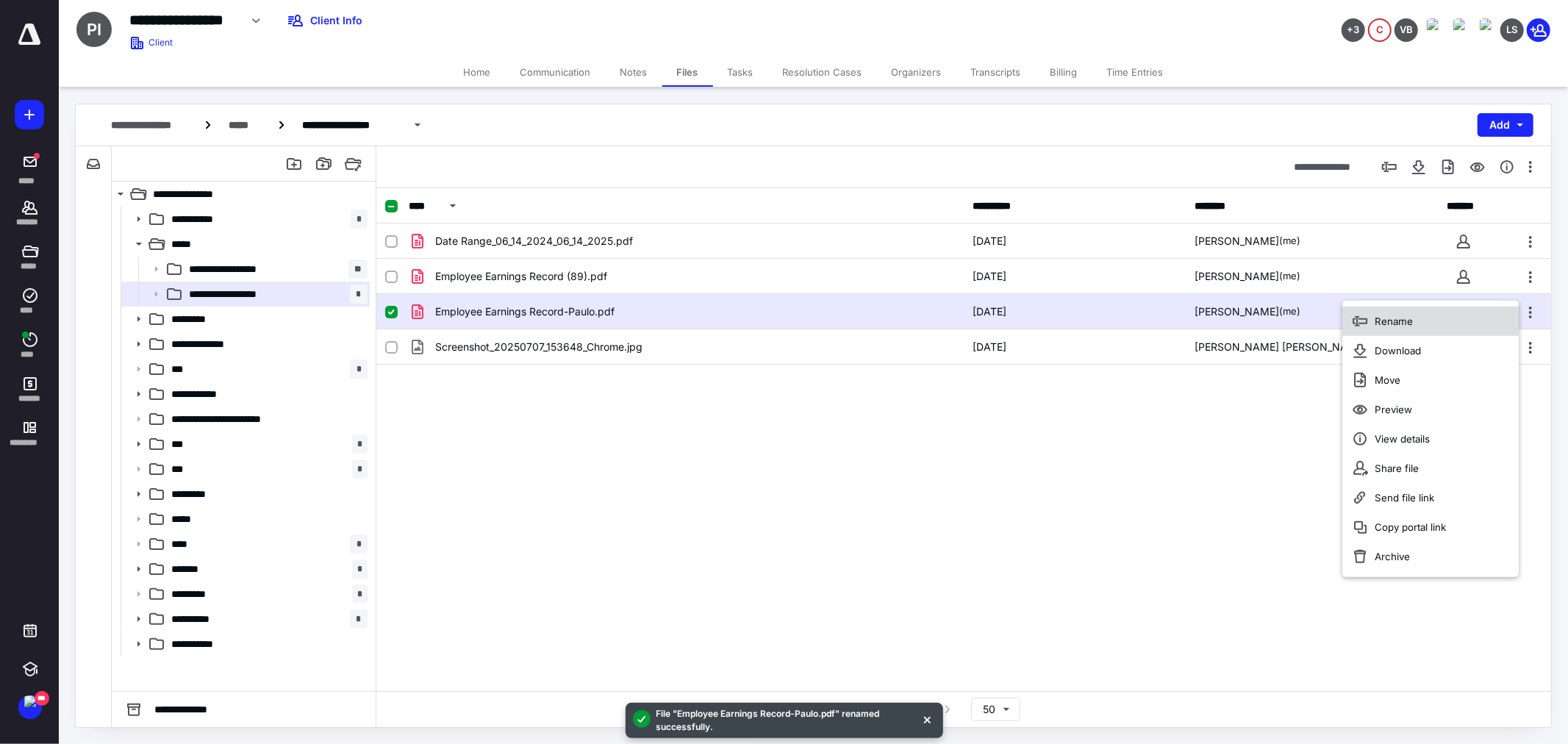 click on "Rename" at bounding box center [1431, 321] 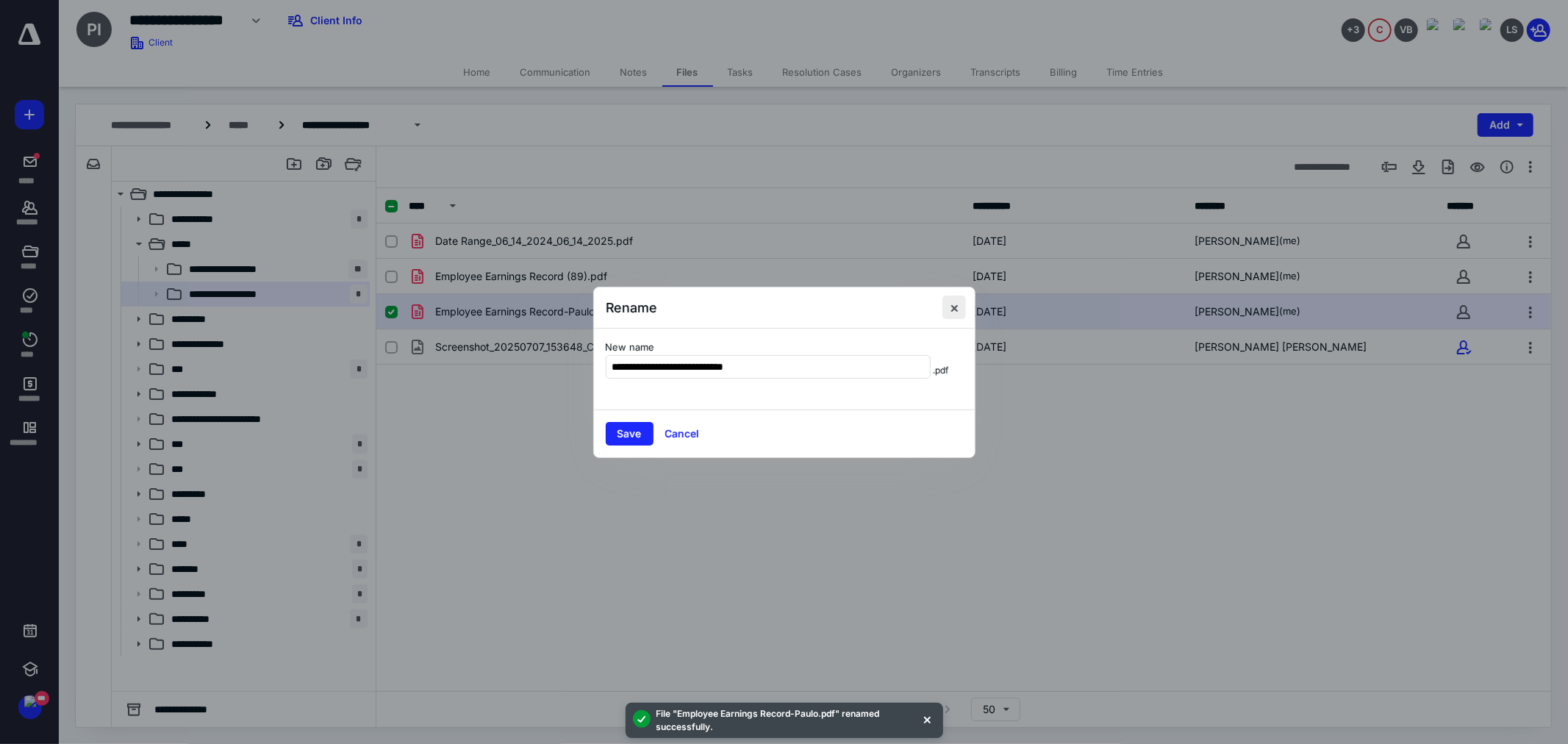 click at bounding box center [954, 307] 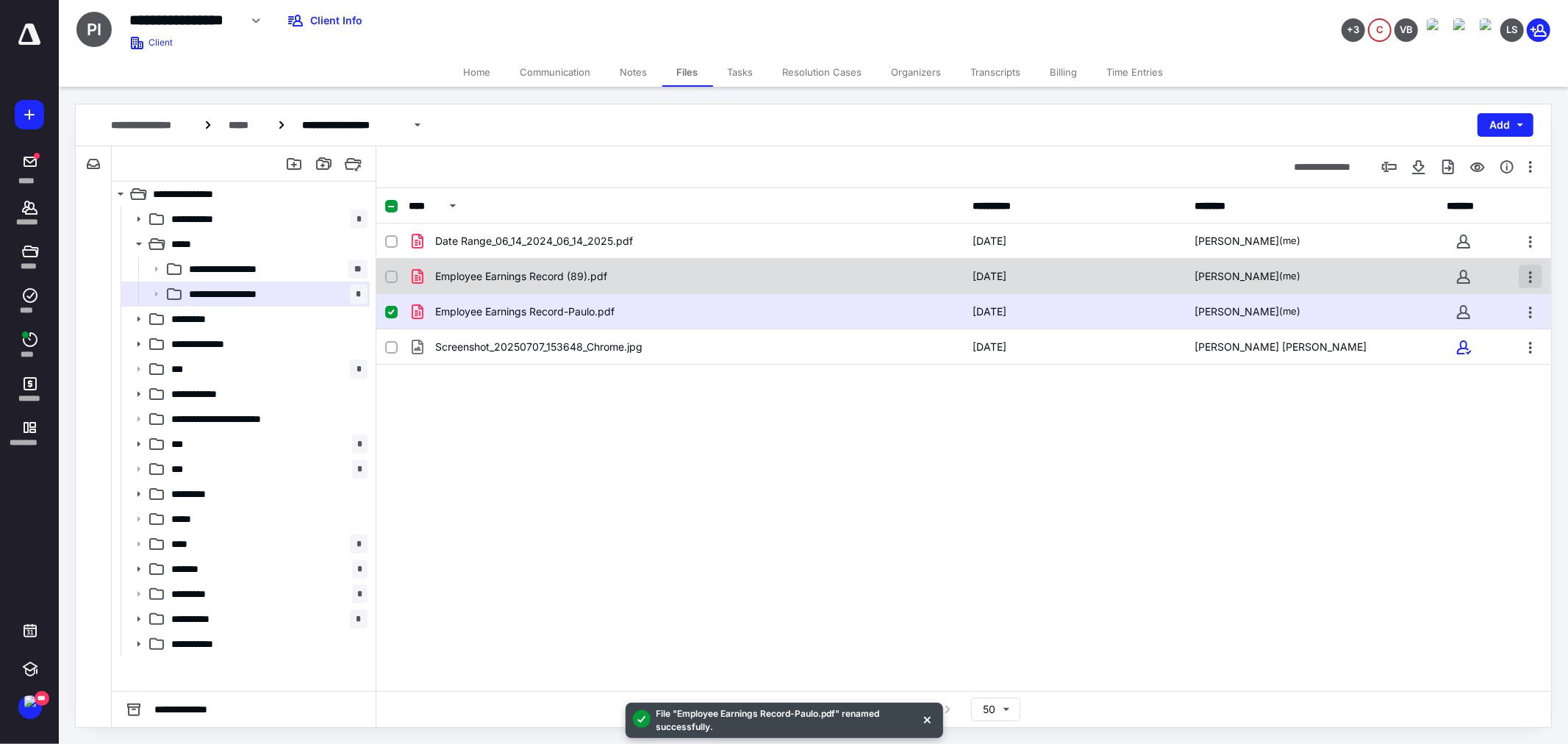 click at bounding box center [1531, 276] 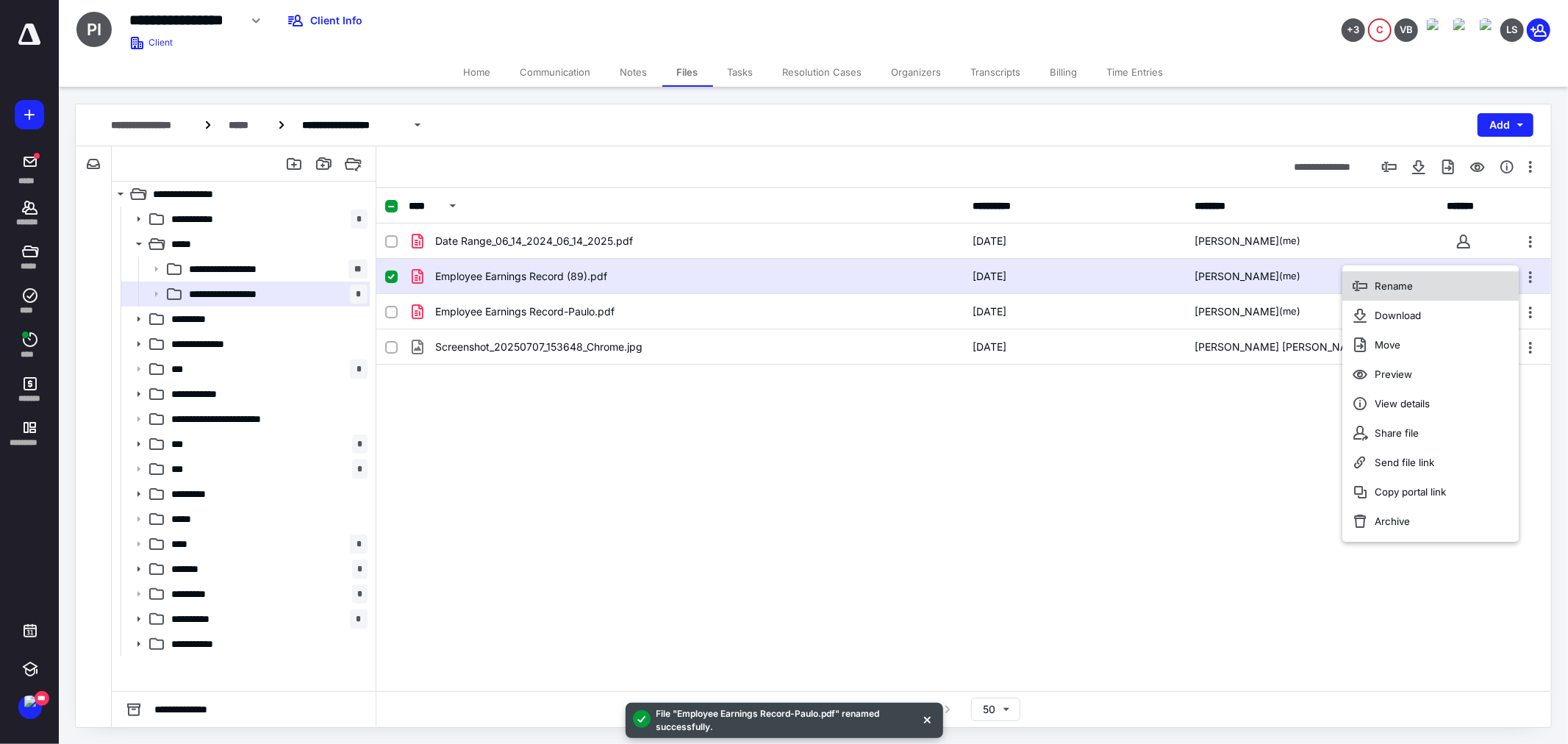 click on "Rename" at bounding box center [1431, 286] 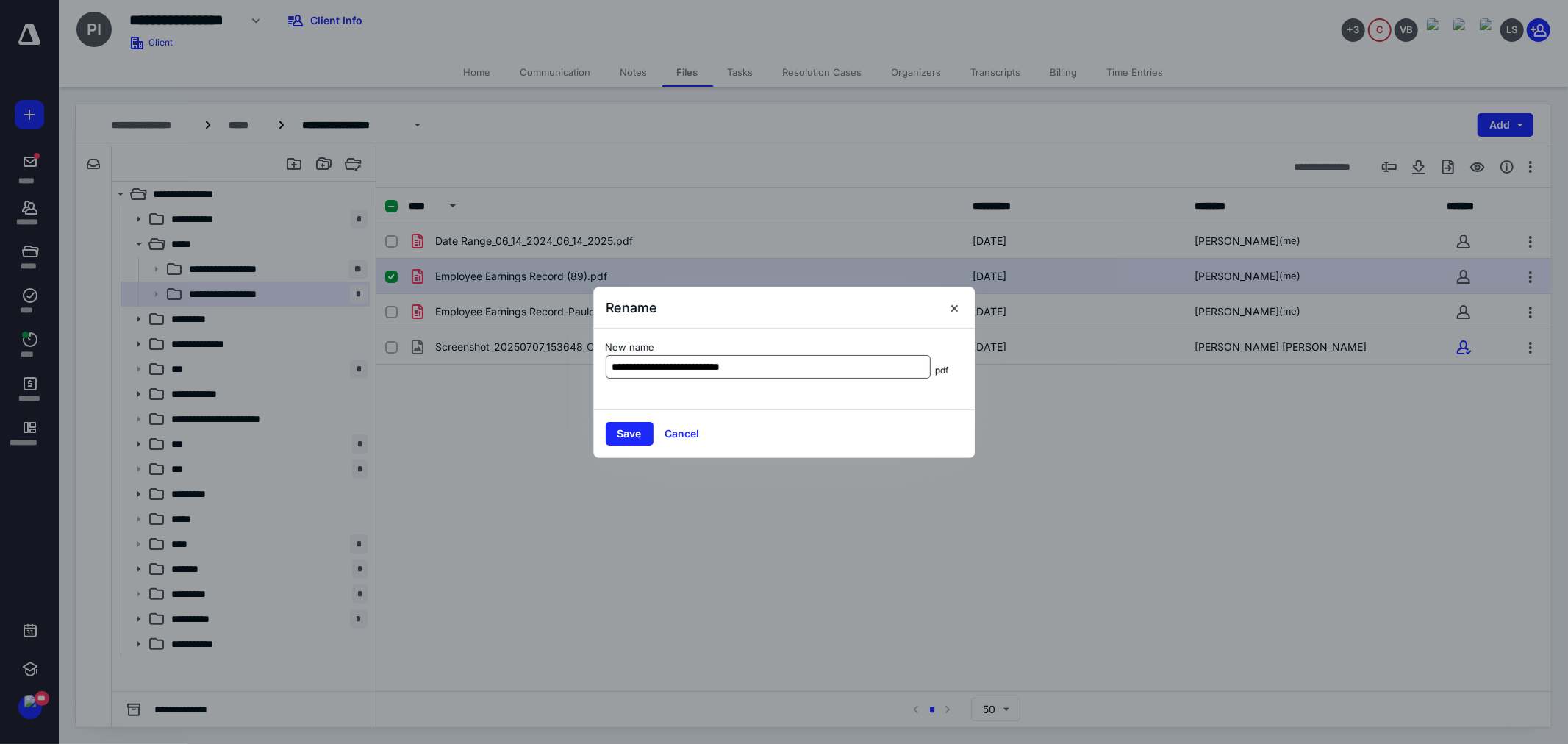 click on "**********" at bounding box center [768, 367] 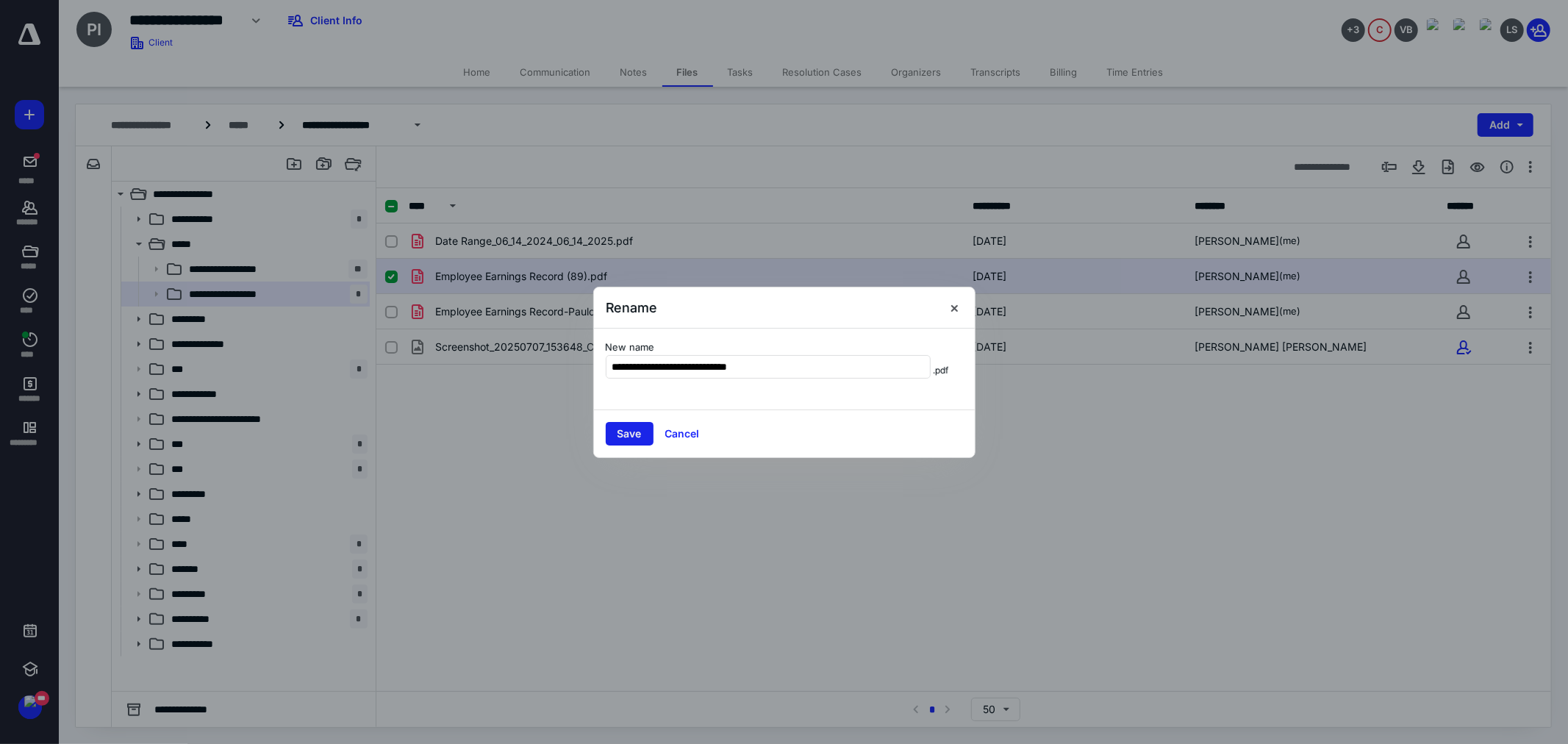 type on "**********" 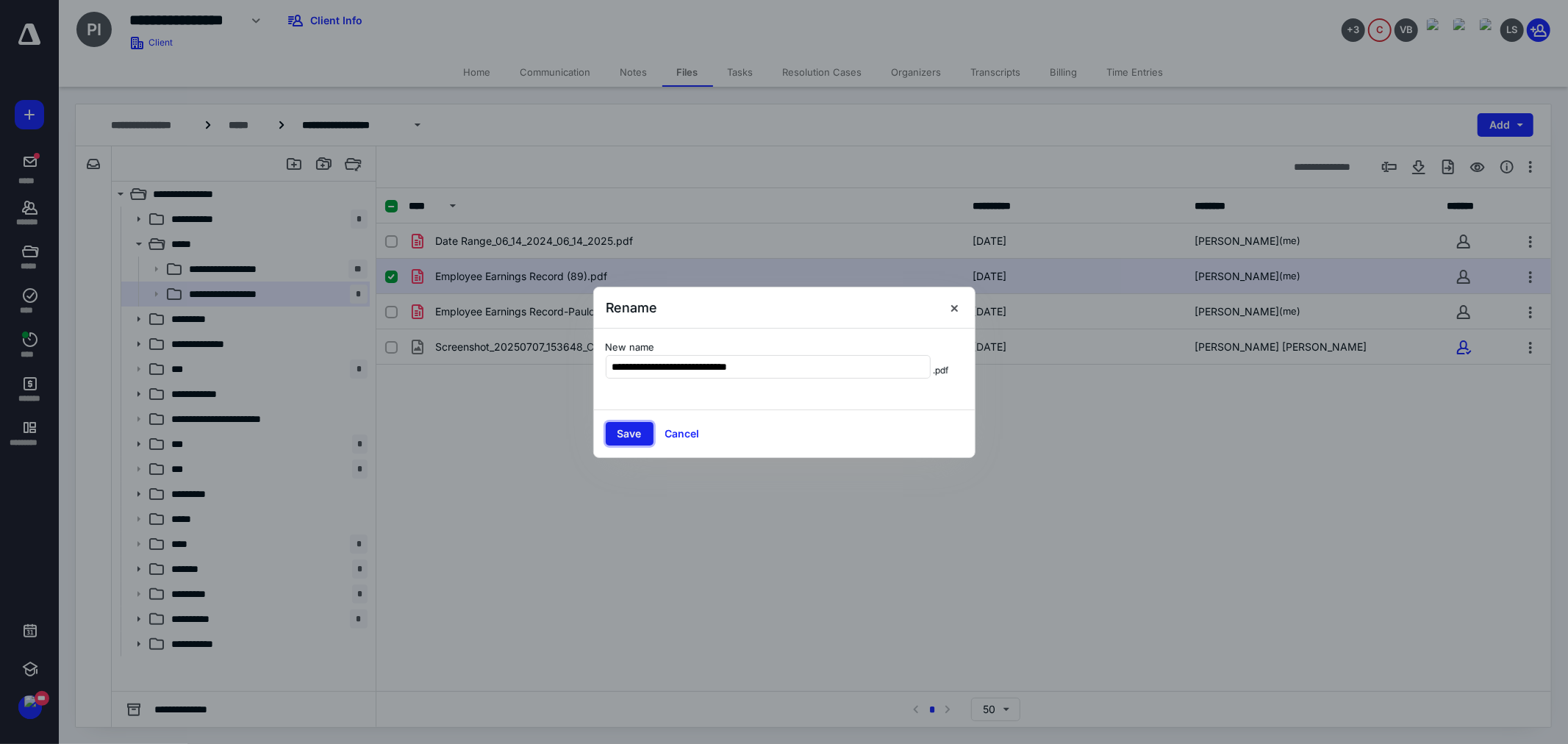 click on "Save" at bounding box center [629, 434] 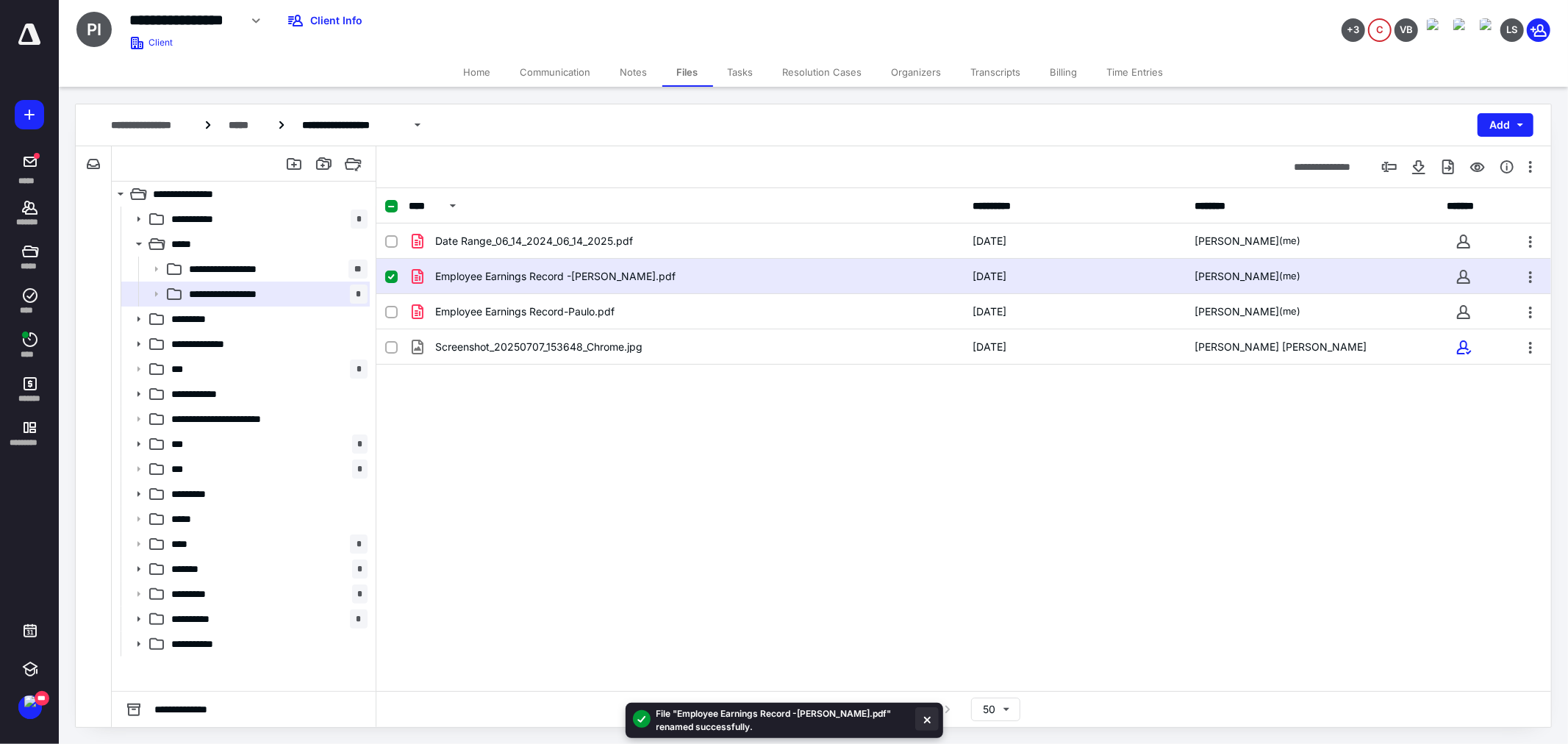 click at bounding box center [927, 719] 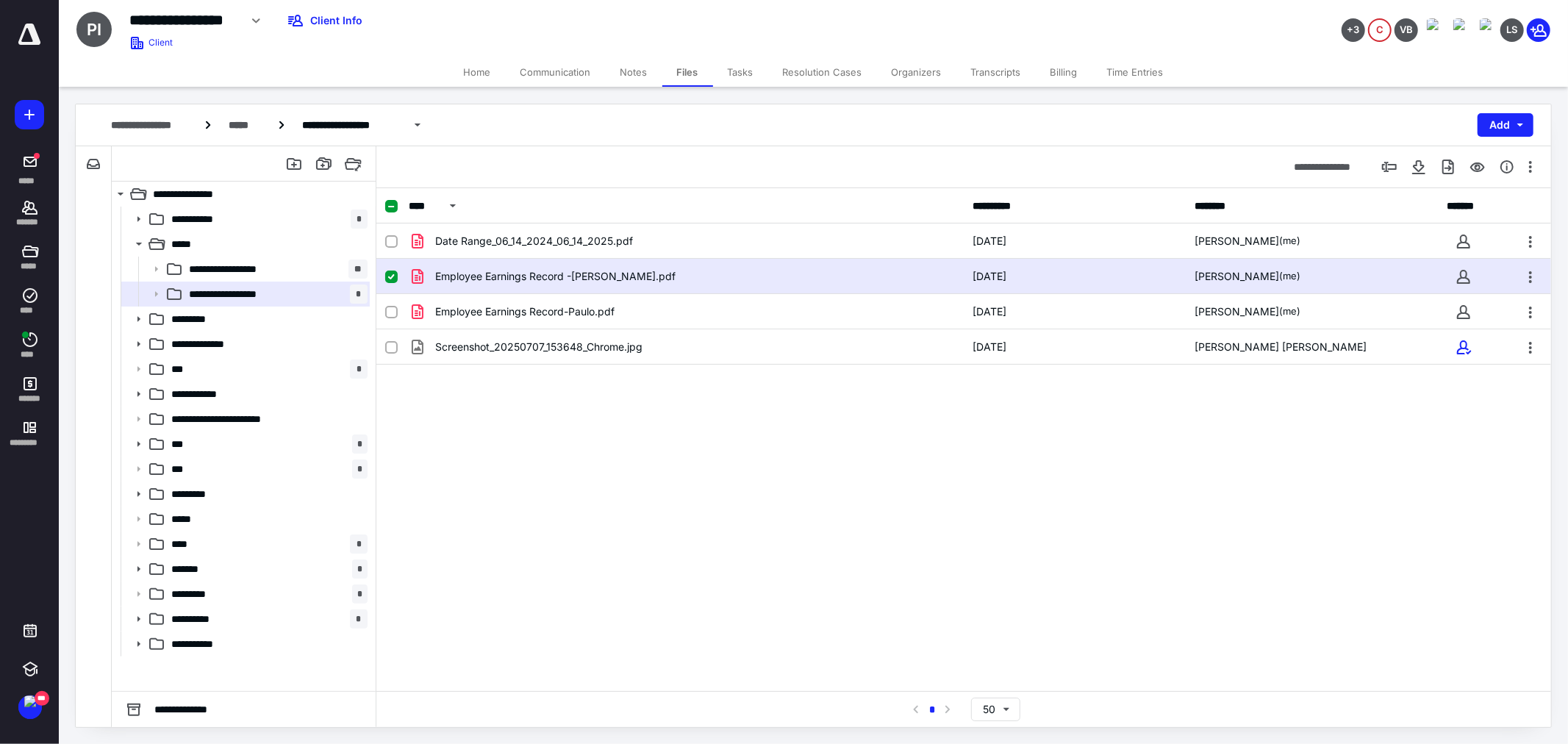click on "Home" at bounding box center (477, 72) 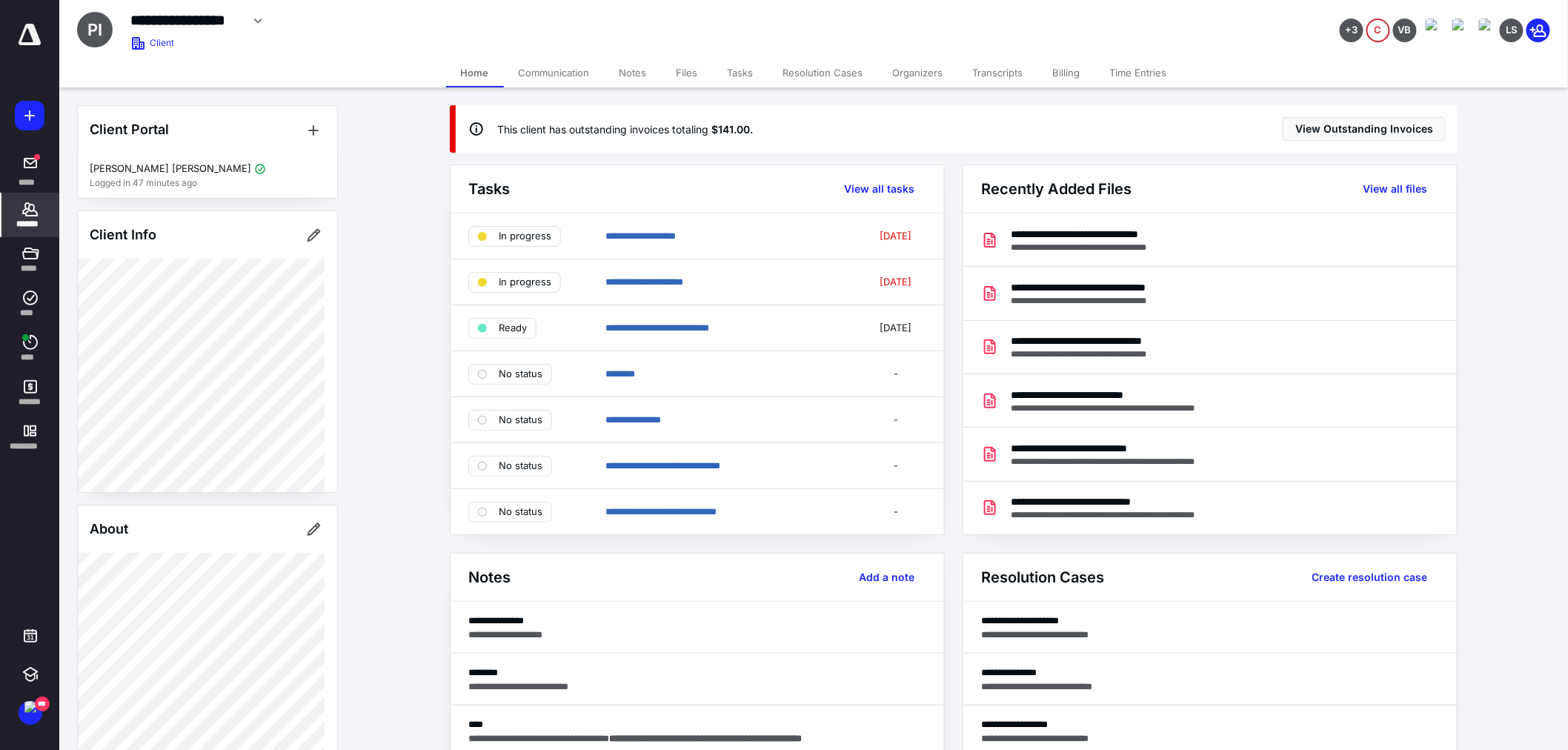 click on "Files" at bounding box center [687, 73] 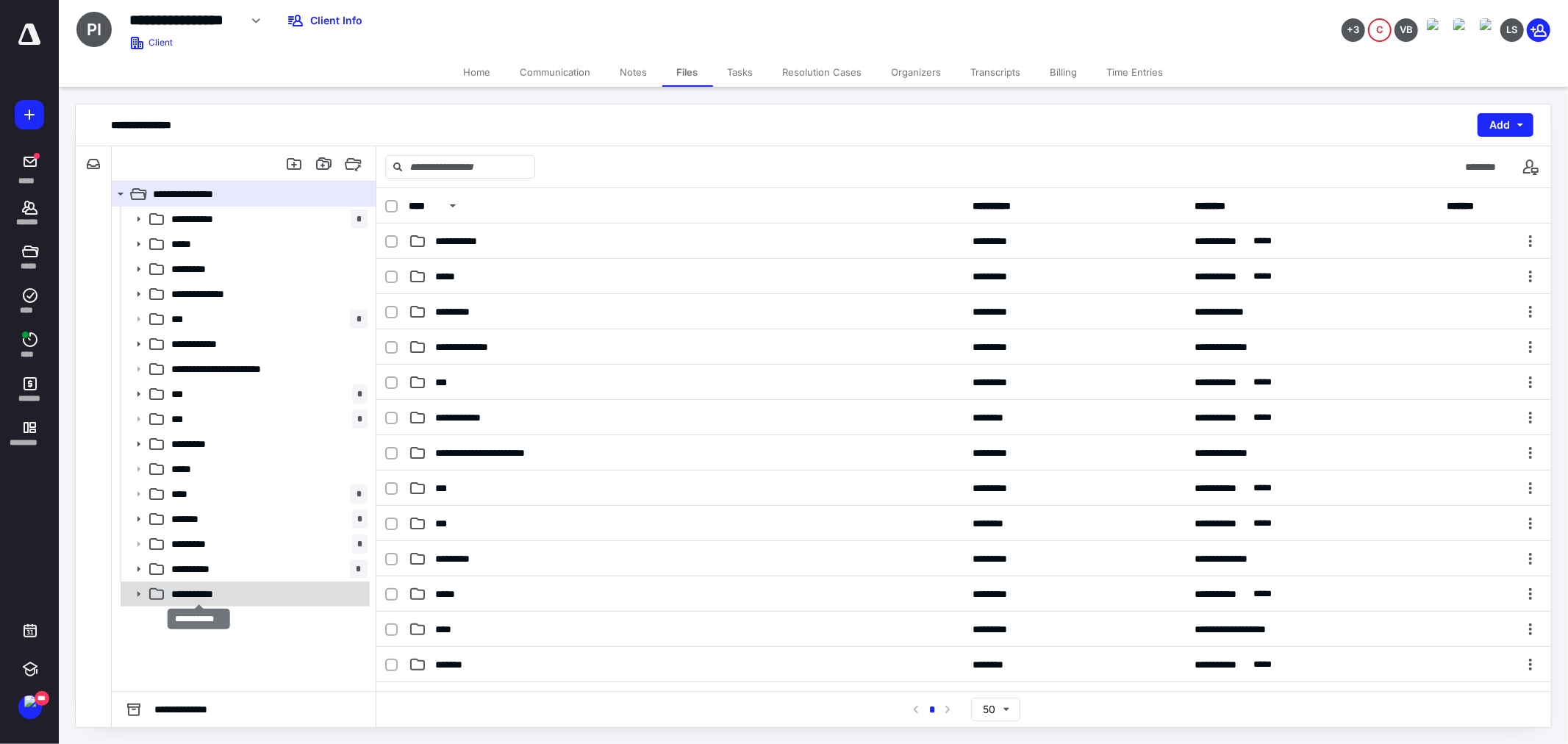 click on "**********" at bounding box center [198, 594] 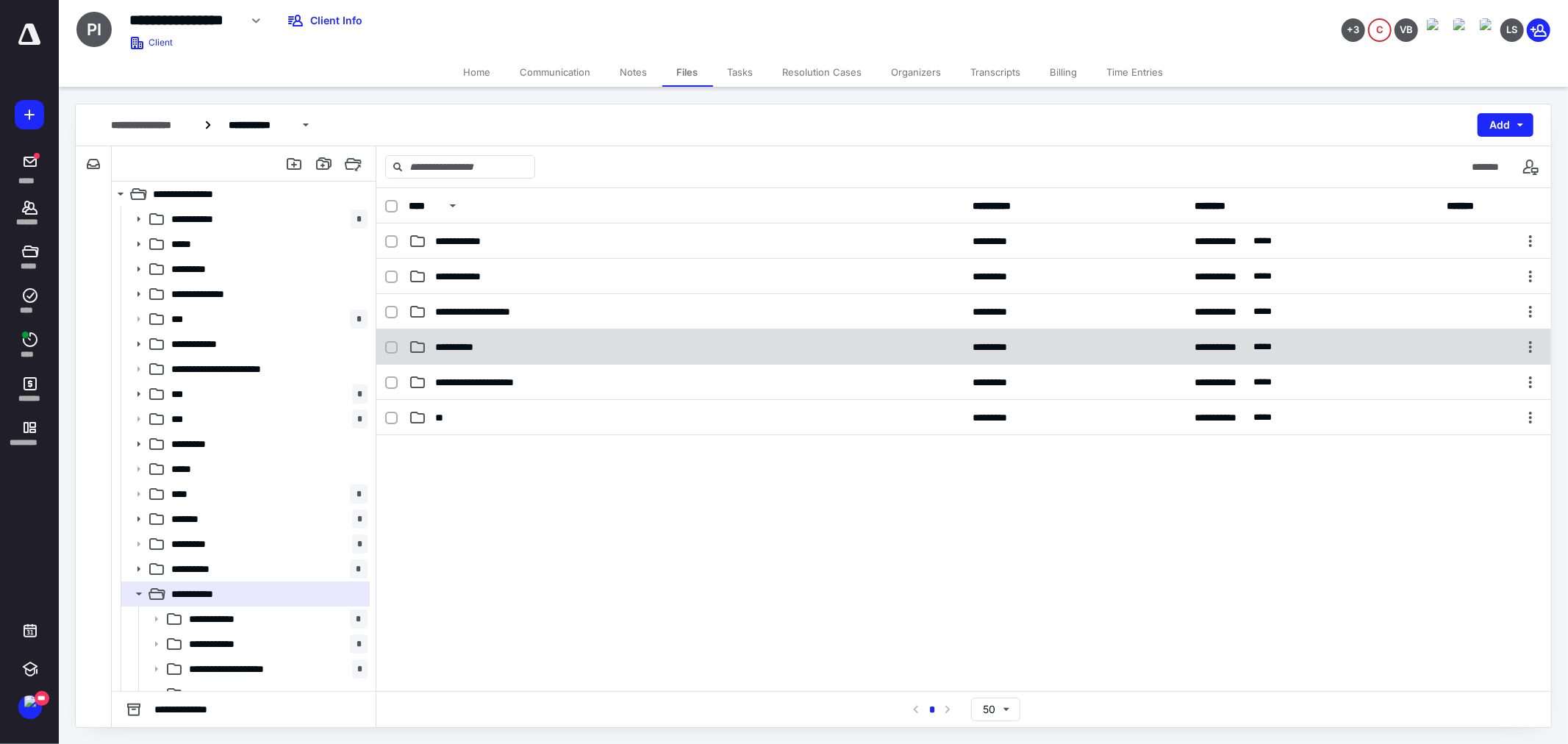 click on "**********" at bounding box center (460, 347) 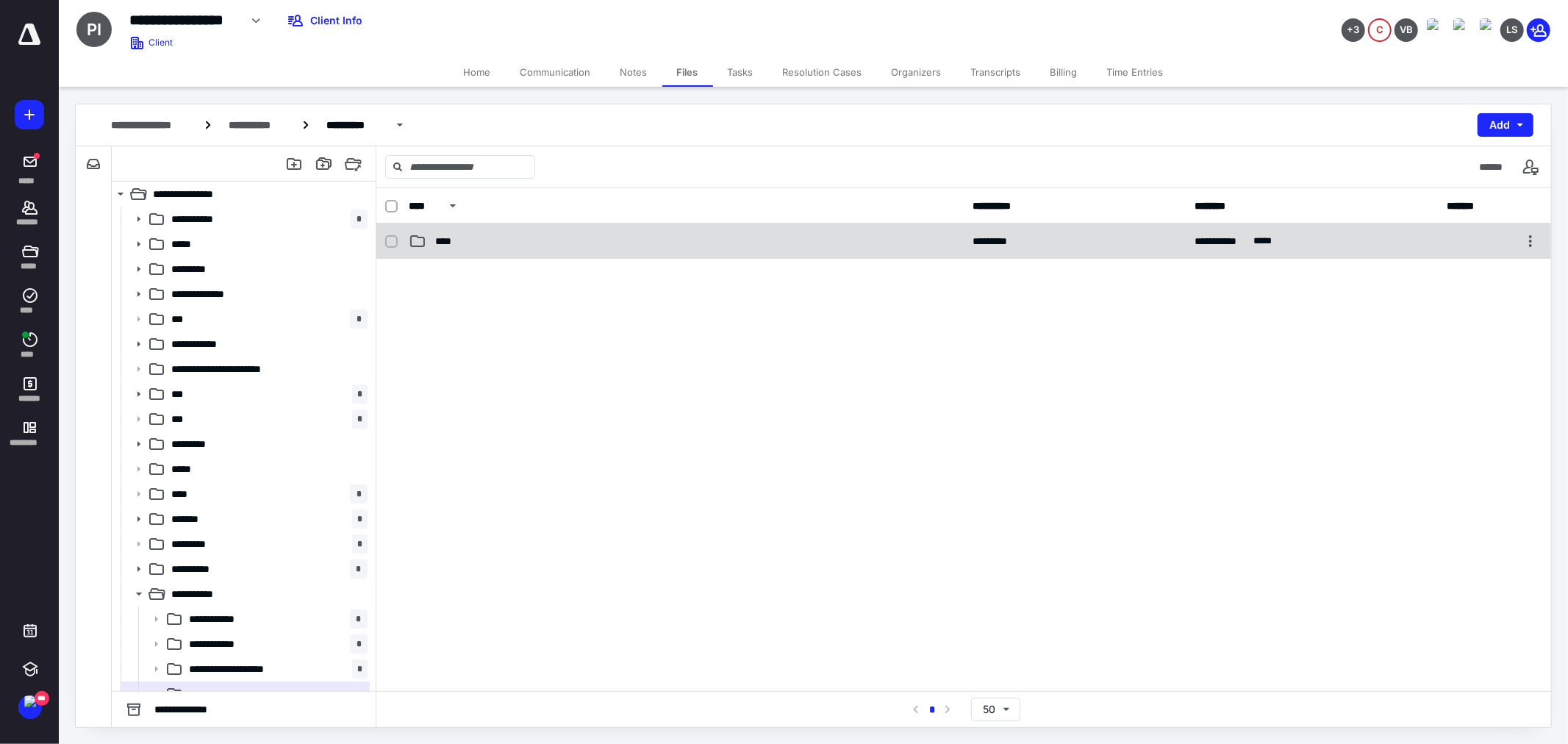 click on "**********" at bounding box center (964, 241) 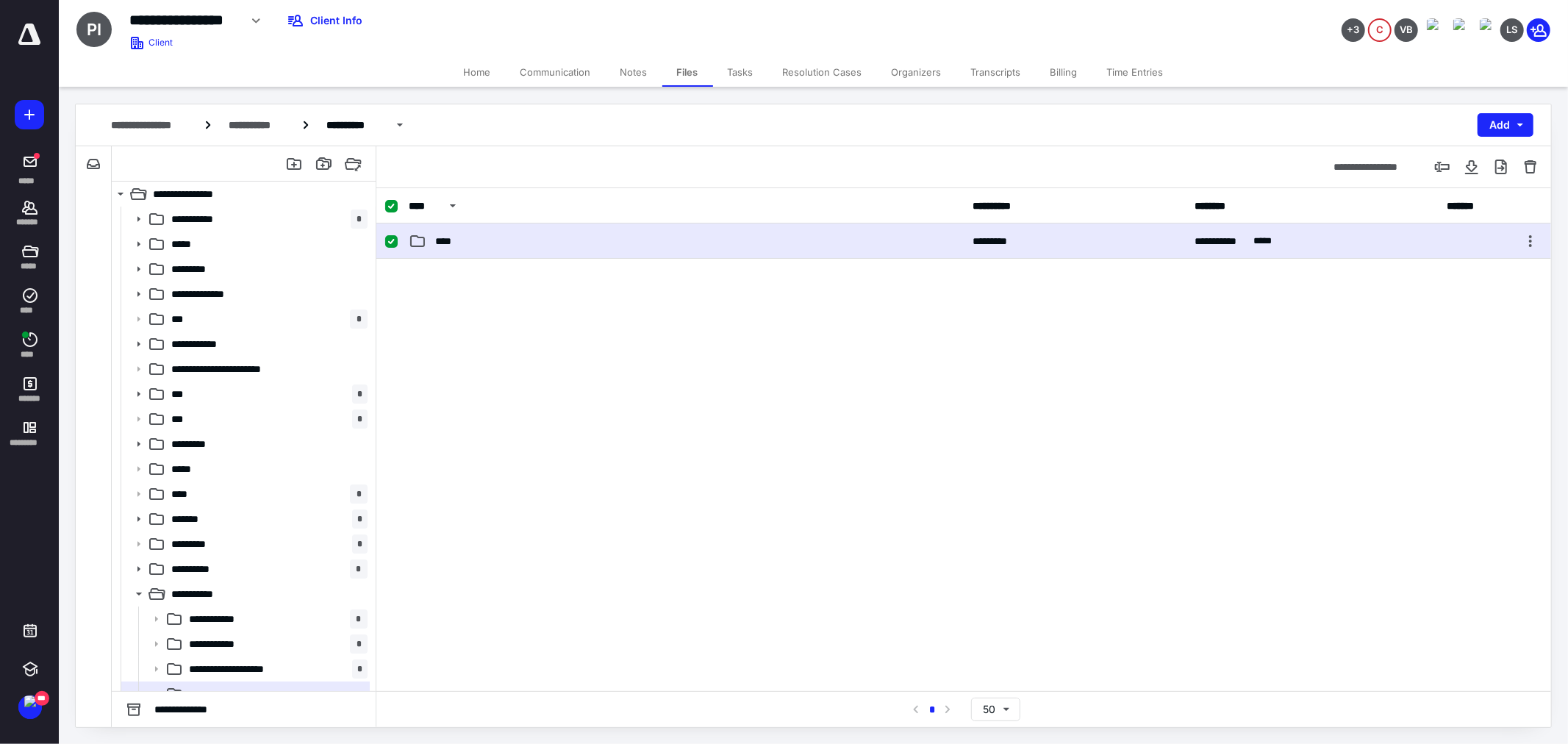 click on "**********" at bounding box center [964, 241] 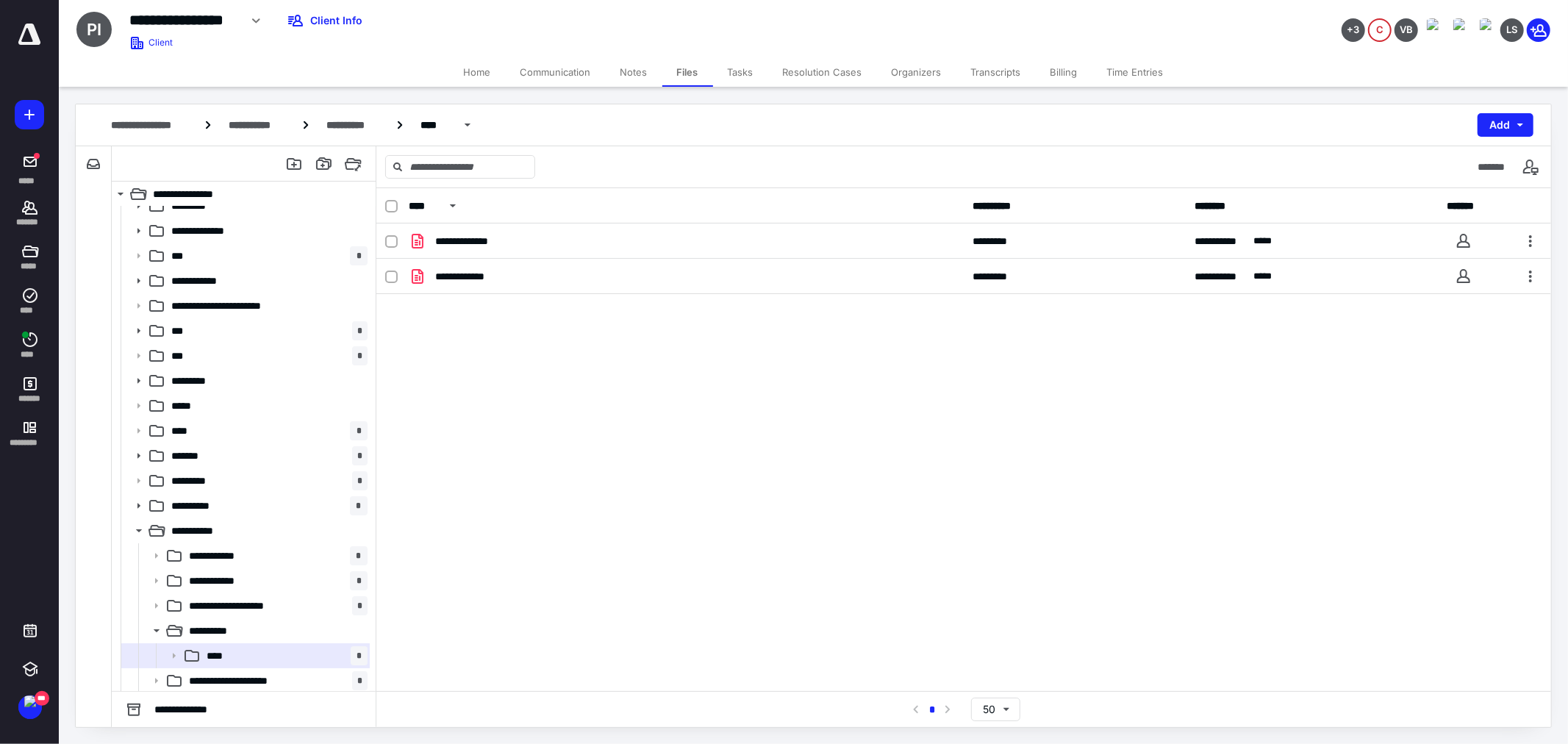scroll, scrollTop: 65, scrollLeft: 0, axis: vertical 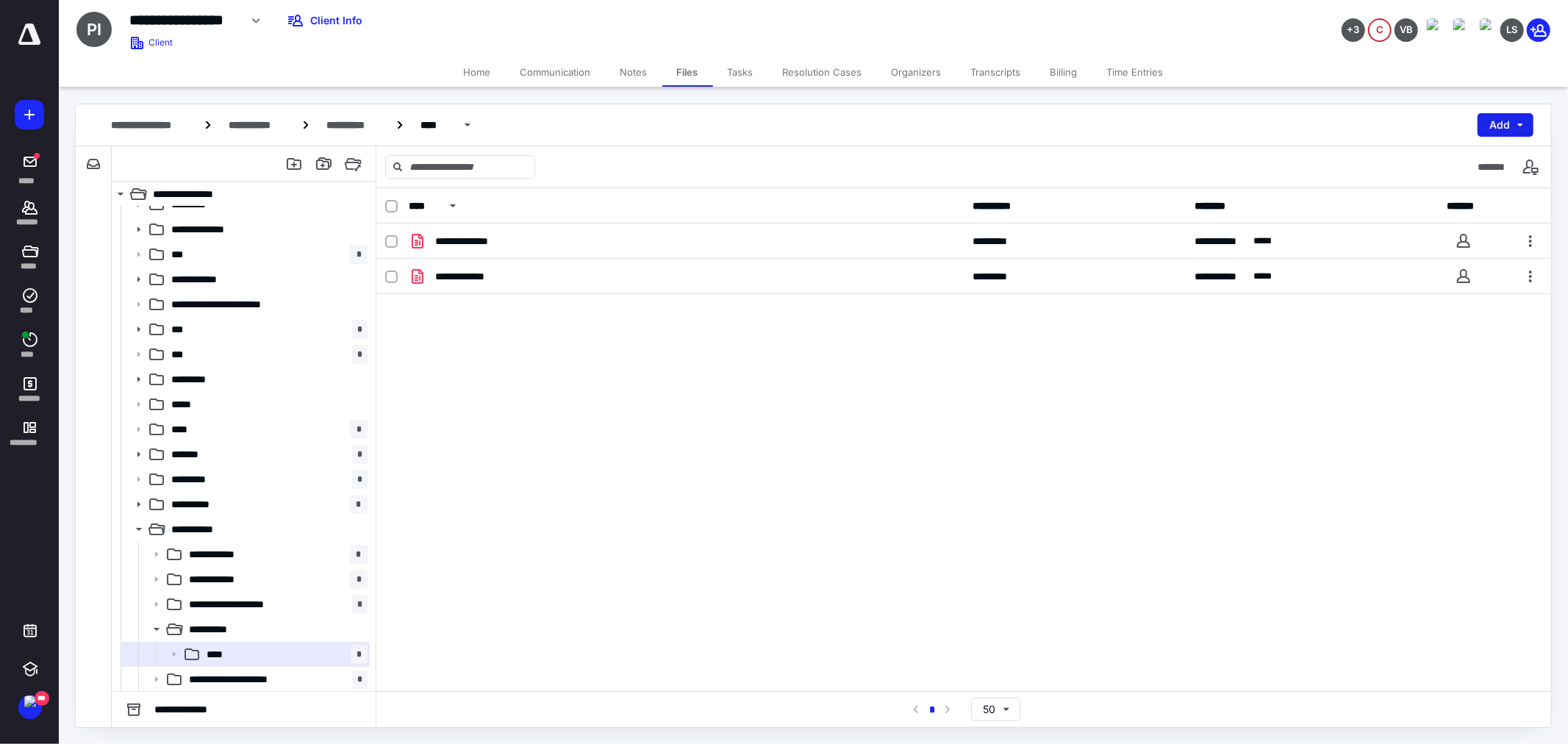 click on "Add" at bounding box center (1506, 125) 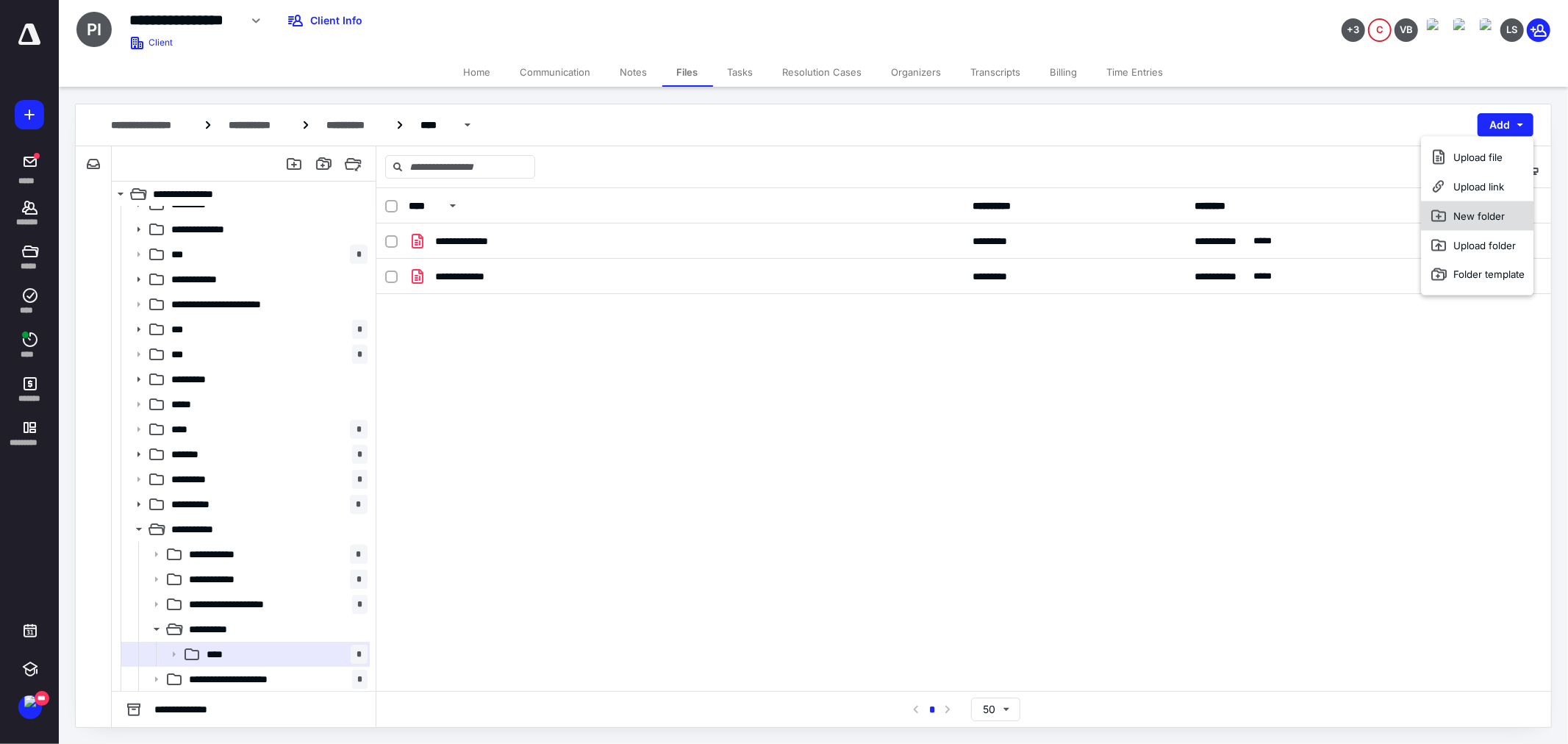 click on "New folder" at bounding box center [1478, 216] 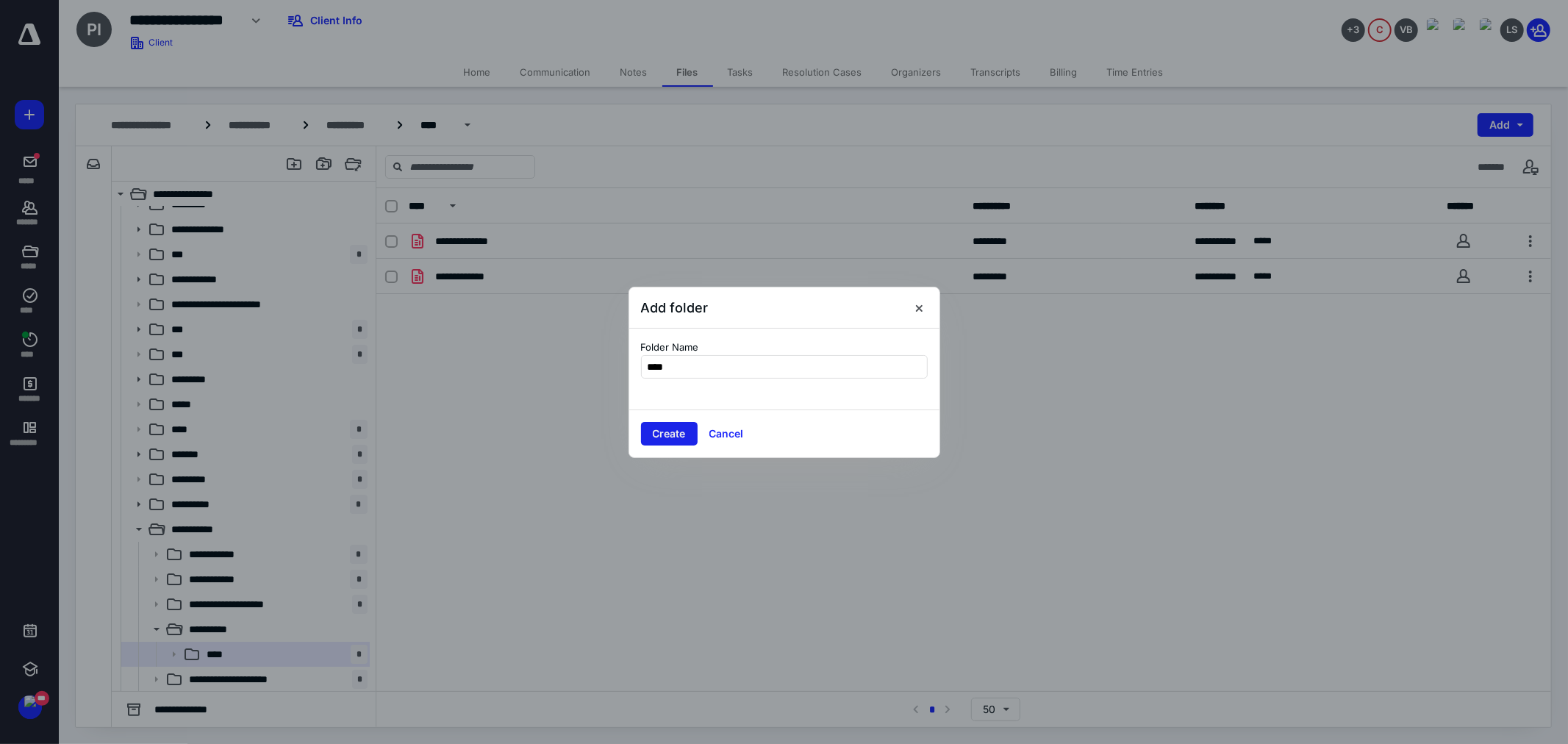 type on "****" 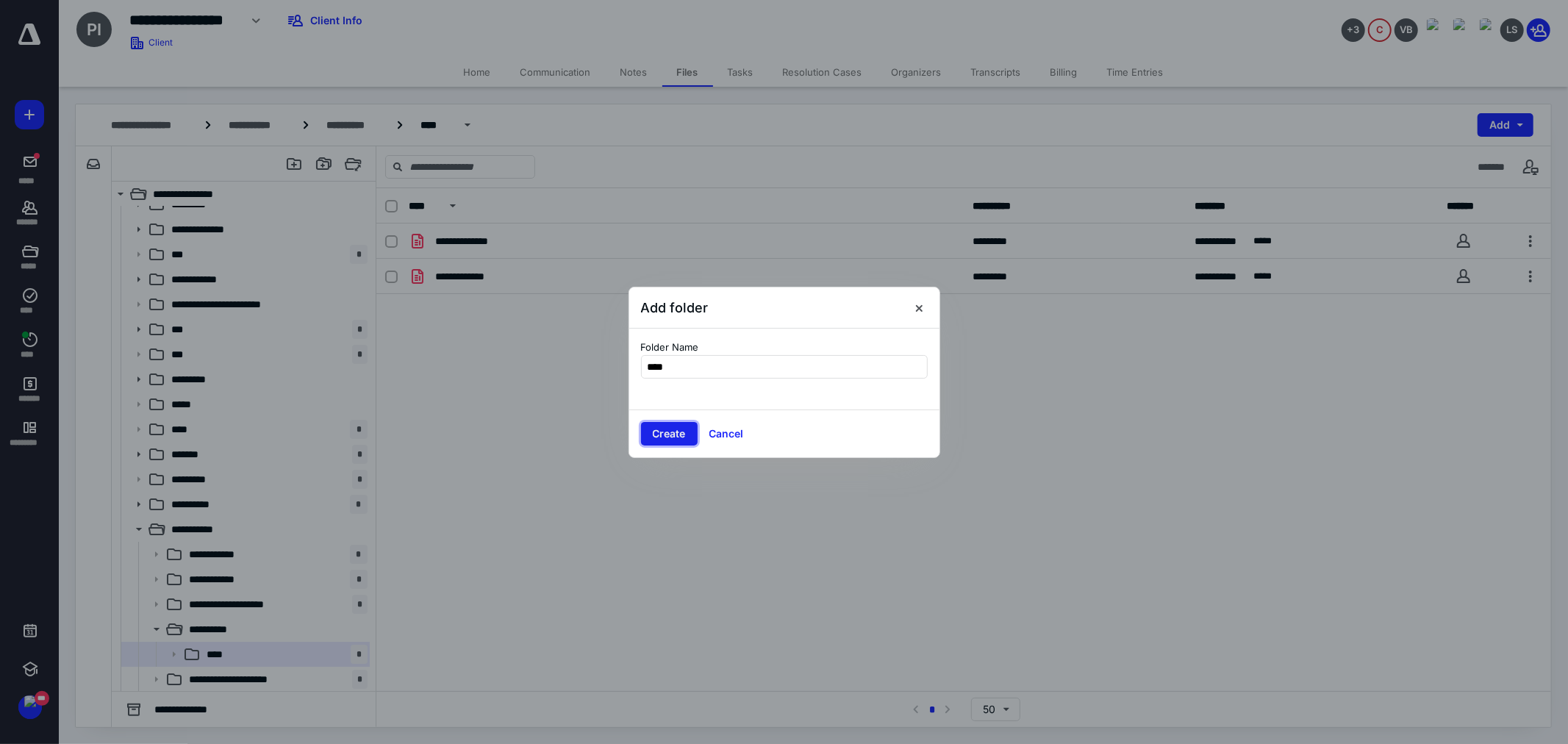 click on "Create" at bounding box center [669, 434] 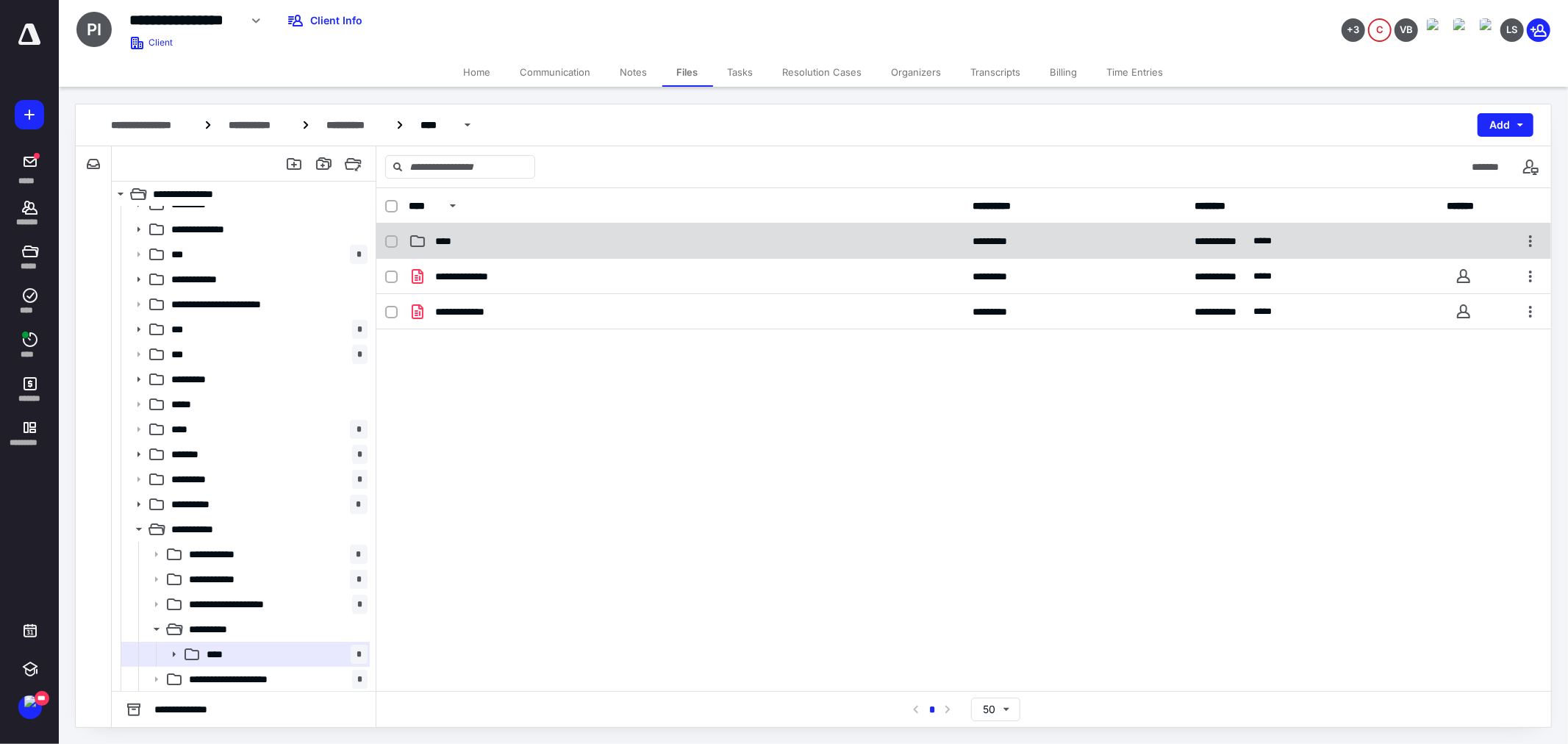 click on "****" at bounding box center (686, 241) 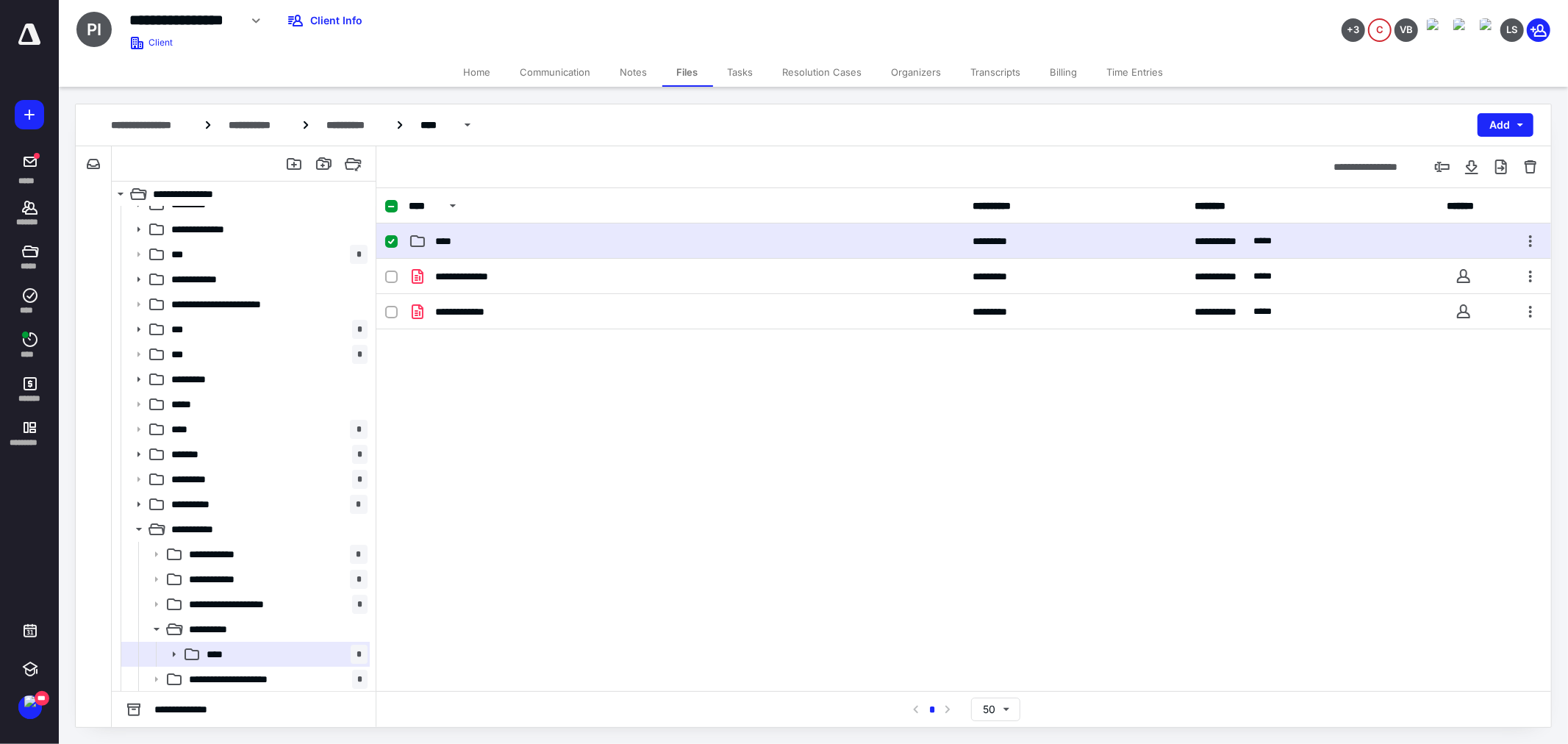 click on "****" at bounding box center (686, 241) 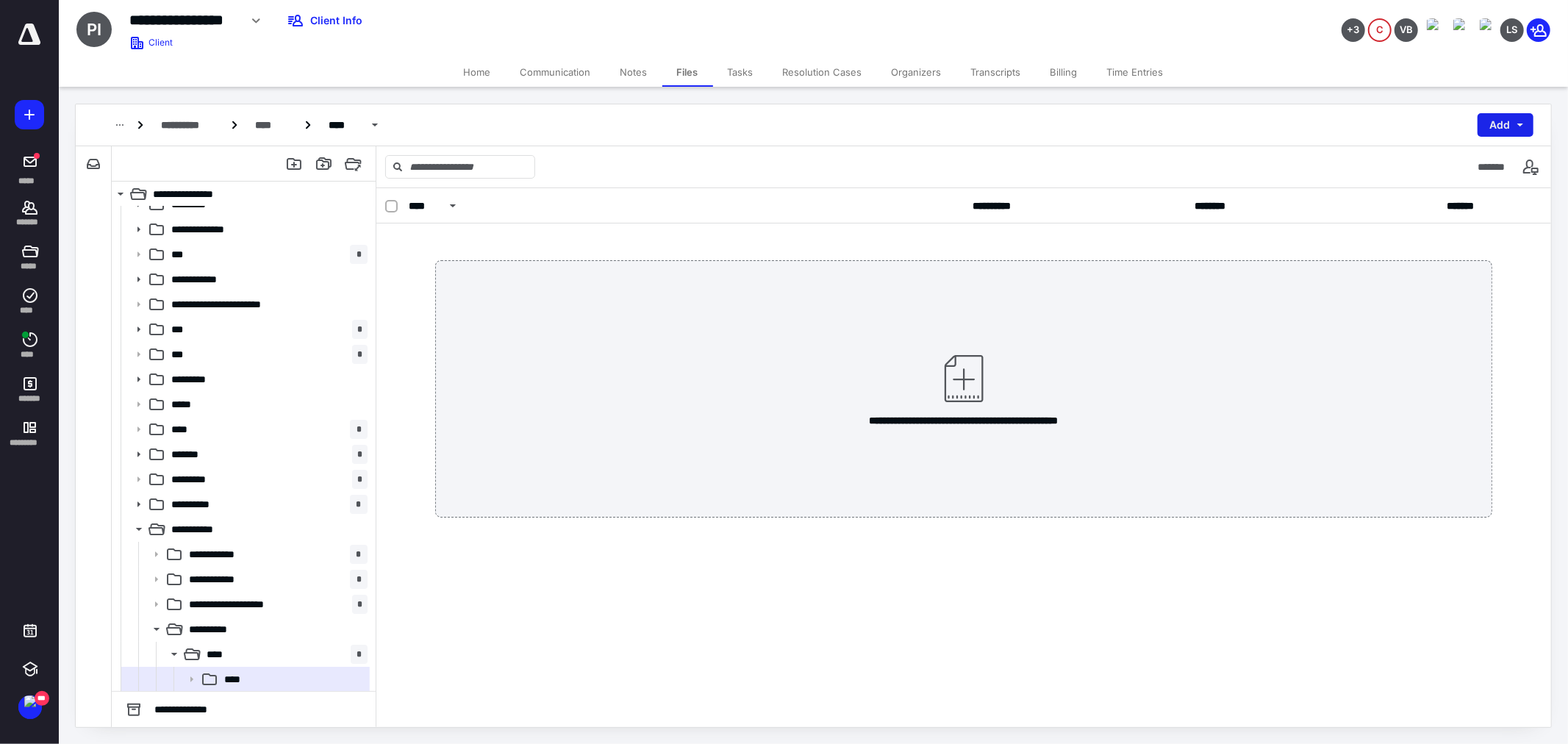 click on "Add" at bounding box center (1506, 125) 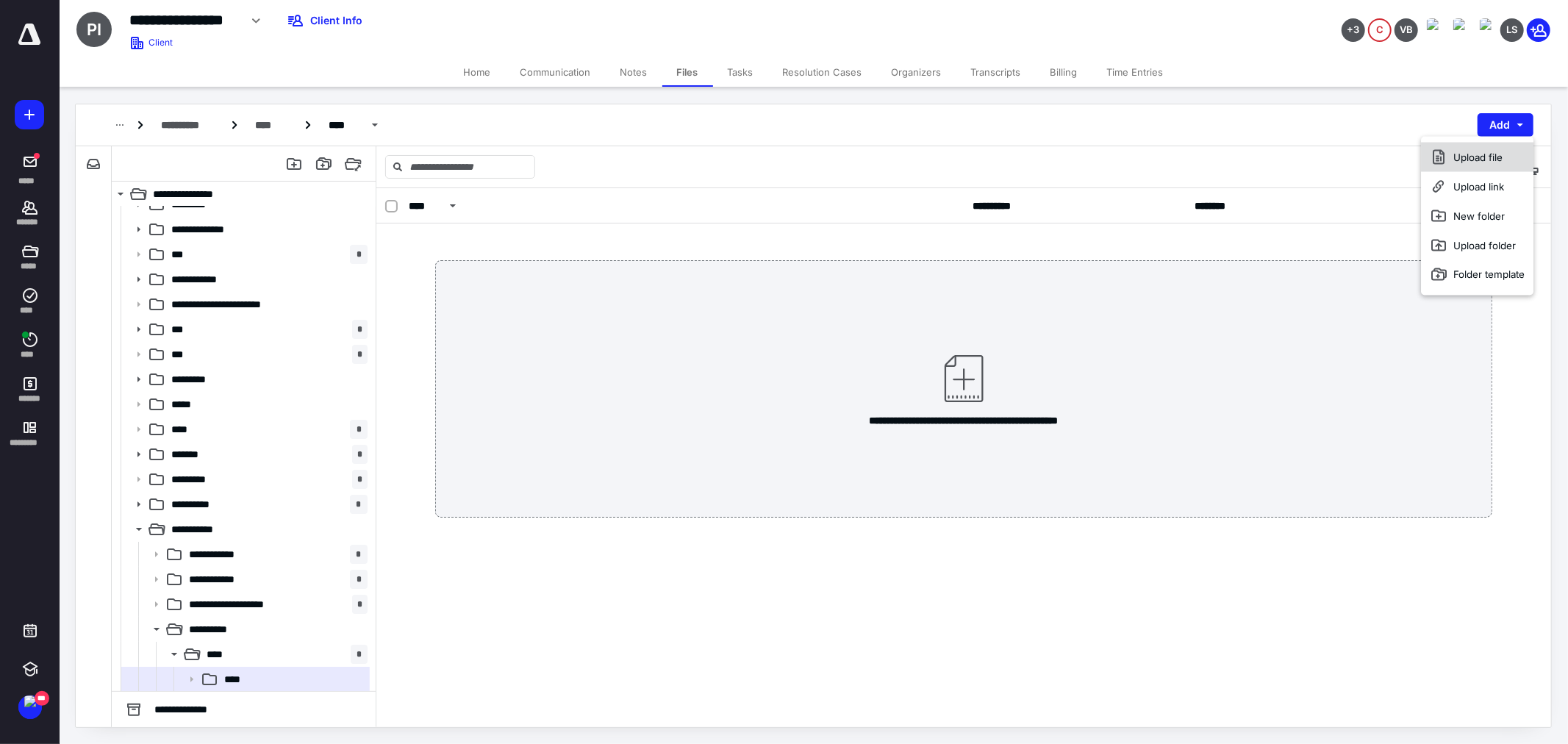 click on "Upload file" at bounding box center (1478, 157) 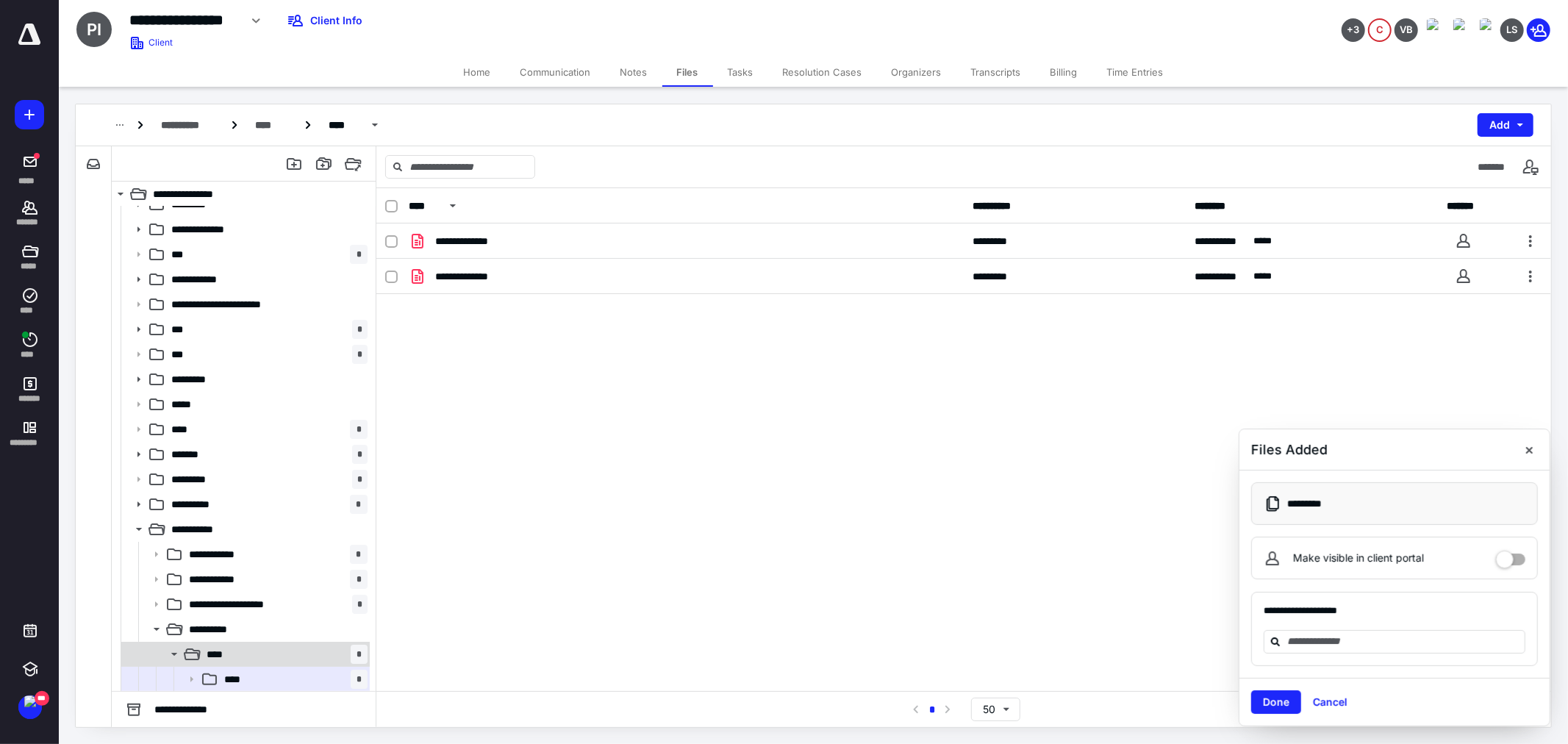 click on "**** *" at bounding box center [284, 654] 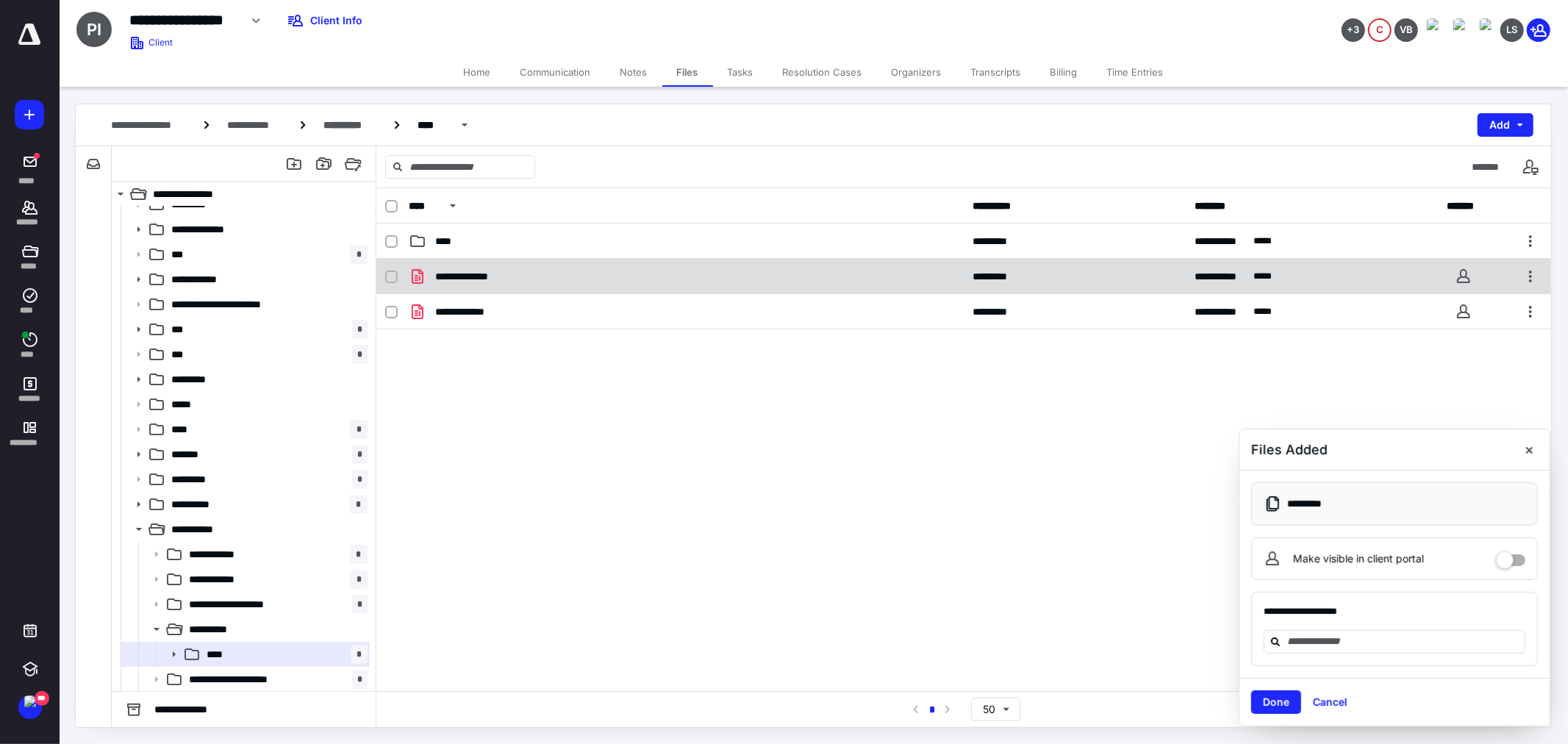 click at bounding box center (391, 277) 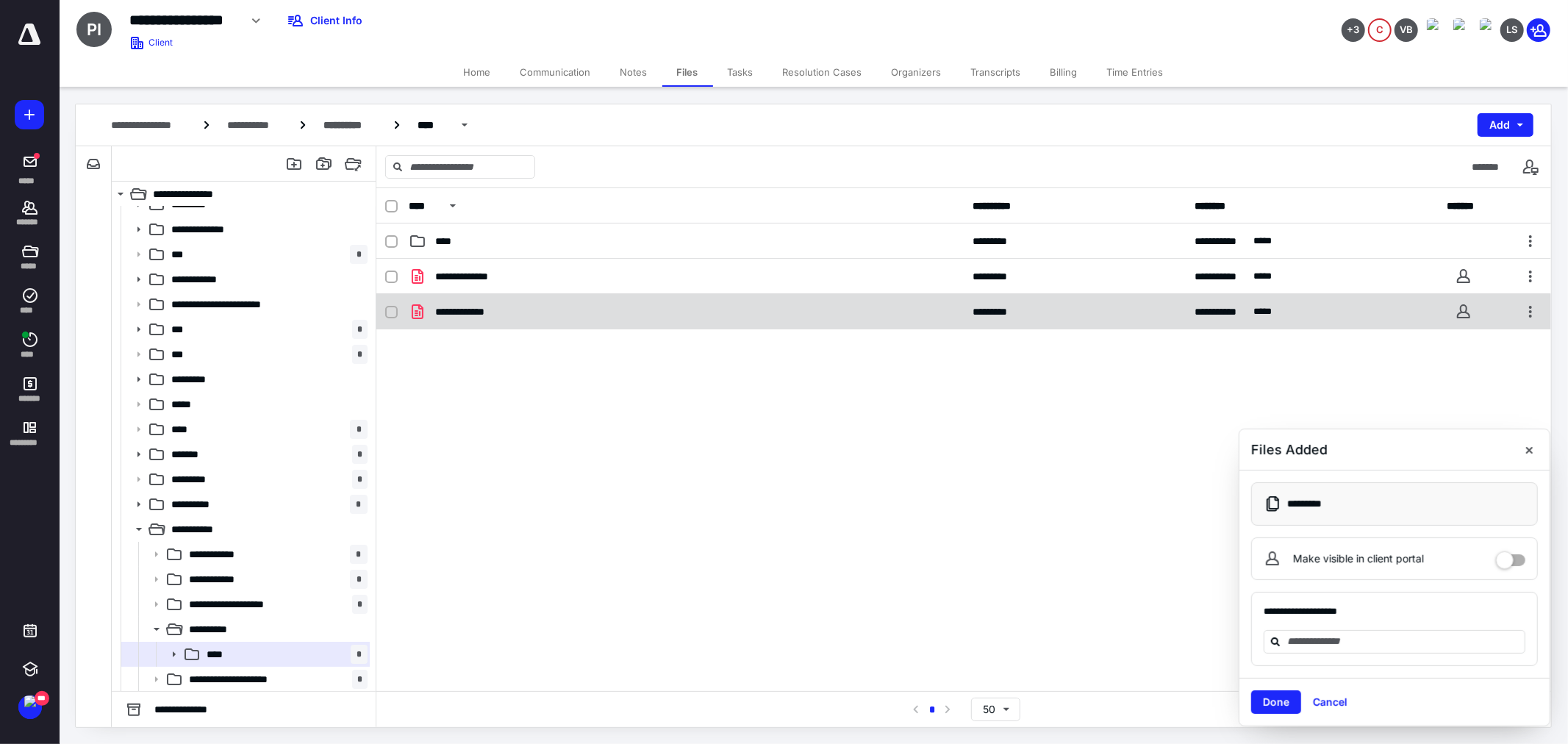 checkbox on "false" 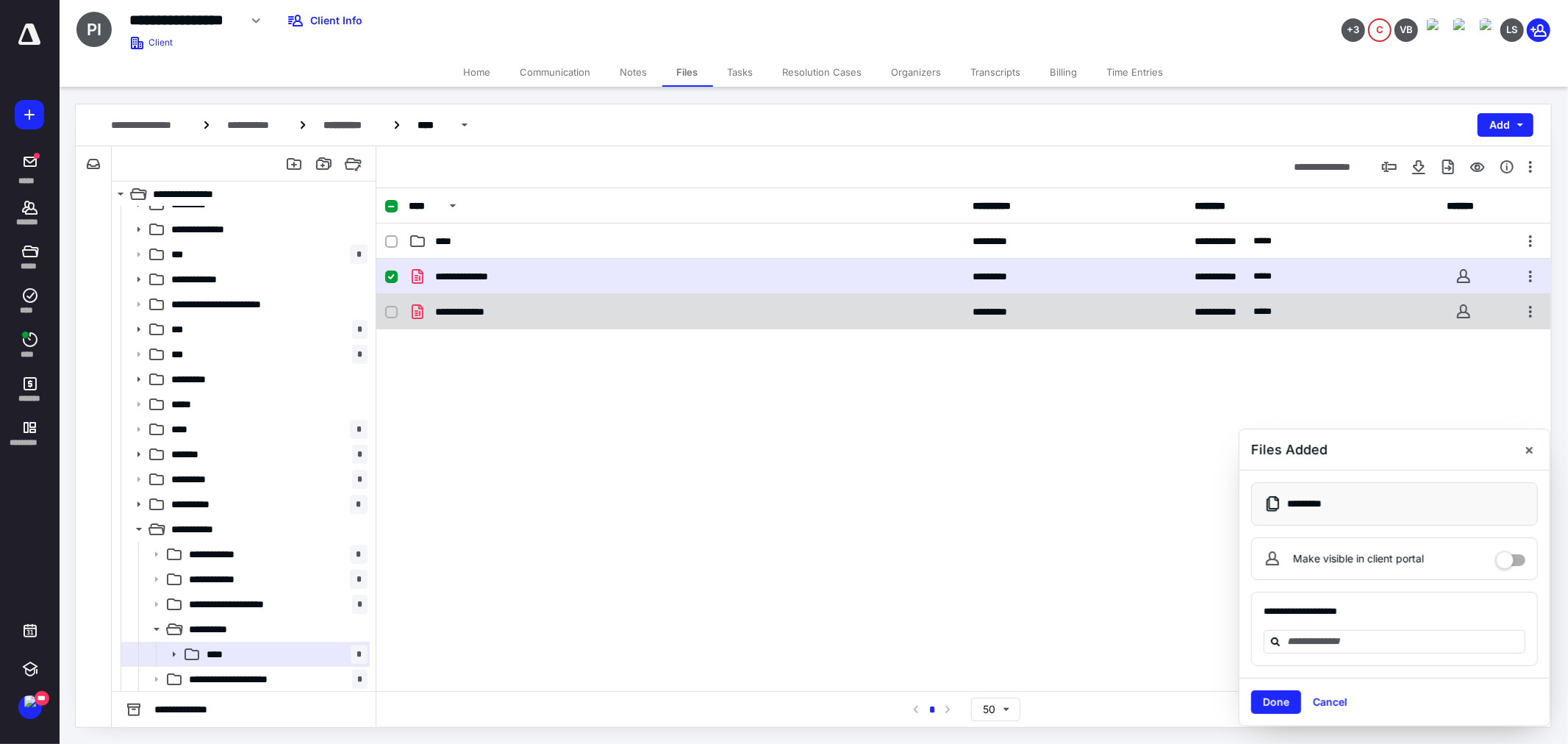 click on "**********" at bounding box center (964, 312) 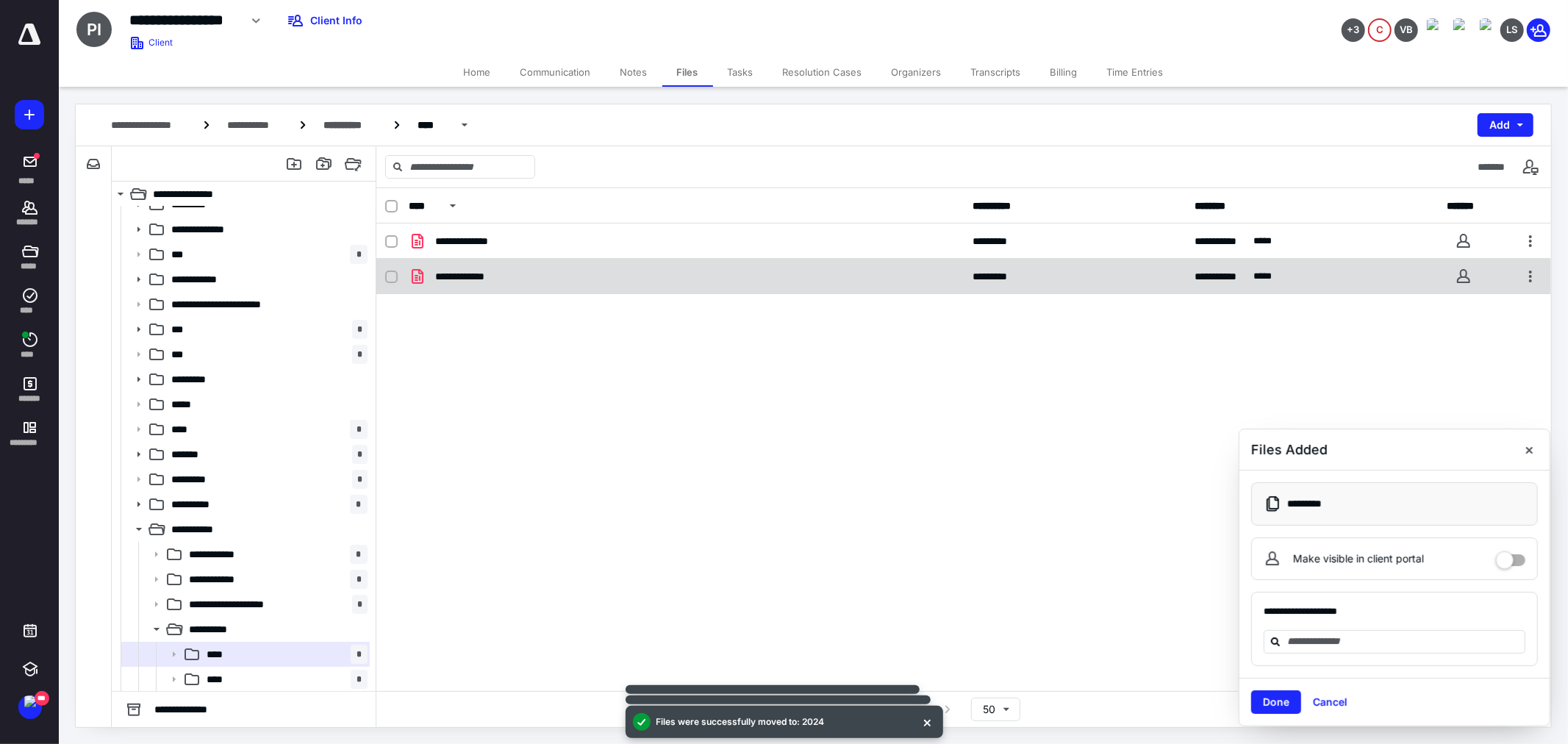 click on "**********" at bounding box center (686, 276) 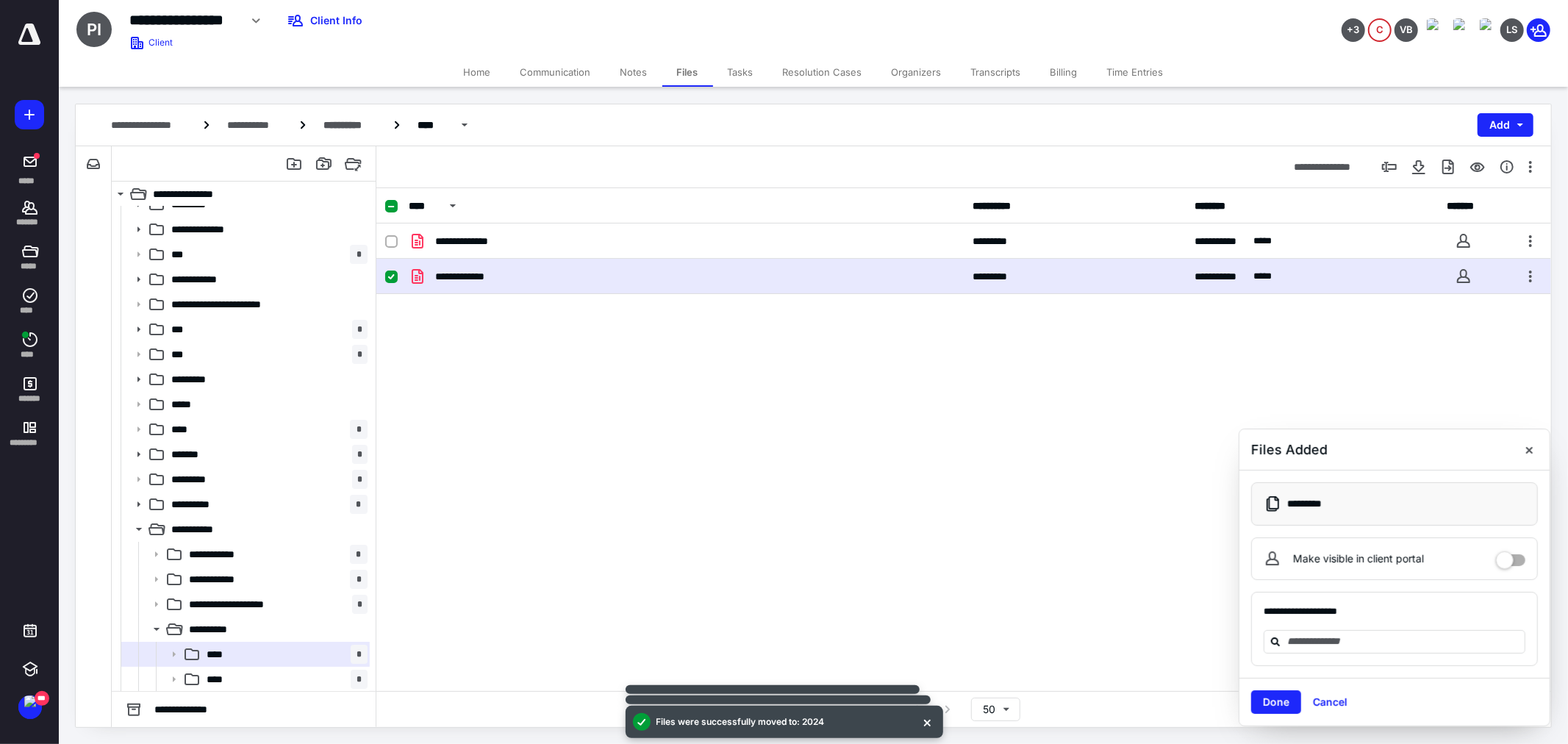 click on "**********" at bounding box center [686, 276] 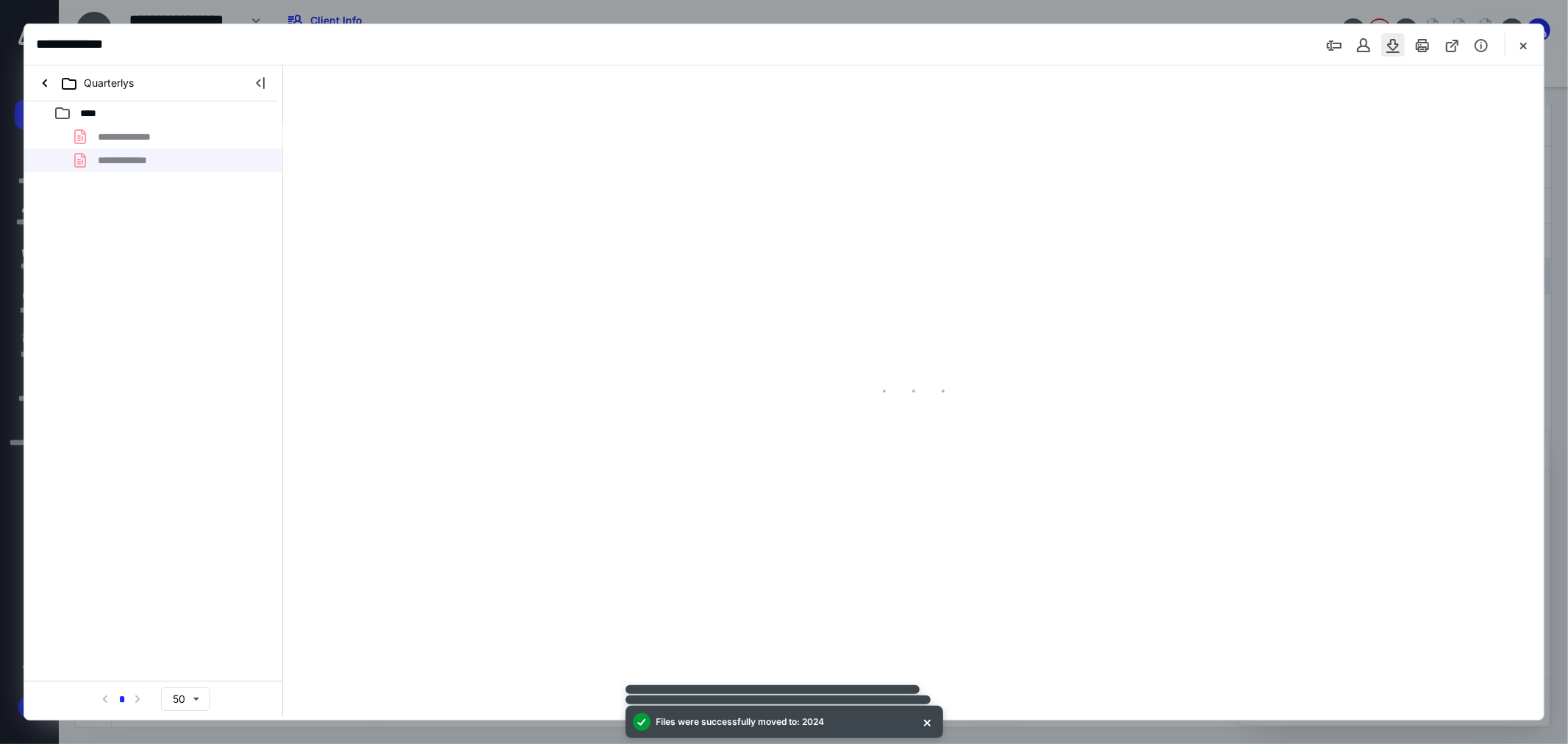 scroll, scrollTop: 0, scrollLeft: 0, axis: both 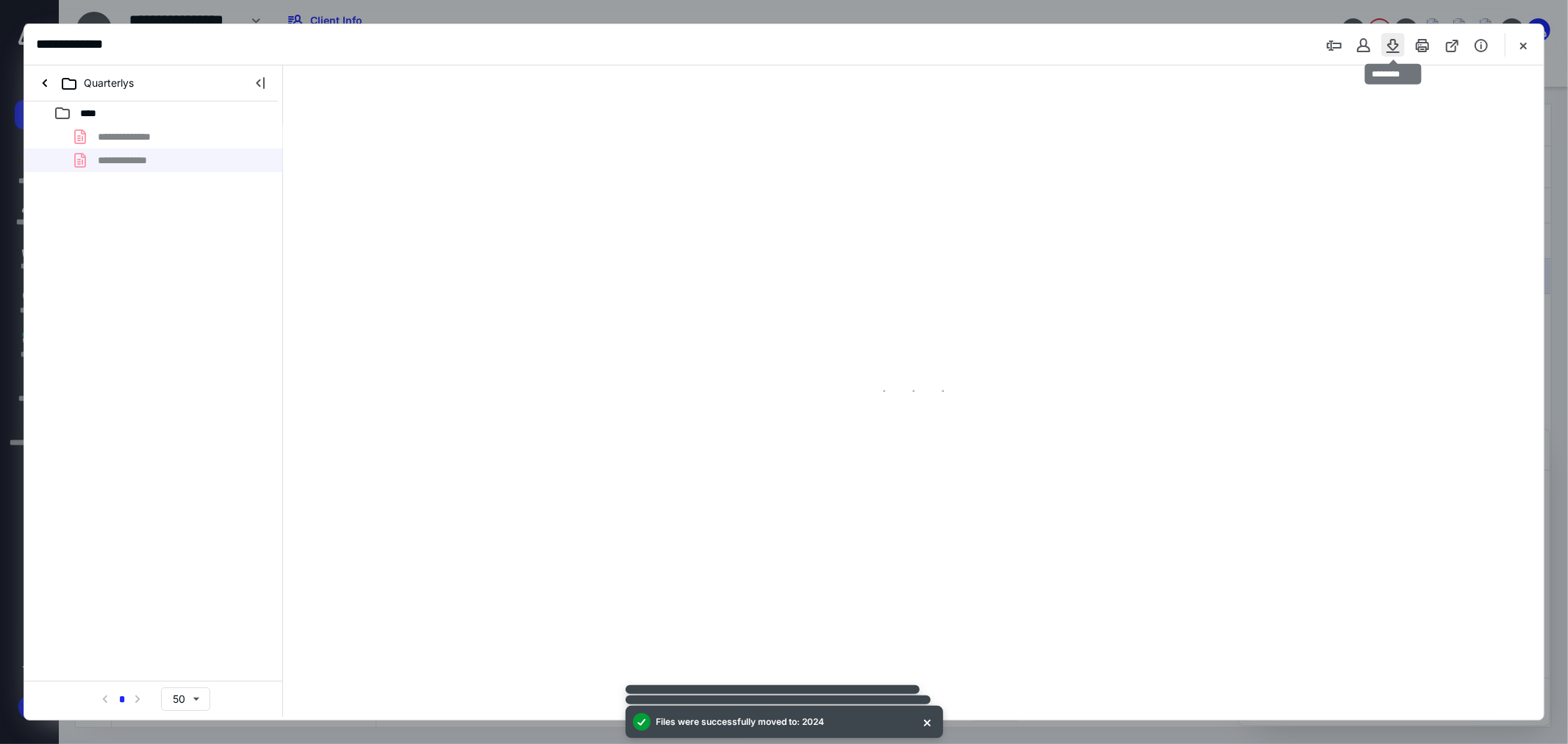 click at bounding box center [1393, 45] 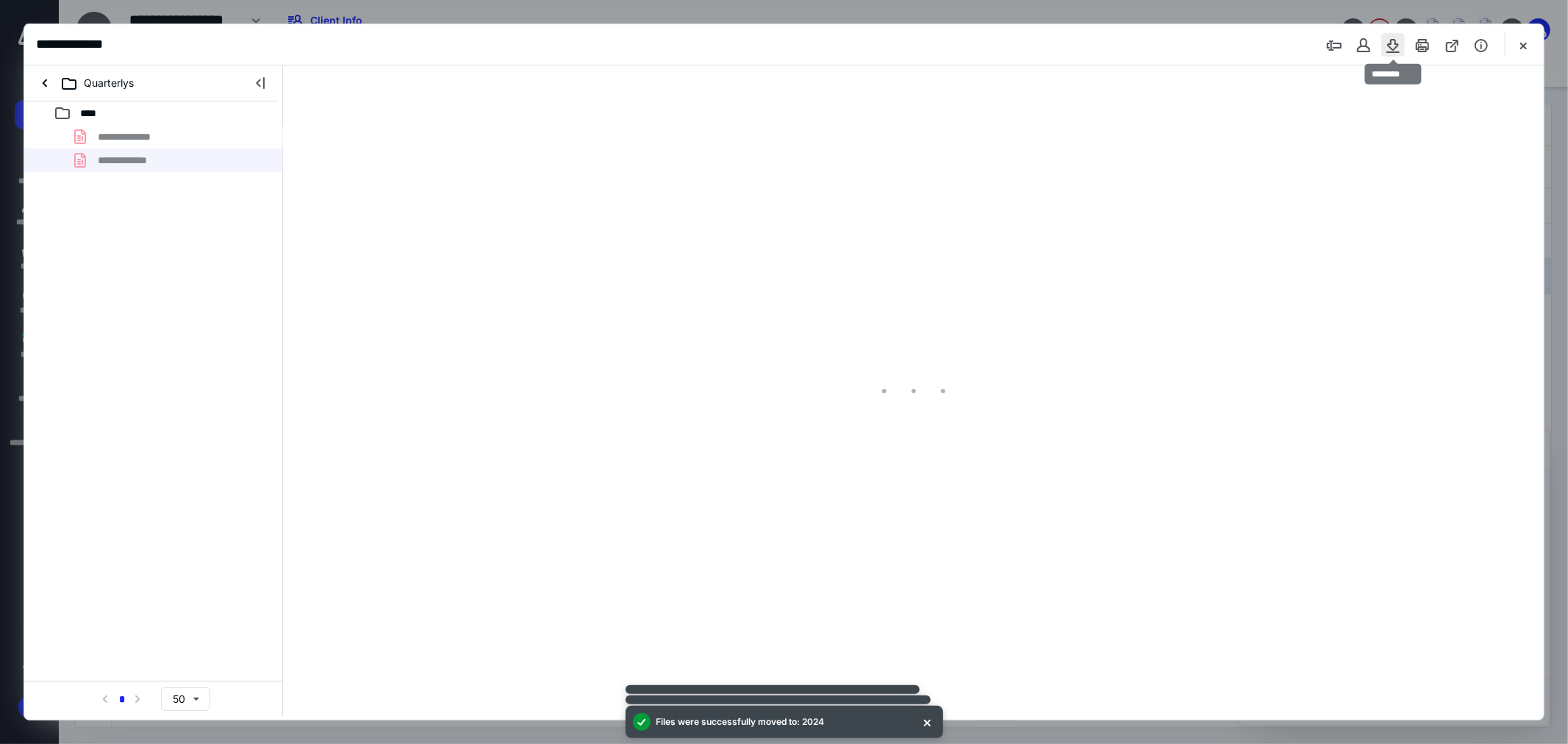 type on "138" 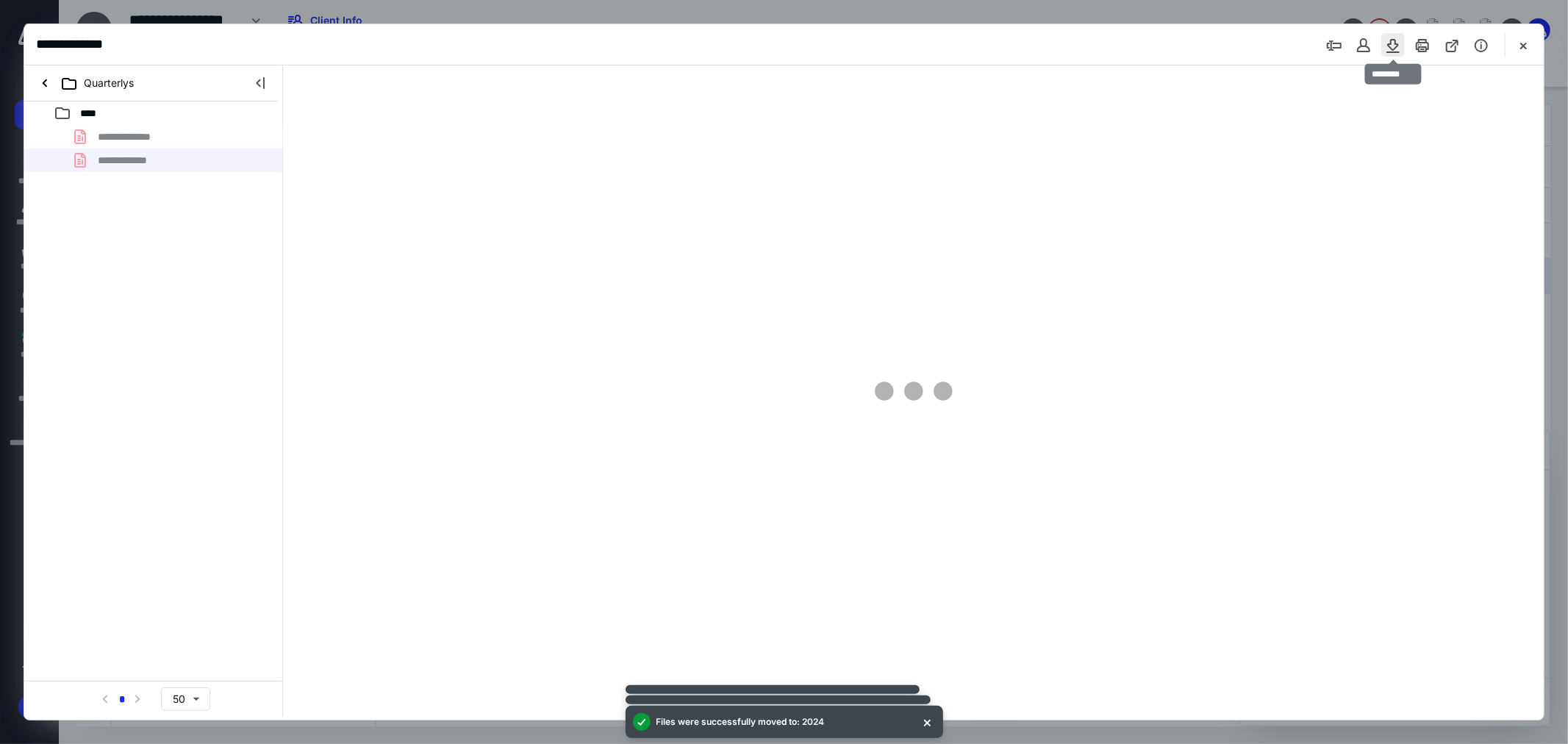 scroll, scrollTop: 30, scrollLeft: 0, axis: vertical 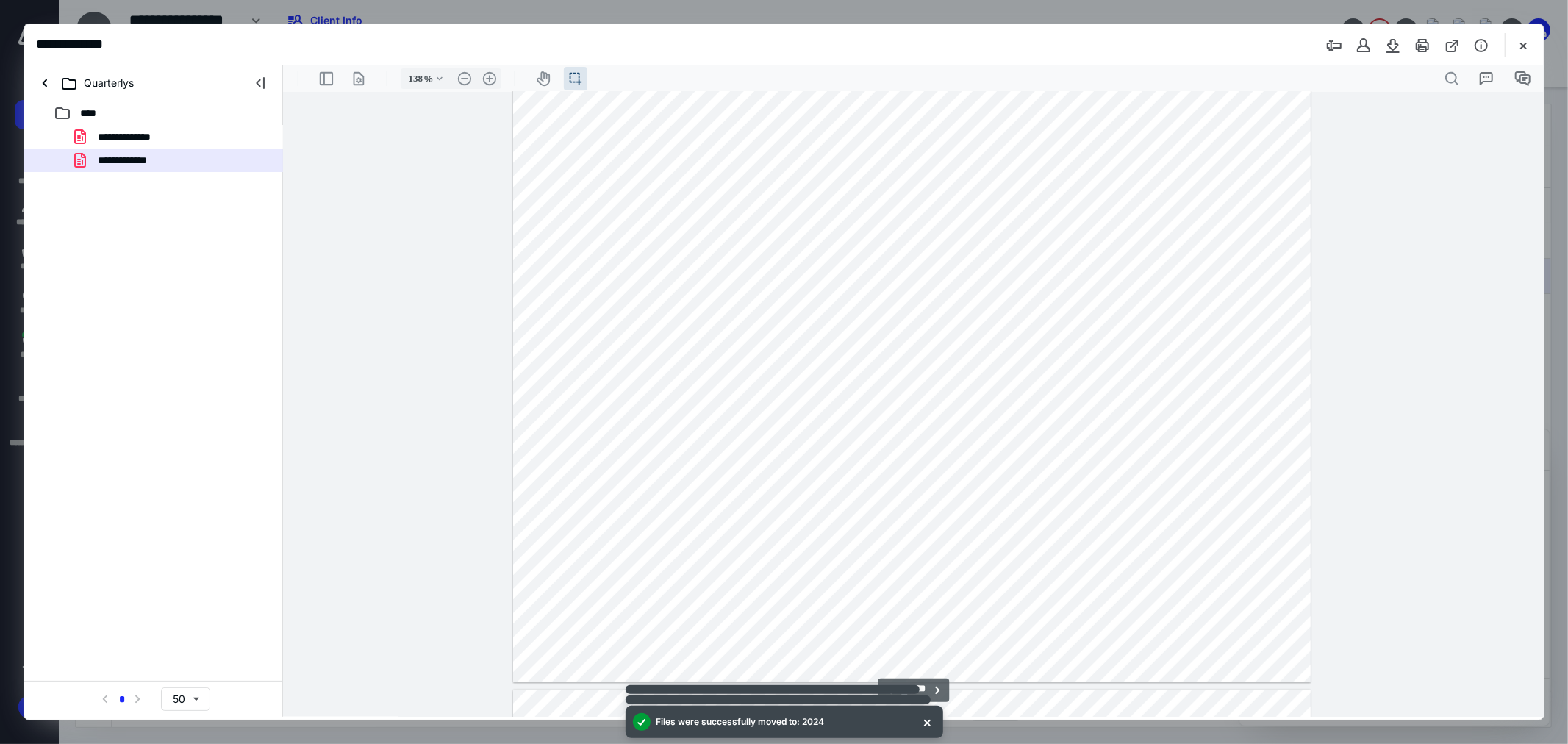 drag, startPoint x: 1441, startPoint y: 307, endPoint x: 1411, endPoint y: 243, distance: 70.6824 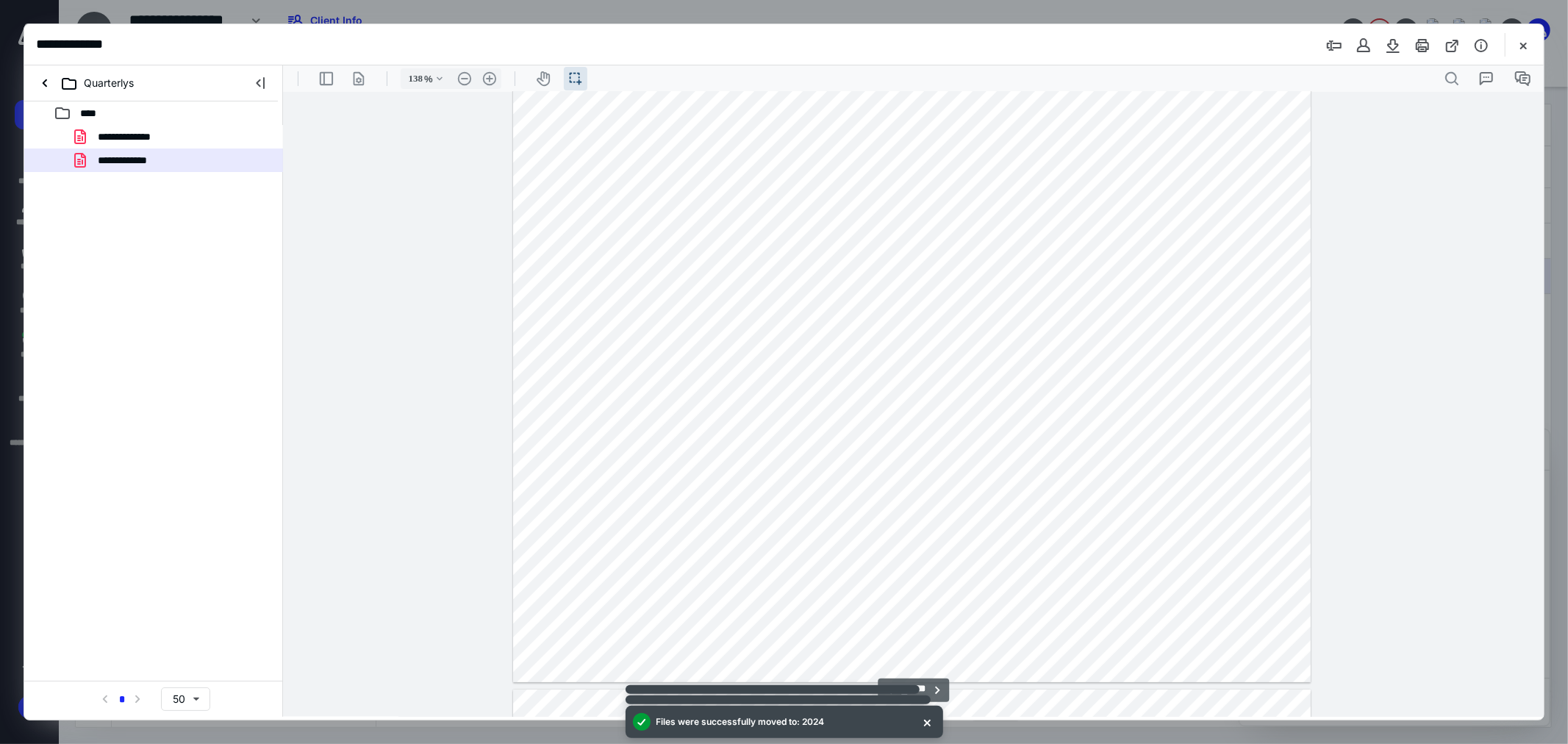 click on "**********" at bounding box center (913, 404) 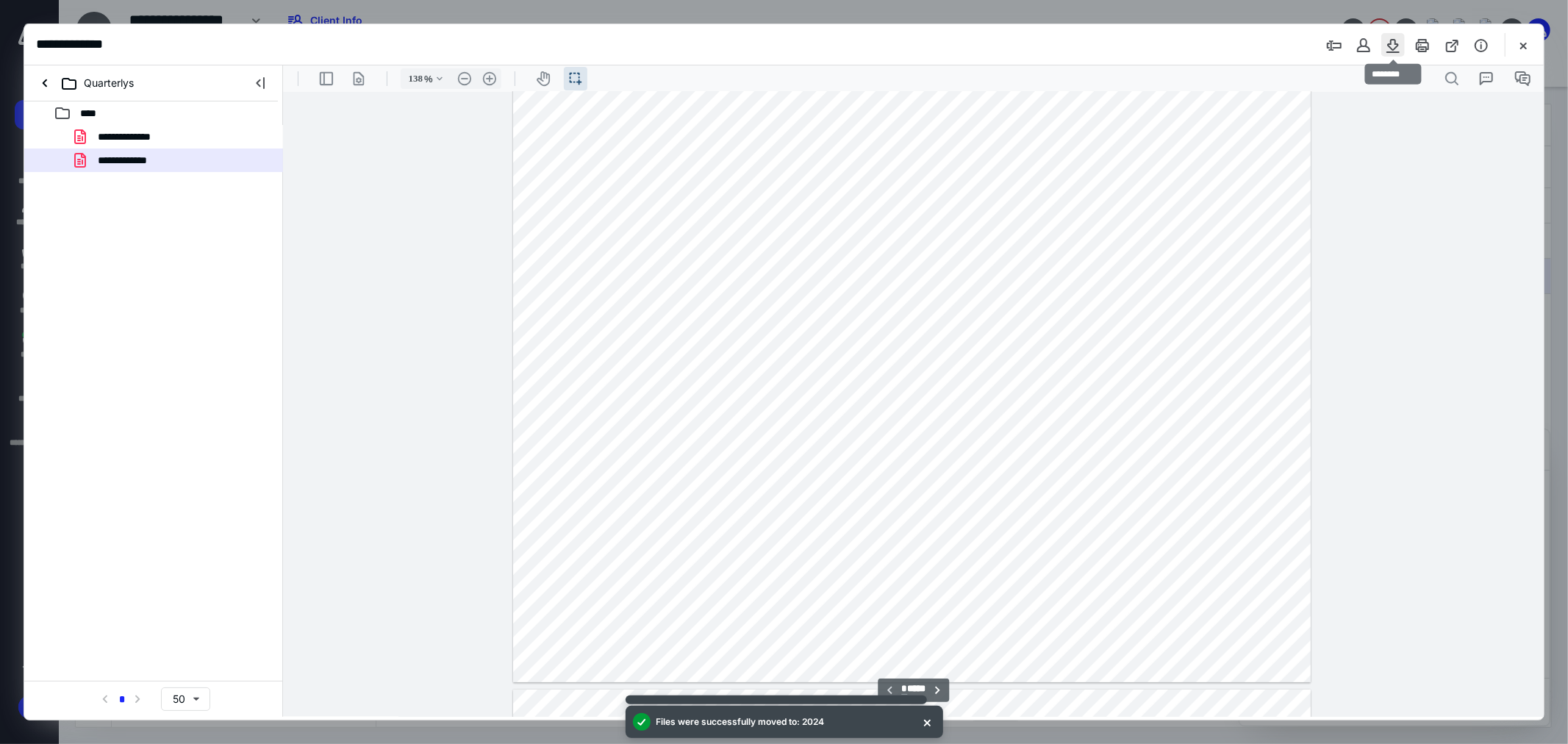 click at bounding box center (1393, 45) 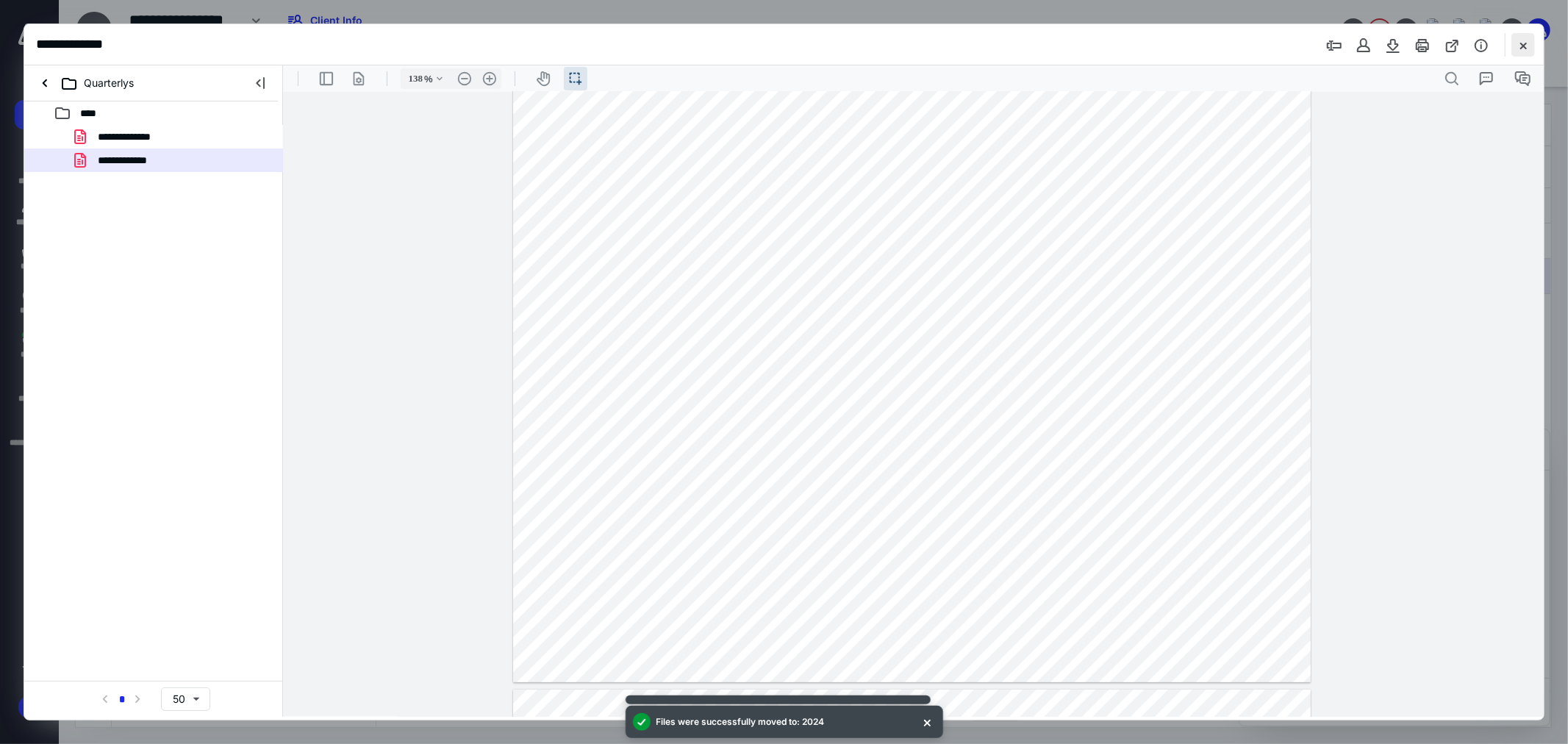 click at bounding box center [1523, 45] 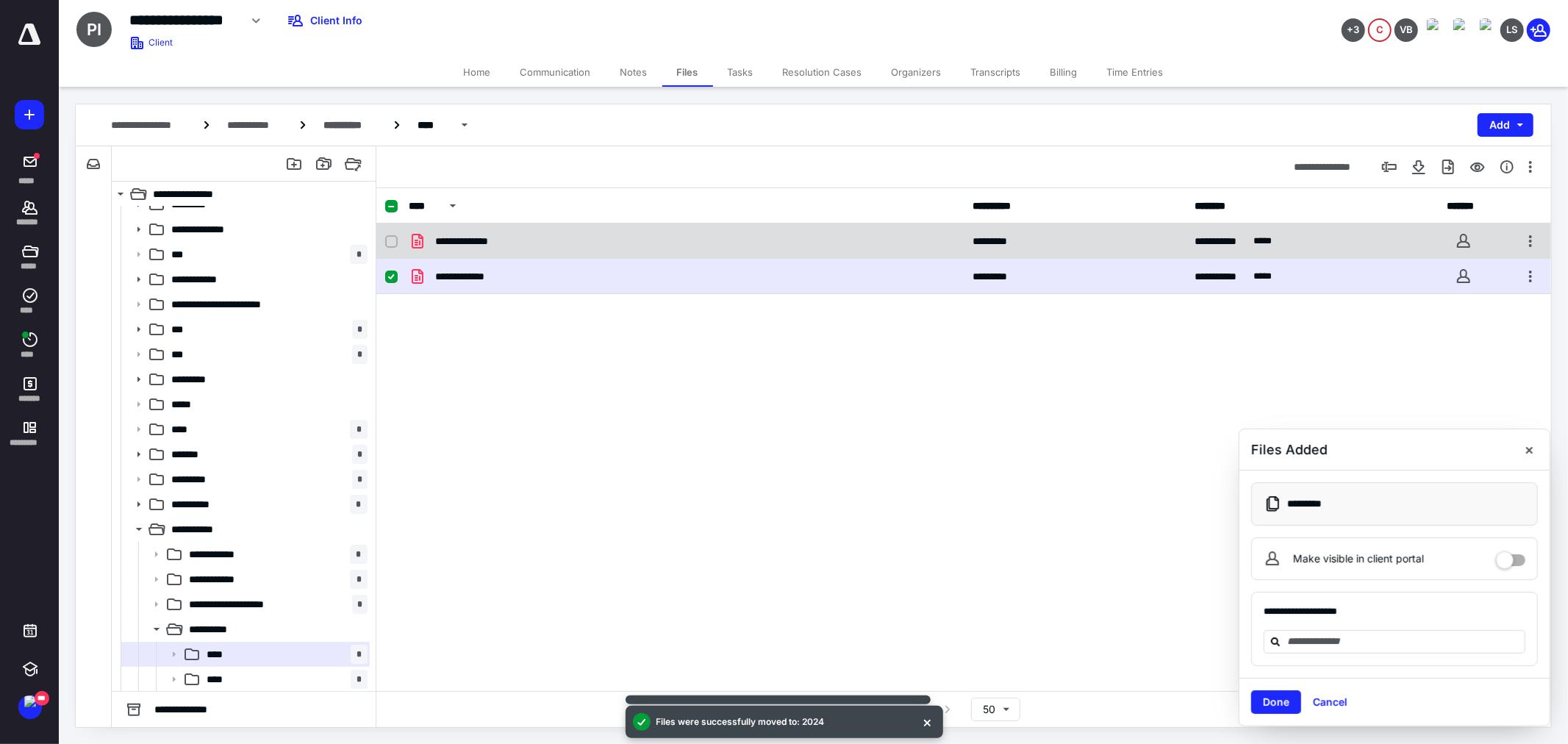 click on "**********" at bounding box center (686, 241) 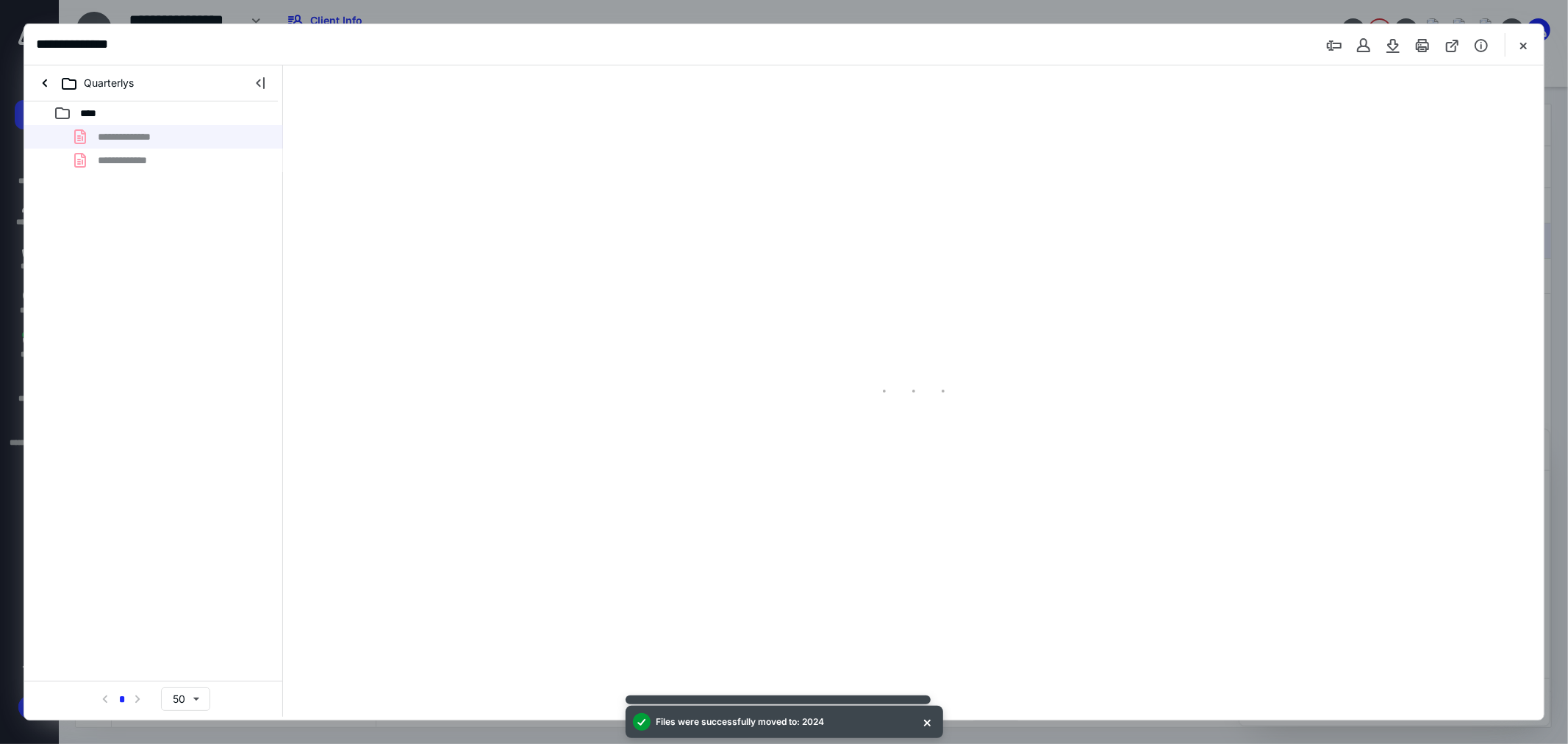 scroll, scrollTop: 0, scrollLeft: 0, axis: both 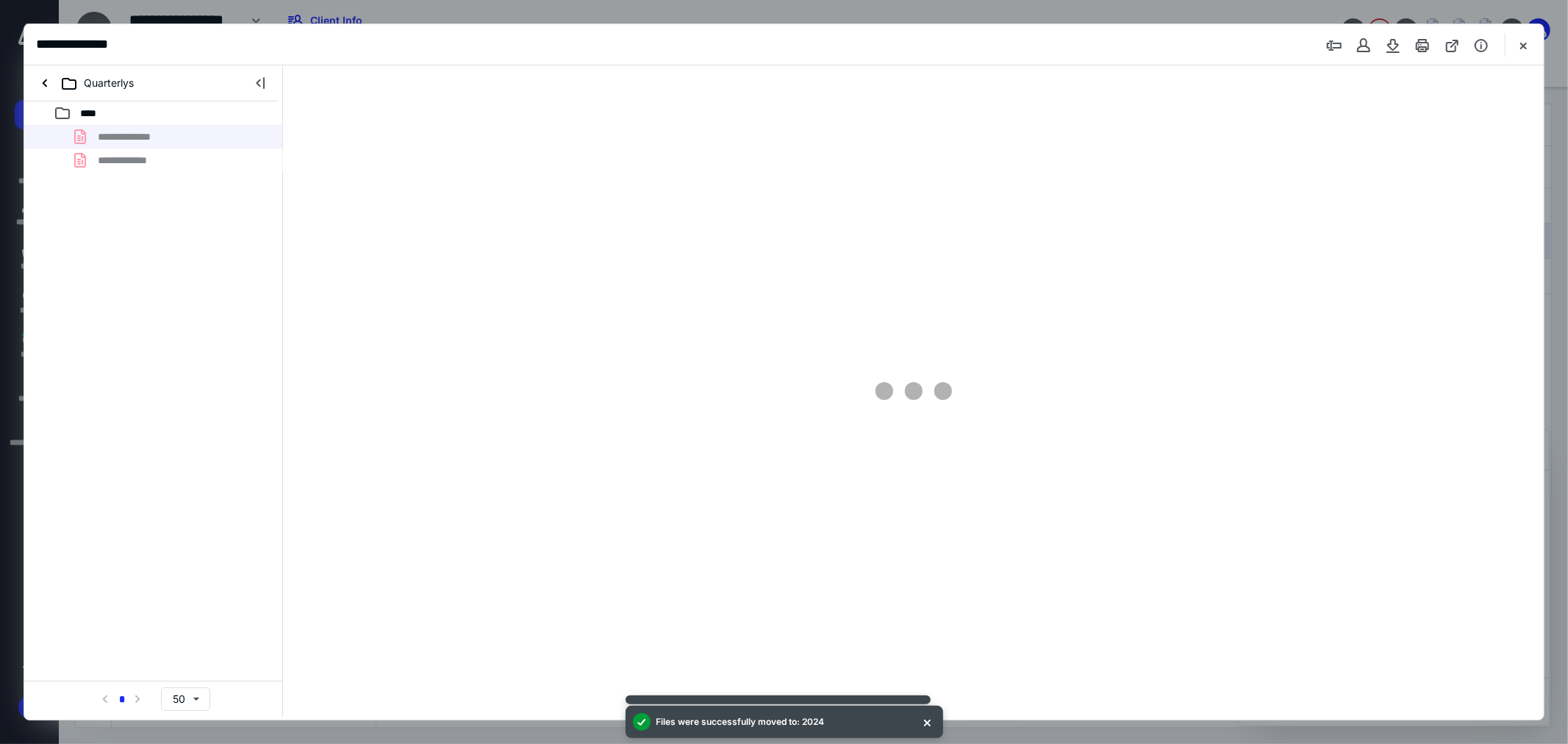 type on "138" 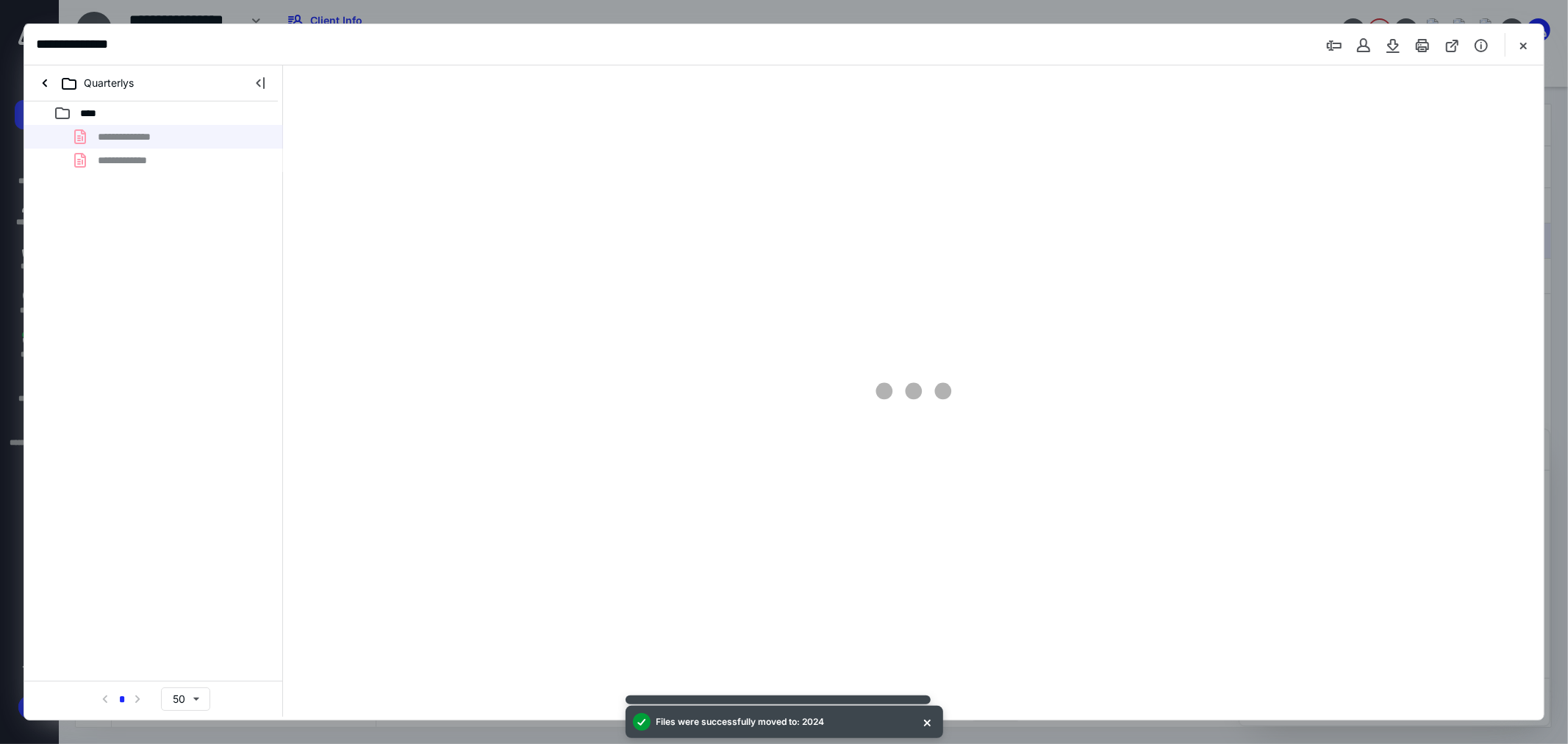 scroll, scrollTop: 30, scrollLeft: 0, axis: vertical 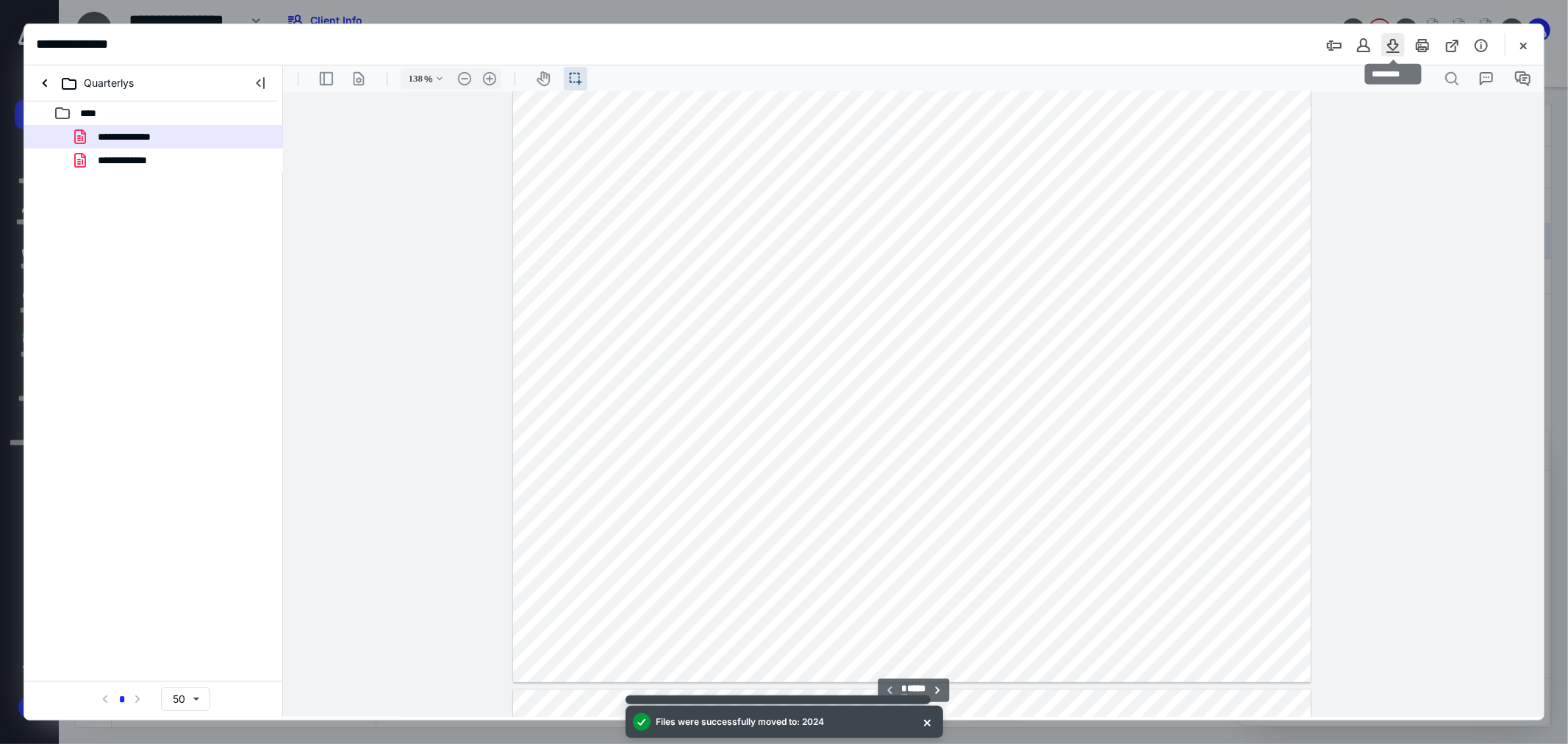 click at bounding box center (1393, 45) 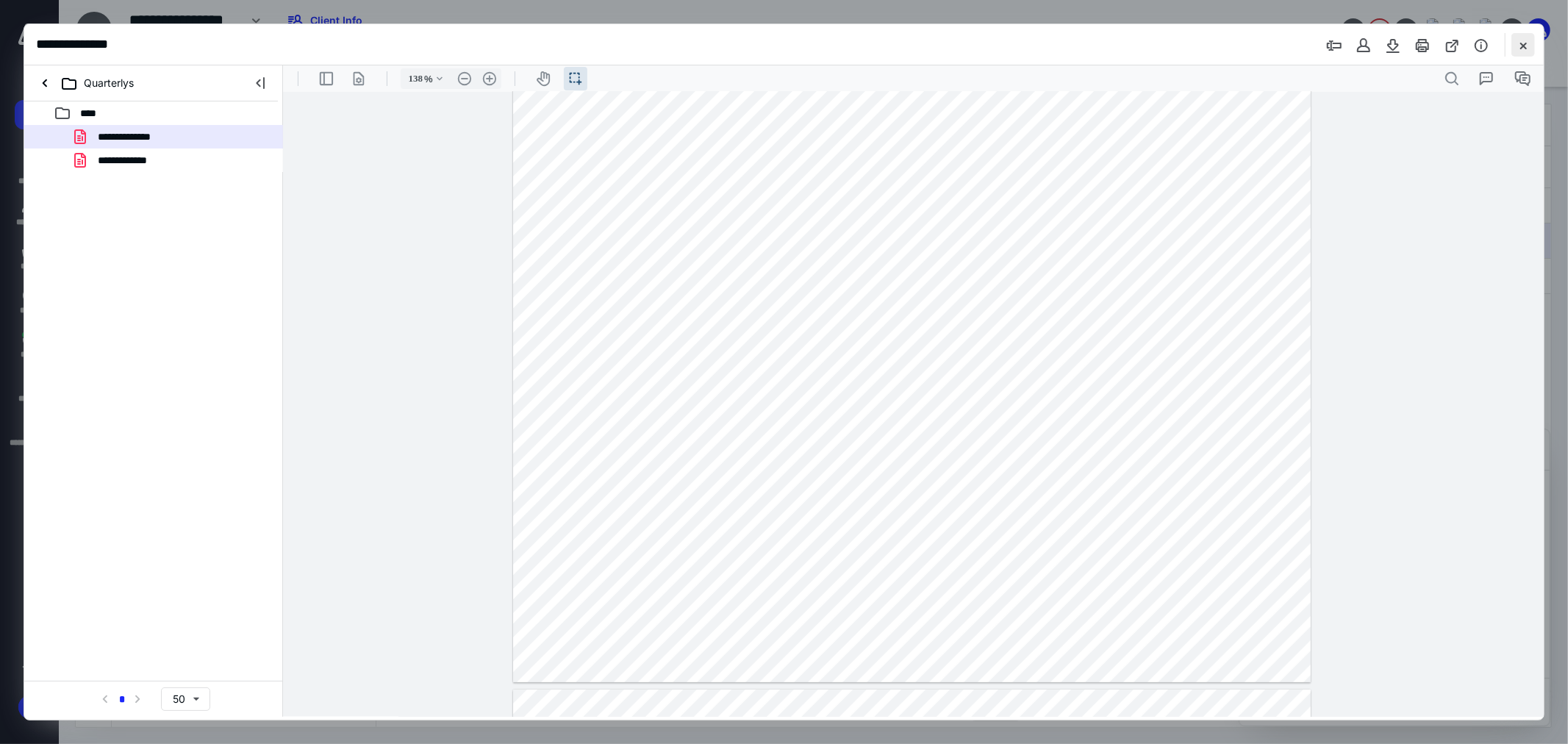 click at bounding box center (1523, 45) 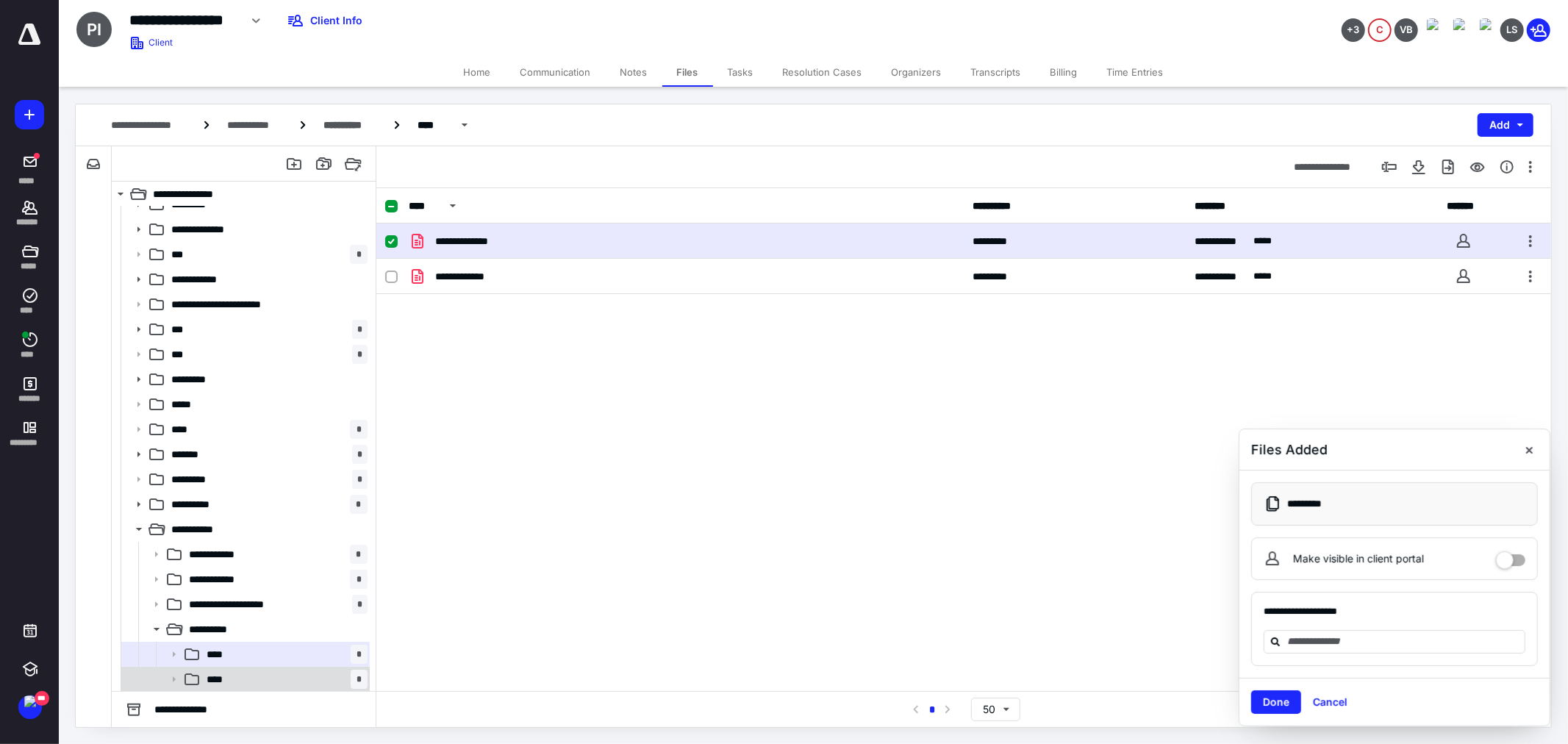 click on "**** *" at bounding box center (284, 679) 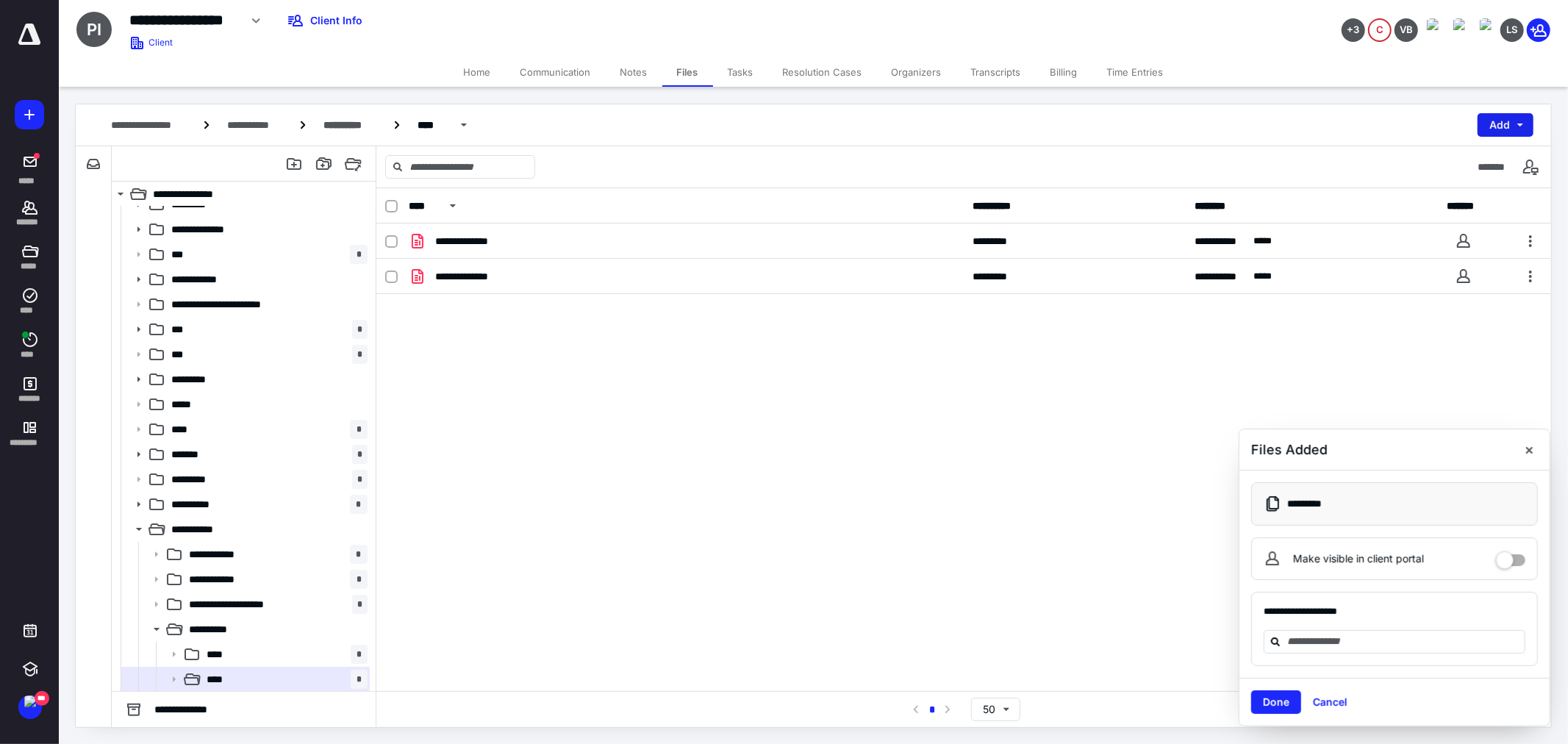 click on "Add" at bounding box center [1506, 125] 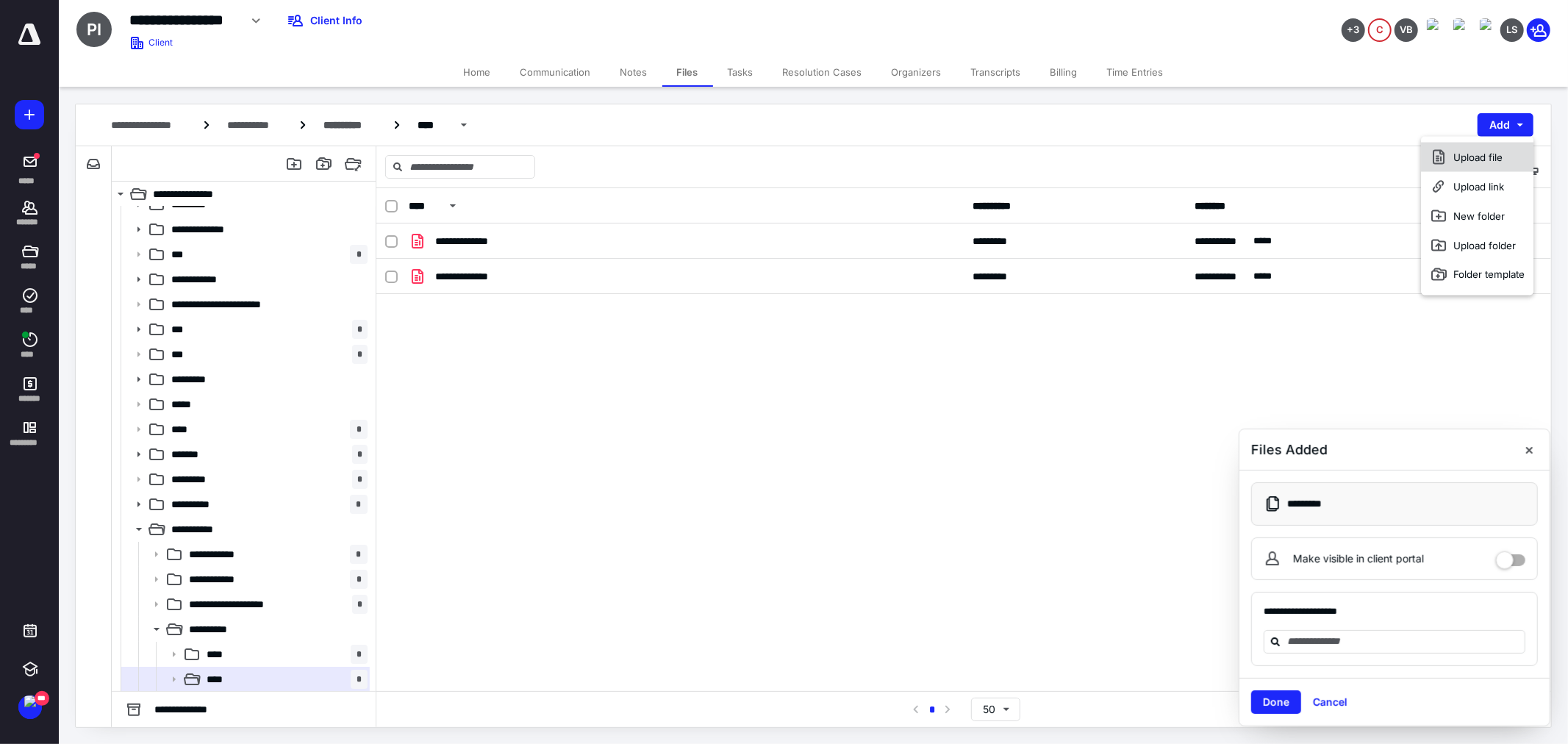 click on "Upload file" at bounding box center (1478, 157) 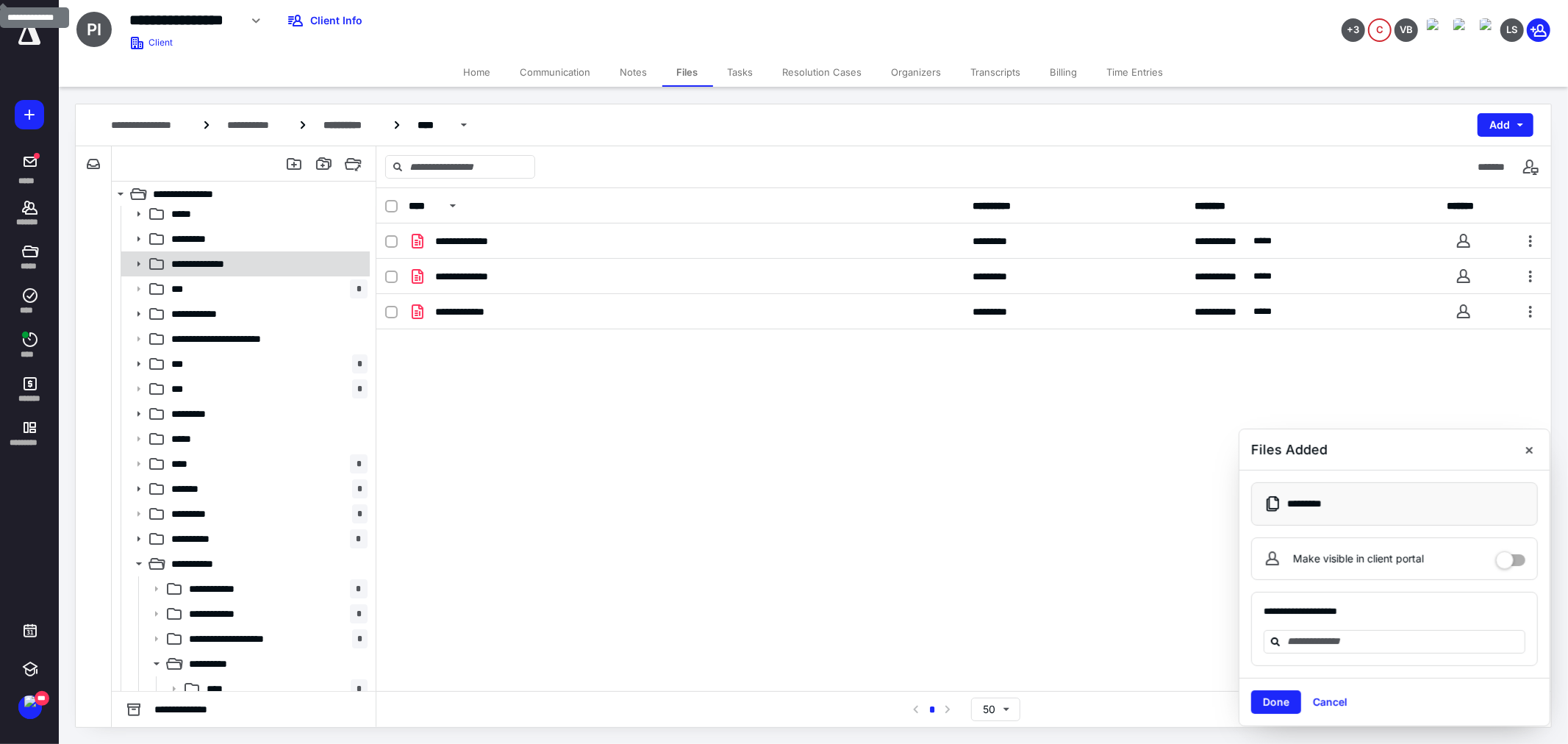 scroll, scrollTop: 0, scrollLeft: 0, axis: both 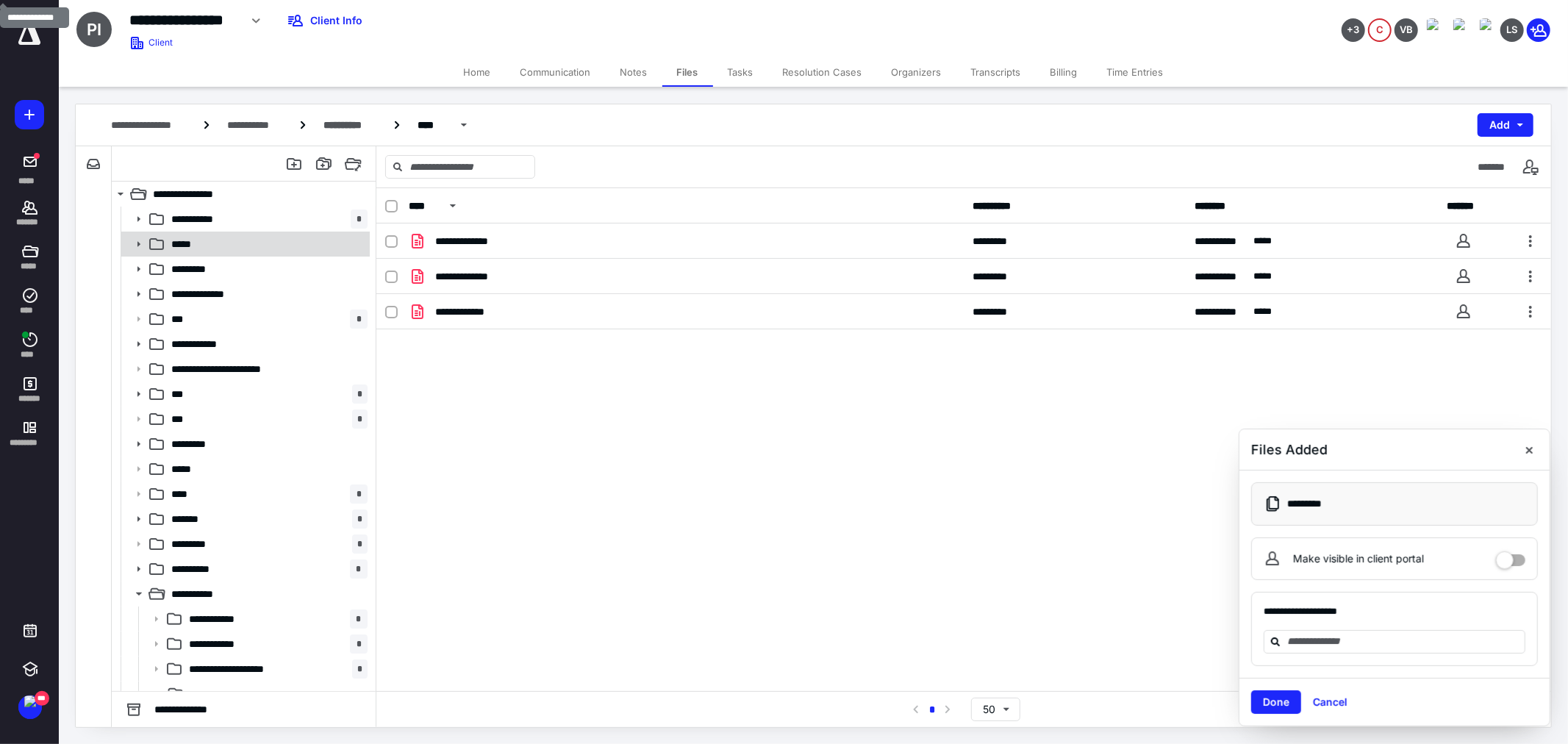 click on "*****" at bounding box center [184, 244] 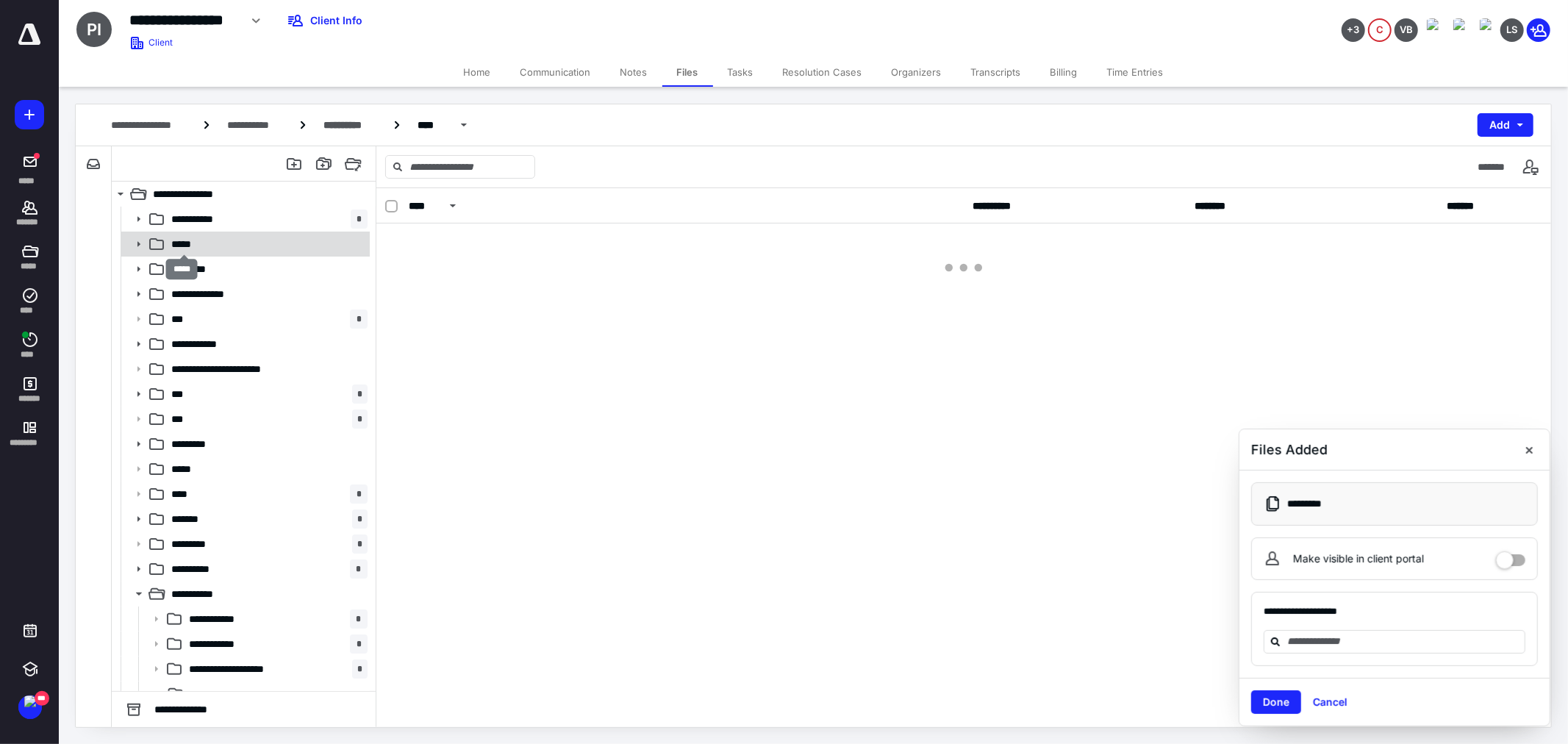click on "*****" at bounding box center [184, 244] 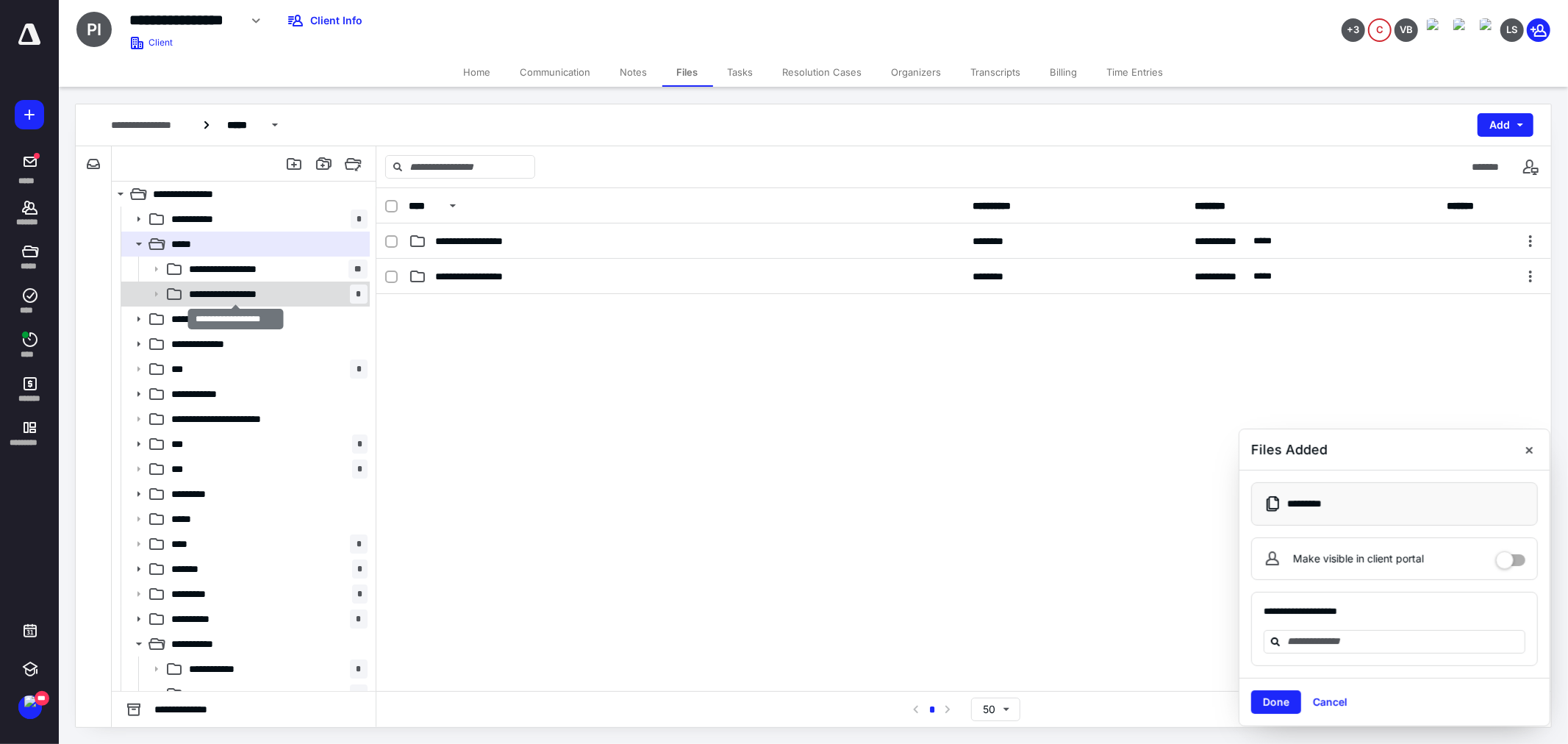 click on "**********" at bounding box center [235, 294] 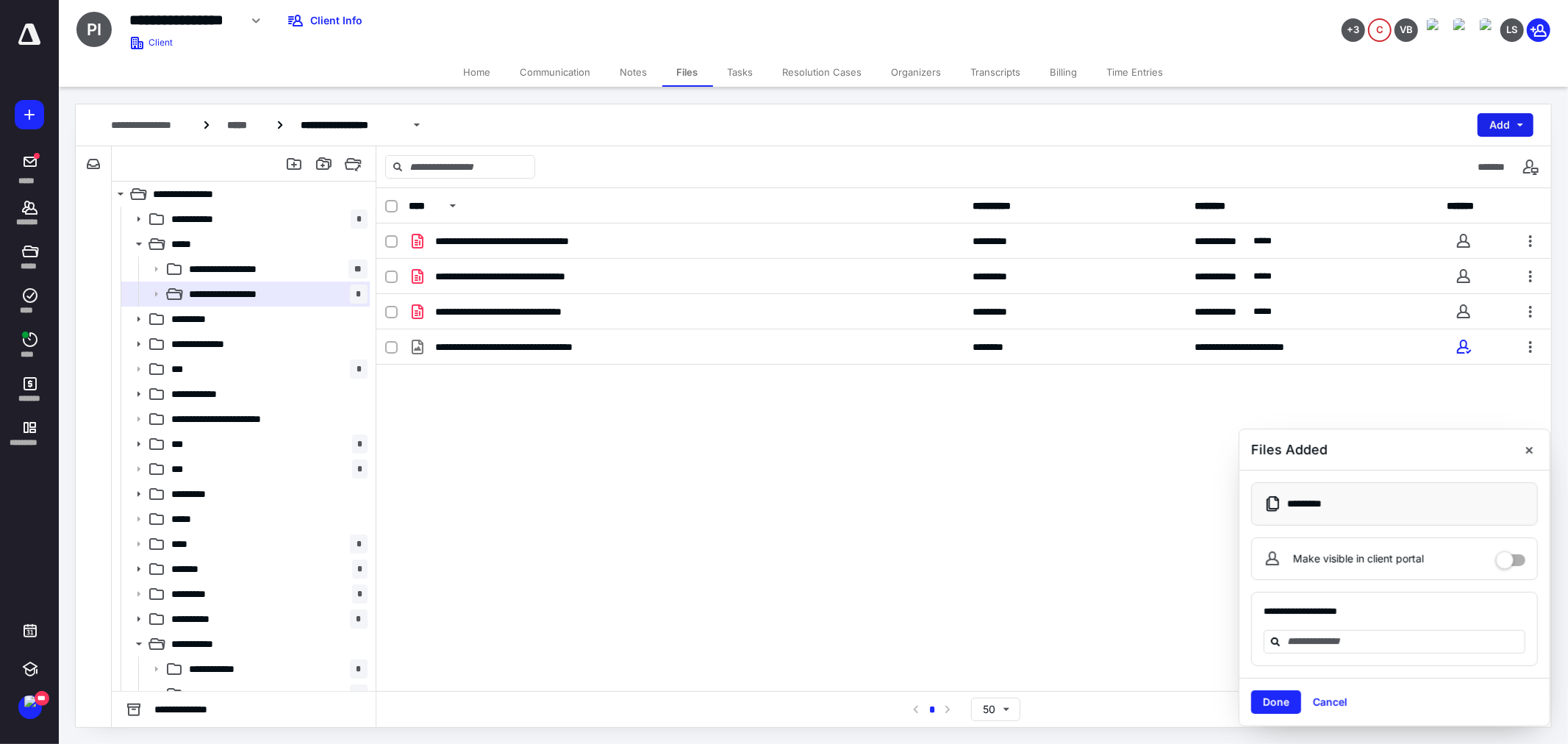 click on "Add" at bounding box center (1506, 125) 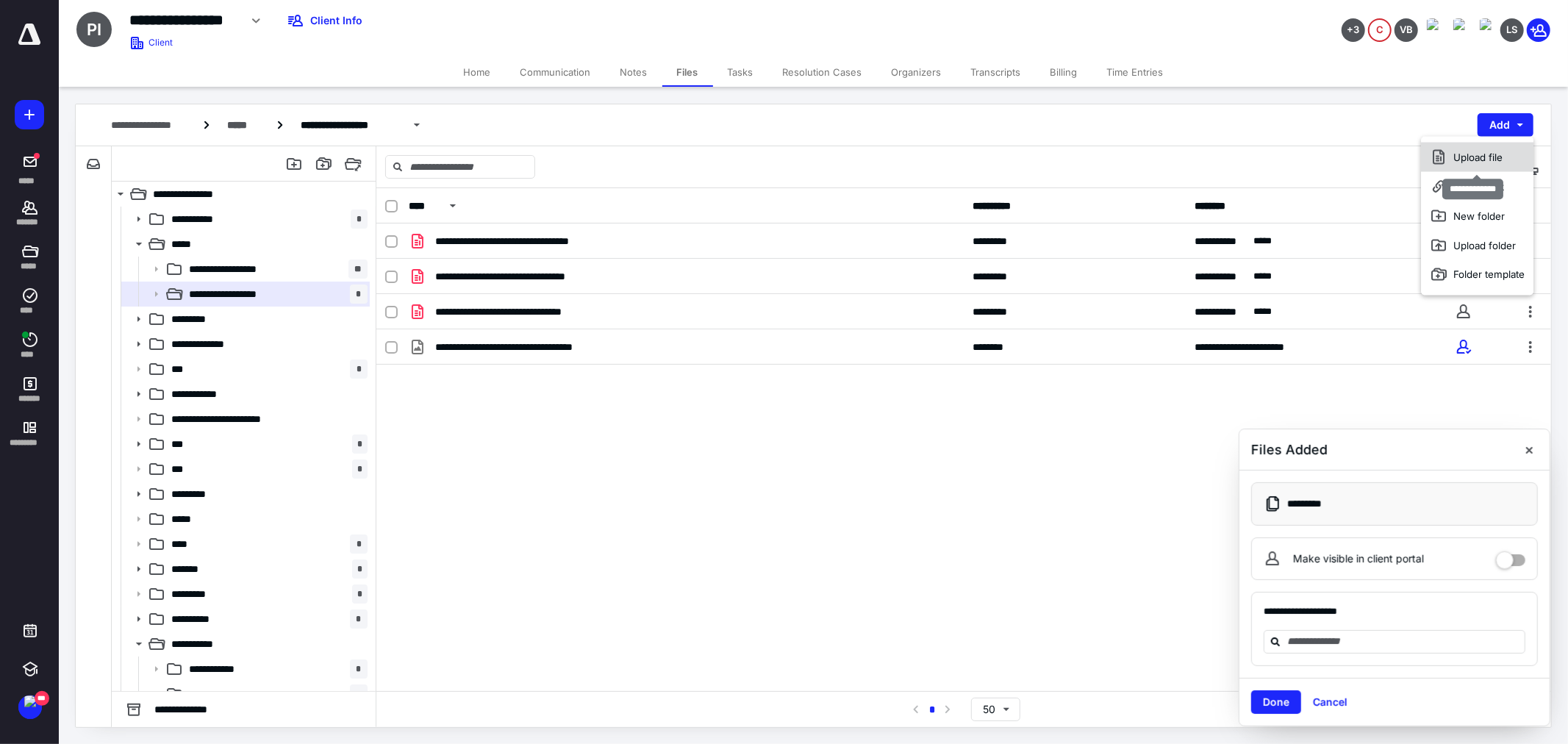 click on "Upload file" at bounding box center [1478, 157] 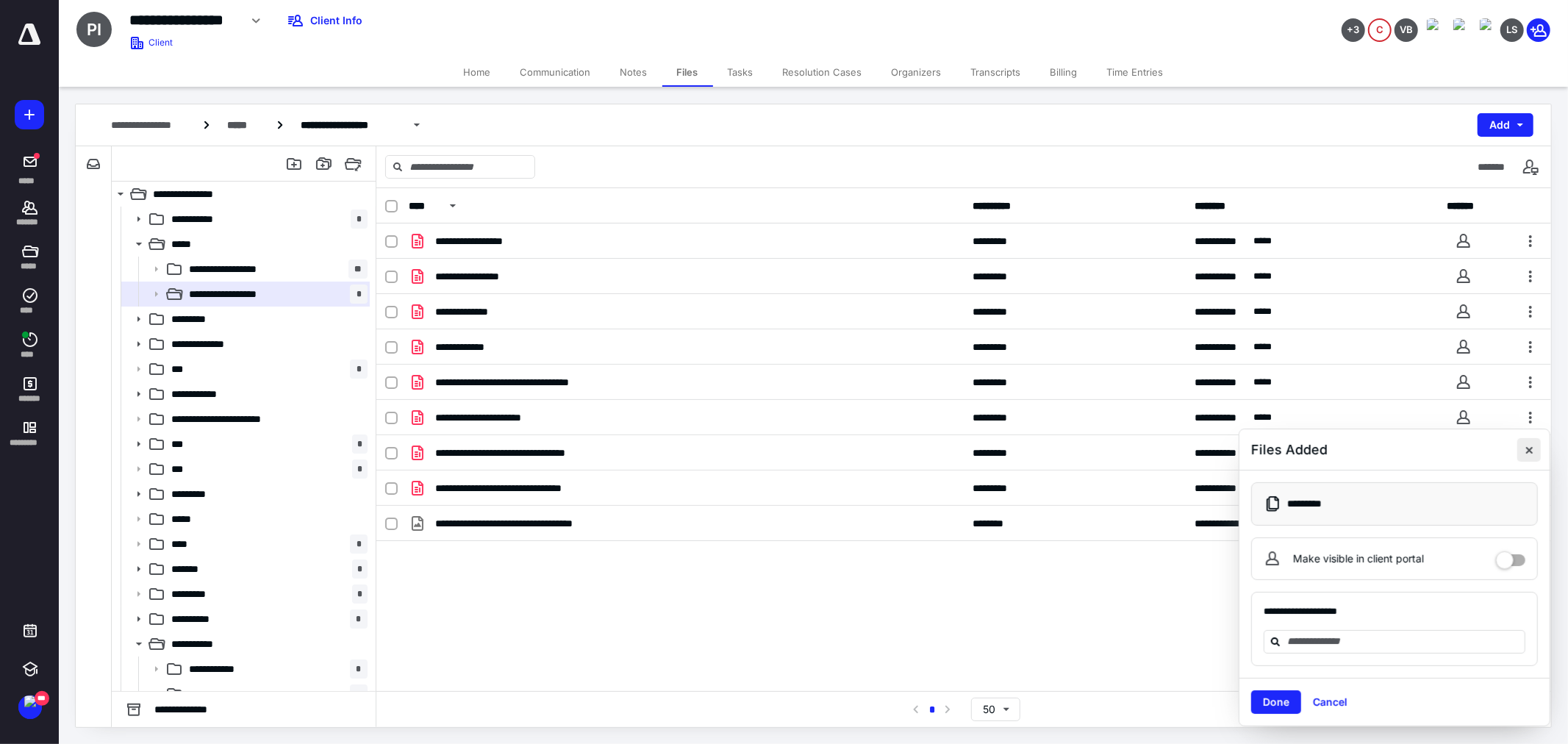 click at bounding box center [1529, 450] 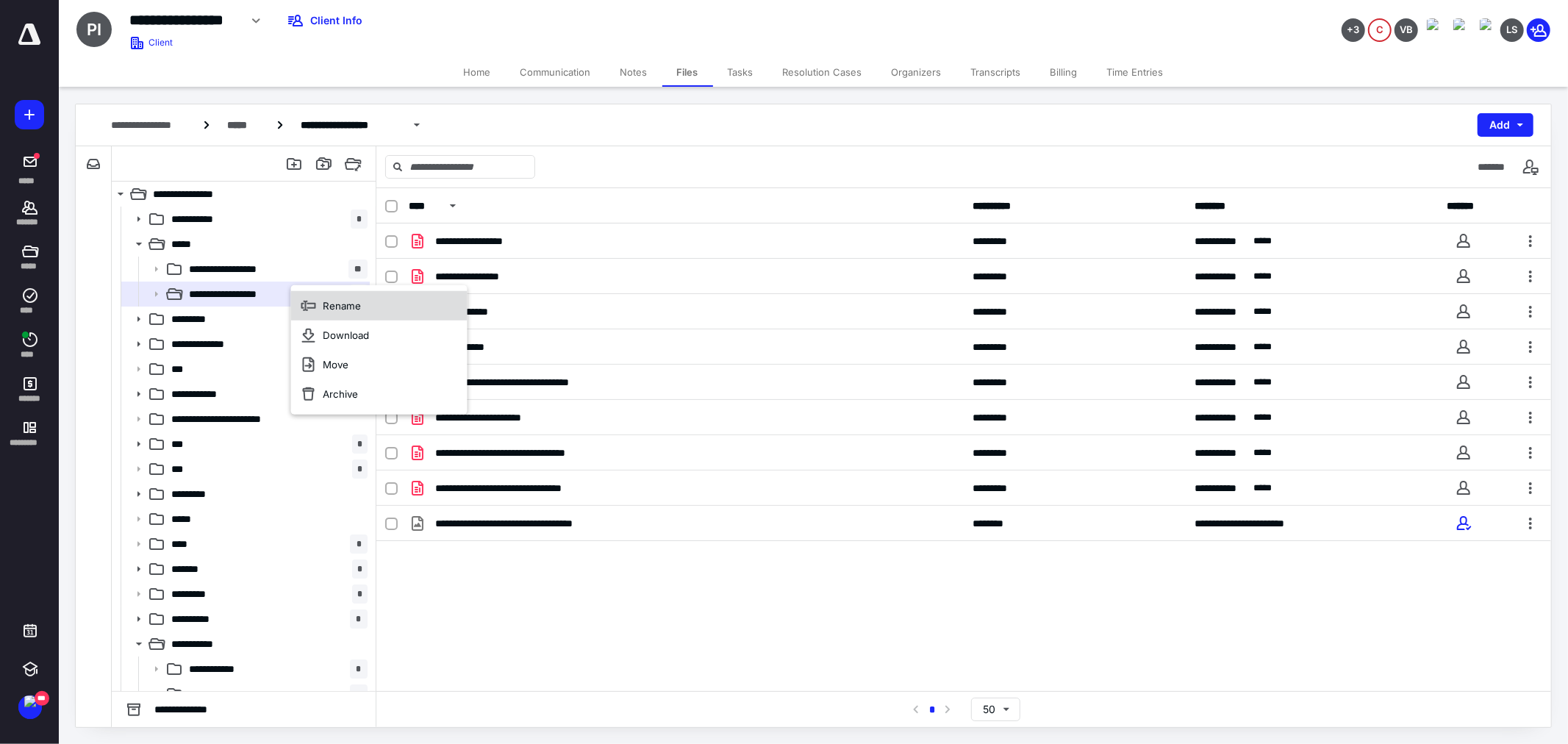 click on "Rename" at bounding box center (343, 306) 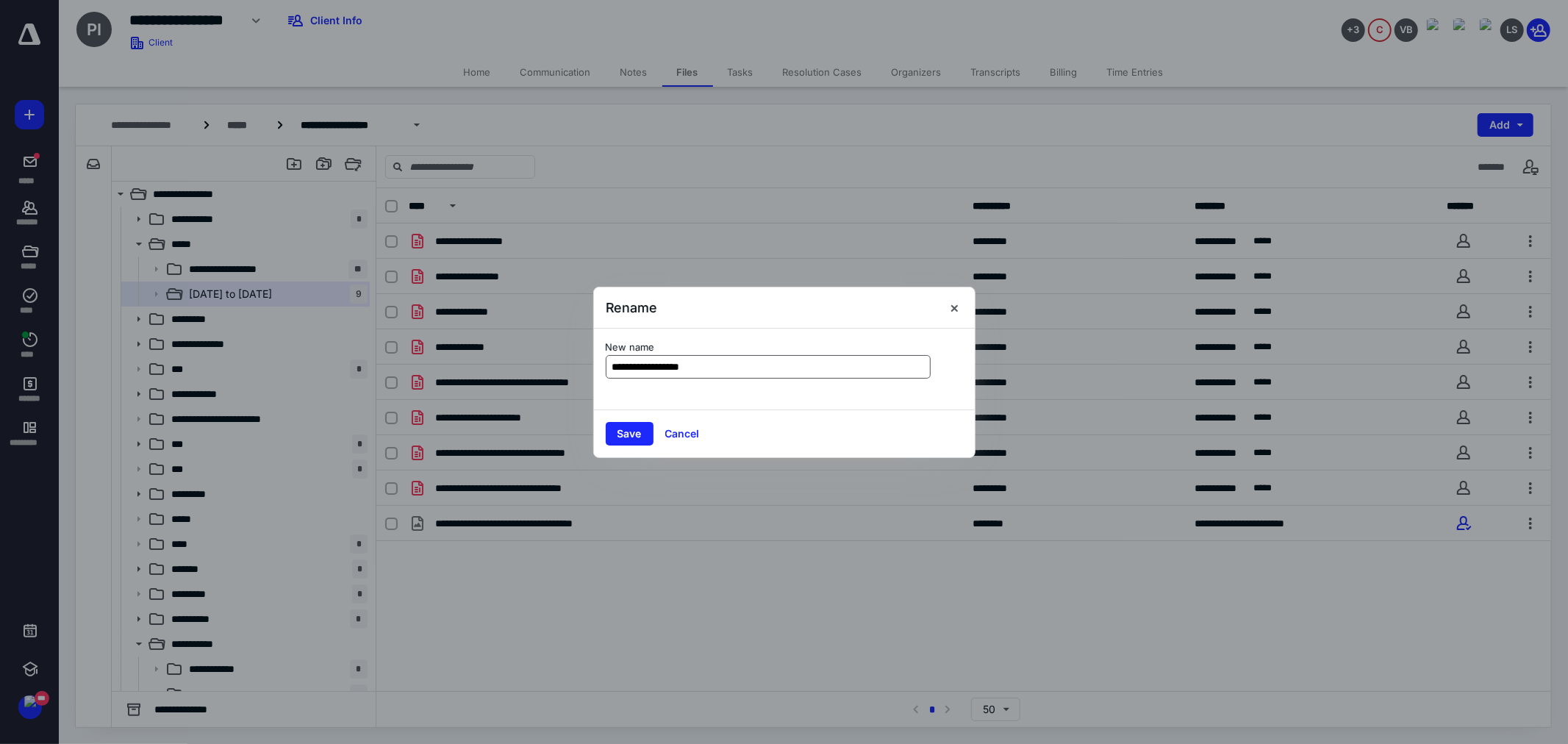 click on "**********" at bounding box center [768, 367] 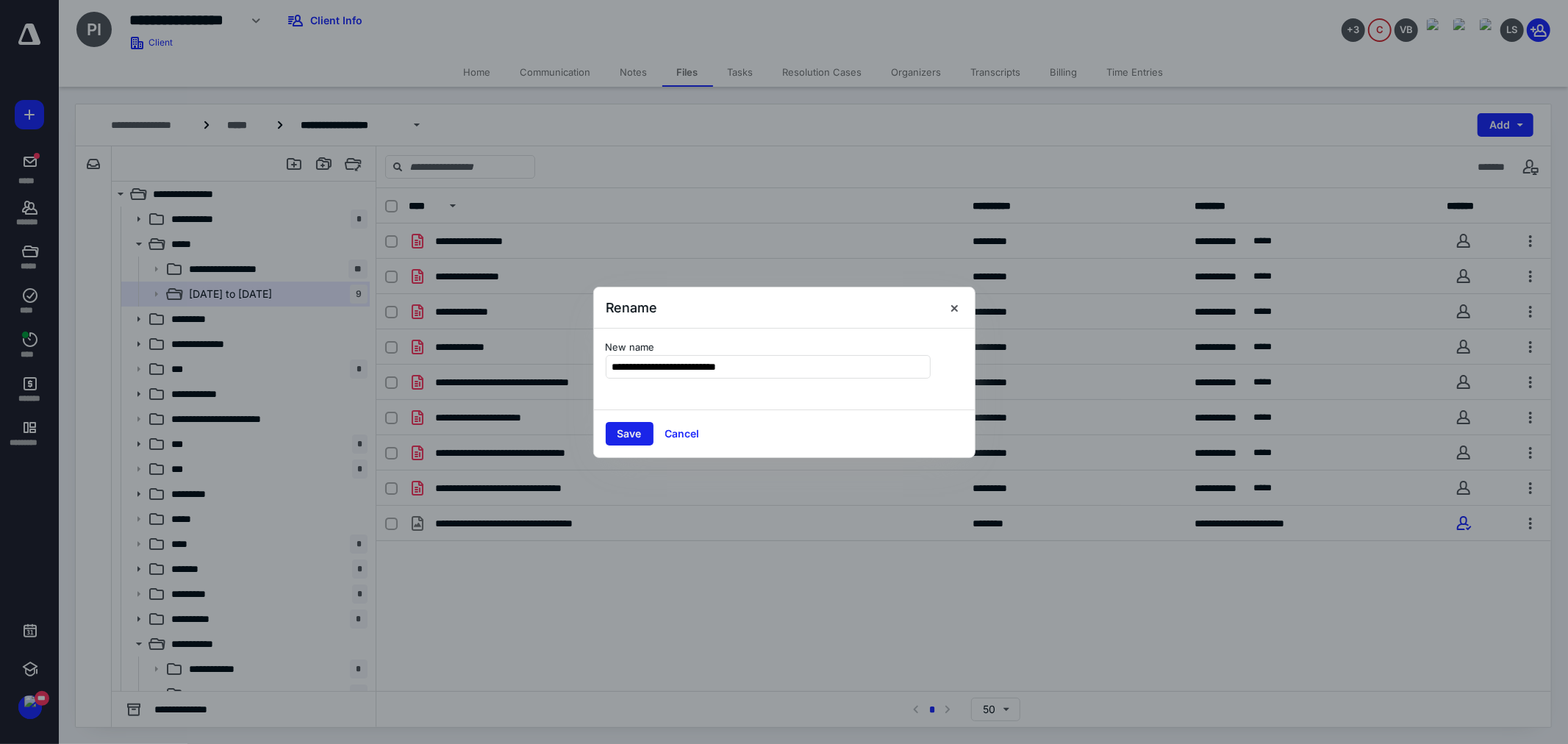 type on "**********" 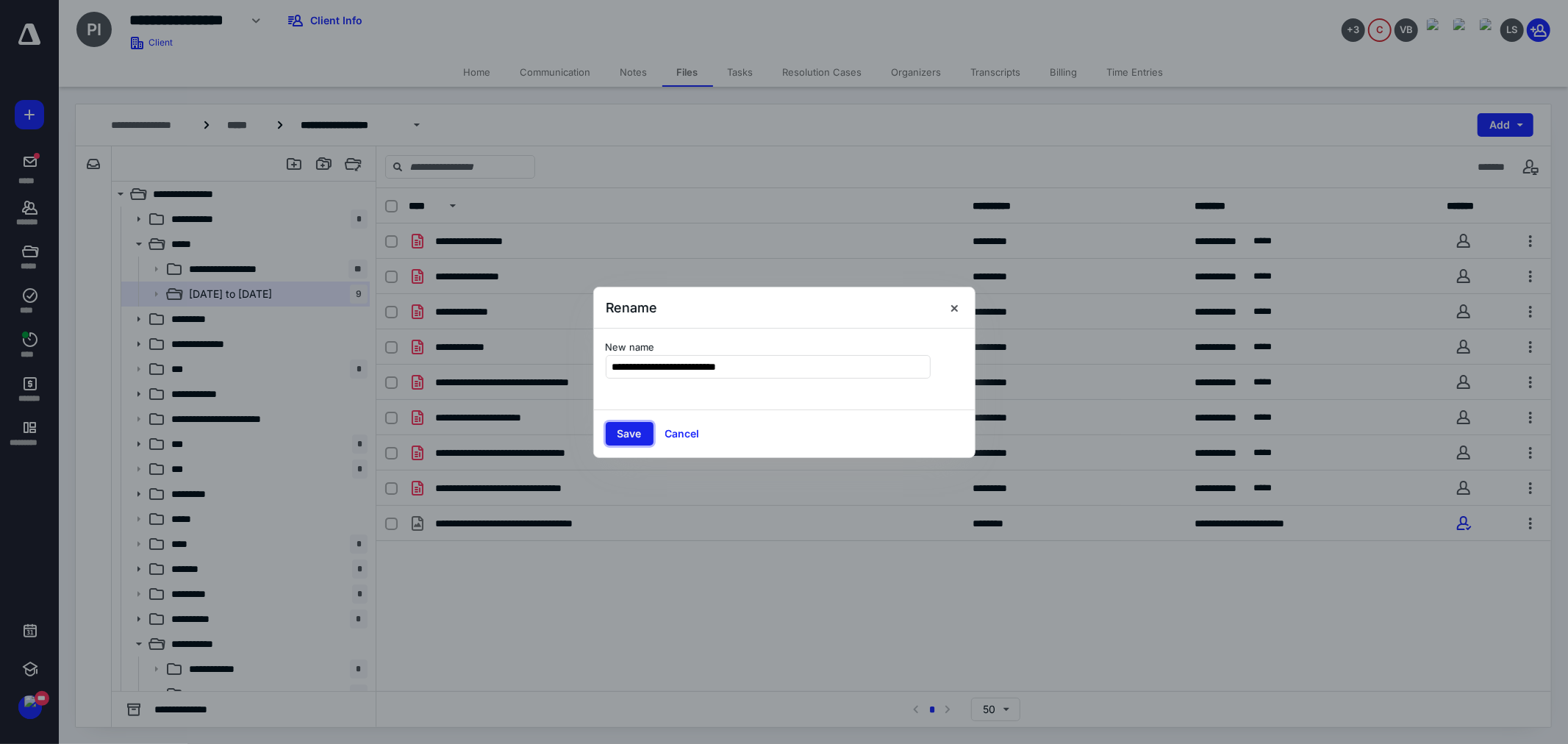 click on "Save" at bounding box center [629, 434] 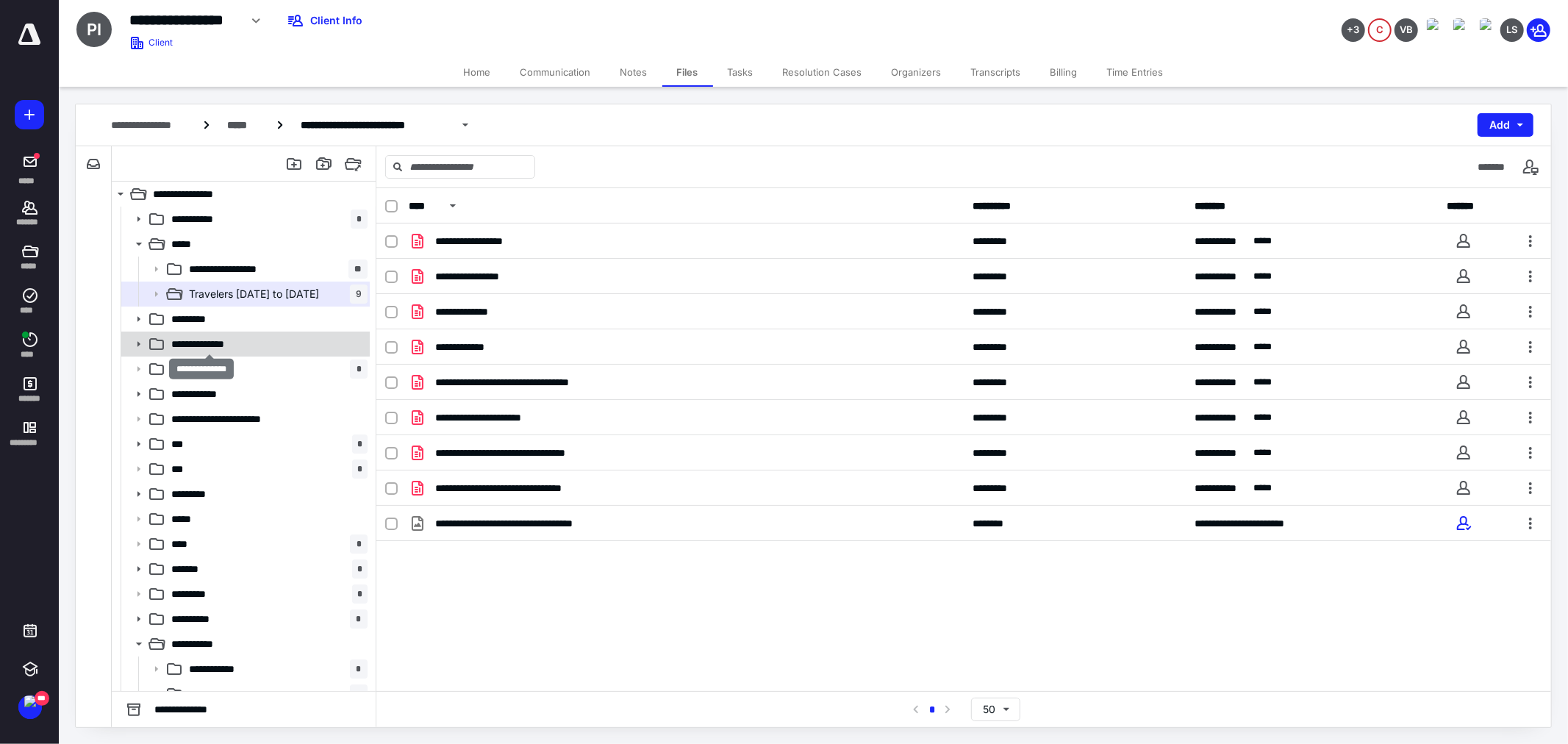 click on "**********" at bounding box center [210, 344] 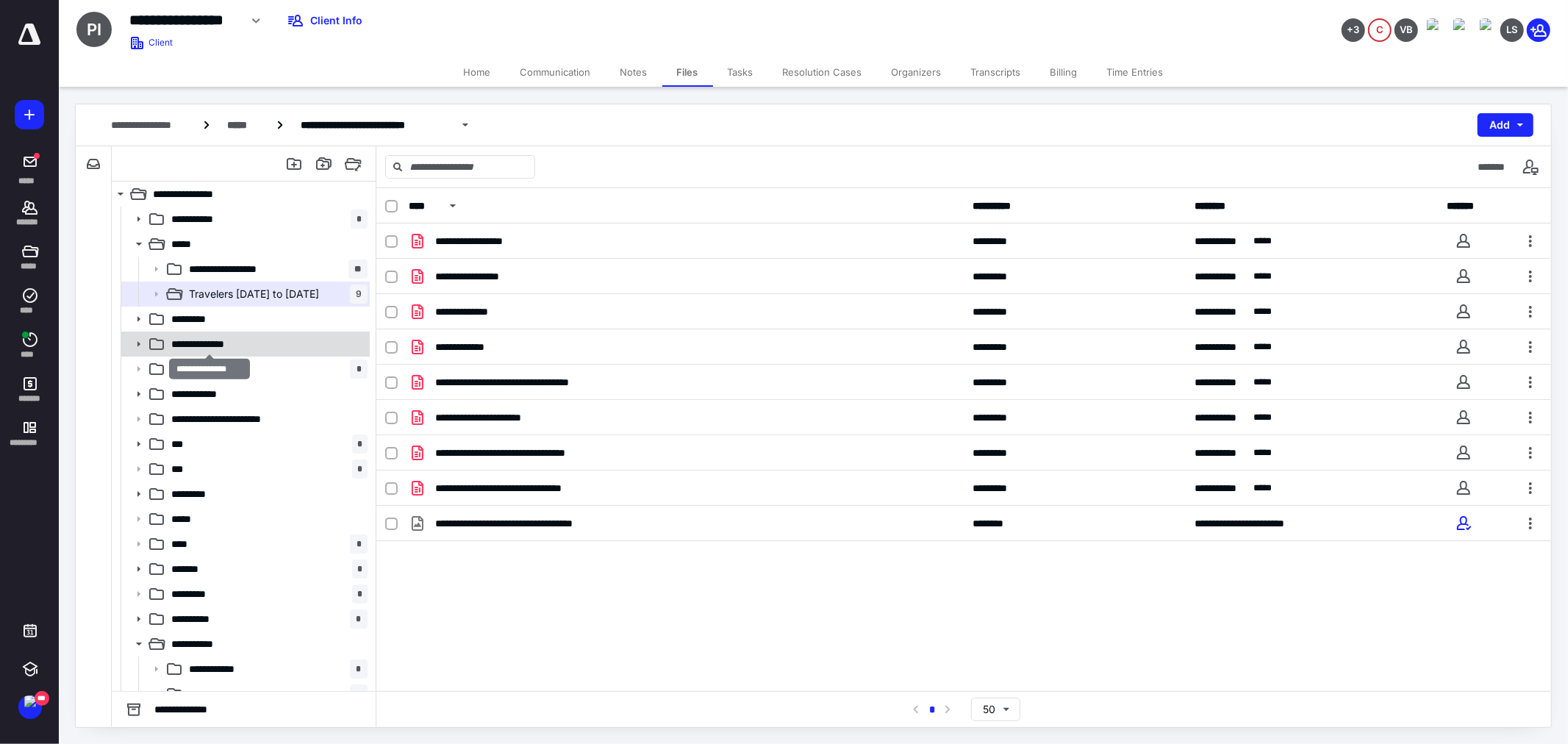 click on "**********" at bounding box center [210, 344] 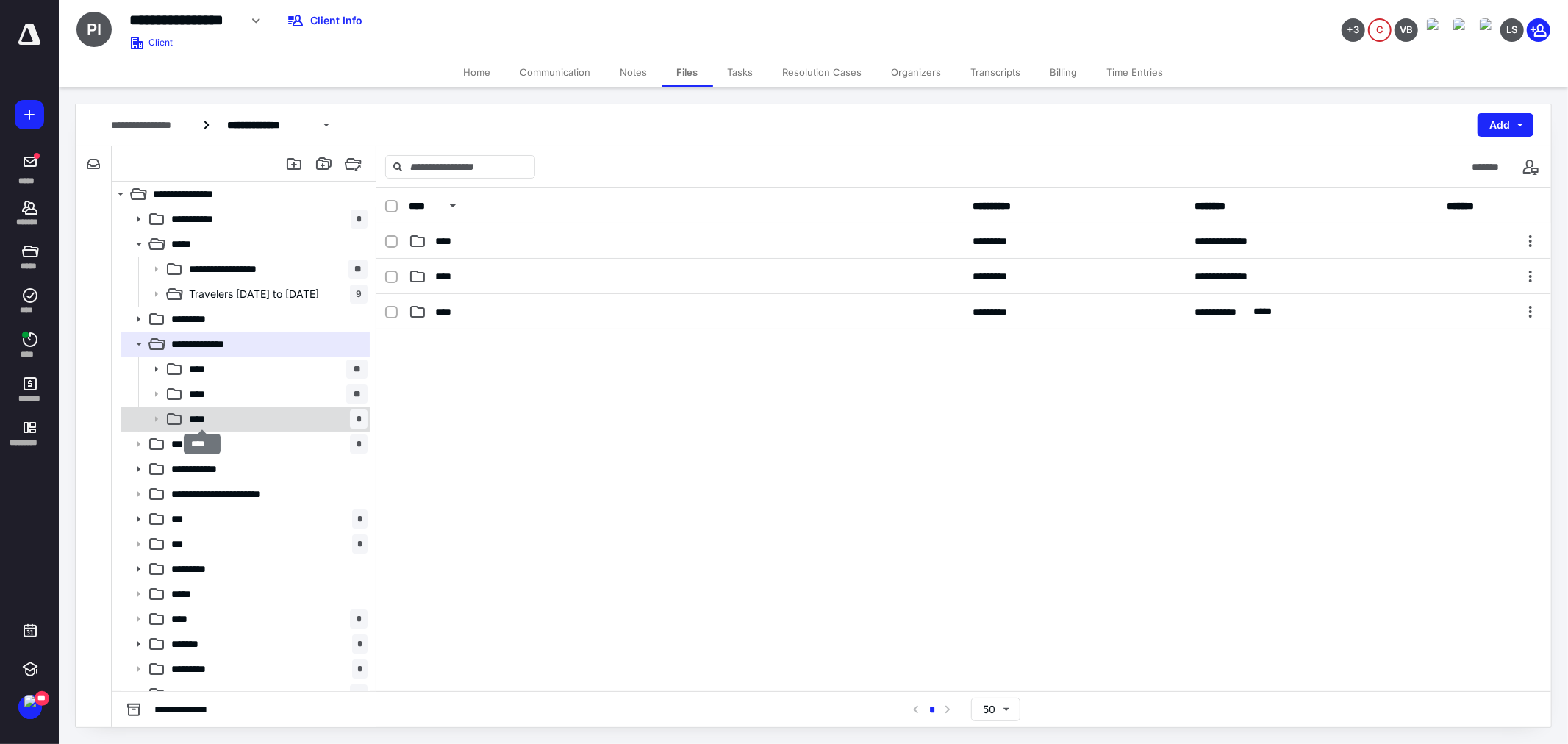 click on "****" at bounding box center [201, 419] 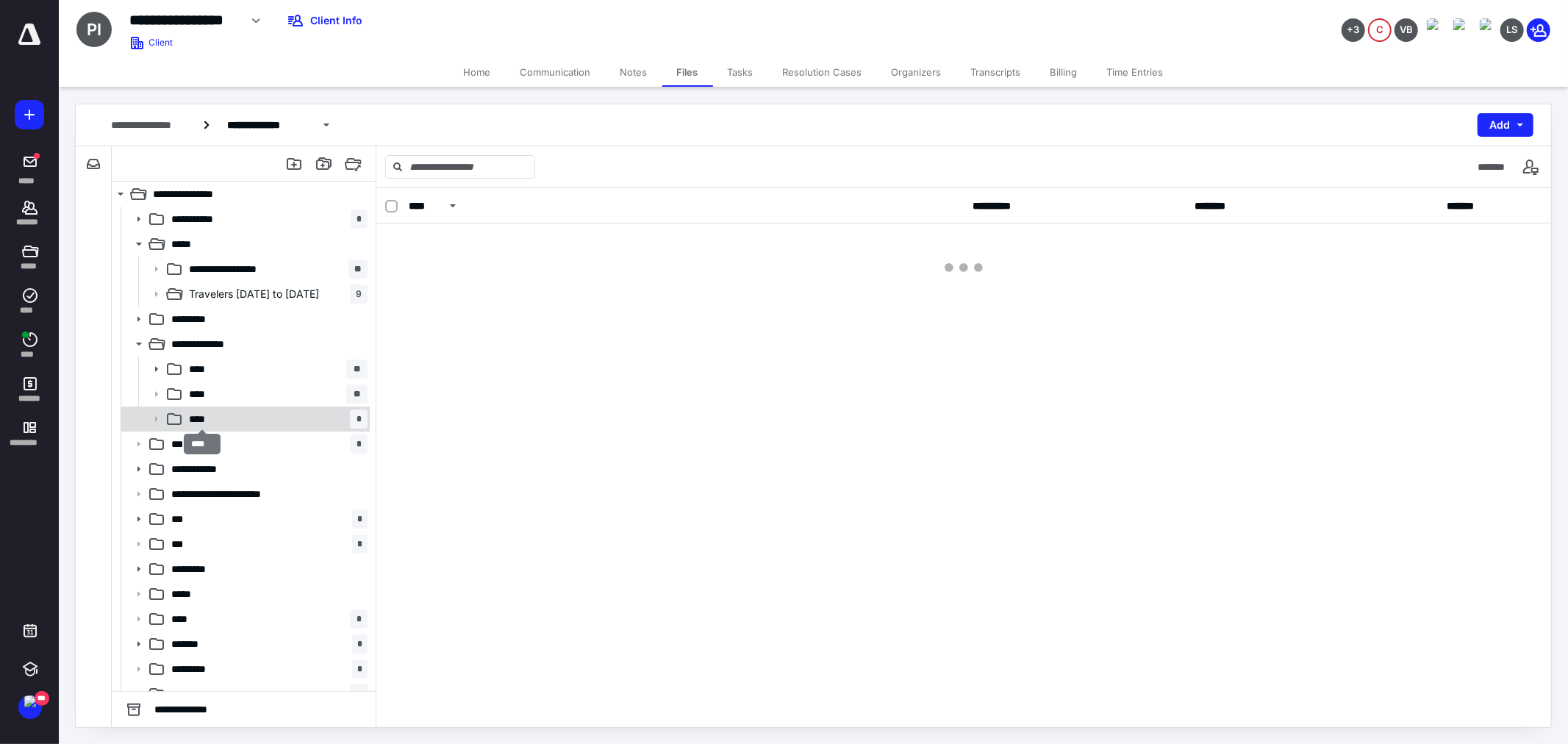 click on "****" at bounding box center [201, 419] 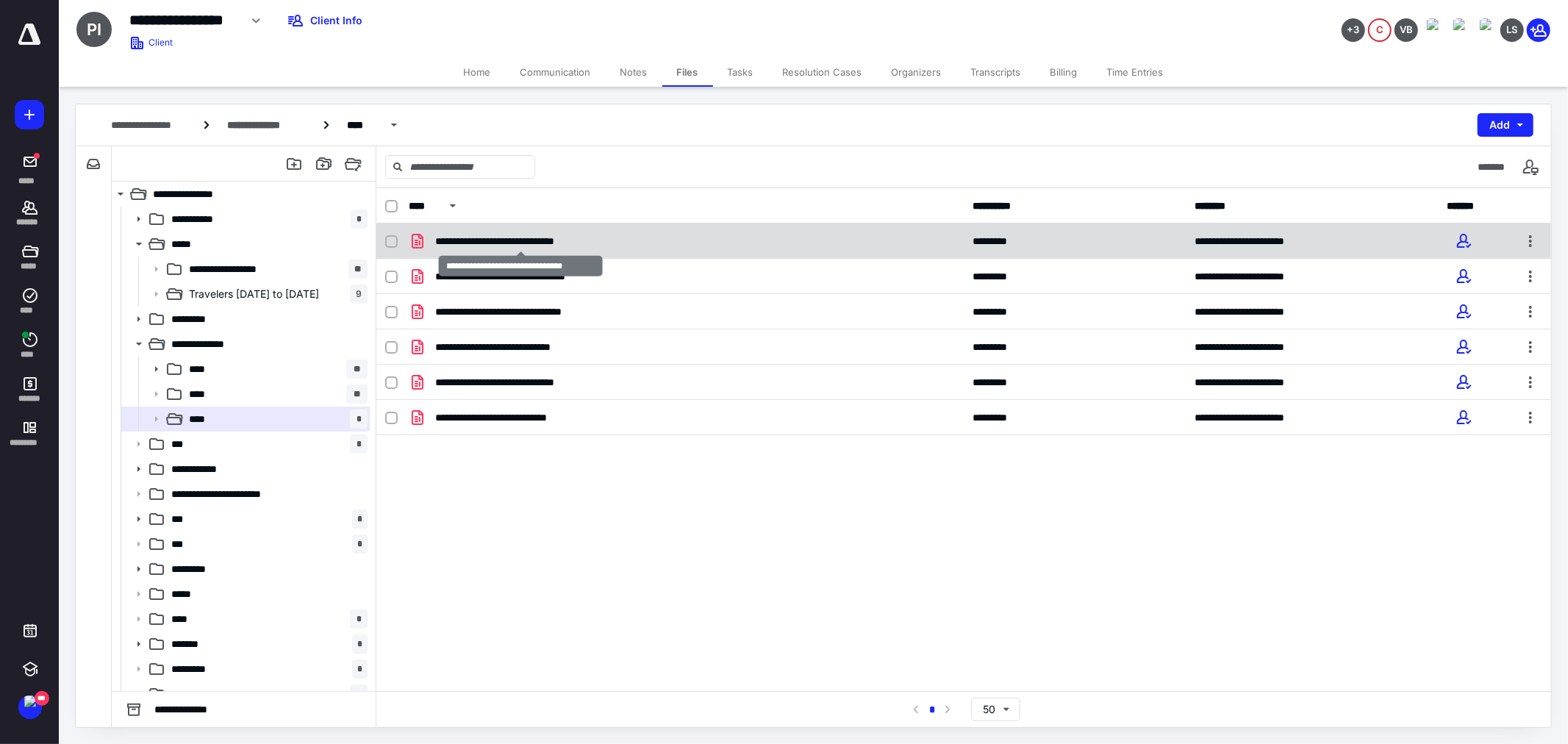 click on "**********" at bounding box center [520, 241] 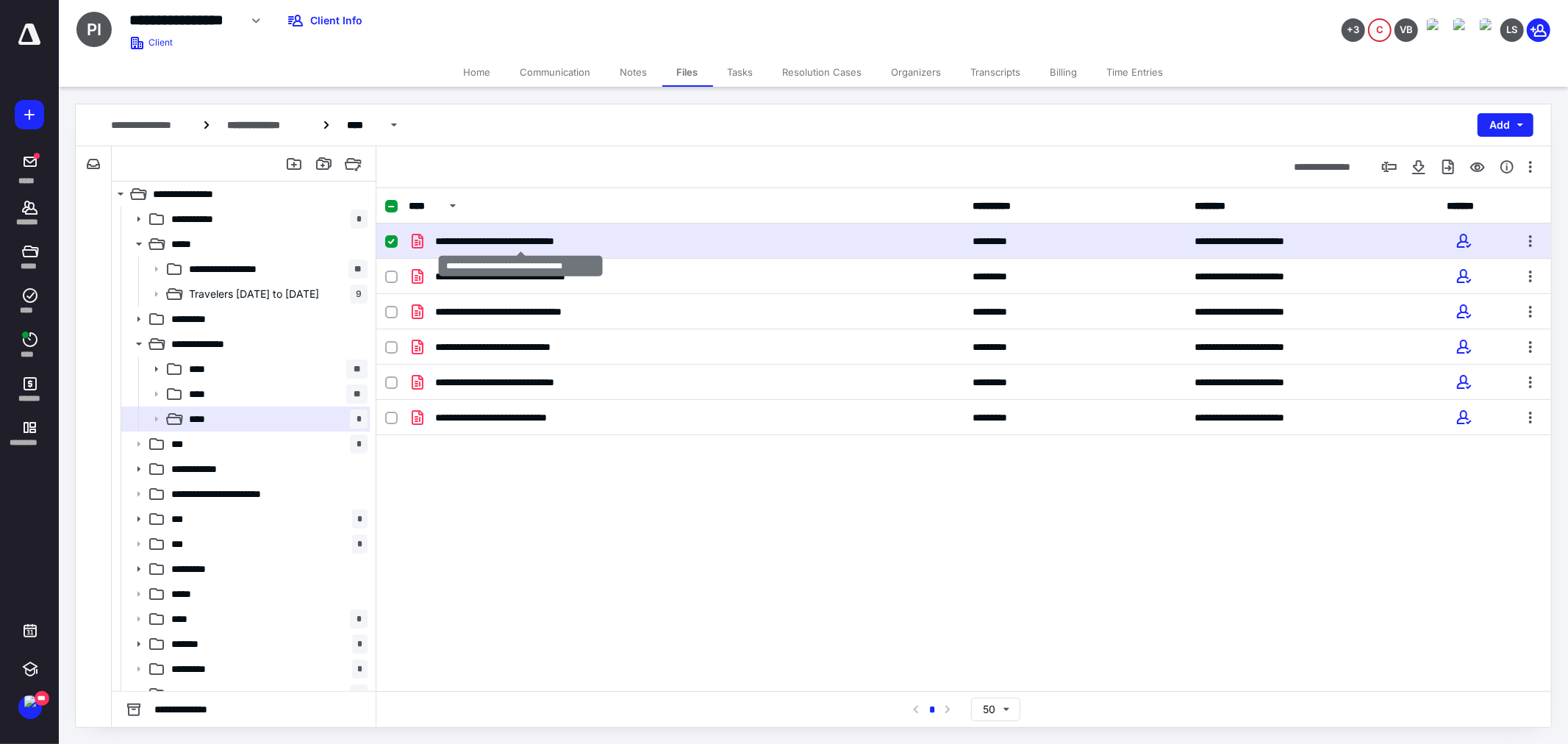 click on "**********" at bounding box center (520, 241) 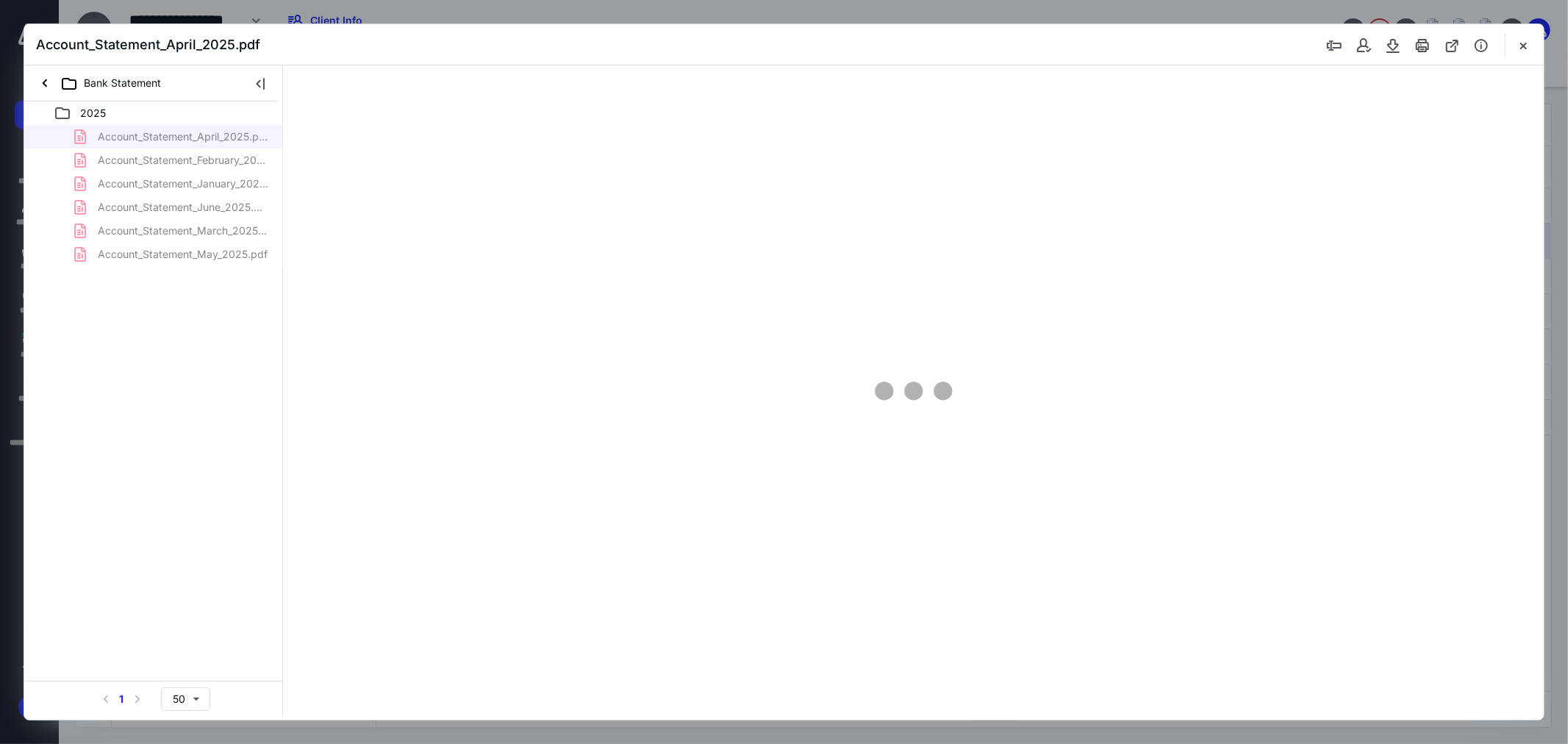 scroll, scrollTop: 0, scrollLeft: 0, axis: both 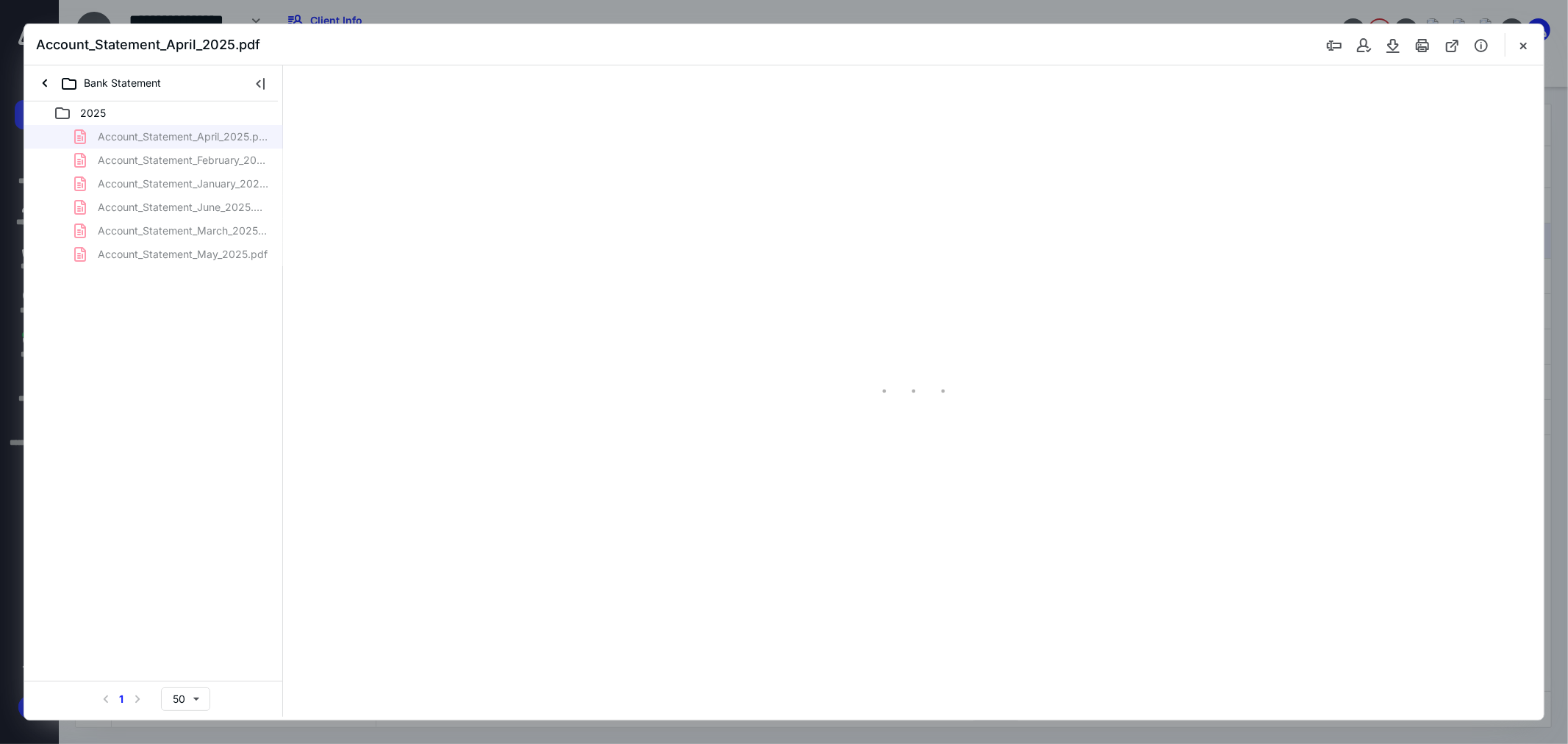type on "107" 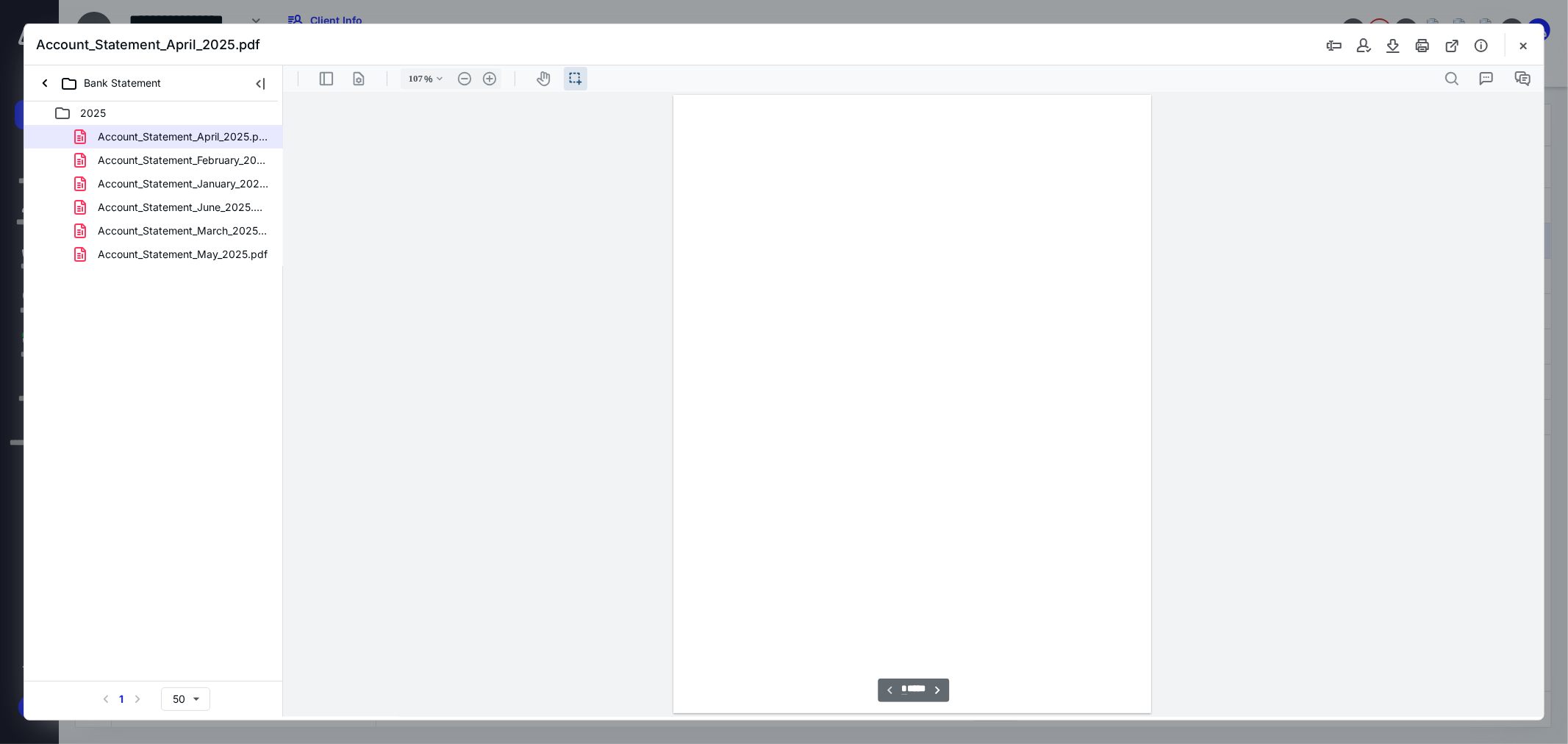 scroll, scrollTop: 29, scrollLeft: 0, axis: vertical 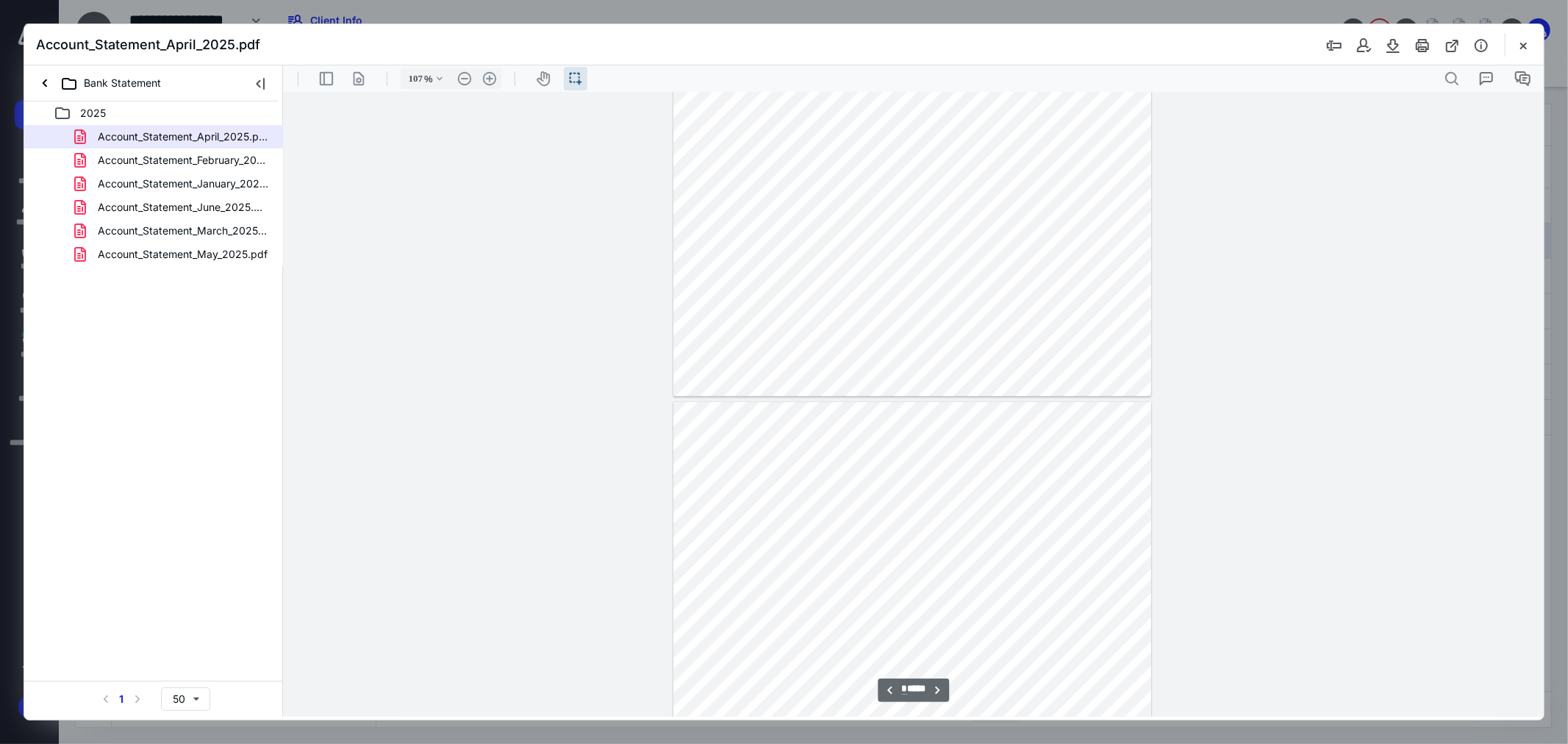type on "**" 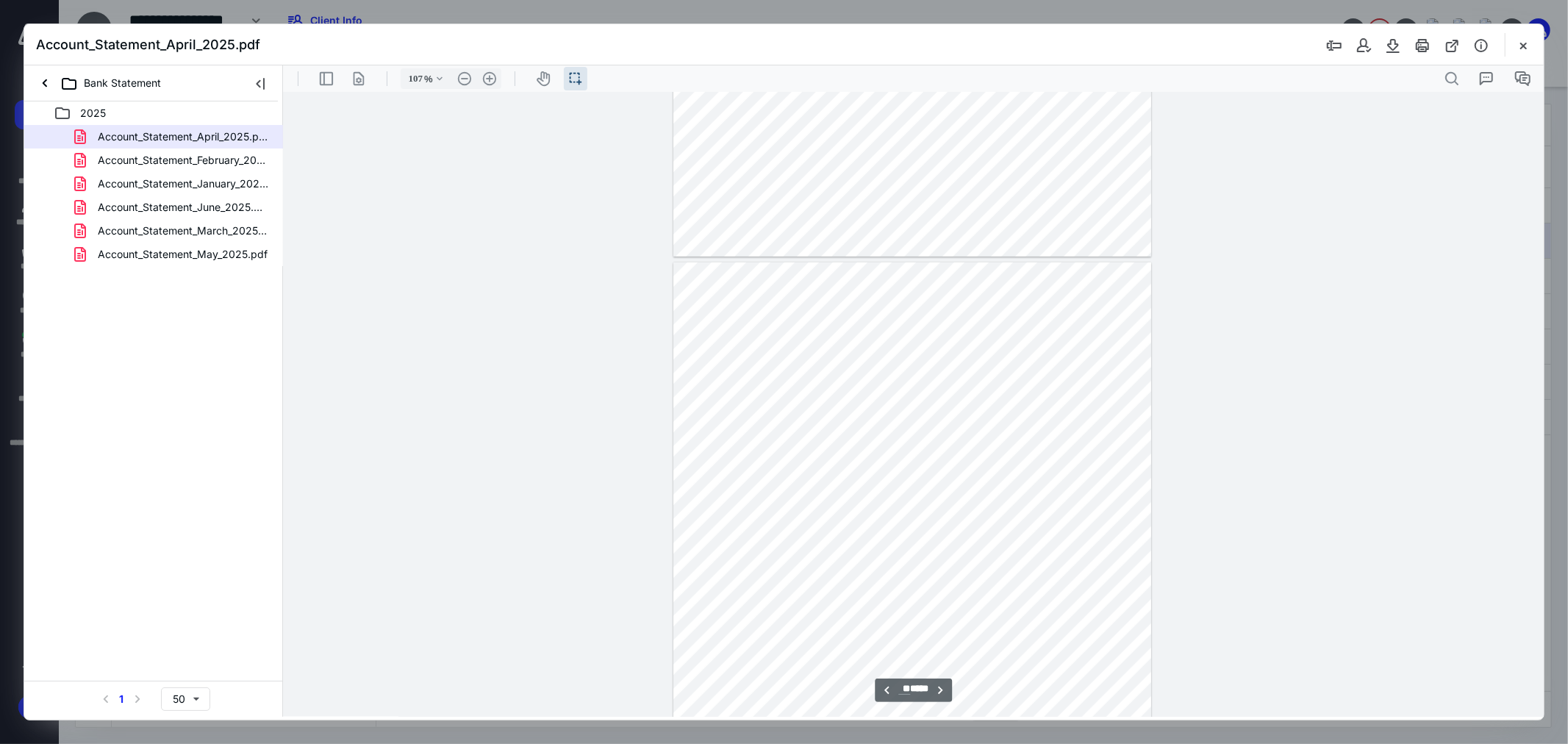 scroll, scrollTop: 5549, scrollLeft: 0, axis: vertical 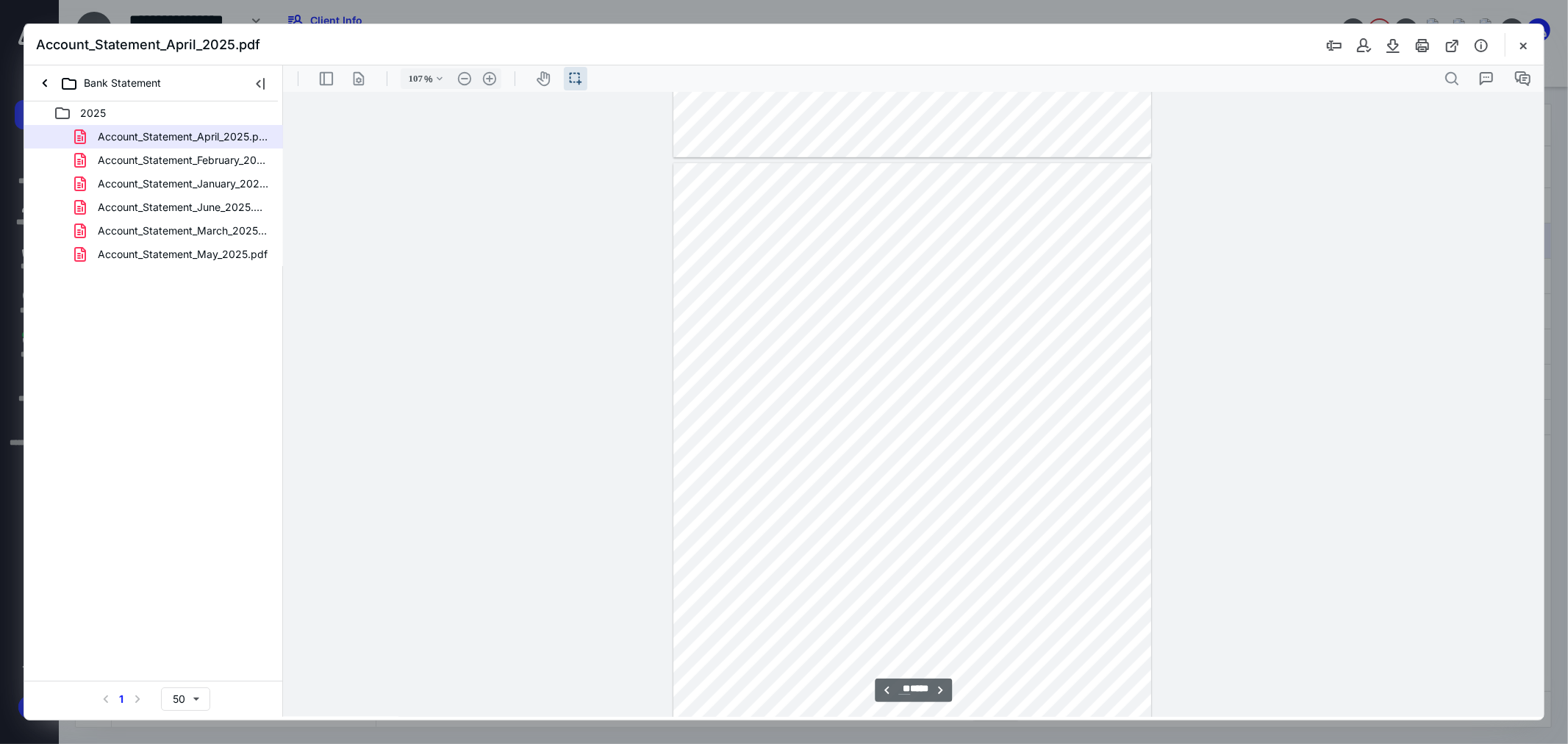 drag, startPoint x: 1539, startPoint y: 112, endPoint x: 1827, endPoint y: 679, distance: 635.95047 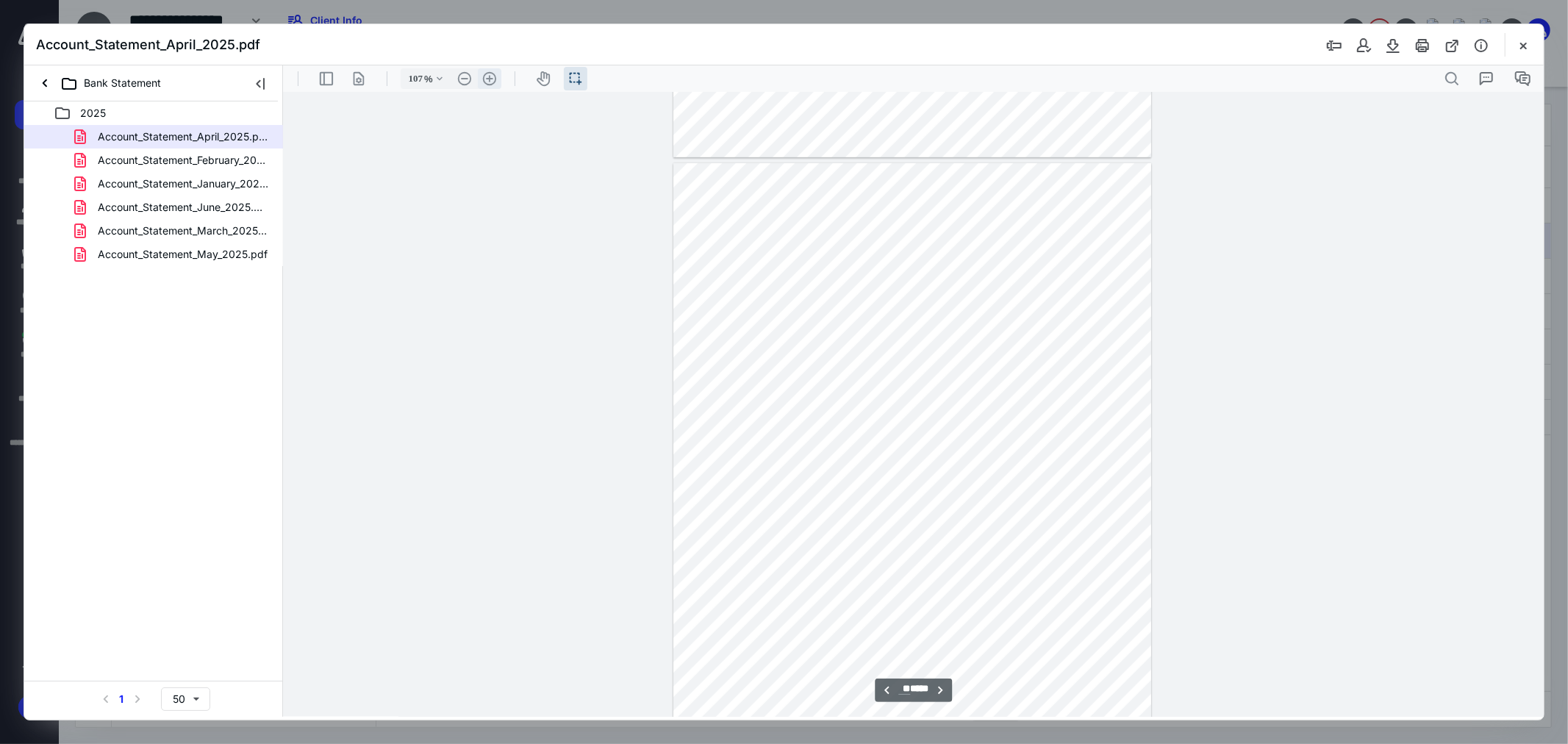 click on ".cls-1{fill:#abb0c4;} icon - header - zoom - in - line" at bounding box center (489, 78) 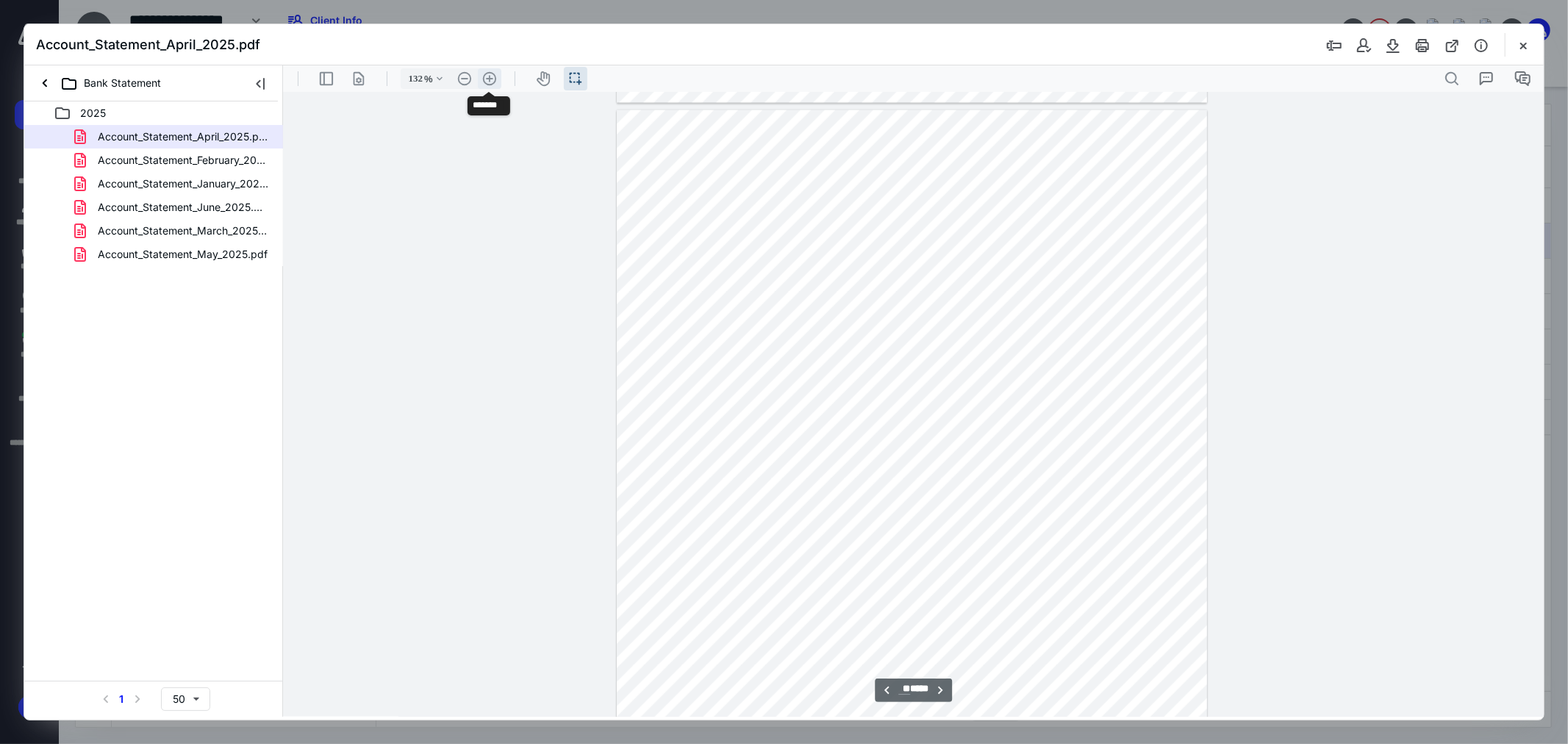 click on ".cls-1{fill:#abb0c4;} icon - header - zoom - in - line" at bounding box center (489, 78) 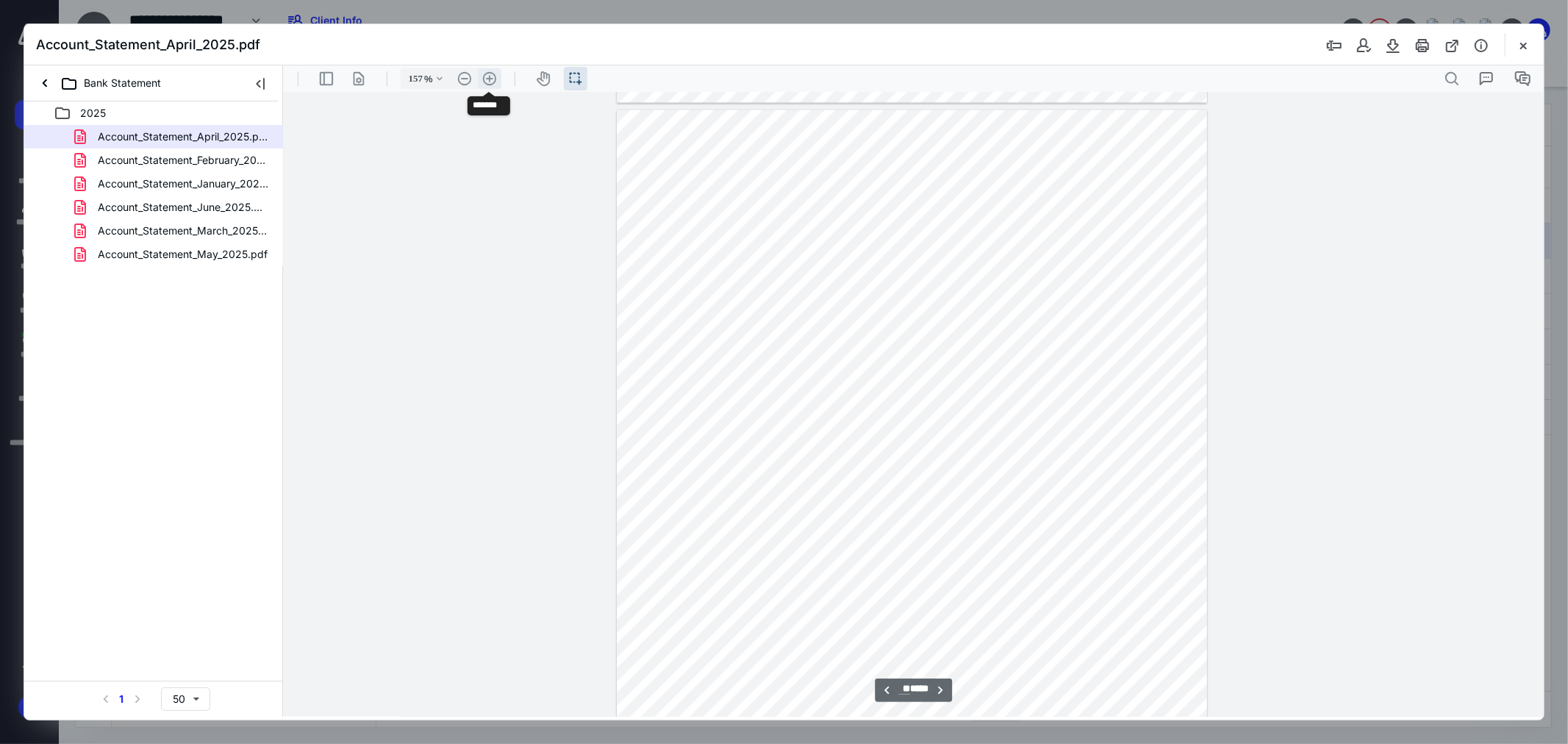 click on ".cls-1{fill:#abb0c4;} icon - header - zoom - in - line" at bounding box center [489, 78] 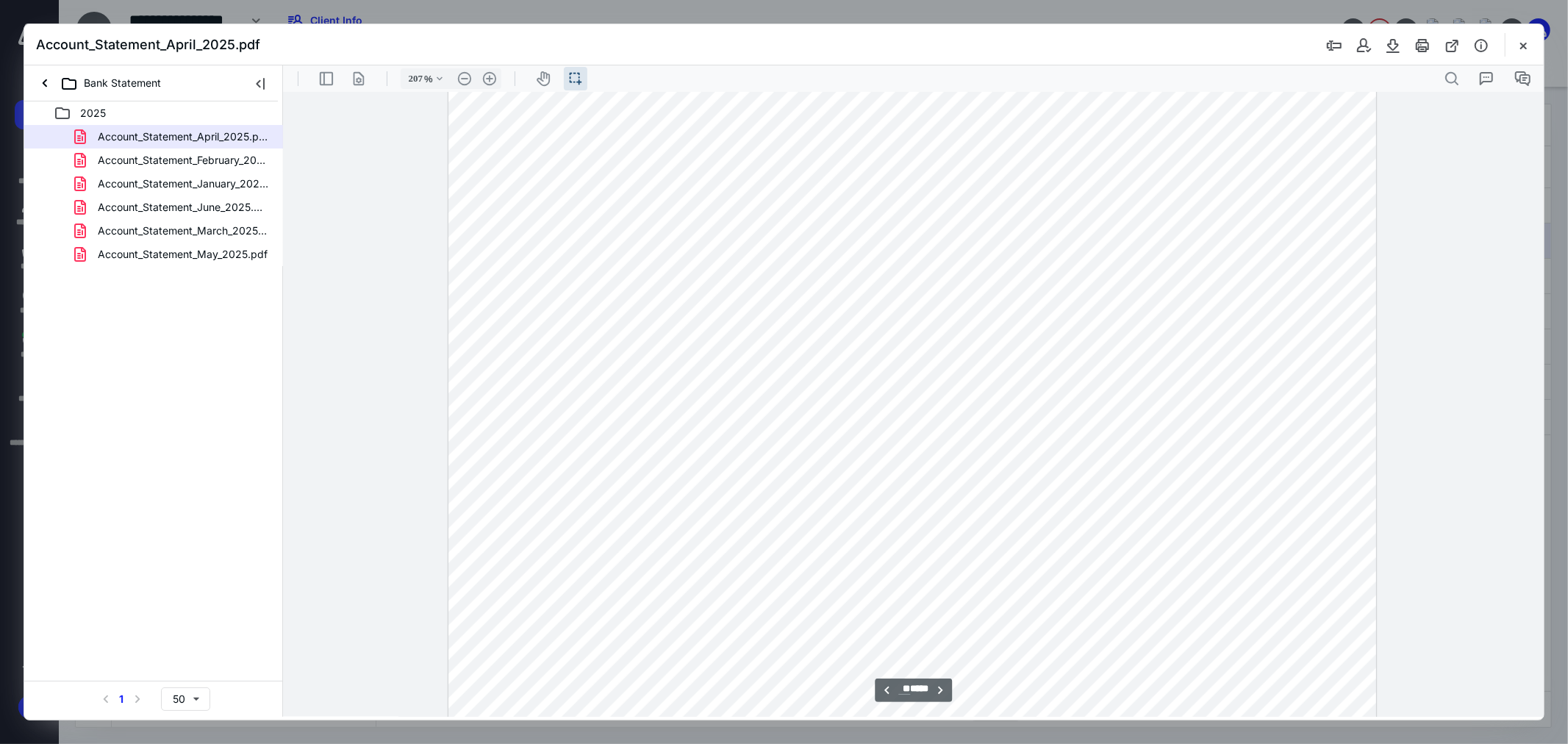 scroll, scrollTop: 10879, scrollLeft: 0, axis: vertical 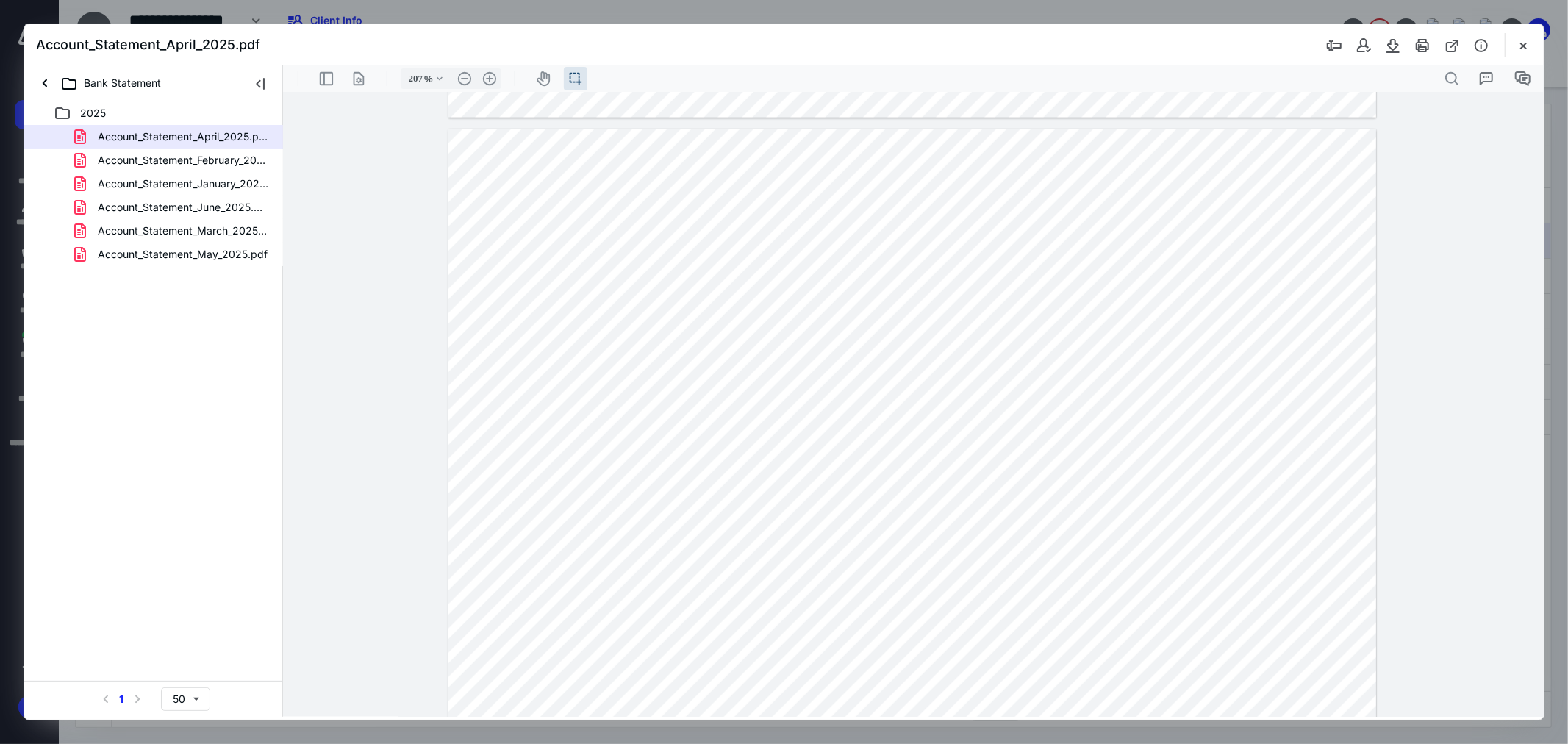 type on "*" 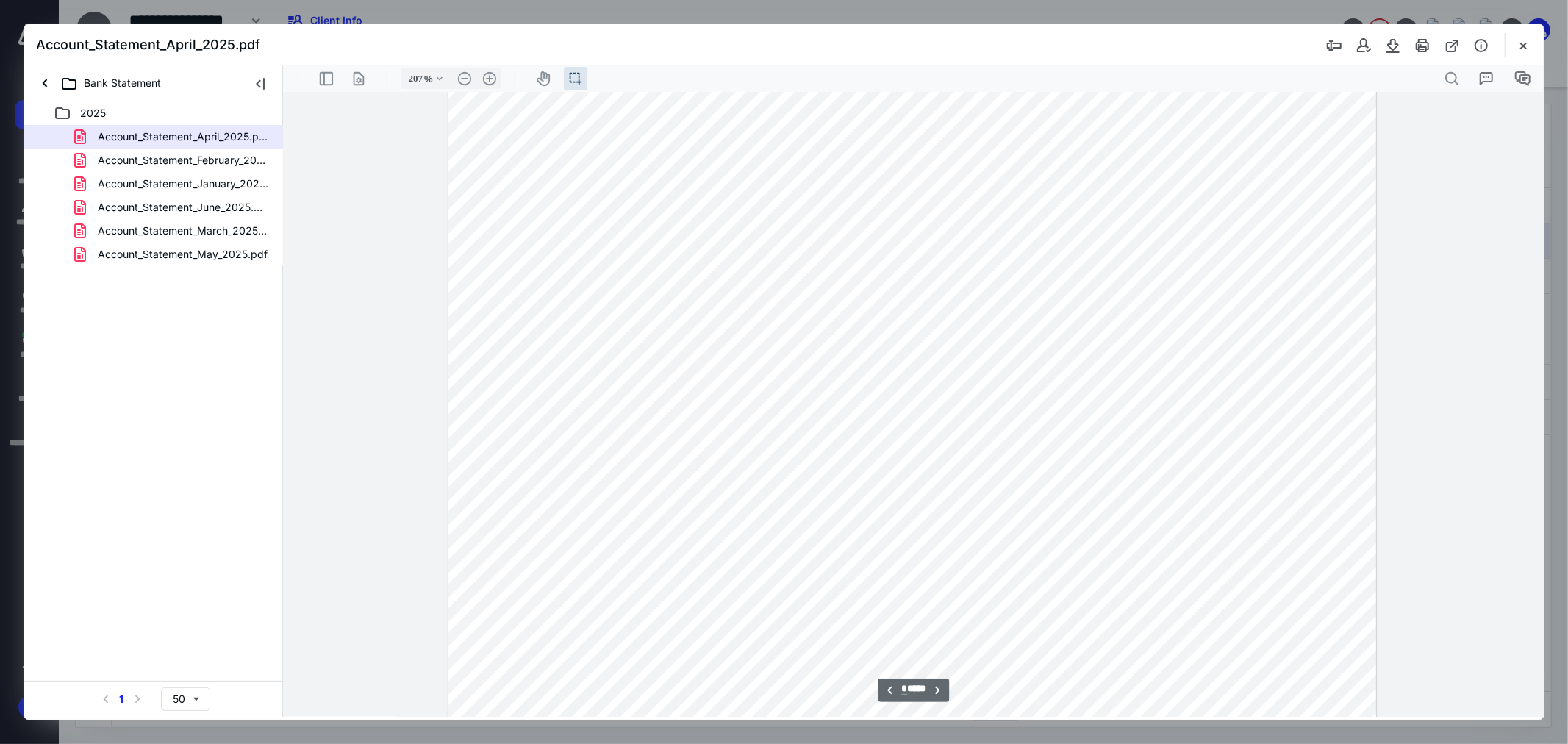 scroll, scrollTop: 9816, scrollLeft: 0, axis: vertical 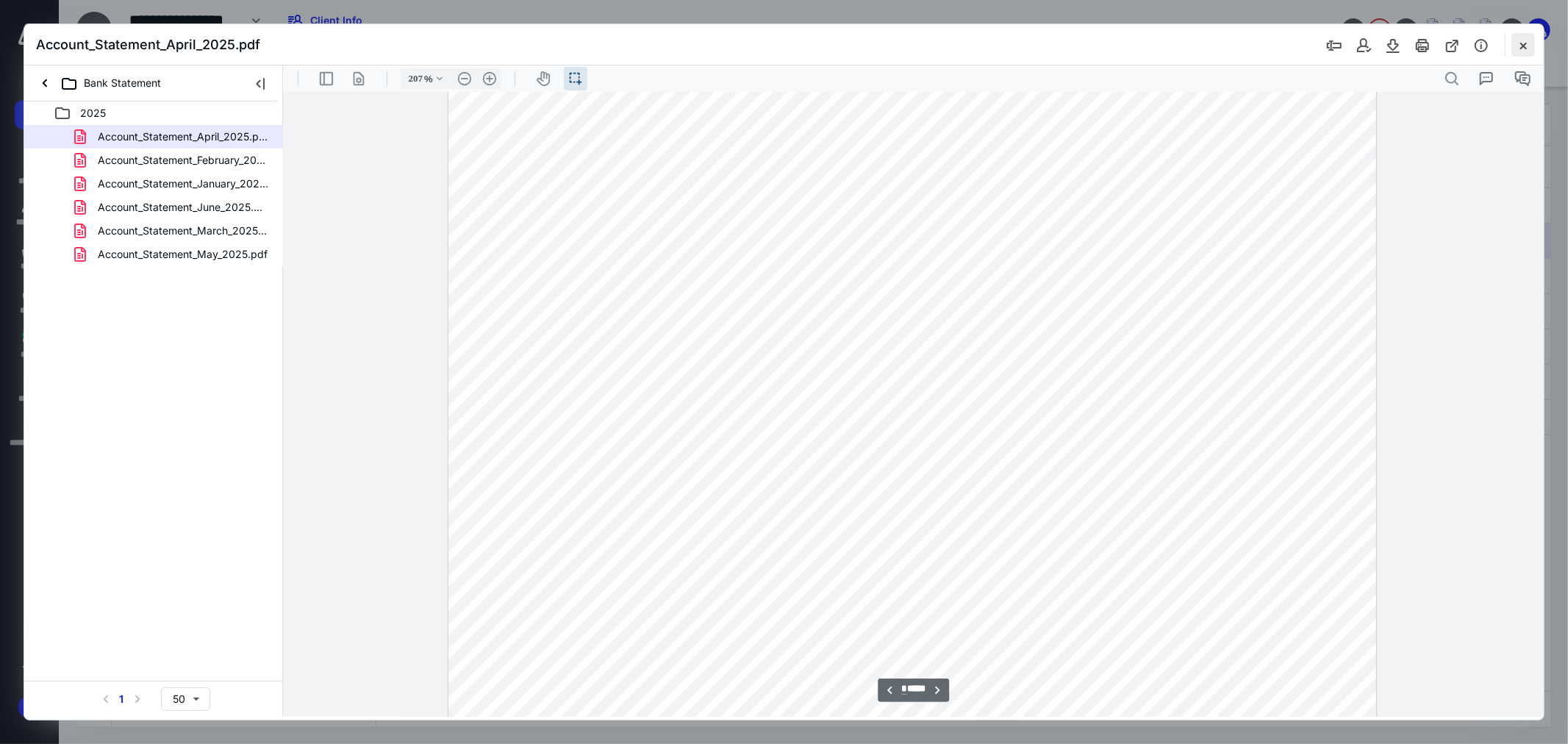 click at bounding box center (1523, 45) 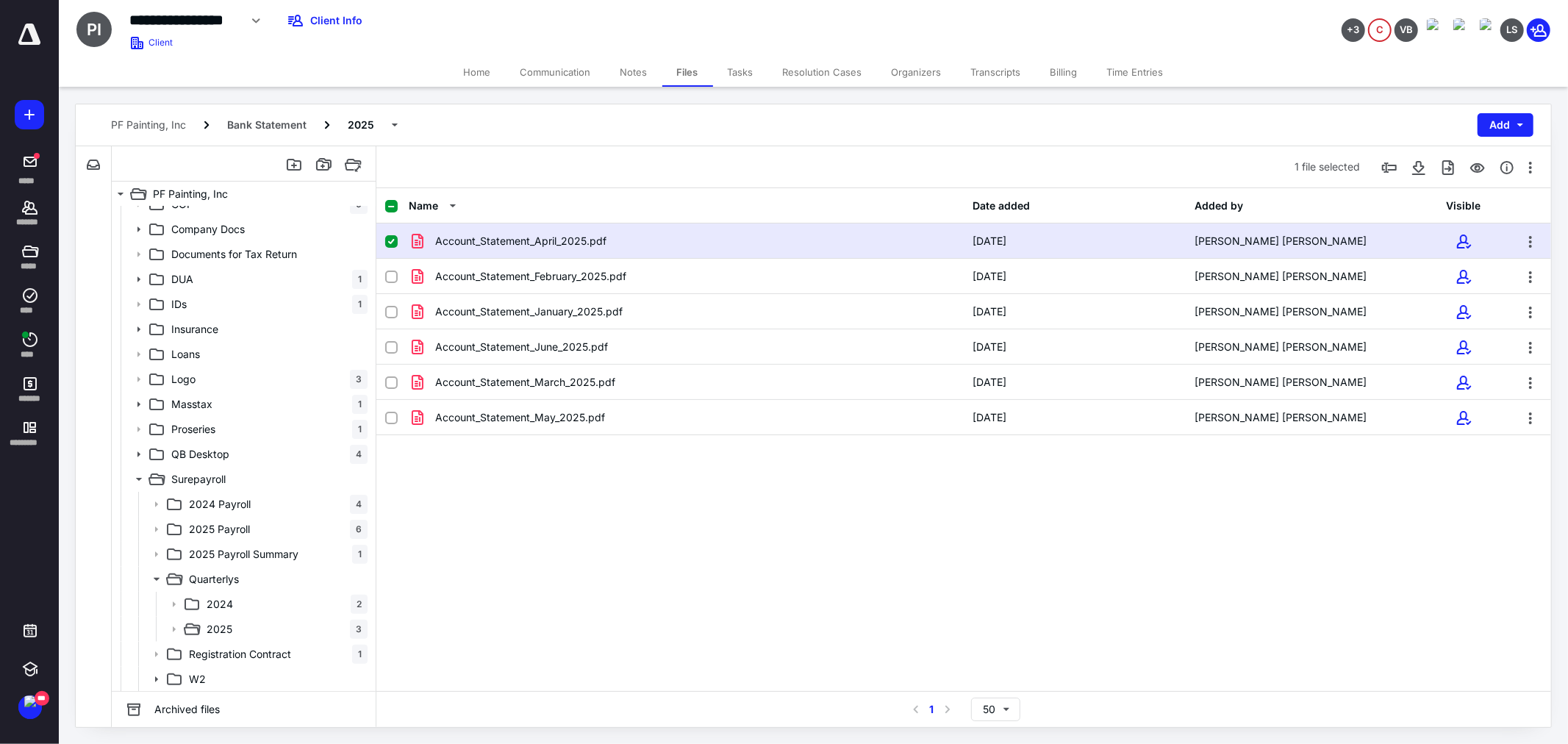 scroll, scrollTop: 0, scrollLeft: 0, axis: both 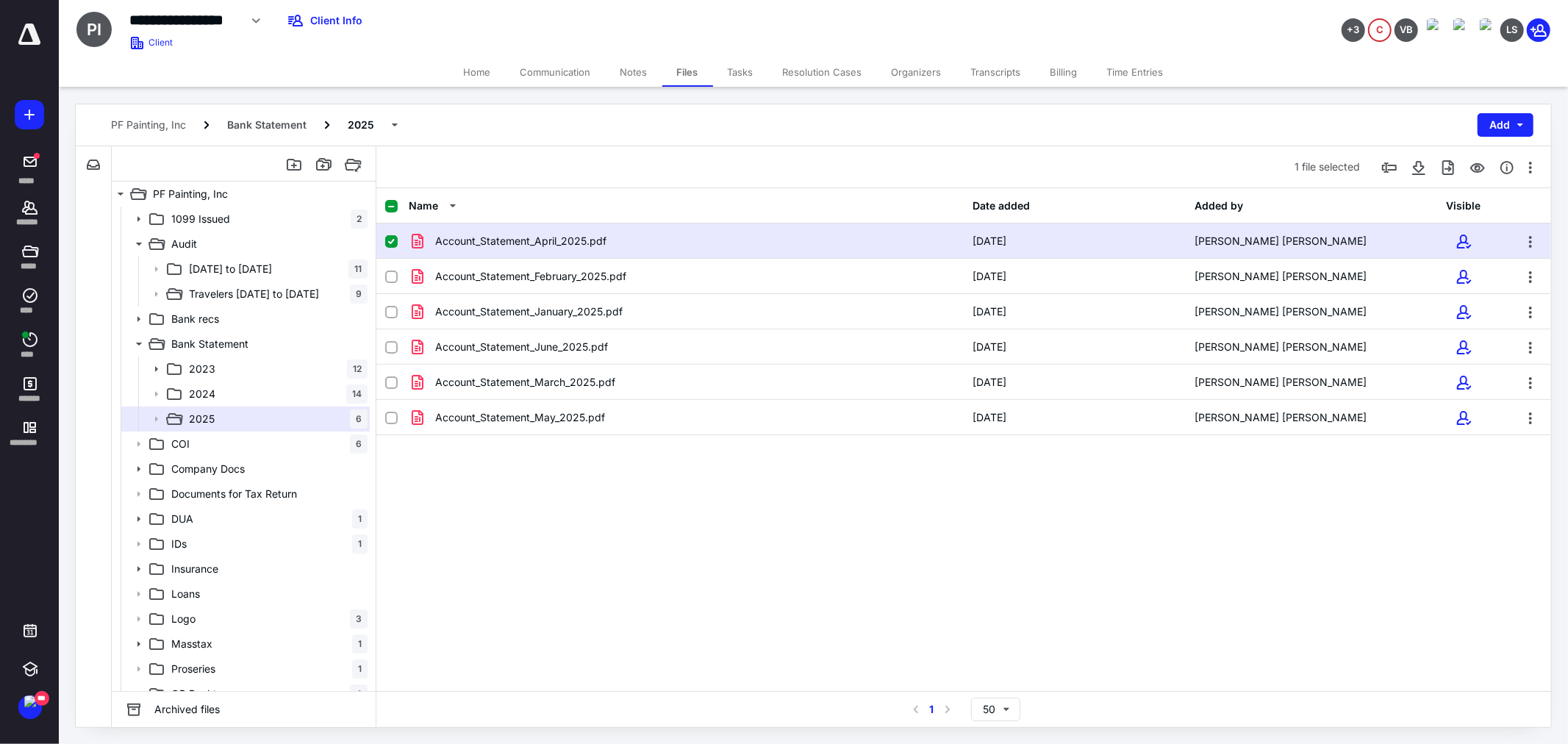 click on "Home" at bounding box center (477, 72) 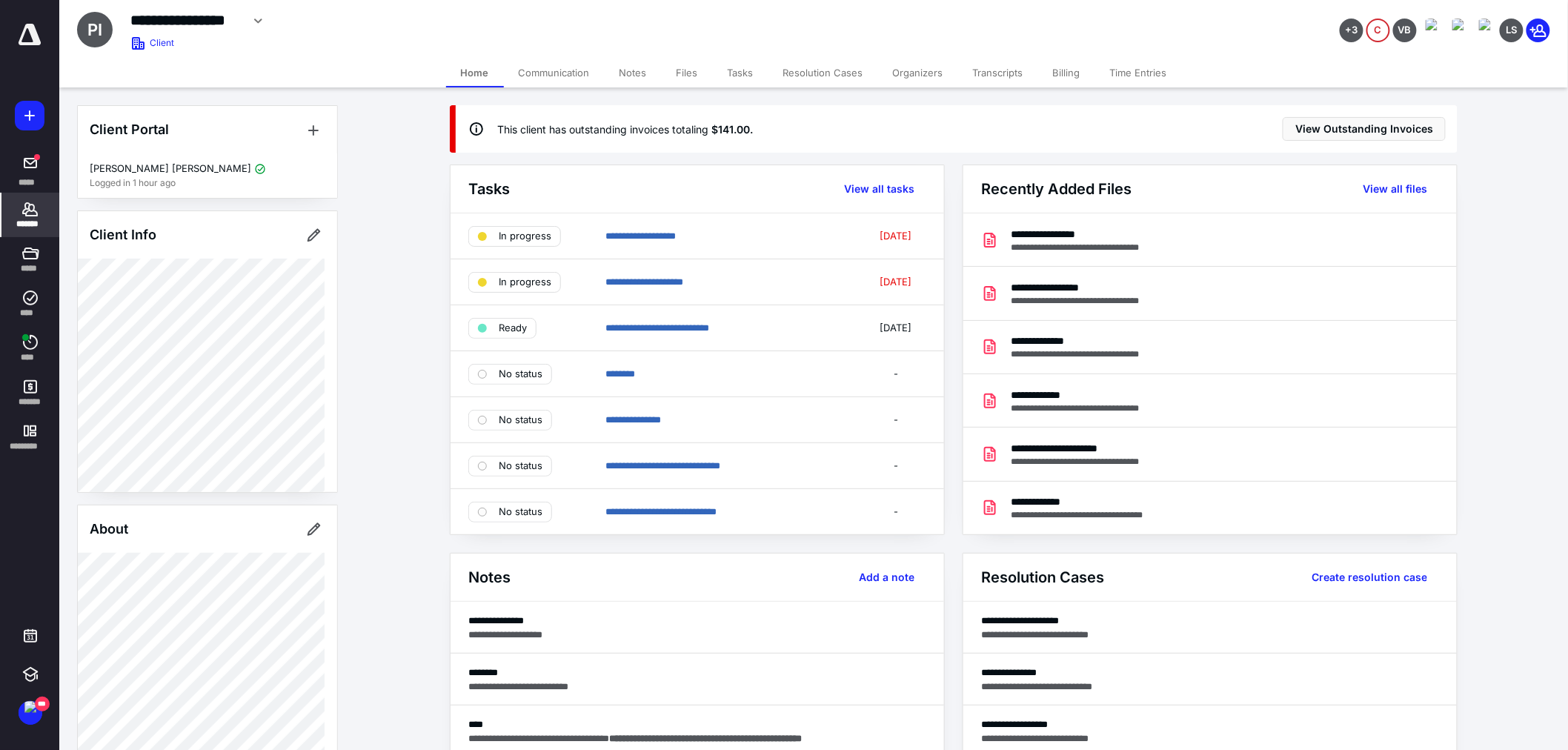 click on "Files" at bounding box center (687, 73) 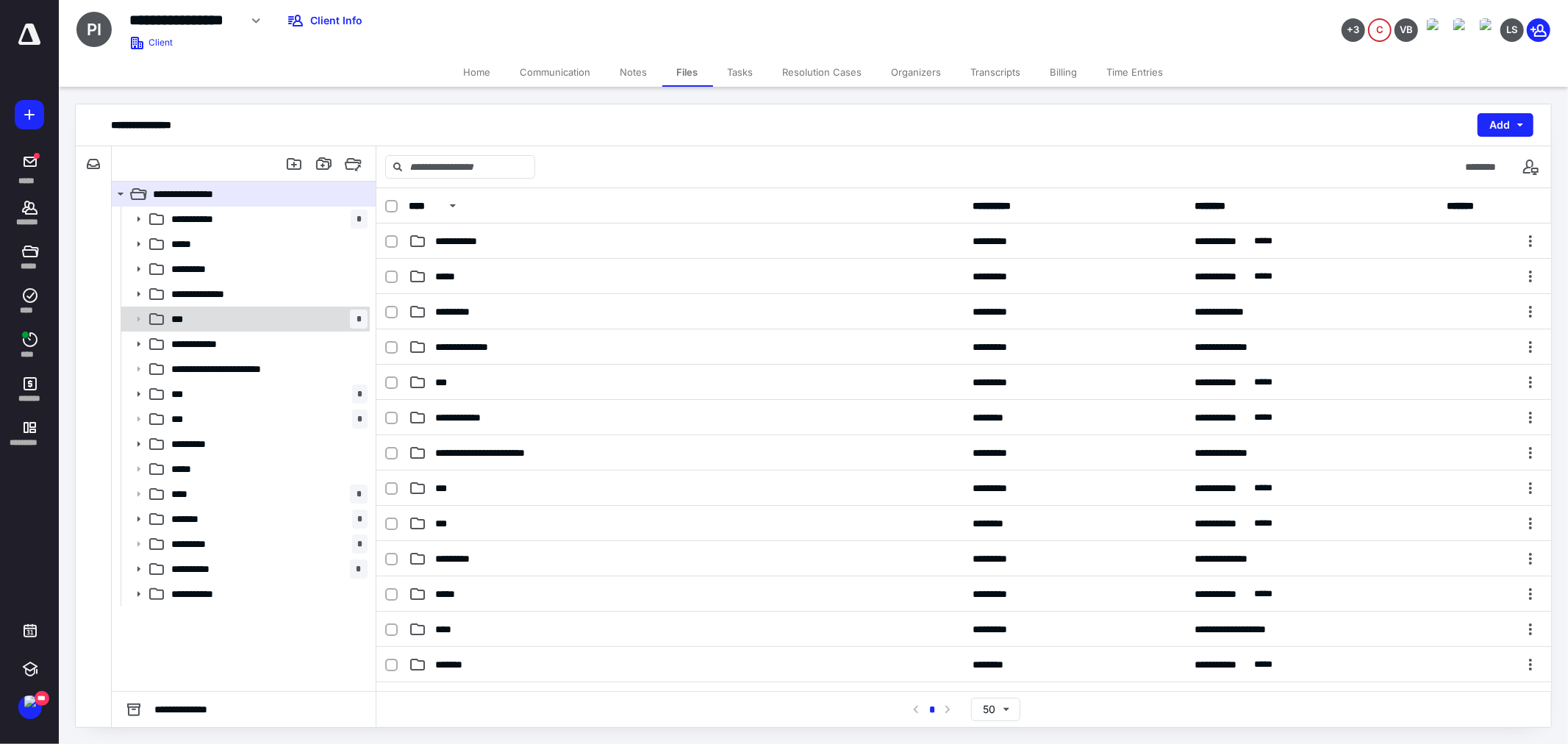 click on "*** *" at bounding box center [266, 319] 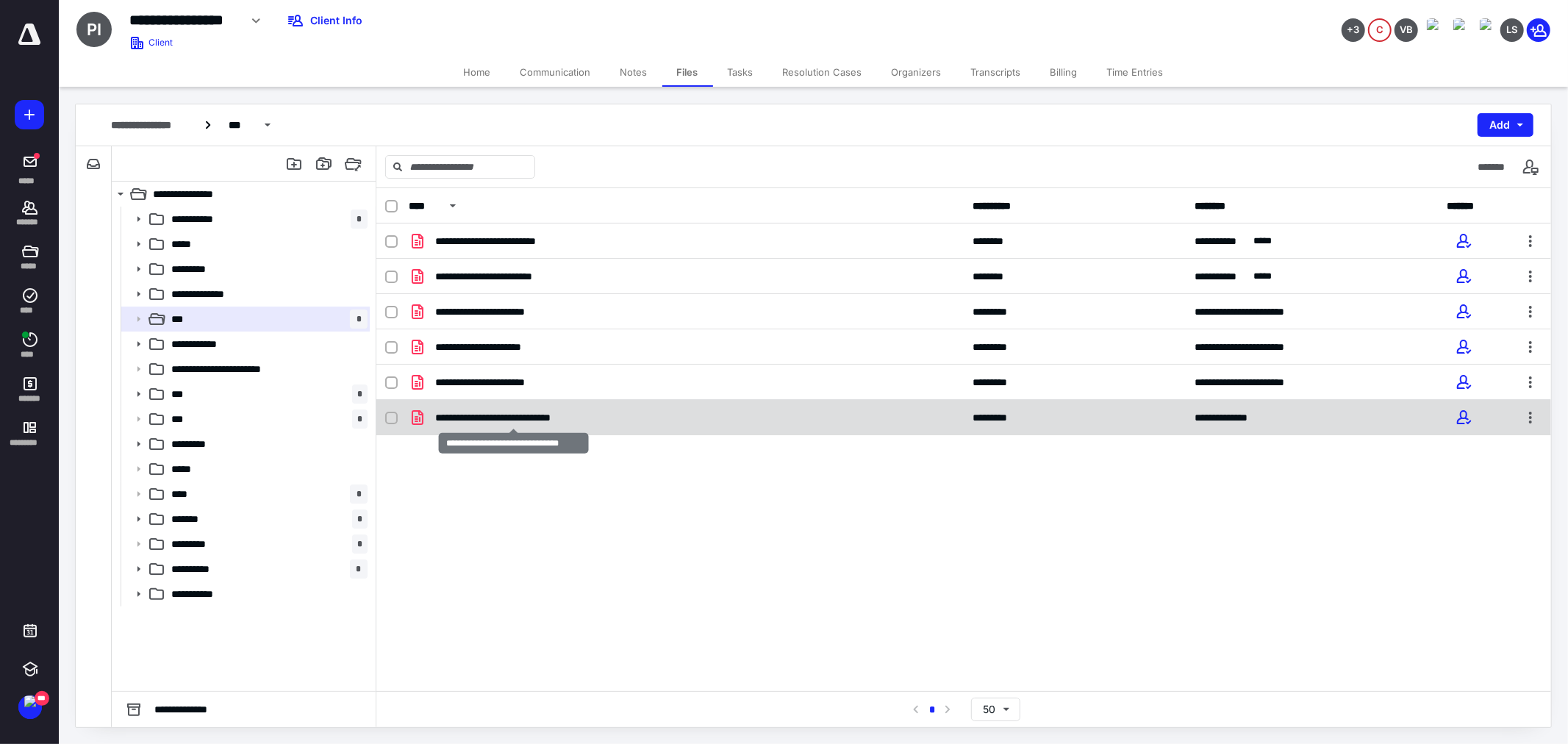 click on "**********" at bounding box center [513, 418] 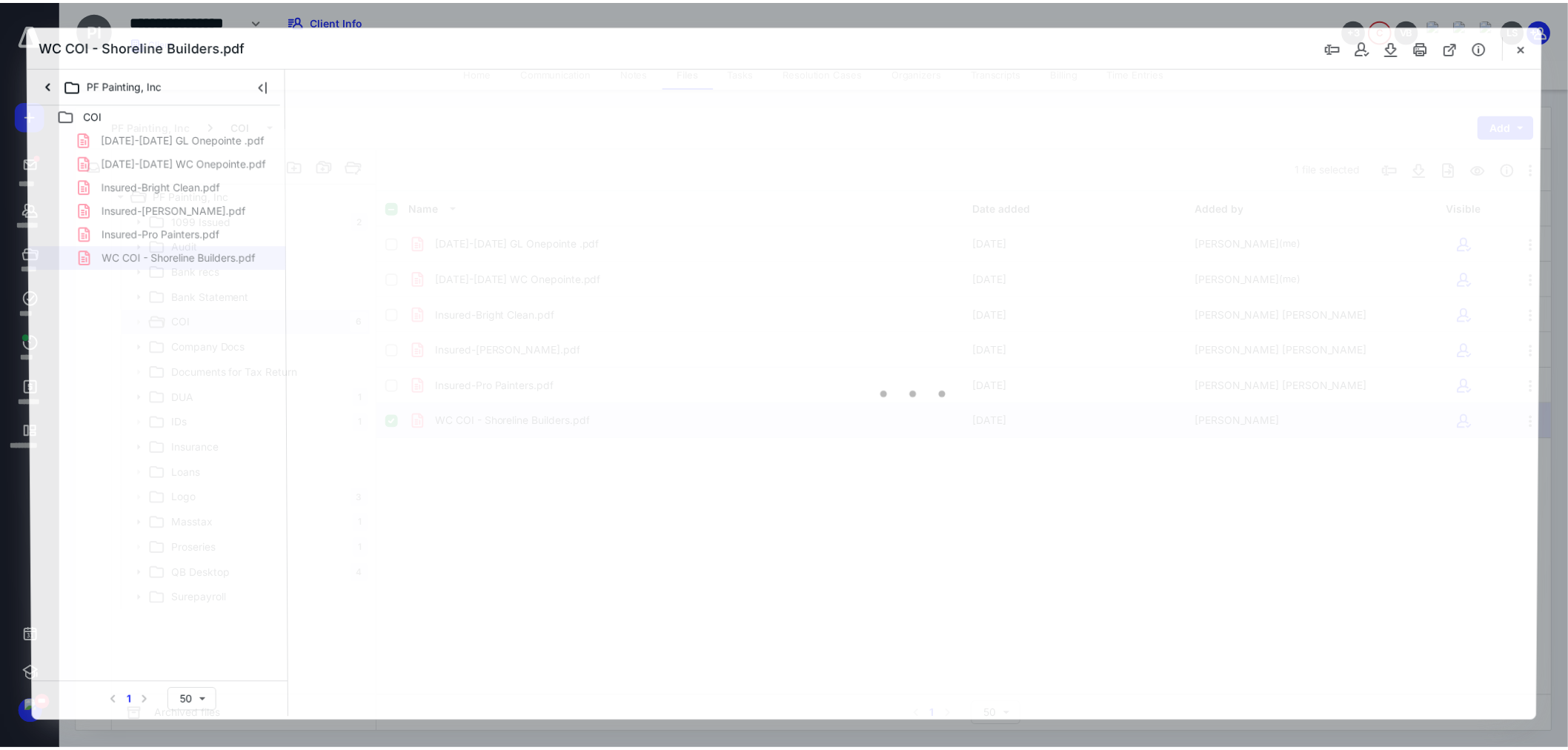 scroll, scrollTop: 0, scrollLeft: 0, axis: both 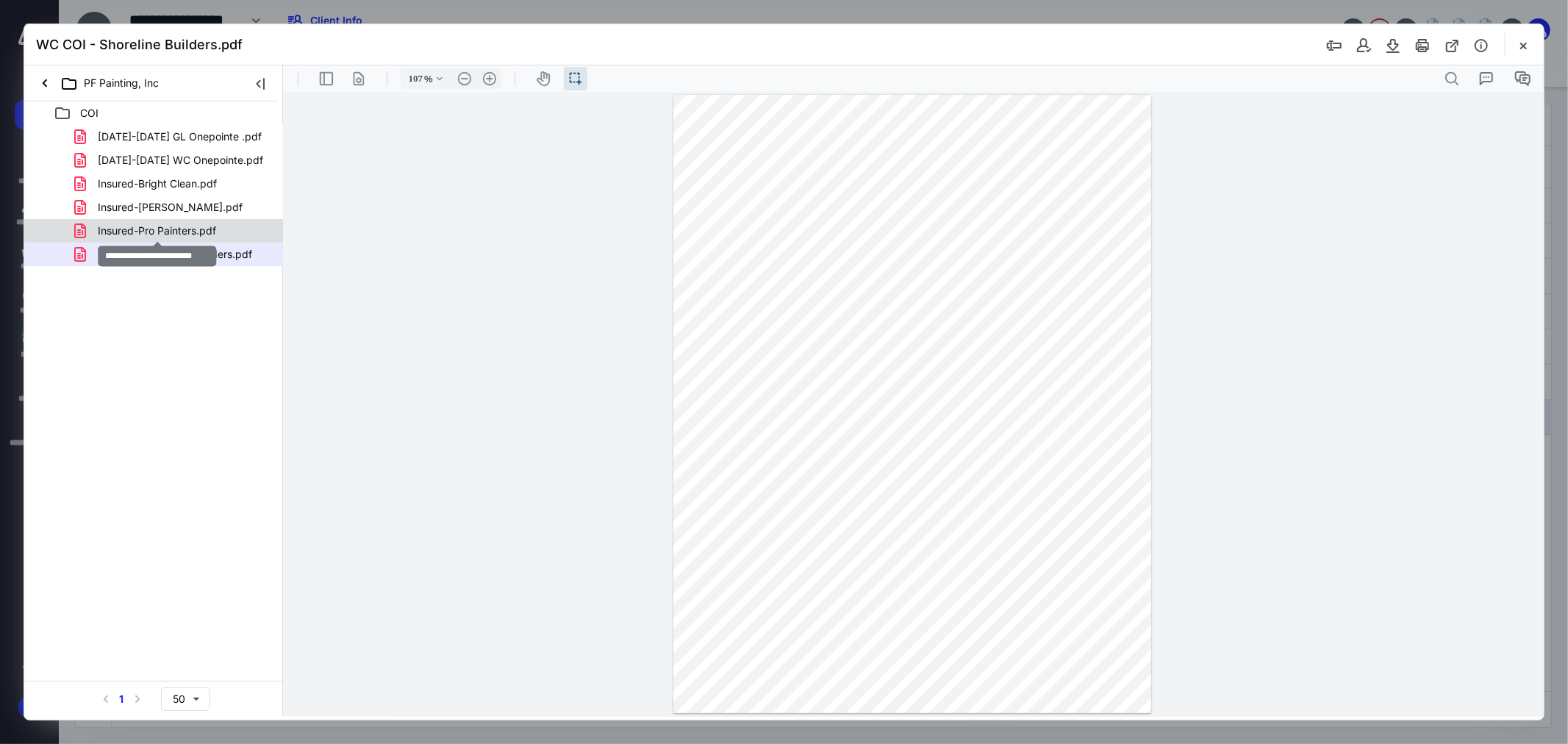 click on "Insured-Pro Painters.pdf" at bounding box center (157, 231) 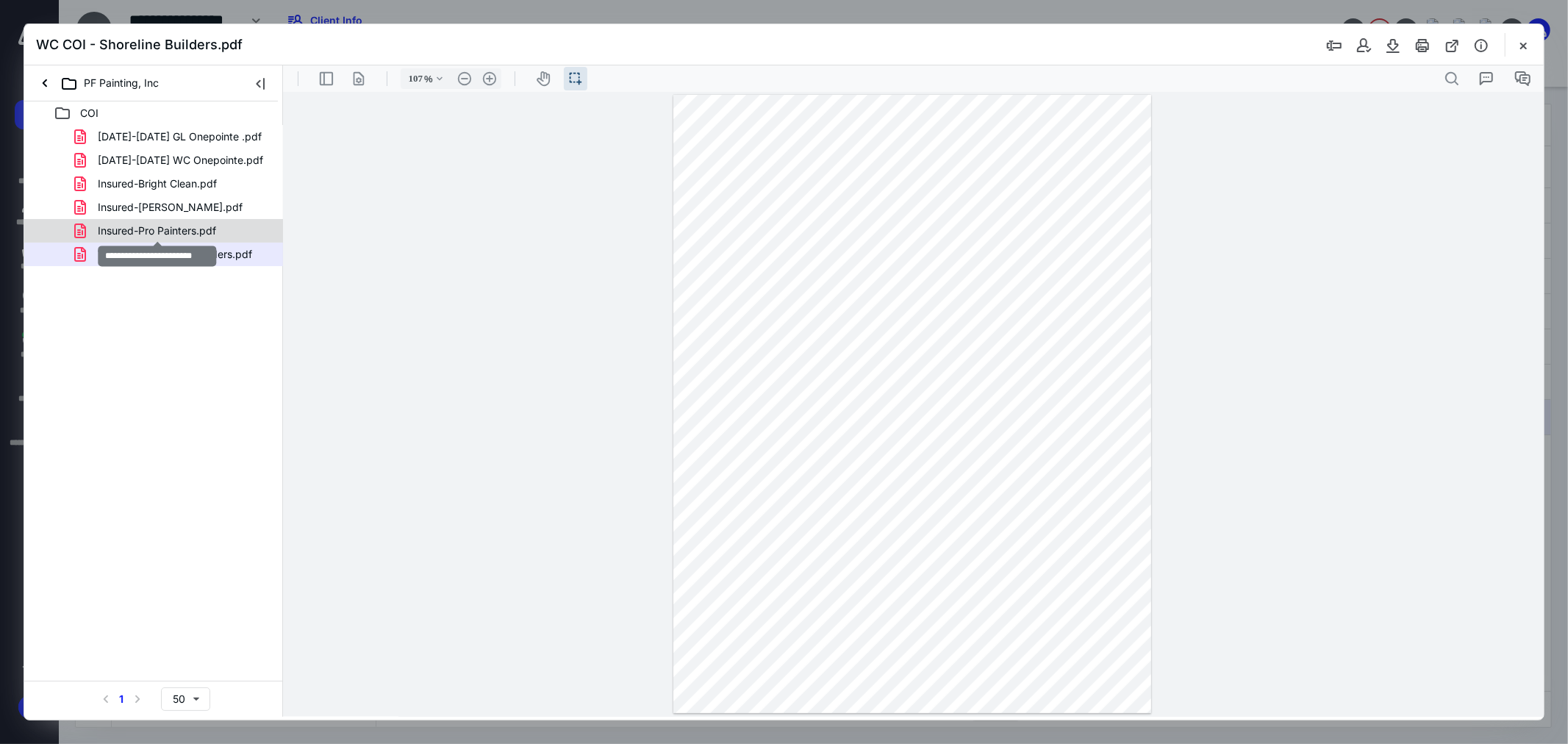 click on "2025-2026 GL Onepointe .pdf 2025-2026 WC Onepointe.pdf Insured-Bright Clean.pdf Insured-Mateus Tile.pdf Insured-Pro Painters.pdf WC COI - Shoreline Builders.pdf" at bounding box center [154, 196] 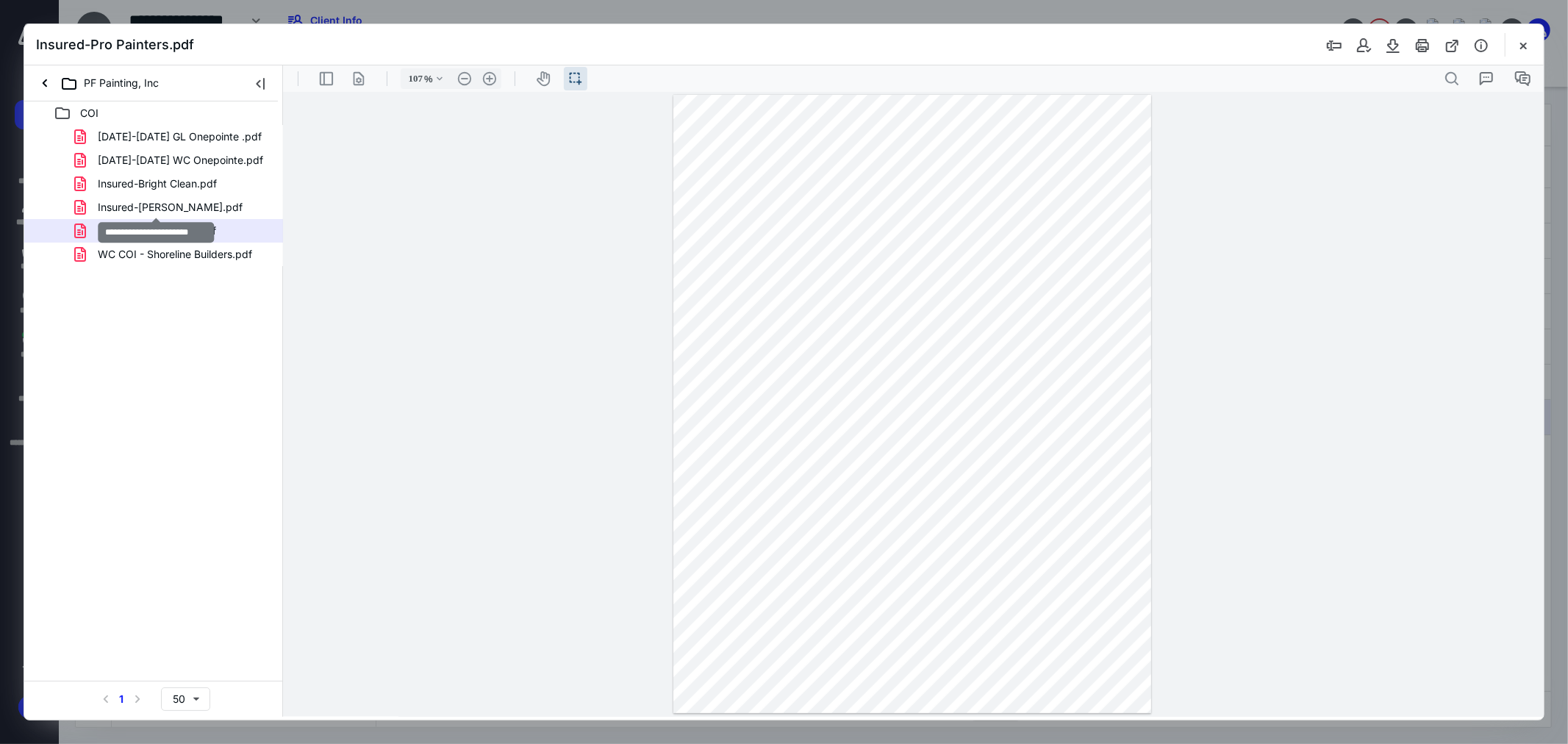 click on "Insured-Mateus Tile.pdf" at bounding box center (170, 207) 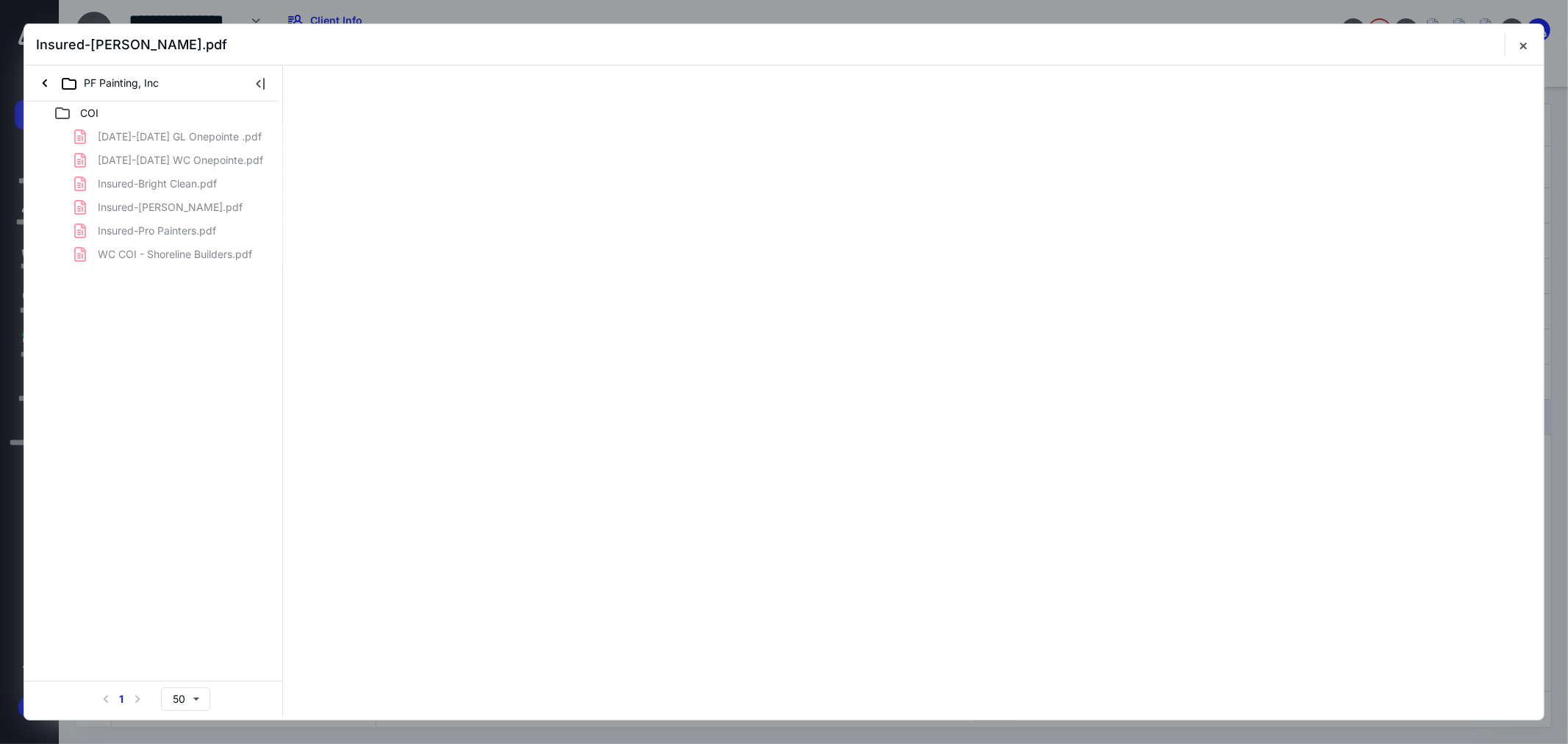 click on "2025-2026 GL Onepointe .pdf 2025-2026 WC Onepointe.pdf Insured-Bright Clean.pdf Insured-Mateus Tile.pdf Insured-Pro Painters.pdf WC COI - Shoreline Builders.pdf" at bounding box center [154, 196] 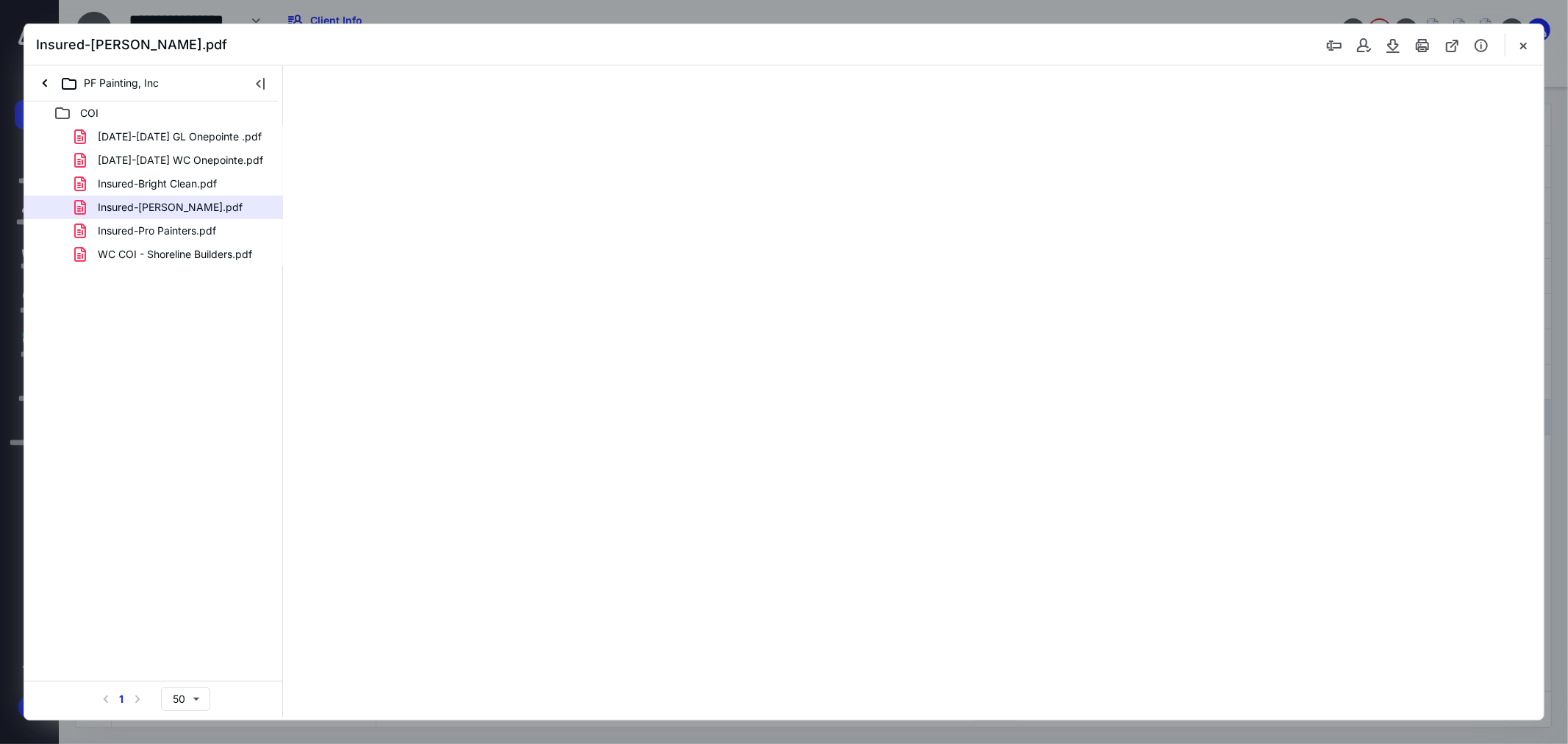 type on "107" 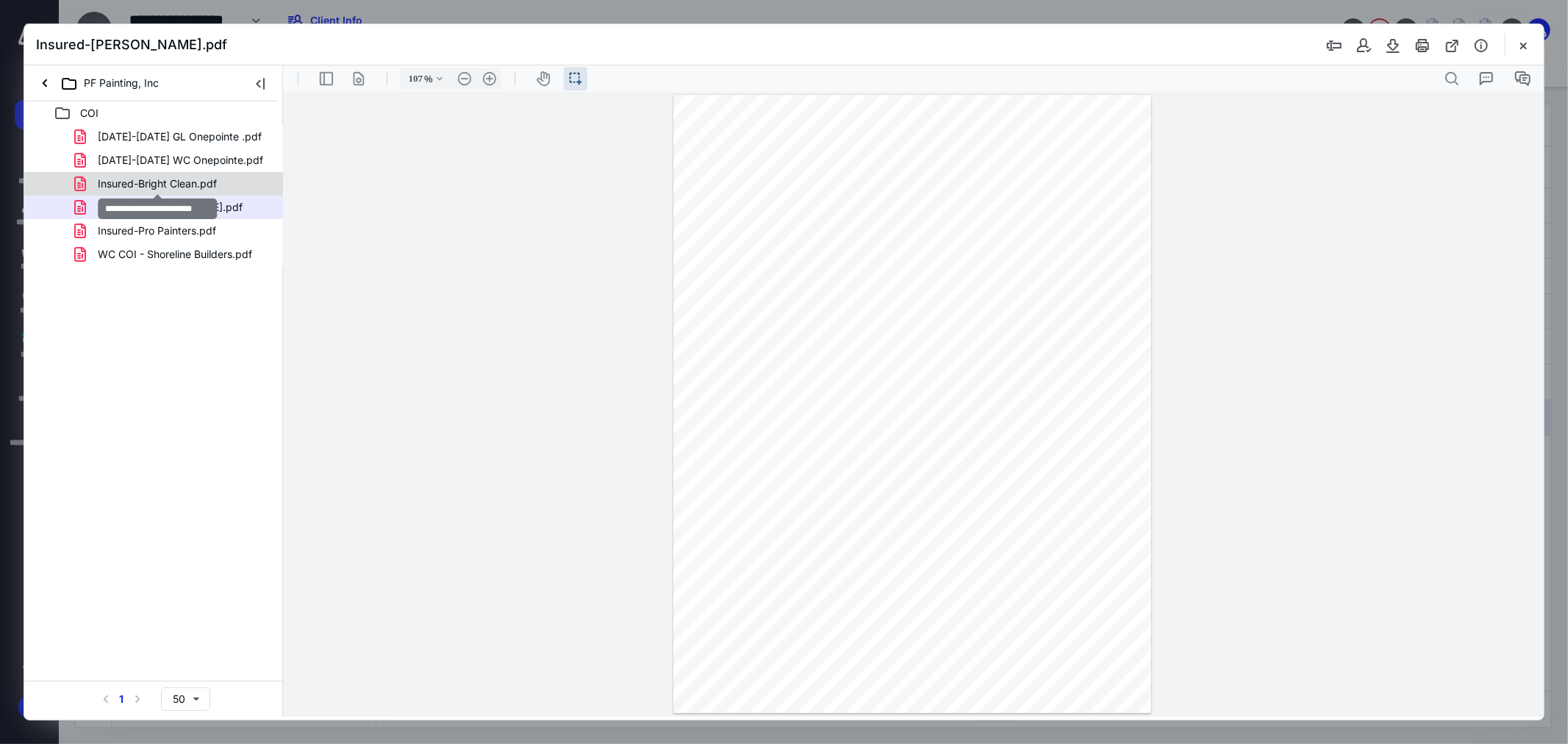 click on "Insured-Bright Clean.pdf" at bounding box center [157, 184] 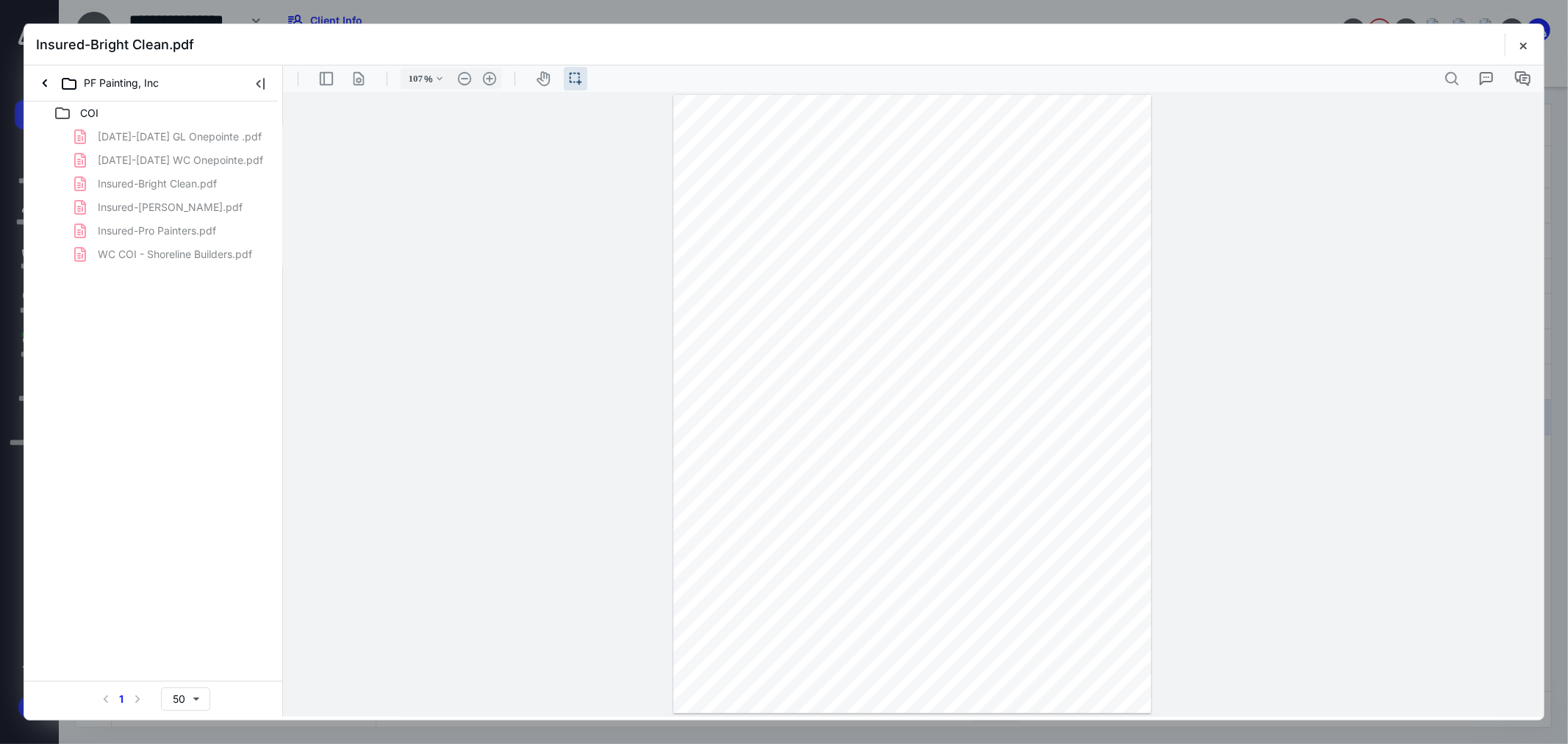 click on "2025-2026 GL Onepointe .pdf 2025-2026 WC Onepointe.pdf Insured-Bright Clean.pdf Insured-Mateus Tile.pdf Insured-Pro Painters.pdf WC COI - Shoreline Builders.pdf" at bounding box center (154, 196) 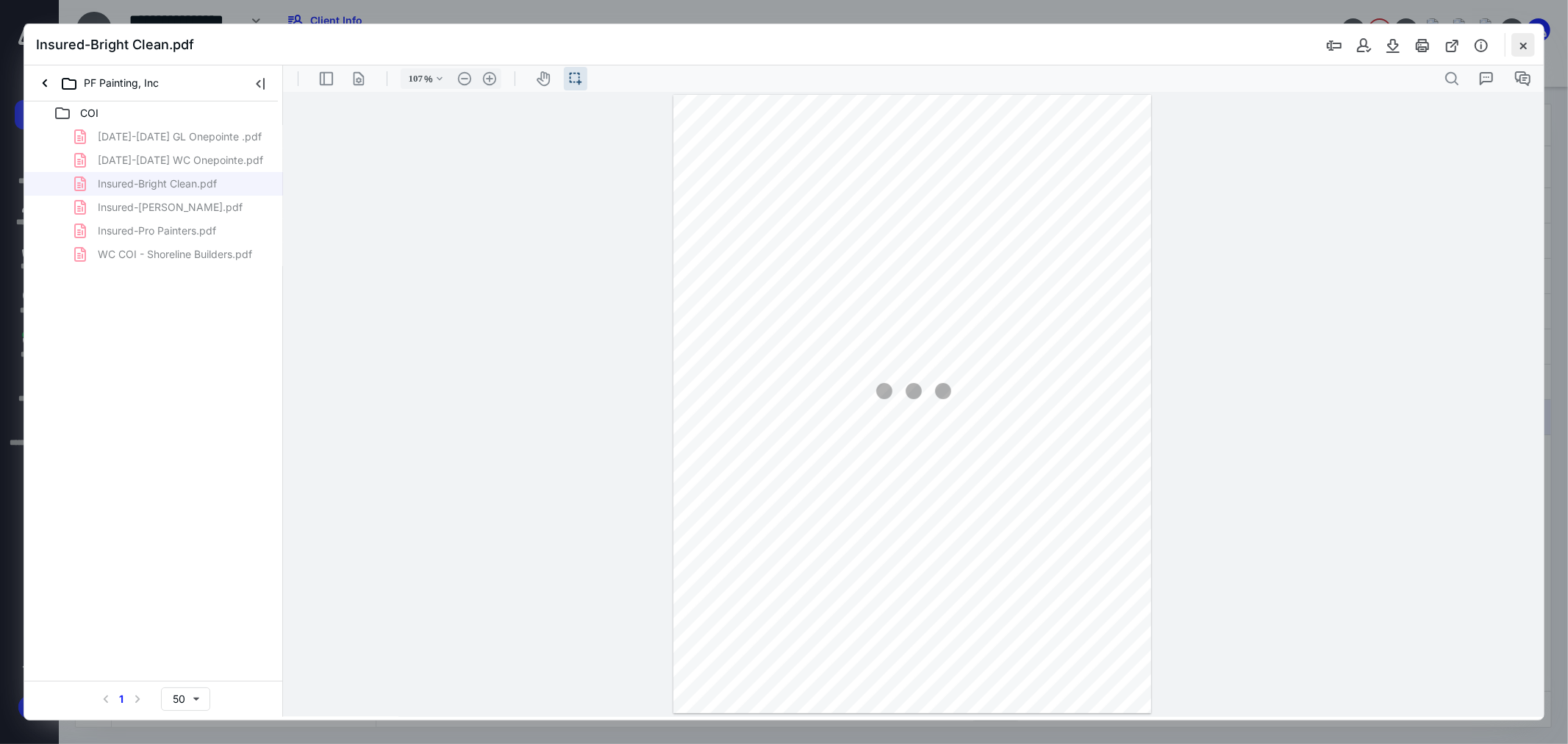 click at bounding box center (1523, 45) 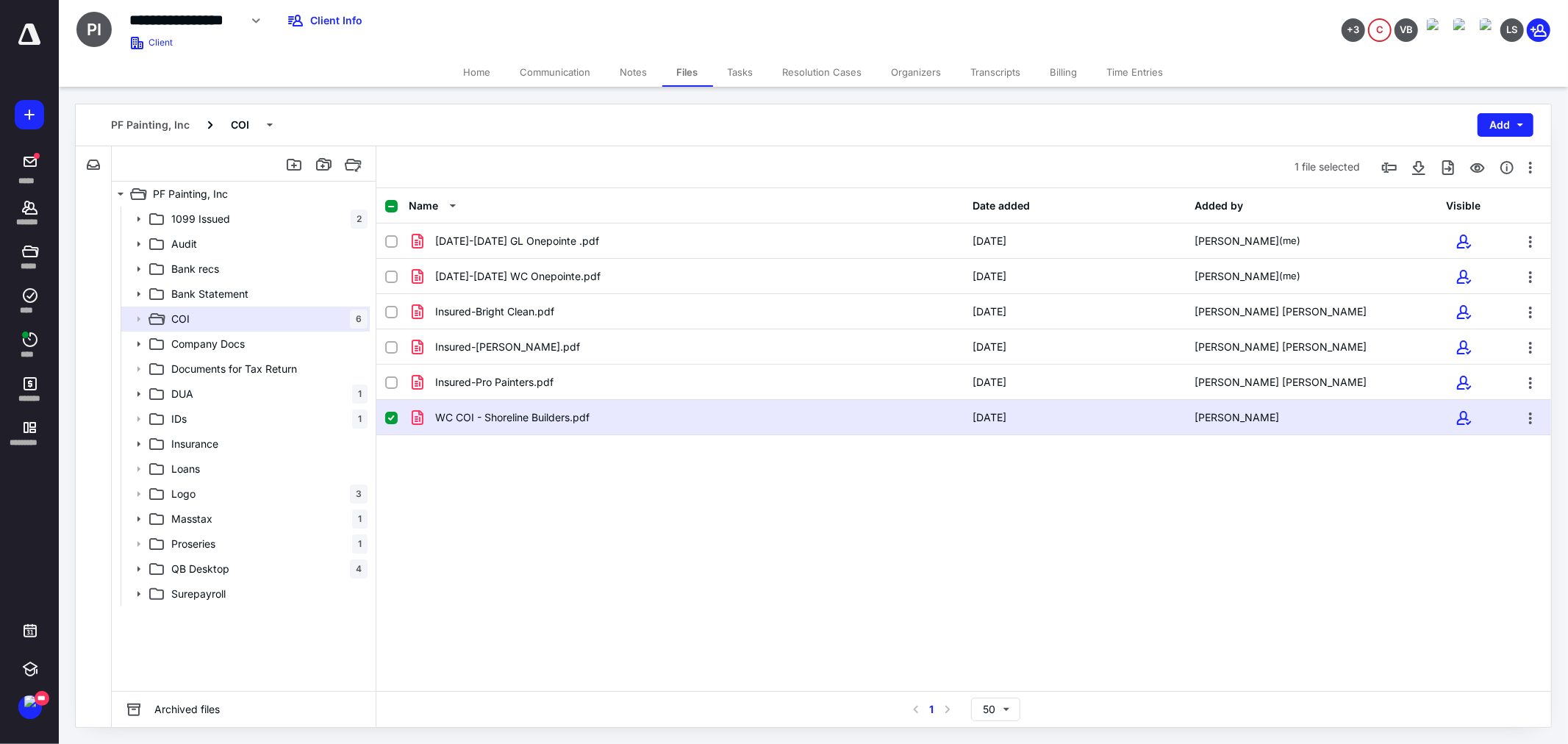 click on "Tasks" at bounding box center [740, 72] 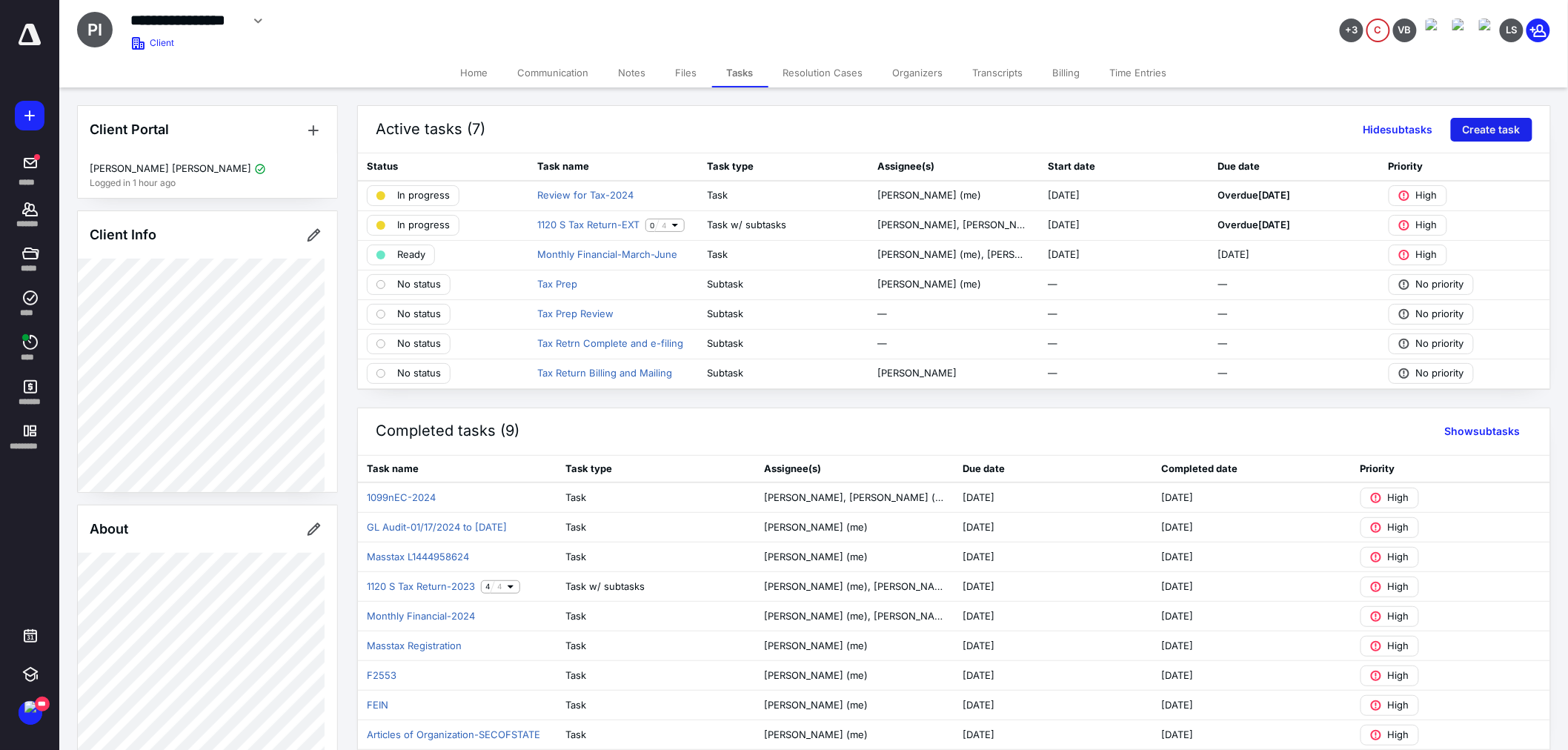click on "Create task" at bounding box center (1492, 130) 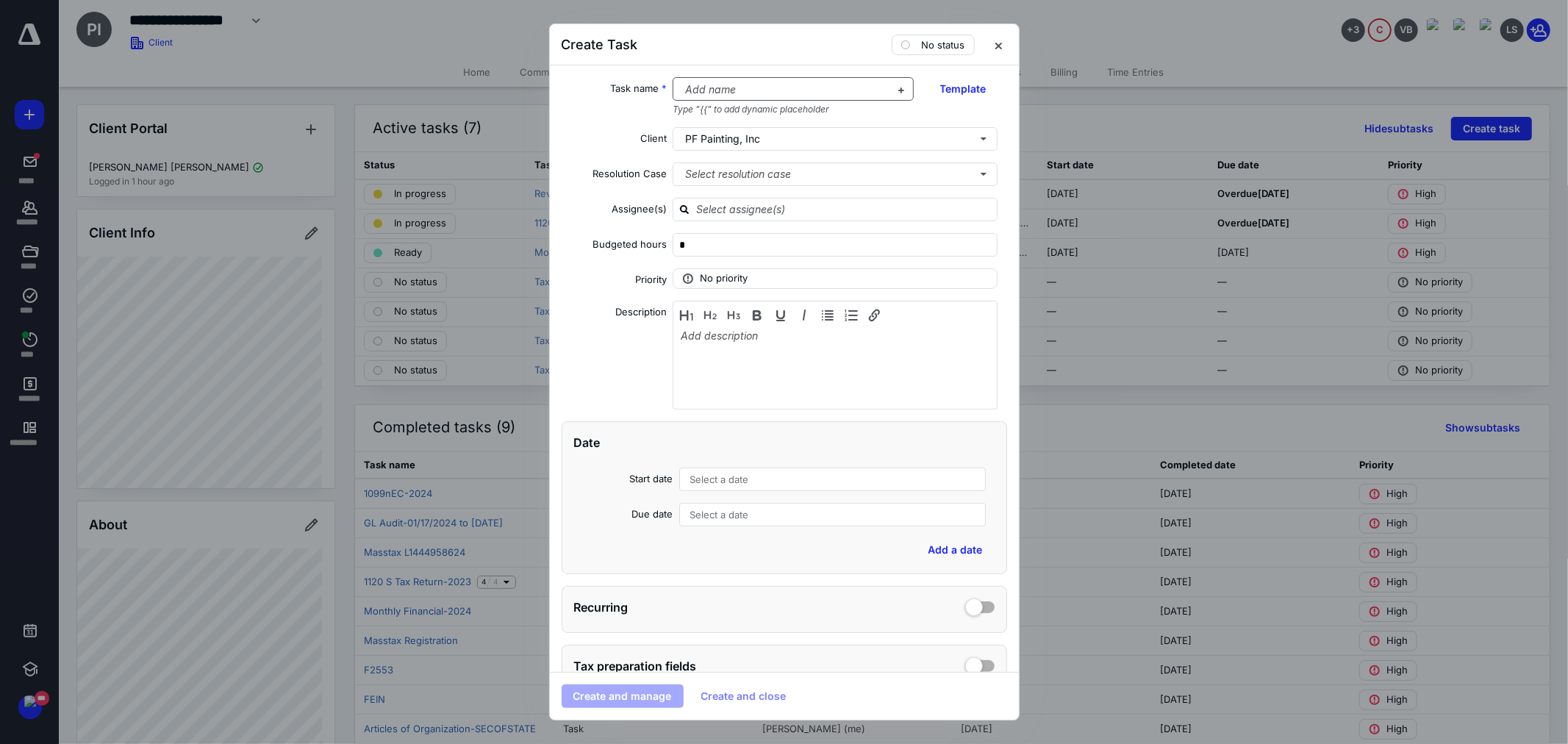 click at bounding box center [784, 90] 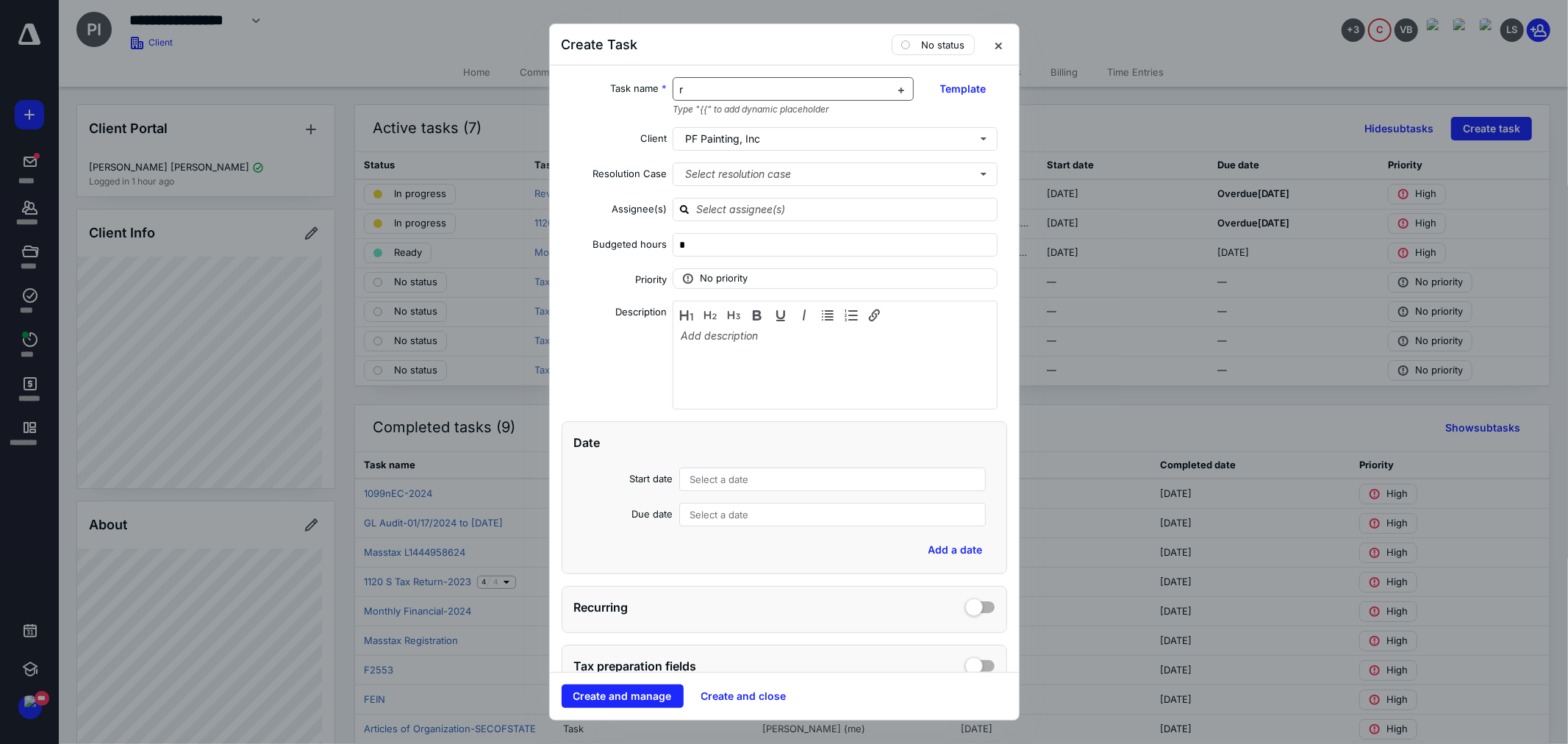 type 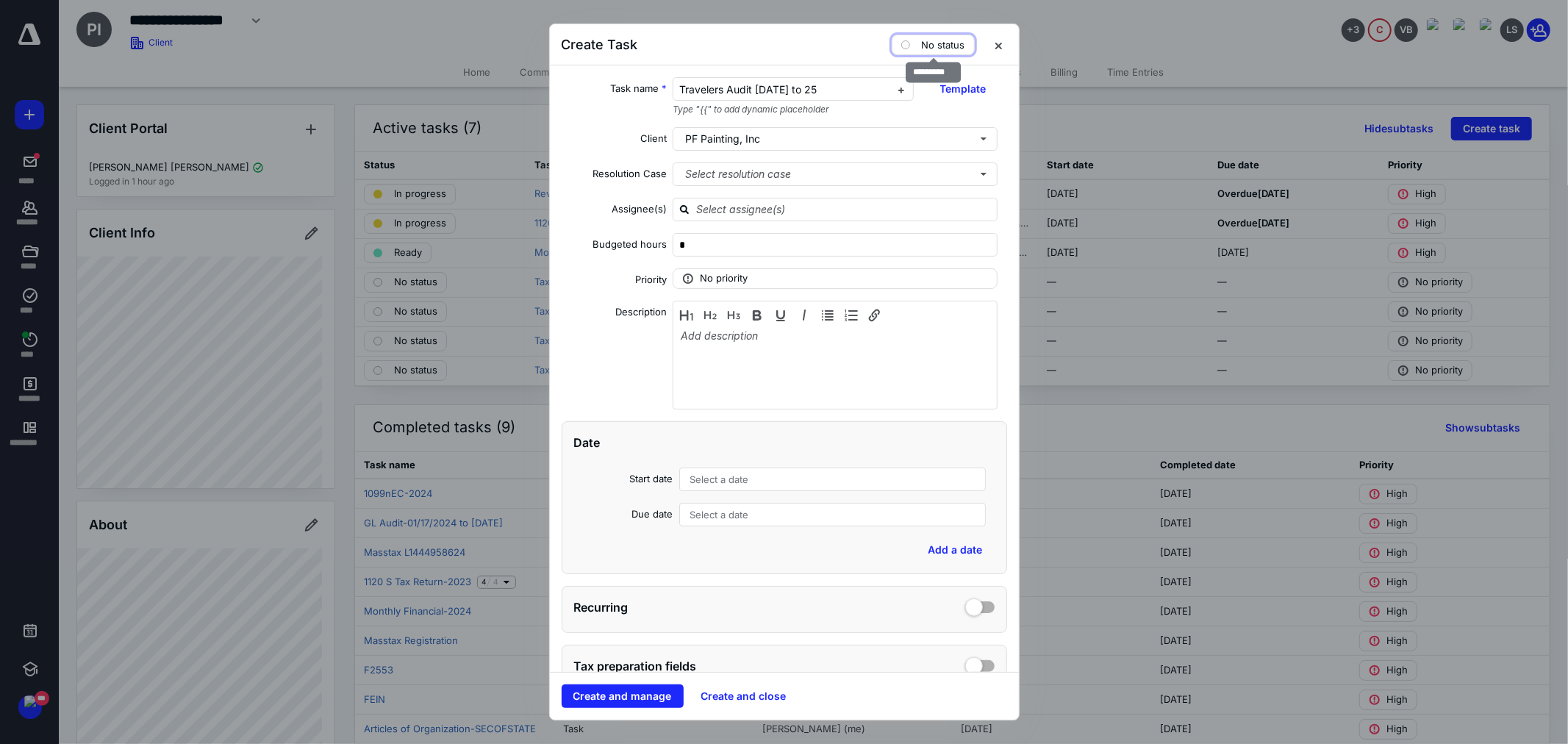 click on "No status" at bounding box center [943, 45] 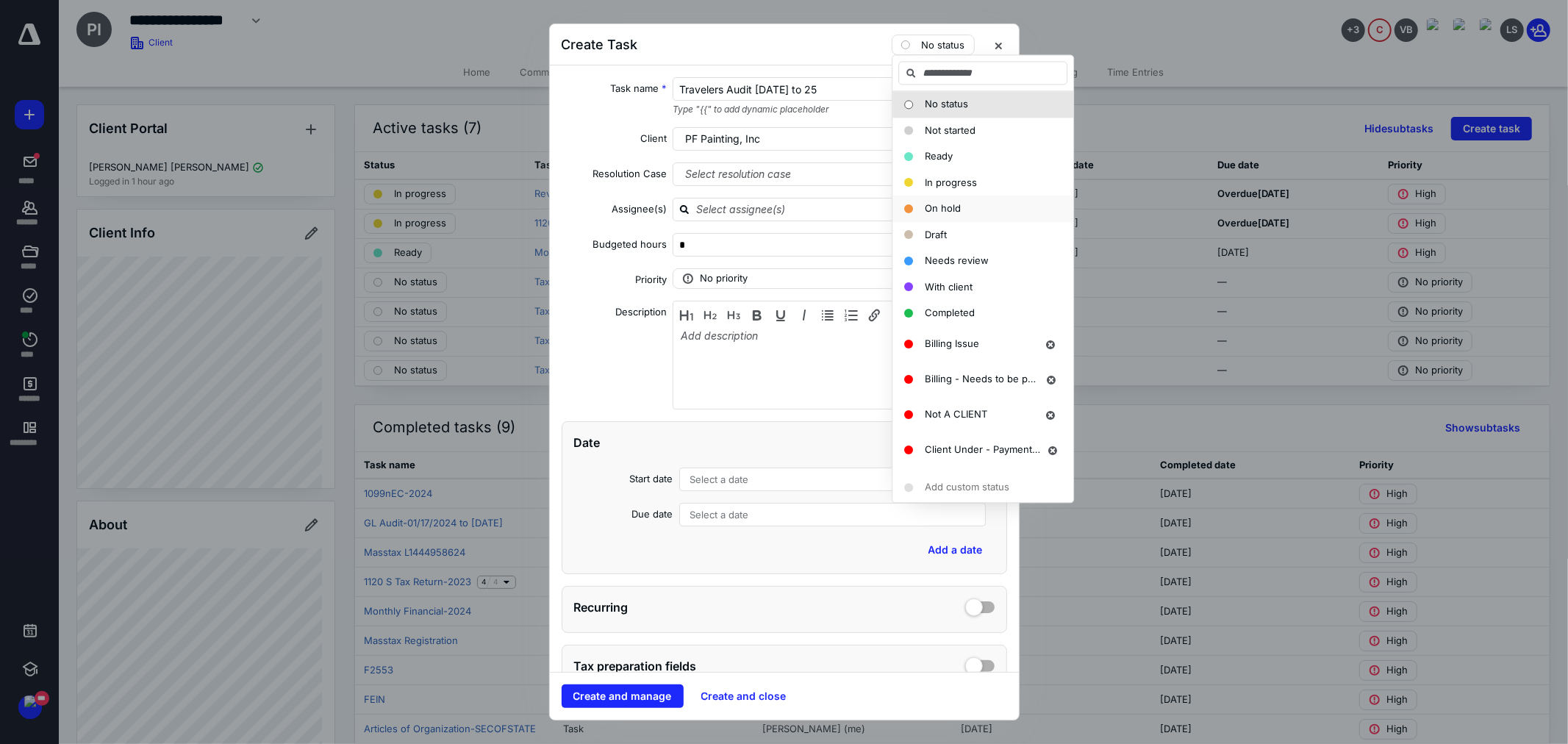click on "On hold" at bounding box center [942, 208] 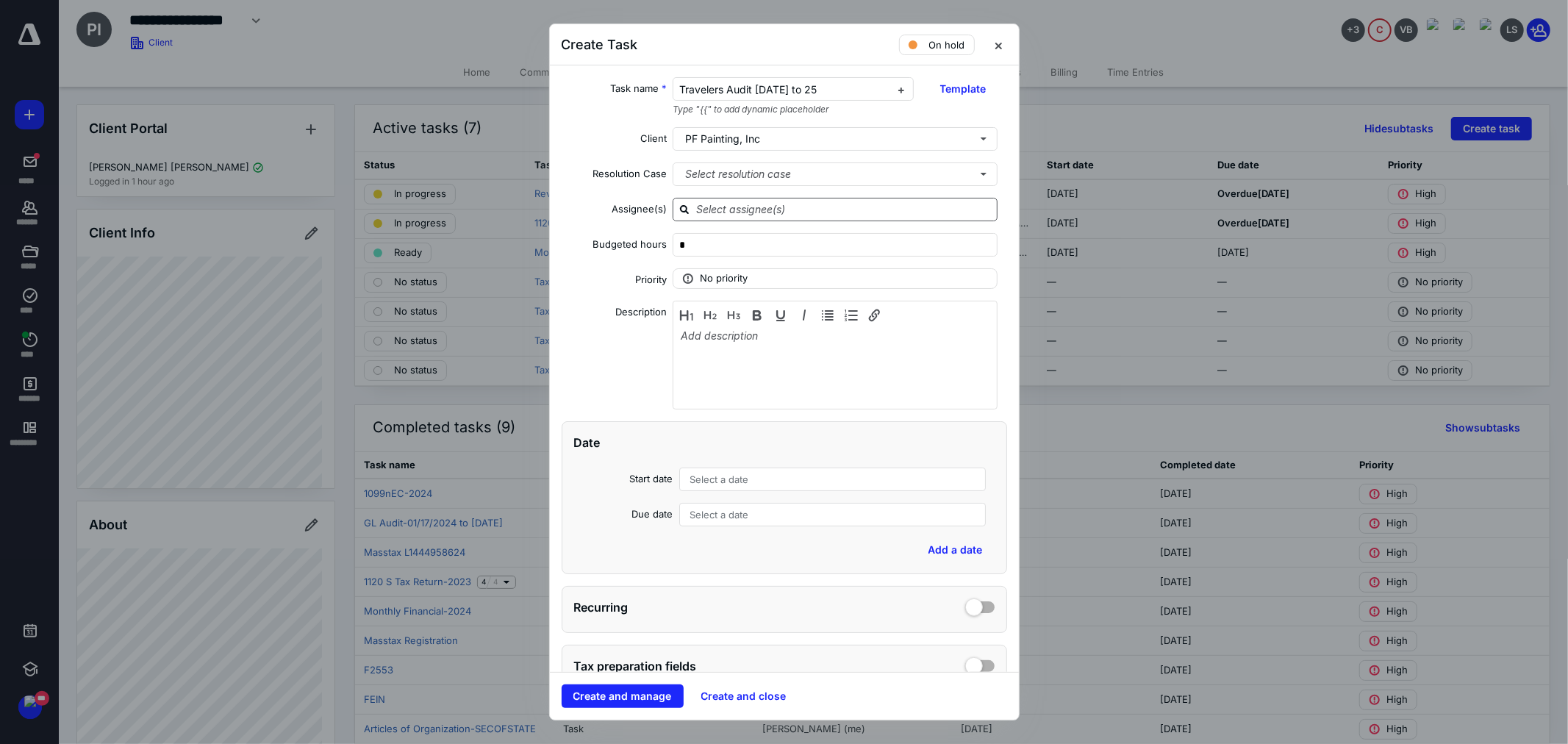 click at bounding box center (844, 209) 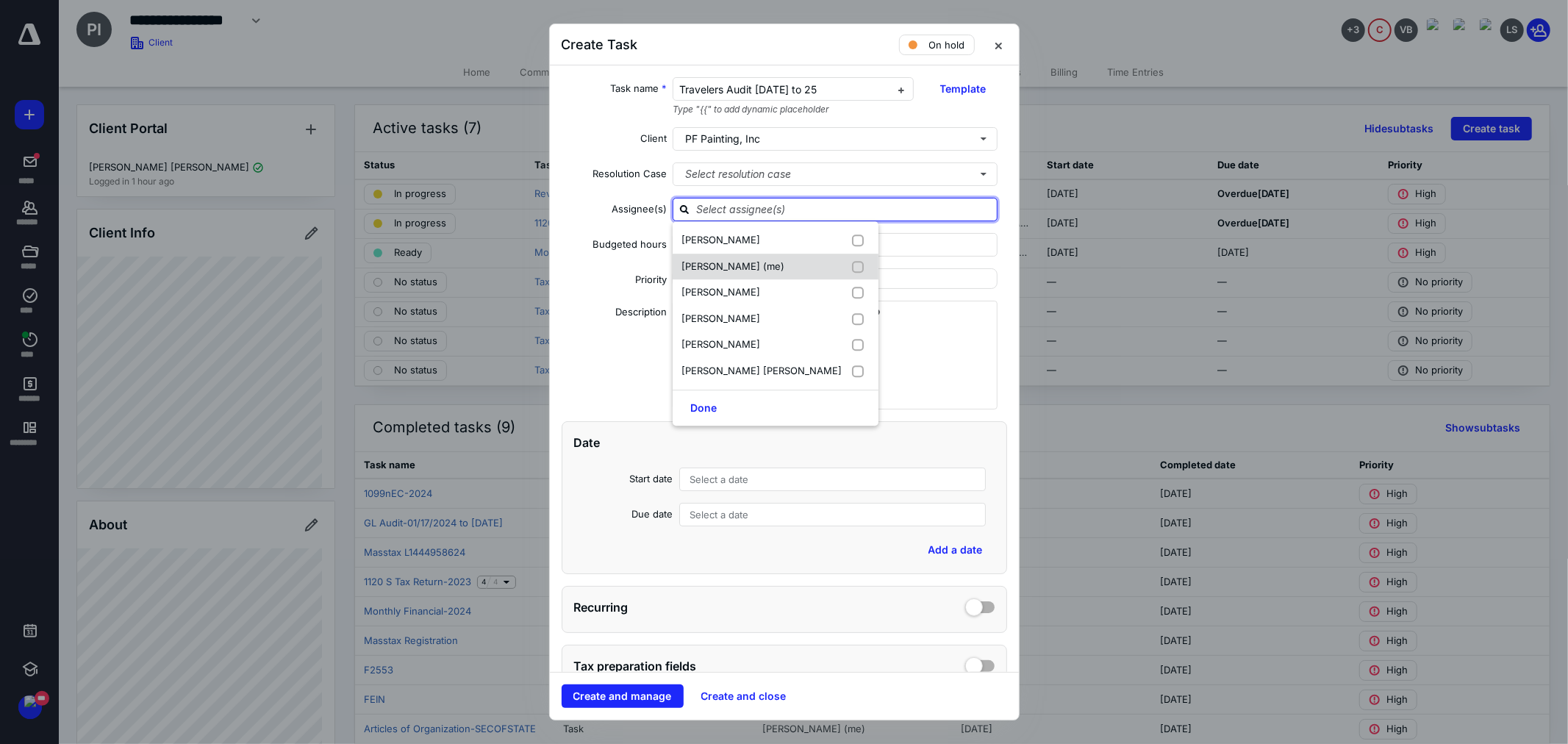 click on "[PERSON_NAME] (me)" at bounding box center [733, 266] 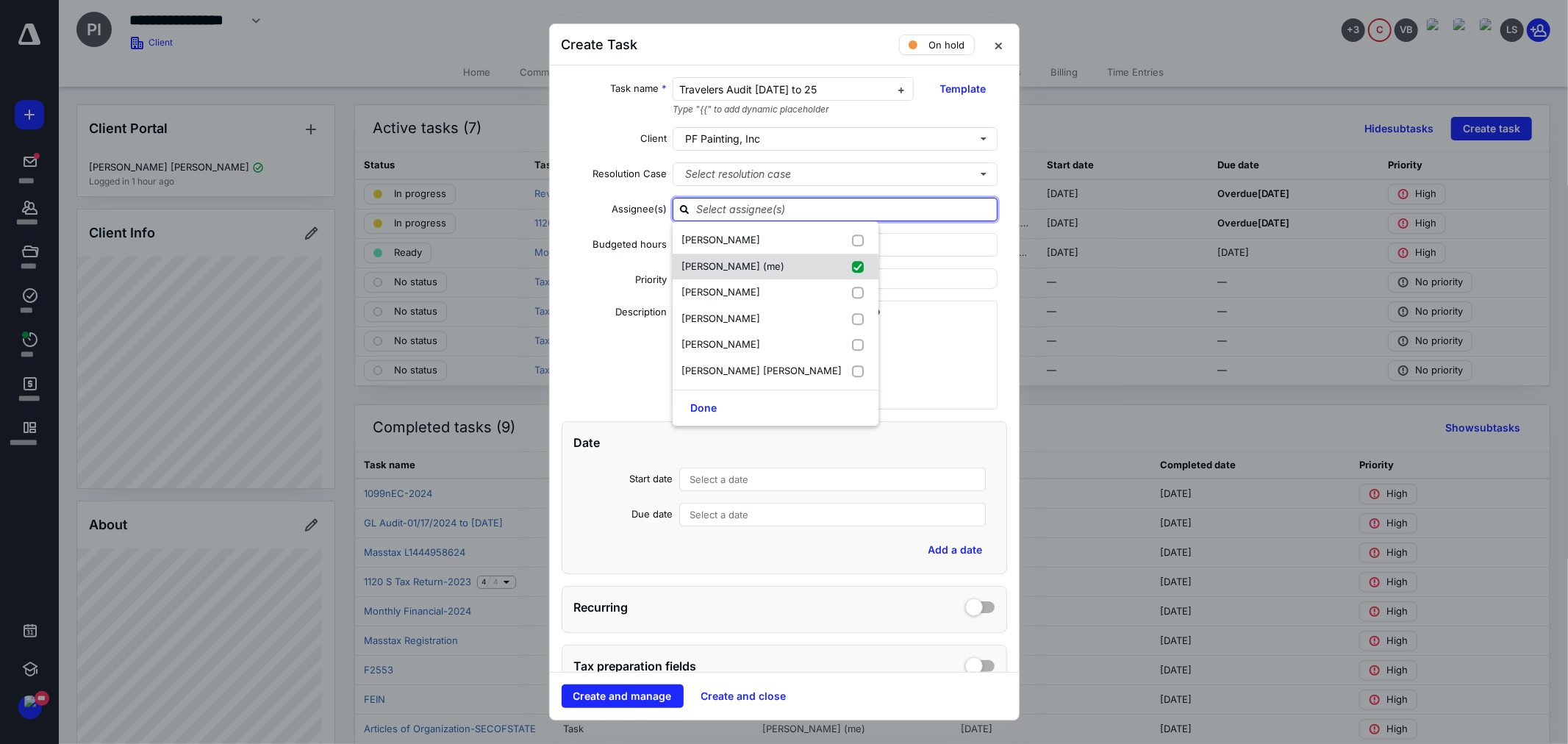 checkbox on "true" 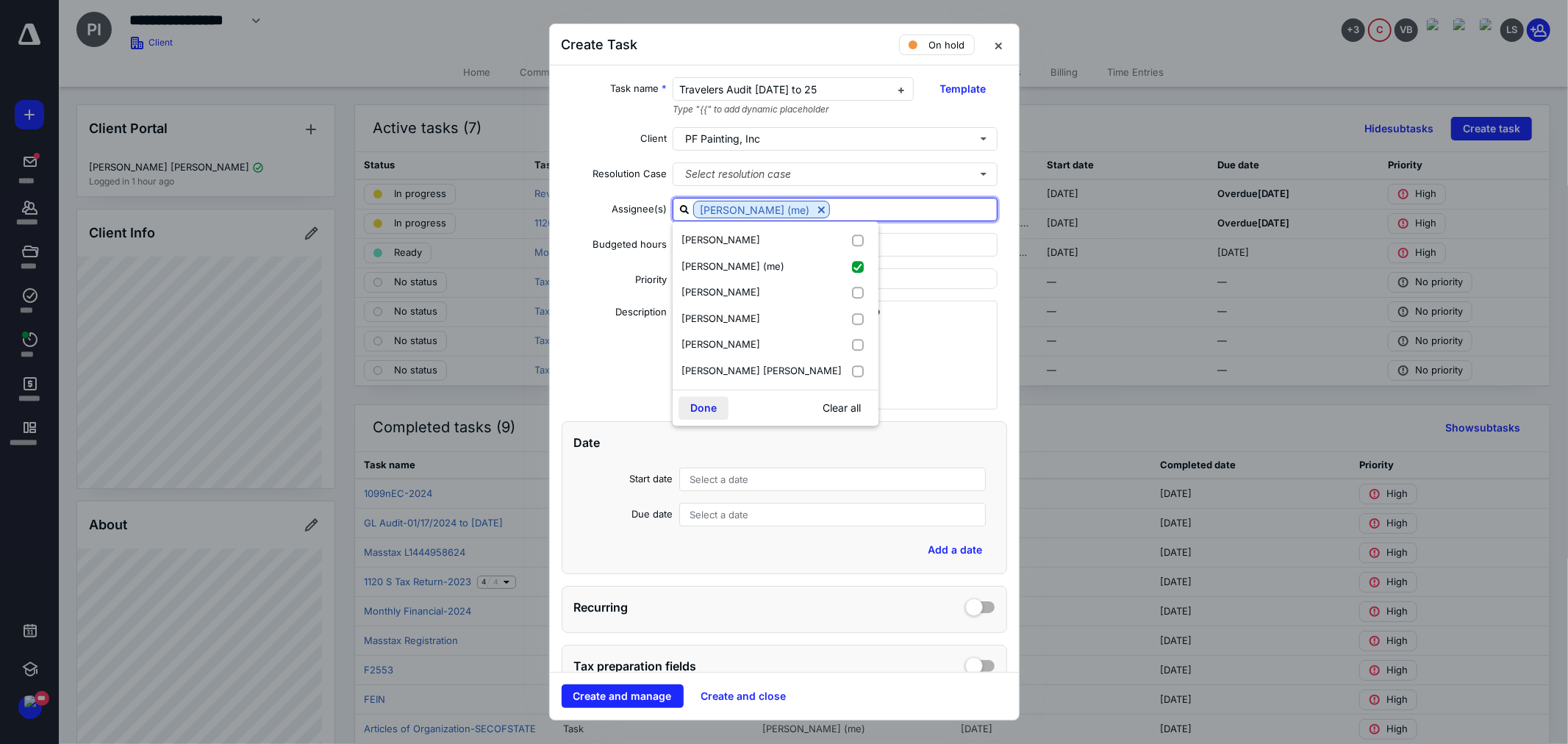 drag, startPoint x: 702, startPoint y: 405, endPoint x: 684, endPoint y: 284, distance: 122.3315 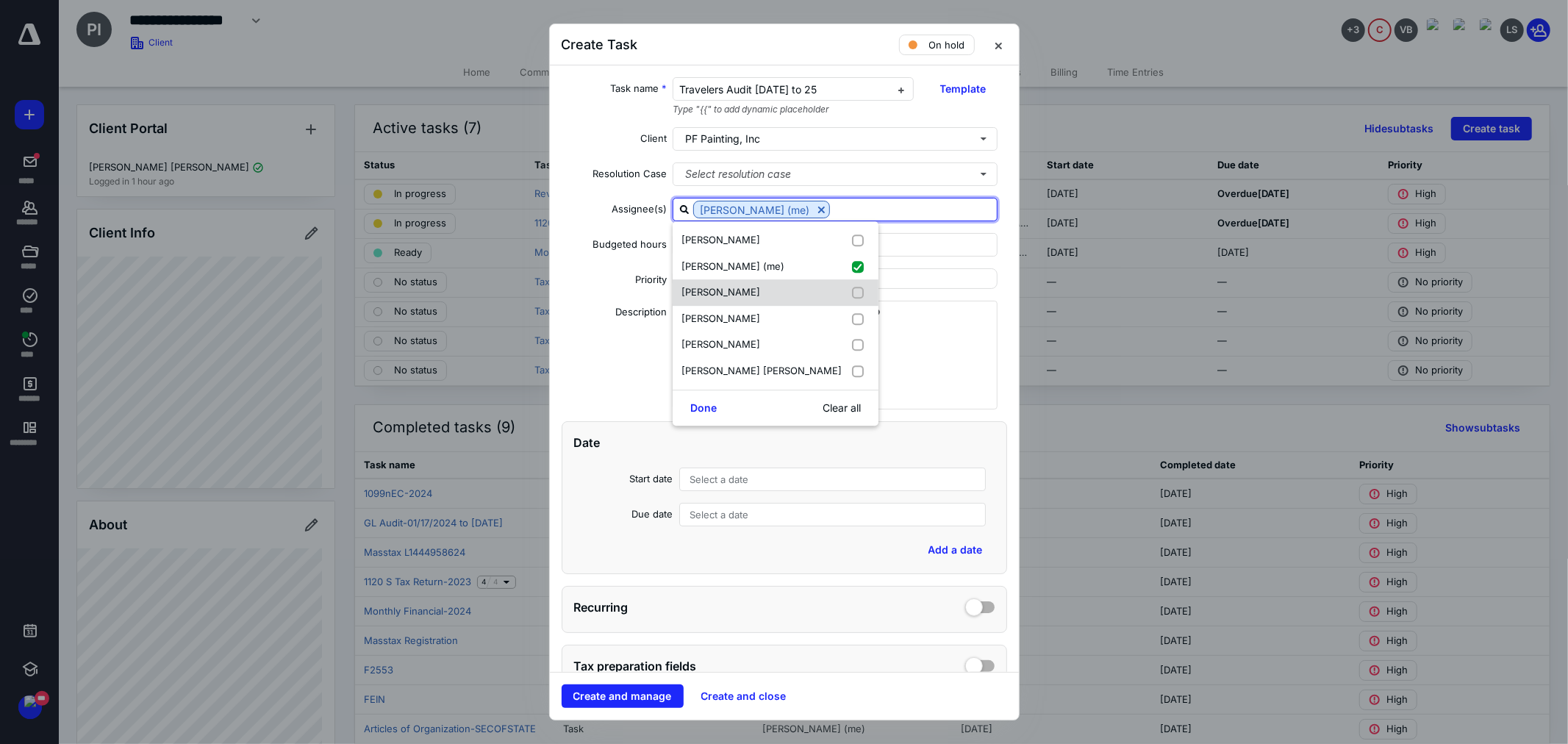 click on "Done" at bounding box center (704, 408) 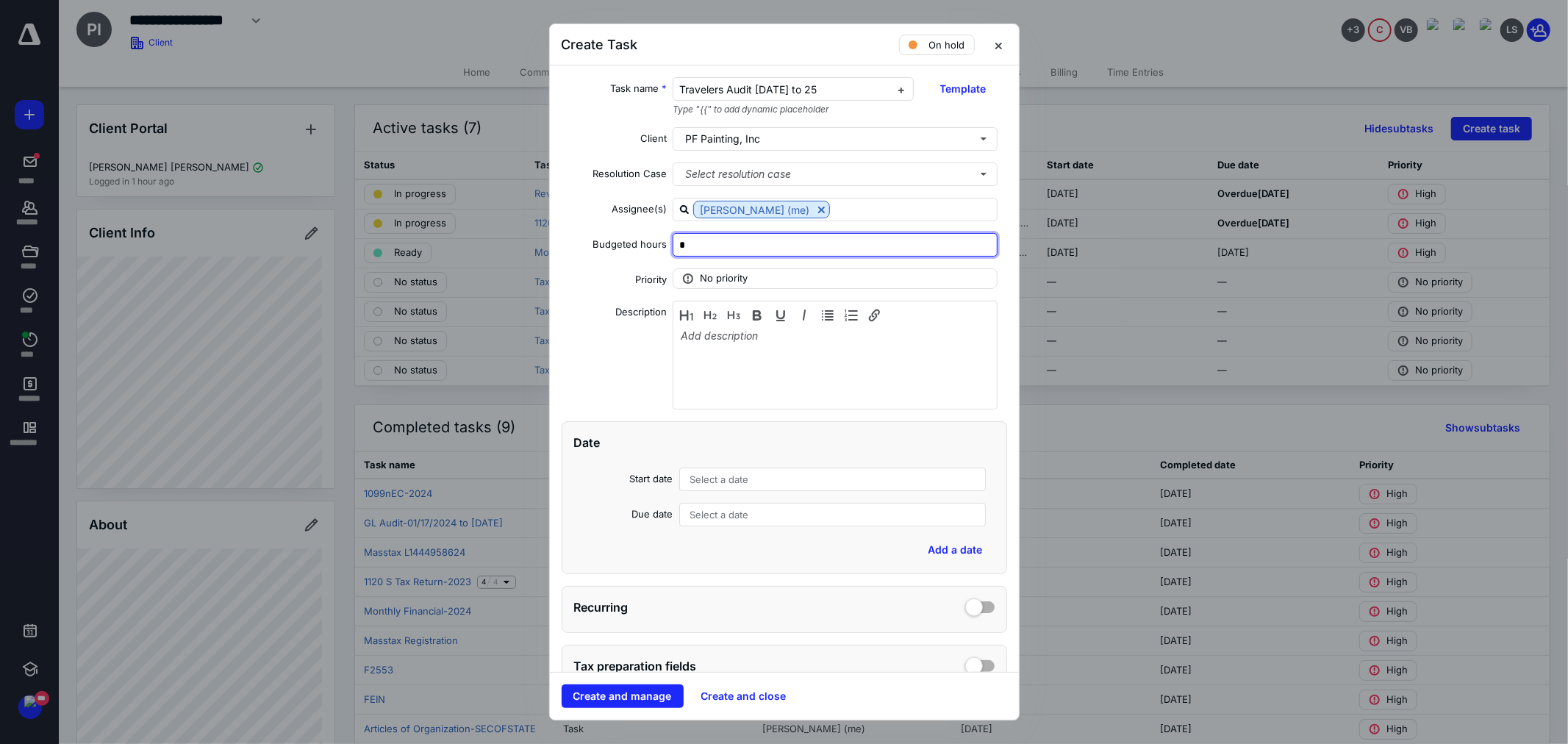 click on "*" at bounding box center [835, 245] 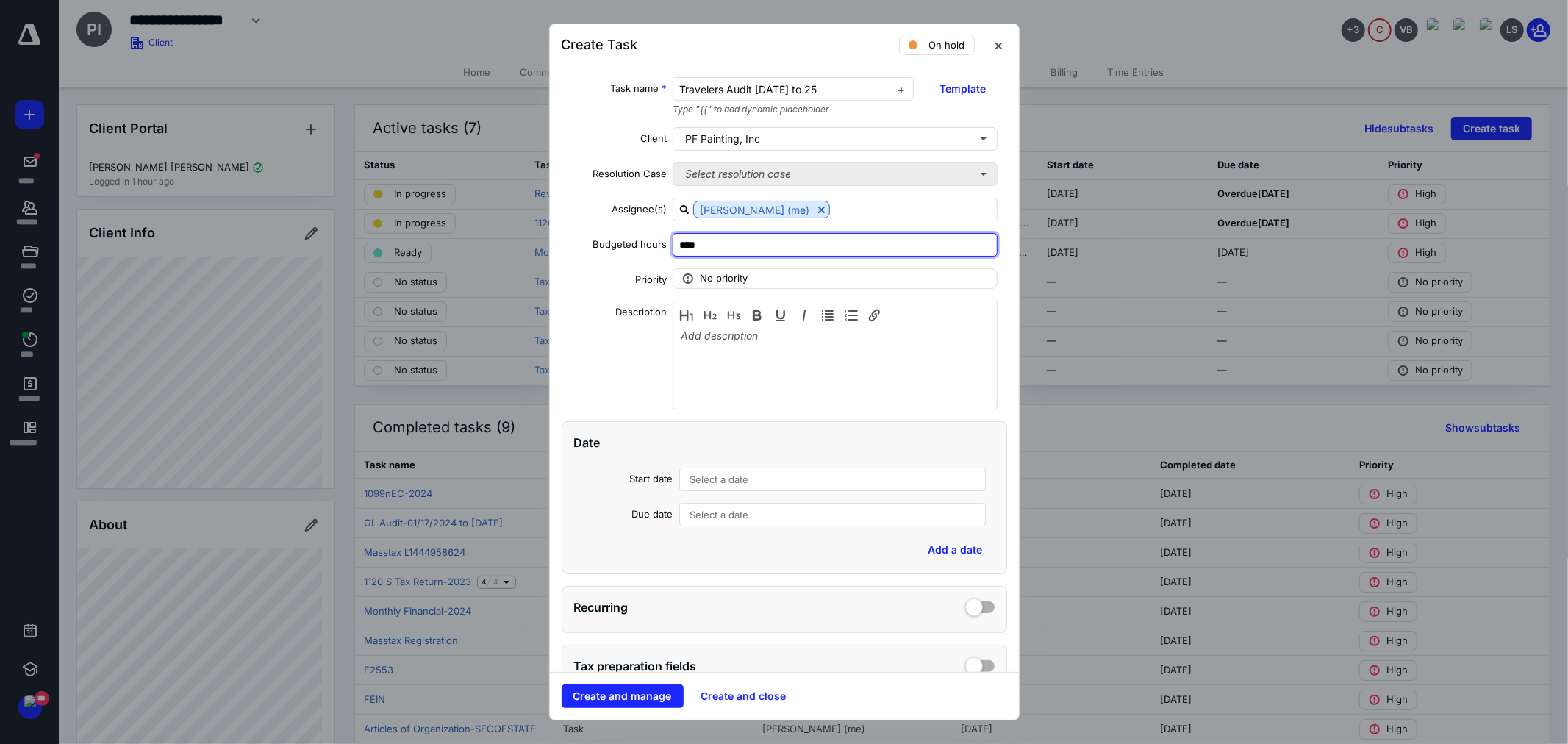 type on "****" 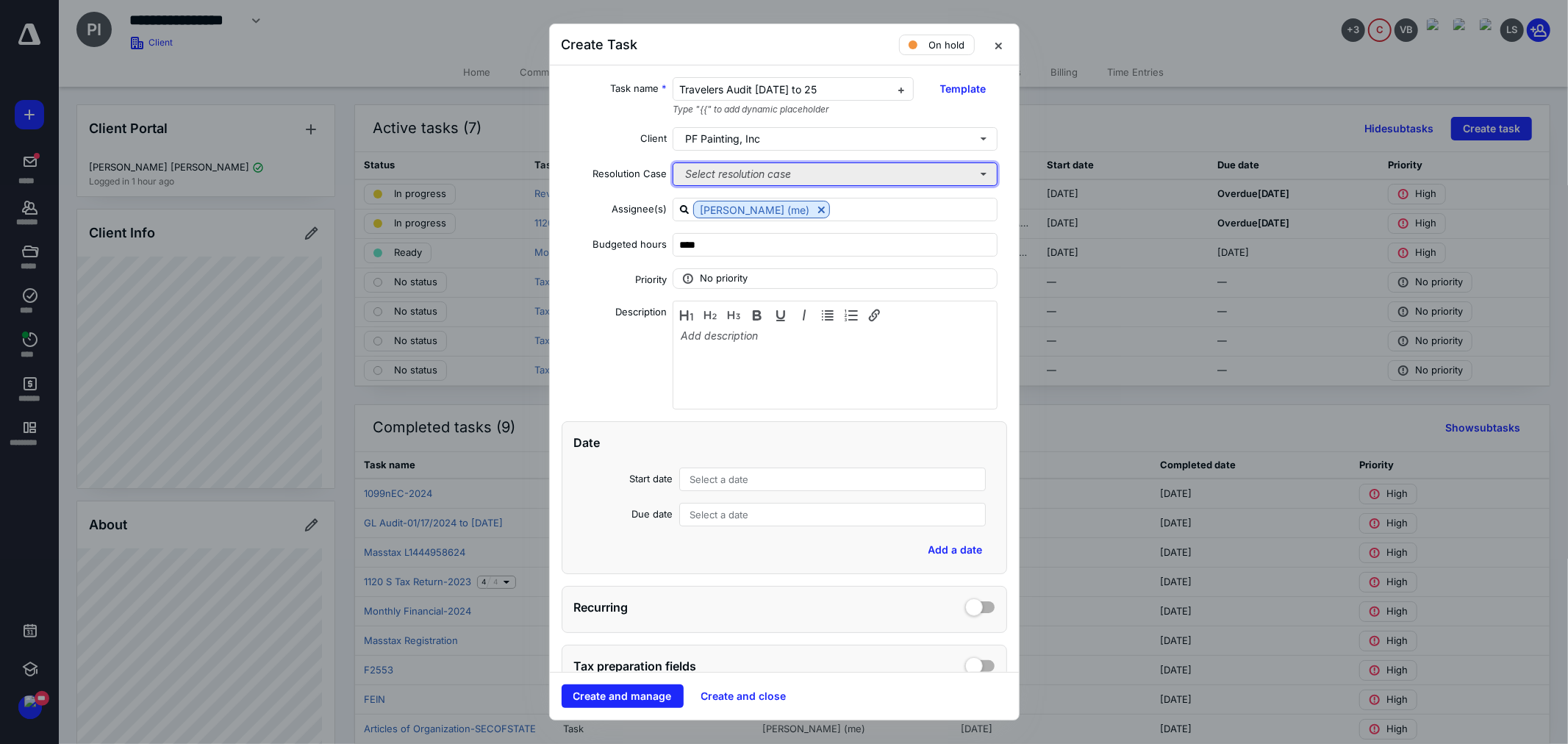 click on "Select resolution case" at bounding box center (738, 174) 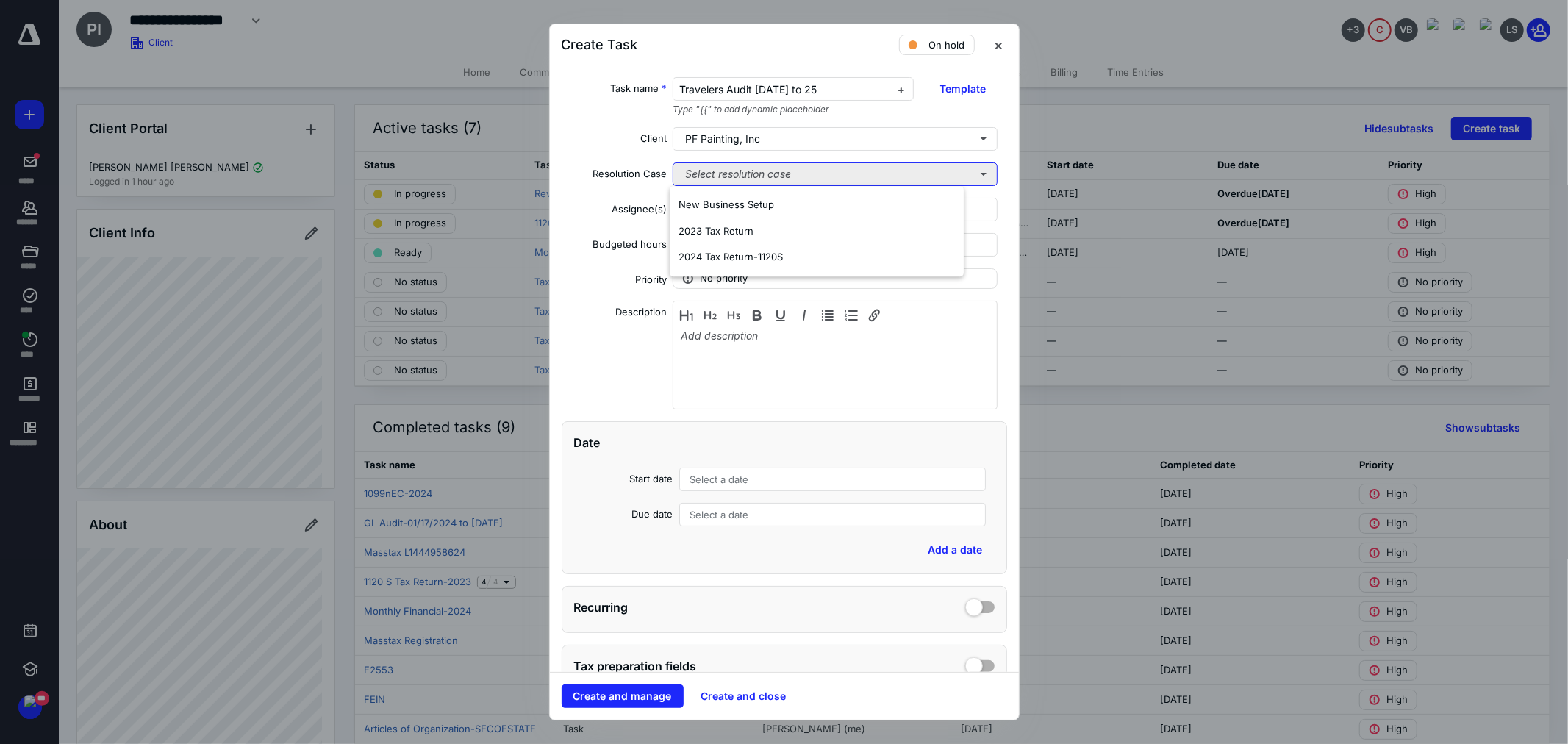 click on "Select resolution case" at bounding box center [835, 174] 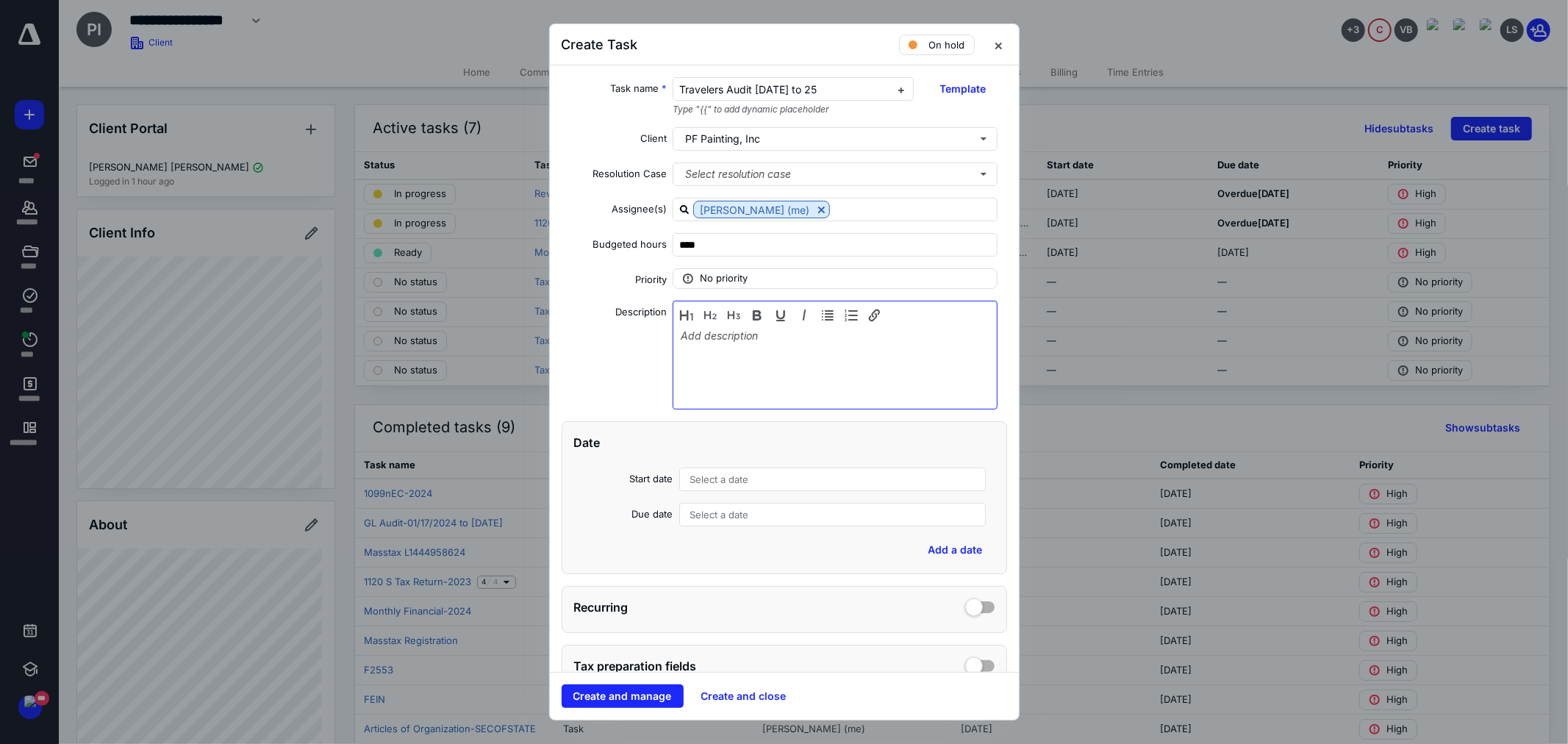 click at bounding box center (835, 366) 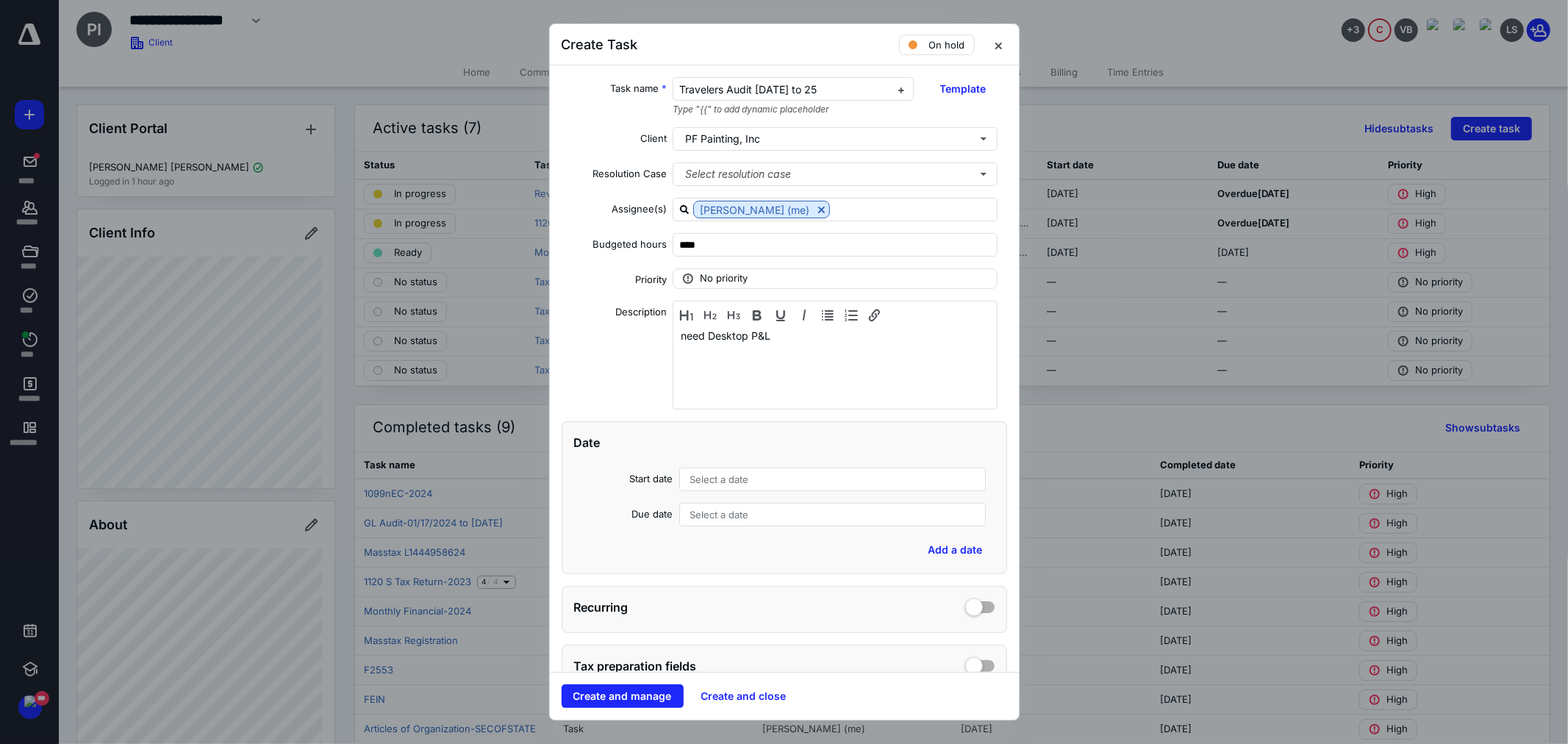 click on "Select a date" at bounding box center (833, 479) 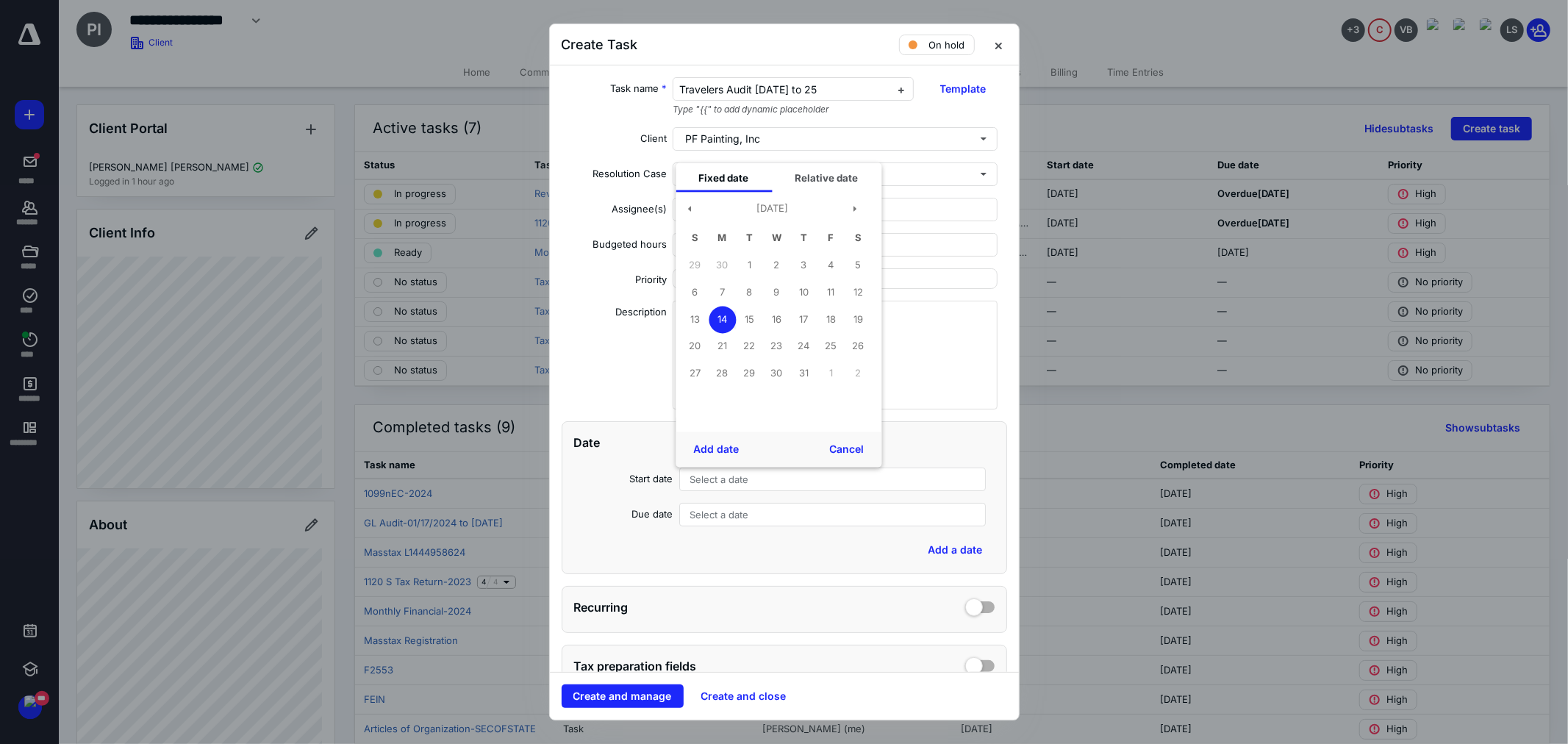 click on "14" at bounding box center (722, 319) 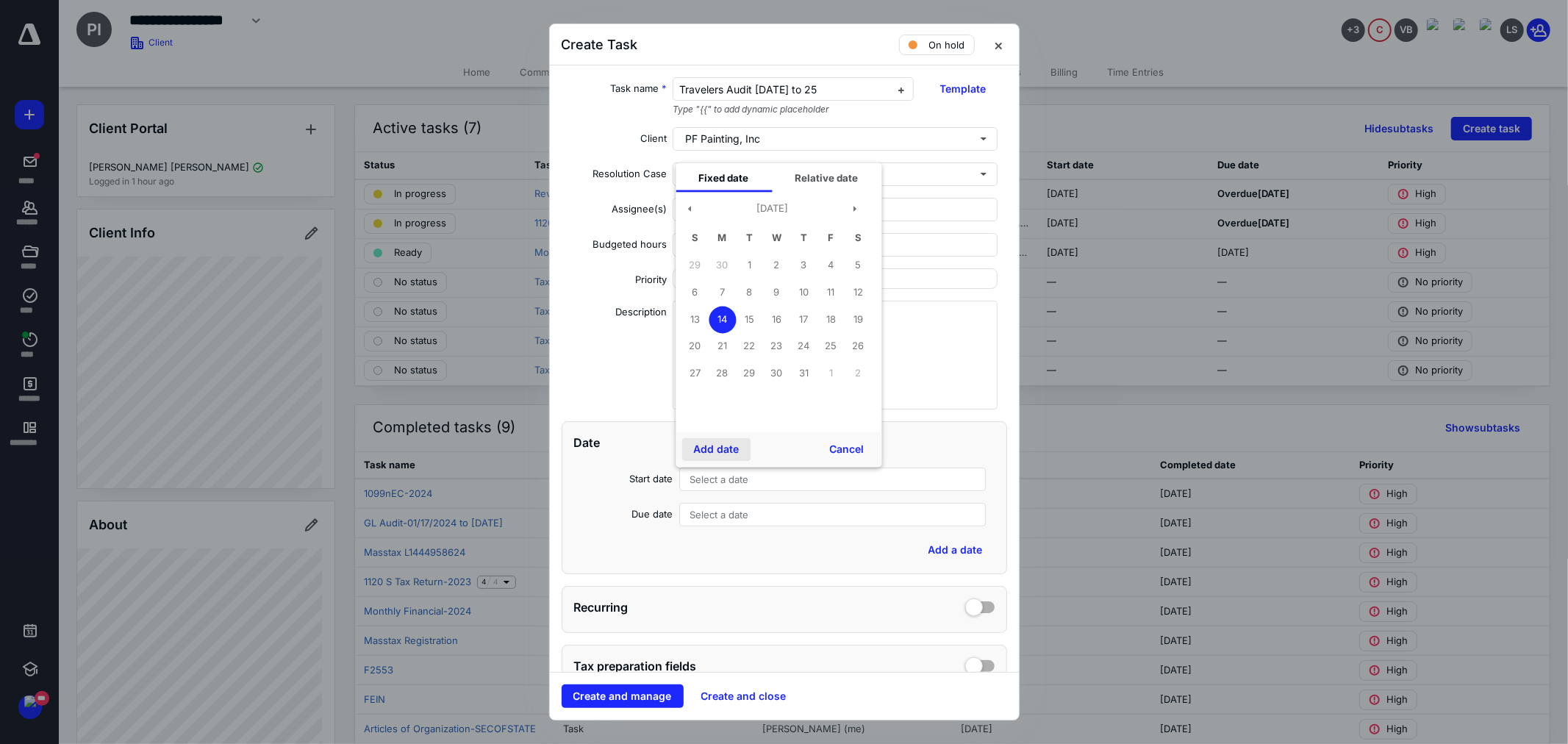 click on "Add date" at bounding box center [716, 450] 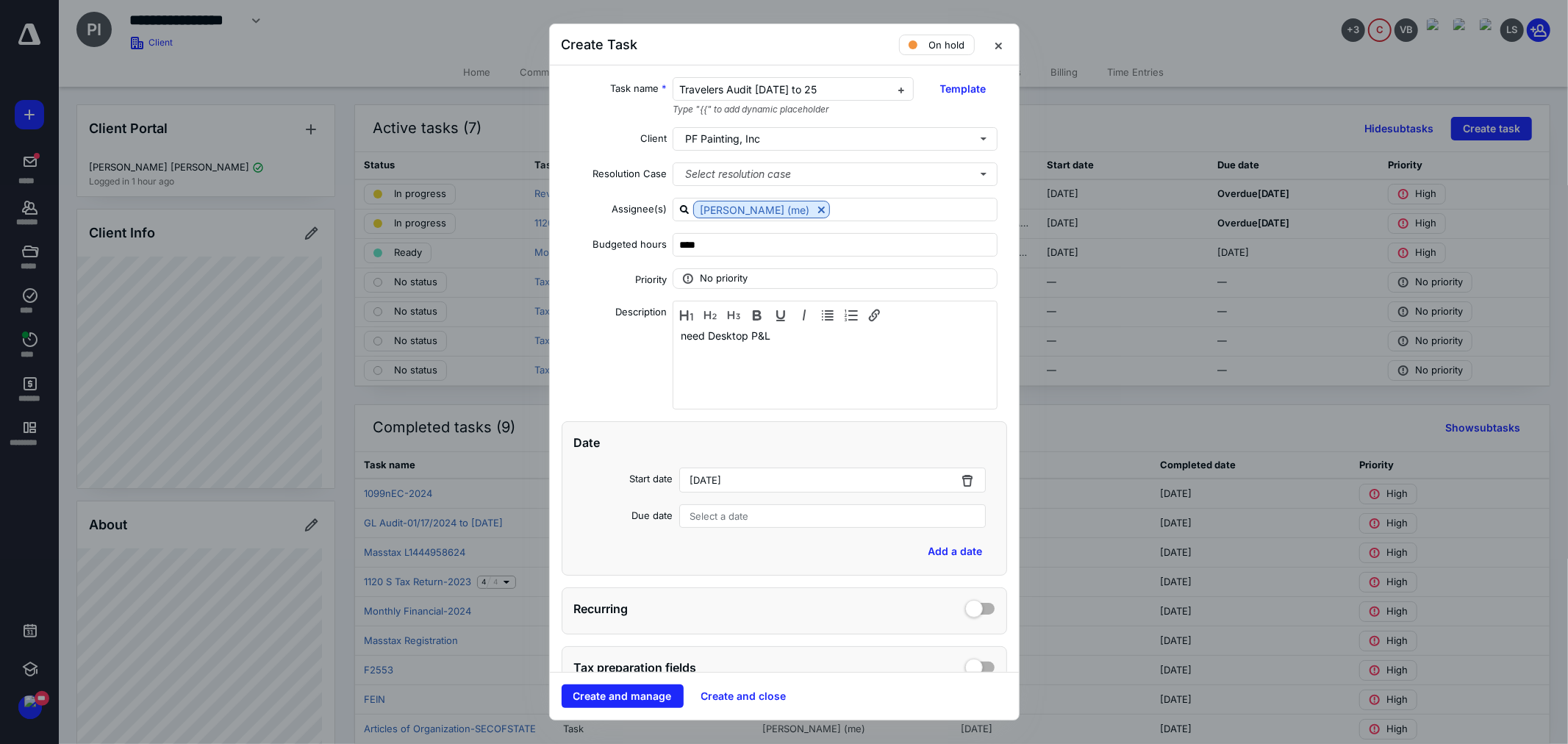 click on "Select a date" at bounding box center (720, 516) 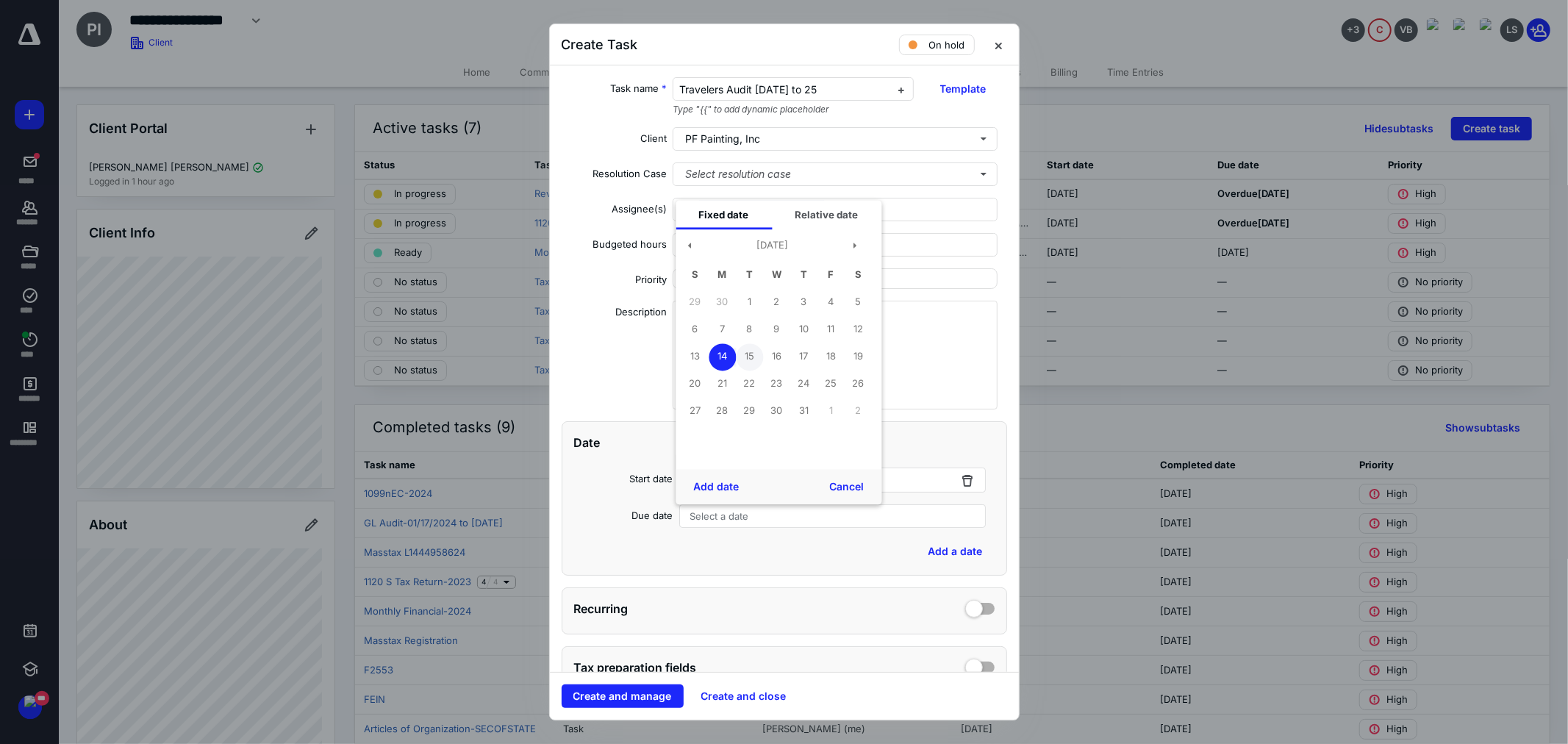 click on "15" at bounding box center [749, 357] 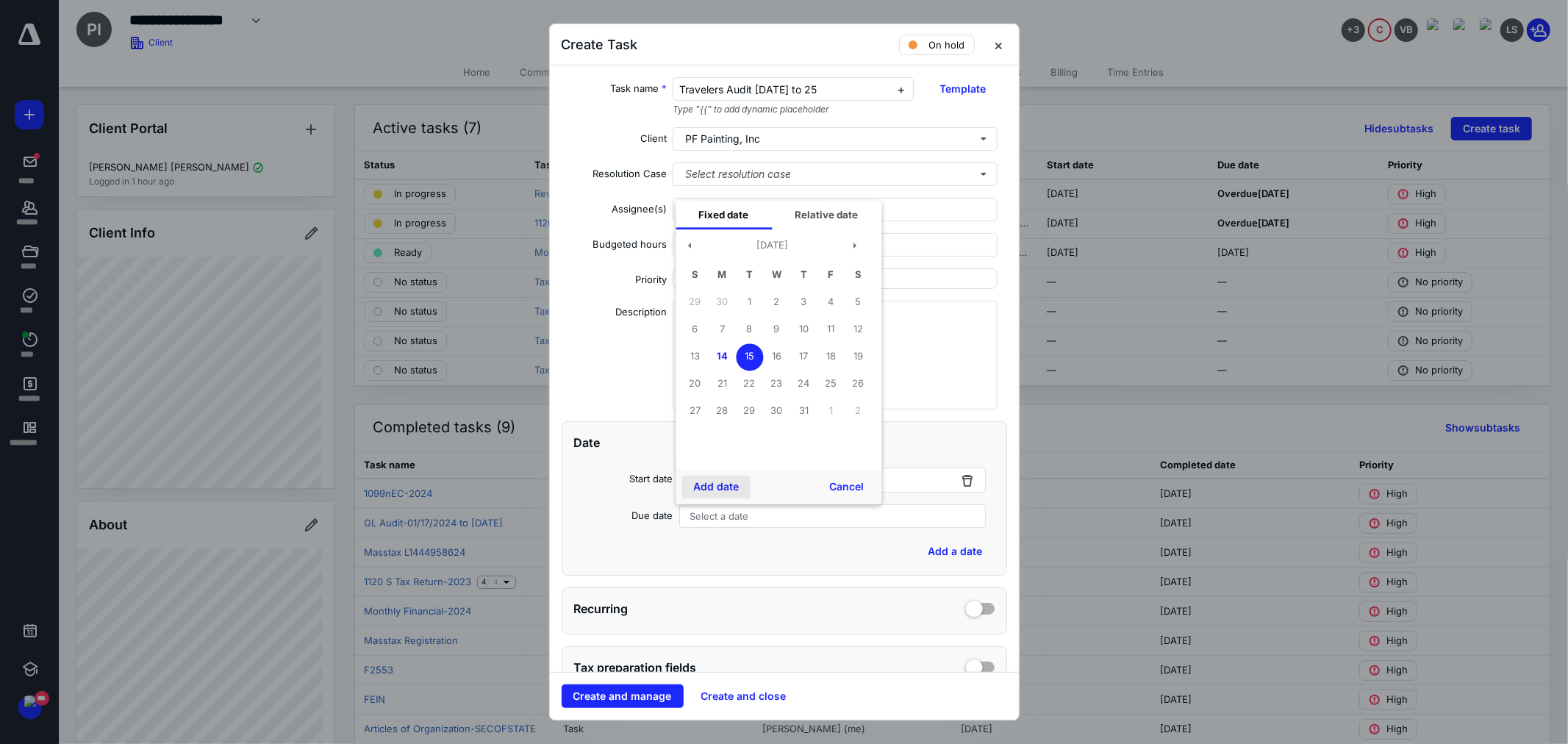 click on "Add date" at bounding box center [716, 487] 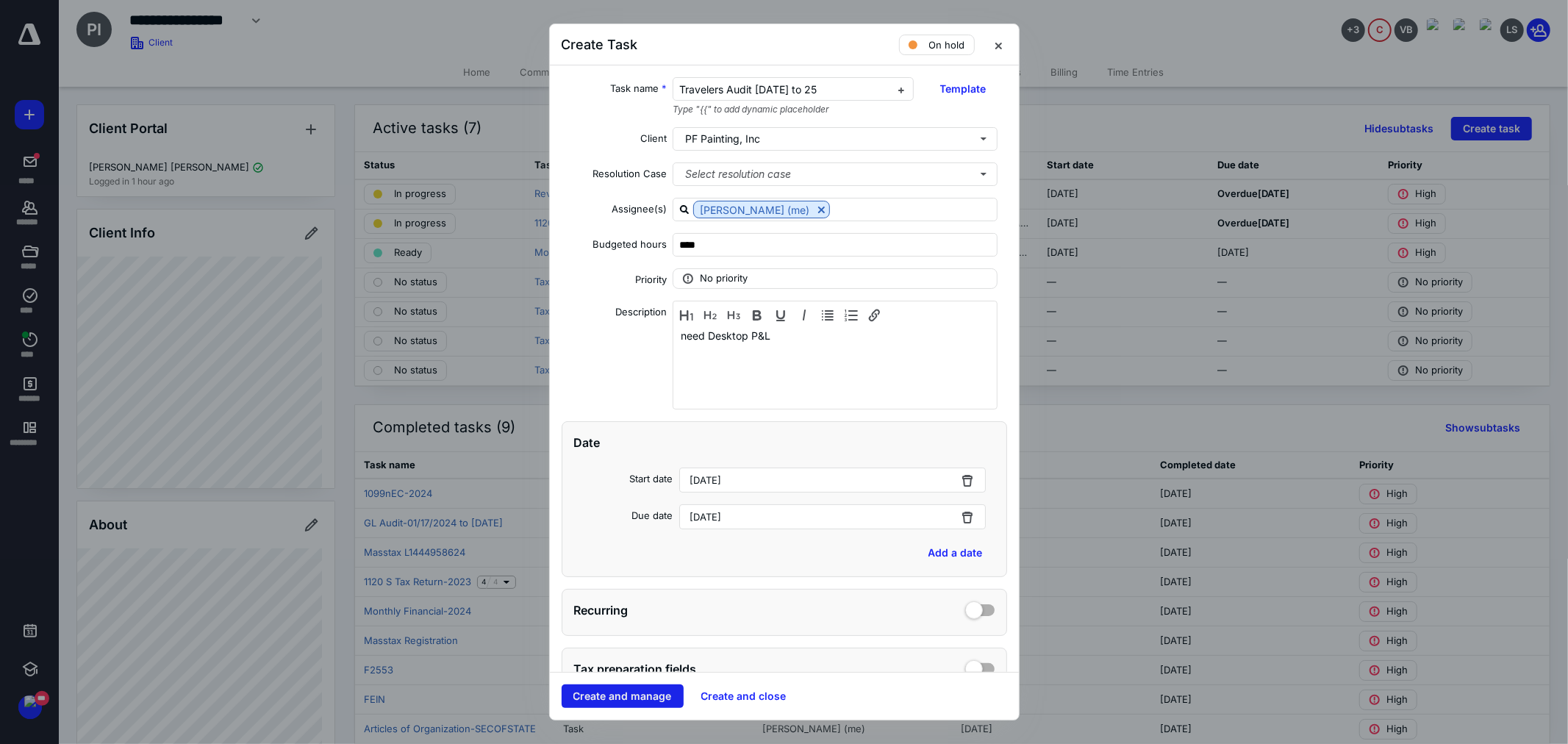 click on "Create and manage" at bounding box center [623, 696] 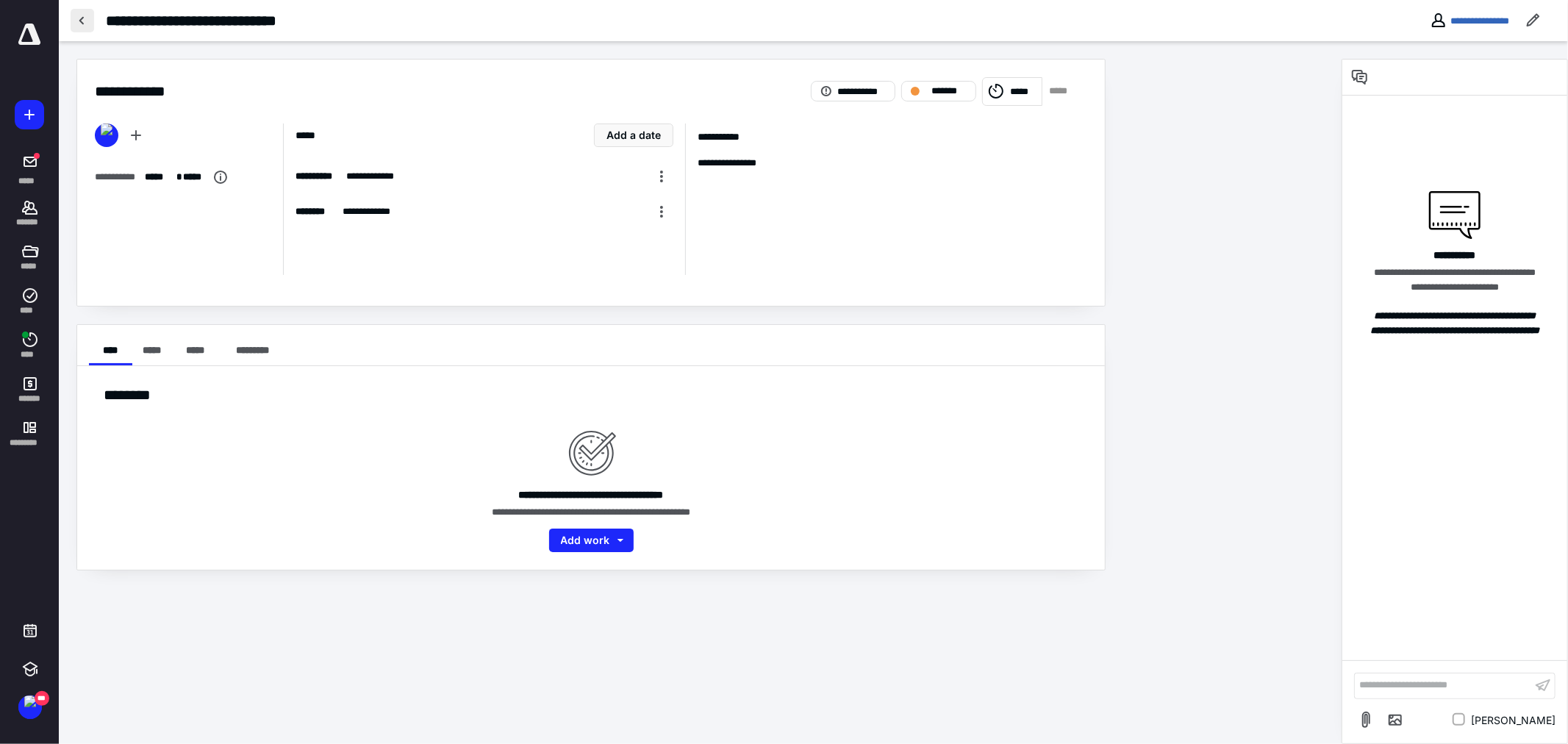 click at bounding box center [82, 21] 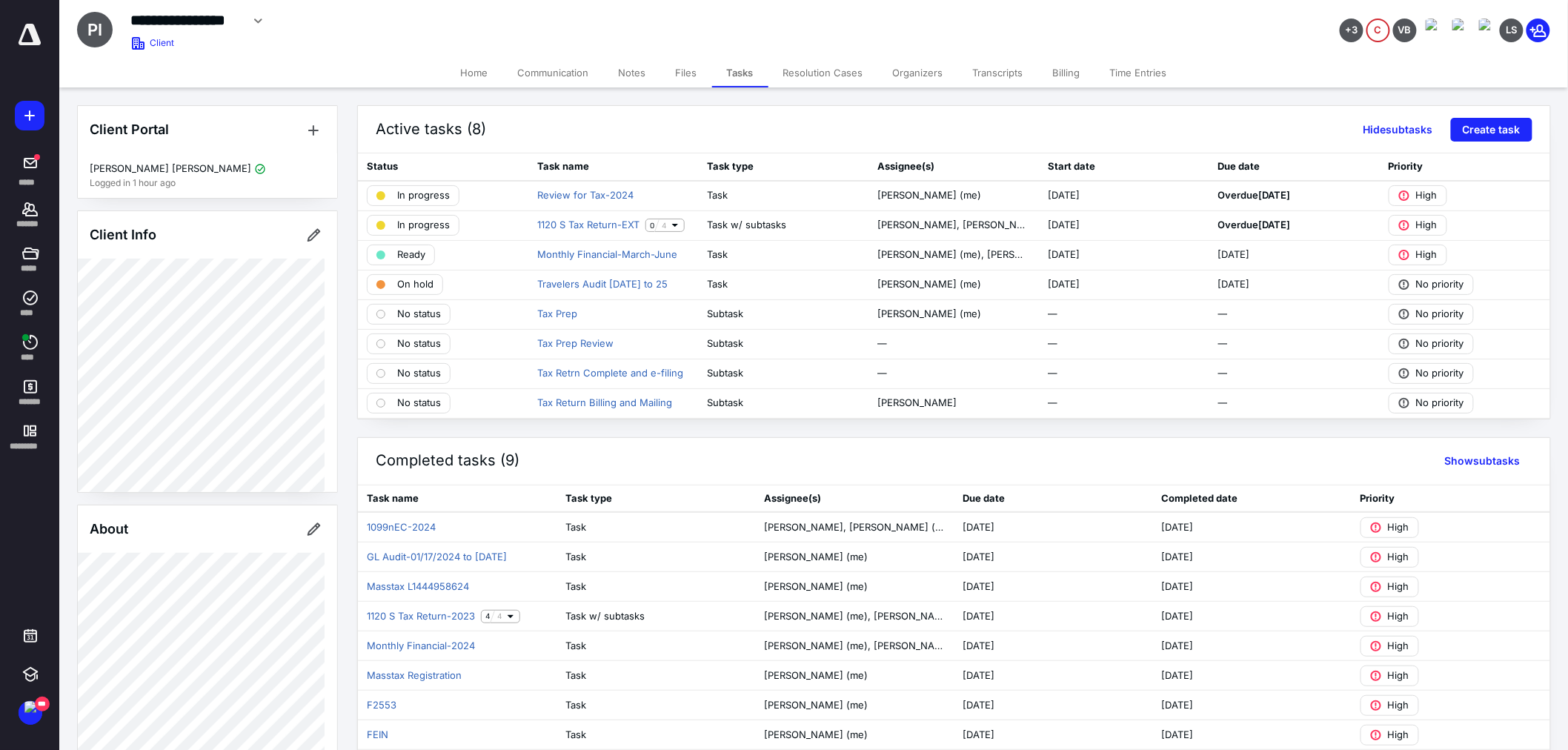 click on "Resolution Cases" at bounding box center (823, 73) 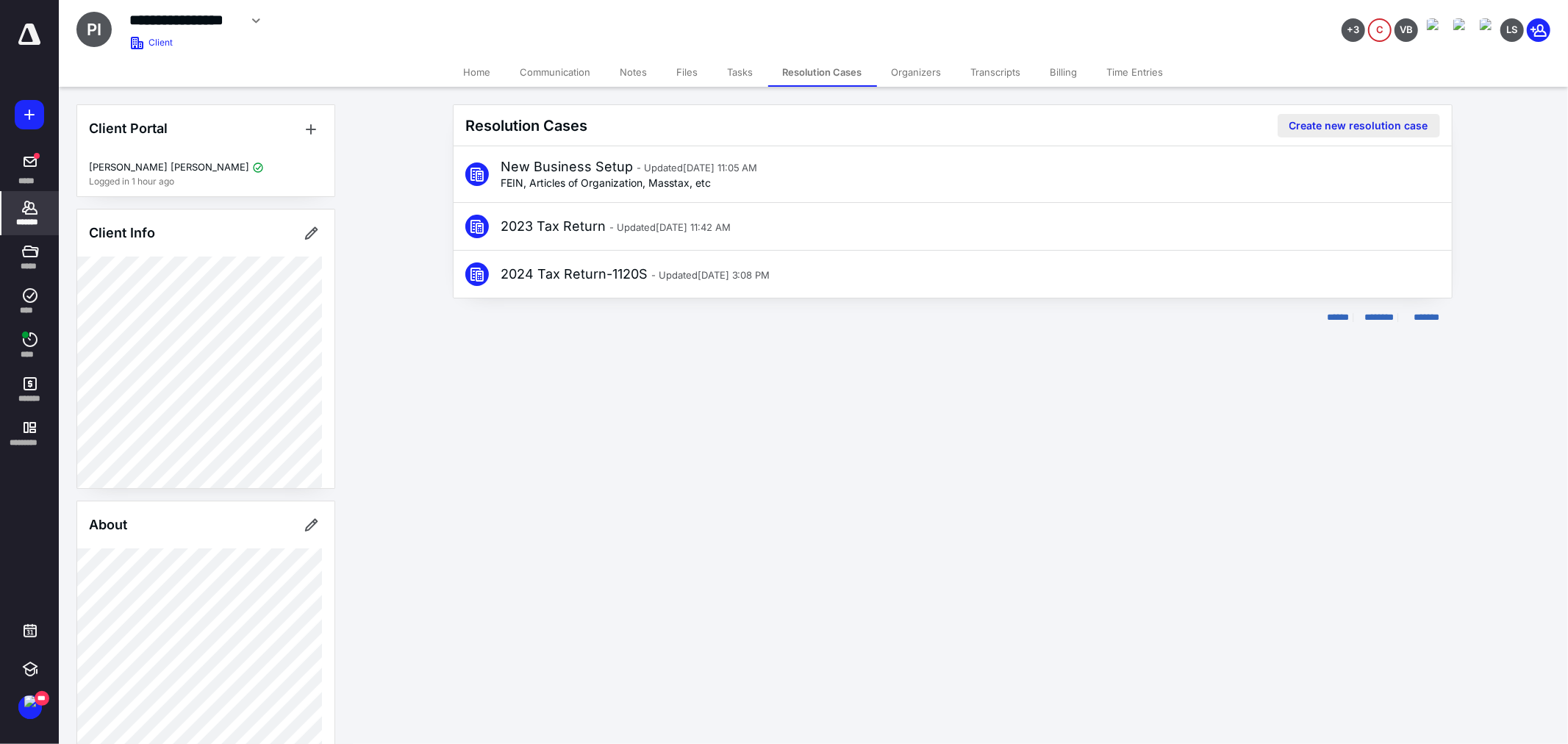 click on "Create new resolution case" at bounding box center [1358, 126] 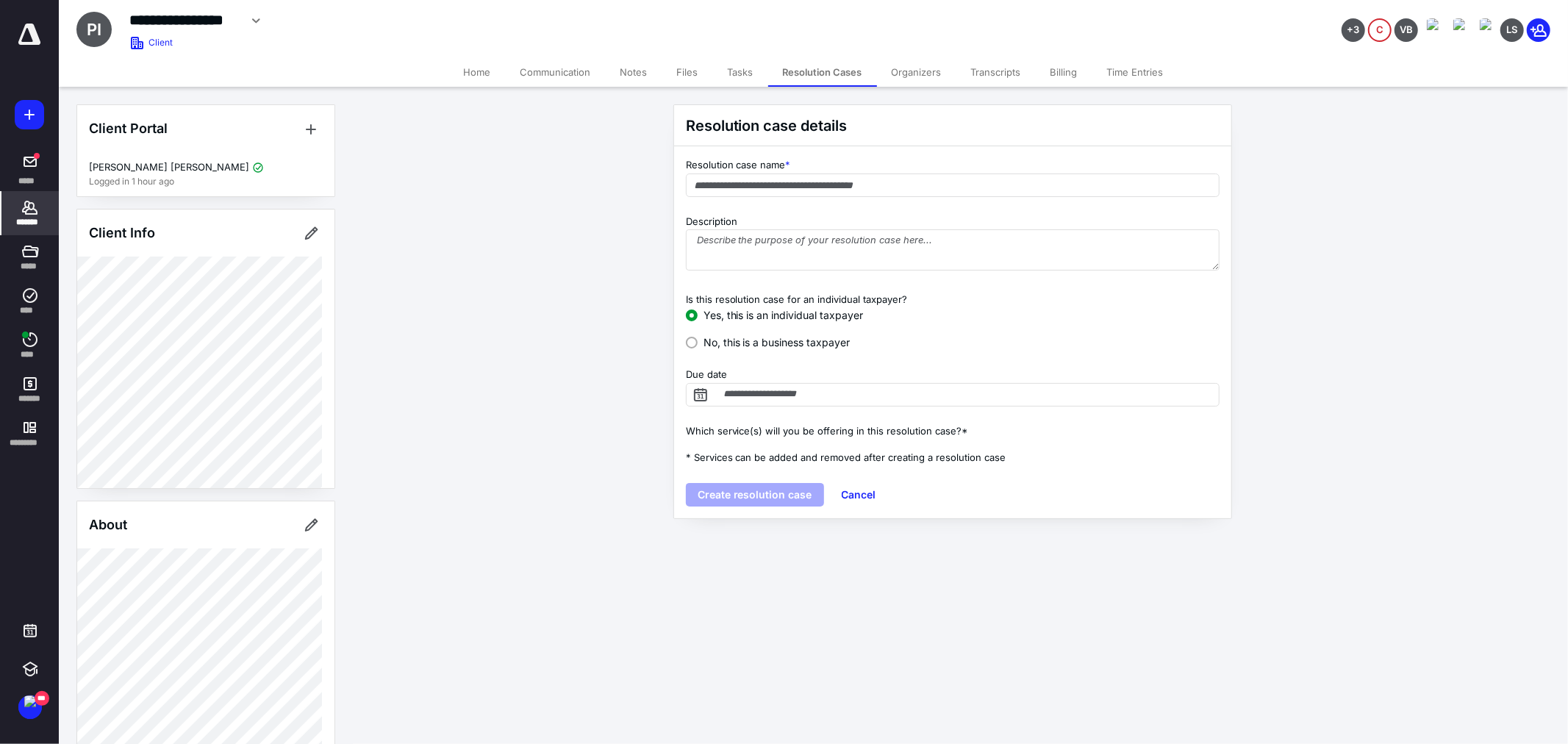 radio on "false" 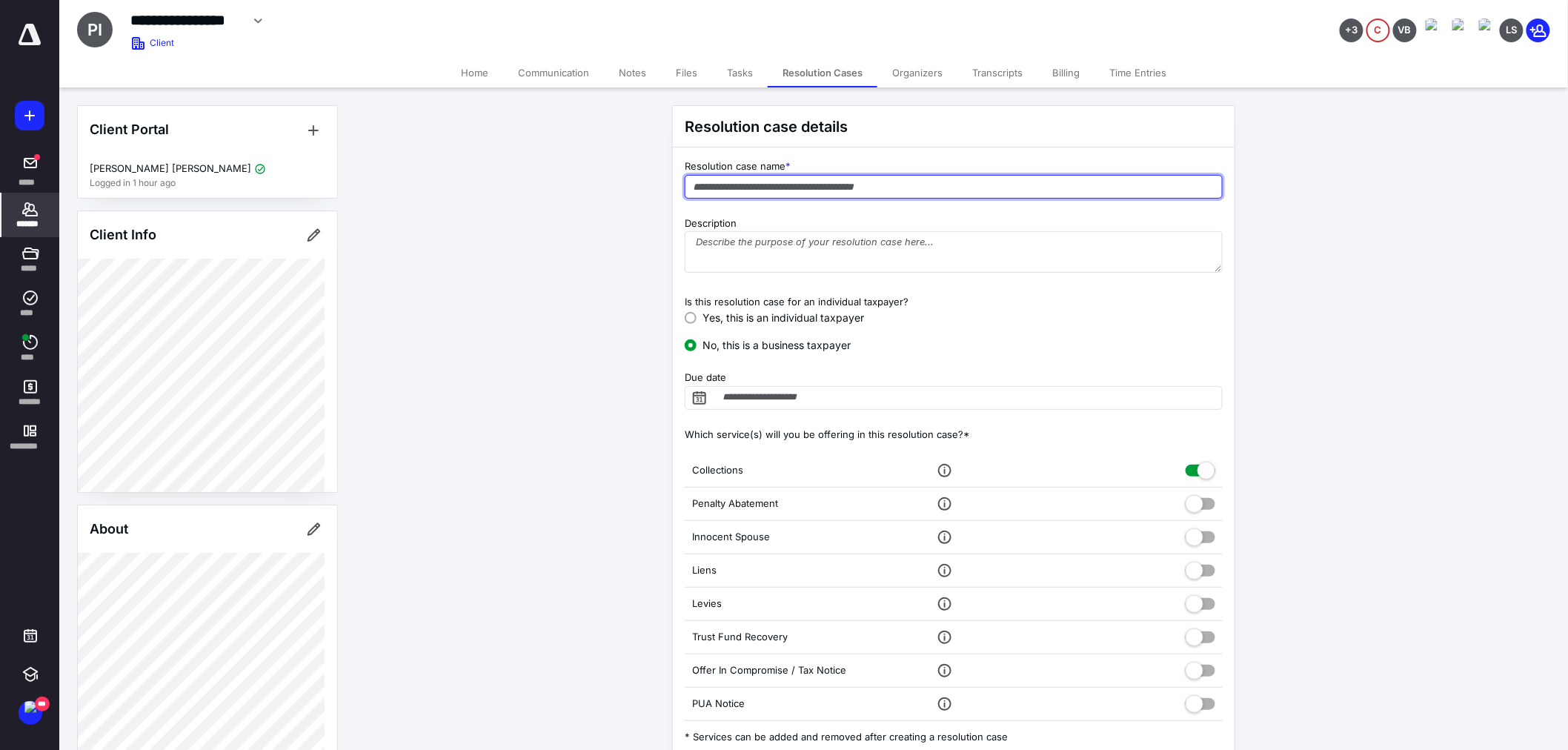 click at bounding box center [954, 187] 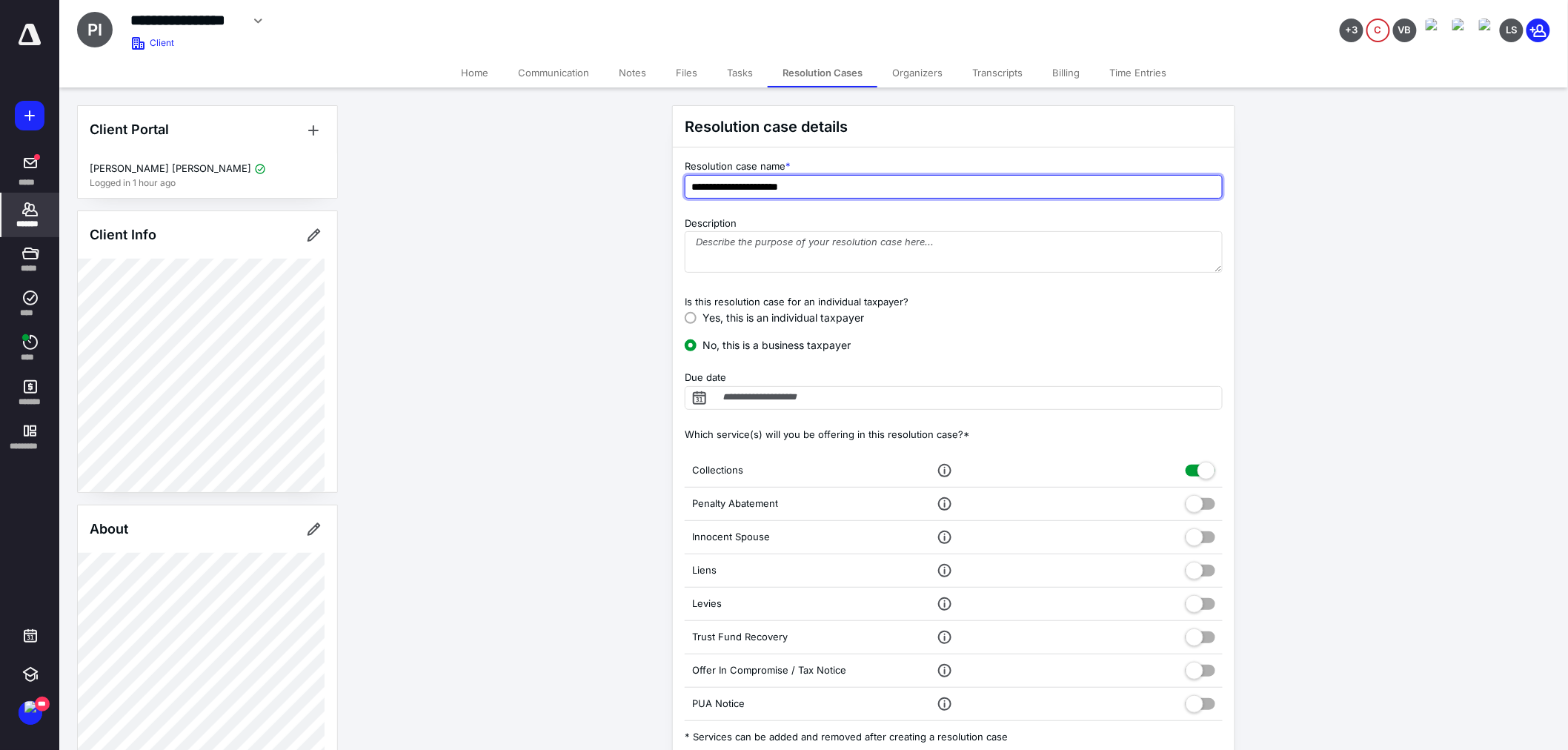 scroll, scrollTop: 67, scrollLeft: 0, axis: vertical 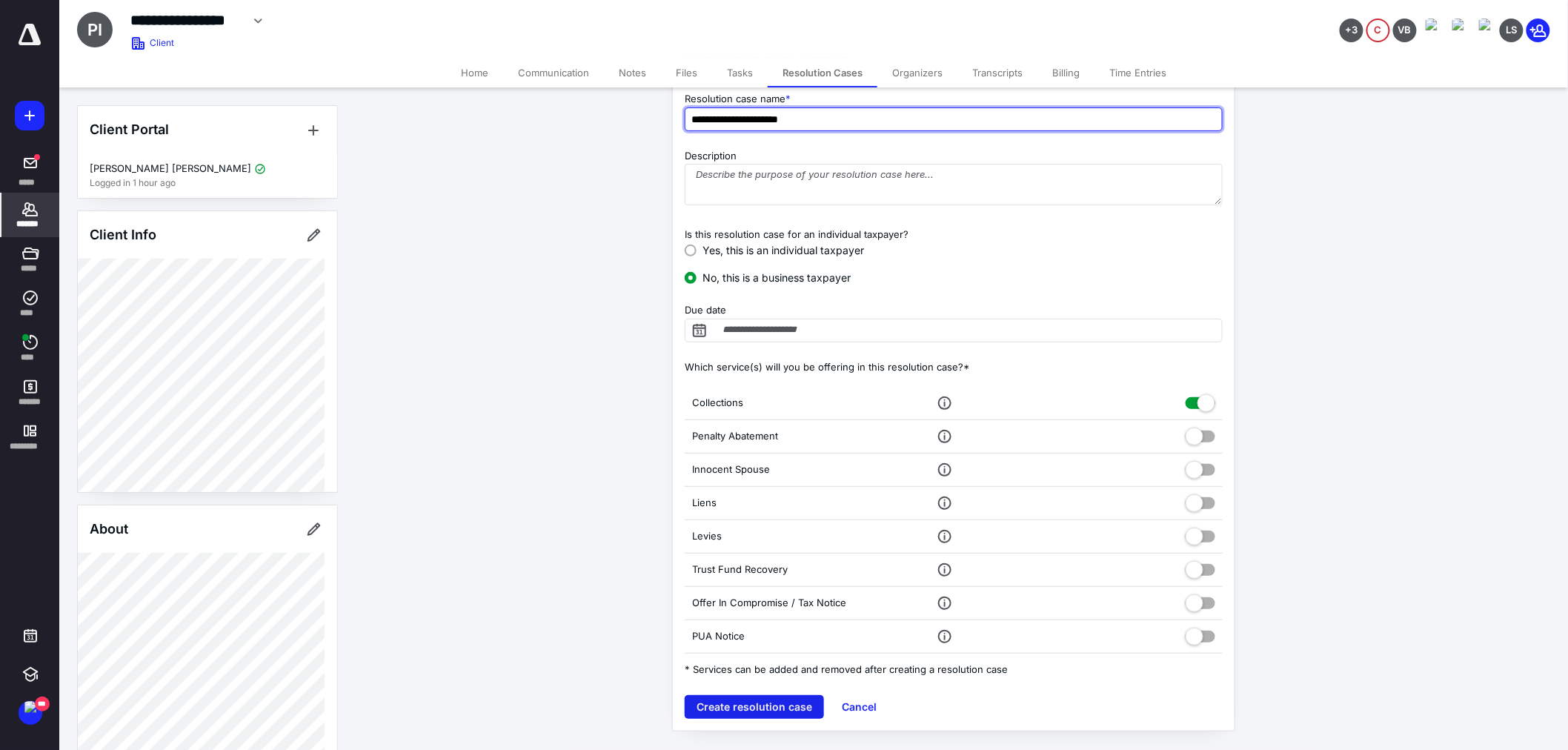 type on "**********" 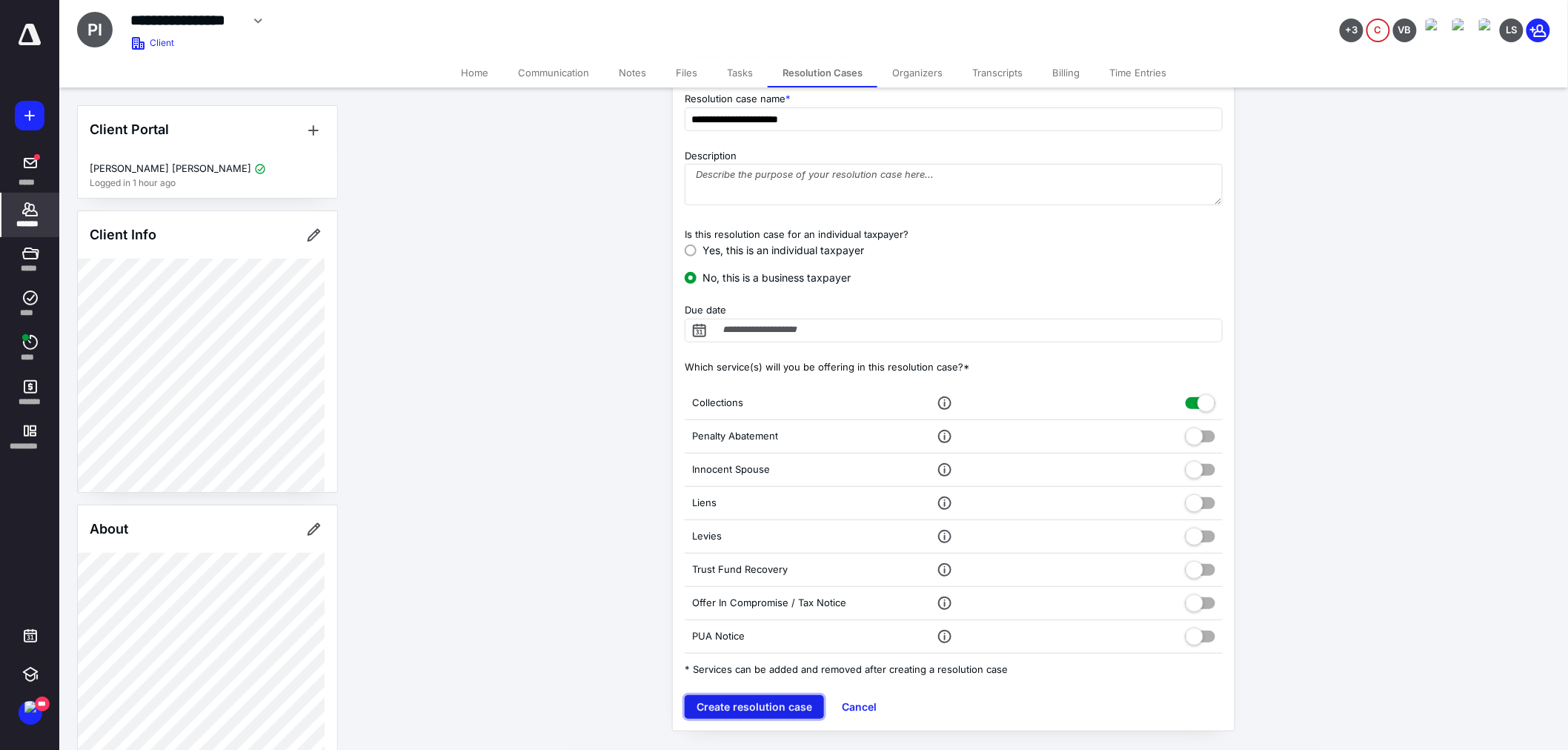 click on "Create resolution case" at bounding box center (754, 707) 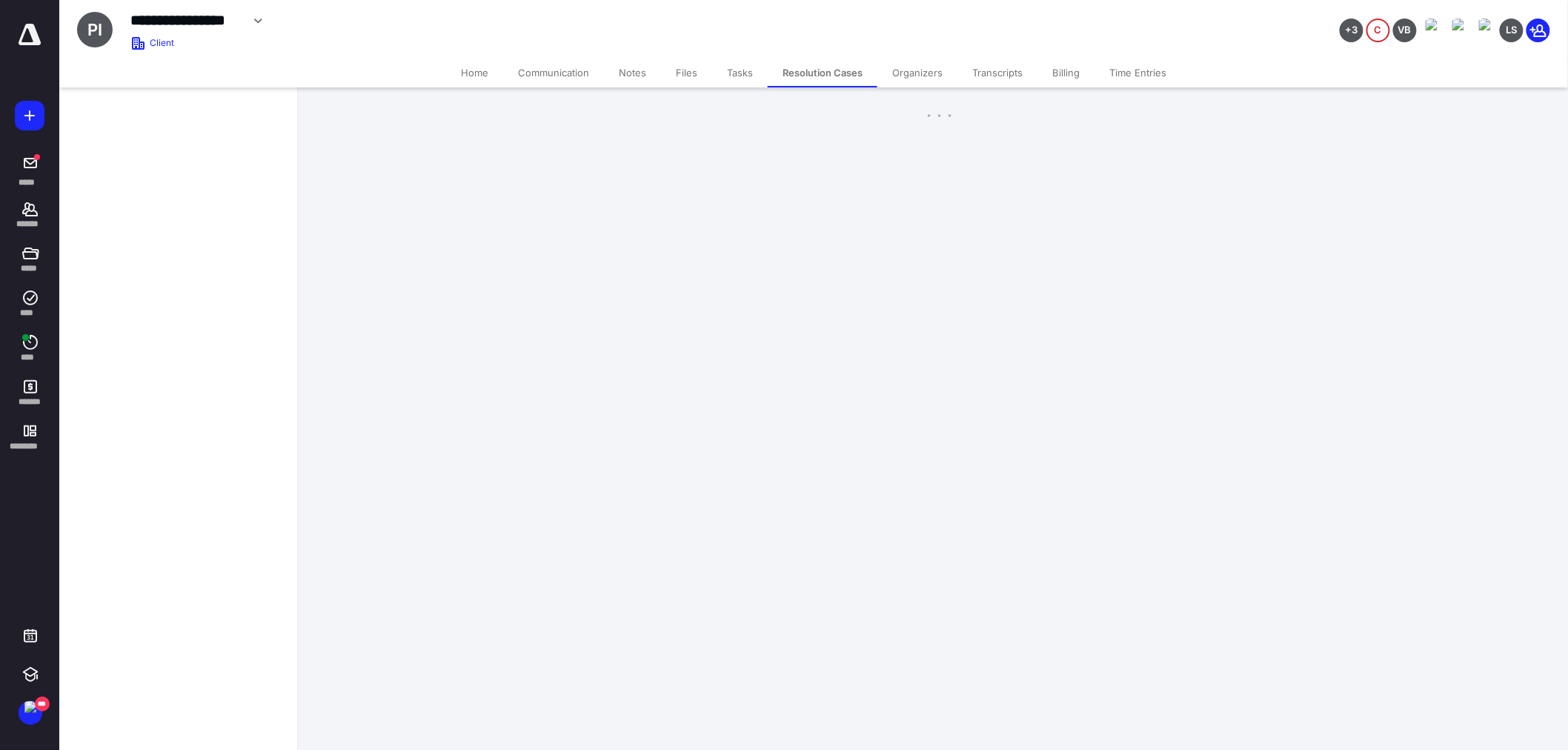 scroll, scrollTop: 0, scrollLeft: 0, axis: both 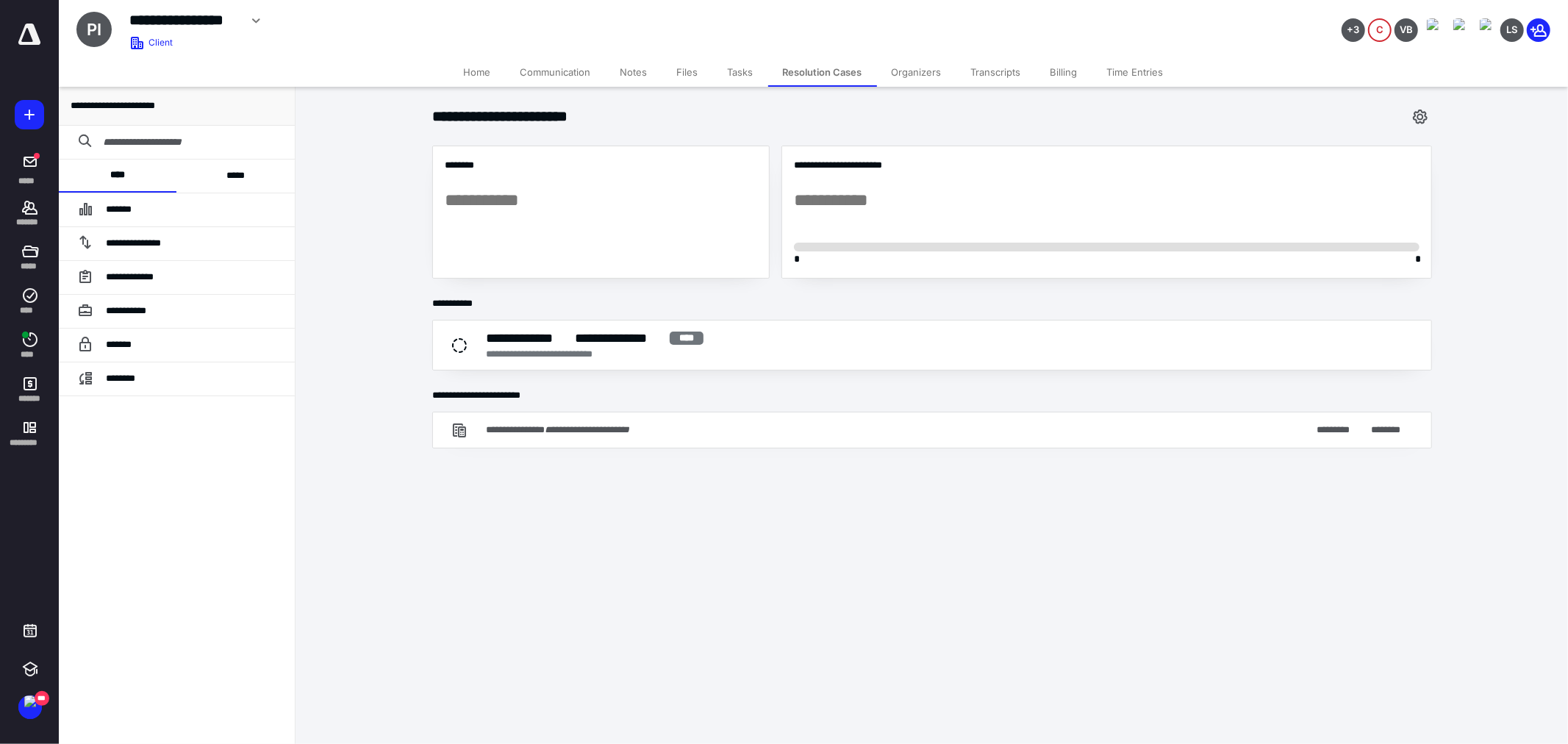 click on "Tasks" at bounding box center [740, 72] 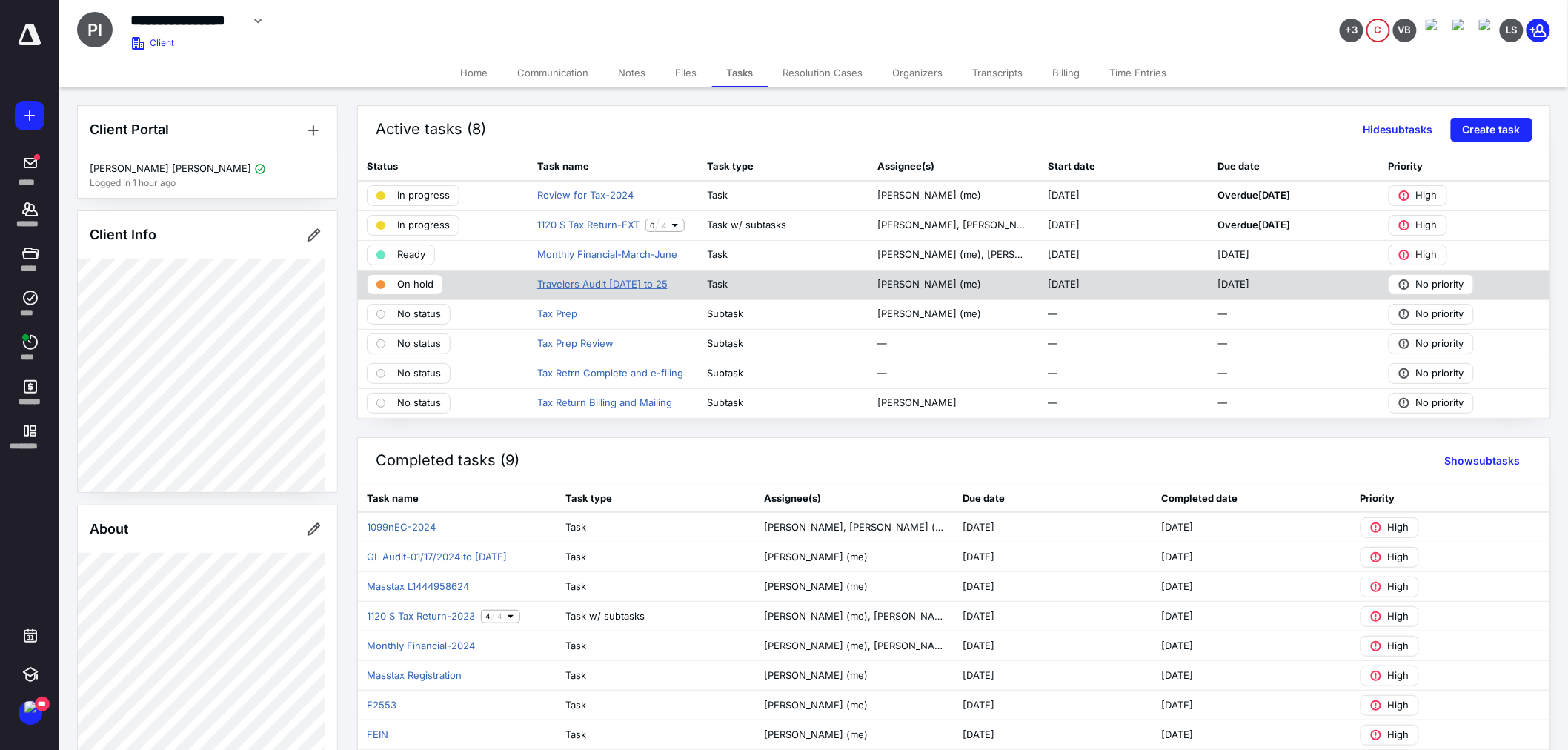 click on "Travelers Audit 6-14-24 to 25" at bounding box center [602, 285] 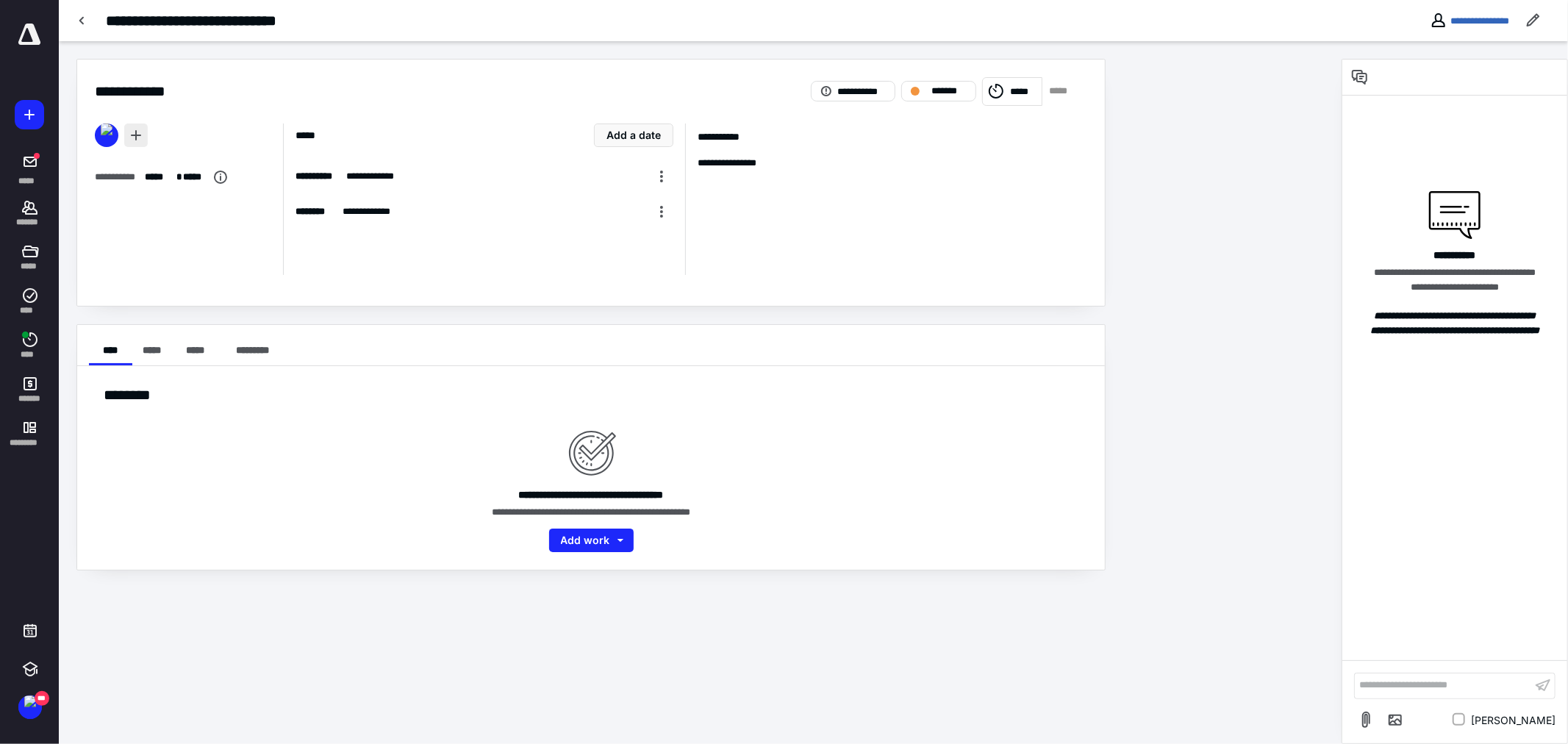 click at bounding box center [136, 135] 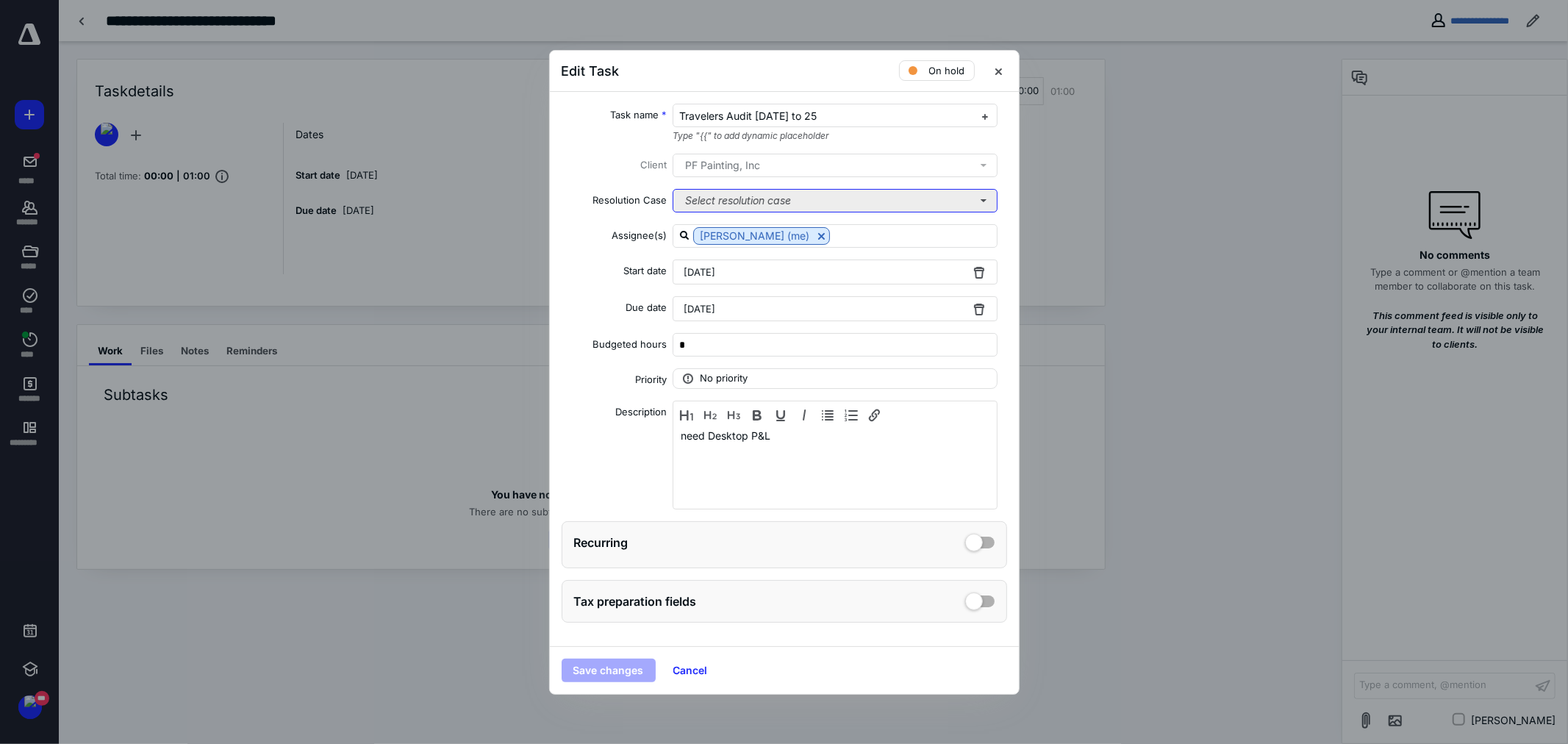 click on "Select resolution case" at bounding box center (835, 201) 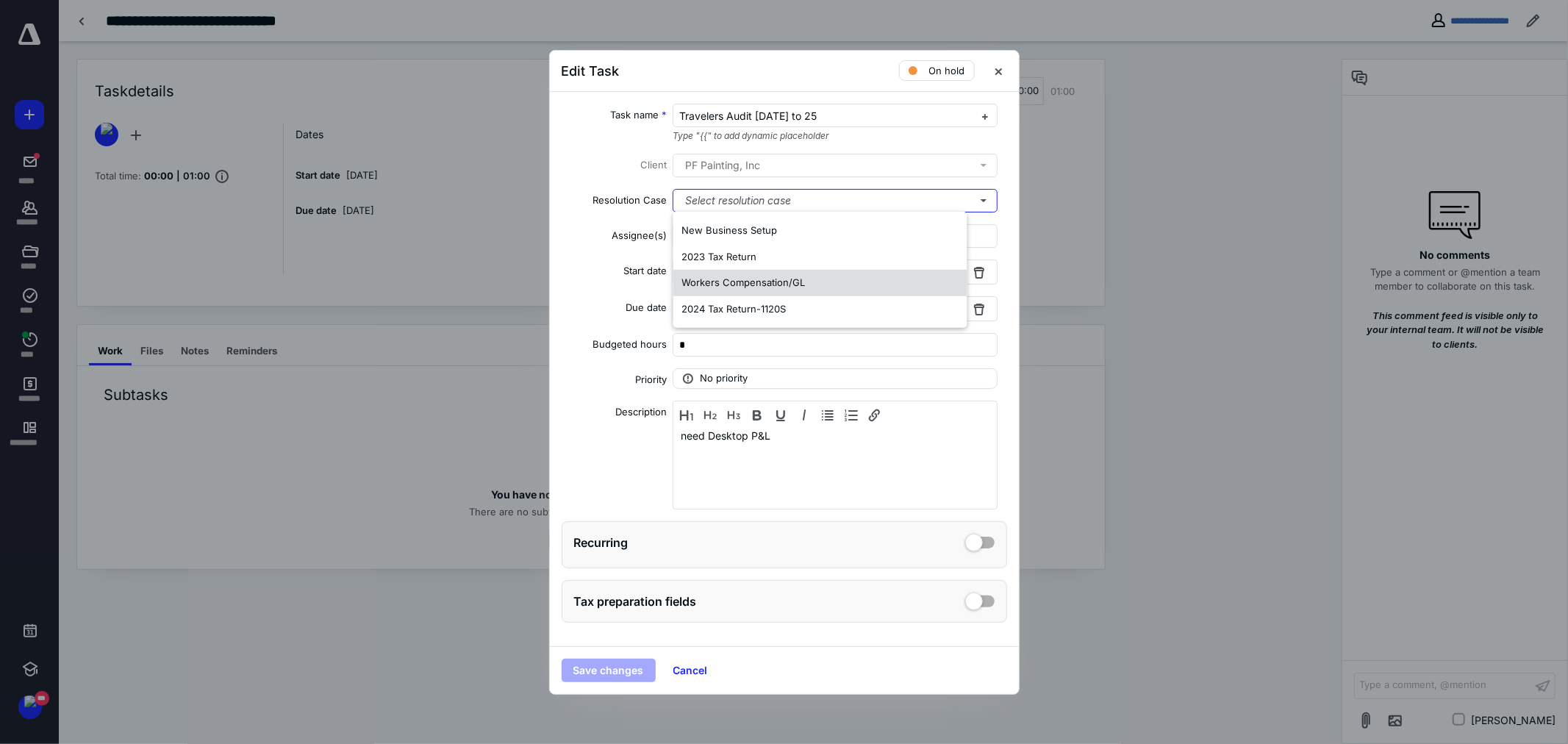 click on "Workers Compensation/GL" at bounding box center [744, 282] 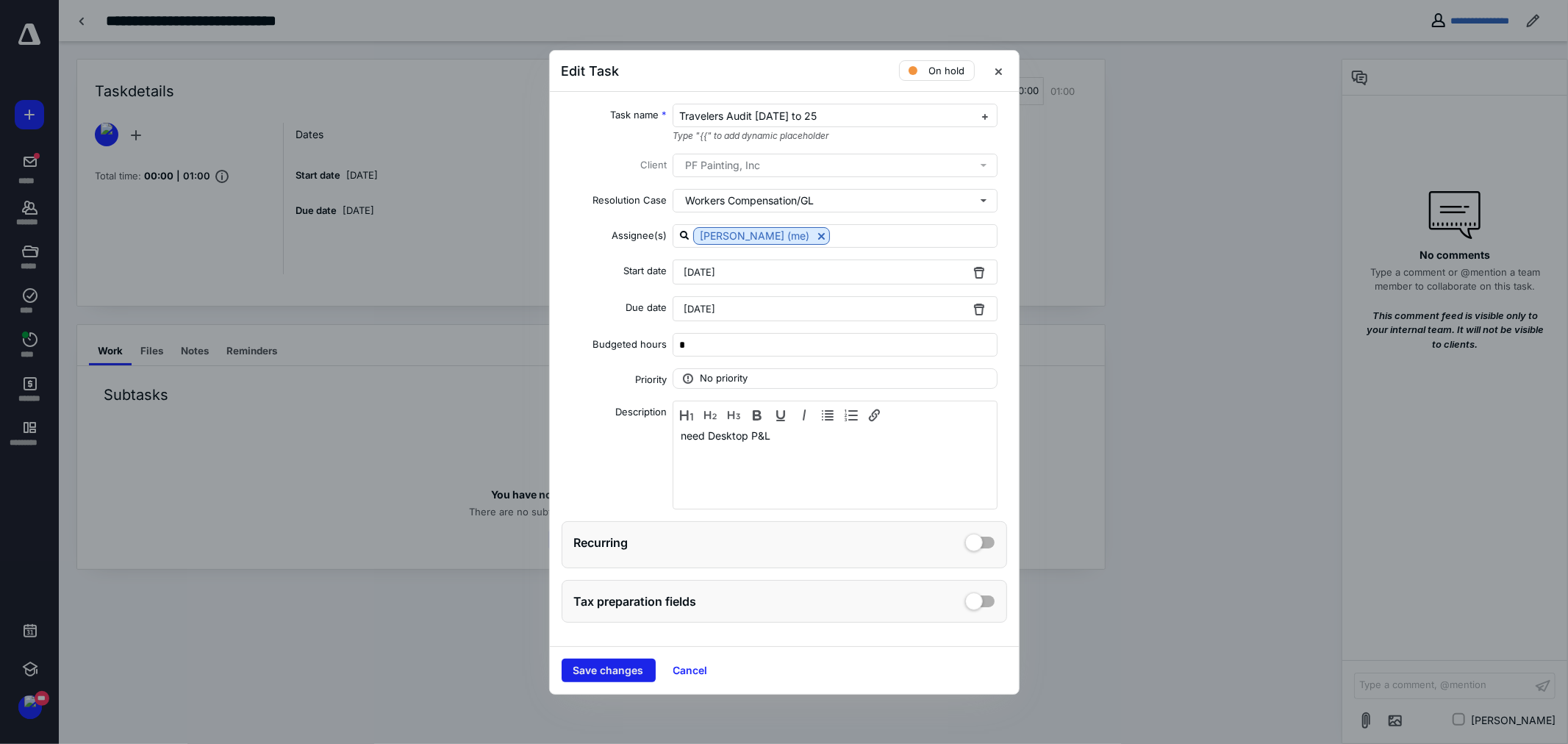 click on "Save changes" at bounding box center (609, 670) 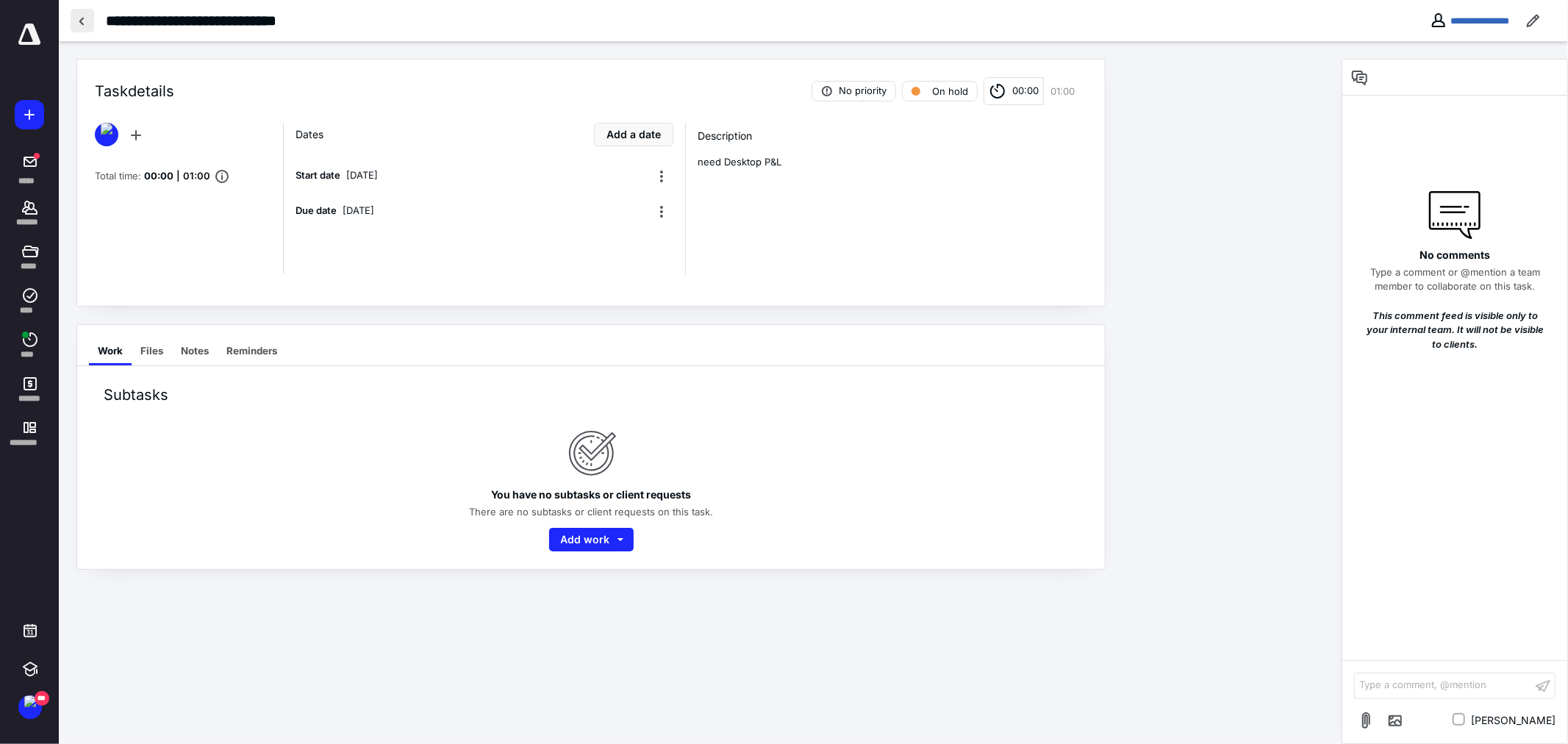 click at bounding box center (82, 21) 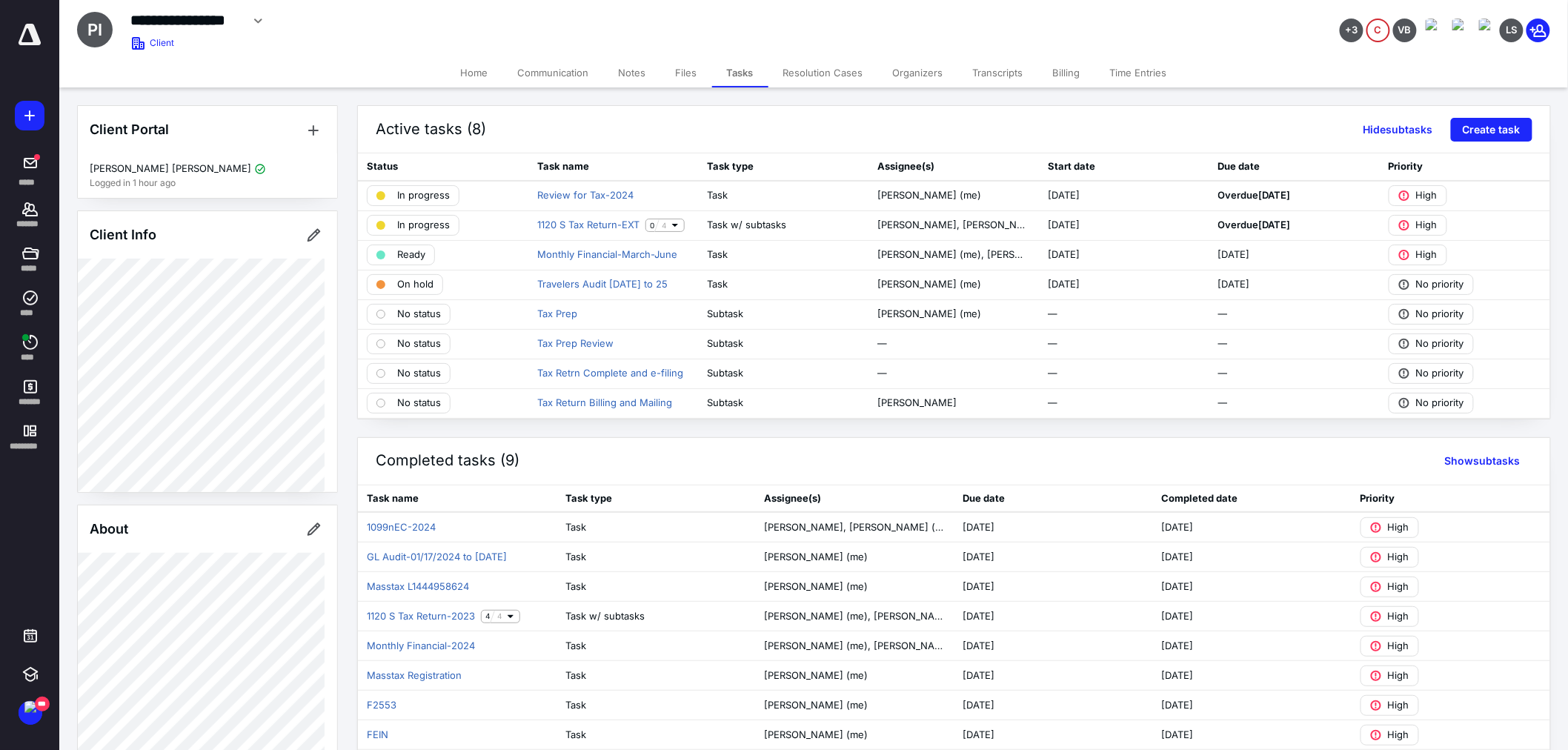 click on "Files" at bounding box center [686, 73] 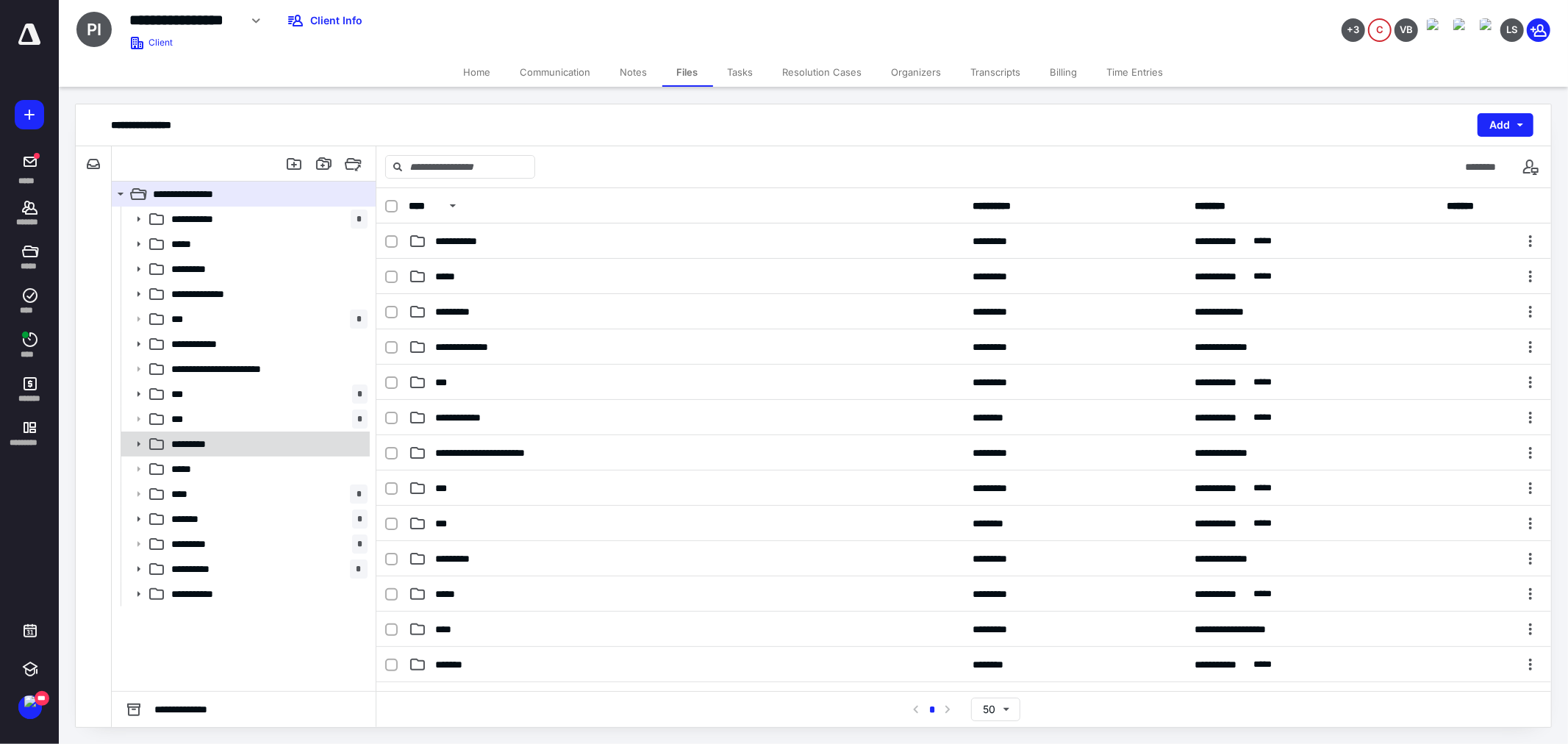 click on "*********" at bounding box center [195, 444] 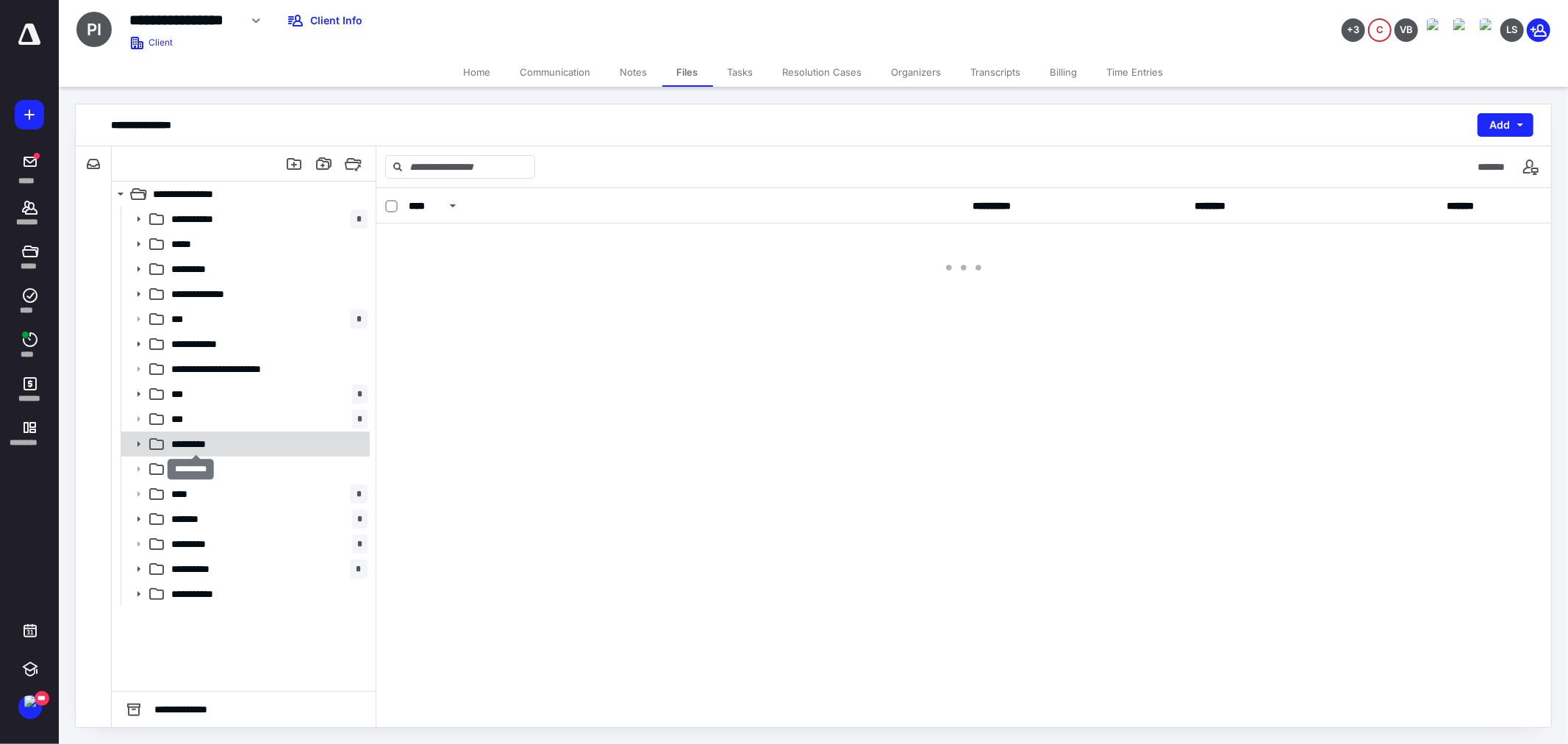 click on "*********" at bounding box center [195, 444] 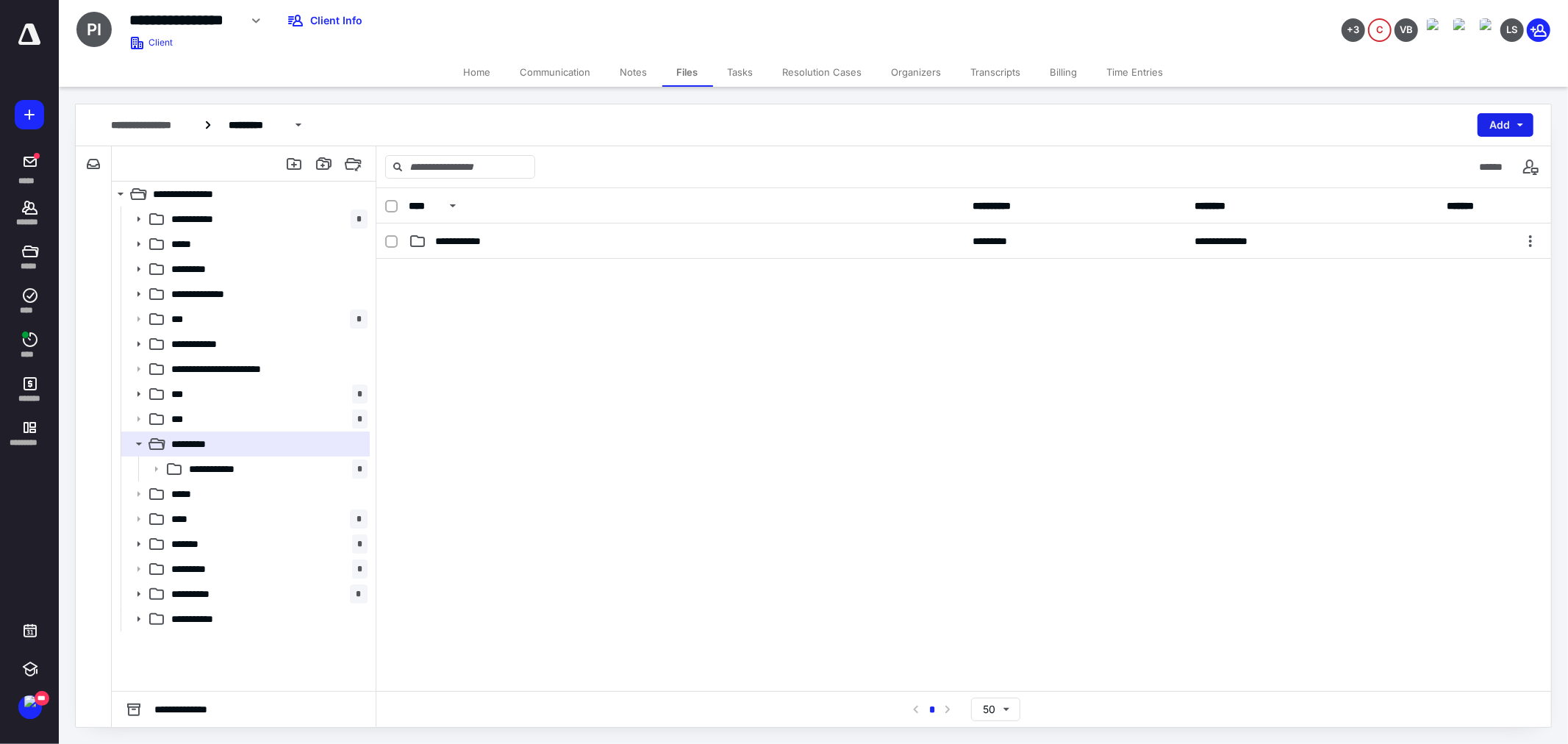 click on "Add" at bounding box center [1506, 125] 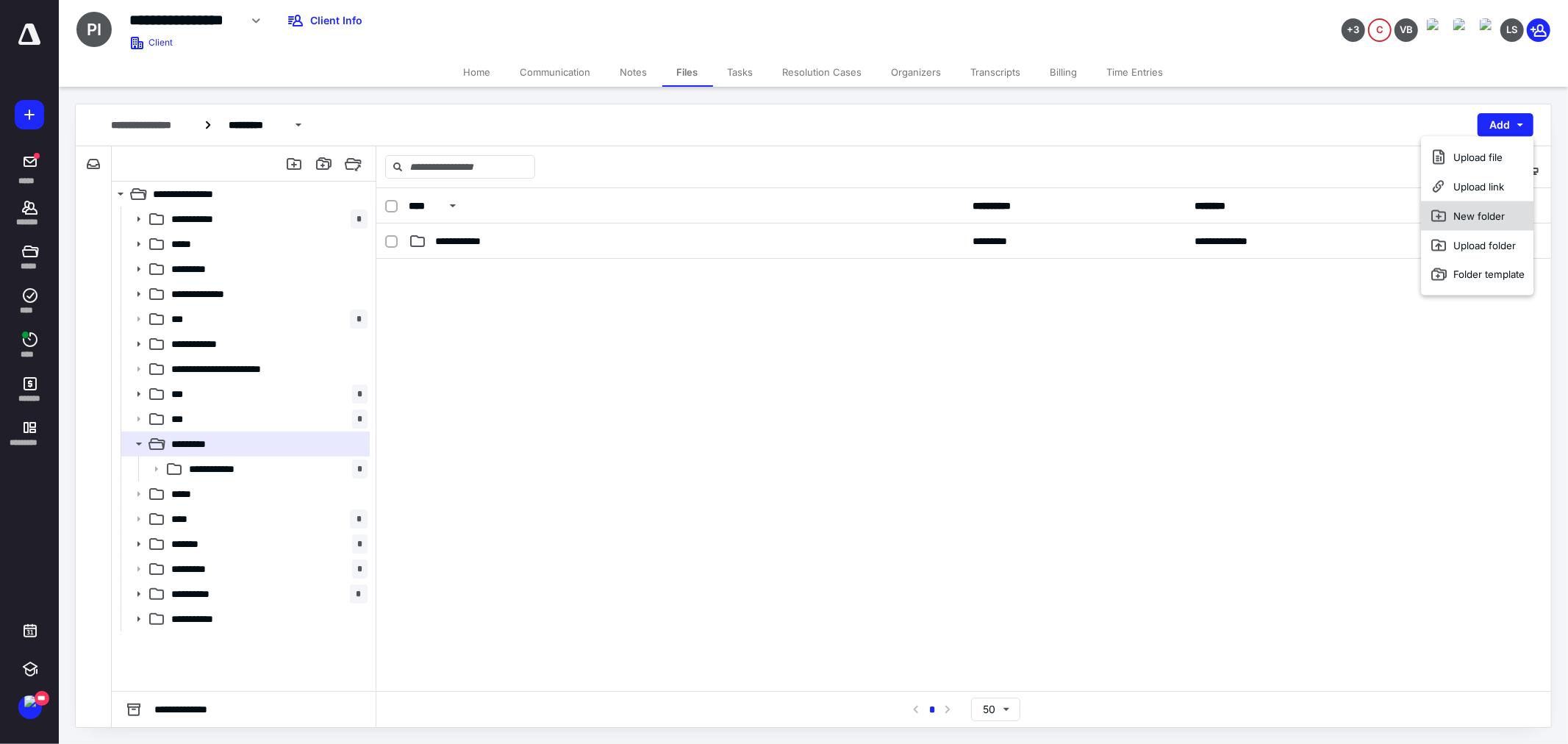click on "New folder" at bounding box center [1478, 216] 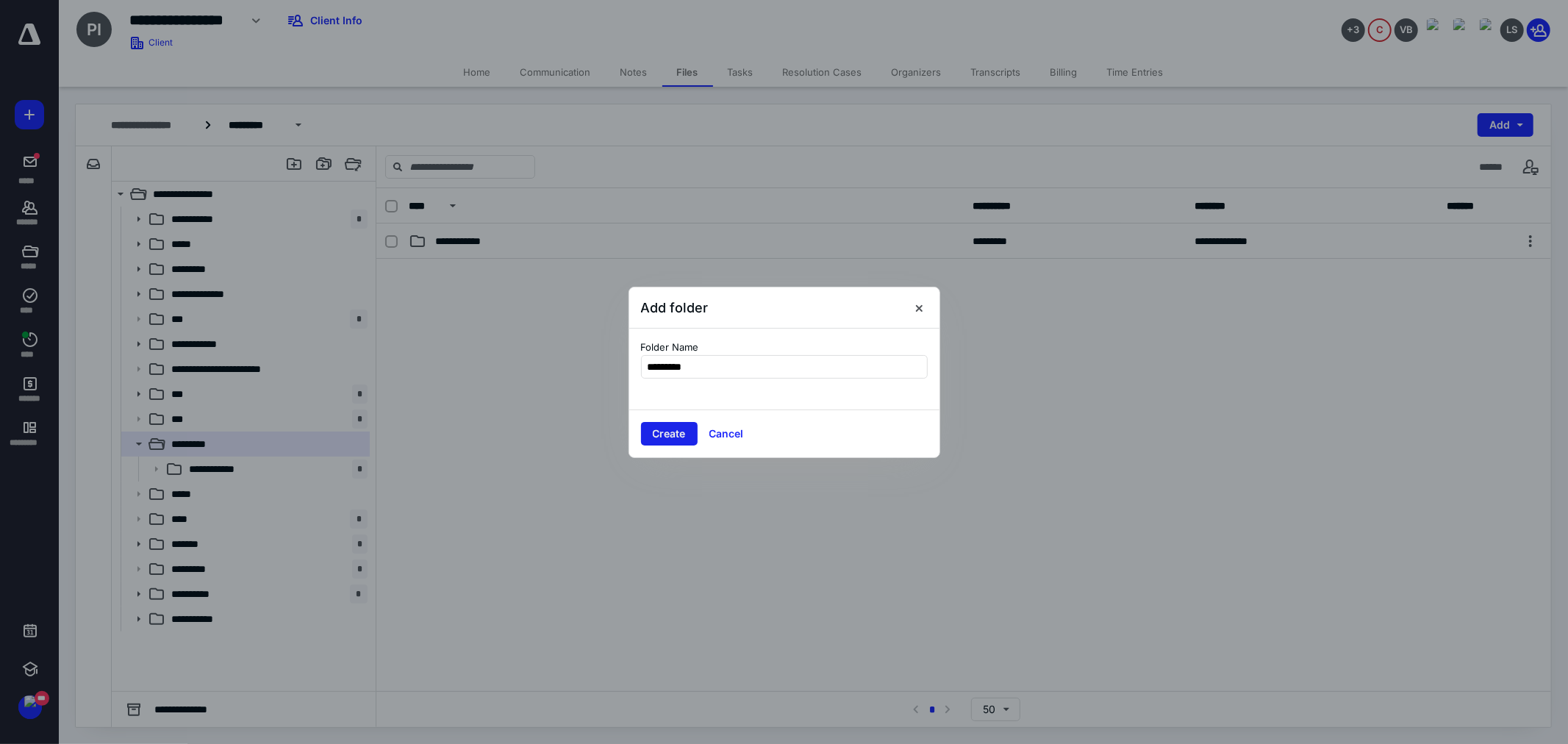 type on "*********" 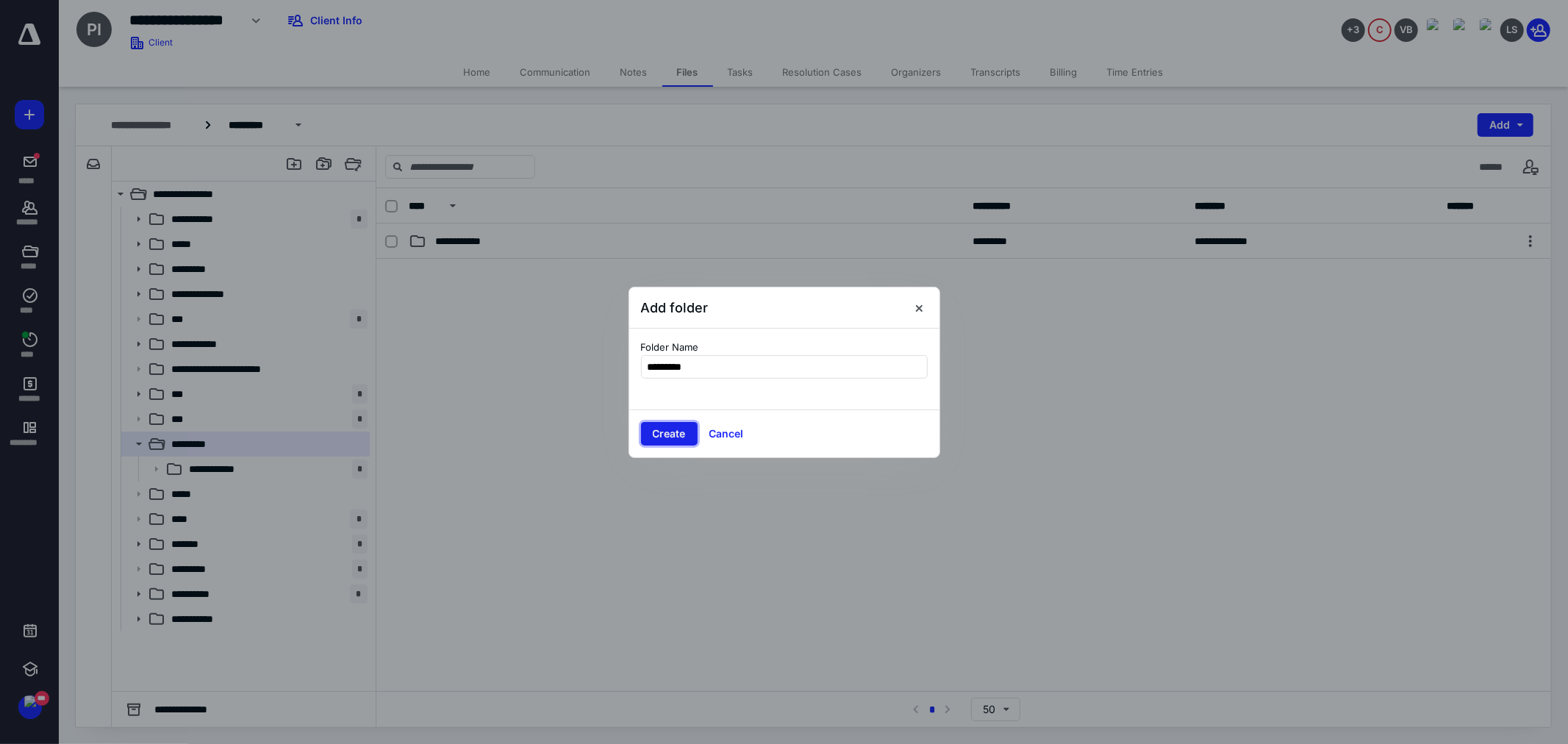 click on "Create" at bounding box center [669, 434] 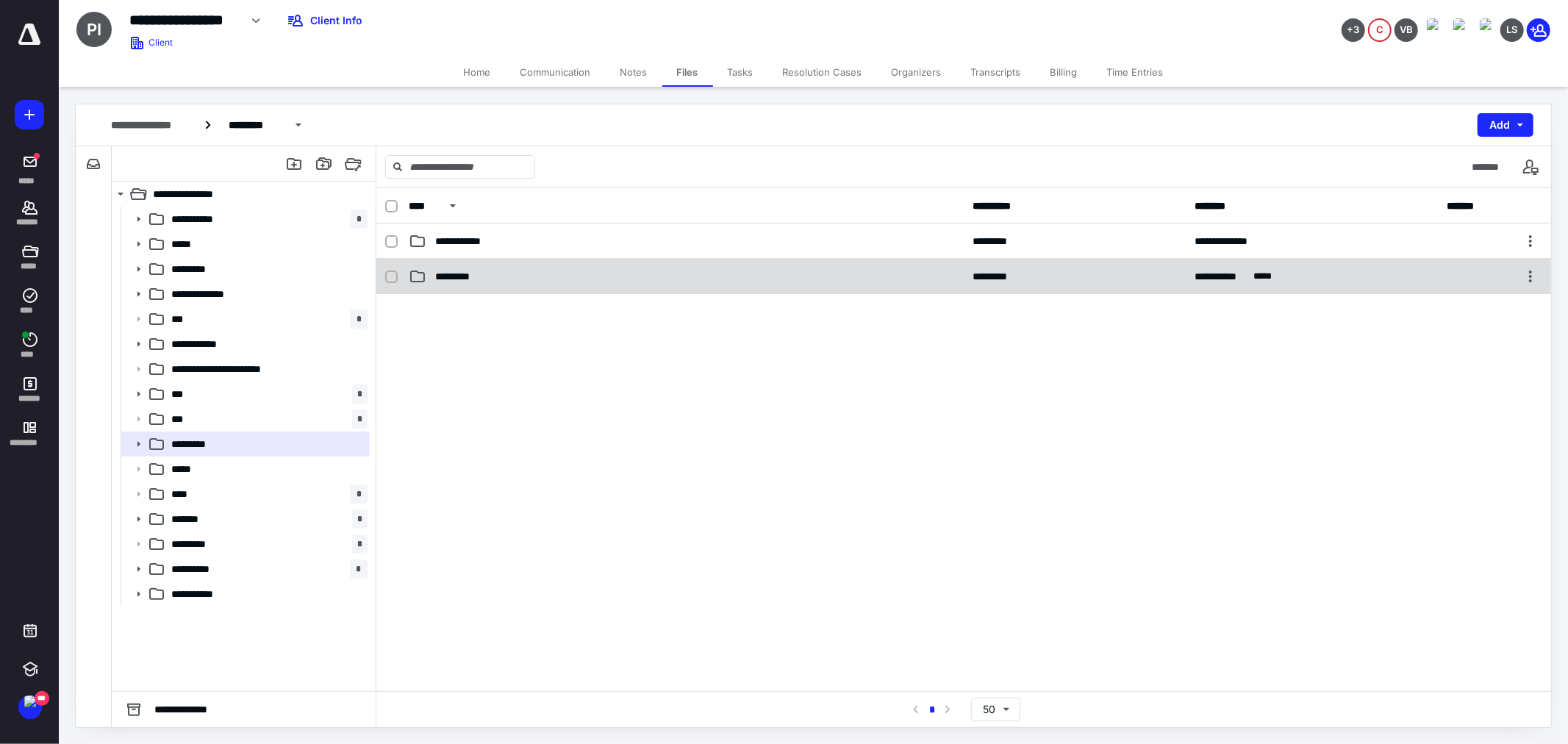 click on "*********" at bounding box center (686, 276) 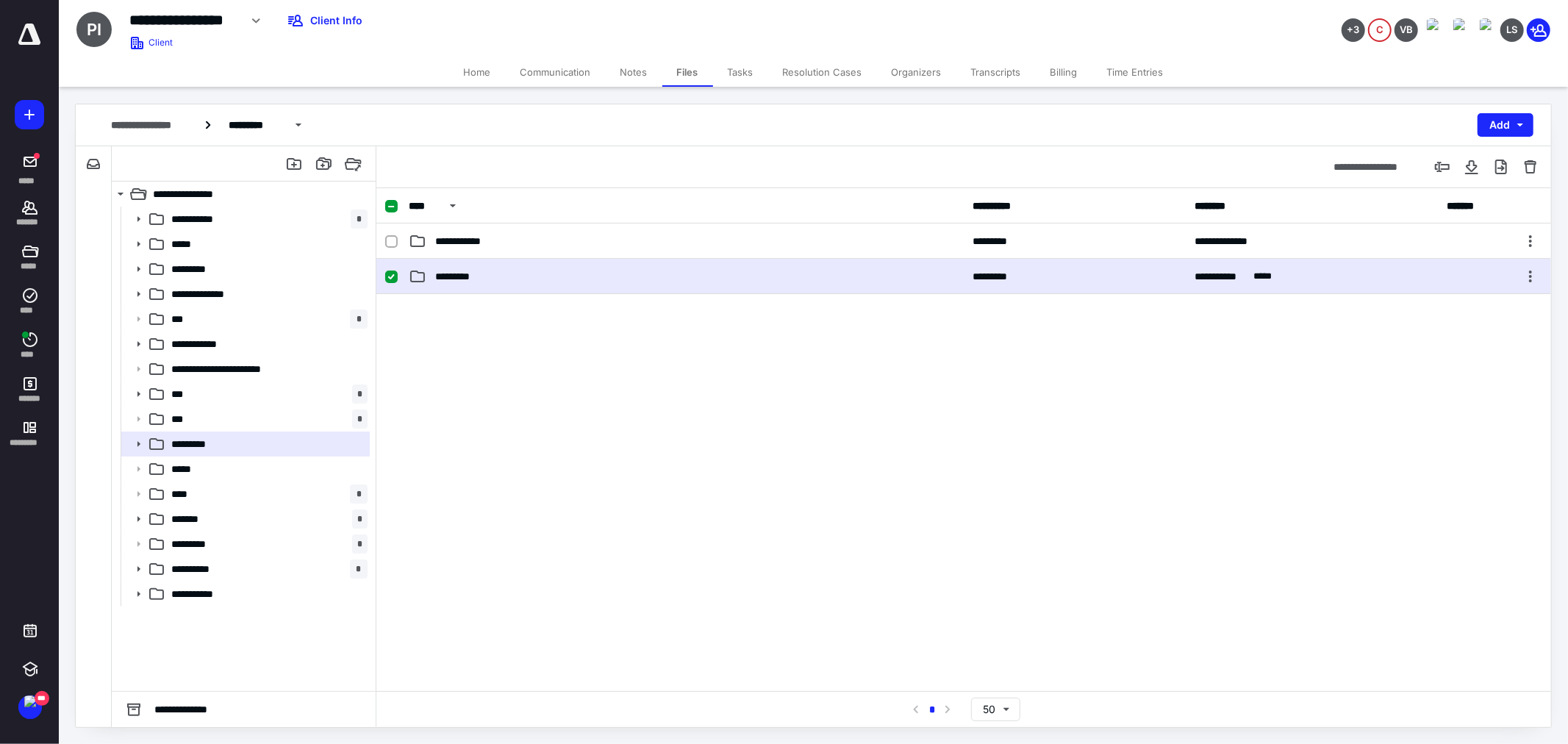 click on "*********" at bounding box center (686, 276) 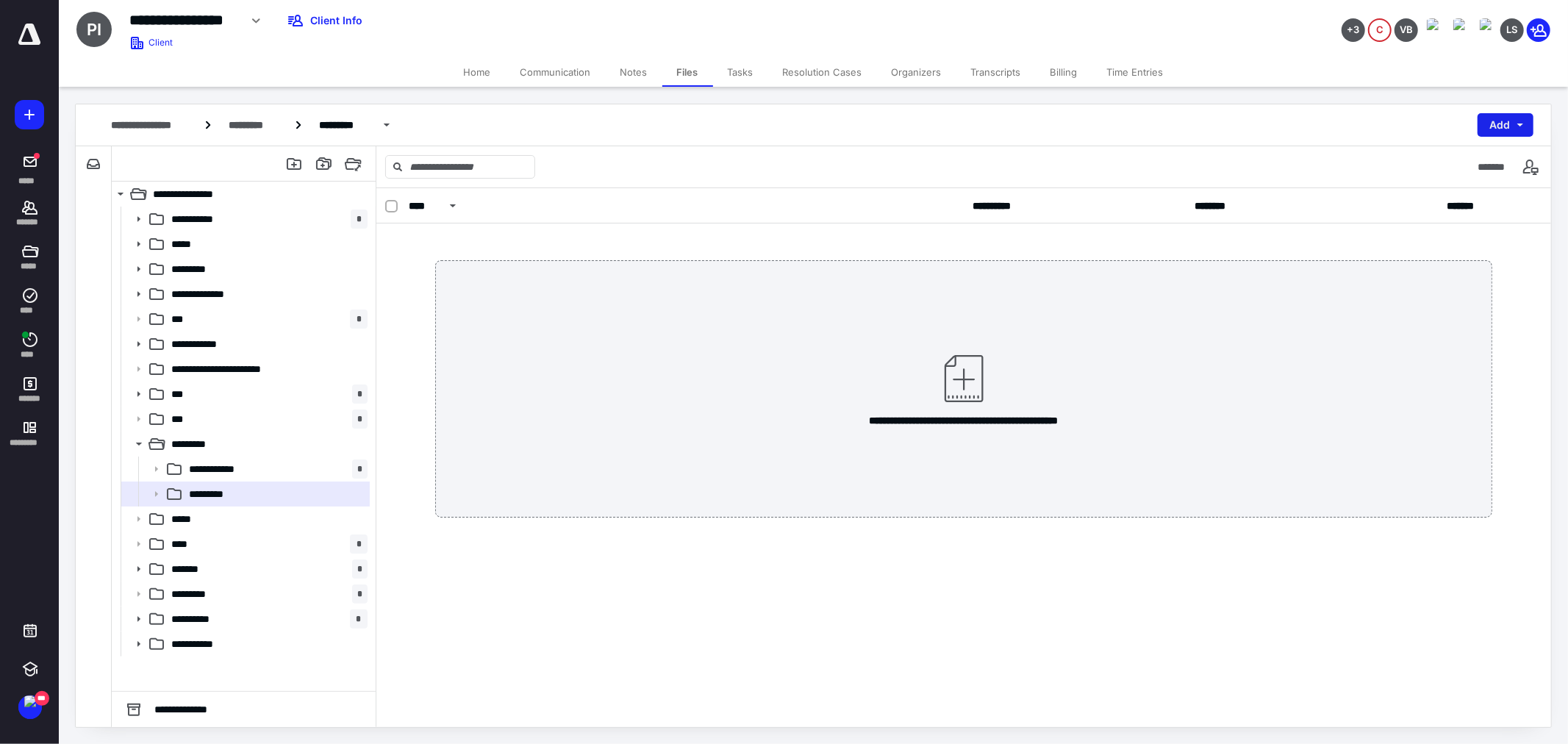 click on "Add" at bounding box center [1506, 125] 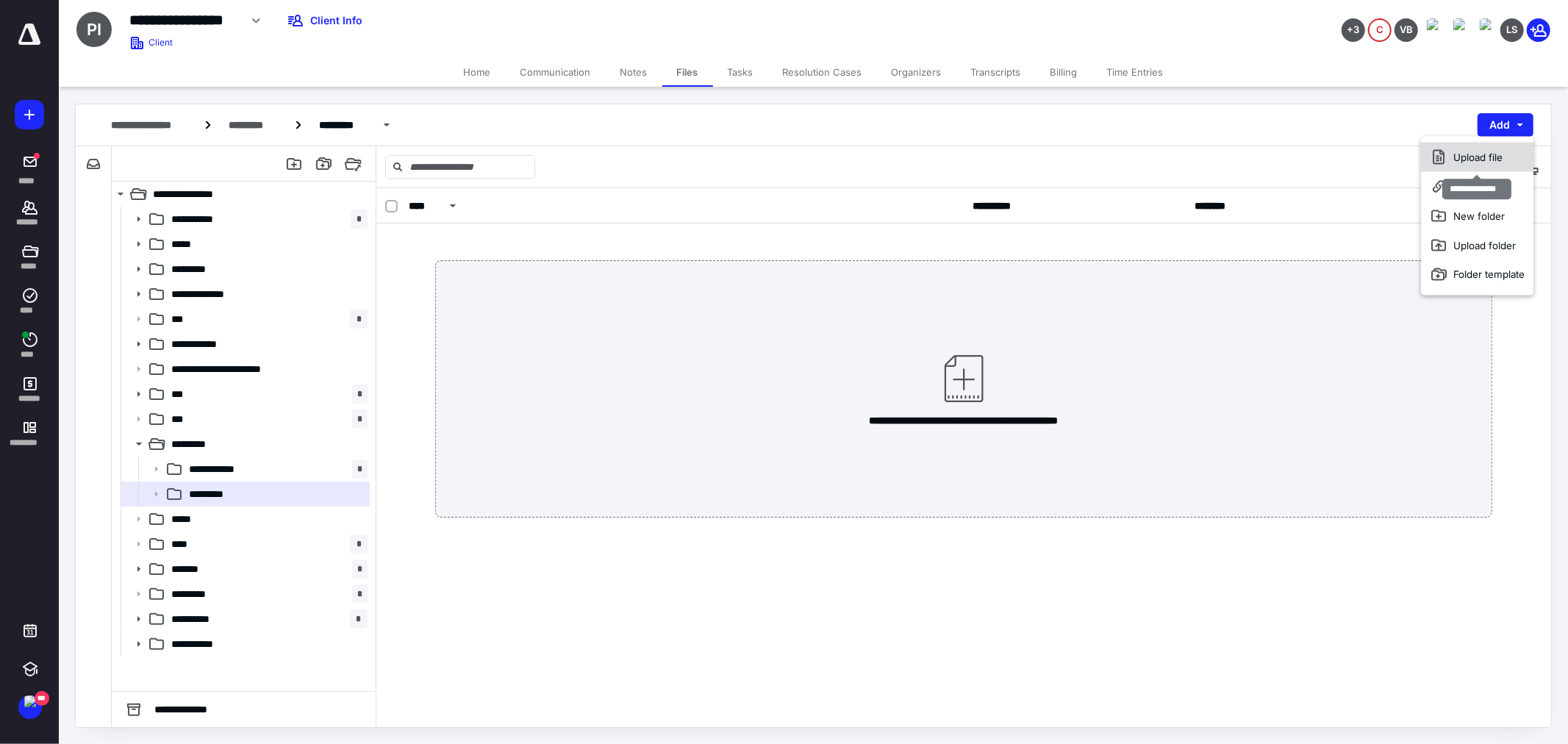 click on "Upload file" at bounding box center [1478, 157] 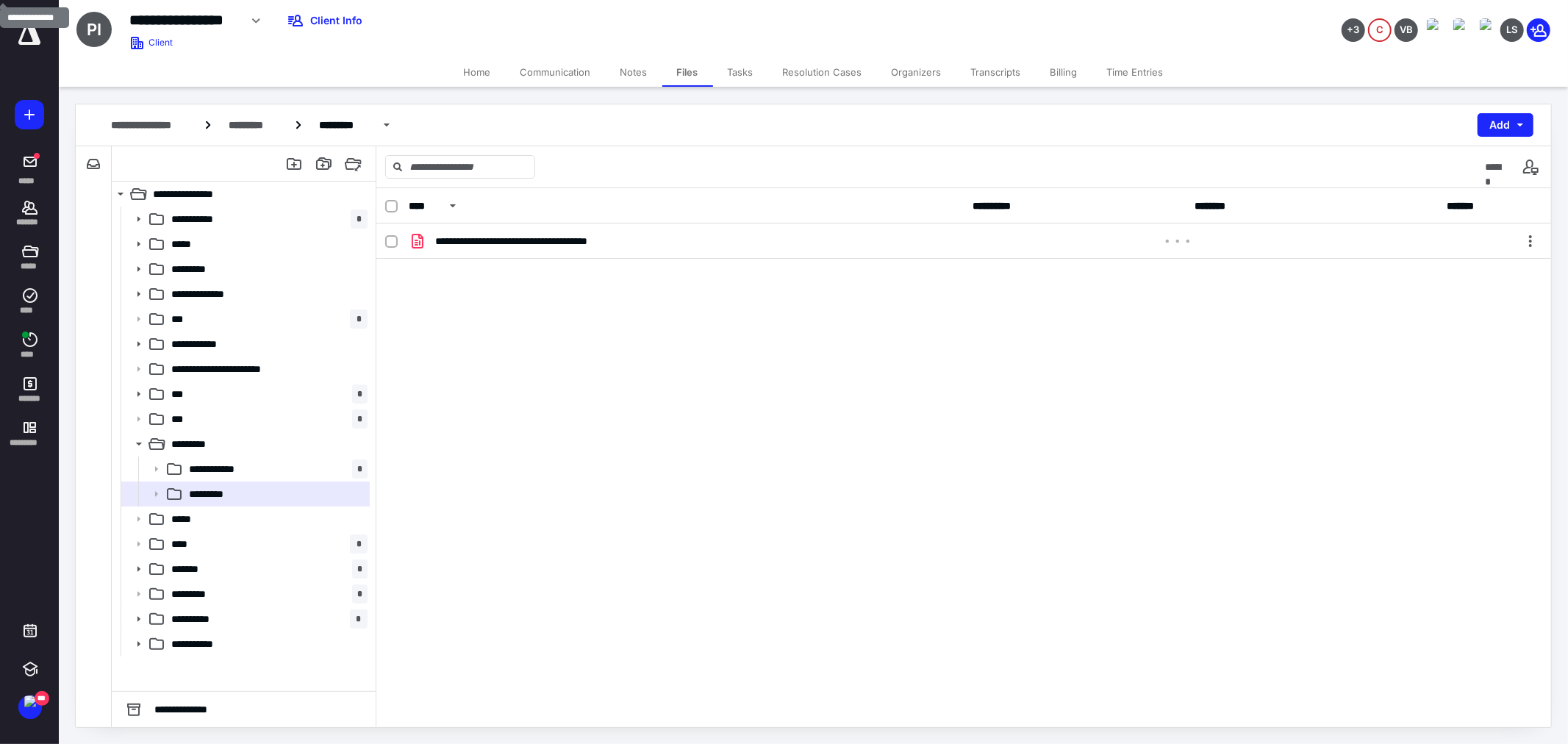 click on "Notes" at bounding box center (634, 72) 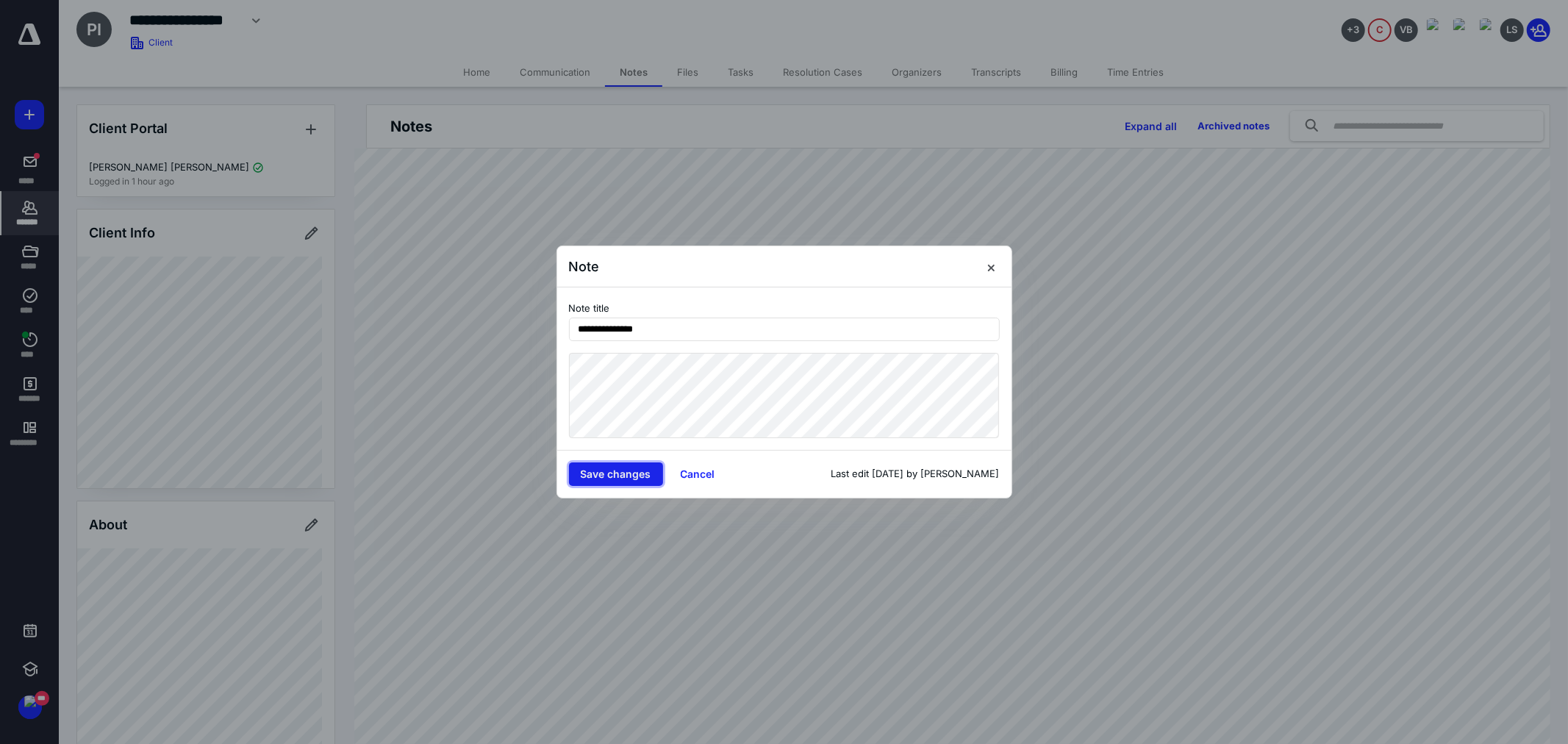 click on "Save changes" at bounding box center (616, 474) 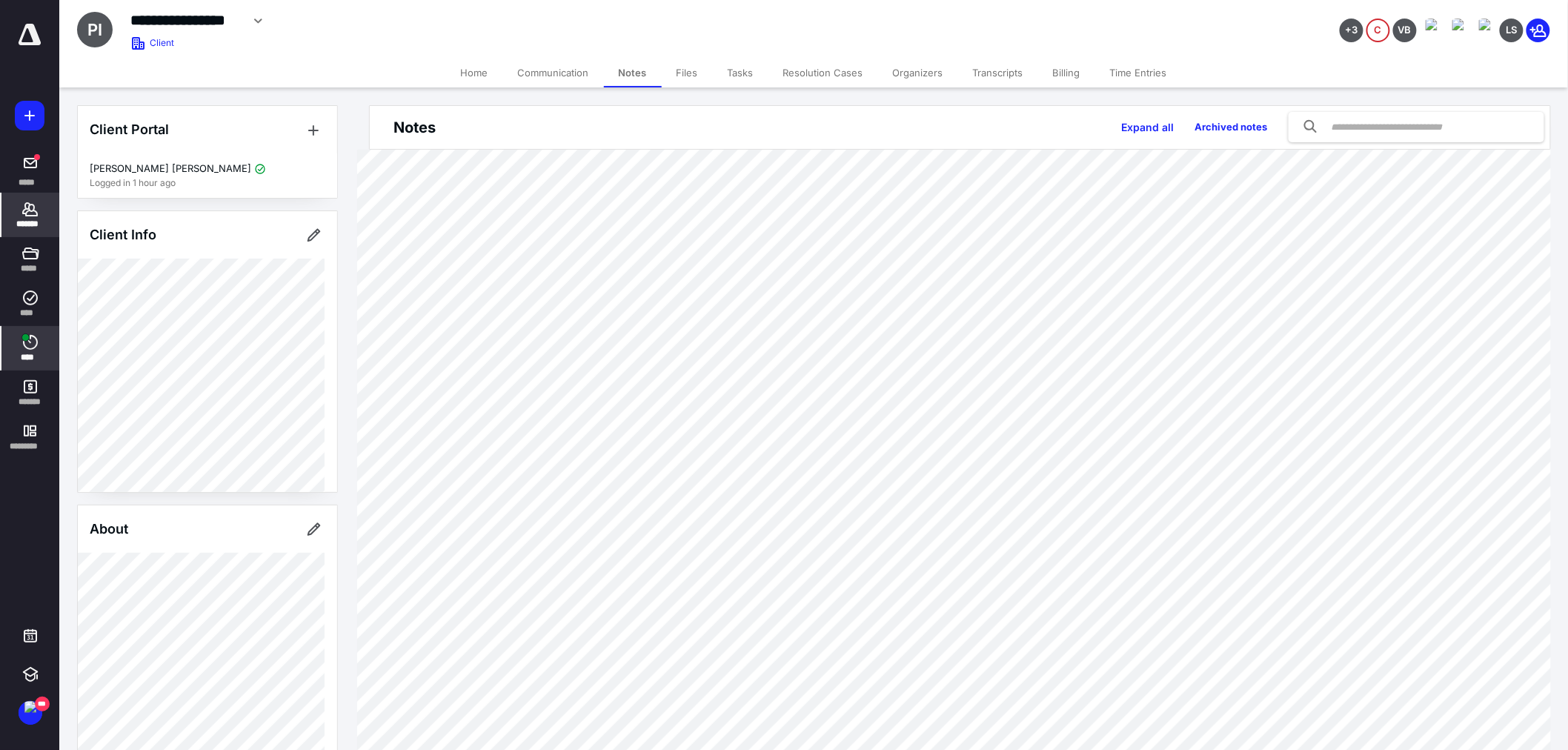 click on "****" at bounding box center (30, 348) 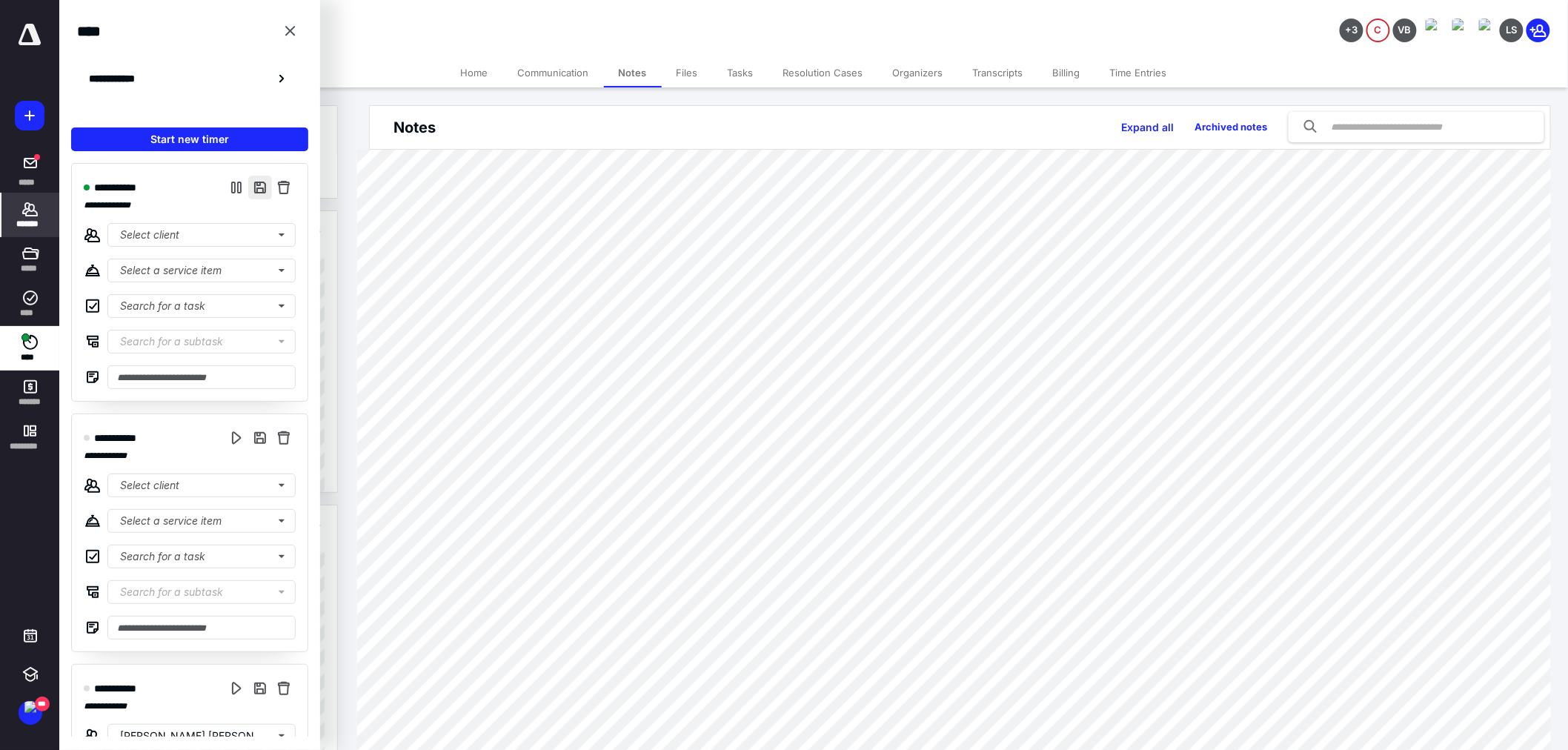 click at bounding box center (260, 188) 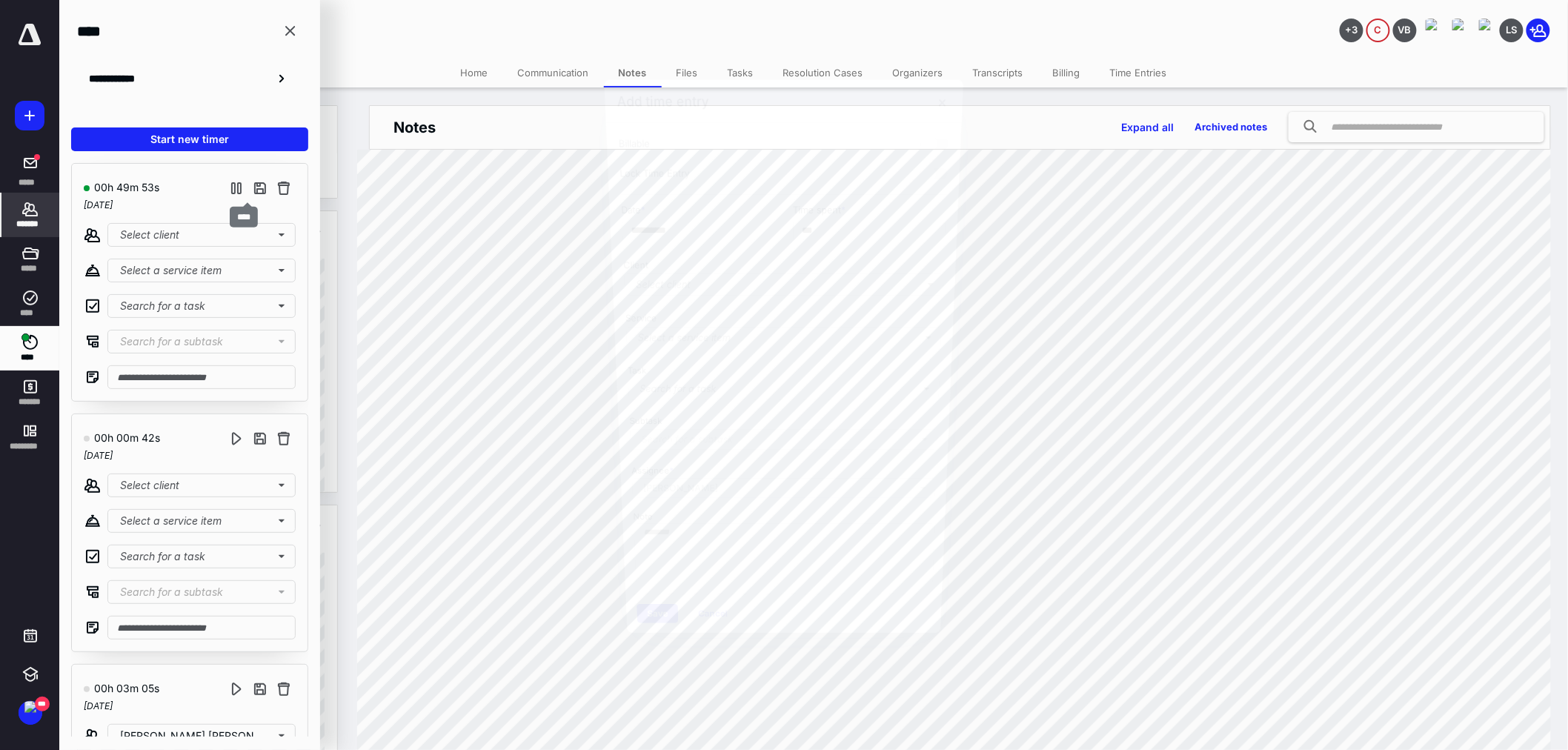 checkbox on "false" 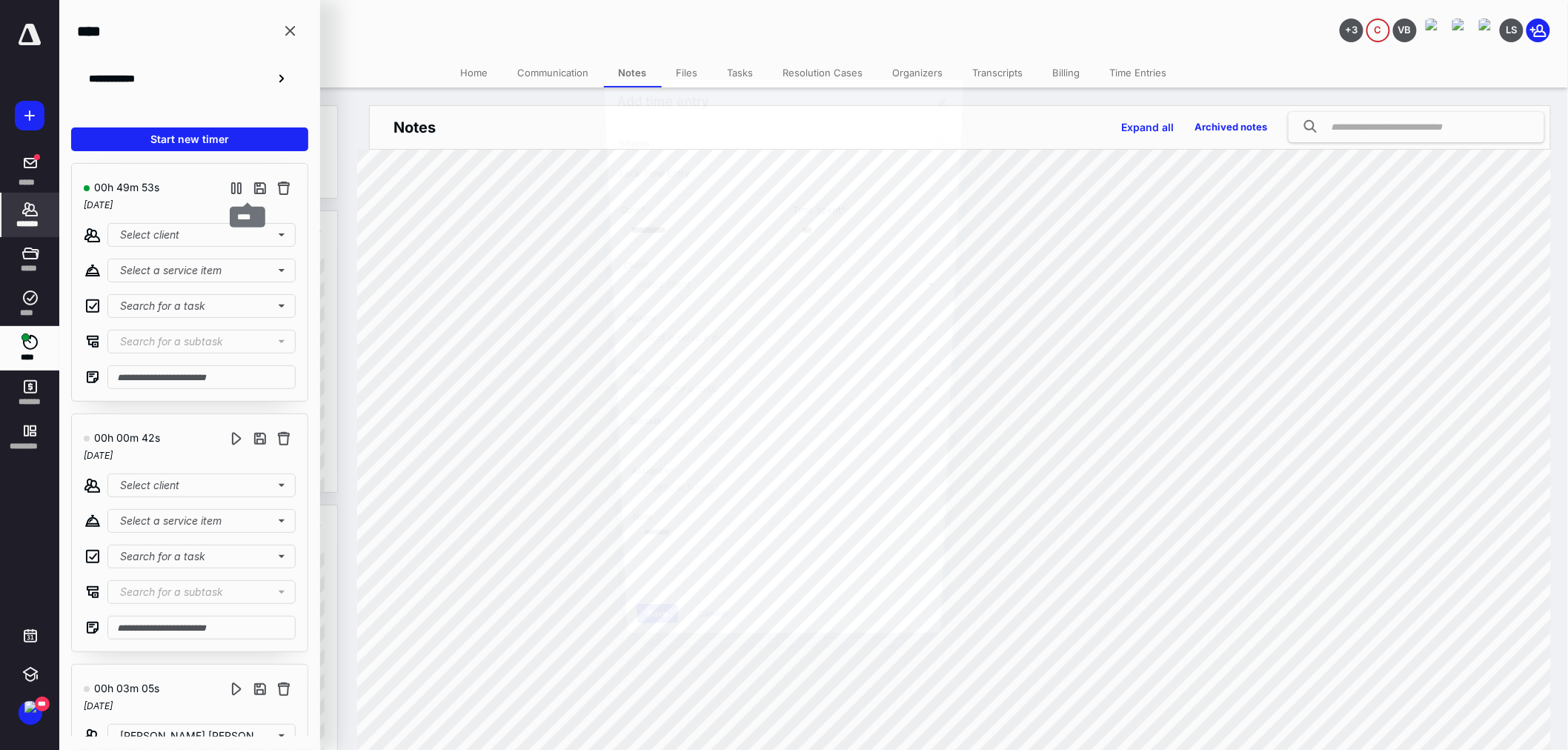 type on "***" 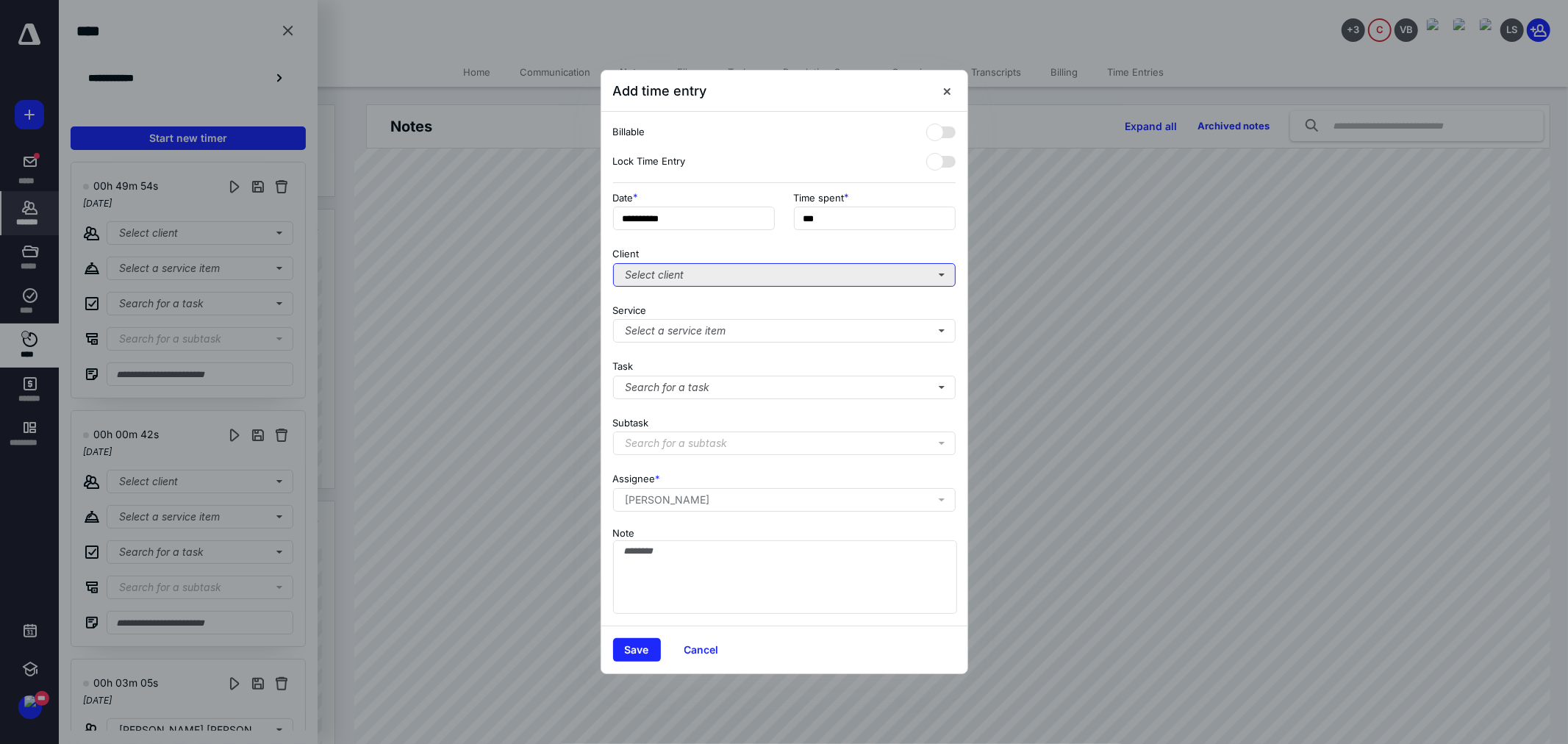 click on "Select client" at bounding box center (784, 275) 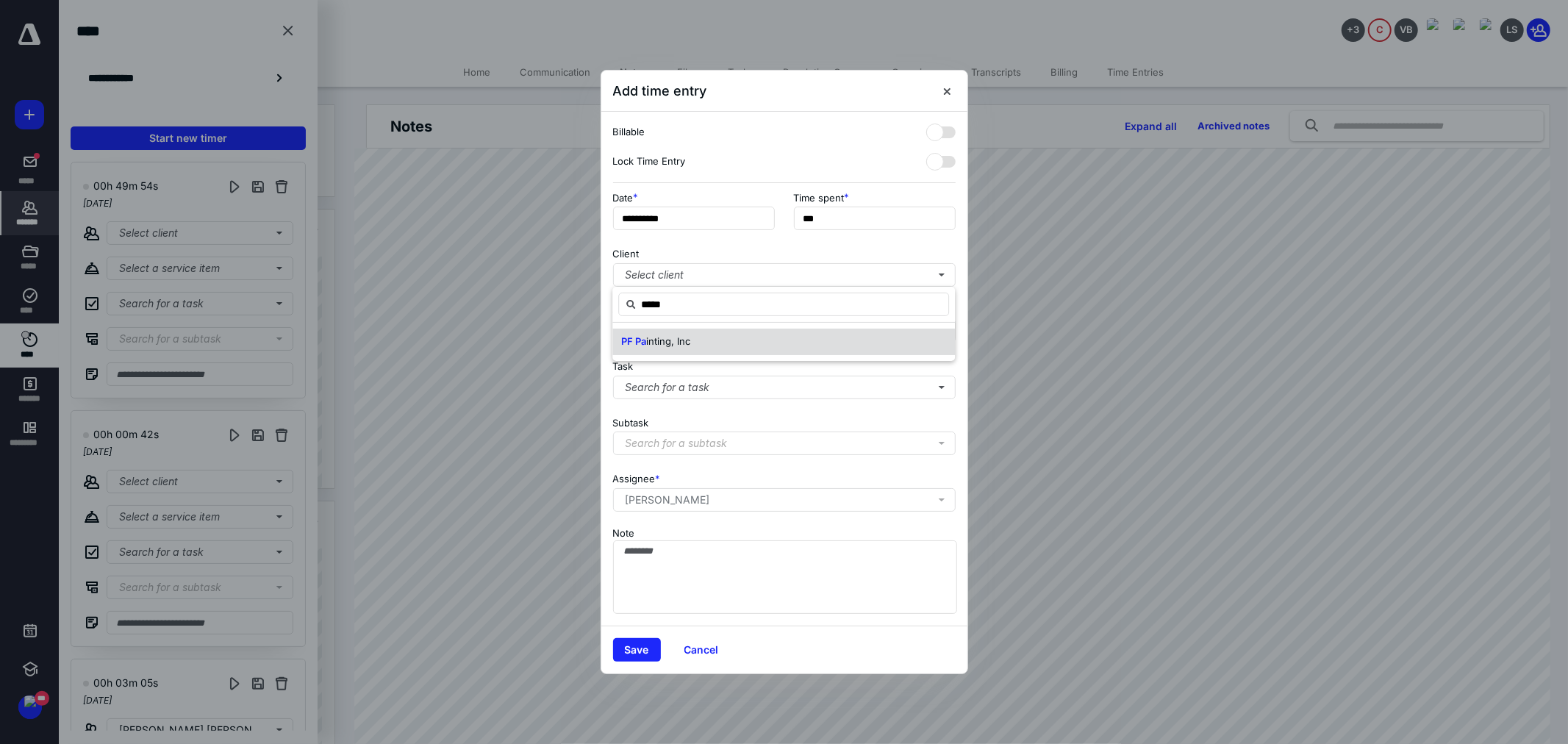 click on "inting, Inc" at bounding box center [668, 341] 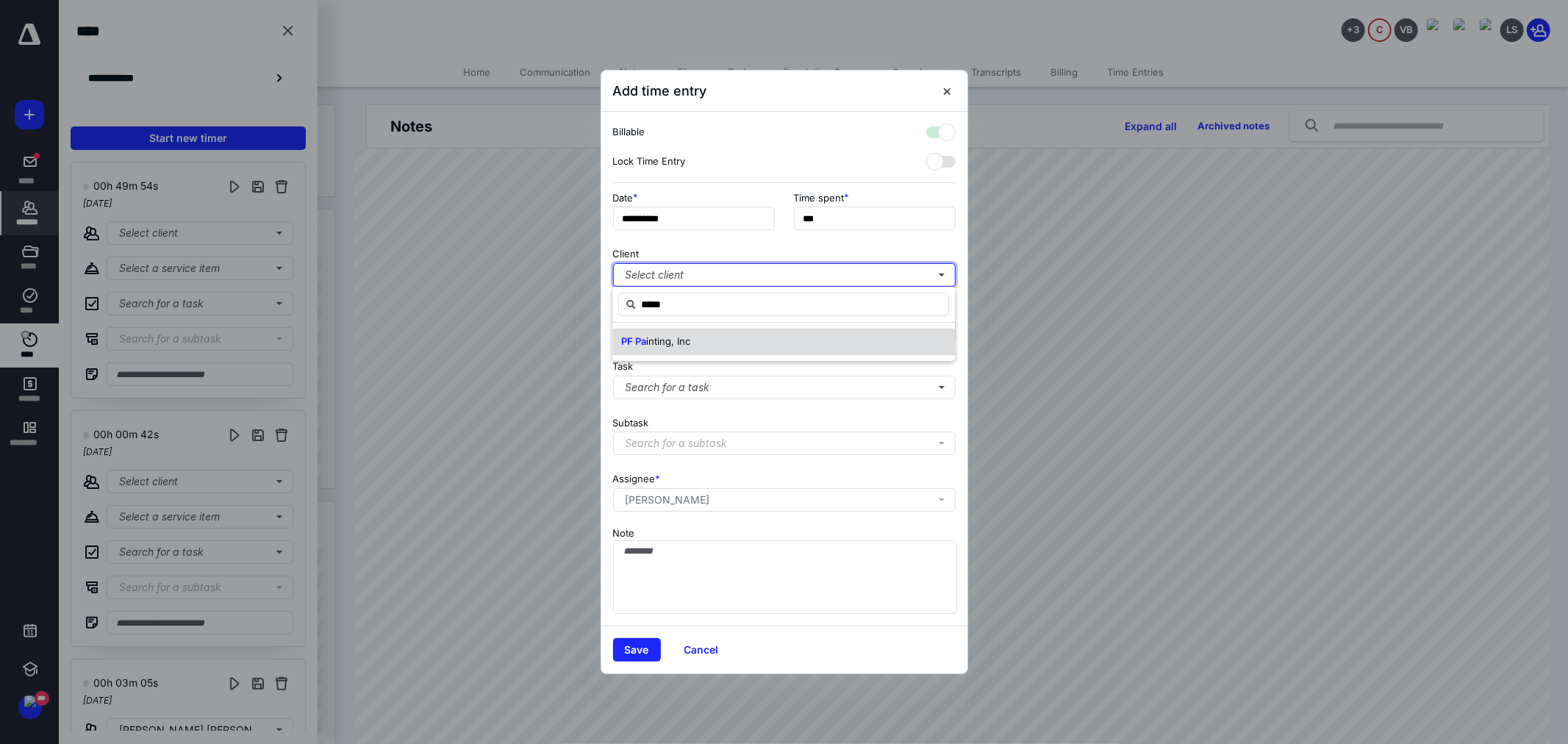 checkbox on "true" 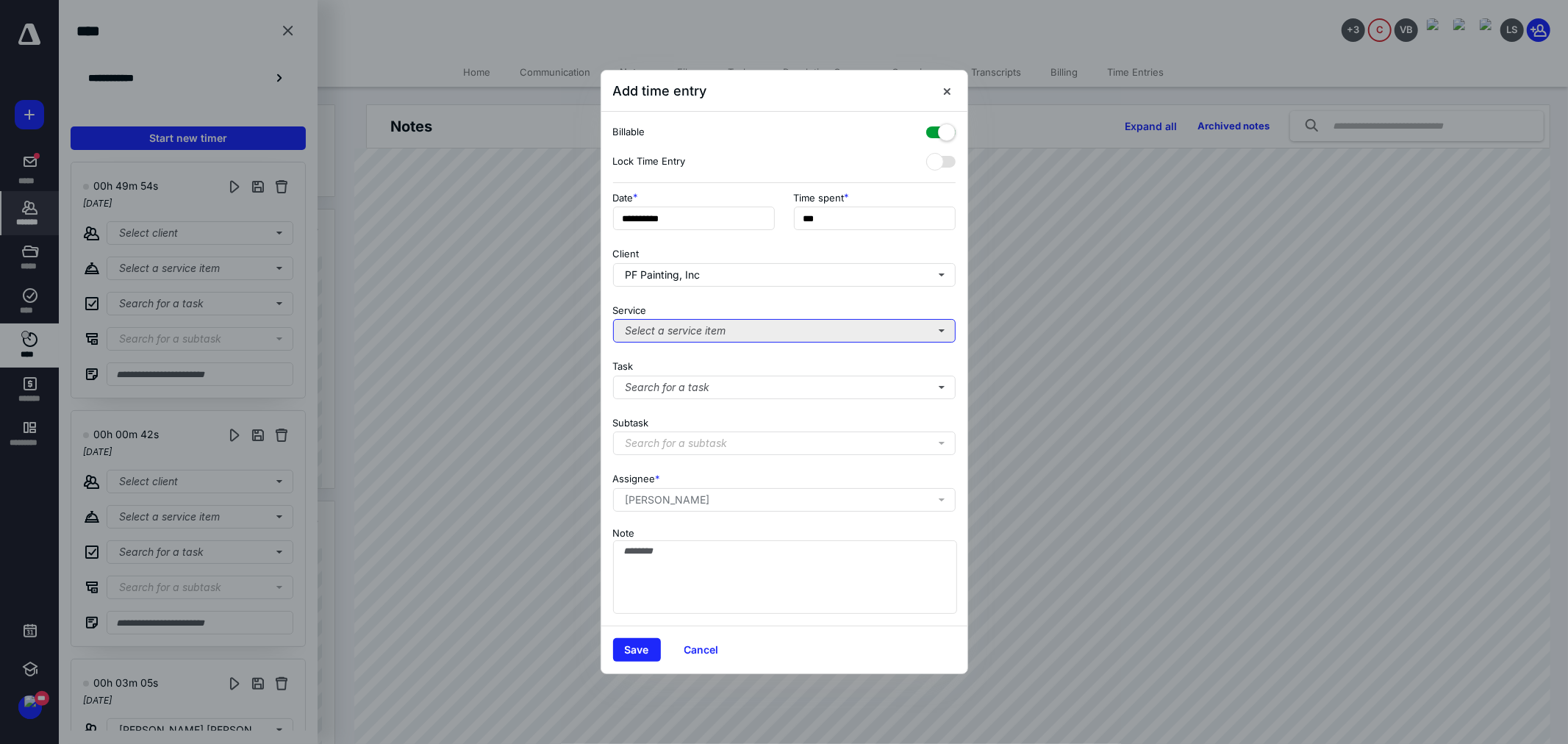 click on "Select a service item" at bounding box center (784, 331) 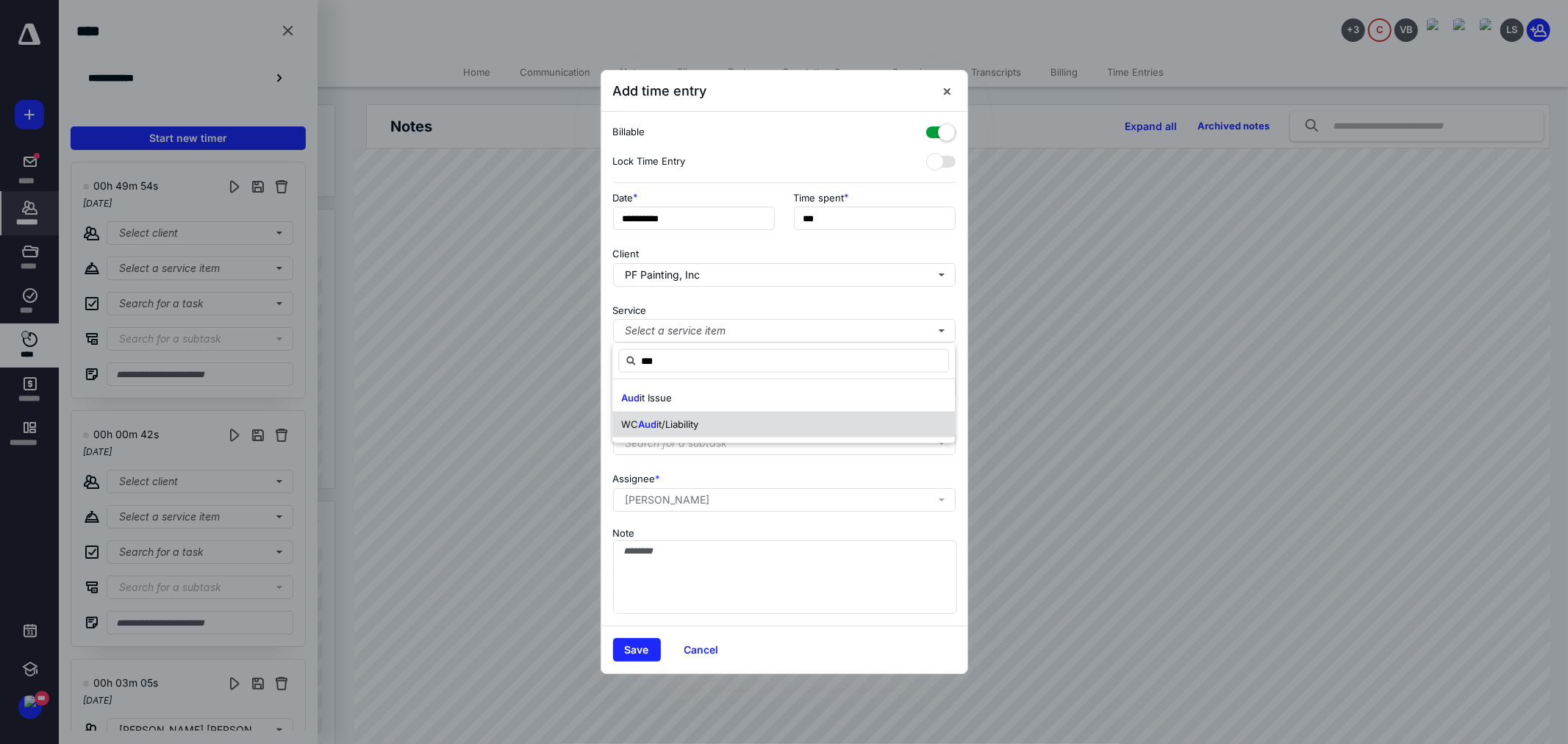 click on "it/Liability" at bounding box center (677, 423) 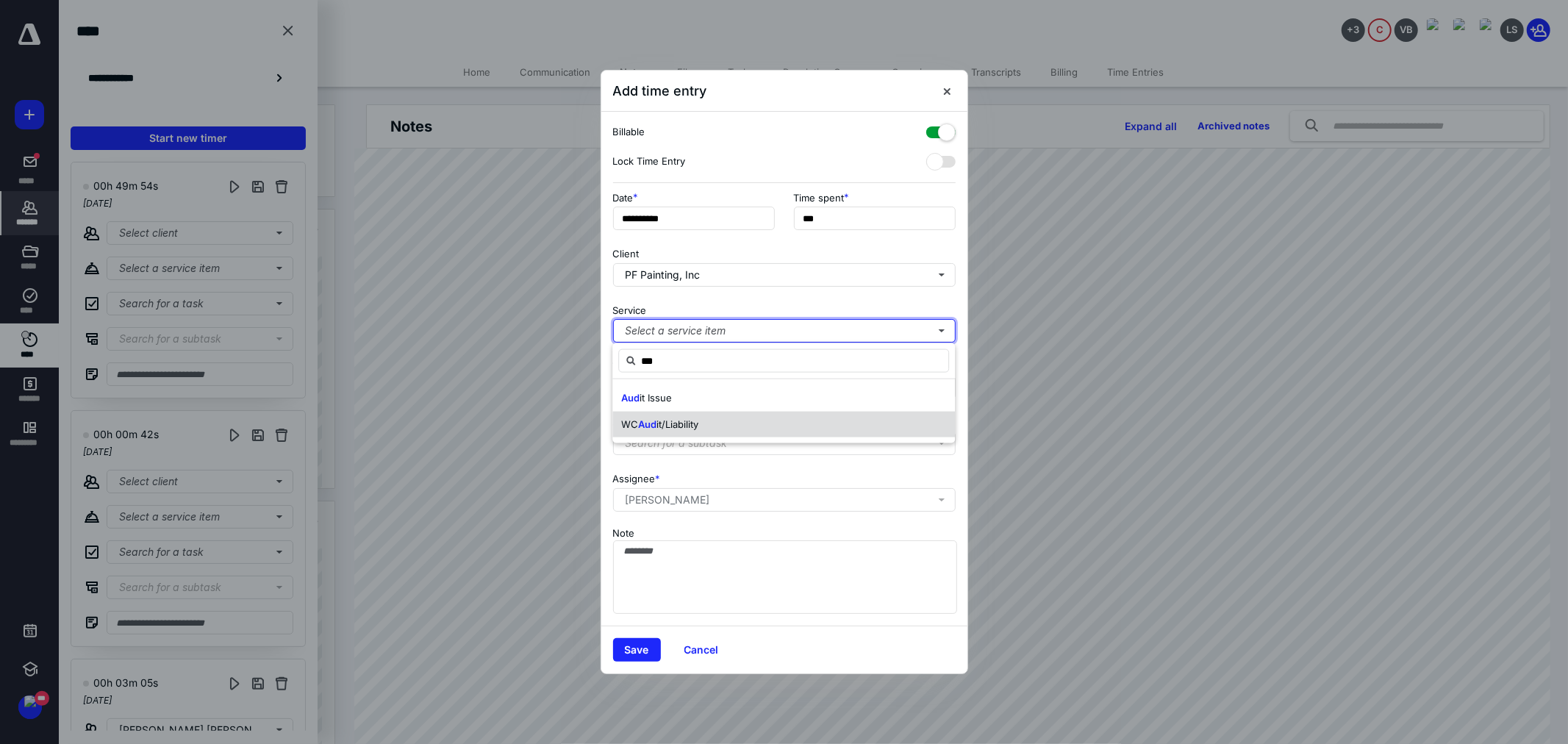 type 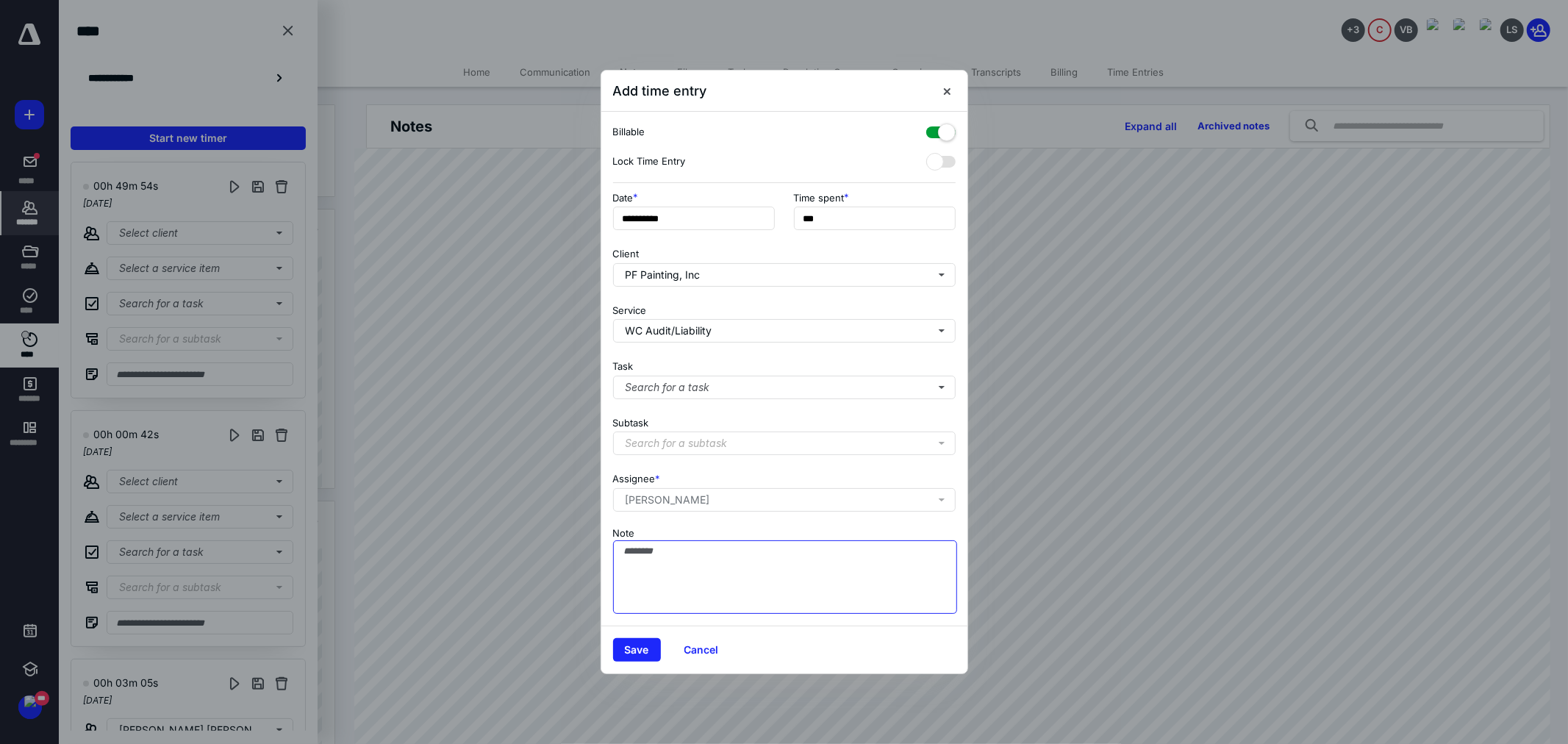 click on "Note" at bounding box center [785, 577] 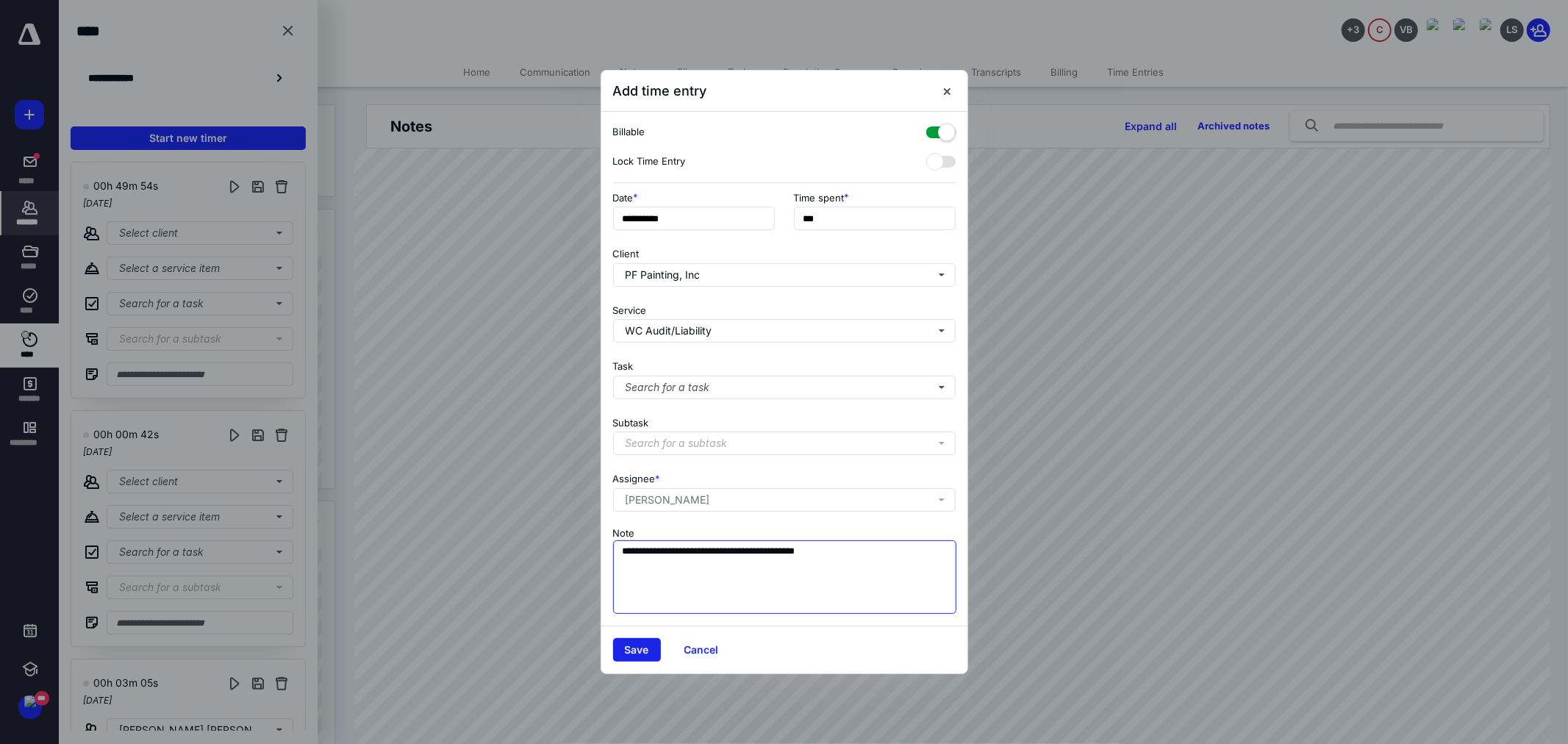 type on "**********" 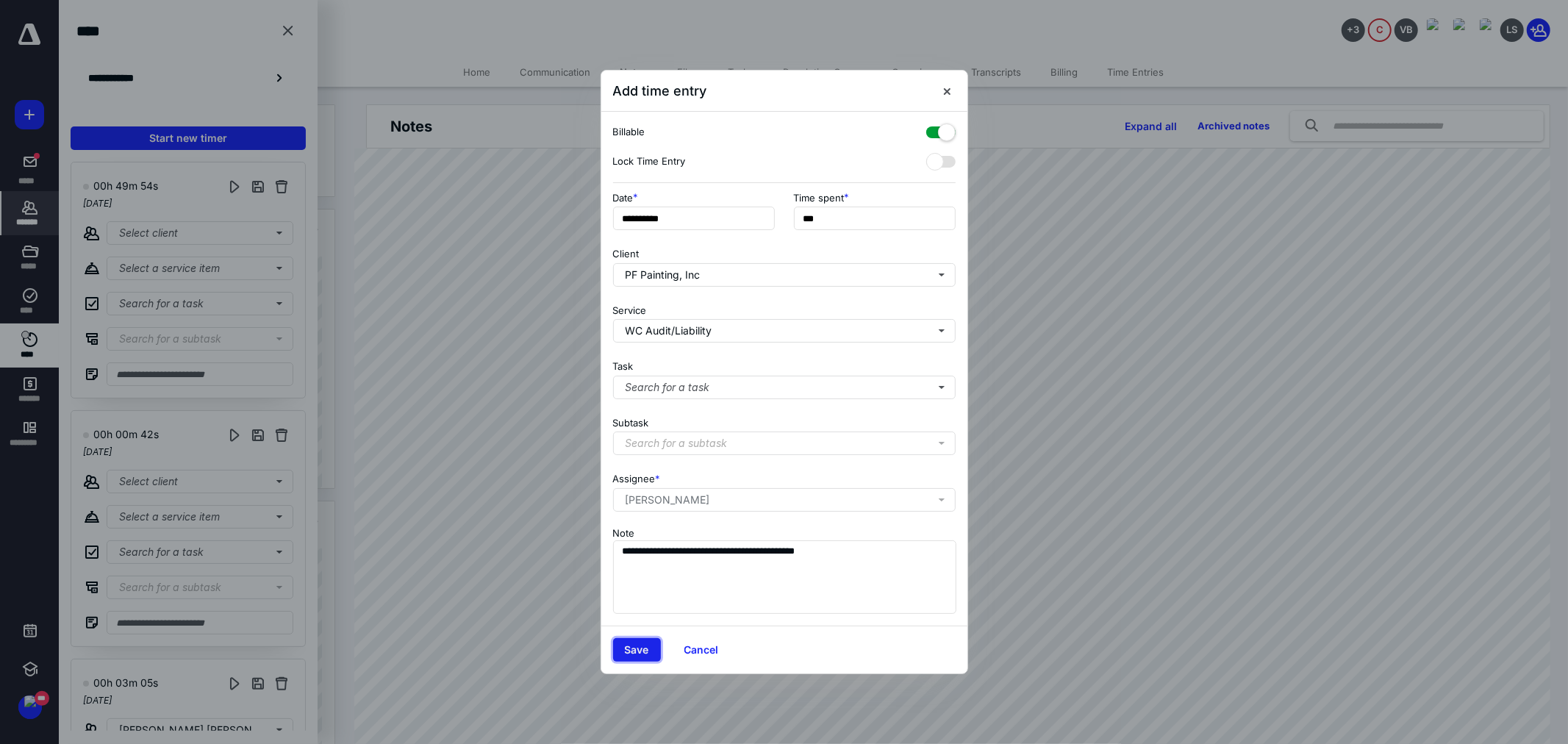 click on "Save" at bounding box center (637, 650) 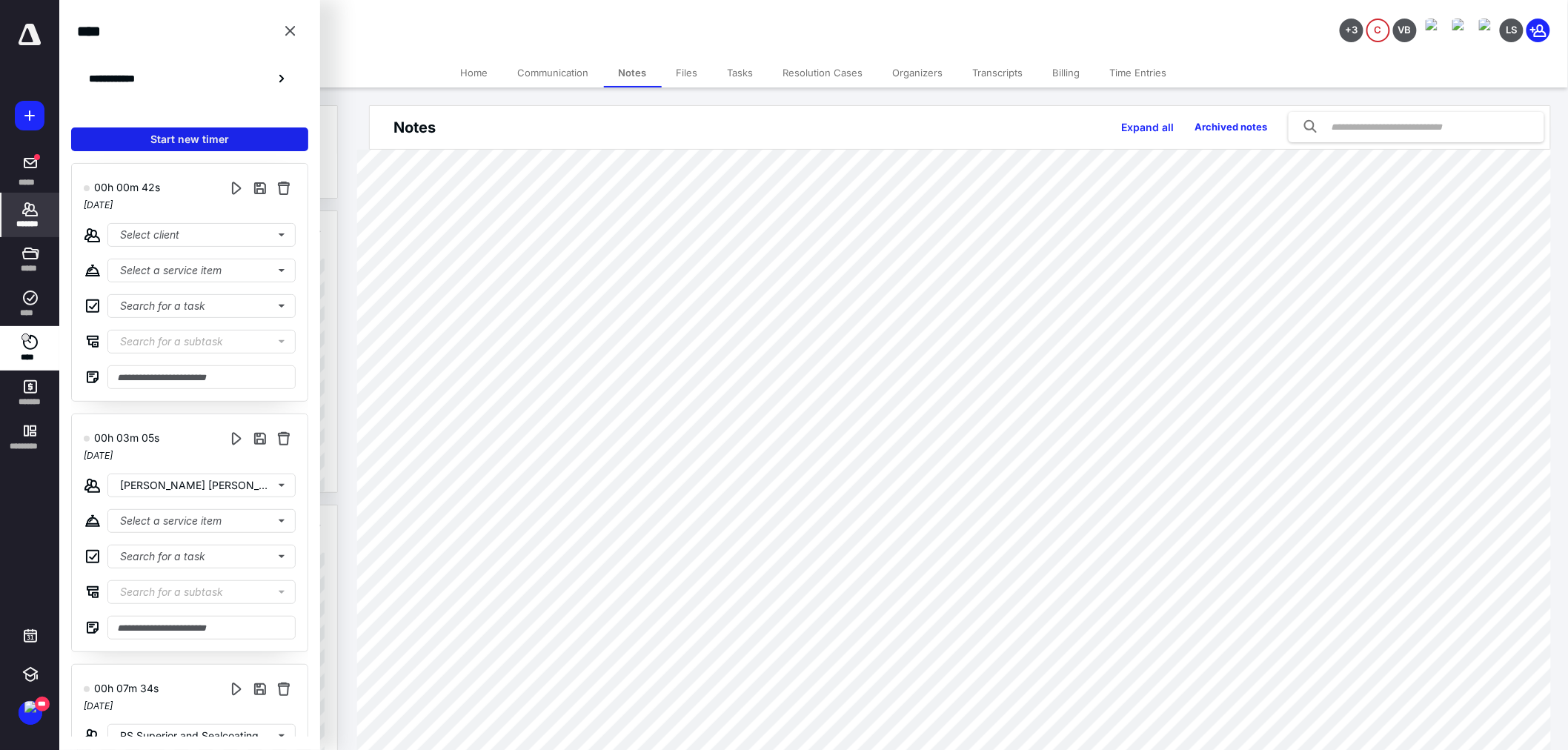 click on "Start new timer" at bounding box center (190, 139) 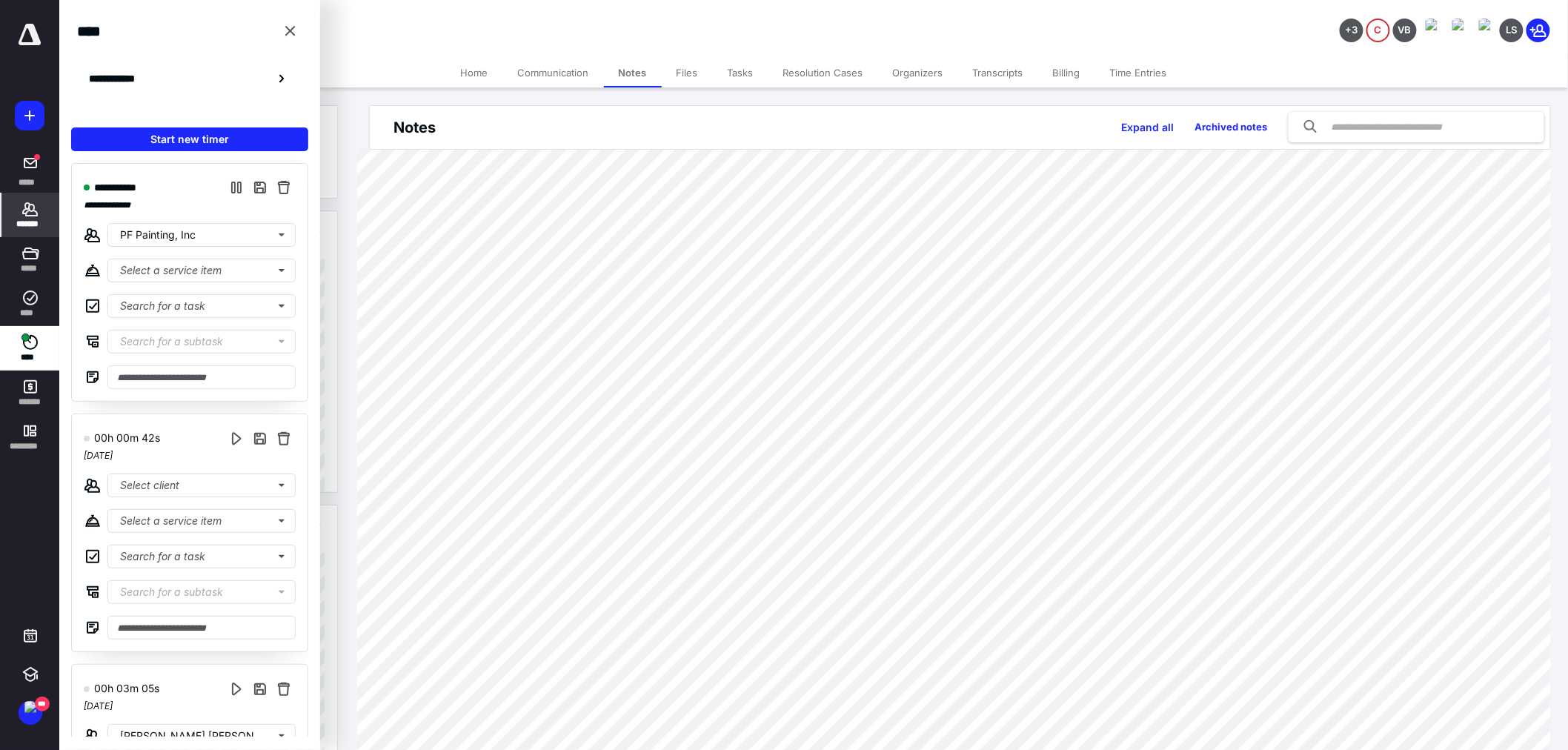 click on "**********" at bounding box center (814, 29) 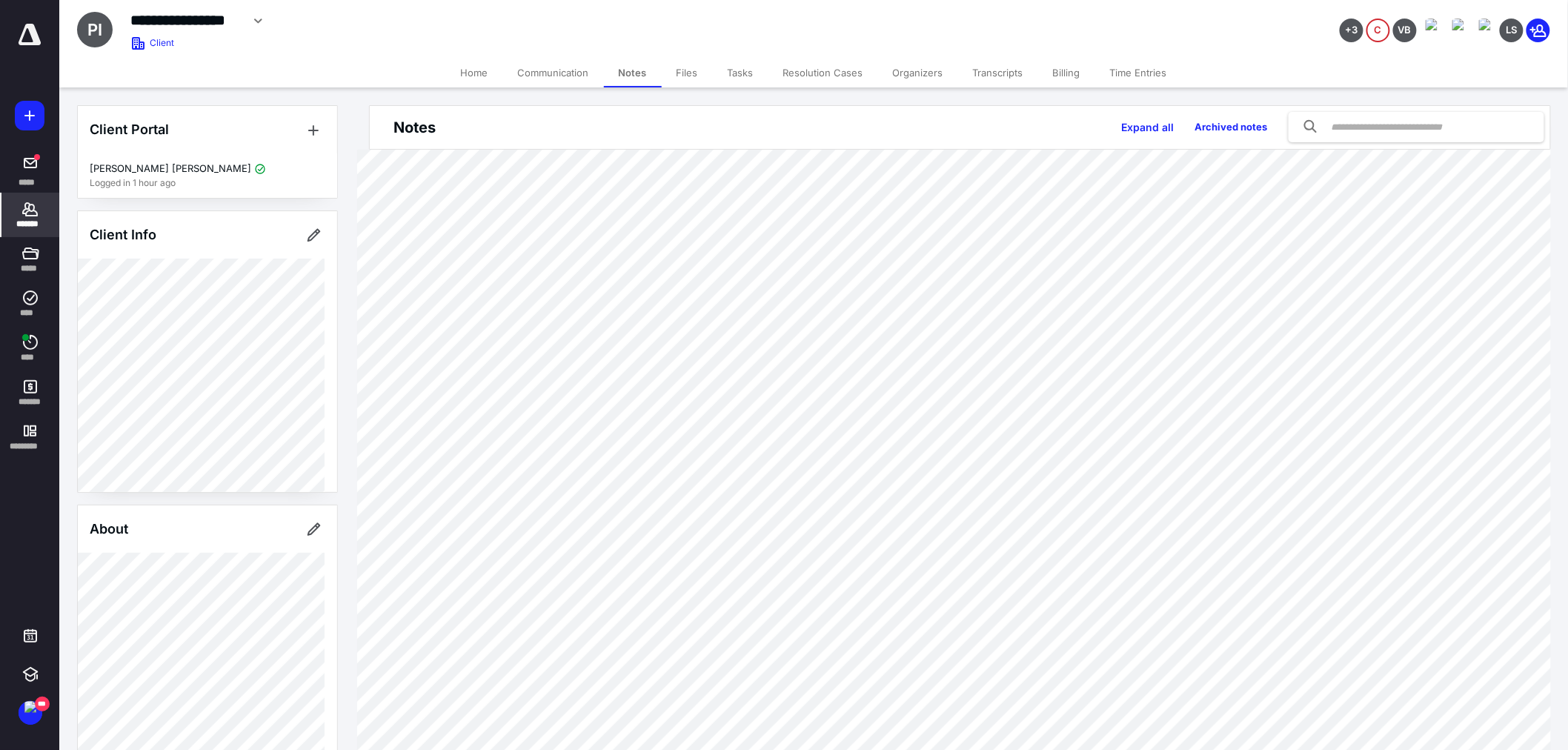 click on "Home" at bounding box center [474, 73] 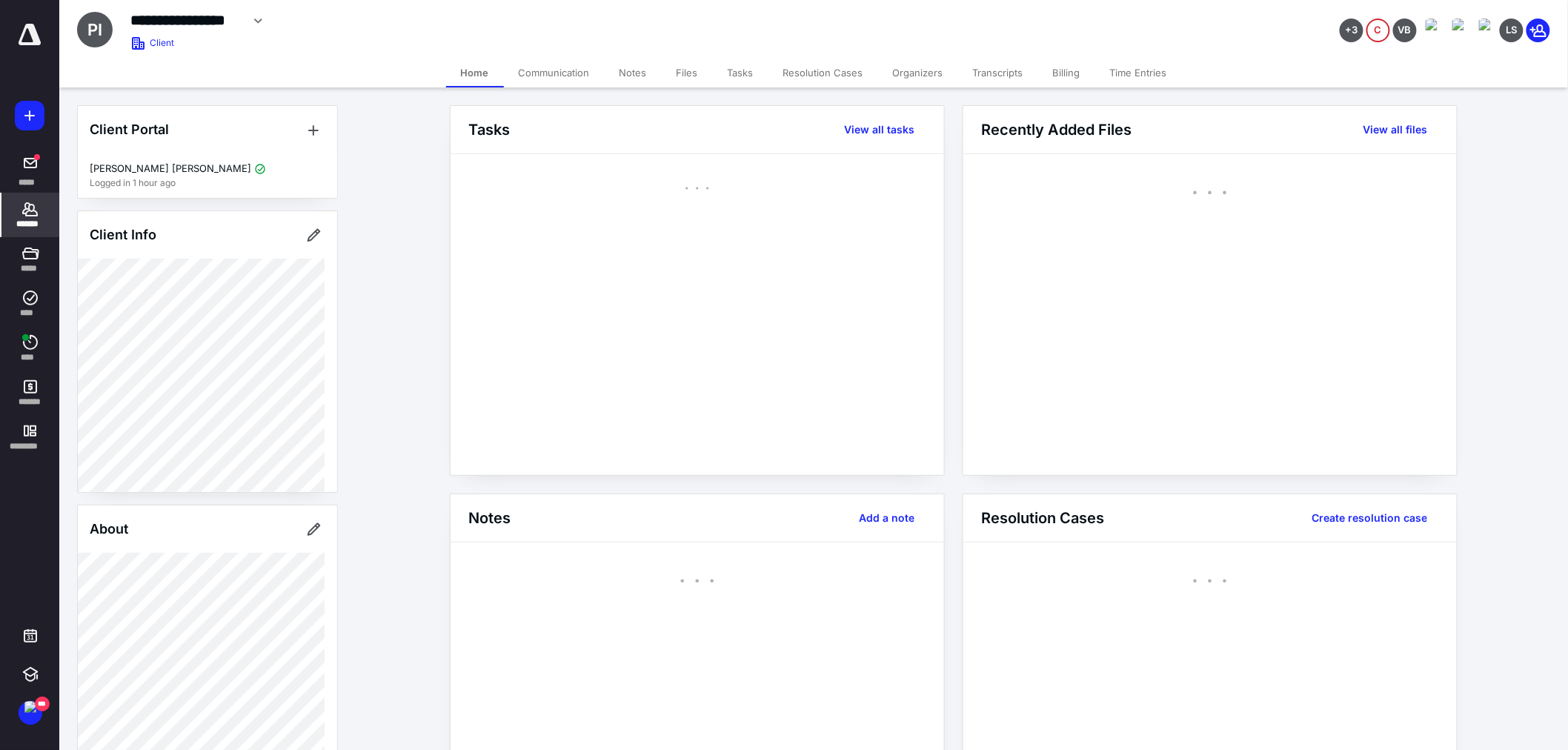click on "Files" at bounding box center (687, 73) 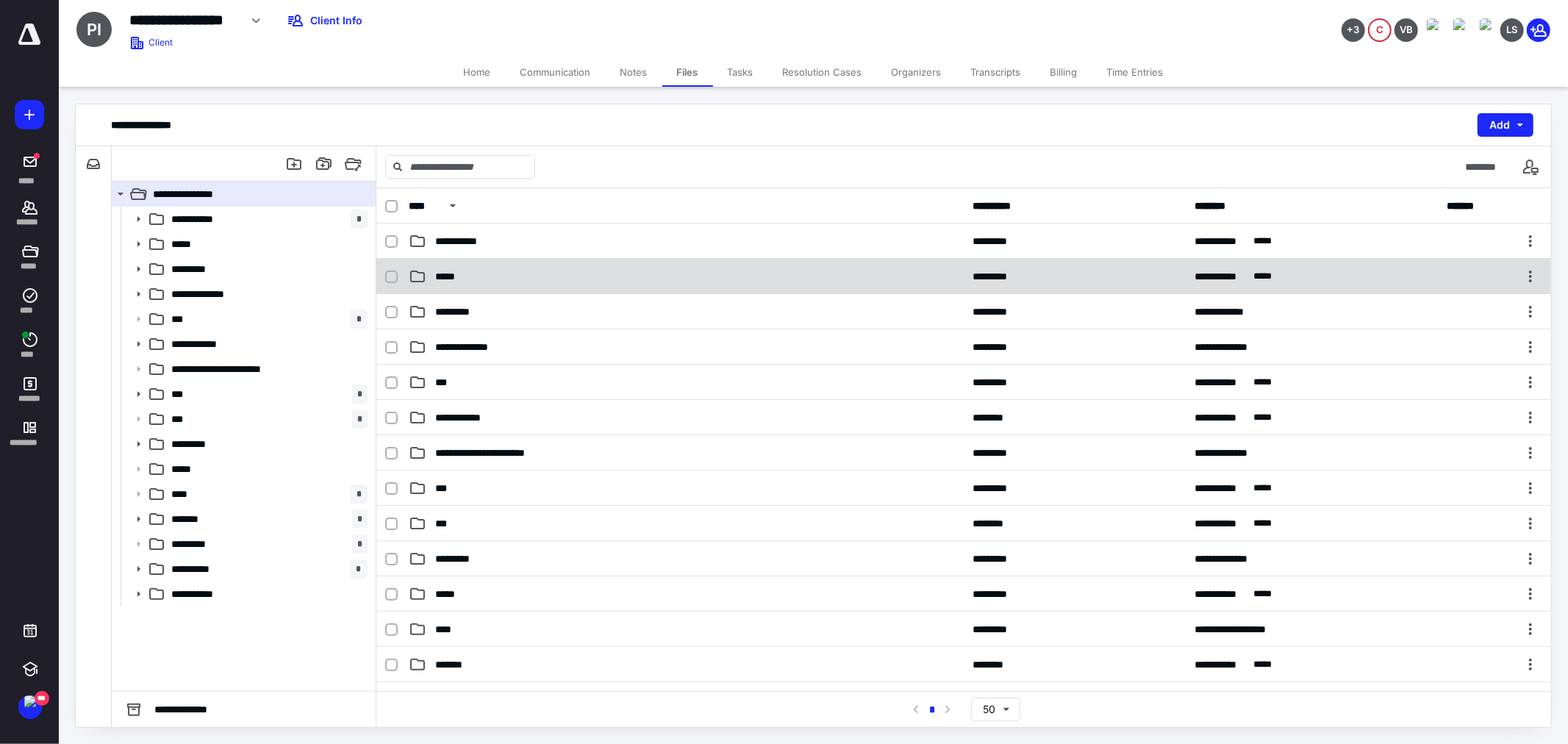 click on "*****" at bounding box center [686, 276] 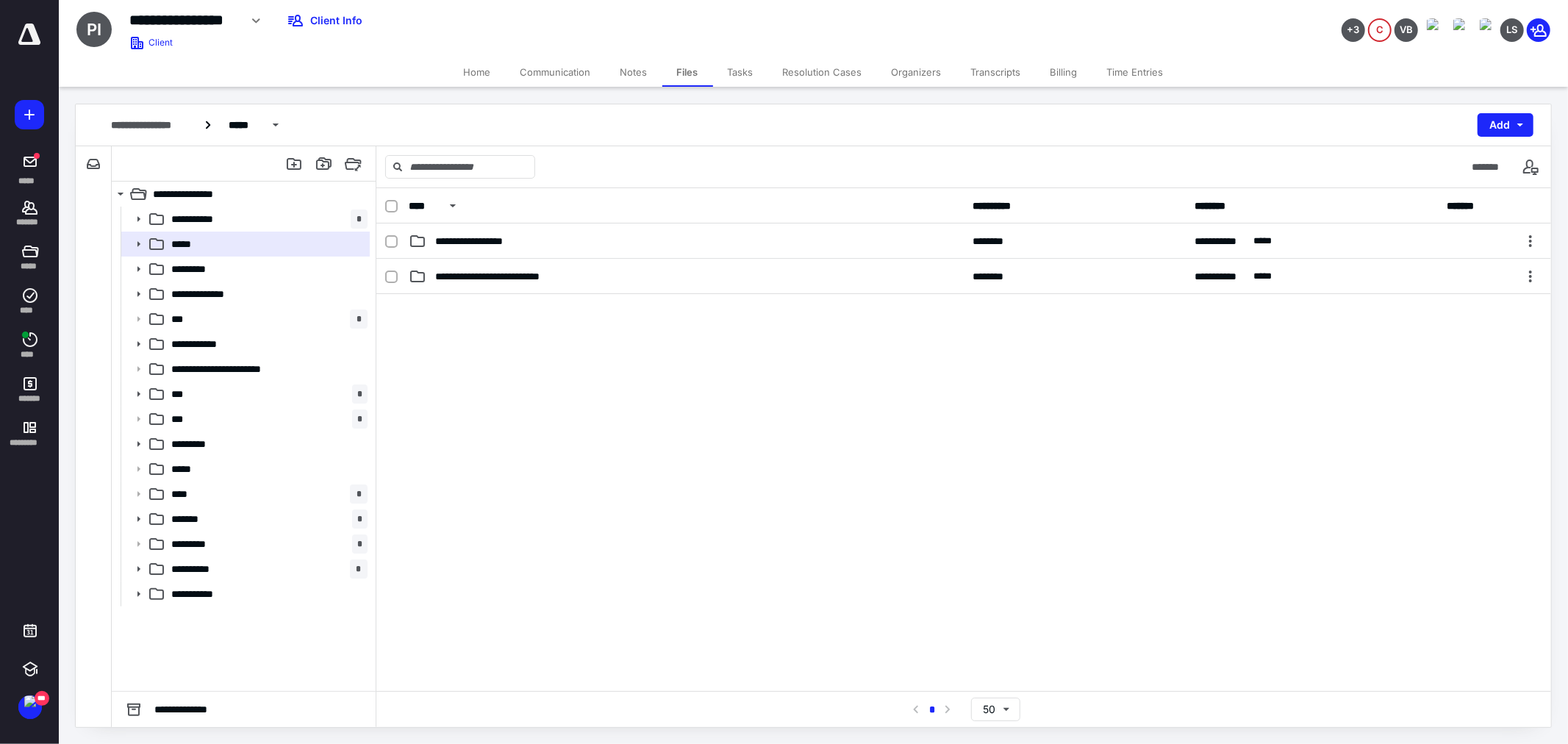 click on "Home" at bounding box center (477, 72) 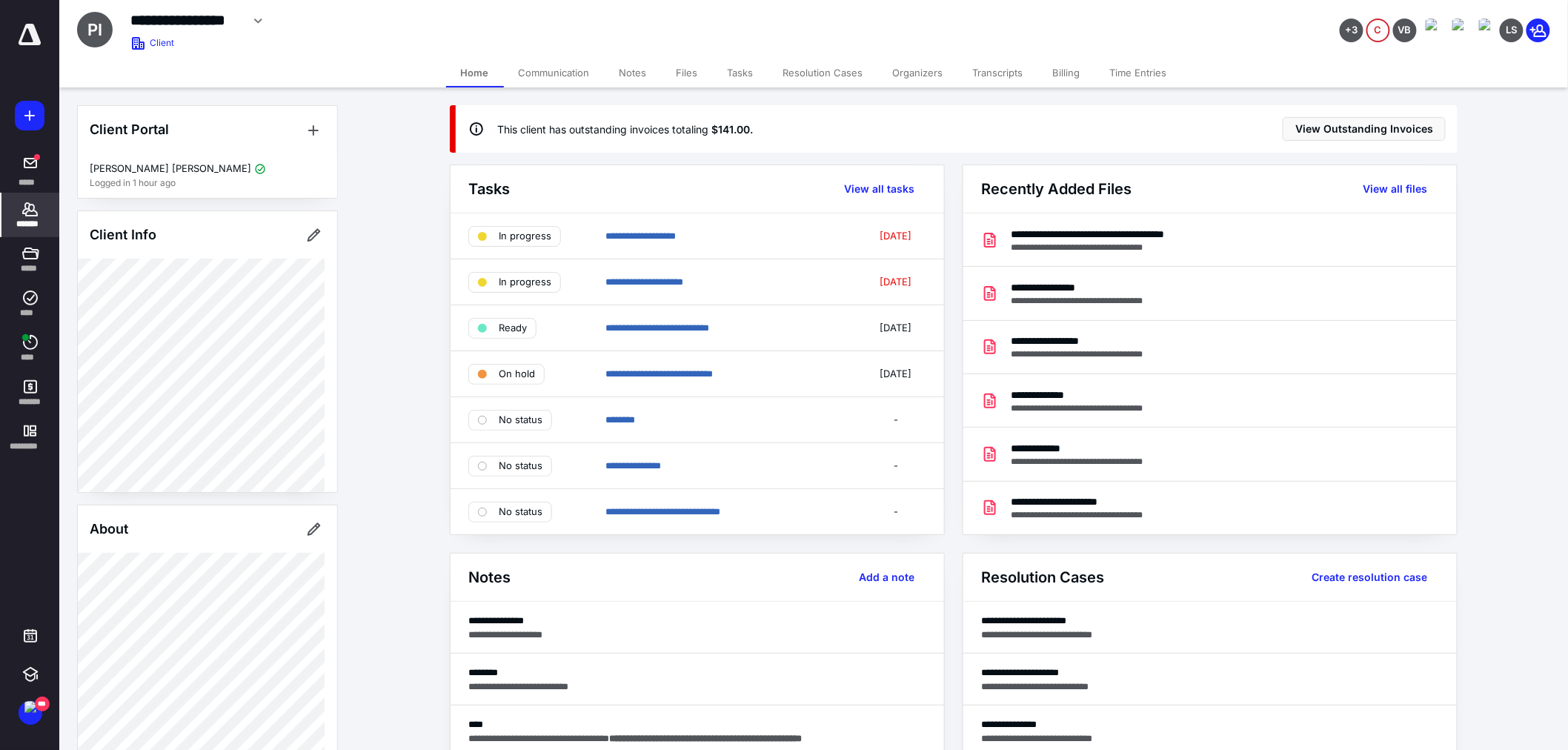 click on "Tasks" at bounding box center [740, 73] 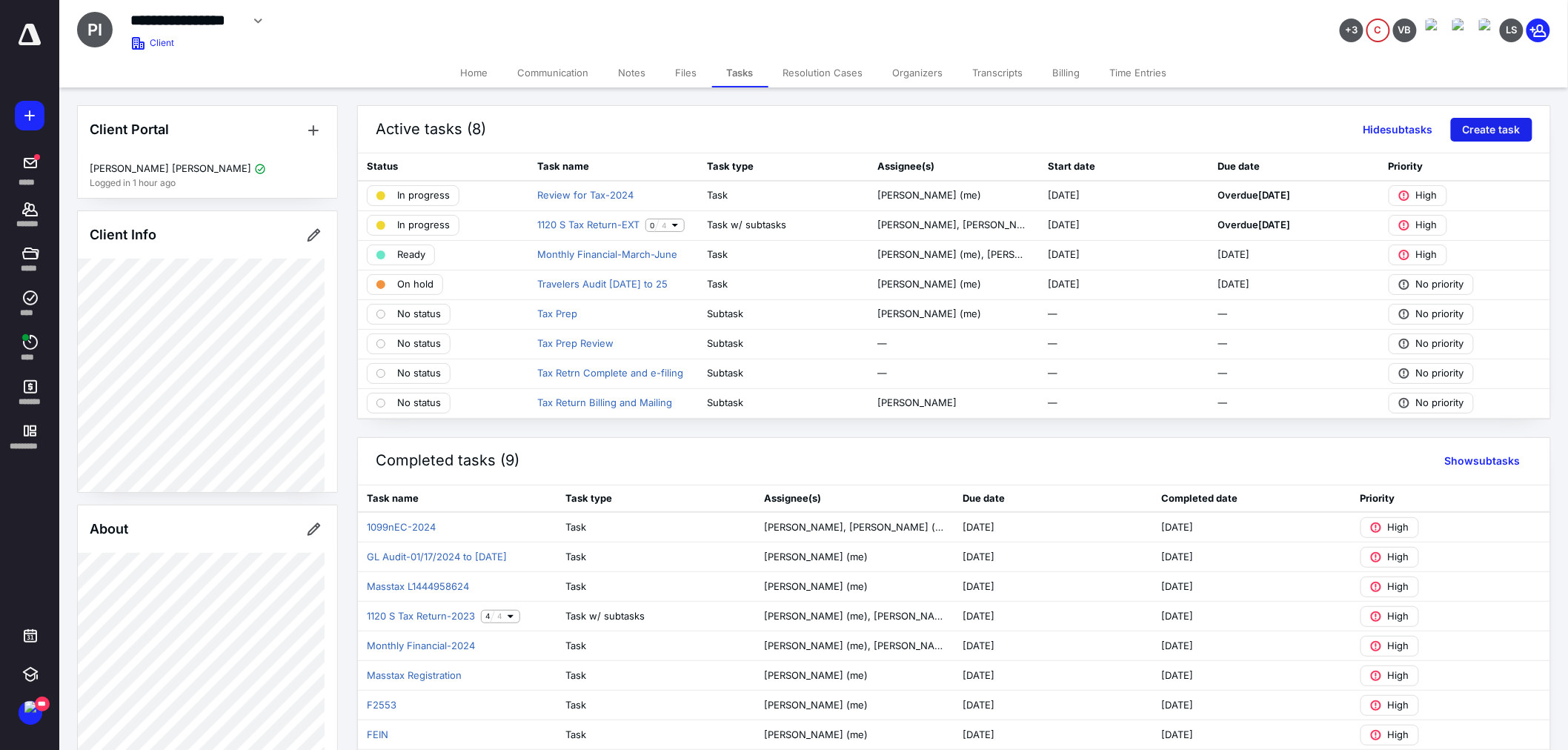 click on "Create task" at bounding box center [1492, 130] 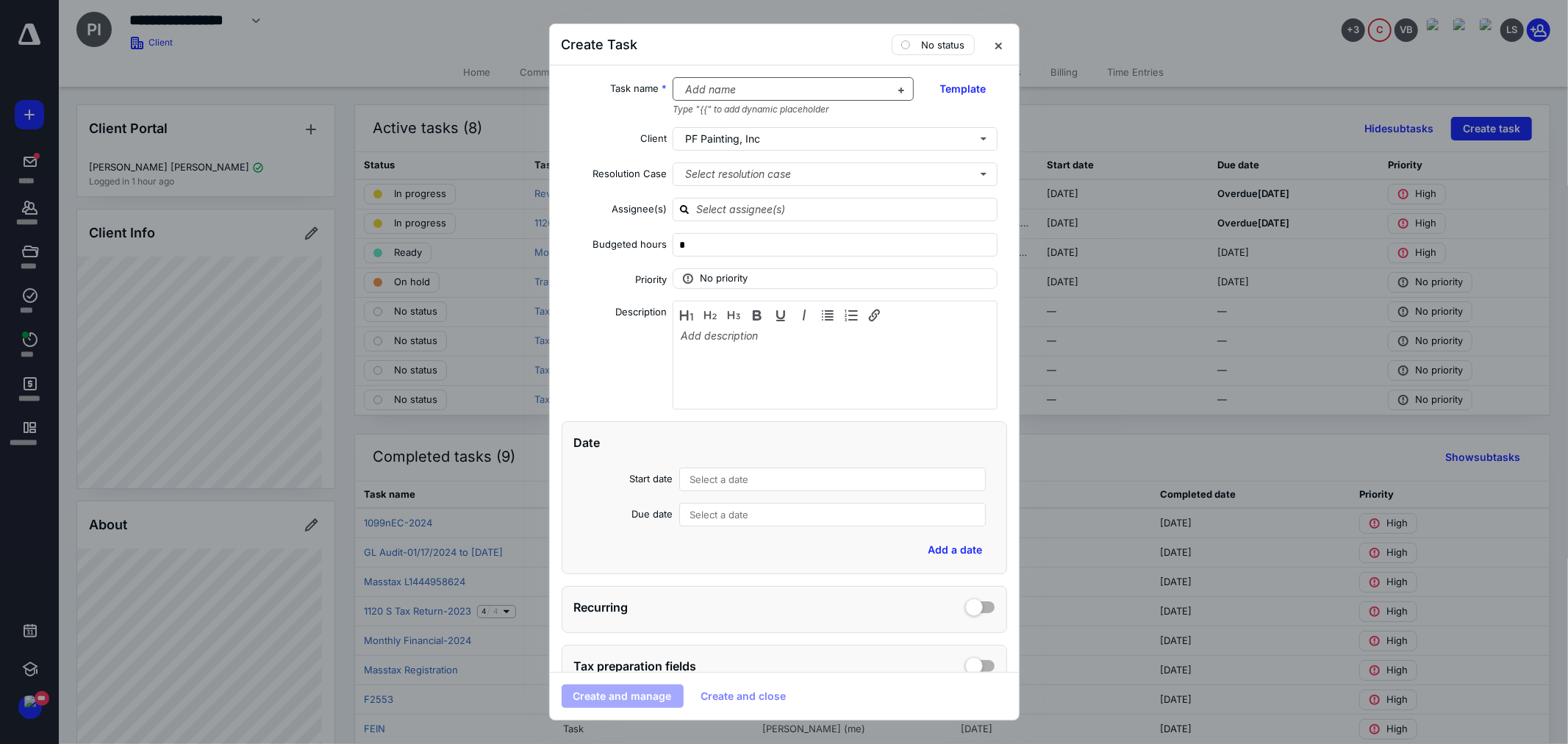 click at bounding box center (784, 90) 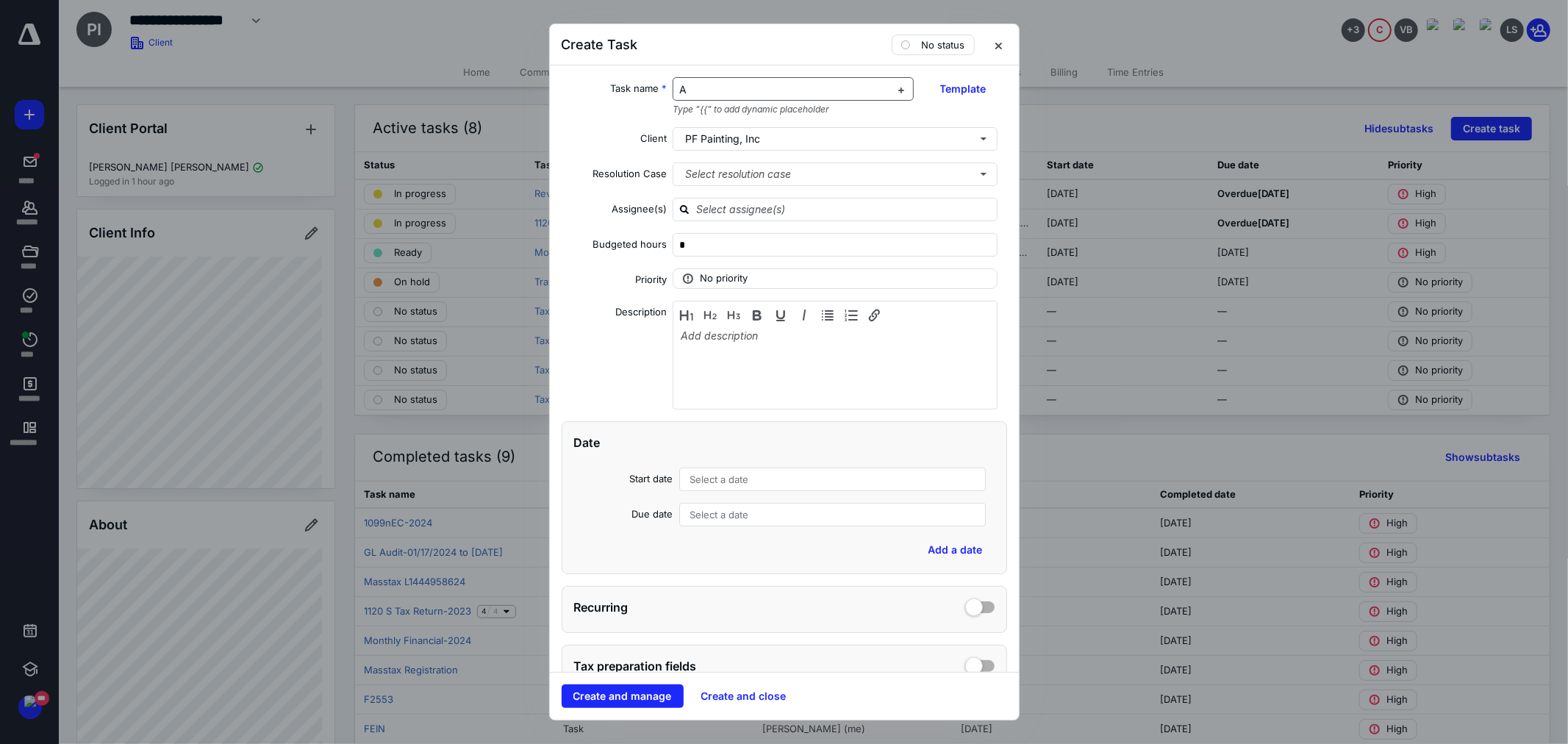 type 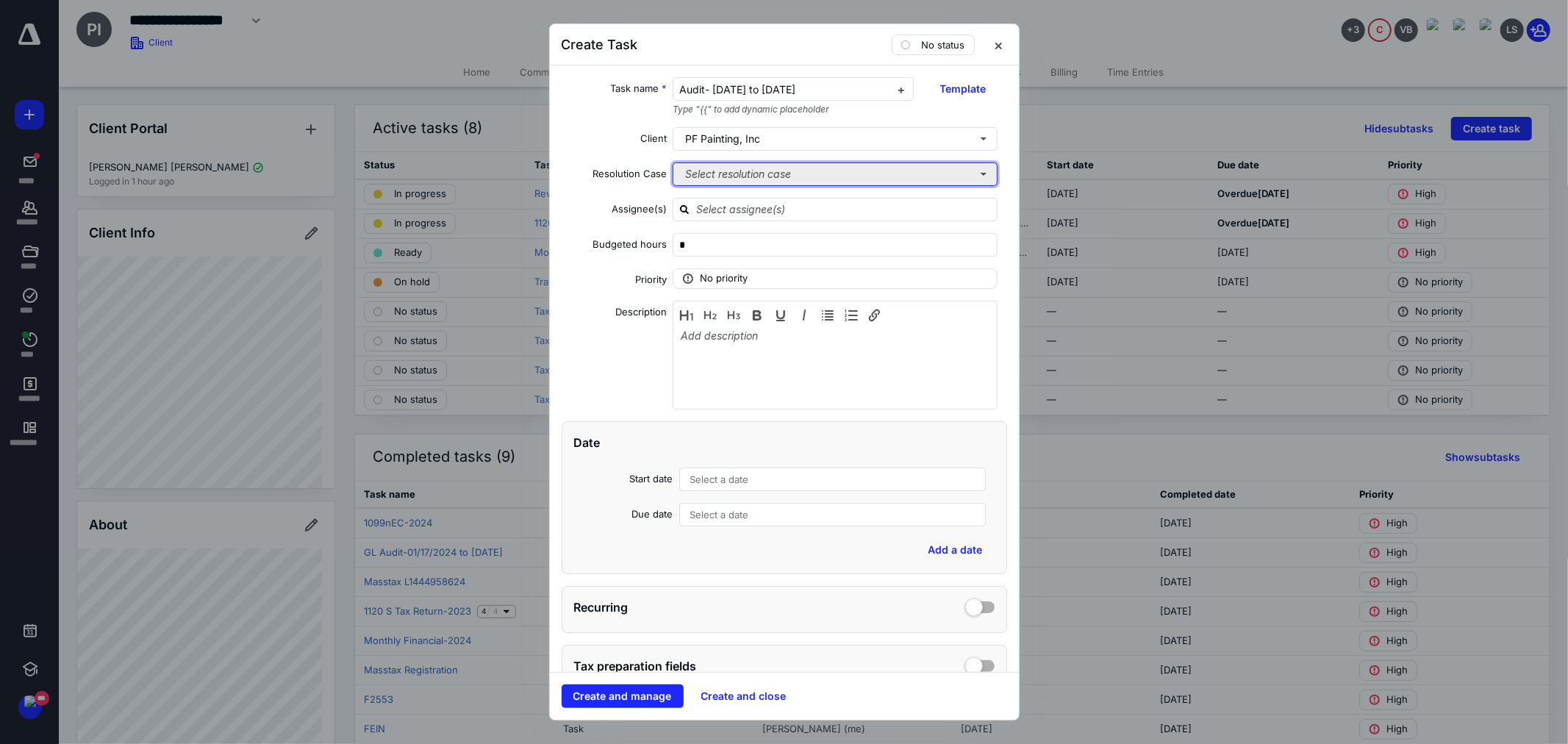 click on "Select resolution case" at bounding box center (835, 174) 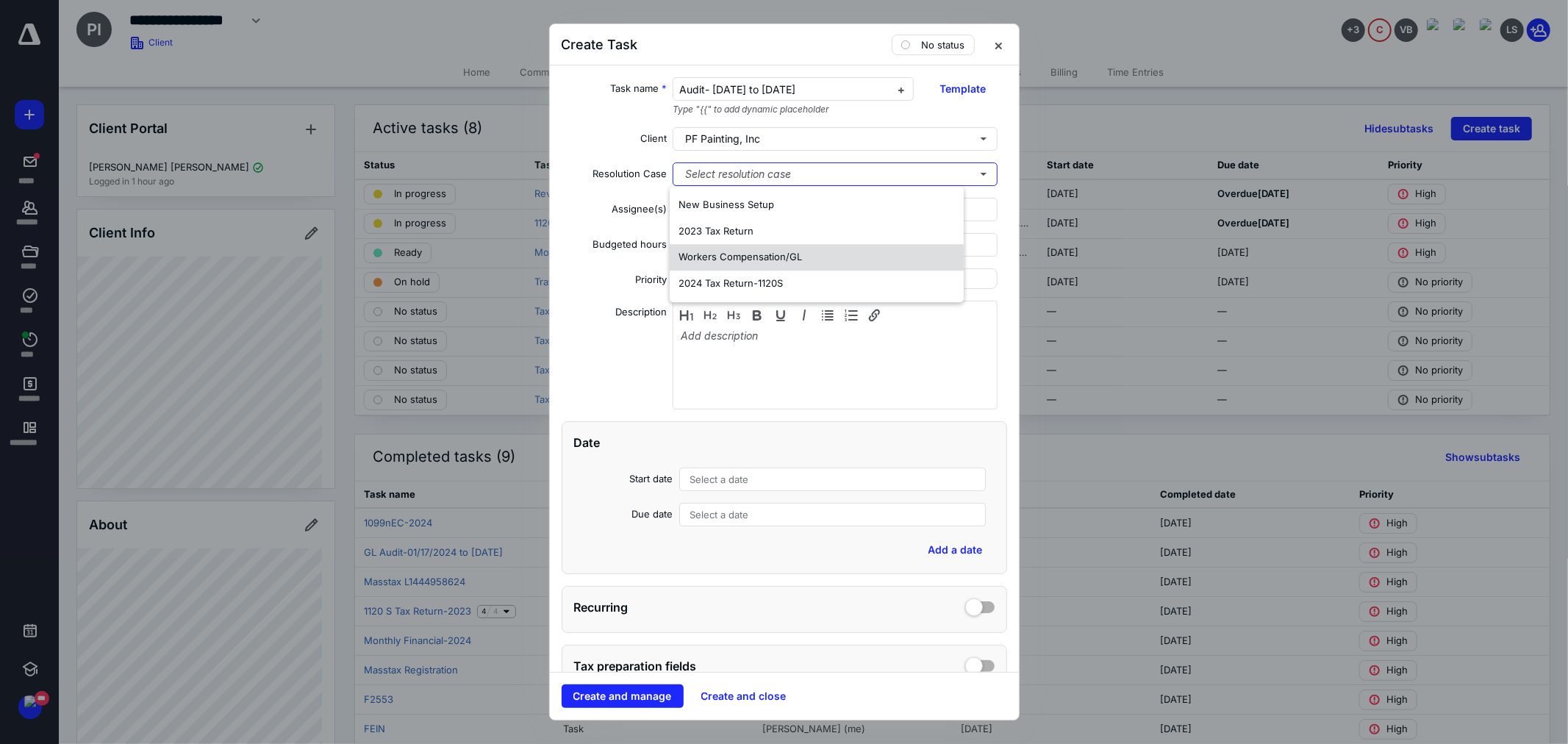 click on "Workers Compensation/GL" at bounding box center (740, 257) 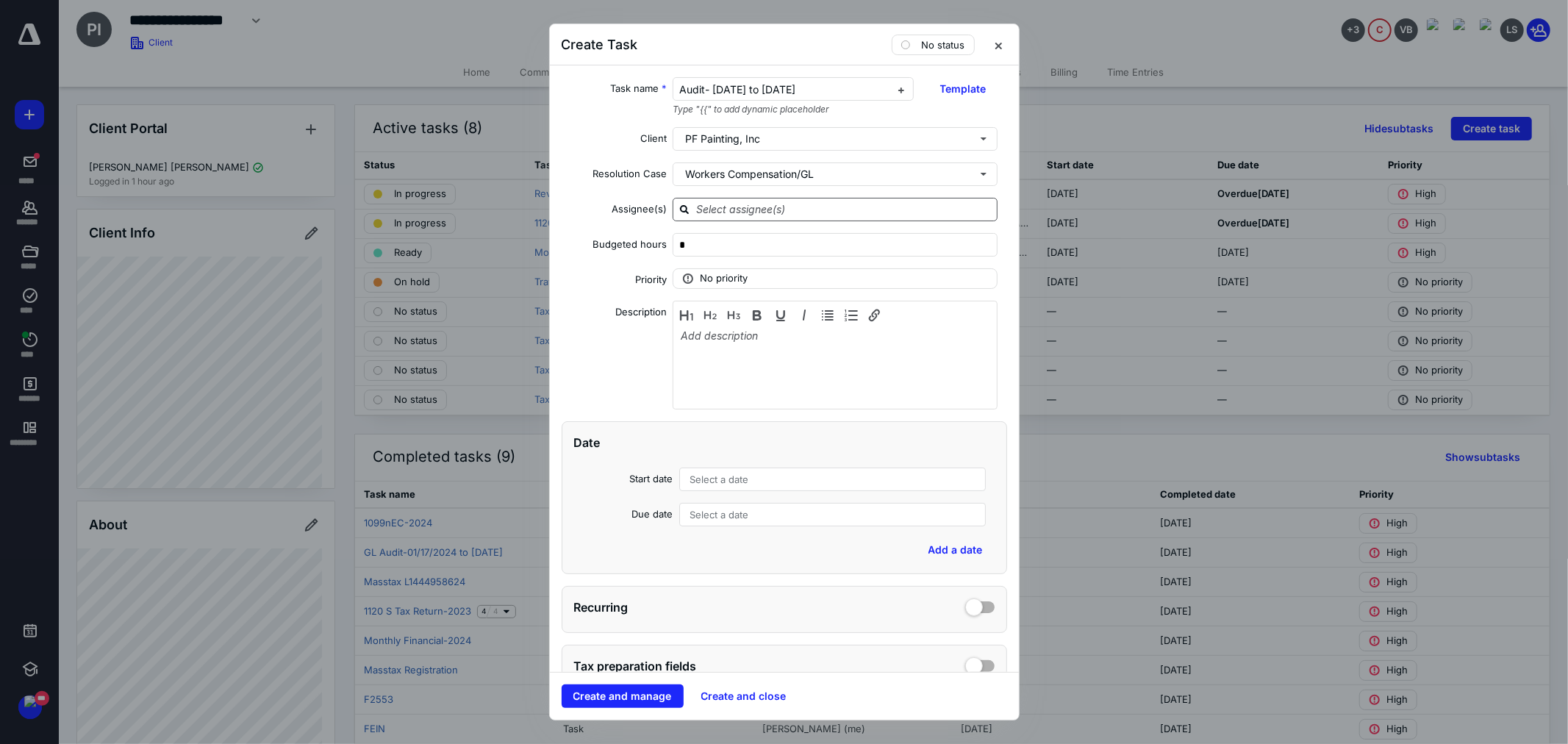 click at bounding box center [844, 209] 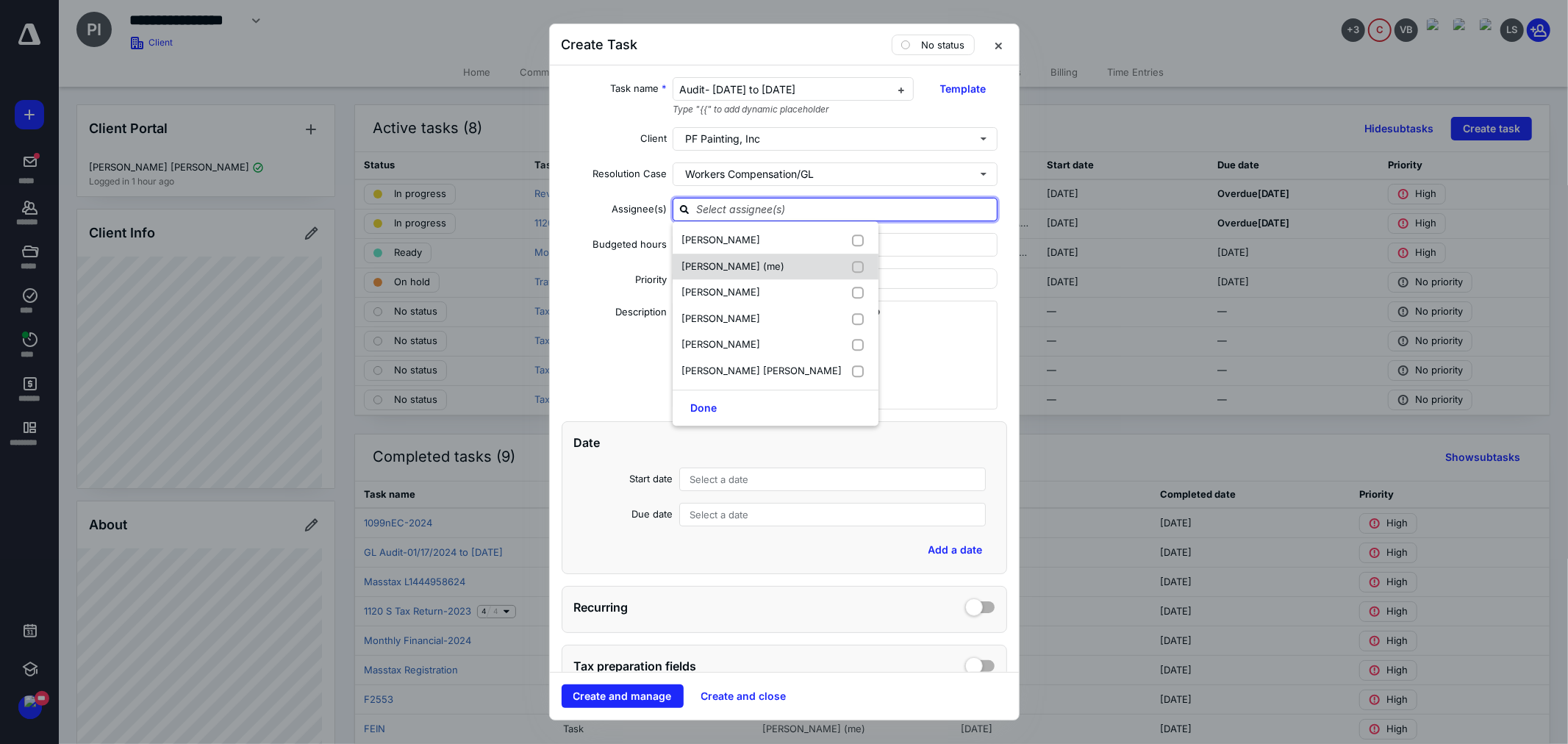 click on "[PERSON_NAME] (me)" at bounding box center (733, 266) 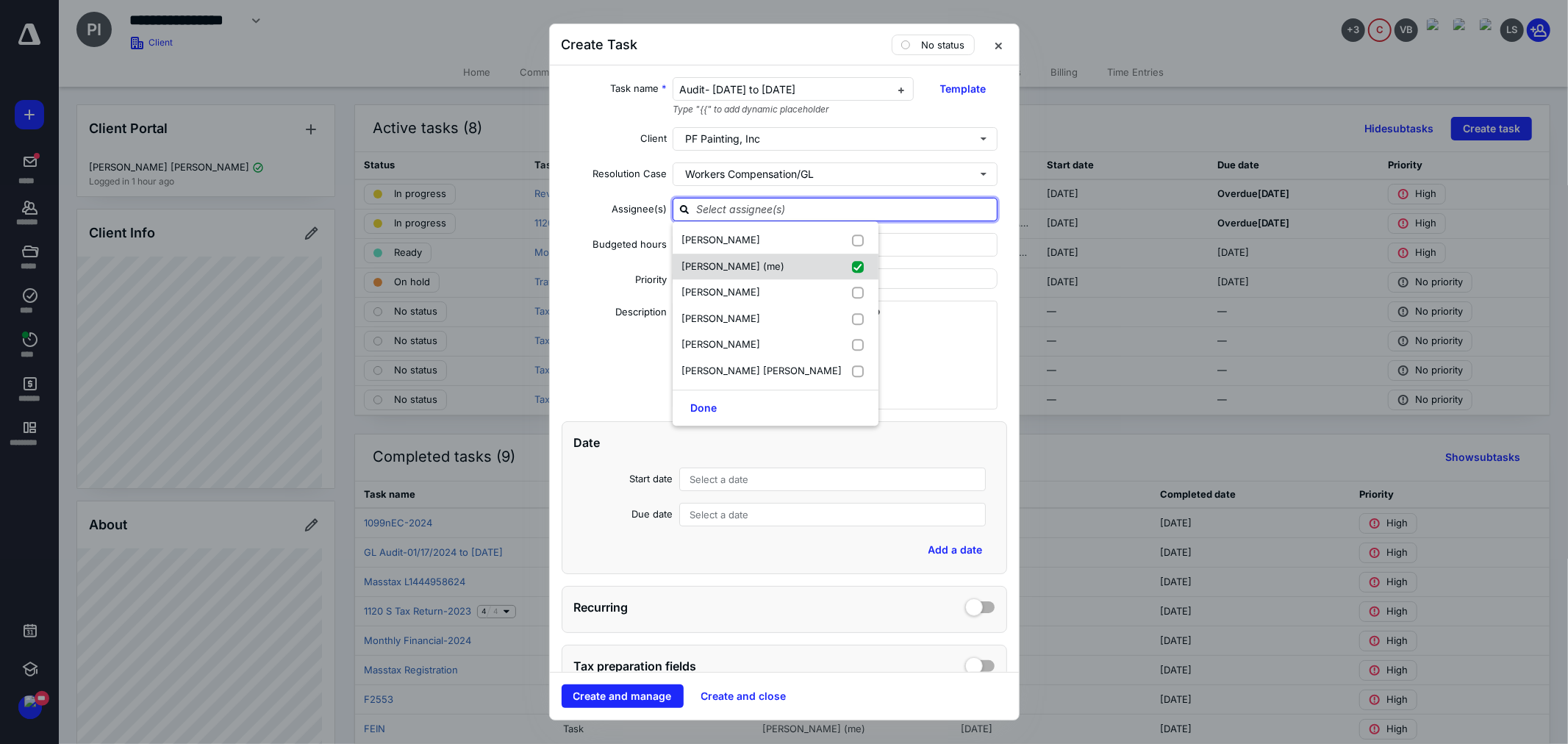 checkbox on "true" 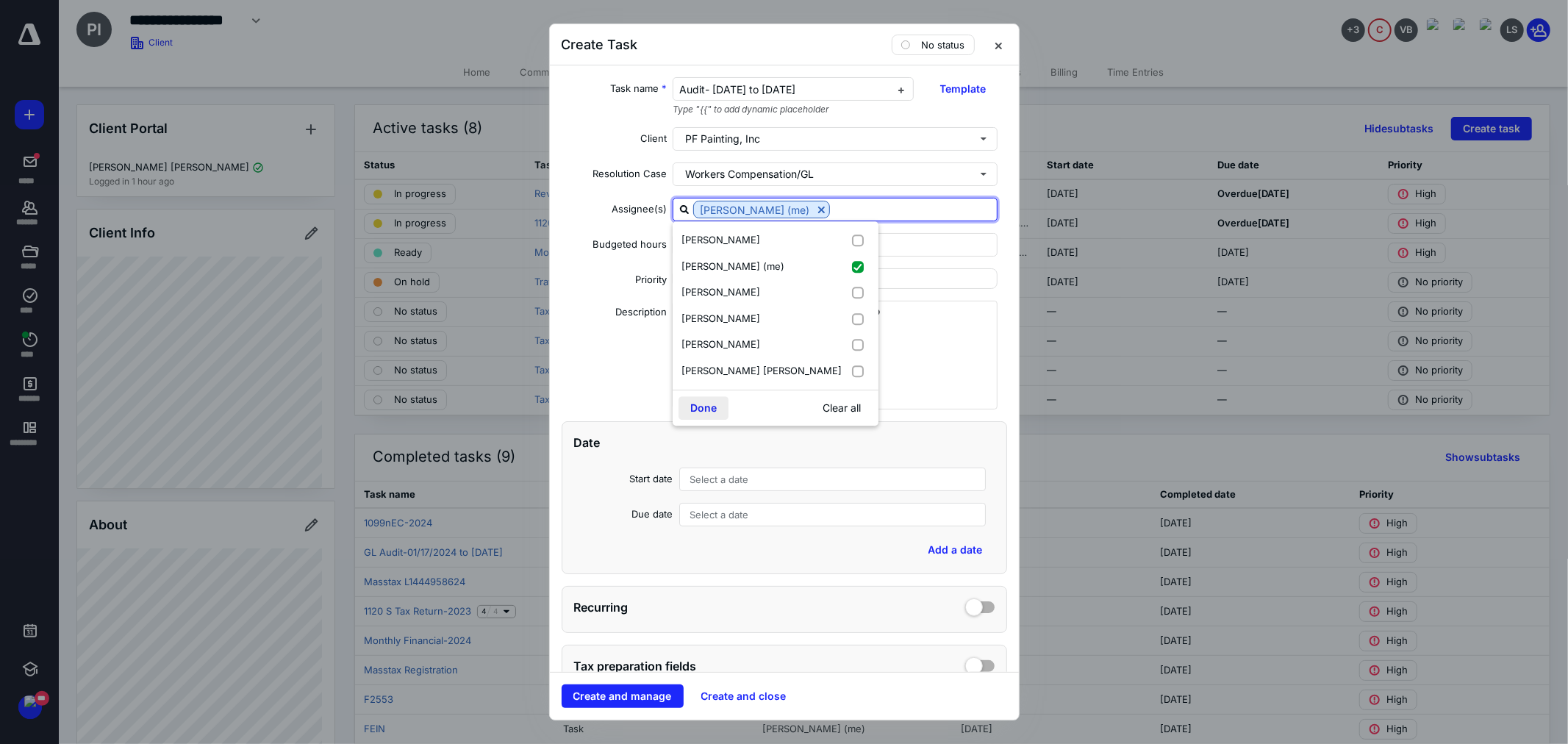 click on "Done" at bounding box center (704, 408) 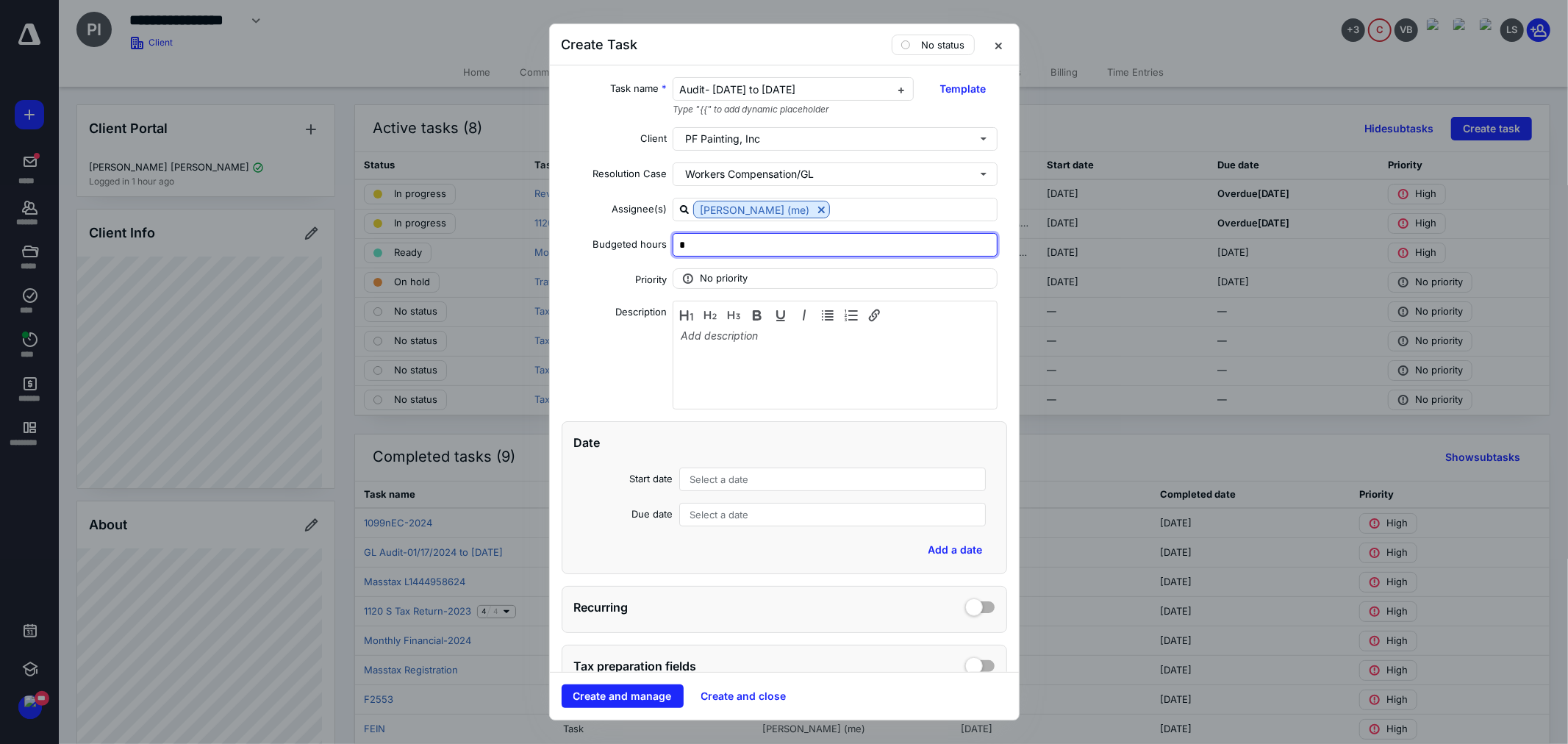 click on "*" at bounding box center [835, 245] 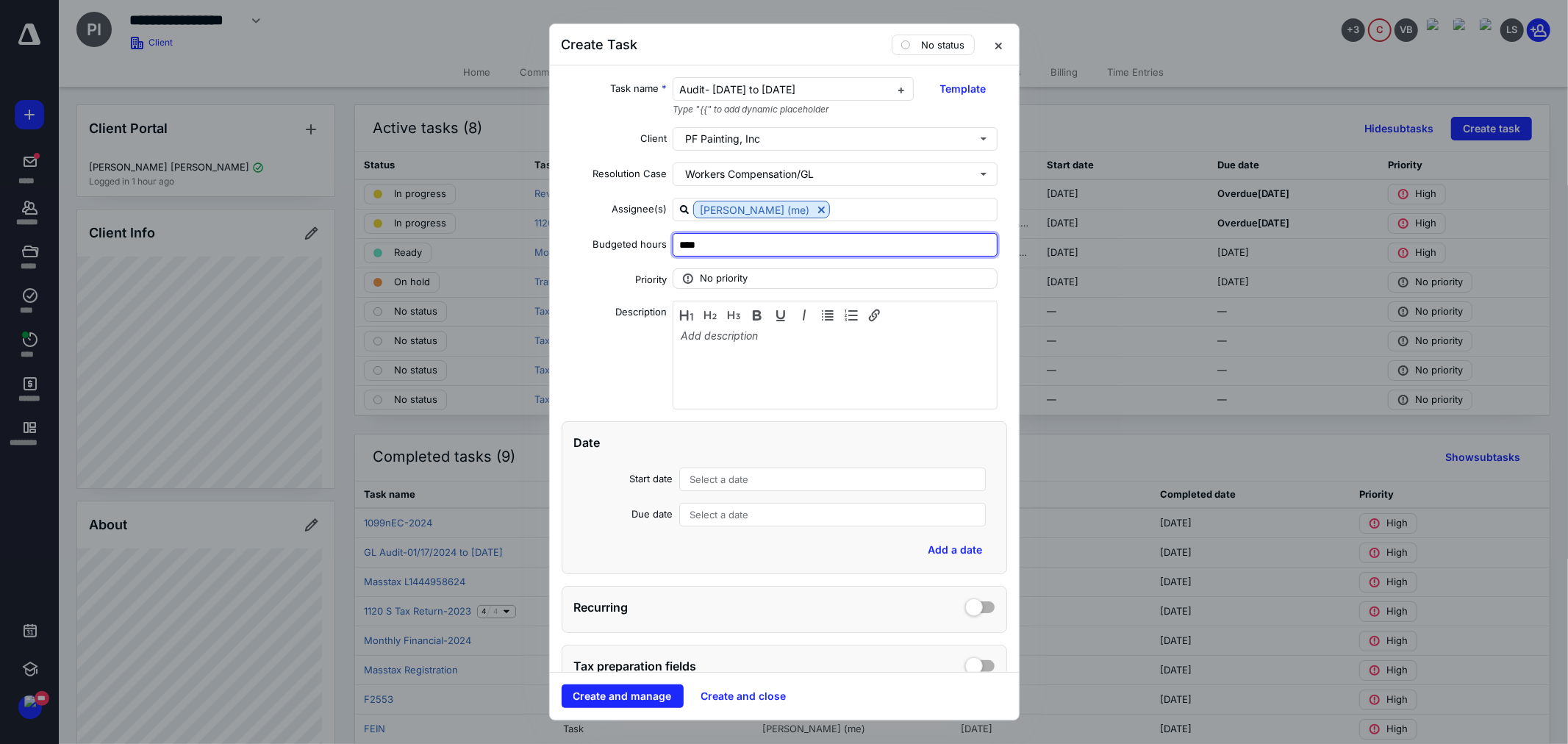 type on "****" 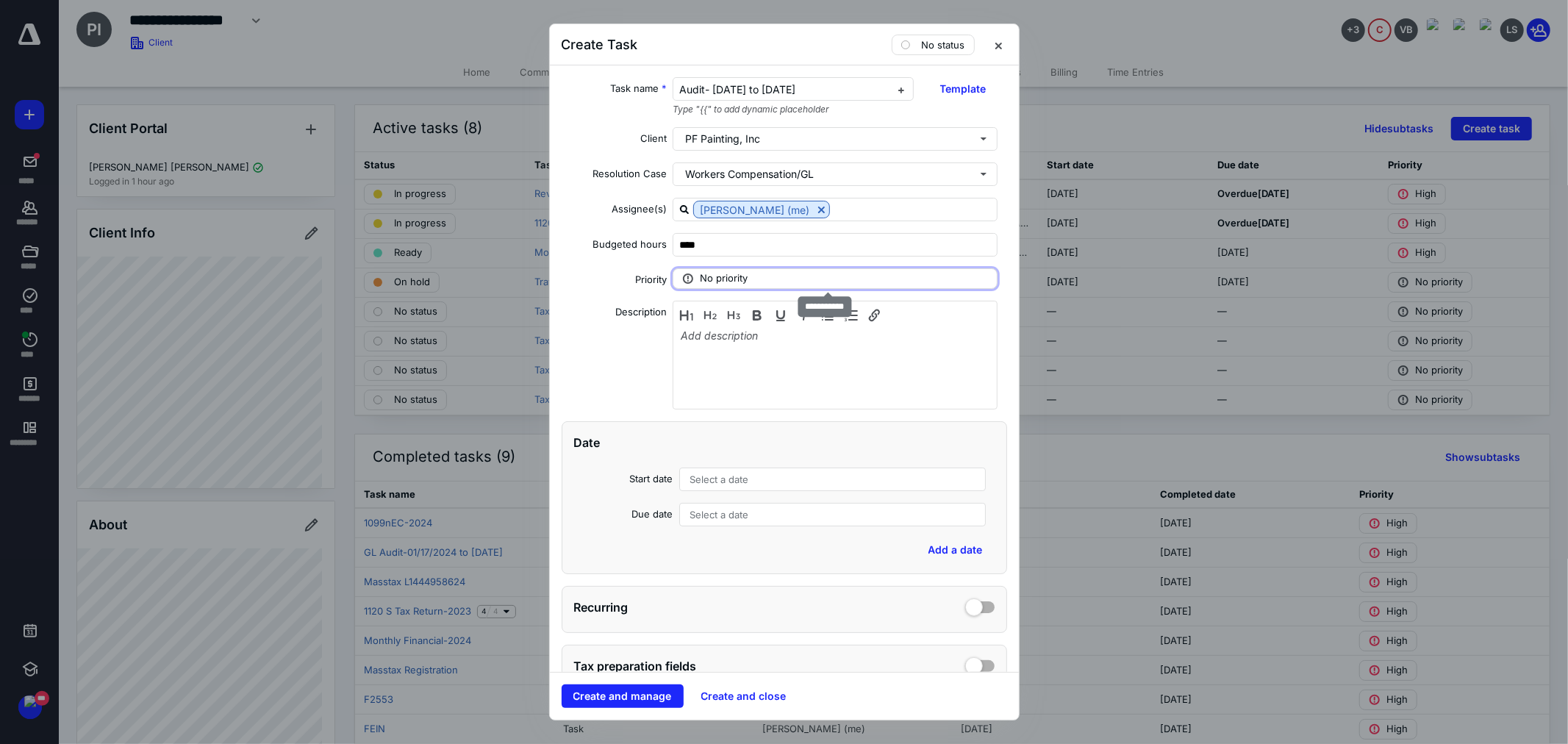 click on "No priority" at bounding box center [723, 279] 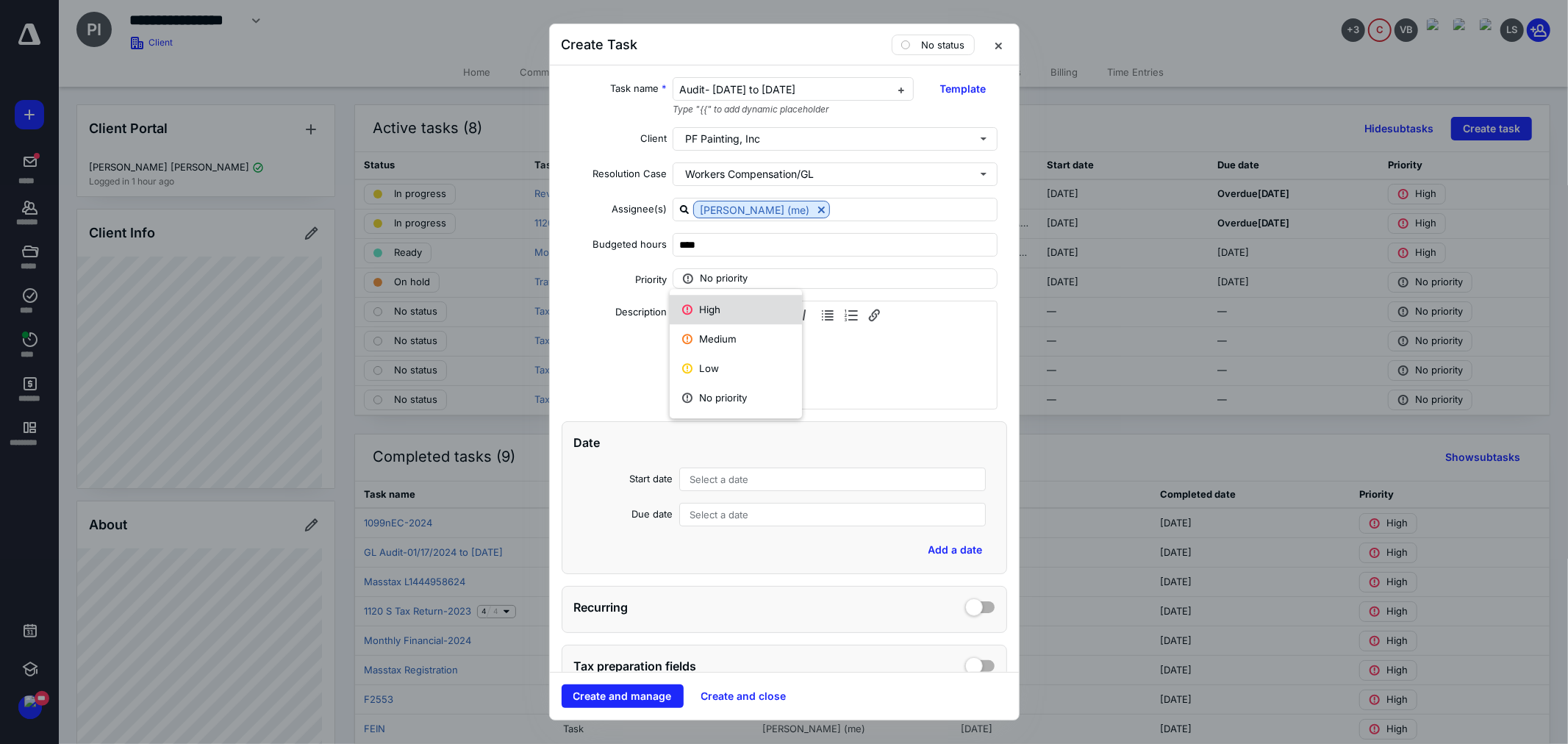 click on "High" at bounding box center (736, 310) 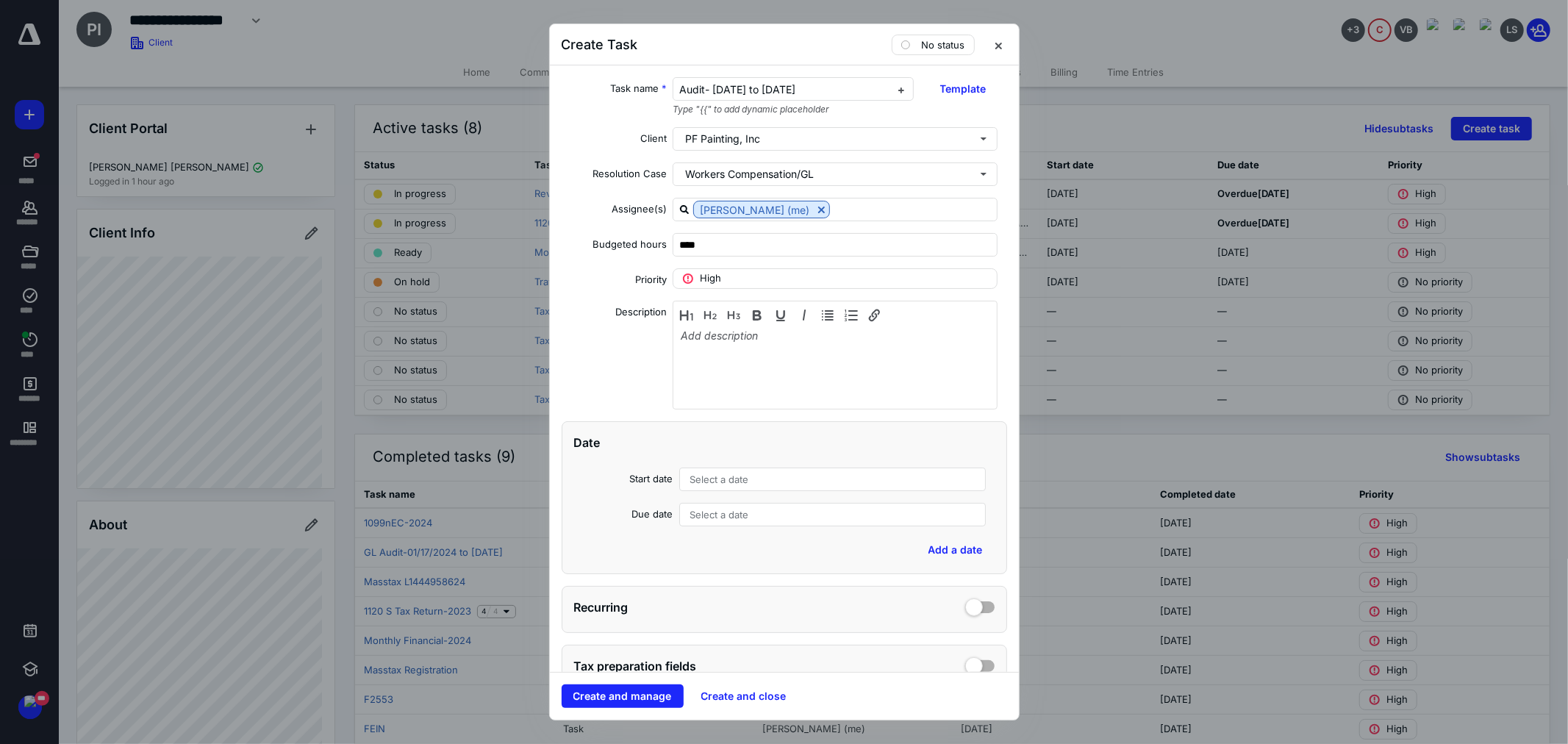 click on "Select a date" at bounding box center [833, 479] 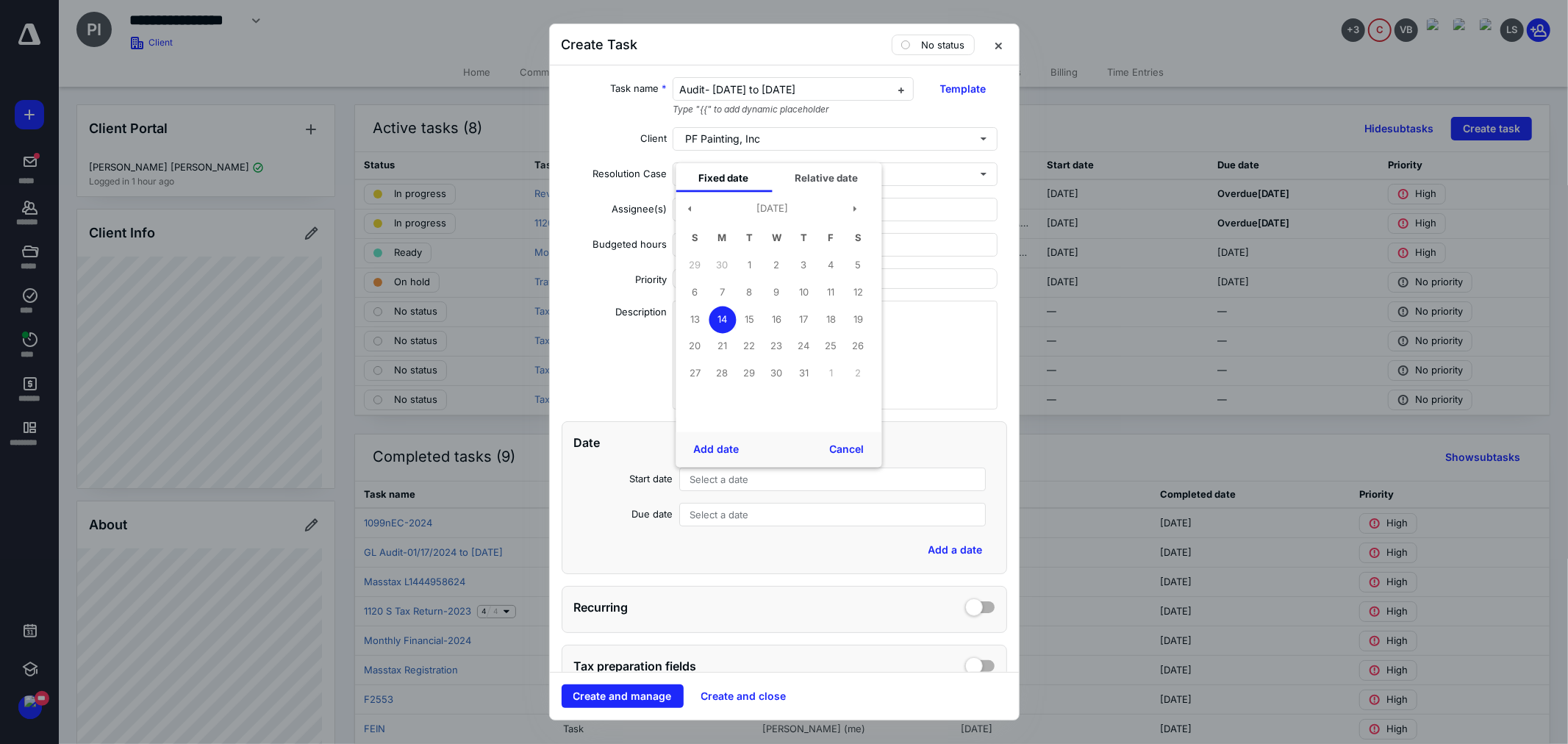 click on "14" at bounding box center (722, 319) 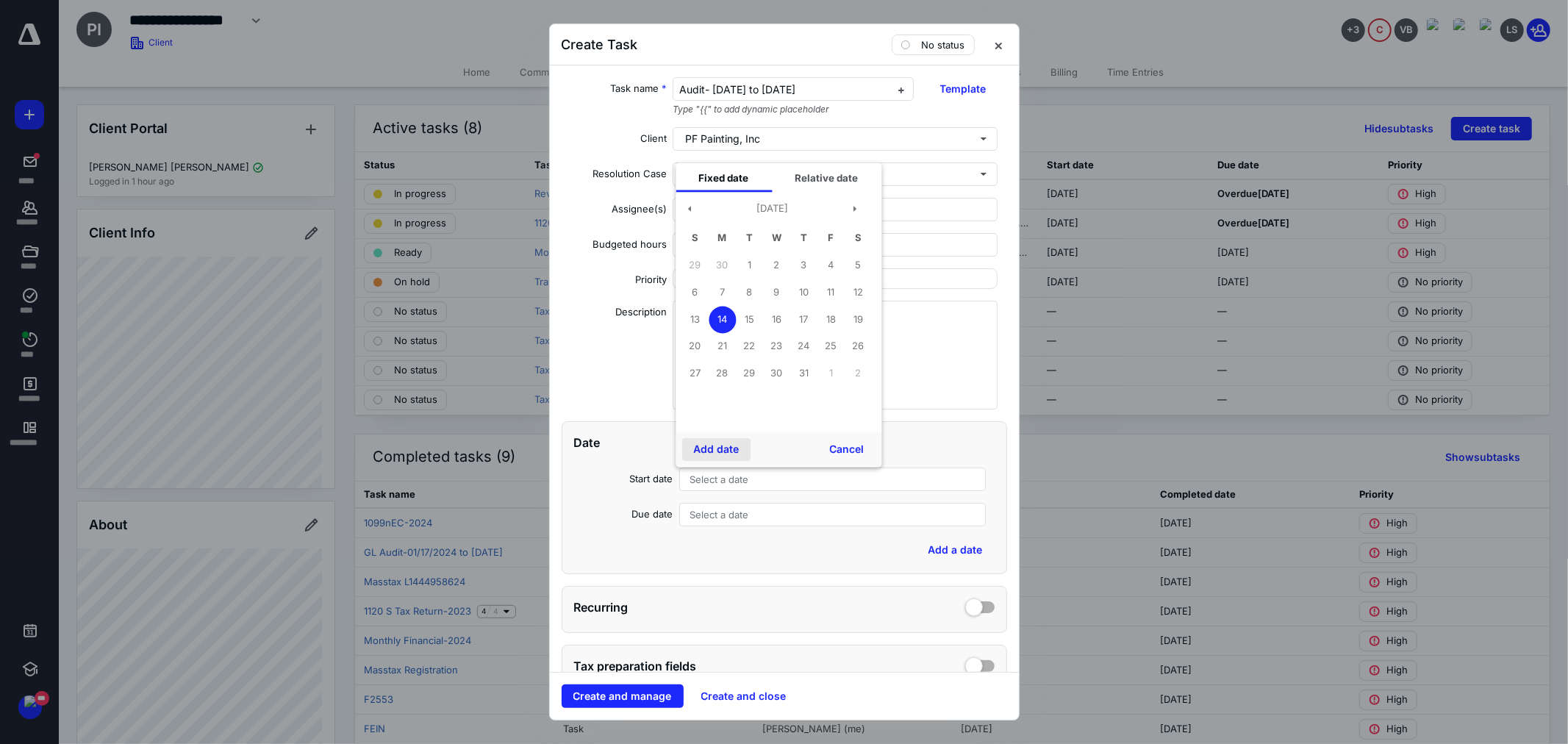 click on "Add date" at bounding box center (716, 450) 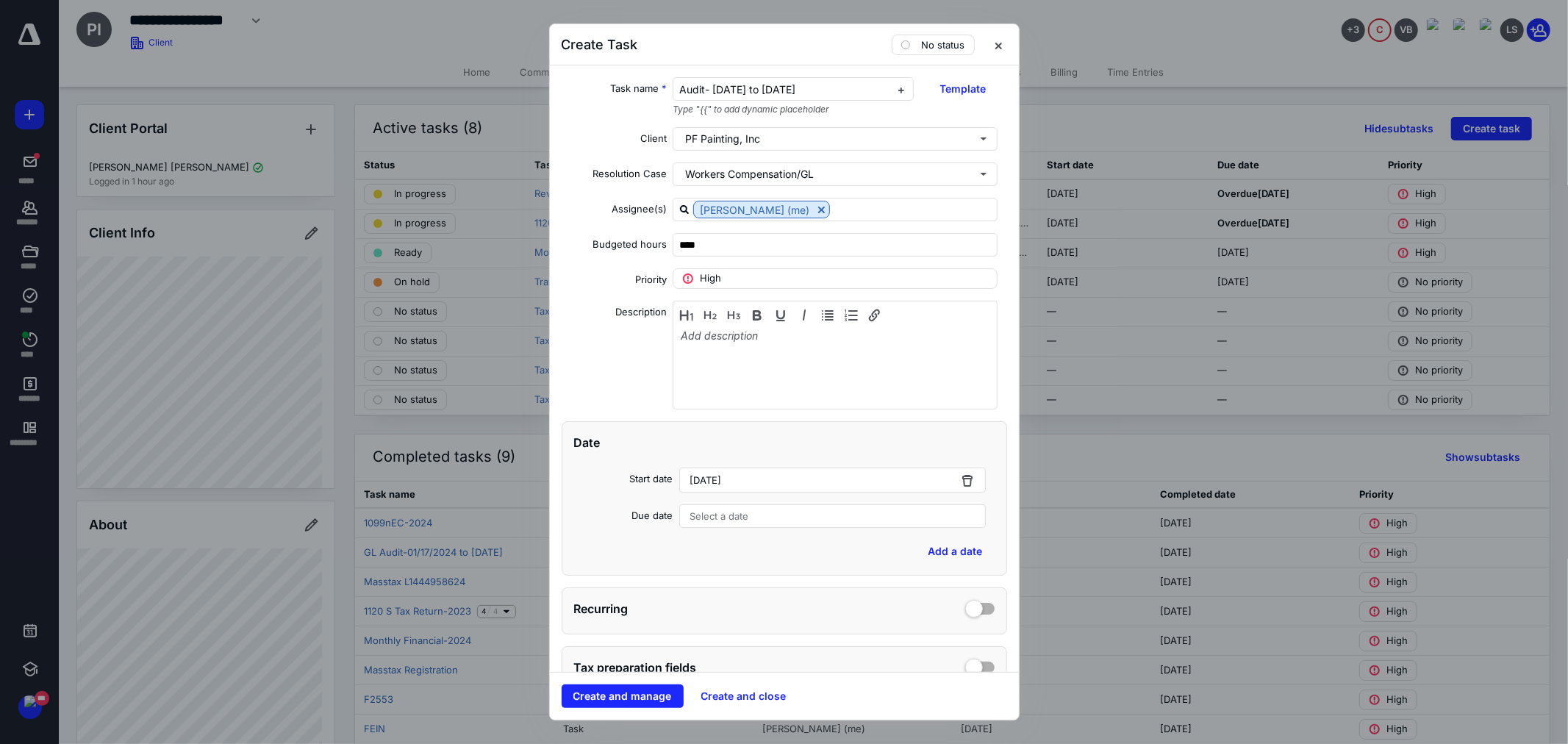 click on "Select a date" at bounding box center (720, 516) 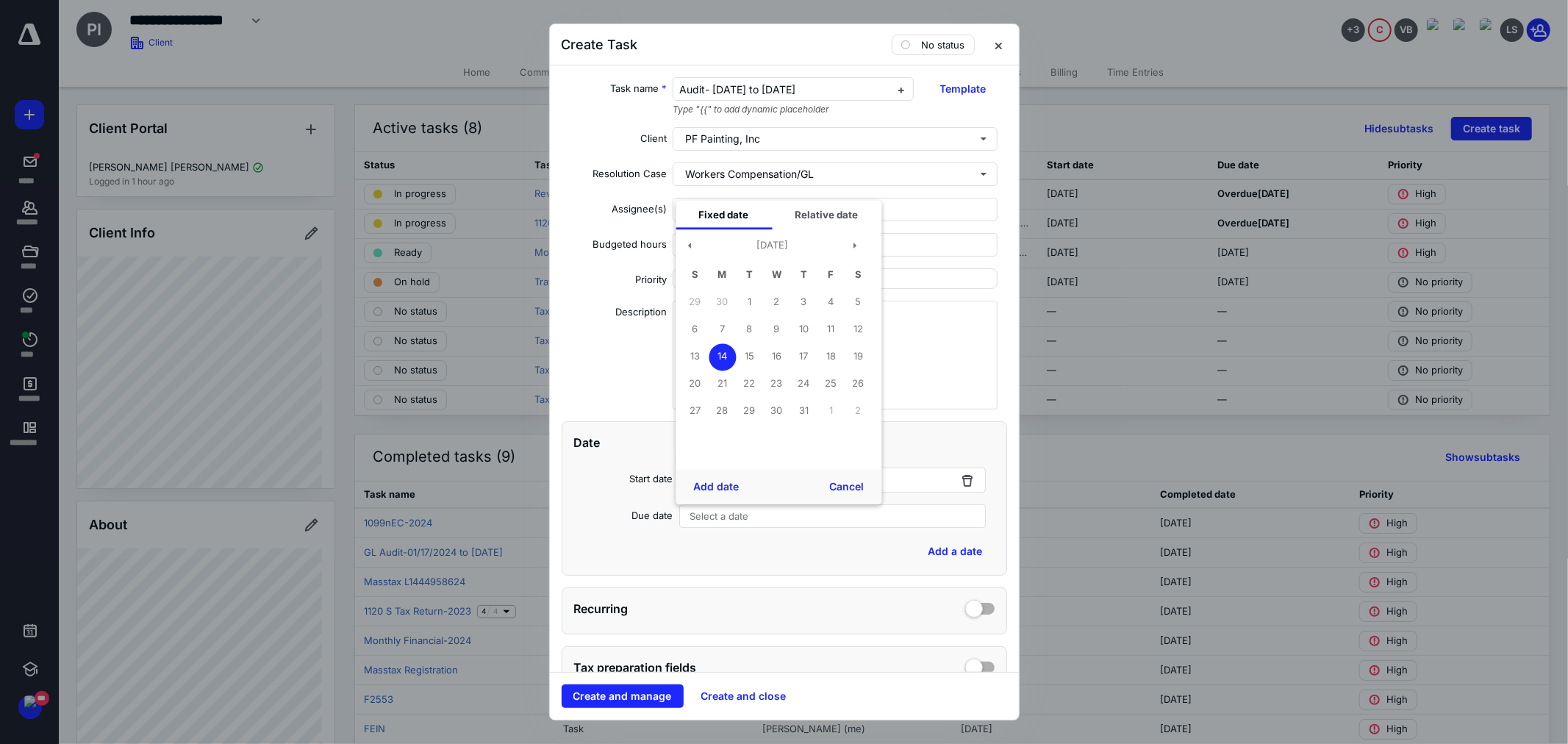 click on "14" at bounding box center (722, 357) 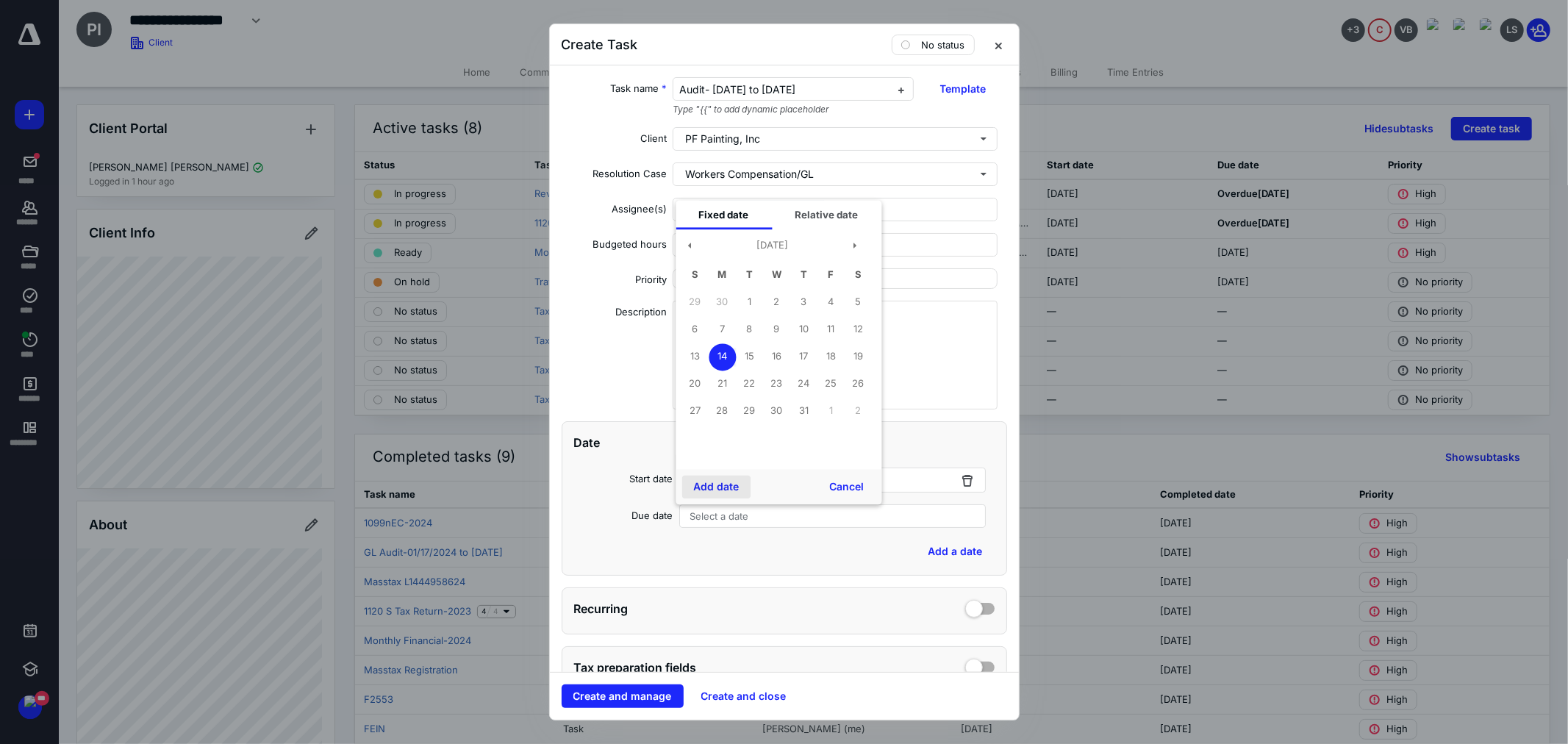 click on "Add date" at bounding box center (716, 487) 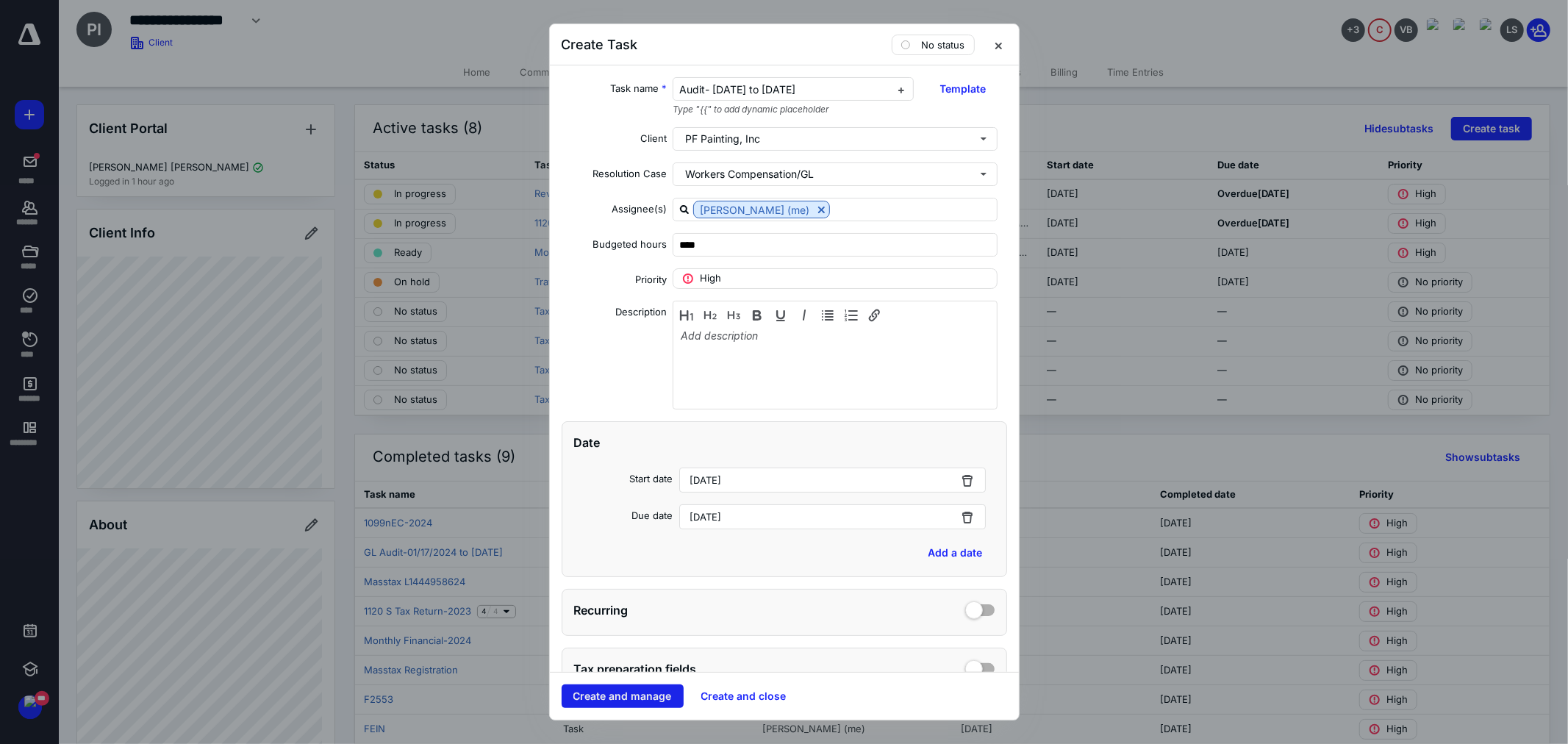 click on "Create and manage" at bounding box center [623, 696] 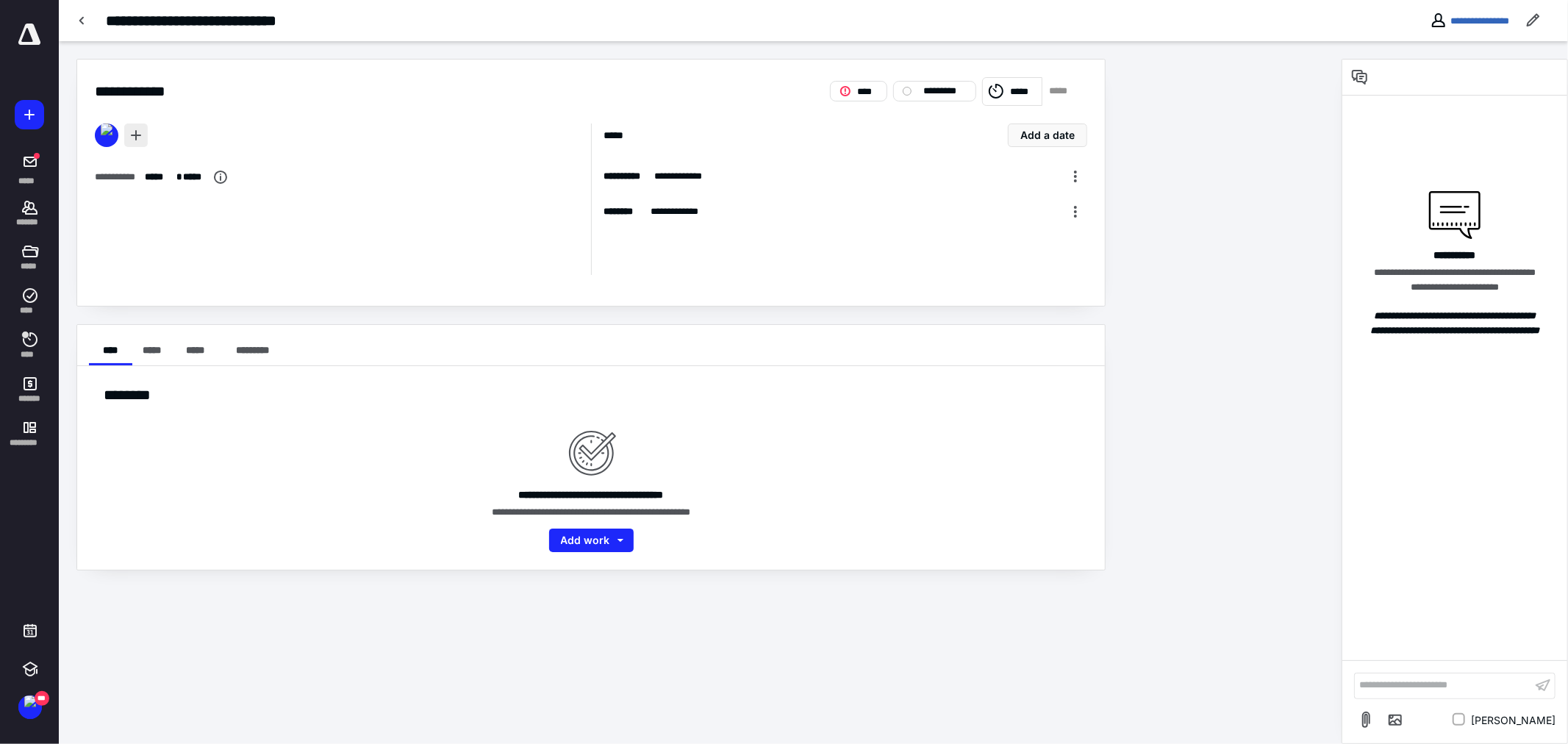 click at bounding box center (136, 135) 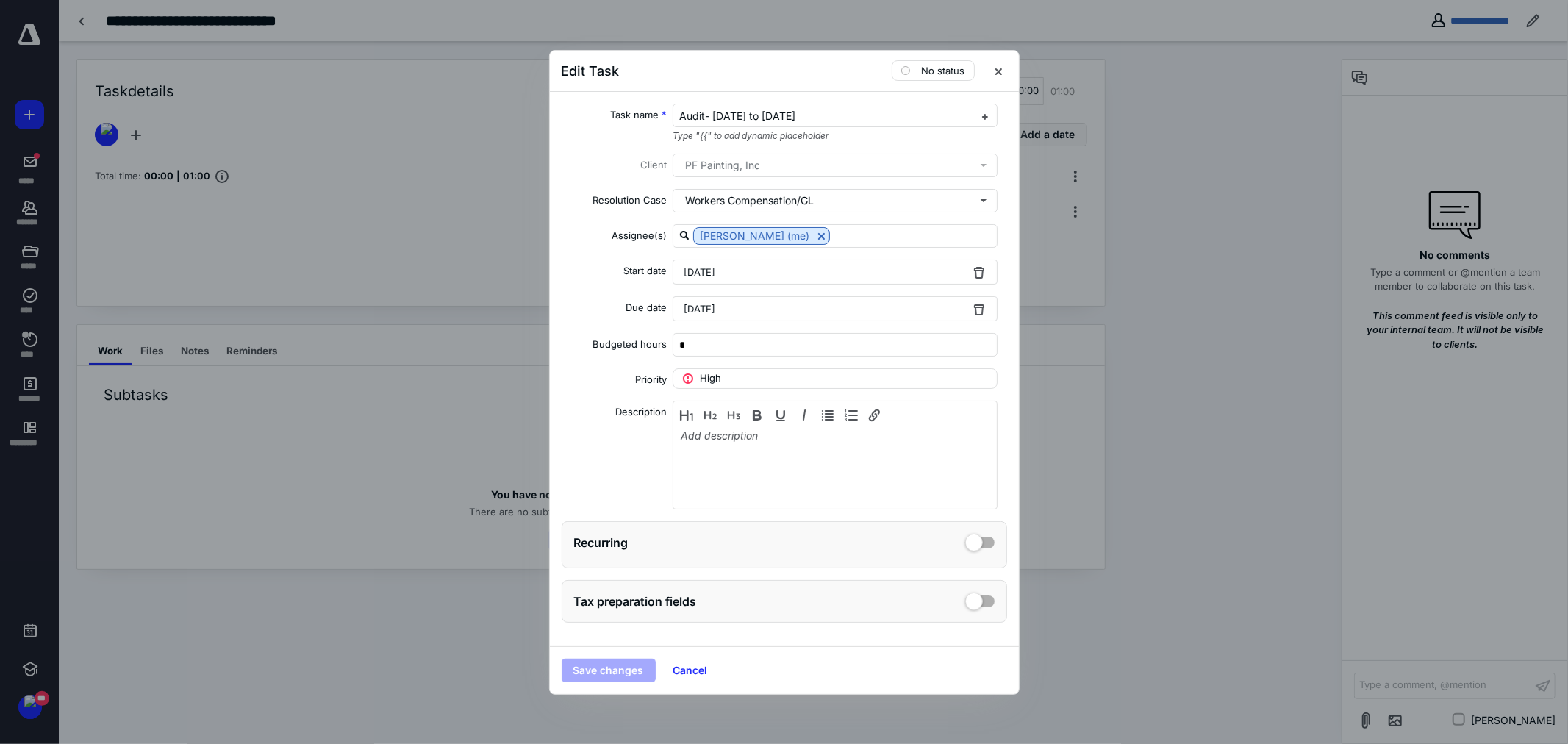 click on "PF Painting, Inc" at bounding box center (838, 165) 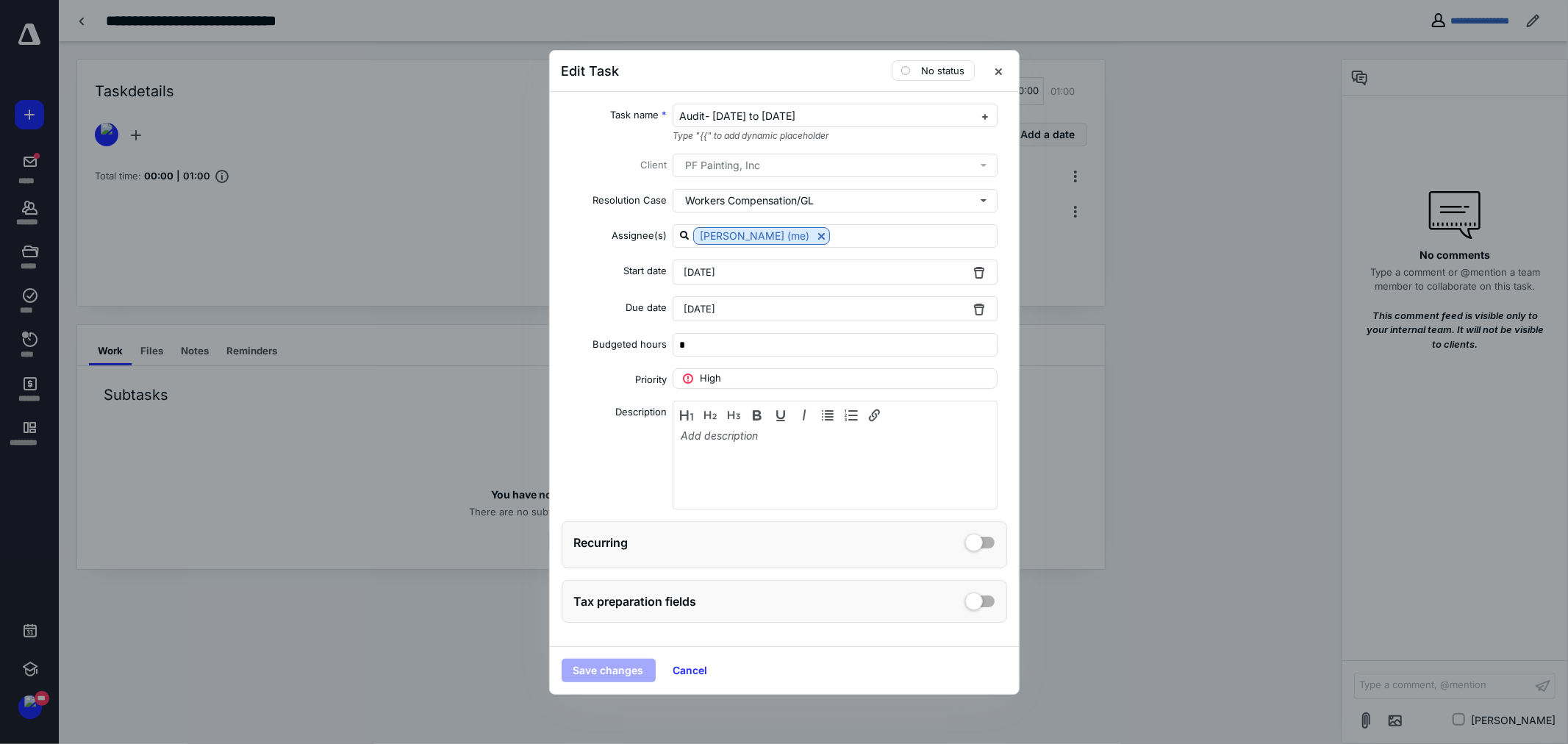 click 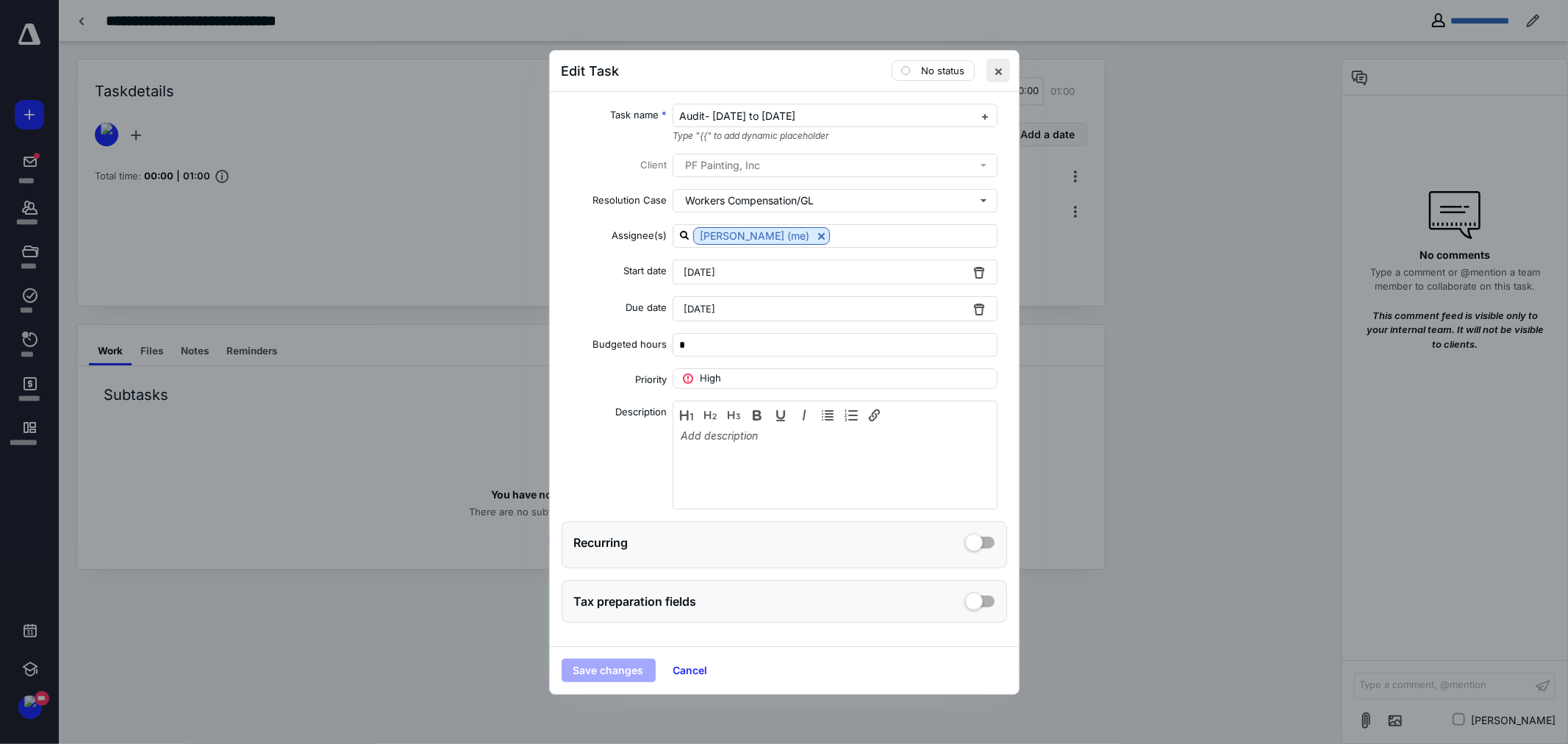 click at bounding box center [998, 71] 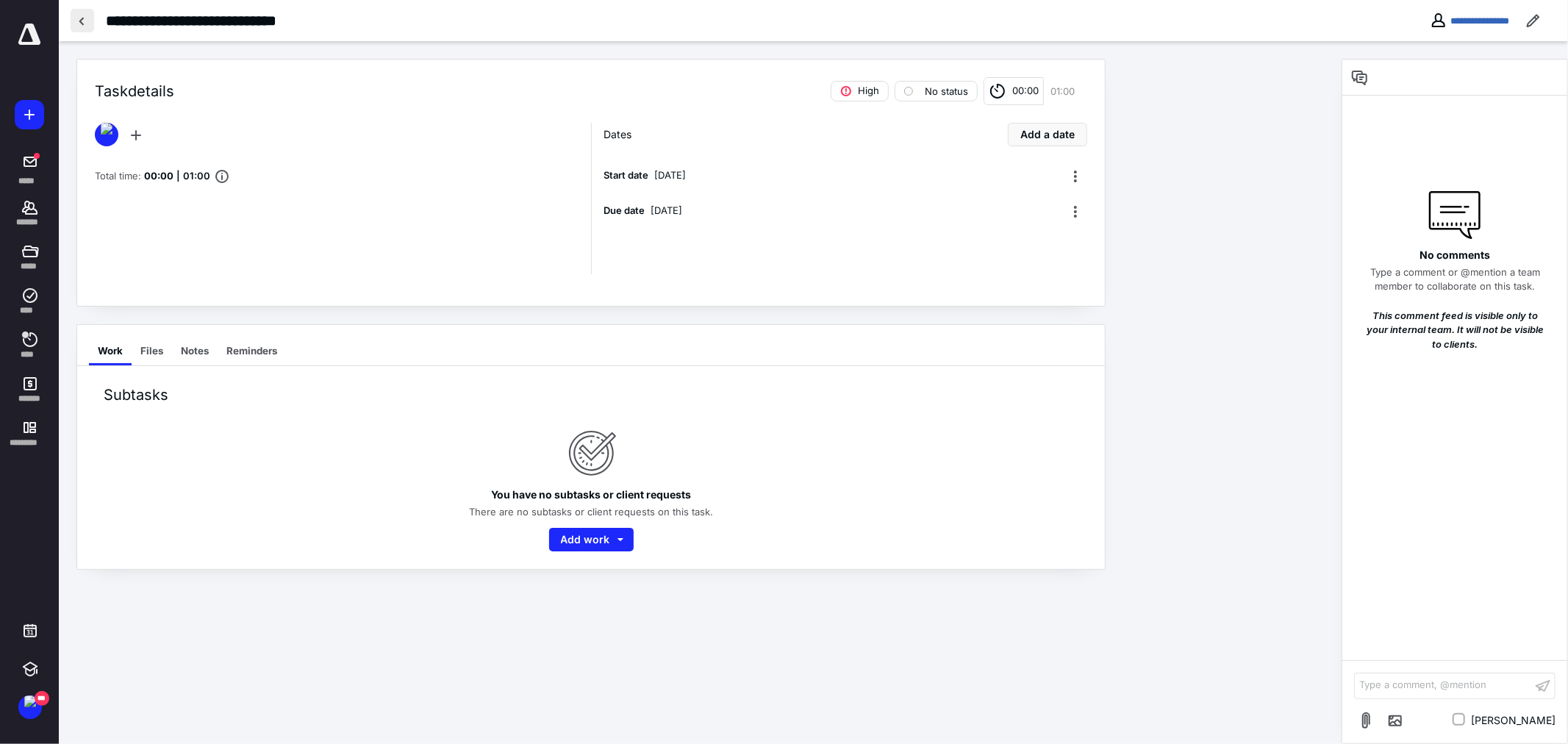 click at bounding box center [82, 21] 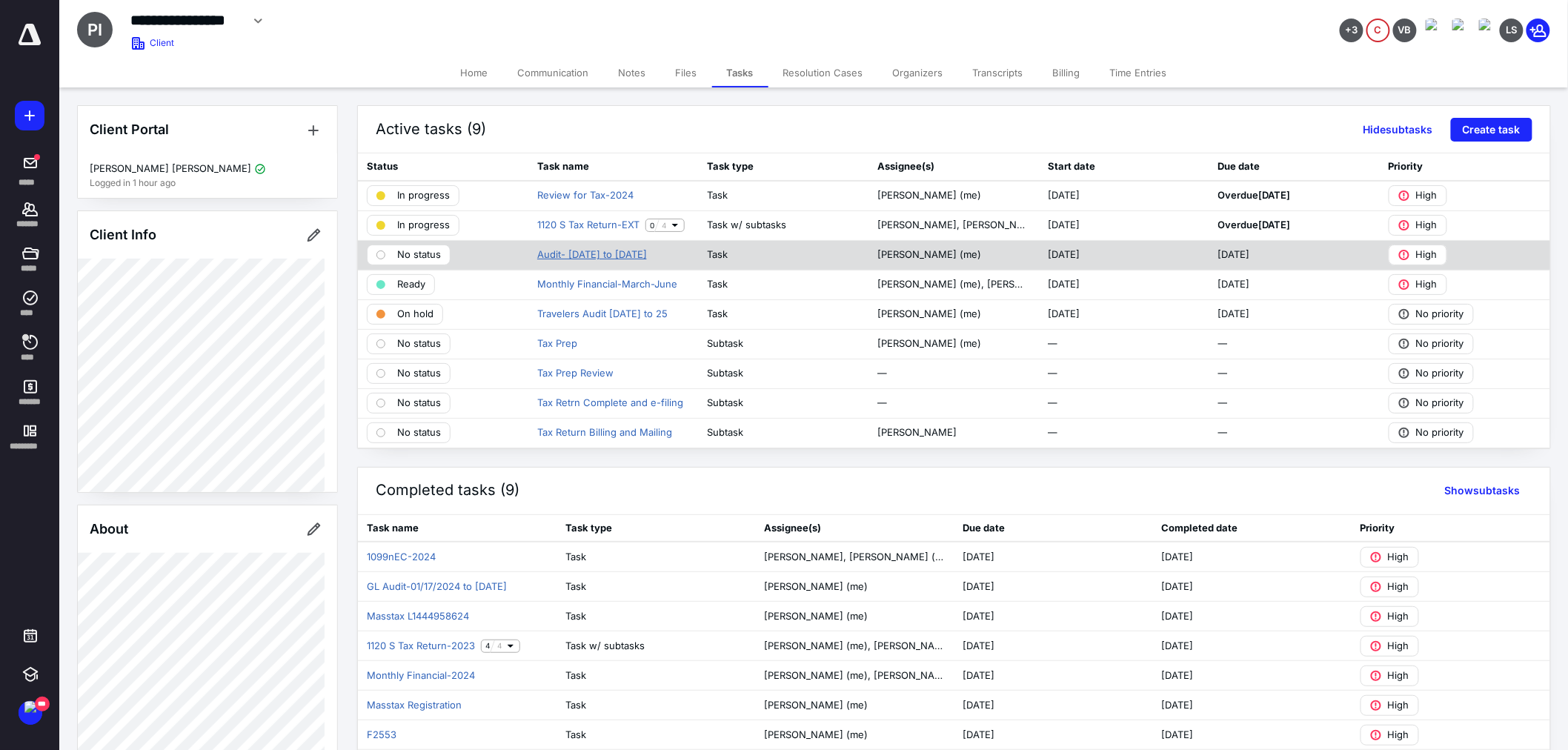 click on "Audit- 03/27/25 to 06/06/2025" at bounding box center (592, 255) 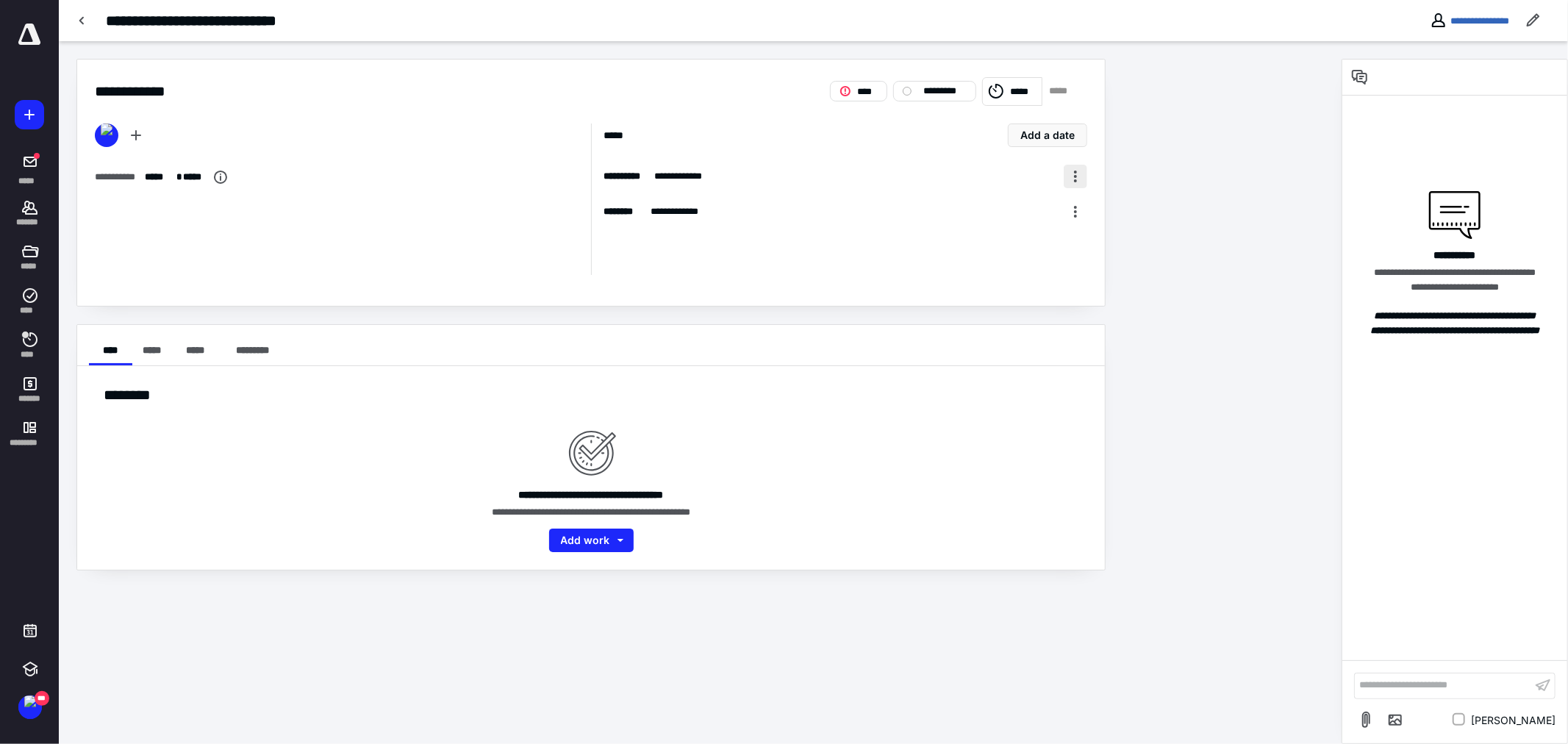 click at bounding box center [1075, 176] 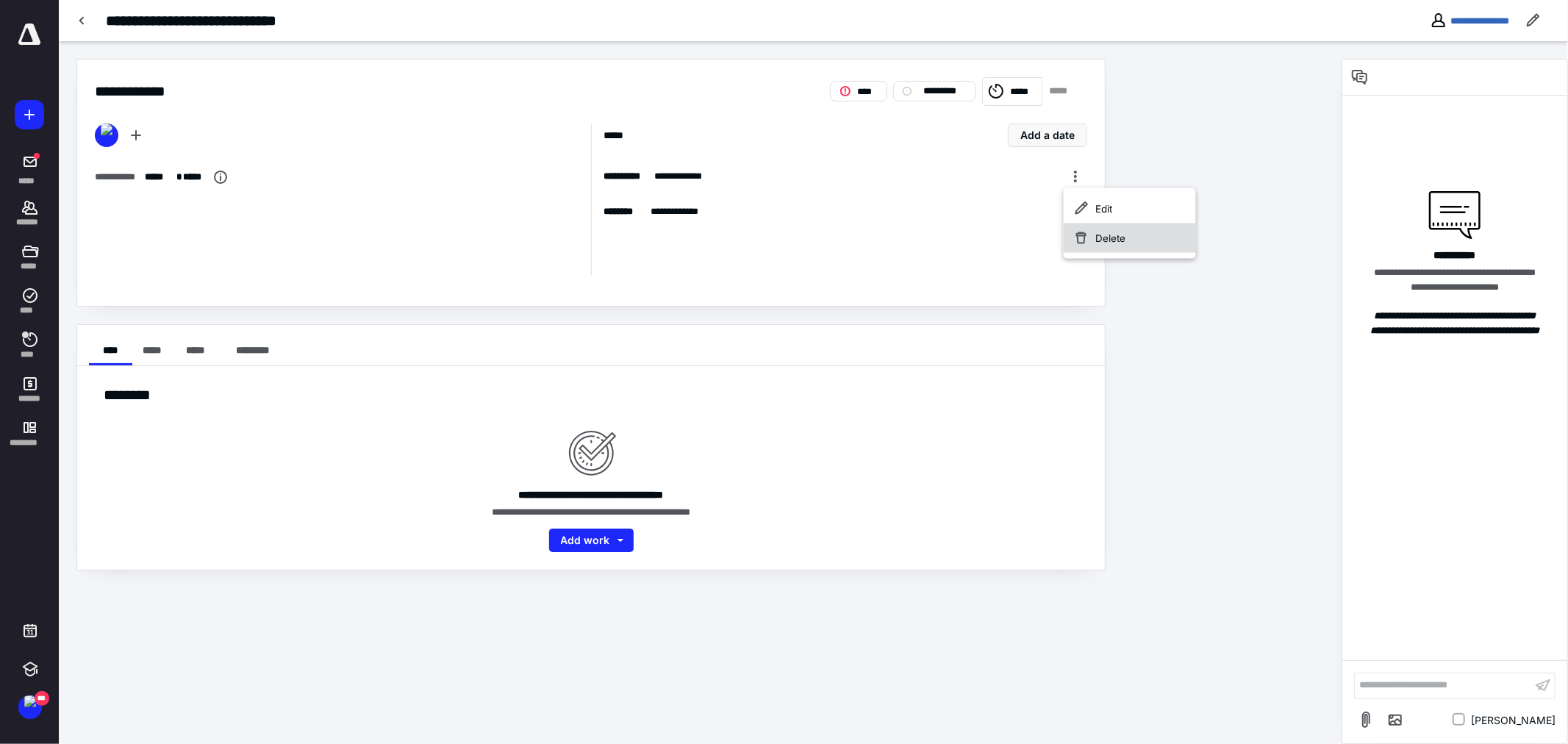 click on "Delete" at bounding box center (1130, 238) 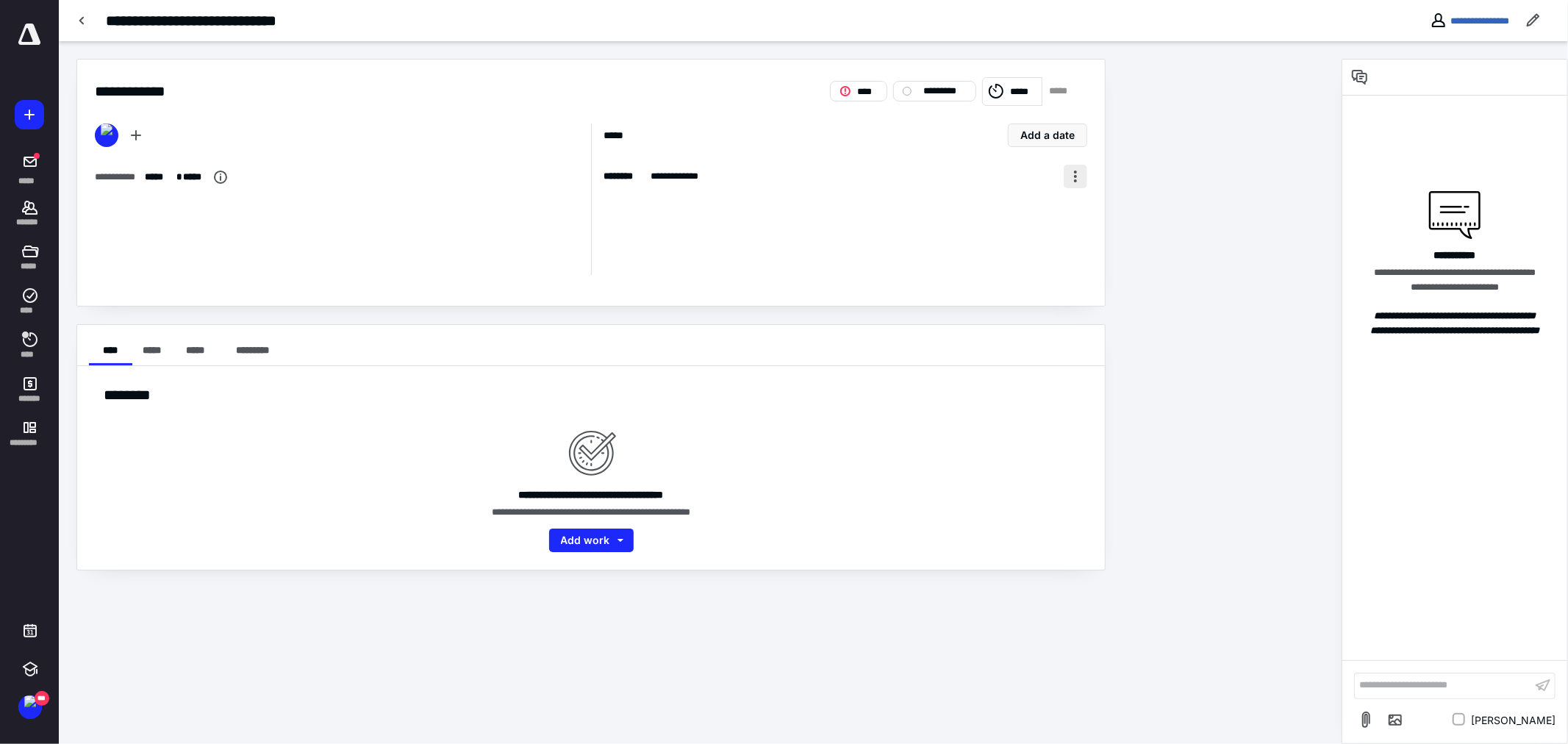 click at bounding box center (1075, 176) 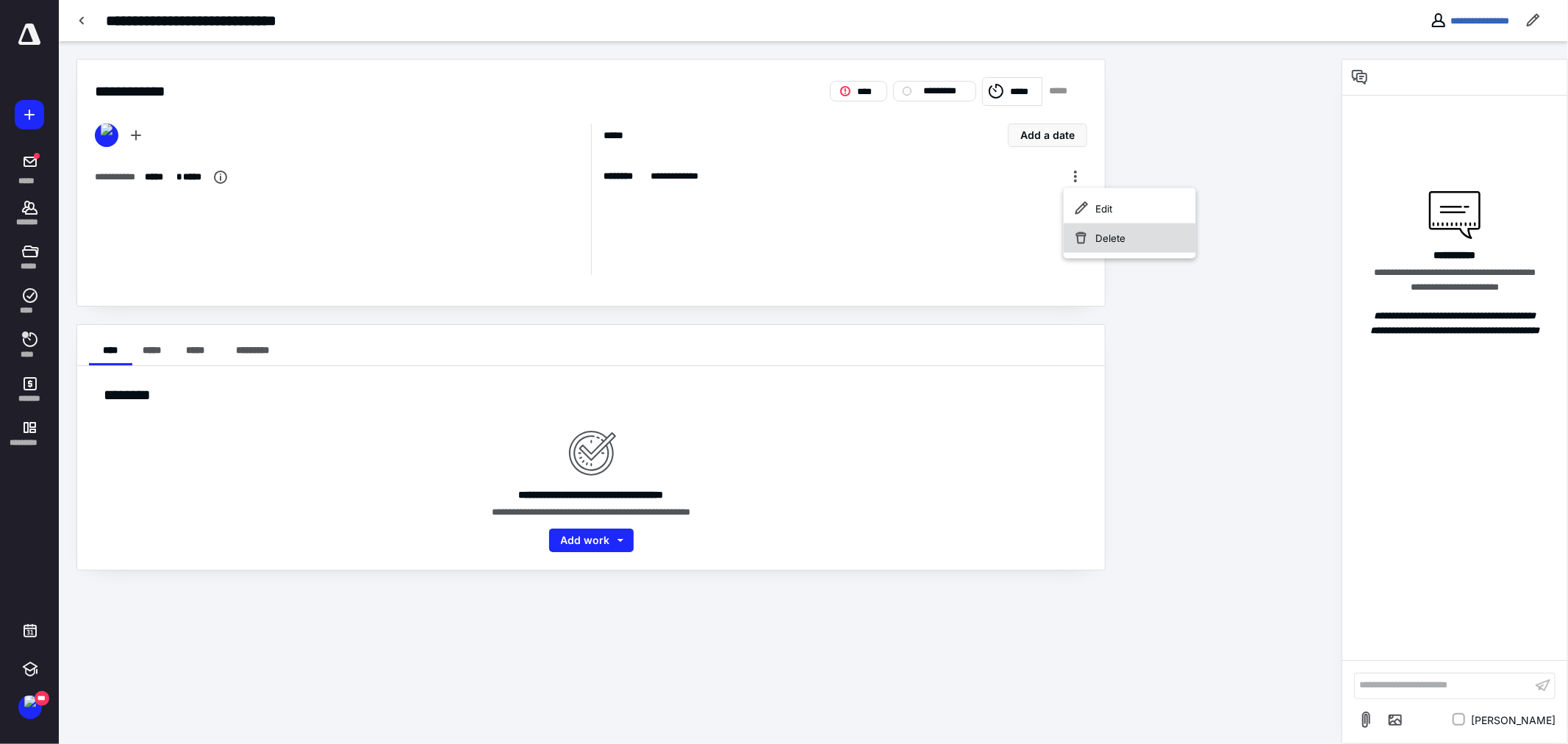click on "Delete" at bounding box center (1130, 238) 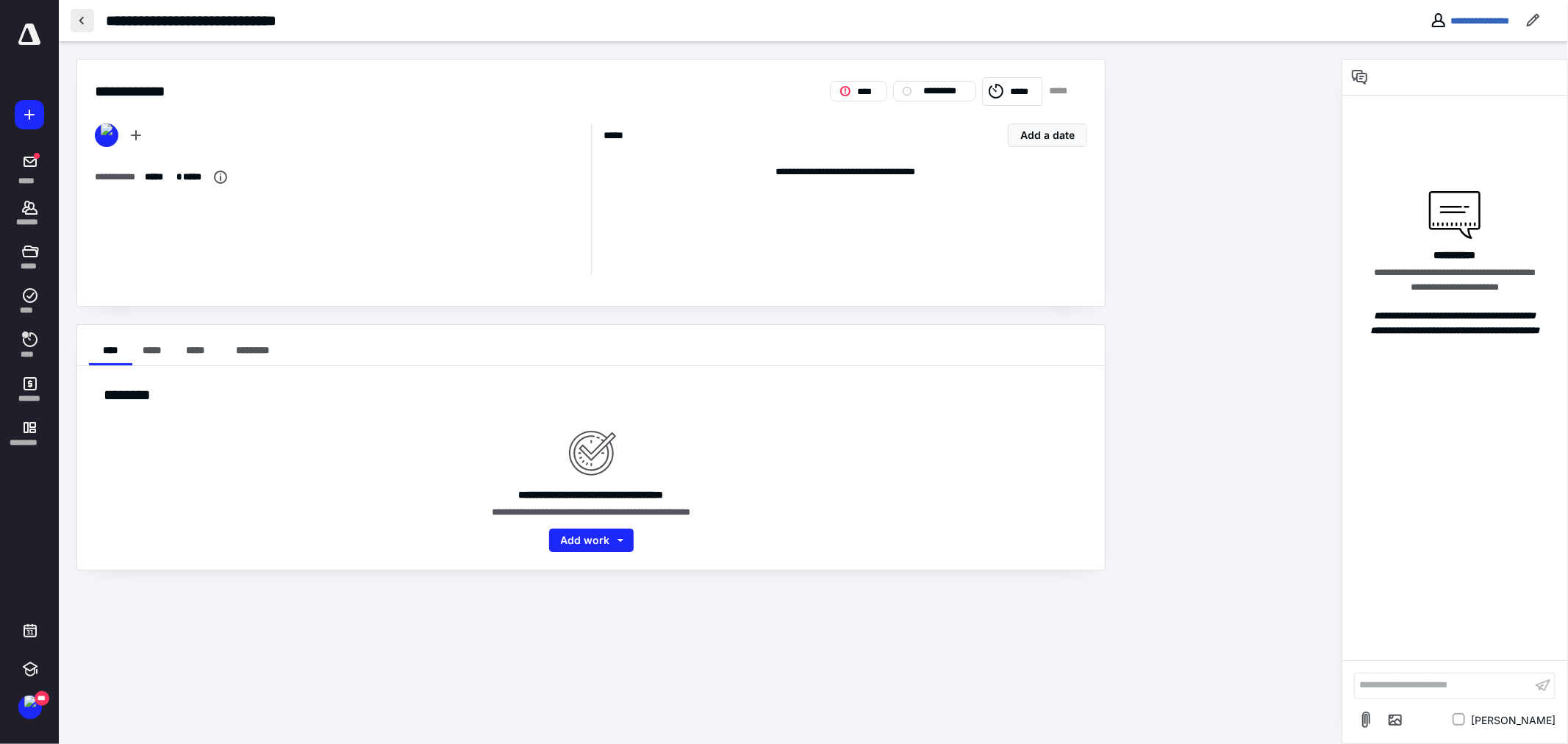 click at bounding box center (82, 21) 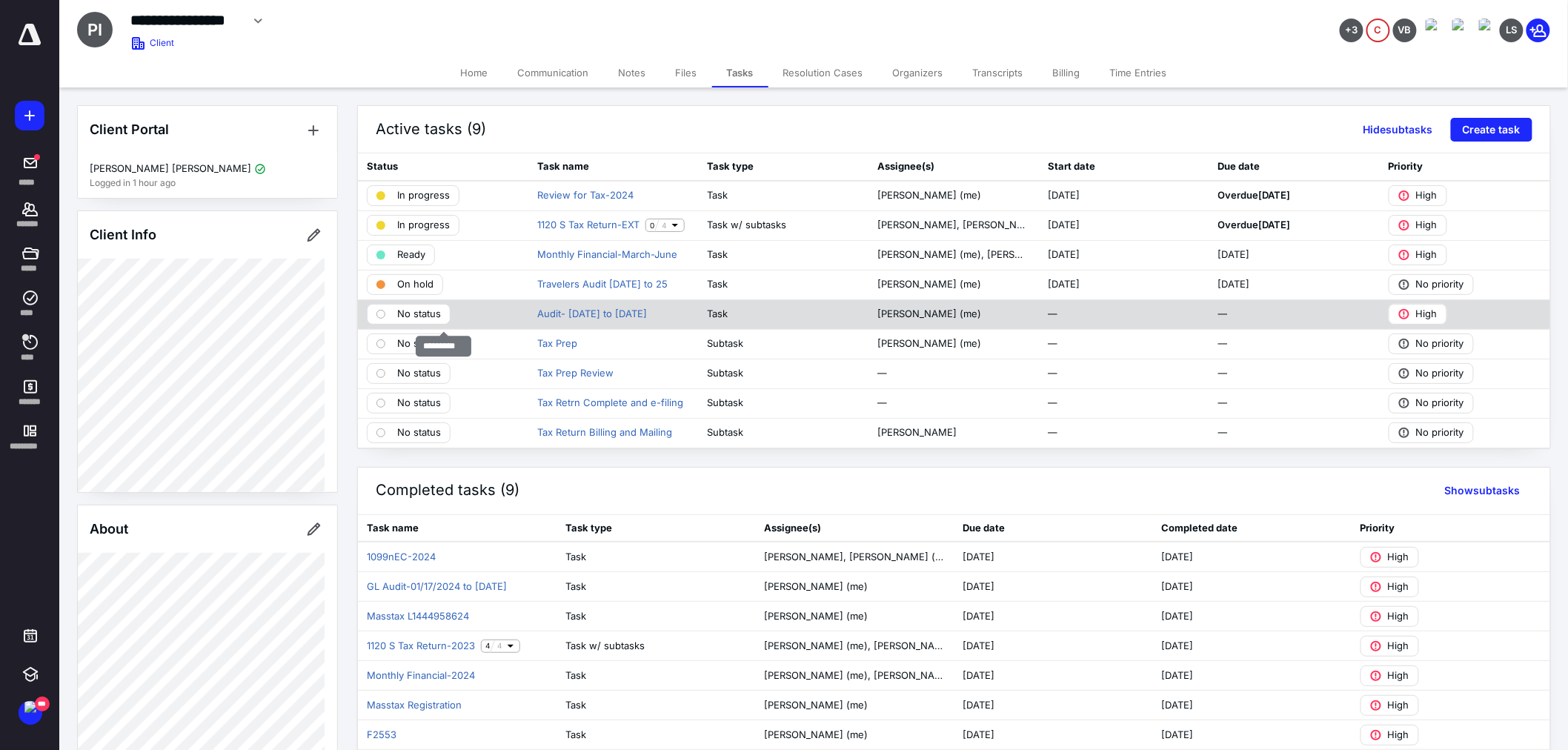 click on "No status" at bounding box center [419, 314] 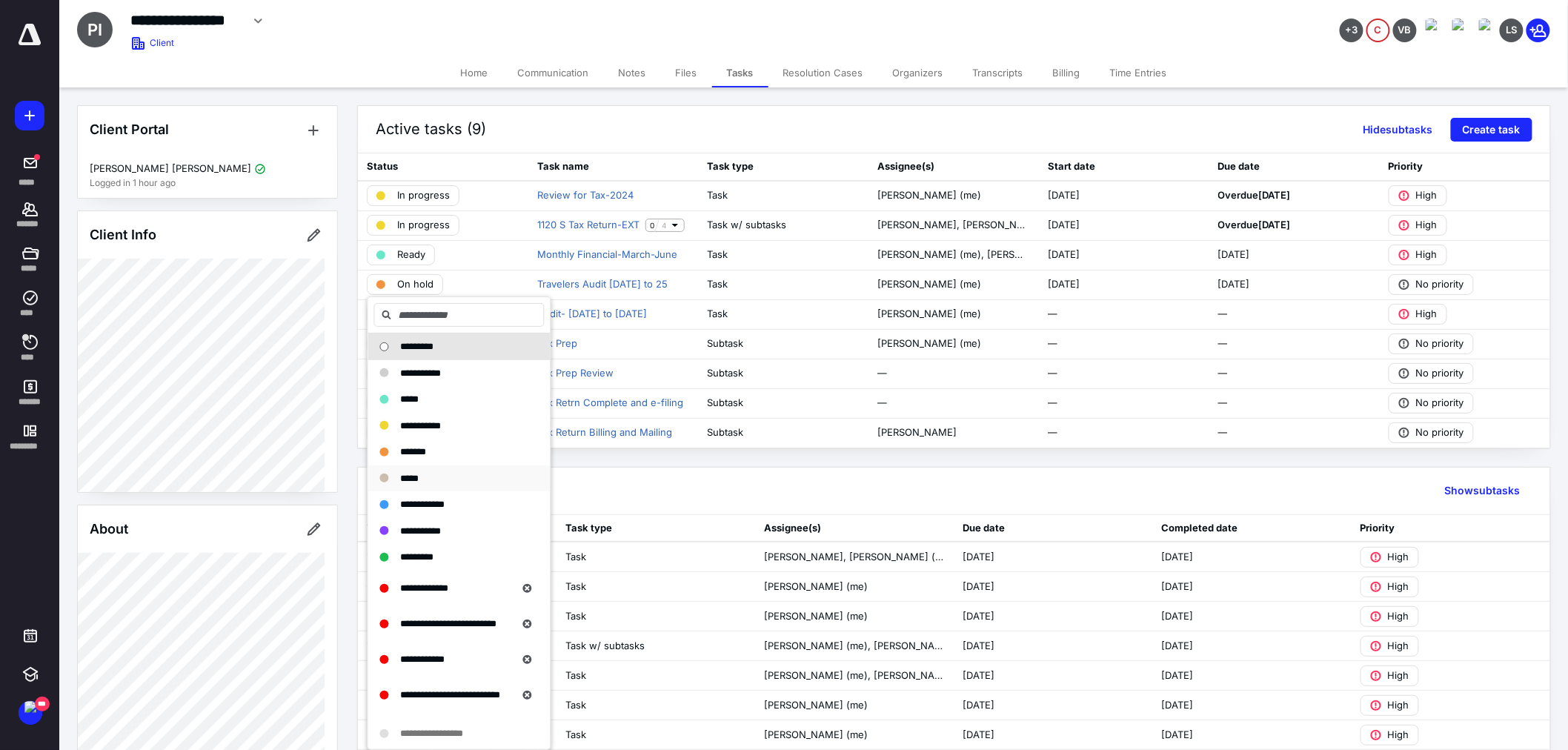 click on "*****" at bounding box center [410, 478] 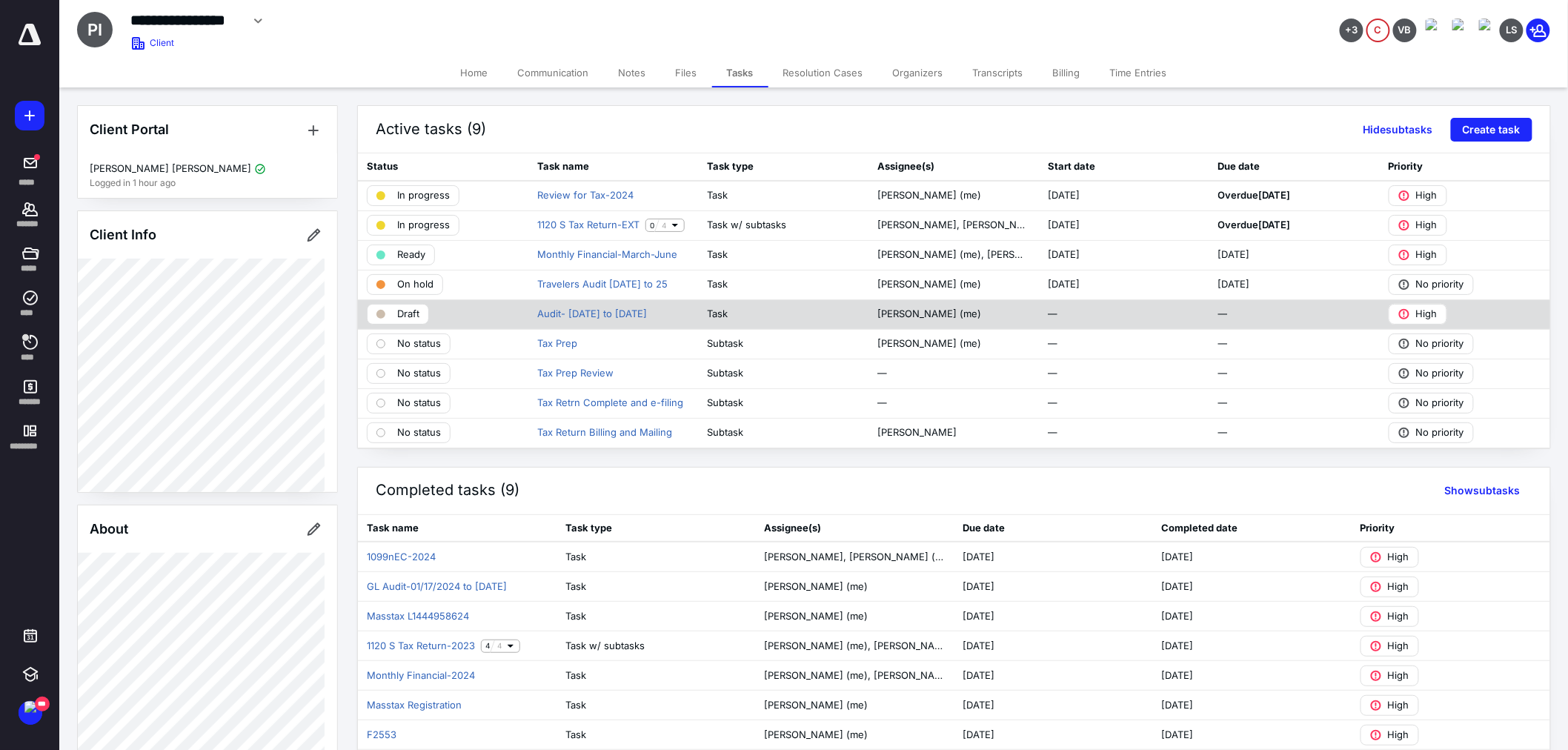 click on "Draft" at bounding box center [398, 314] 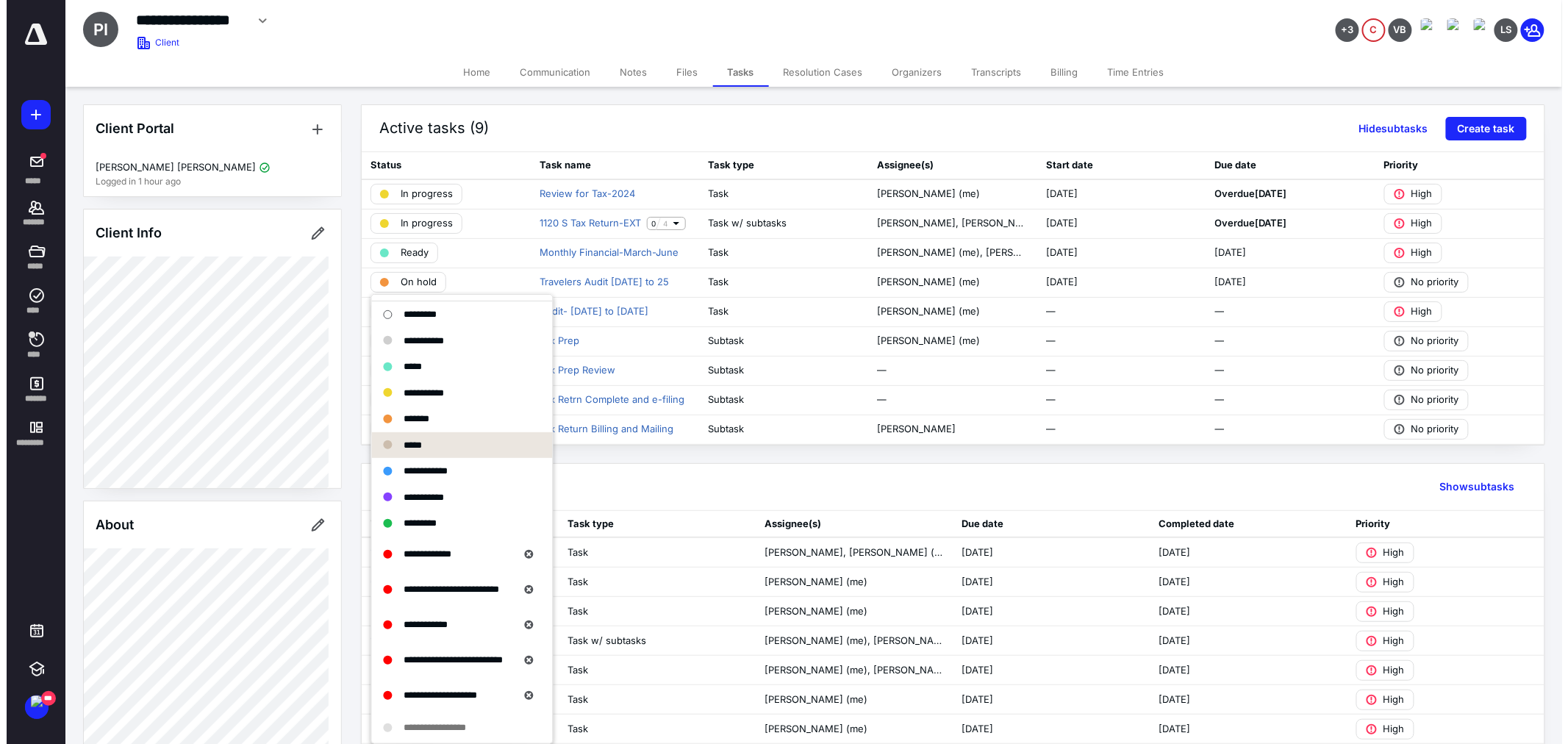 scroll, scrollTop: 0, scrollLeft: 0, axis: both 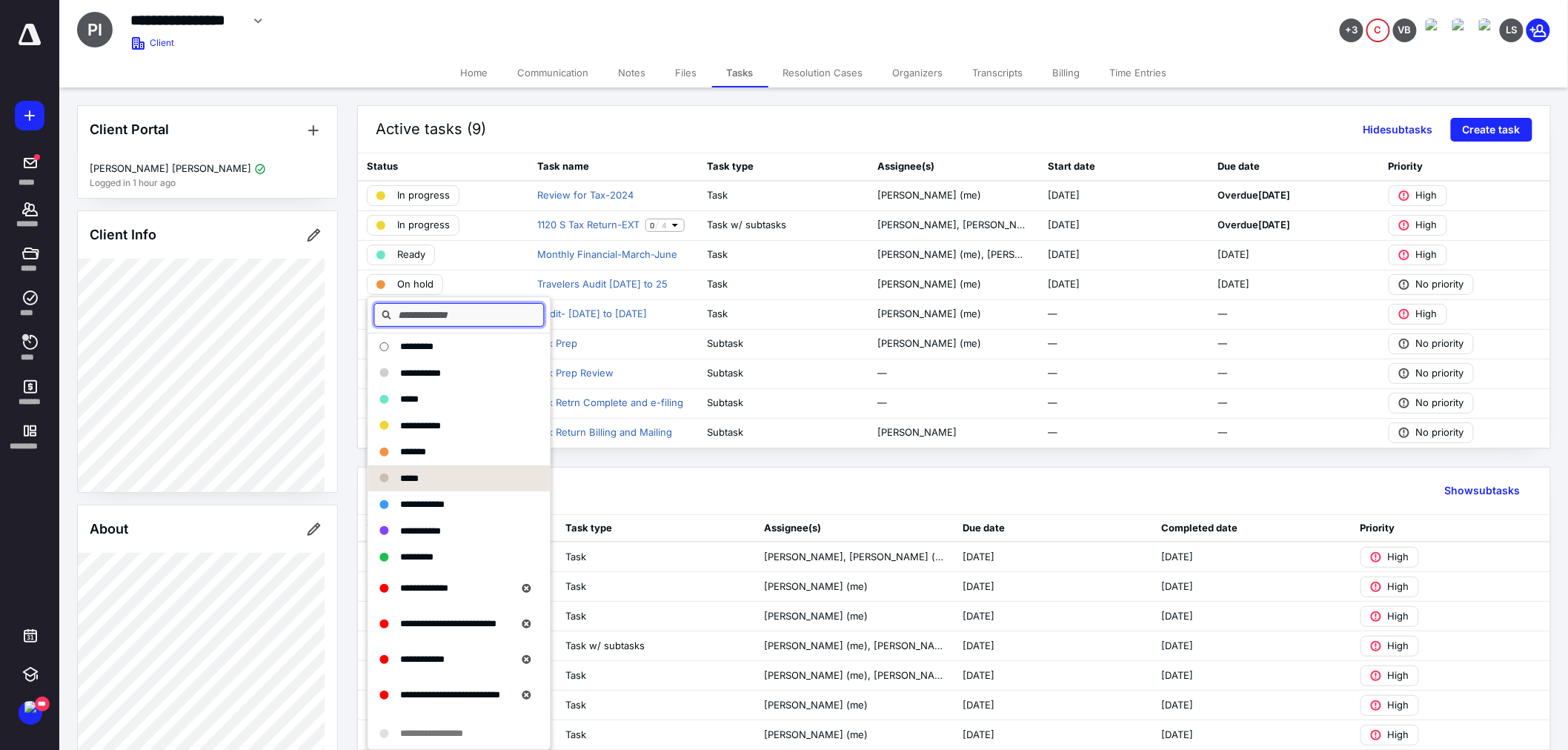 click at bounding box center [459, 315] 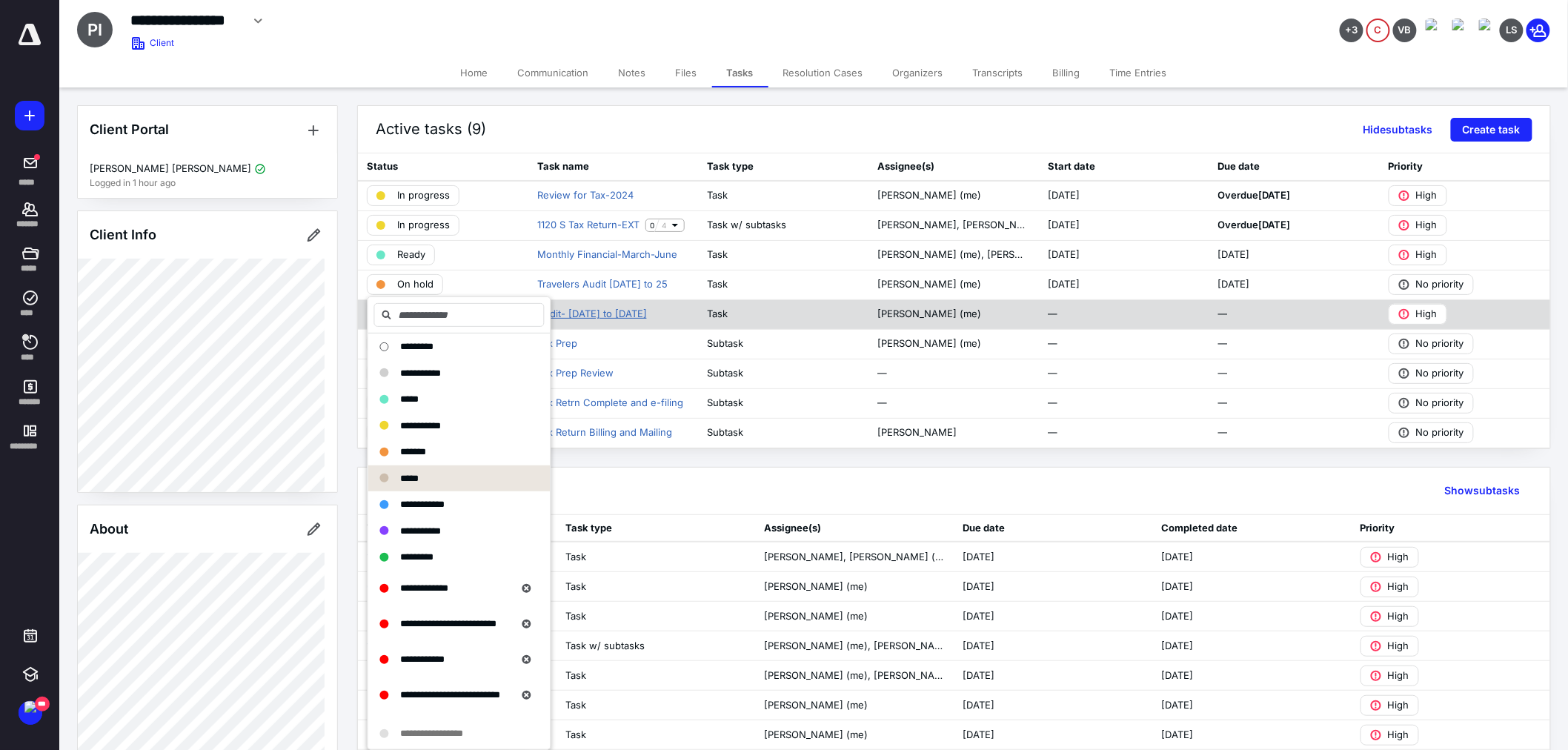 click on "Audit- 03/27/25 to 06/06/2025" at bounding box center [592, 314] 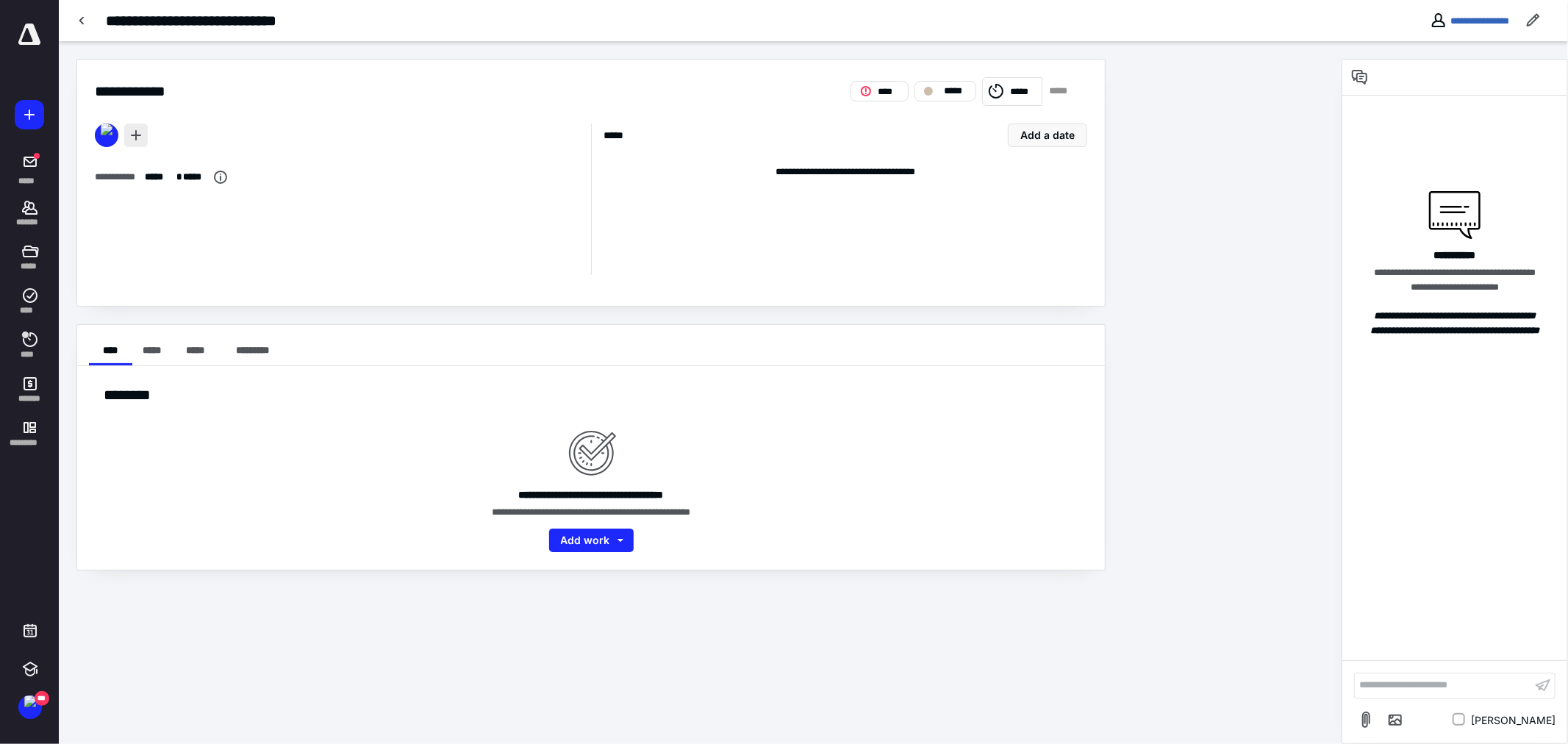 click at bounding box center [136, 135] 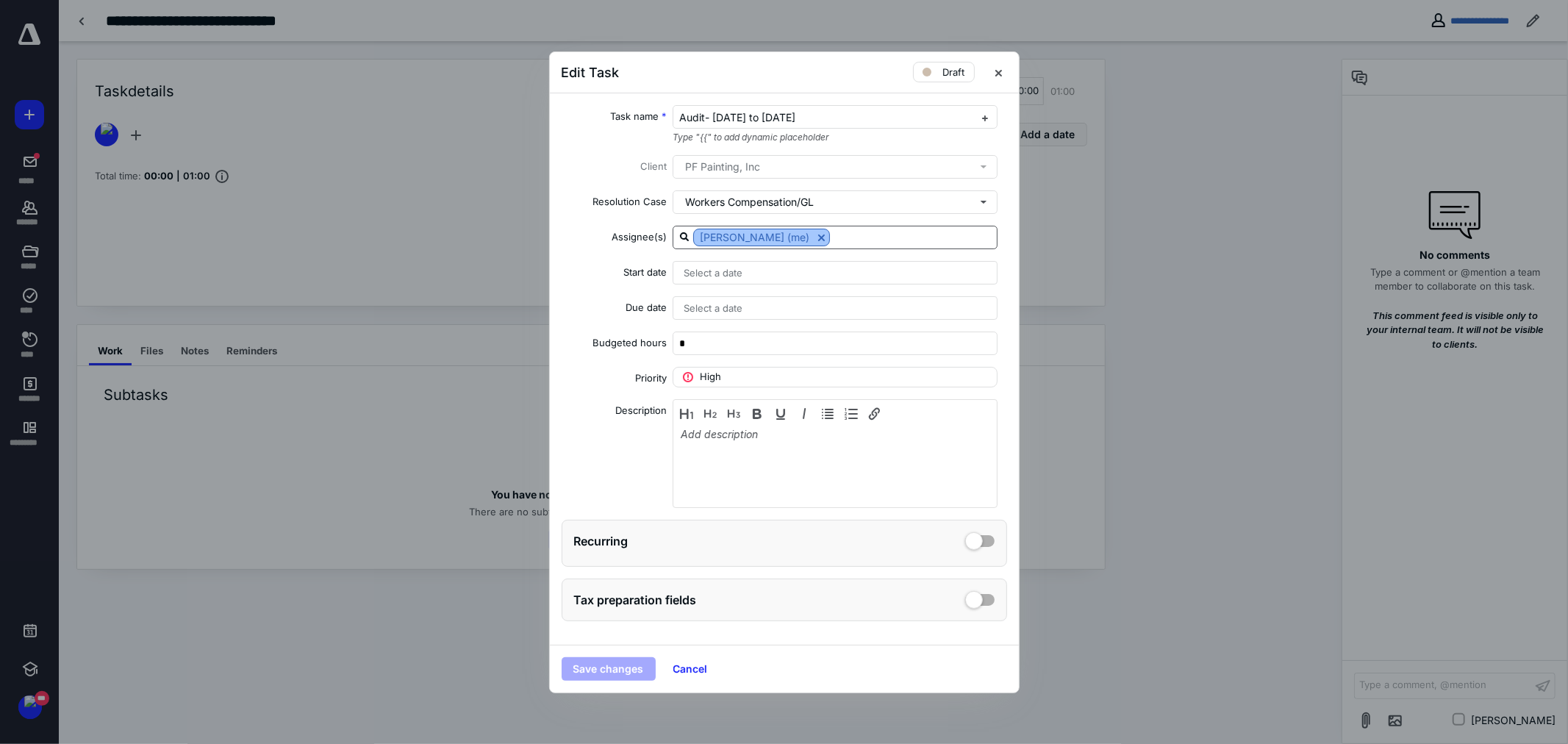 click at bounding box center [821, 237] 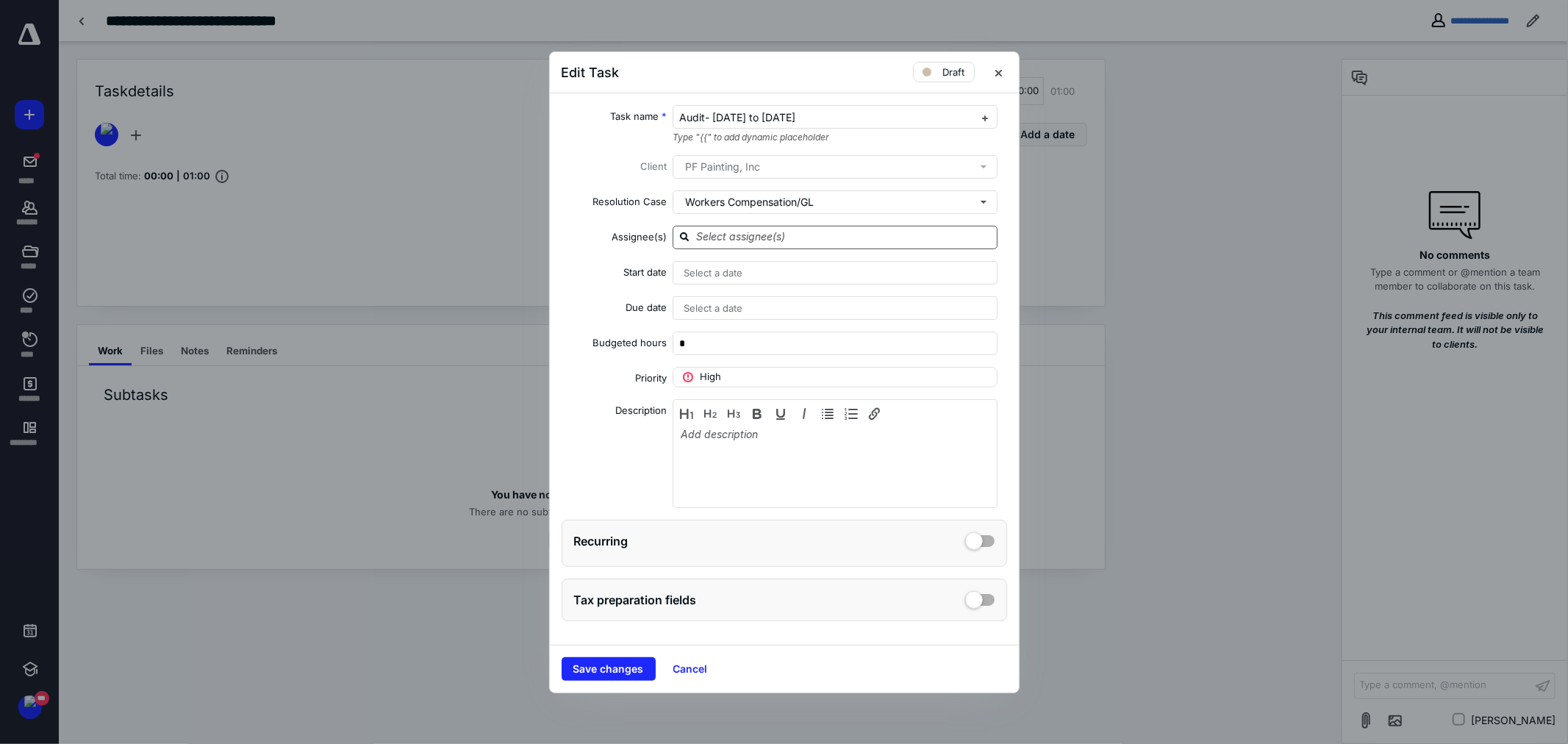 drag, startPoint x: 842, startPoint y: 115, endPoint x: 460, endPoint y: 136, distance: 382.57679 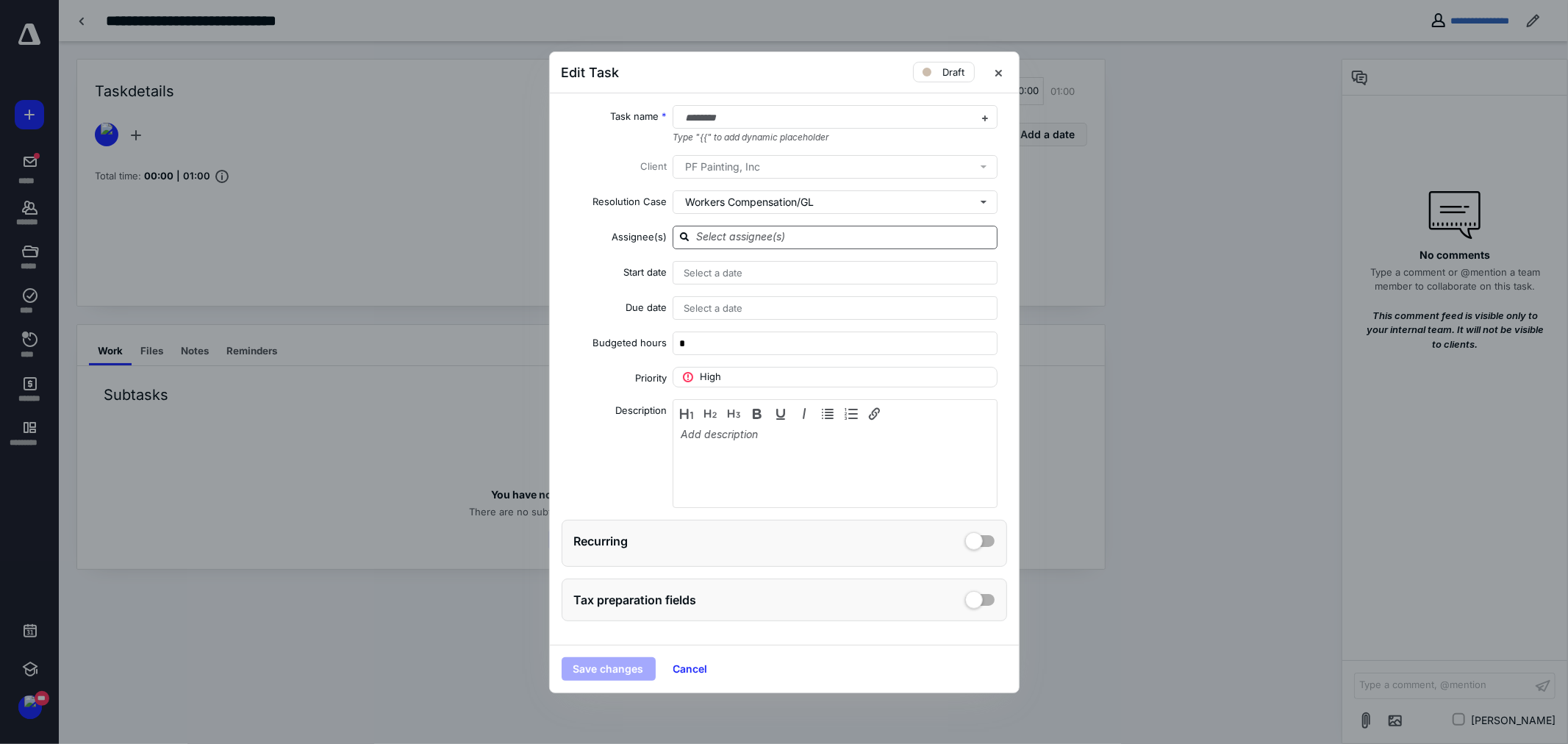 drag, startPoint x: 636, startPoint y: 656, endPoint x: 650, endPoint y: 595, distance: 62.58594 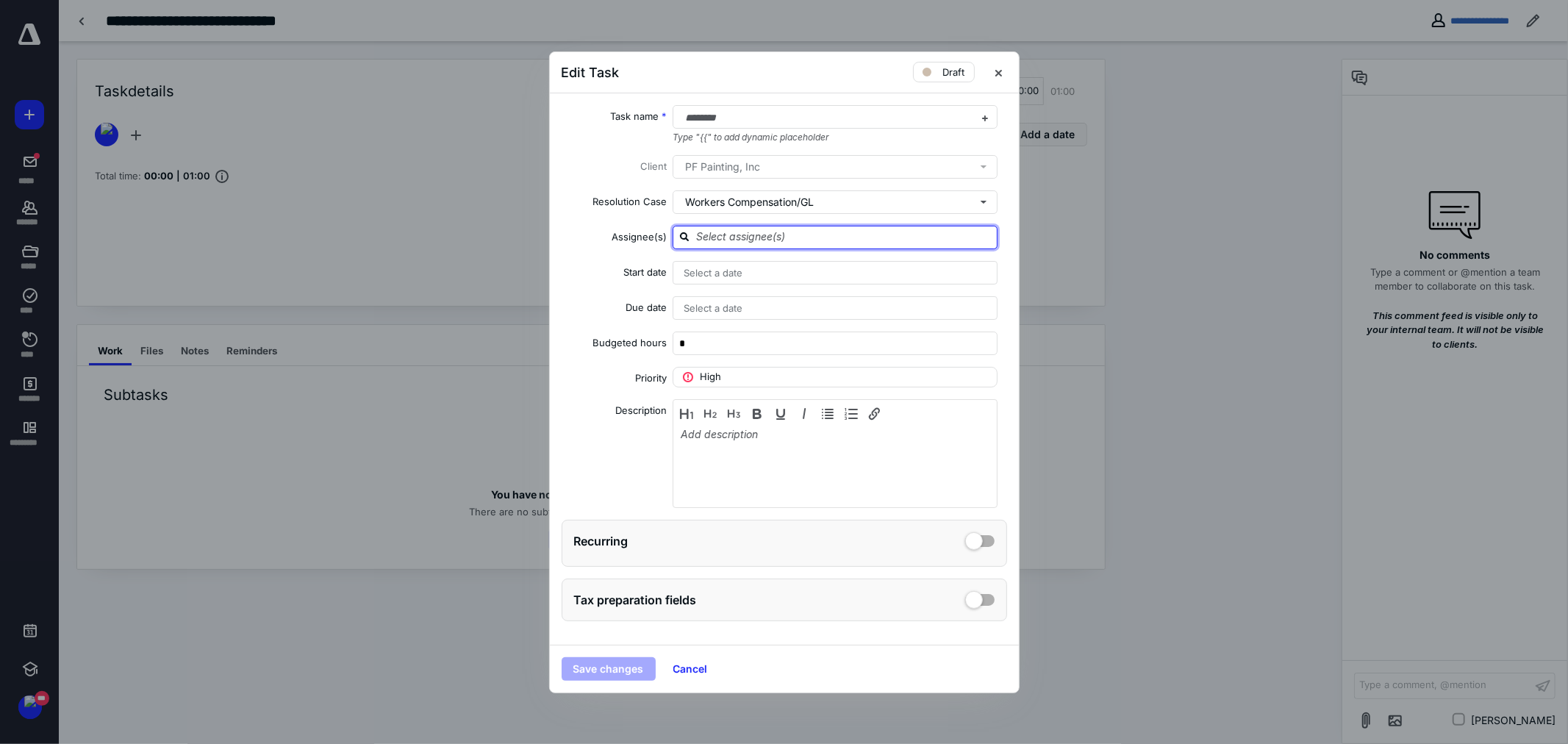 click at bounding box center [844, 237] 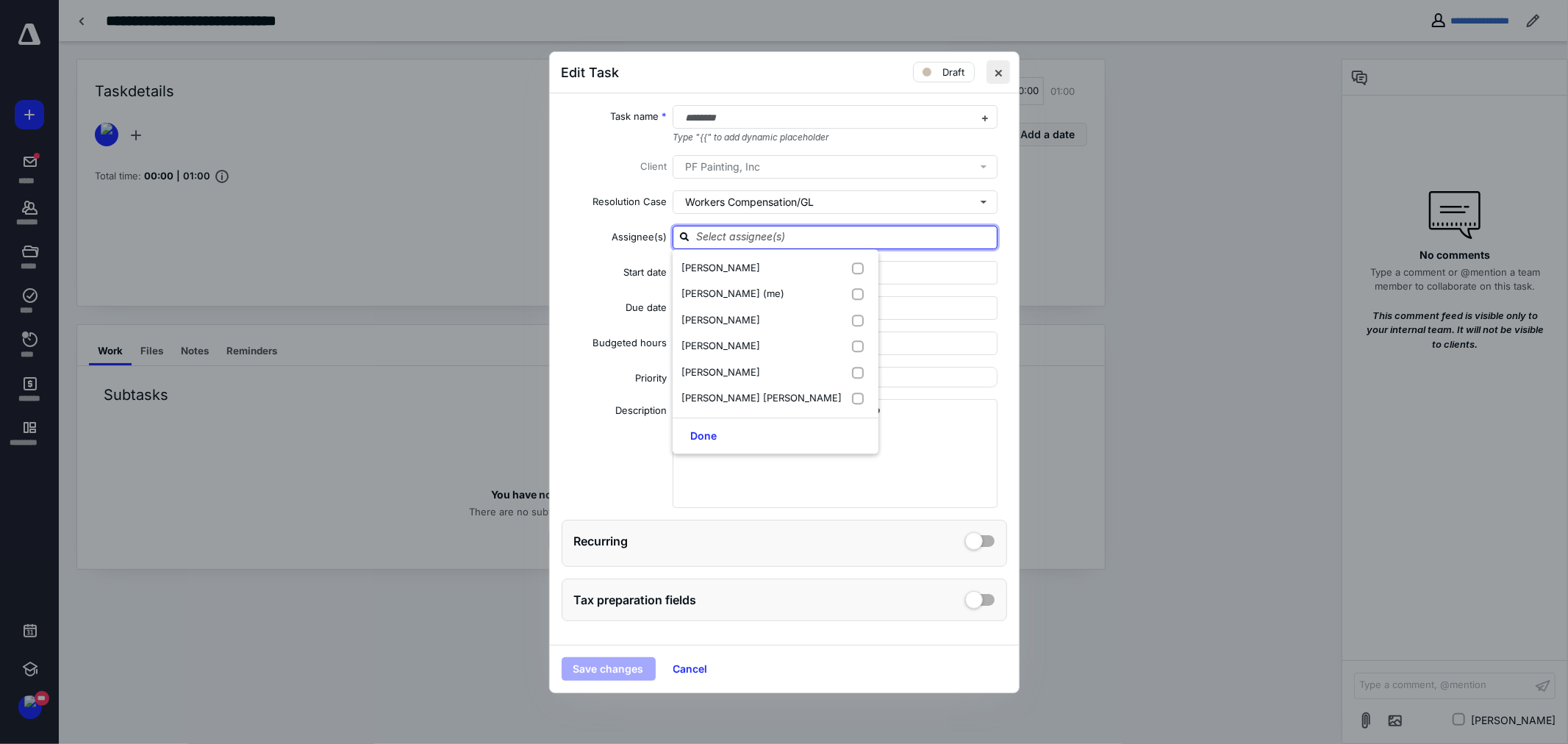 click at bounding box center (998, 72) 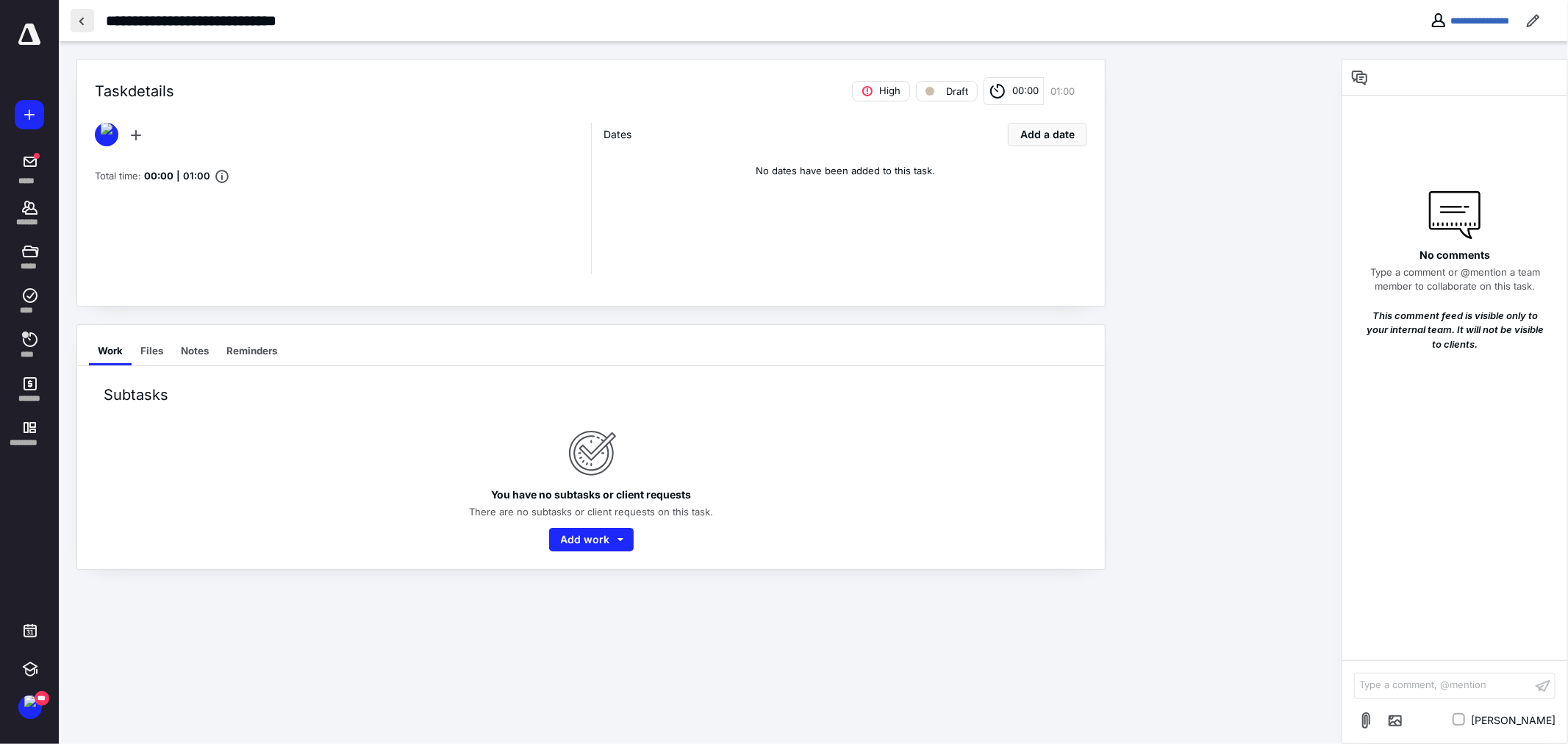 click at bounding box center [82, 21] 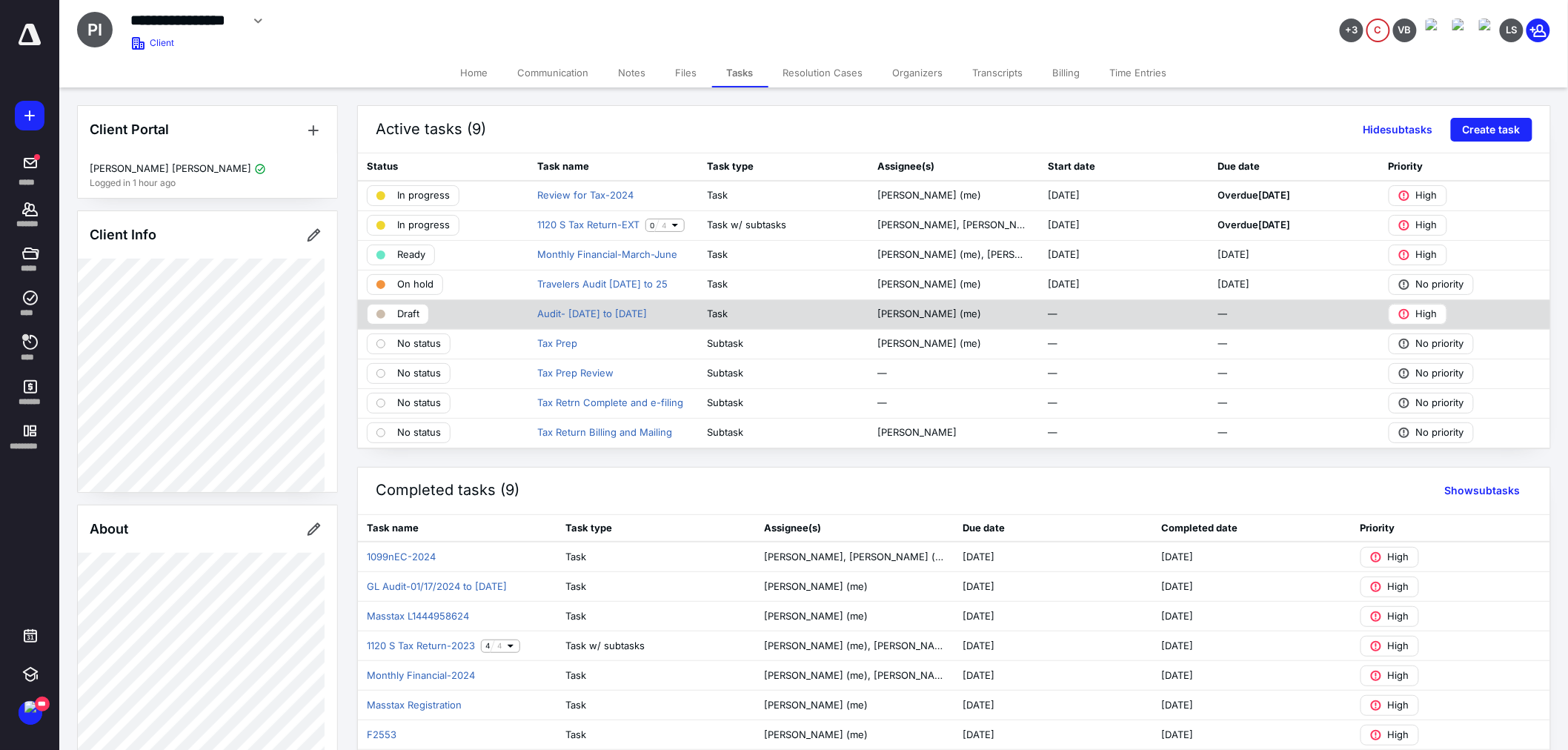 click on "Draft" at bounding box center (408, 314) 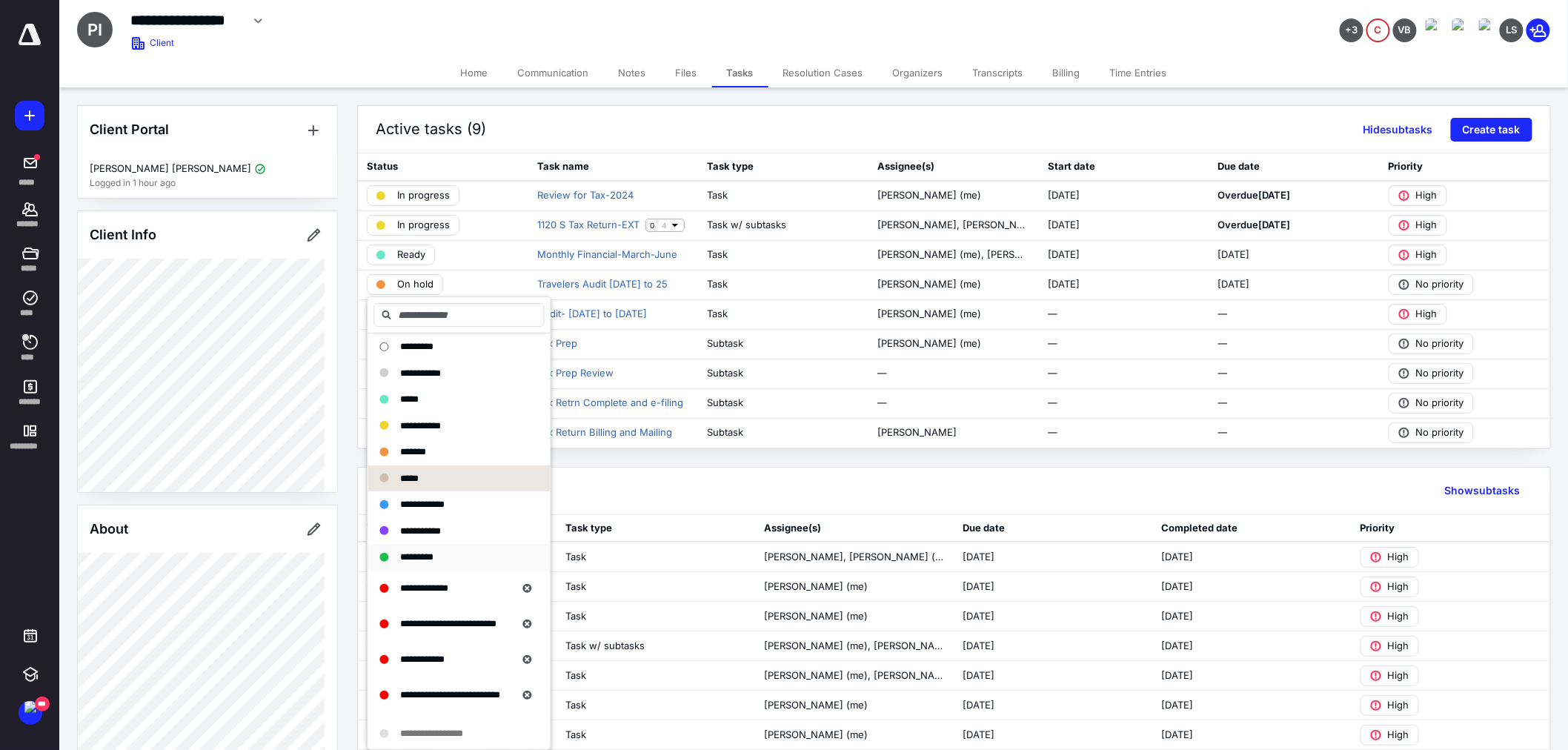 click on "*********" at bounding box center (417, 557) 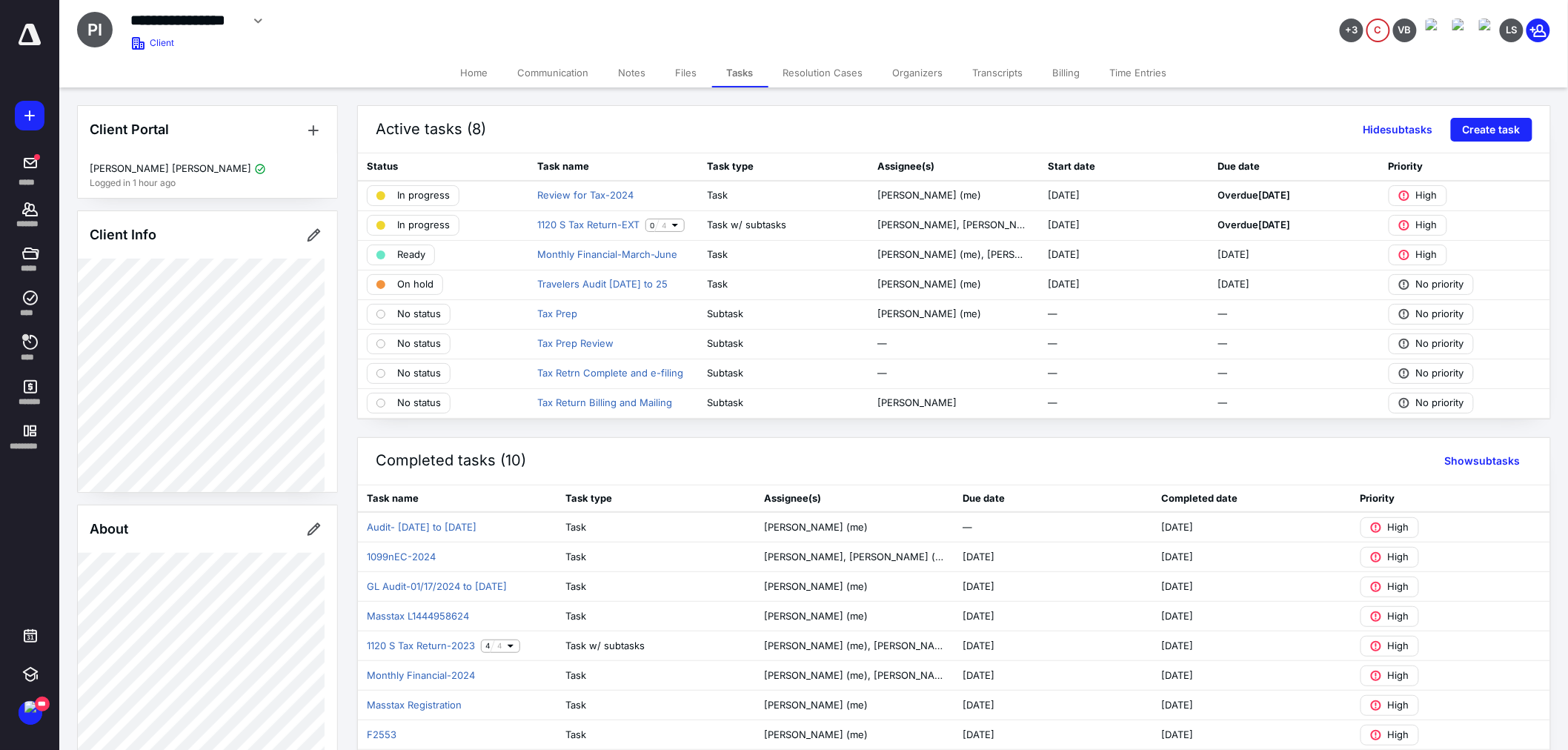 click on "Home" at bounding box center (474, 73) 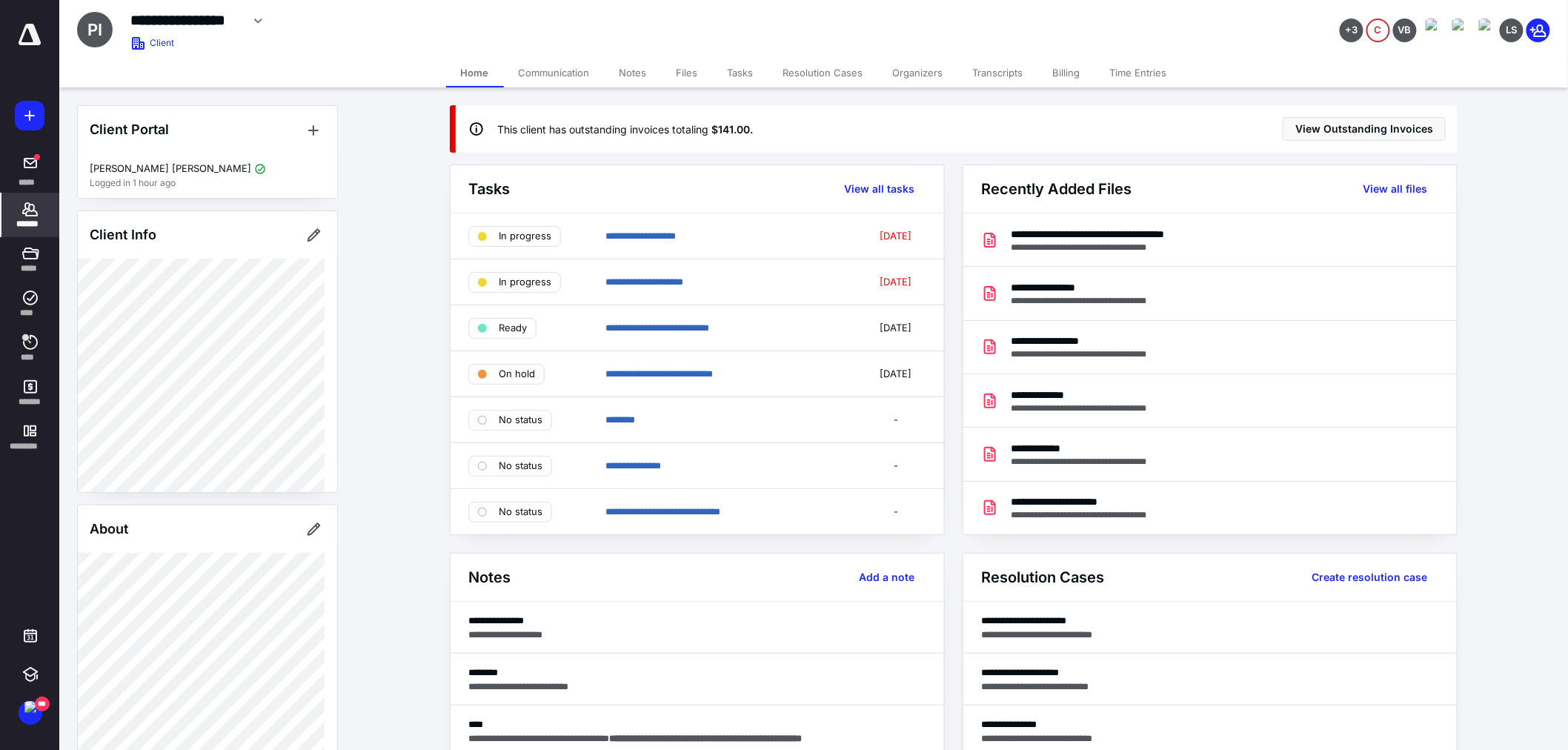 click 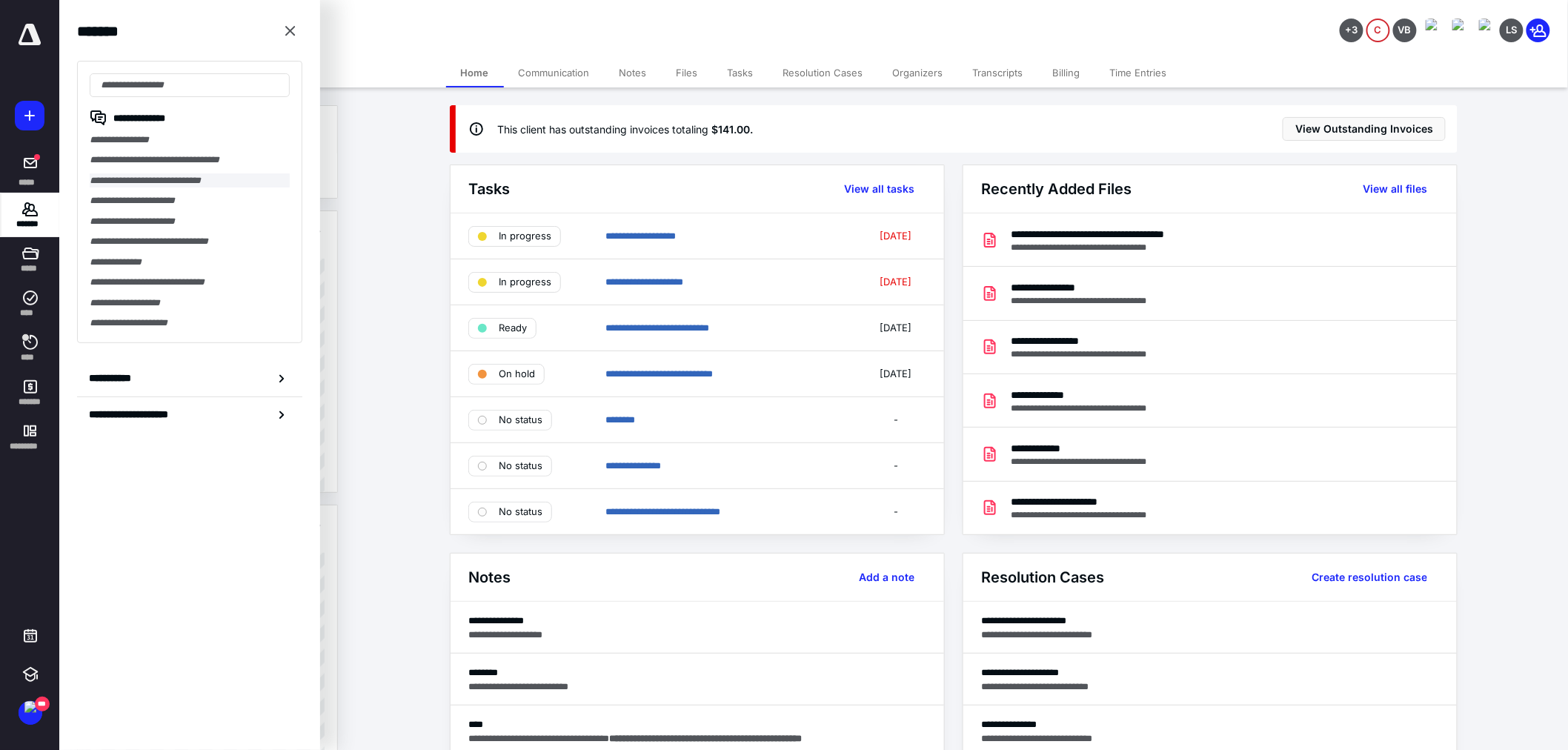 click on "**********" at bounding box center [190, 180] 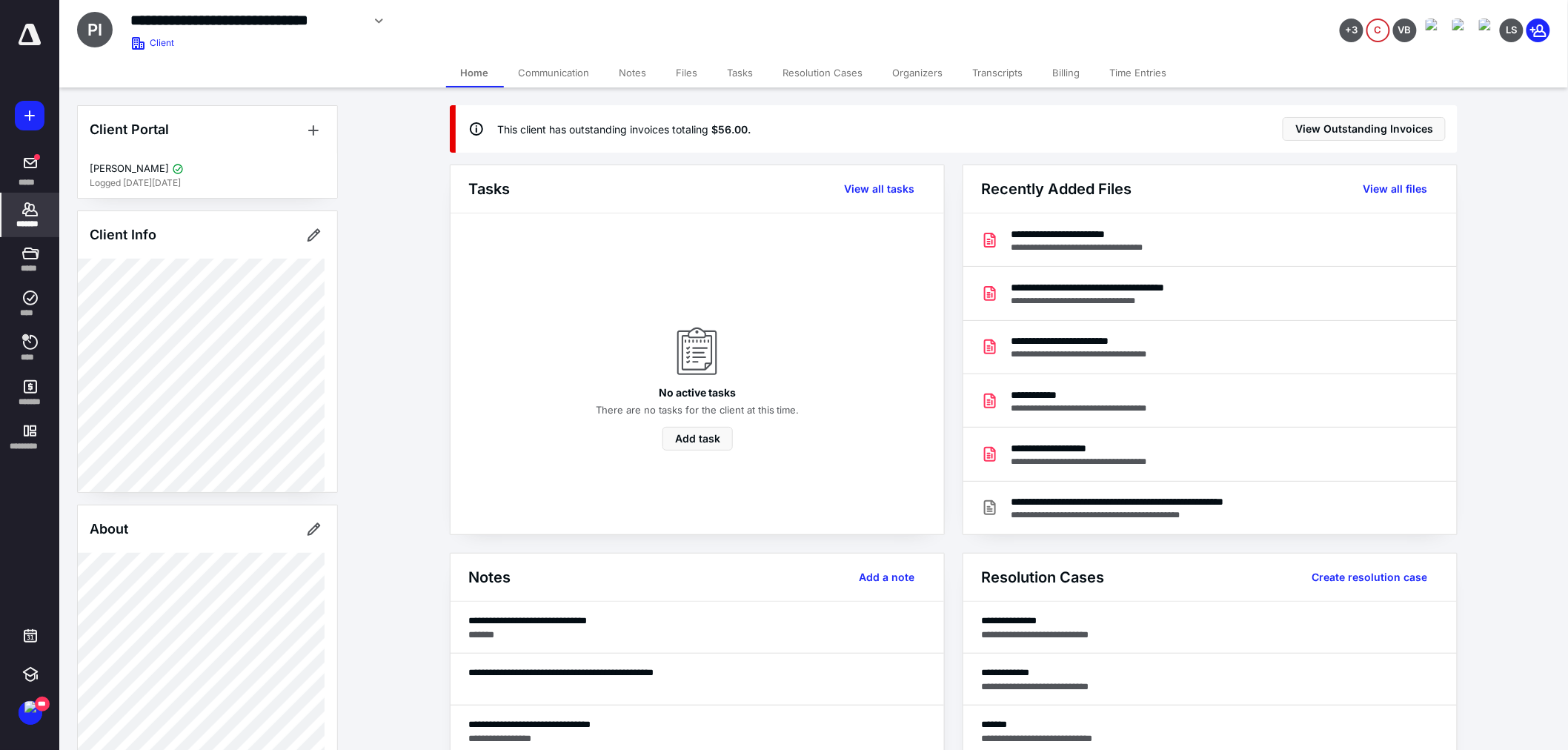 click on "Files" at bounding box center (687, 73) 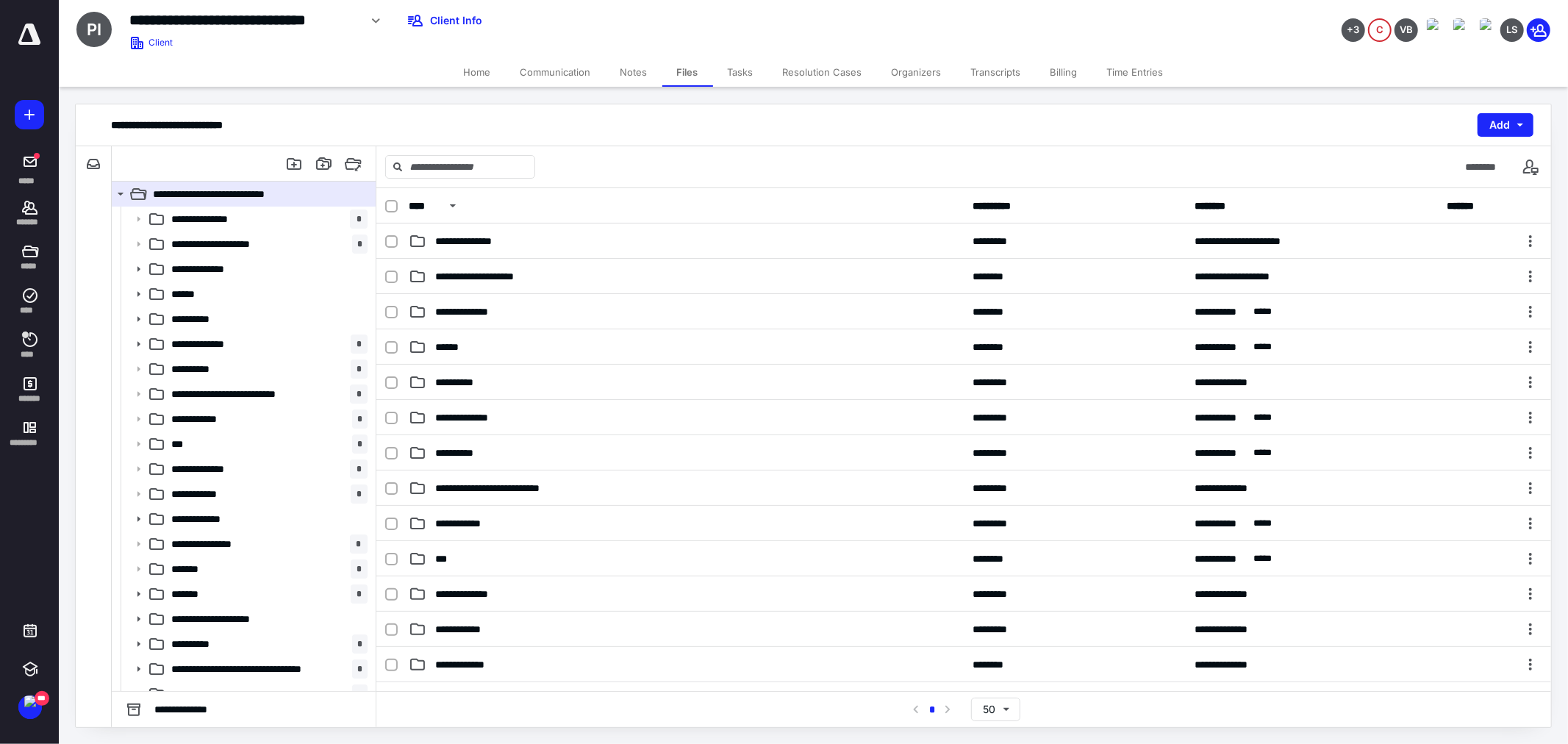 click on "Tasks" at bounding box center [740, 72] 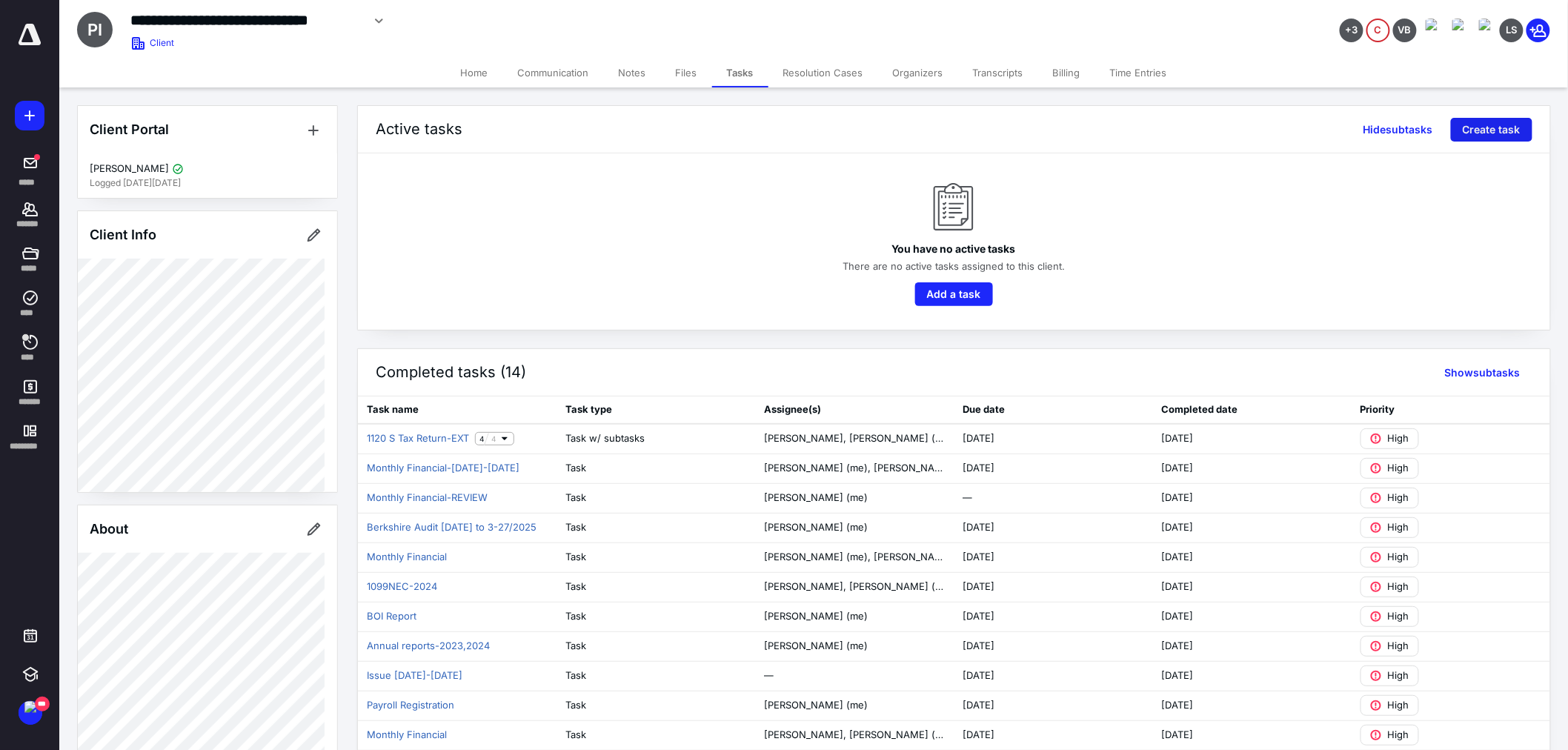 click on "Create task" at bounding box center [1492, 130] 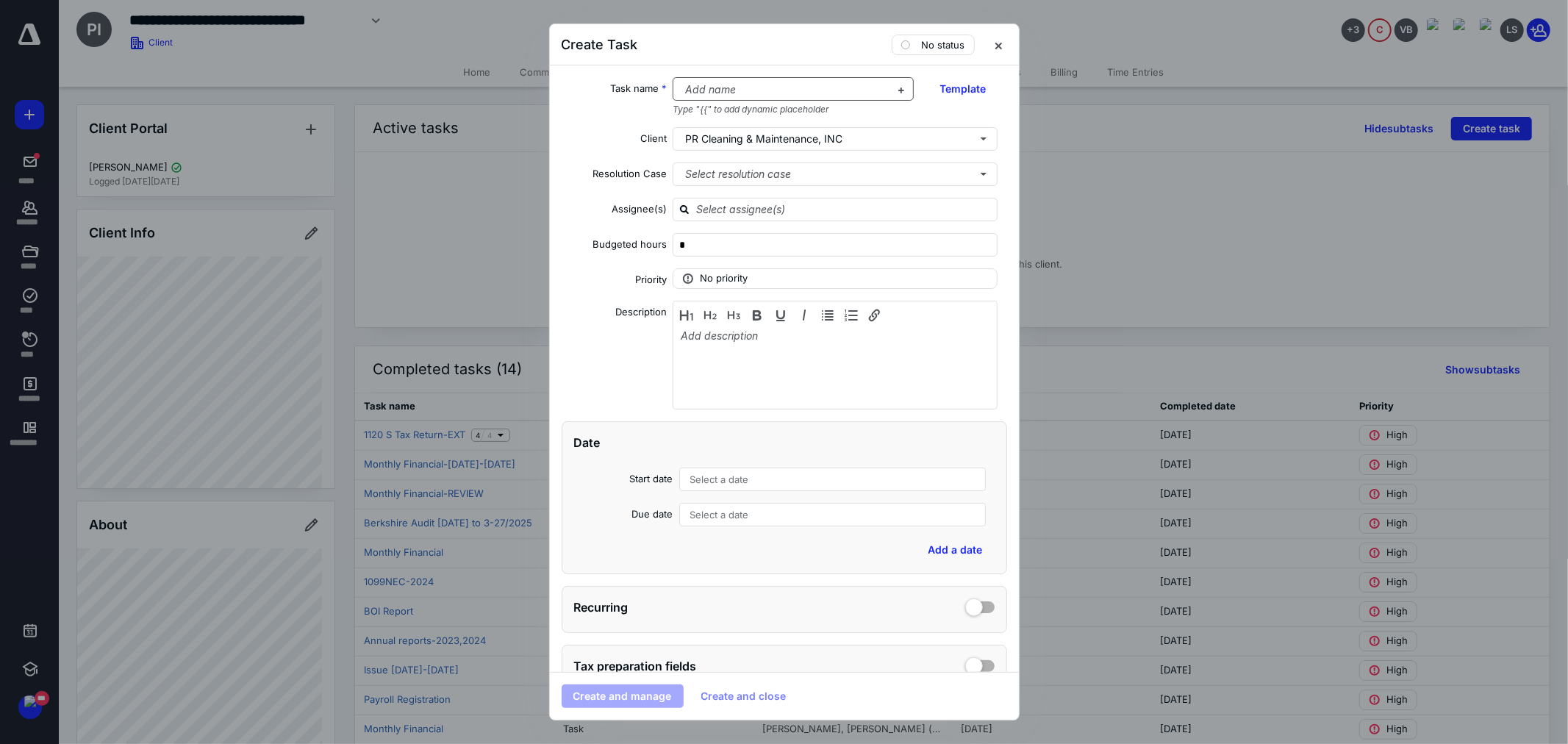click at bounding box center (784, 90) 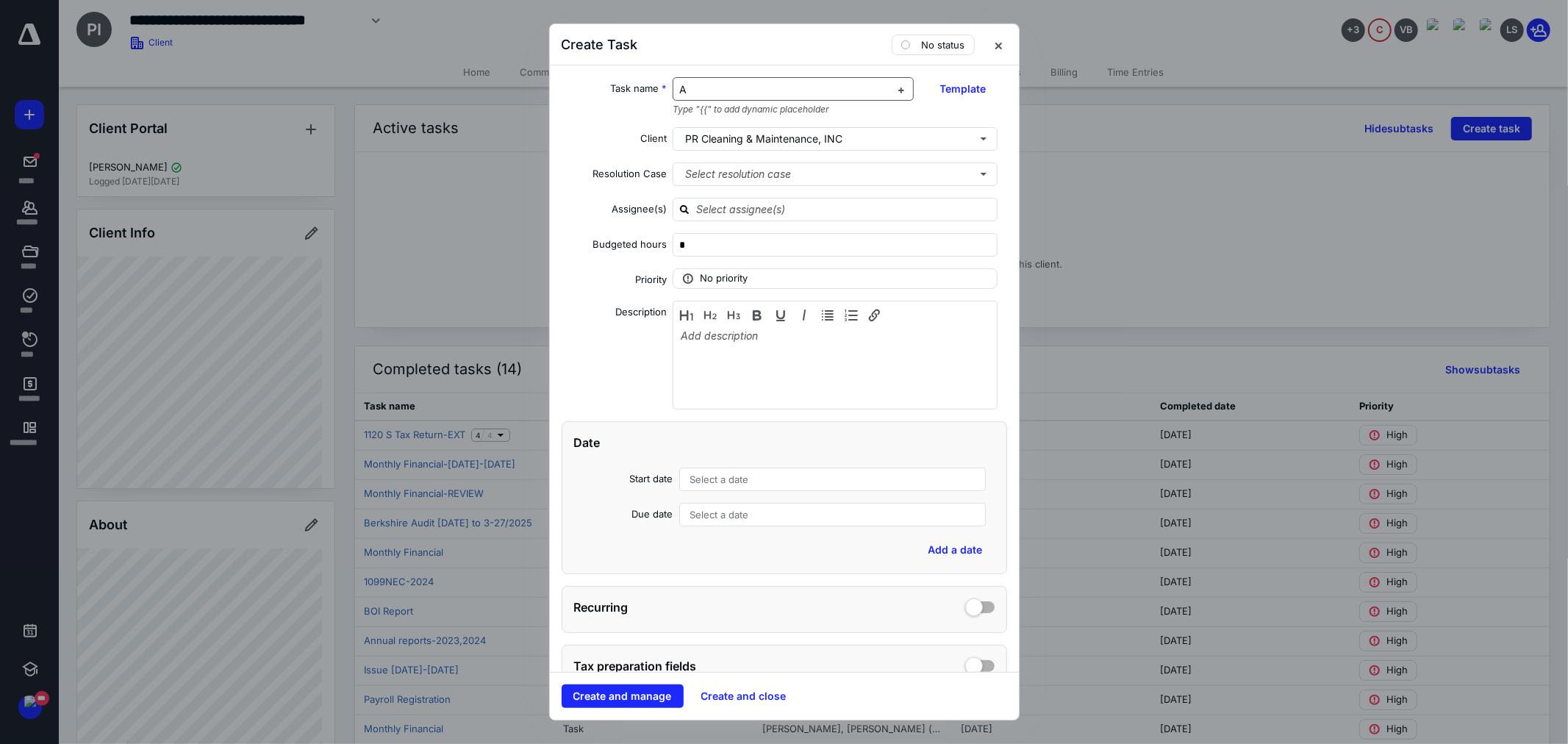 type 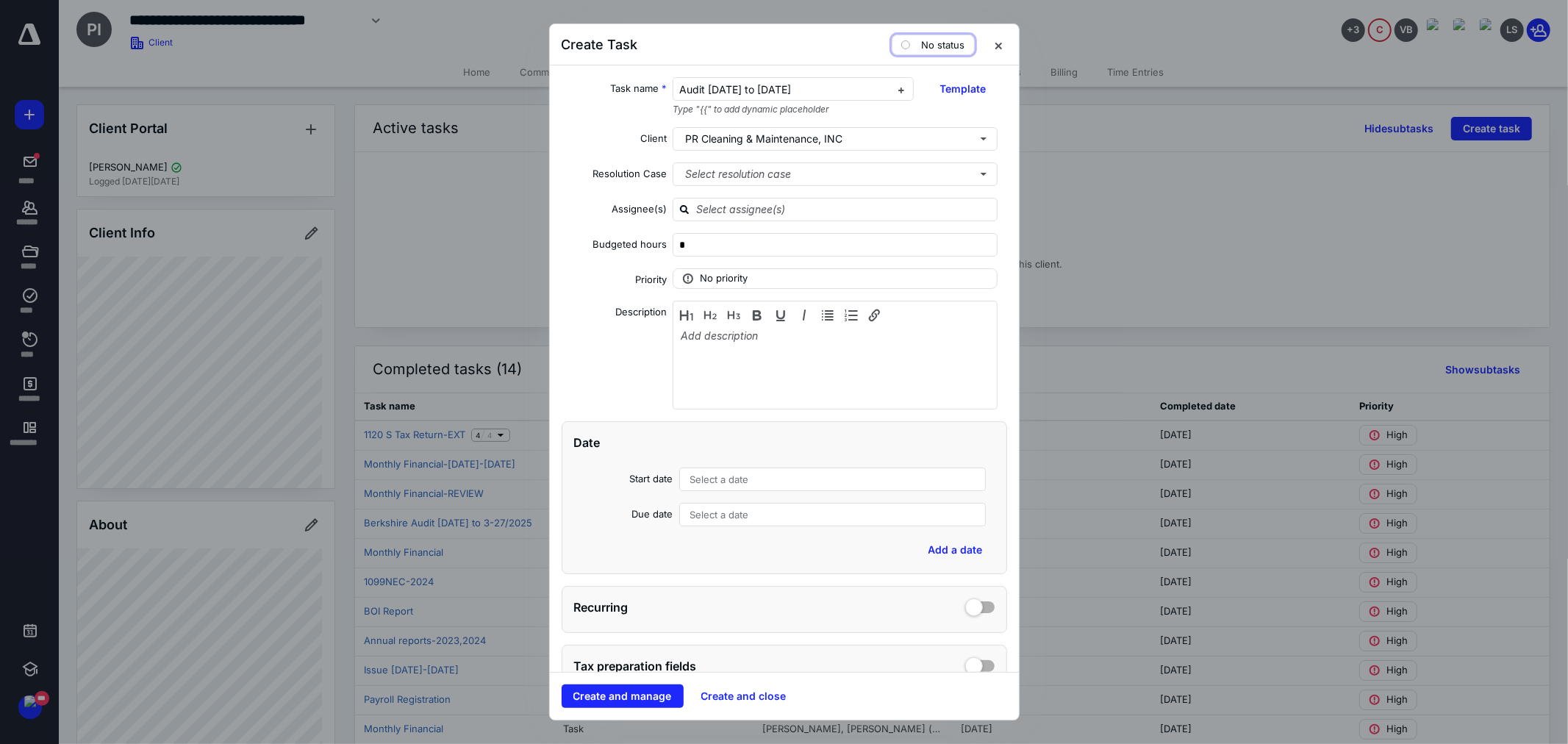 click on "No status" at bounding box center [943, 45] 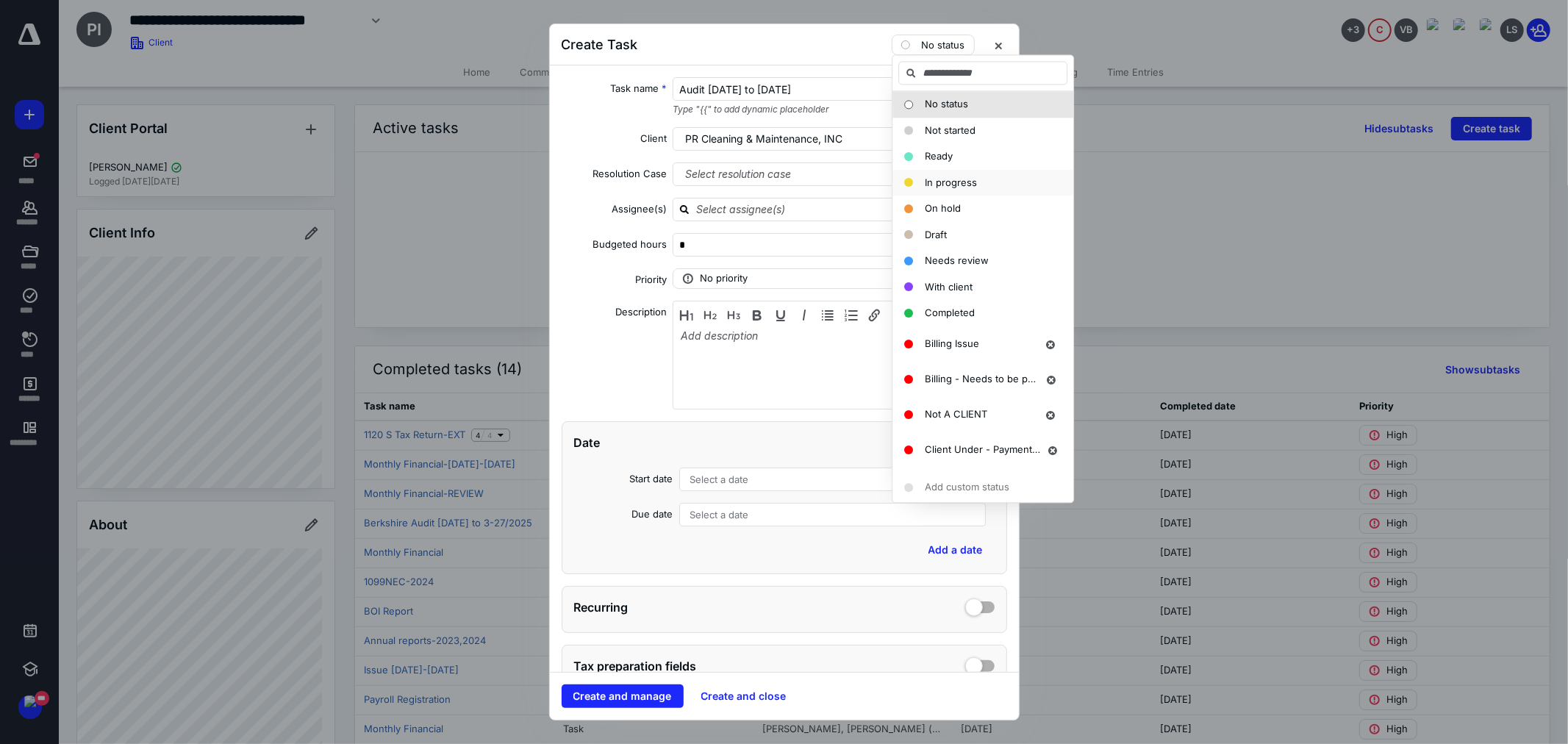 click on "In progress" at bounding box center (983, 183) 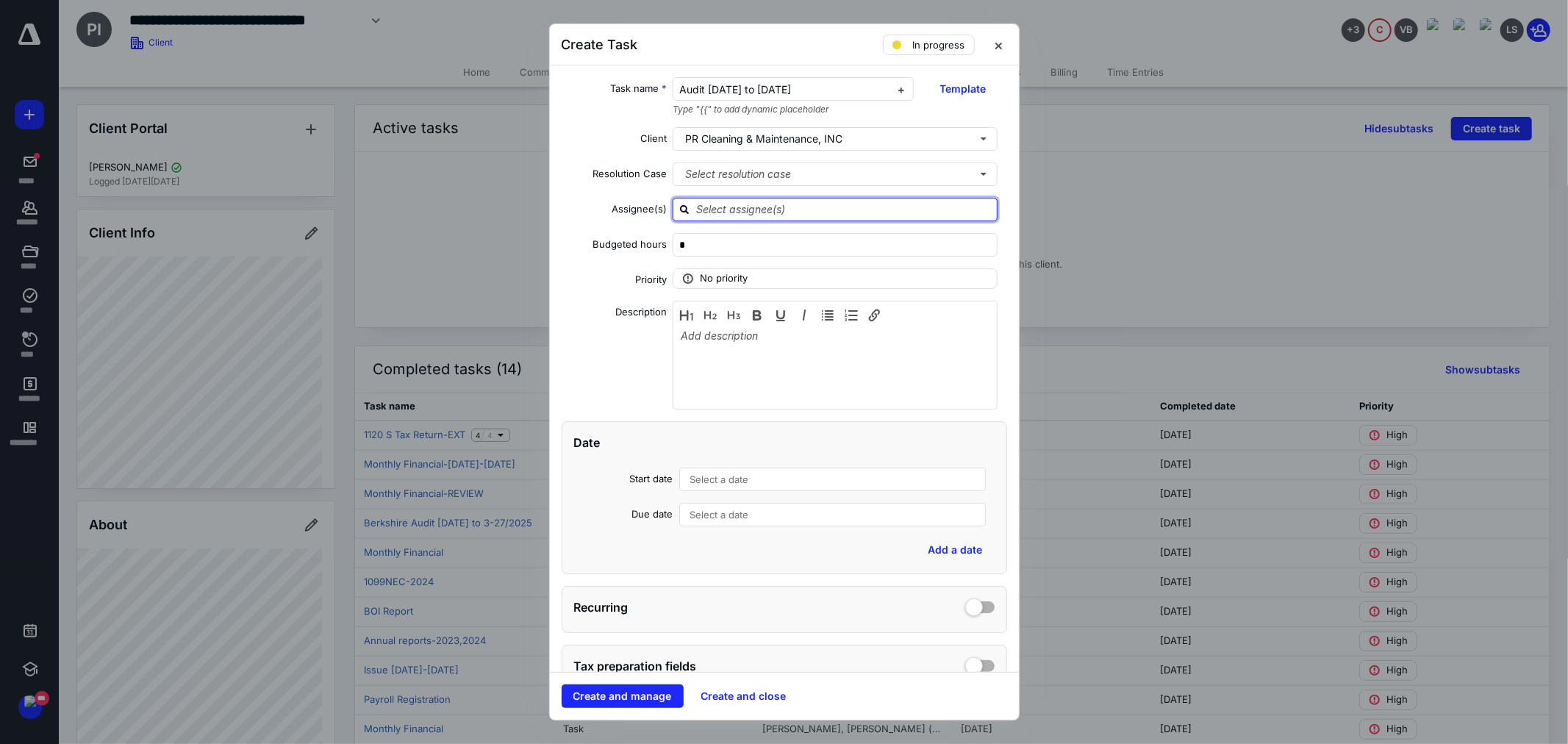 click at bounding box center [844, 209] 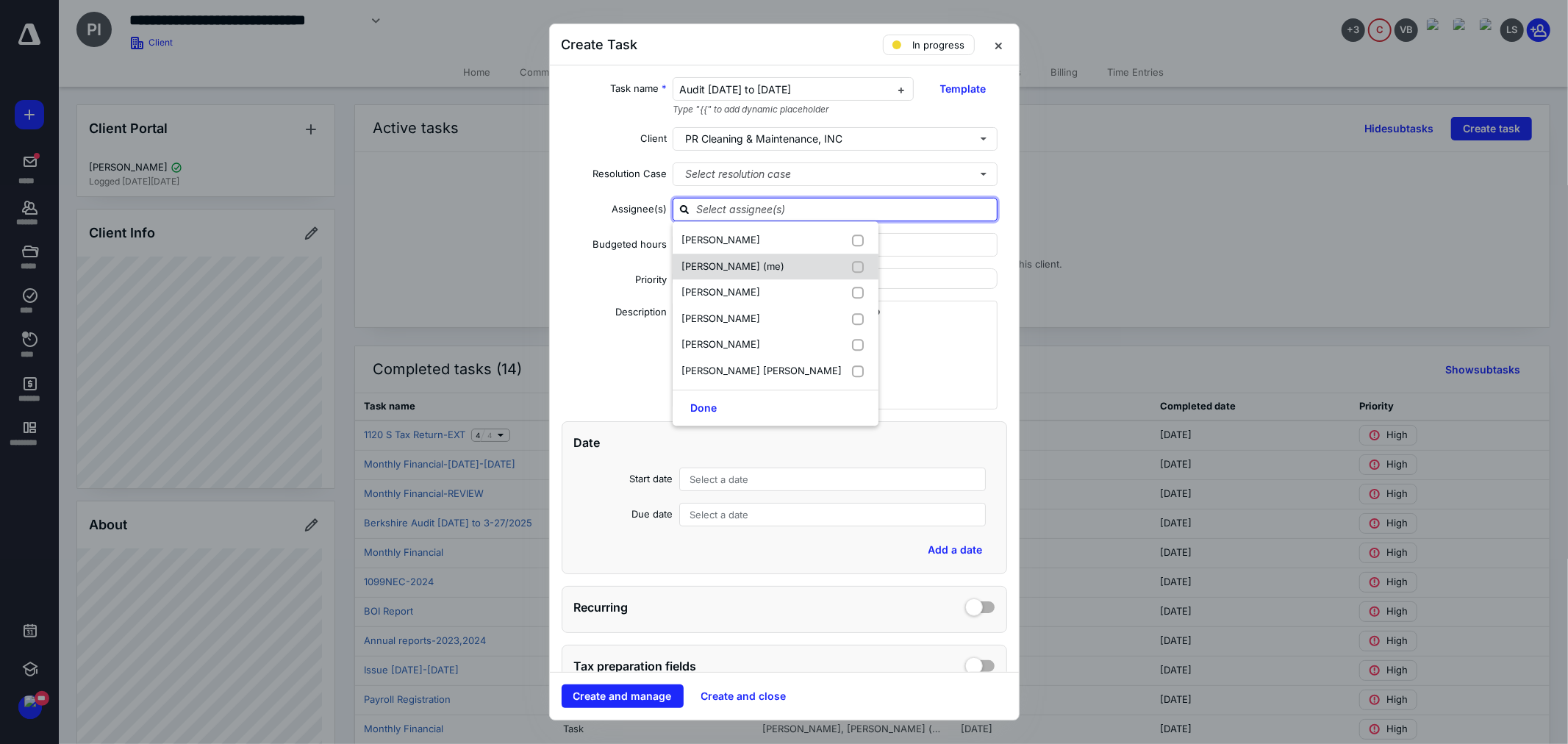 click on "[PERSON_NAME] (me)" at bounding box center (733, 266) 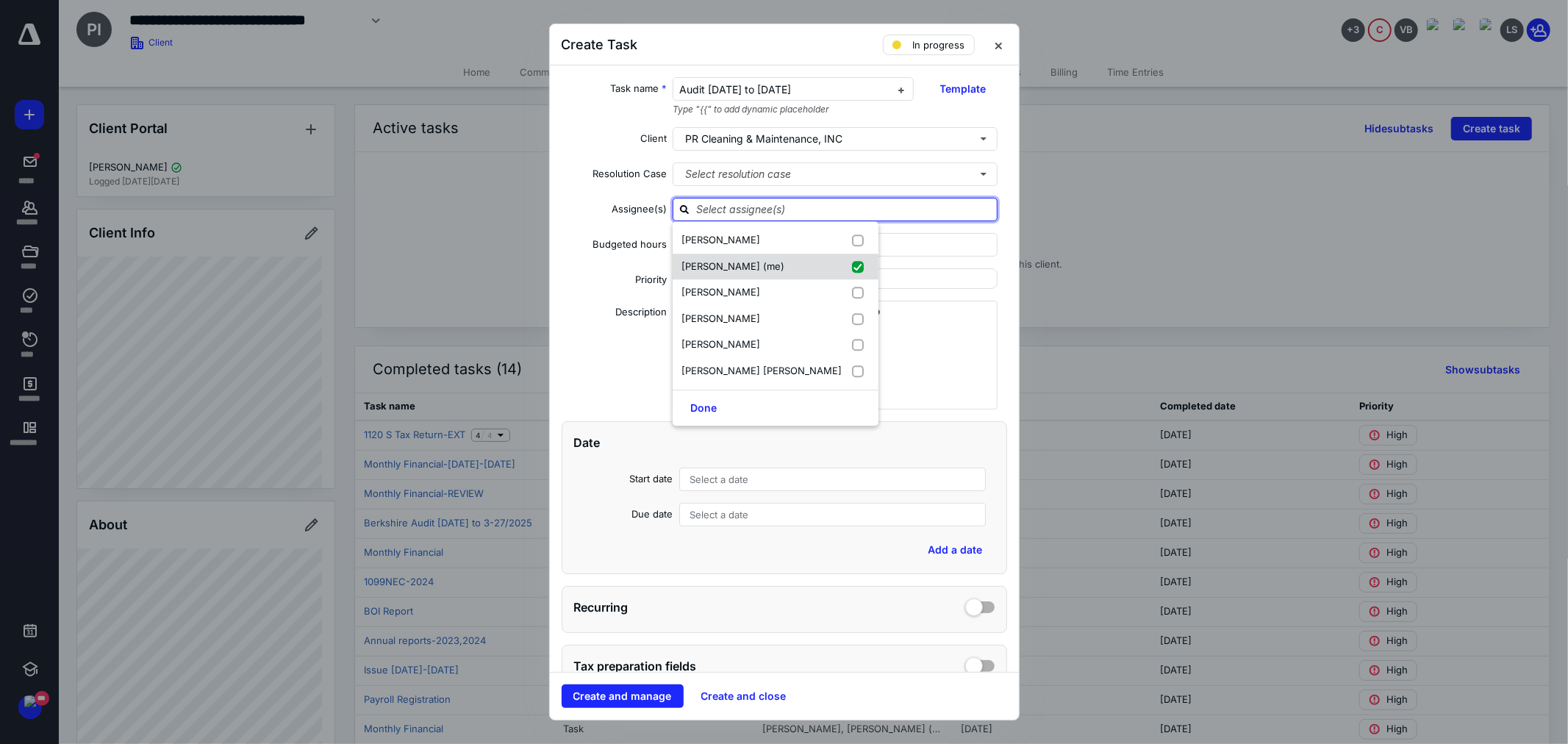 checkbox on "true" 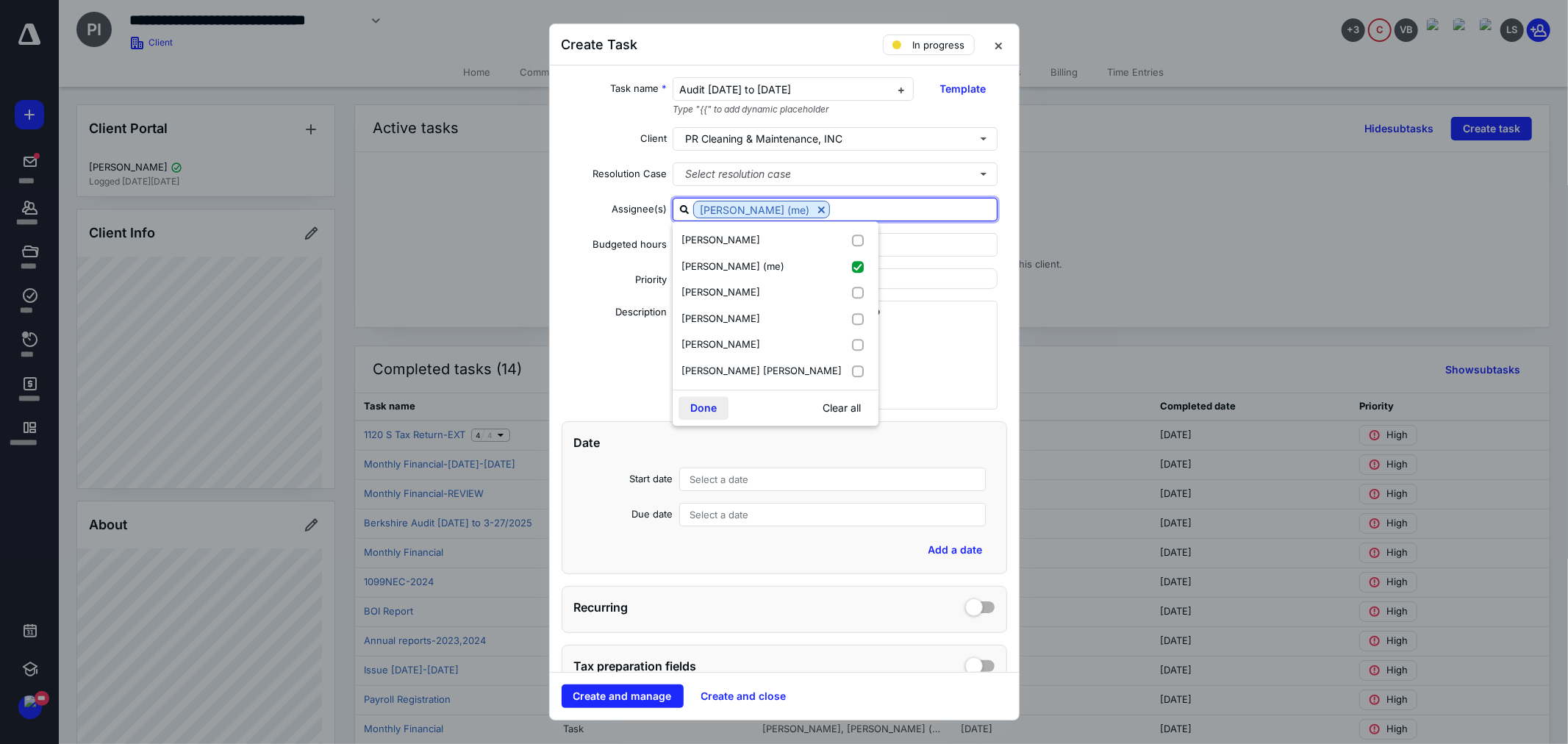 click on "Done" at bounding box center [704, 408] 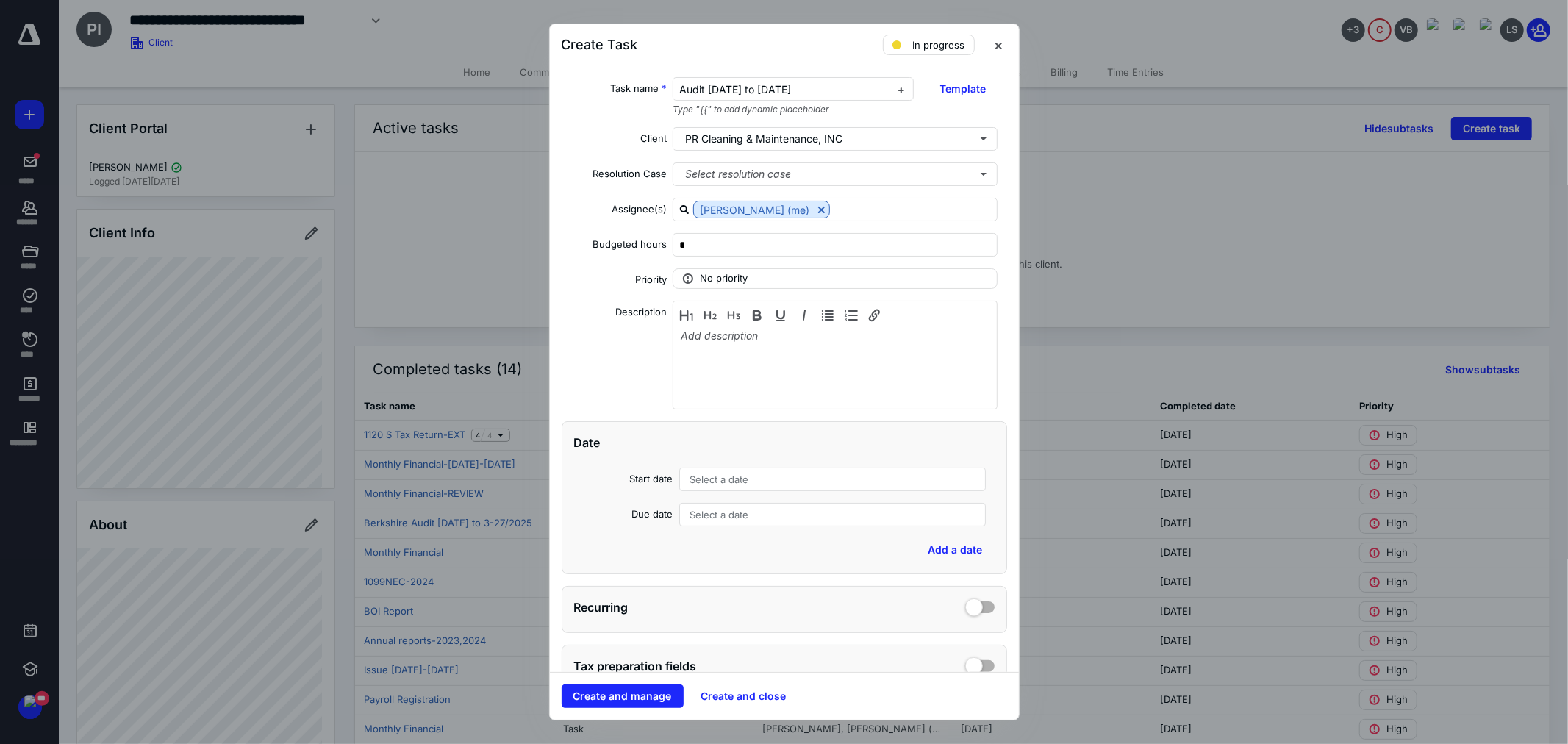 click on "Select a date" at bounding box center [833, 479] 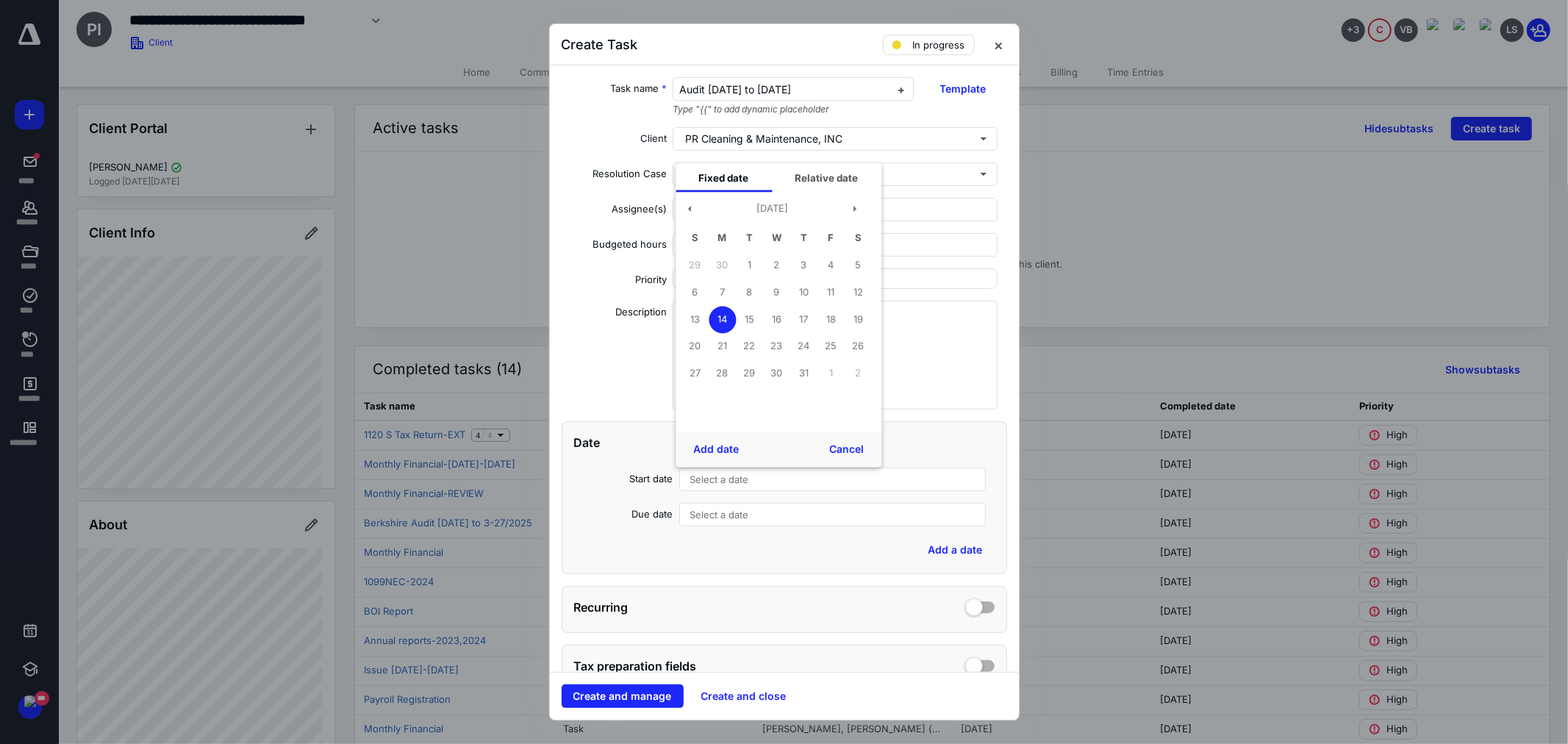 click on "14" at bounding box center [722, 319] 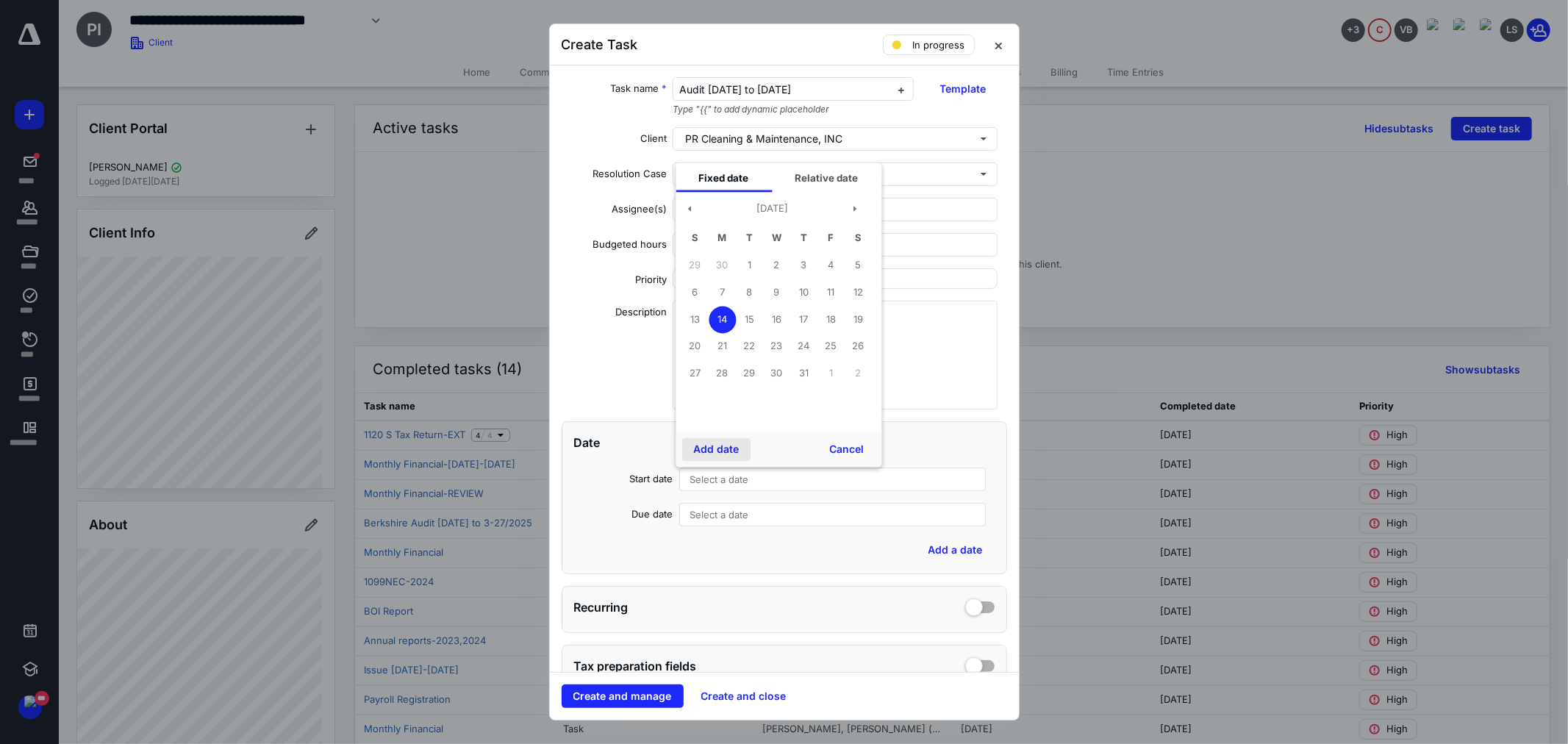 click on "Add date" at bounding box center [716, 450] 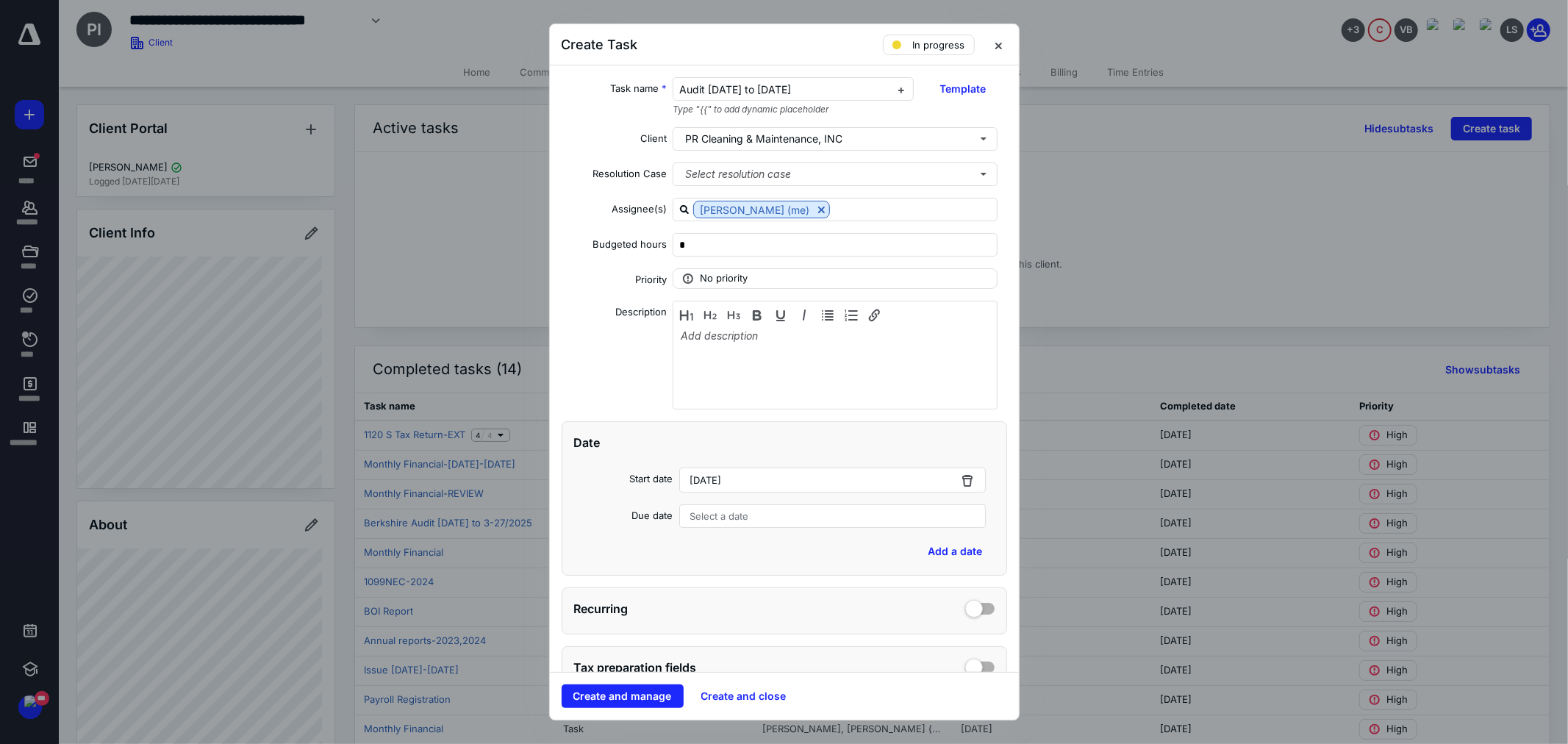 click on "Select a date" at bounding box center (720, 516) 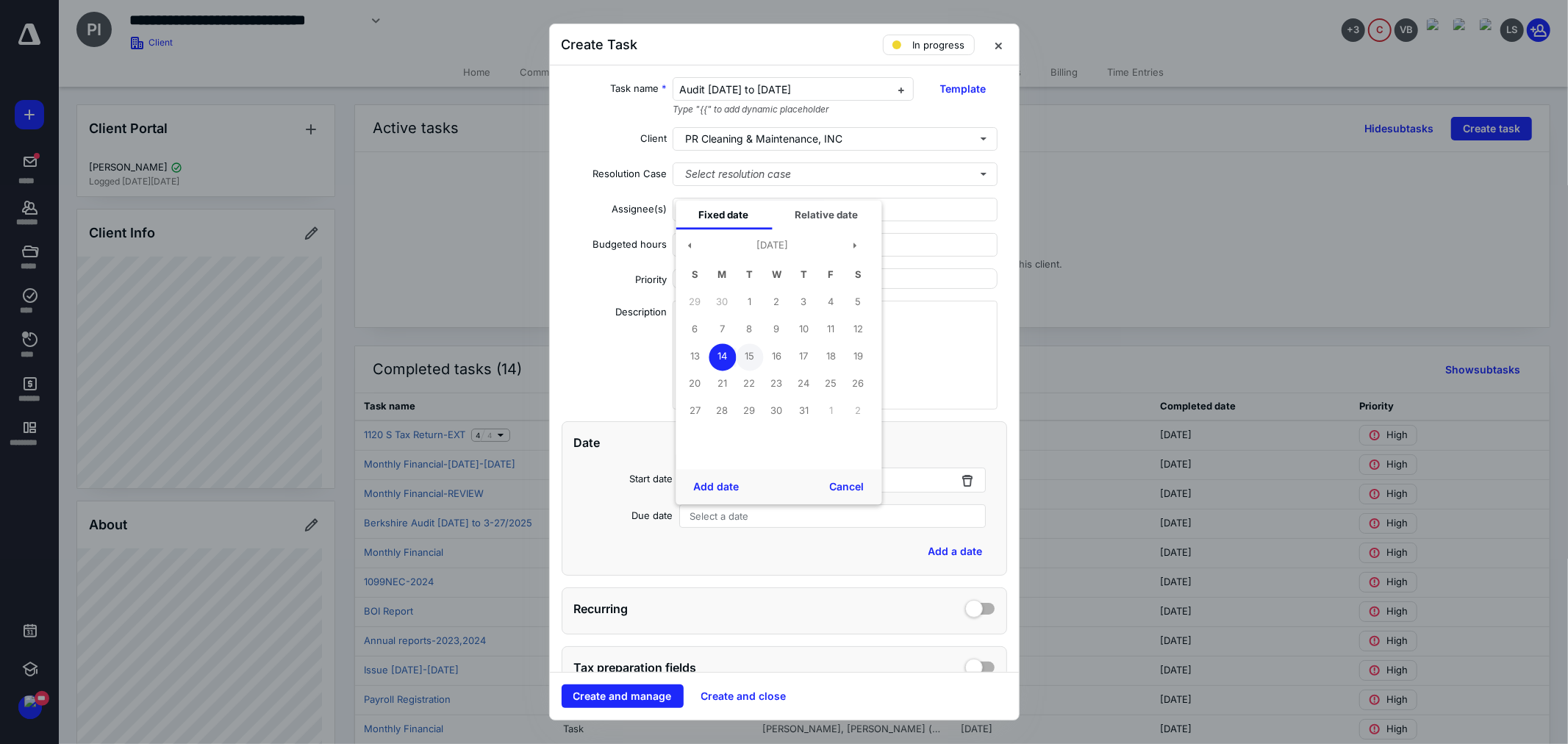 drag, startPoint x: 741, startPoint y: 355, endPoint x: 742, endPoint y: 362, distance: 7.071068 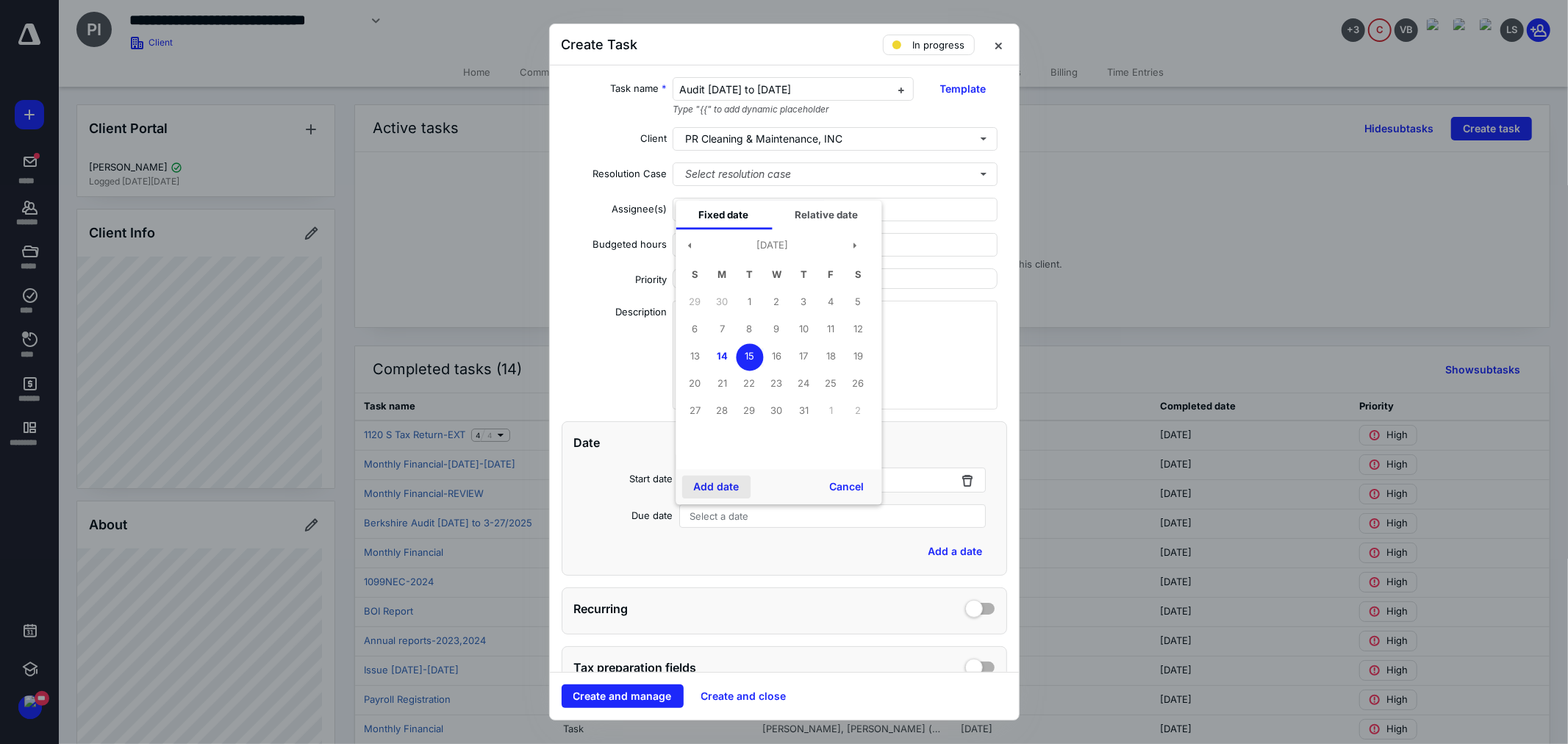 click on "Add date" at bounding box center [716, 487] 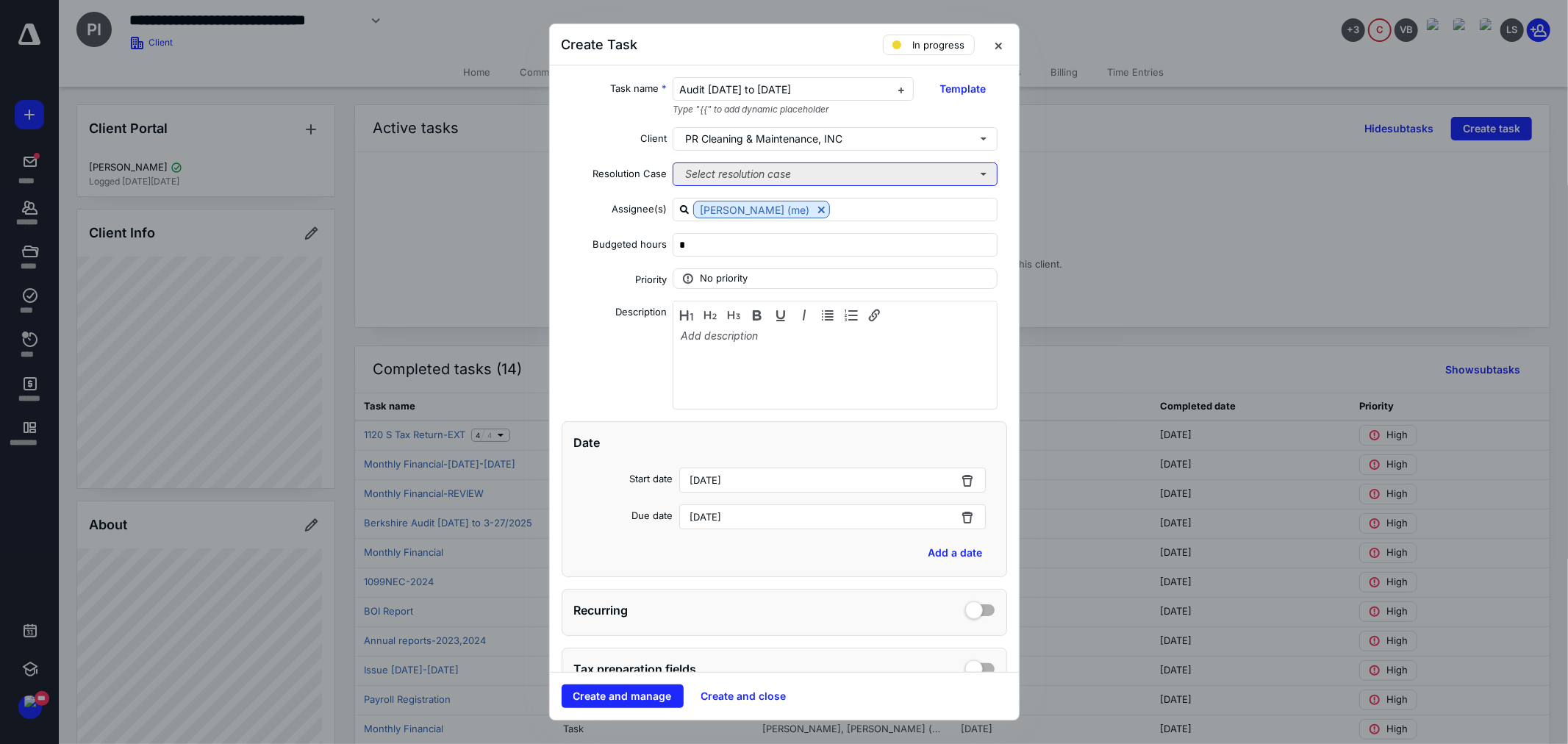 click on "Select resolution case" at bounding box center (835, 174) 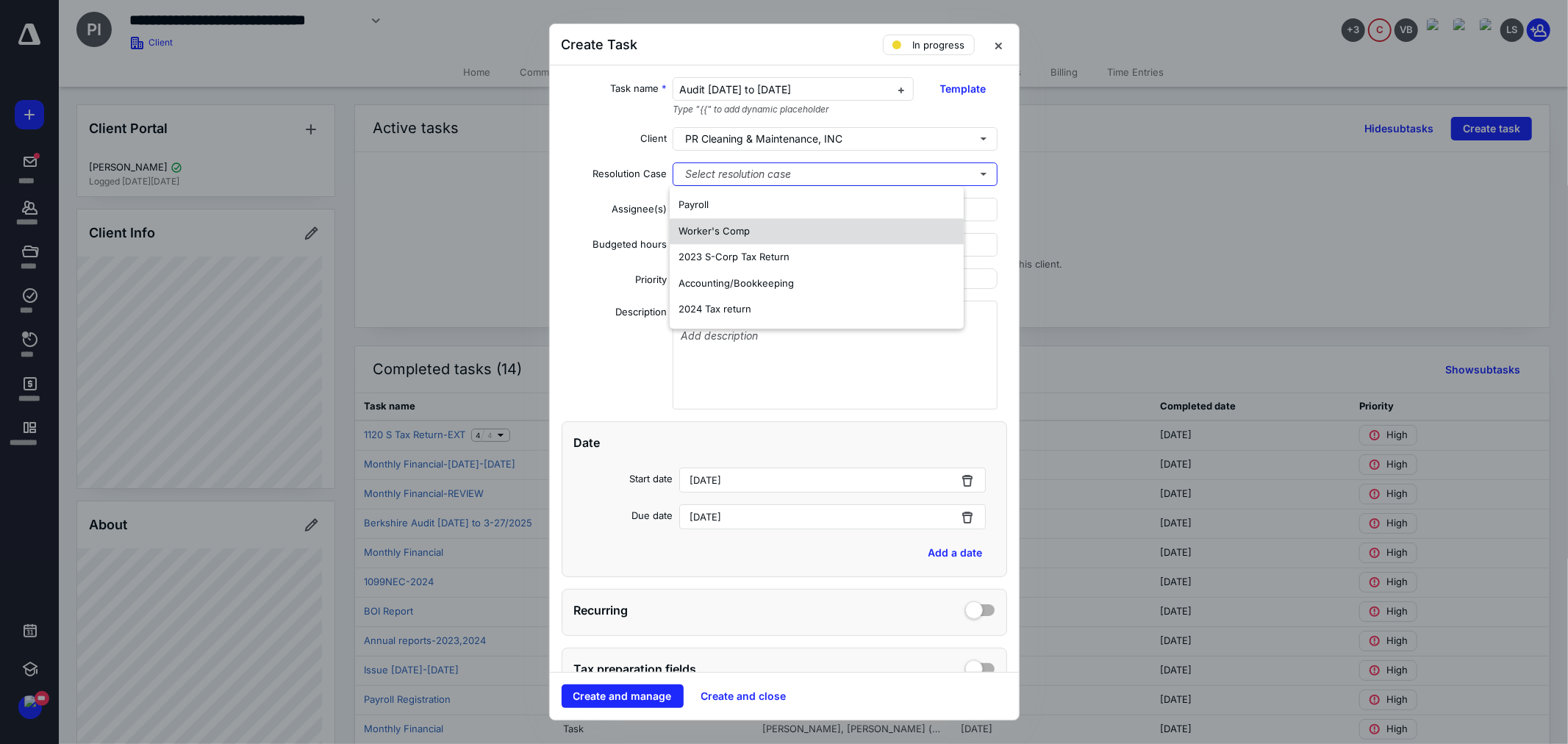 click on "Worker's Comp" at bounding box center (714, 231) 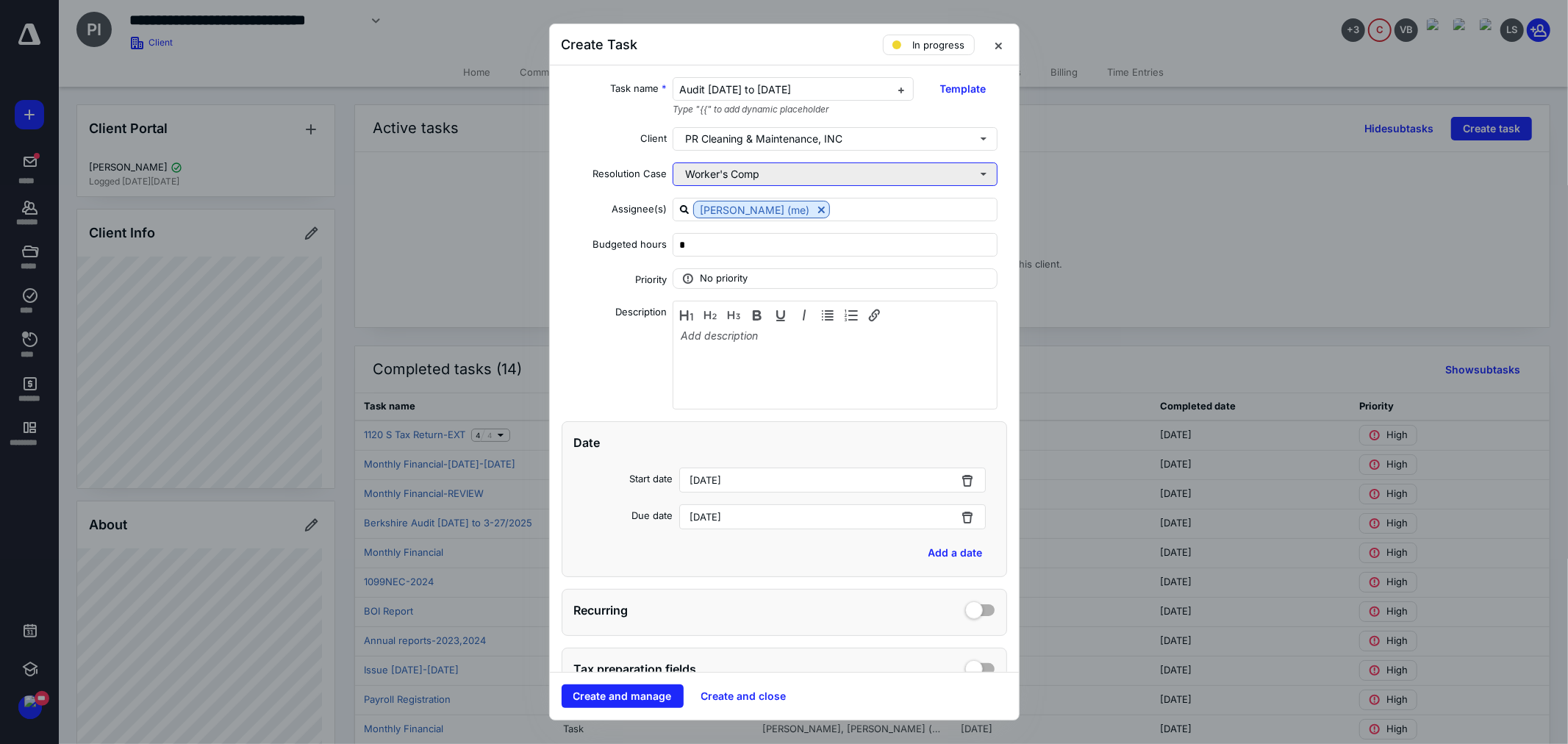 click on "Worker's Comp" at bounding box center [835, 174] 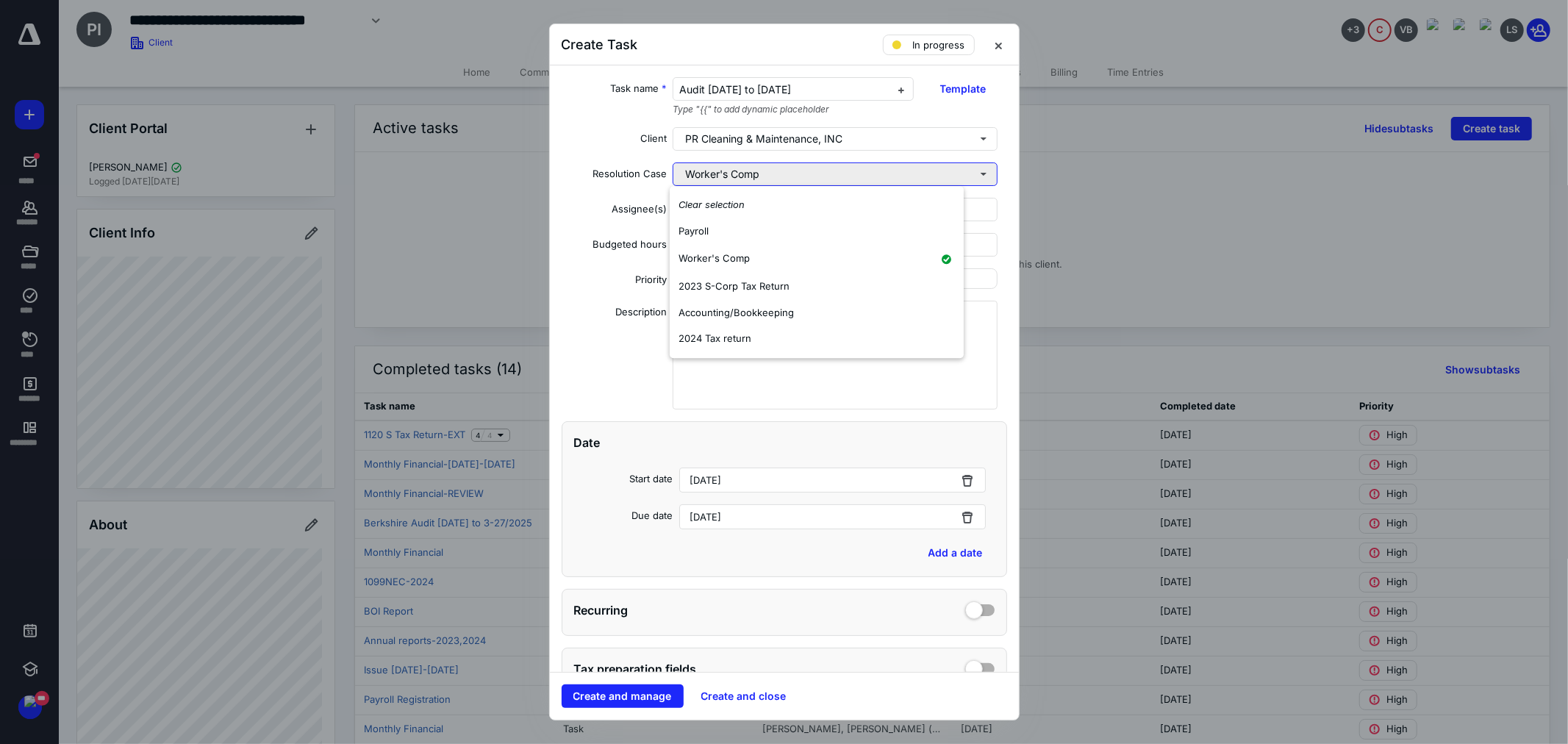 click on "Worker's Comp" at bounding box center [835, 174] 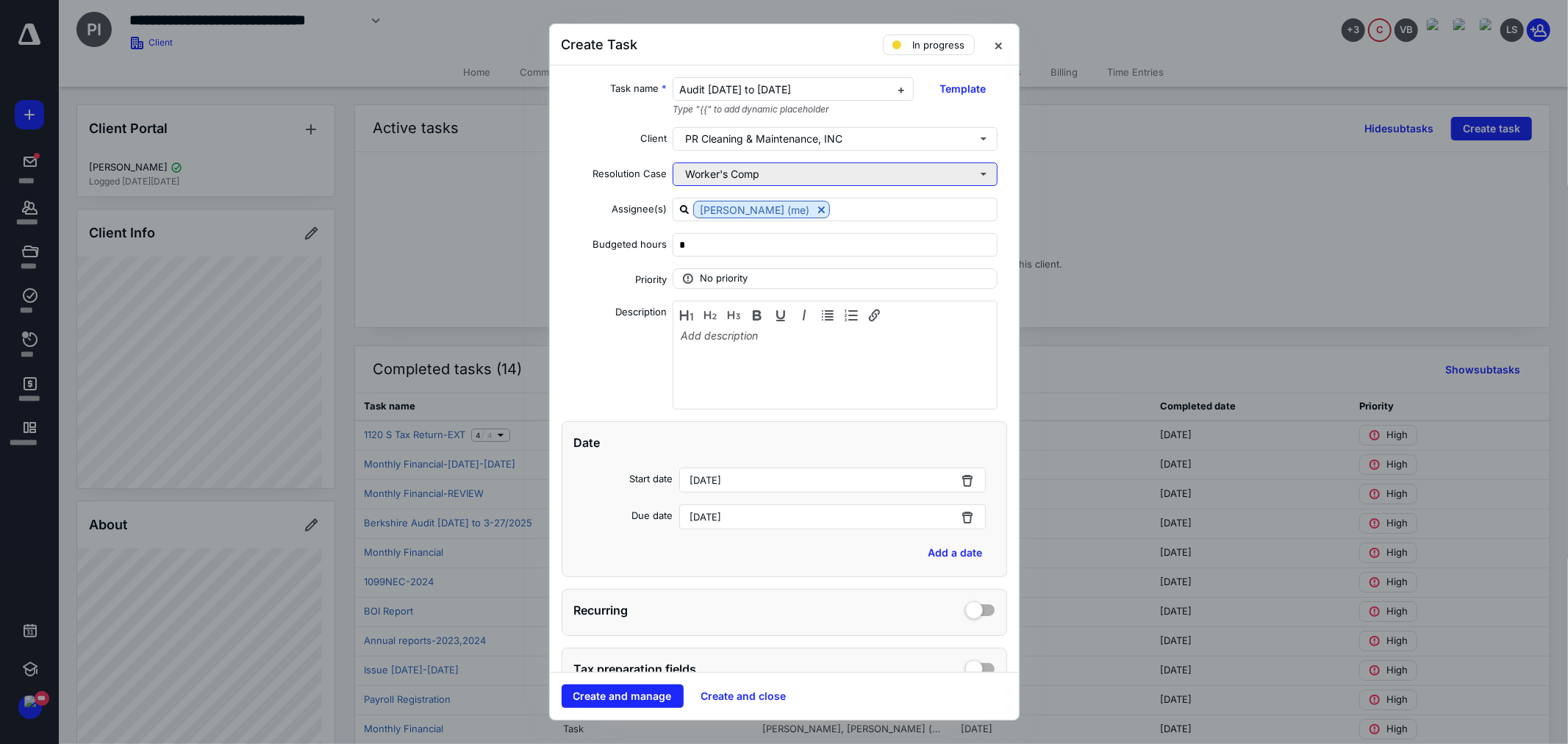 click on "Worker's Comp" at bounding box center [835, 174] 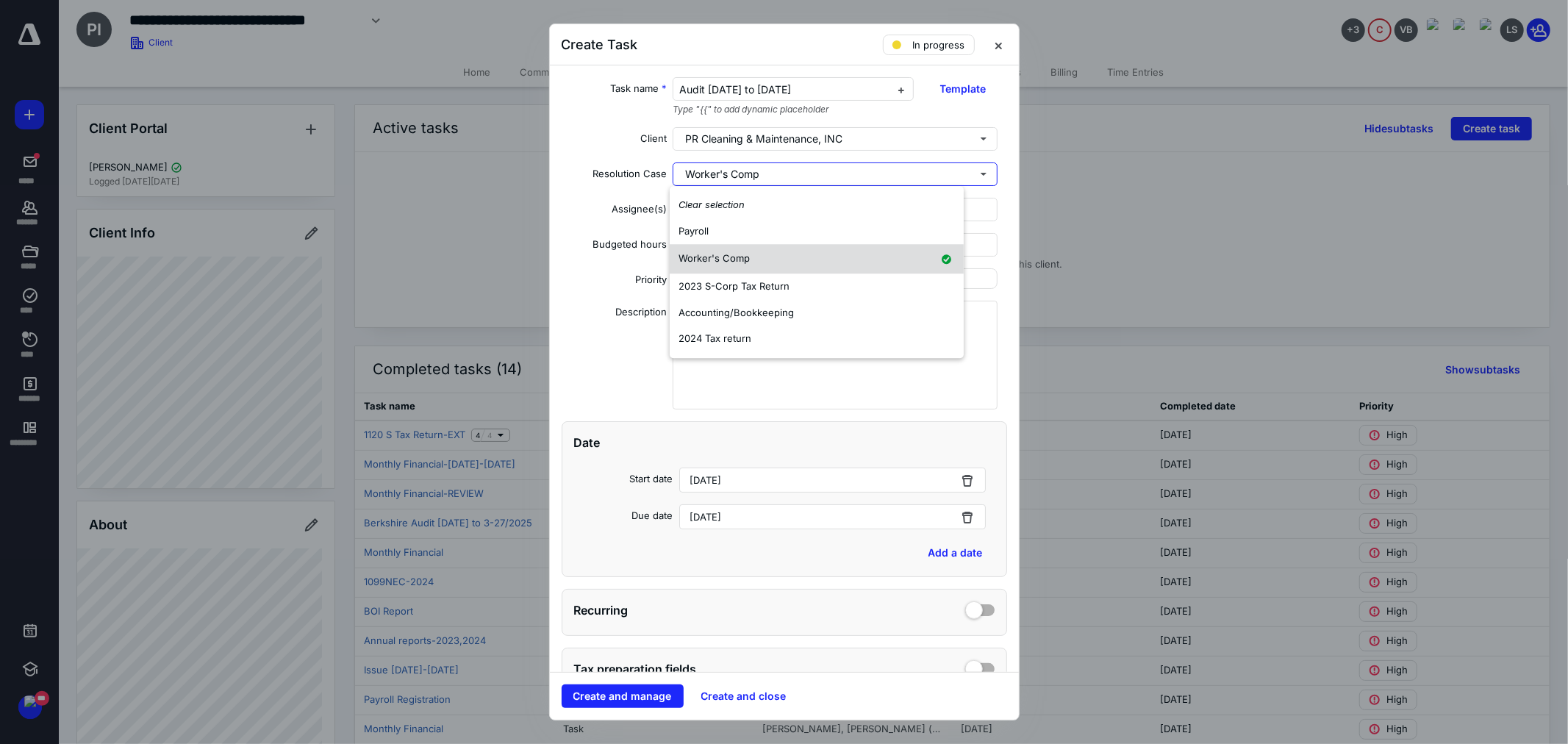 click on "Worker's Comp" at bounding box center [714, 259] 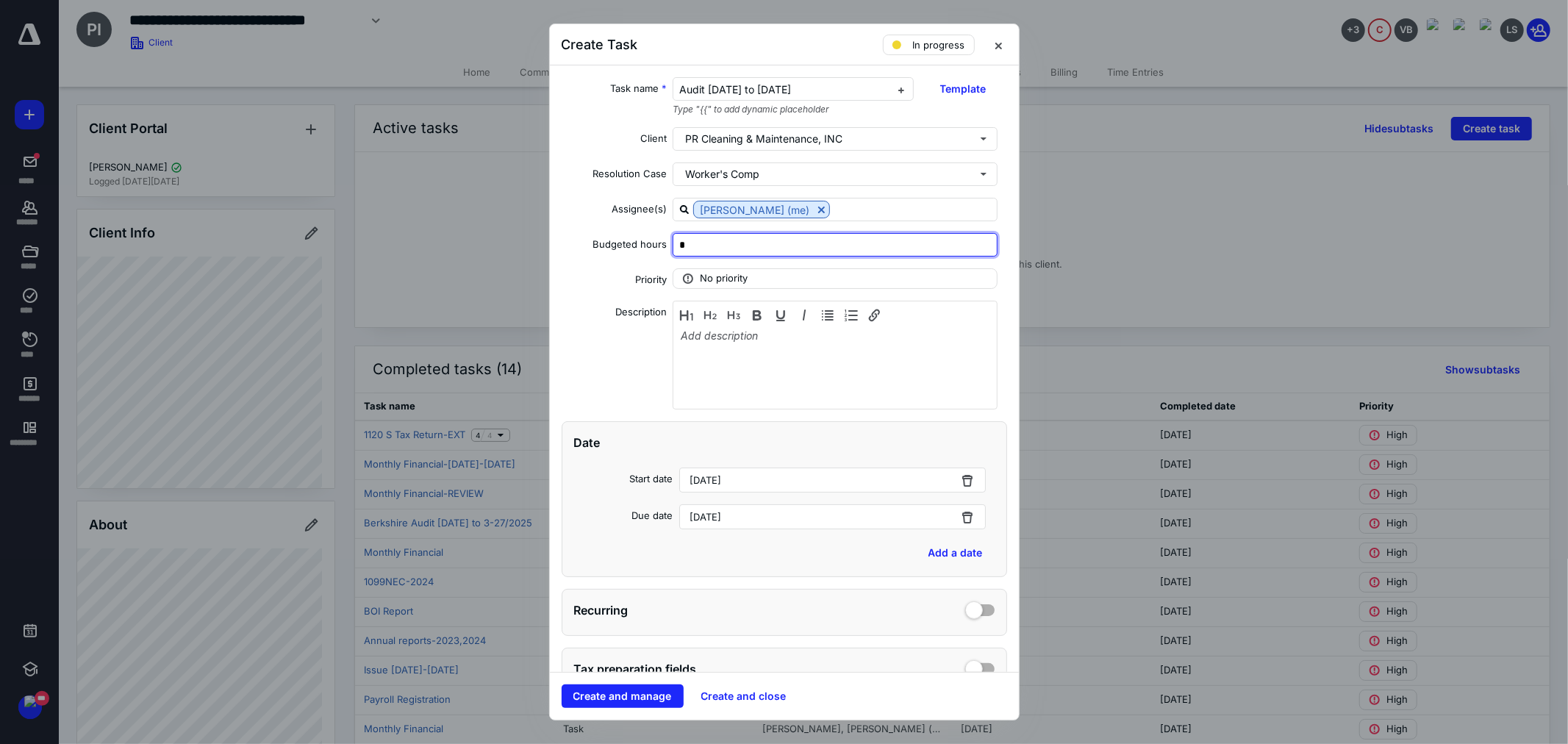 click on "*" at bounding box center (835, 245) 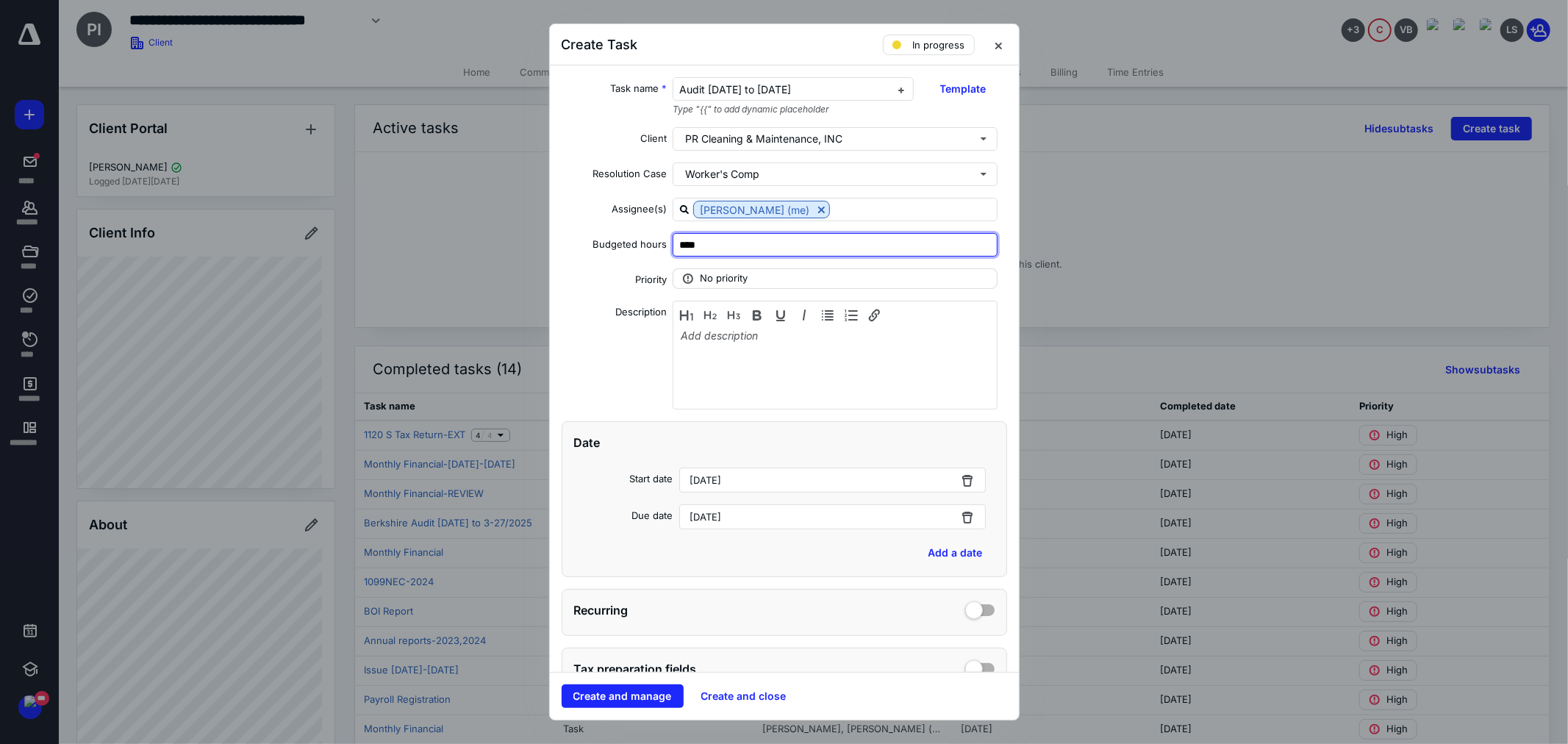 type on "****" 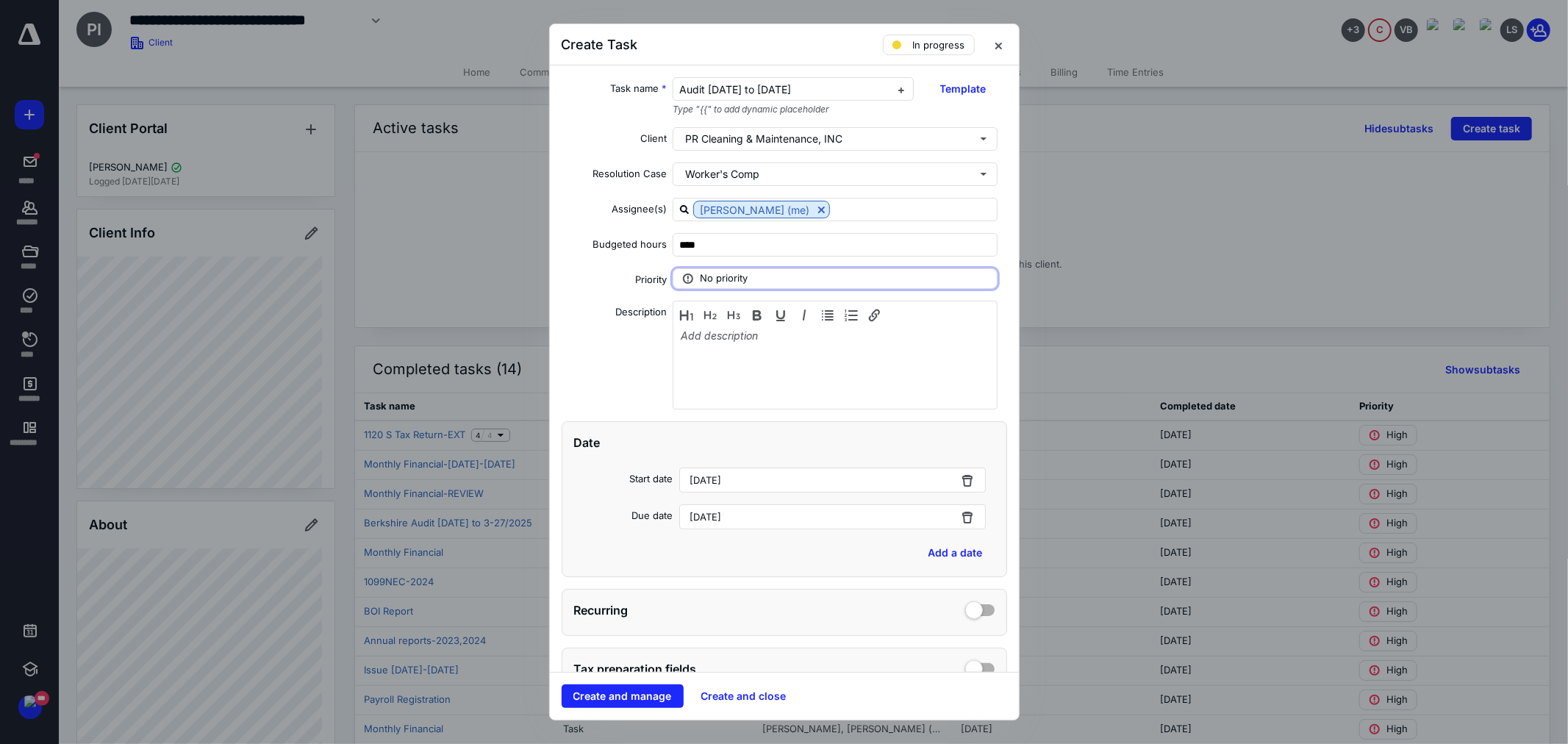 click on "No priority" at bounding box center (723, 279) 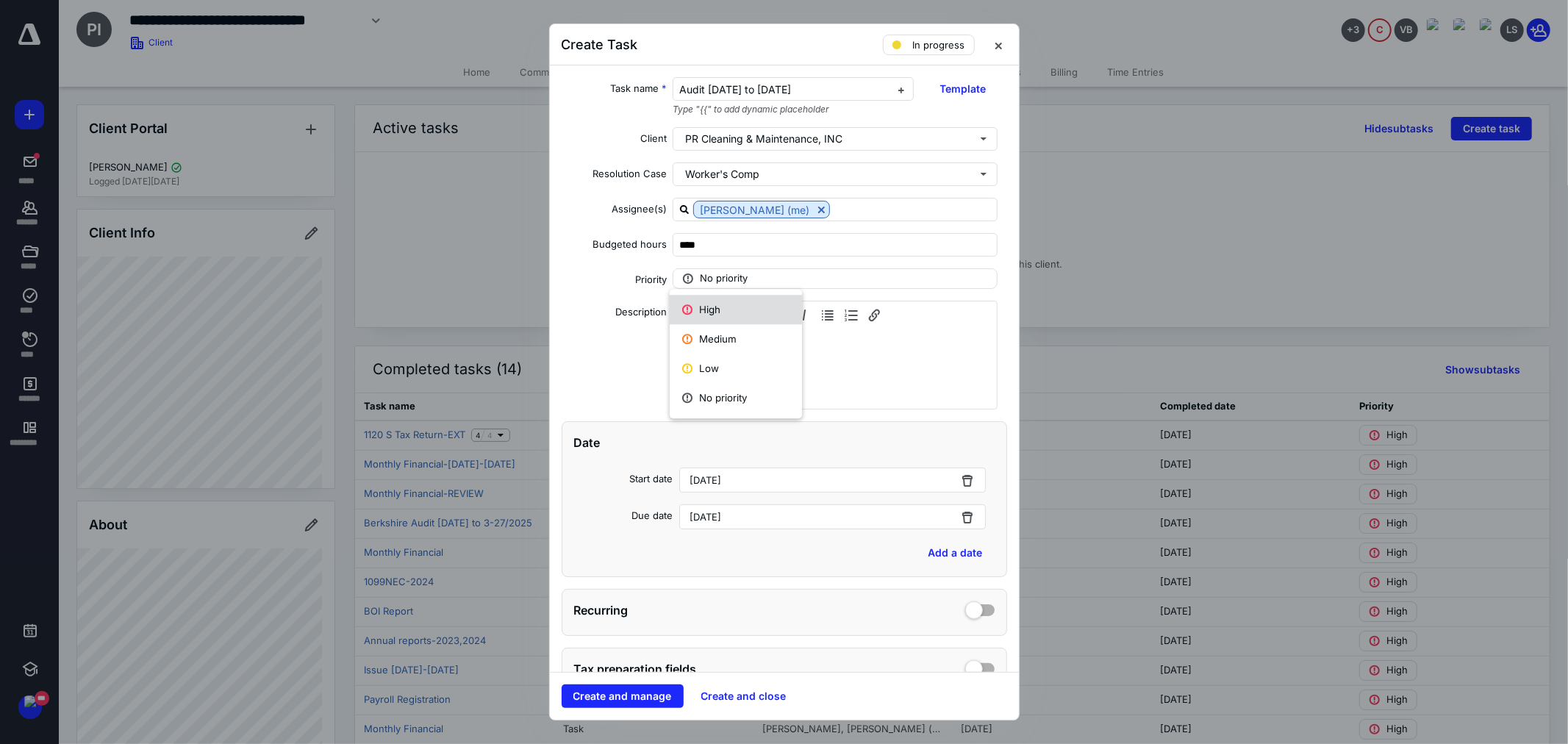click on "High" at bounding box center (736, 310) 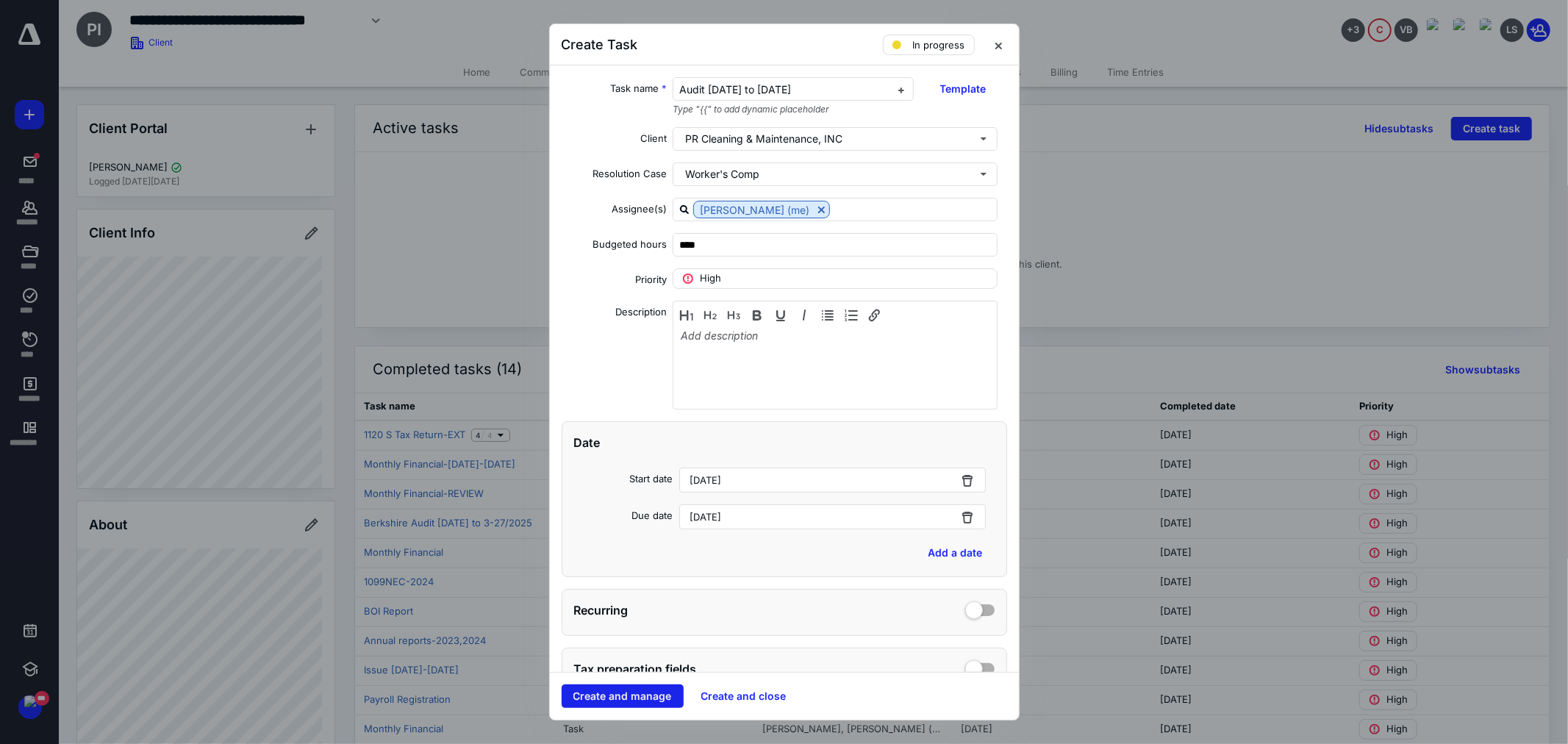 click on "Create and manage" at bounding box center [623, 696] 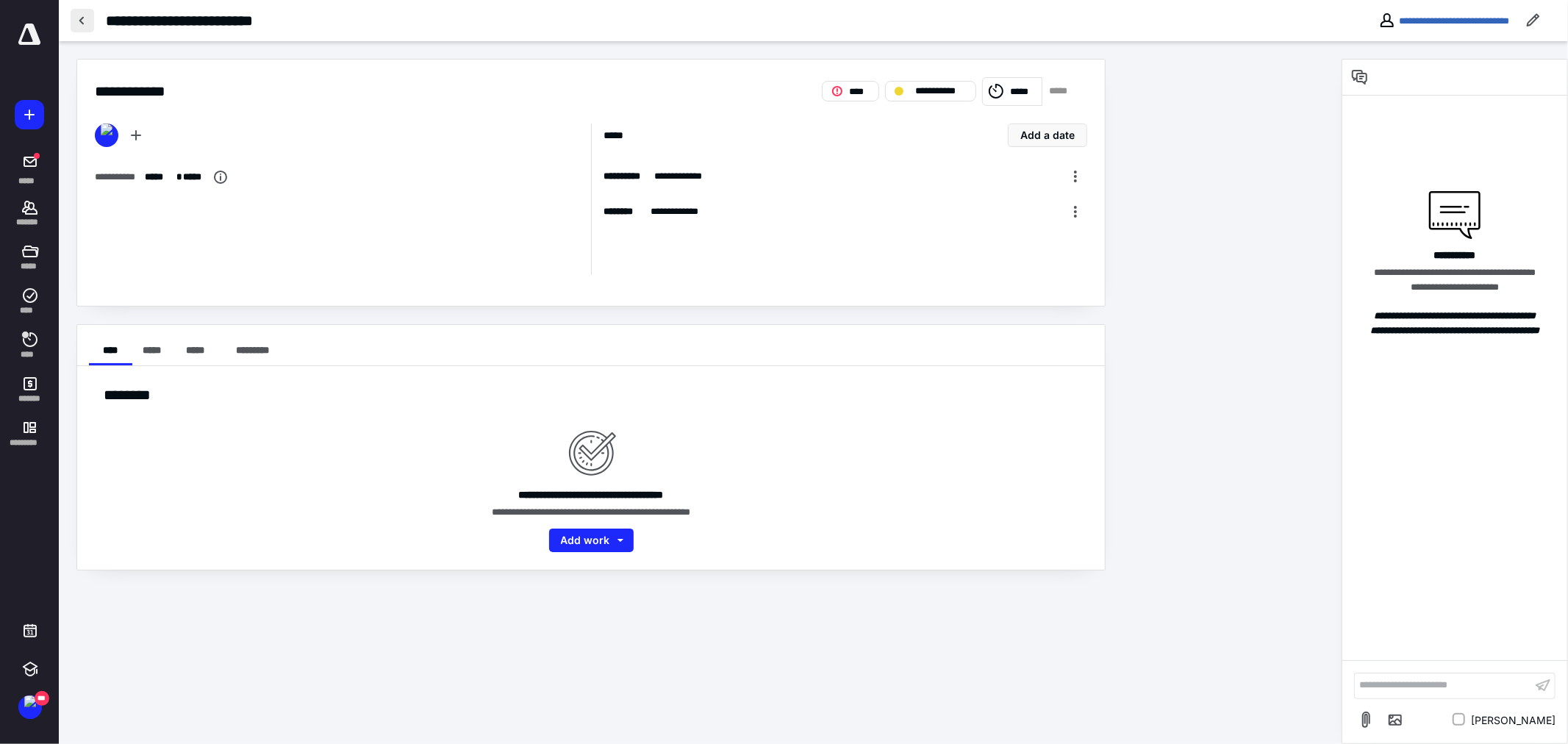 click at bounding box center (82, 21) 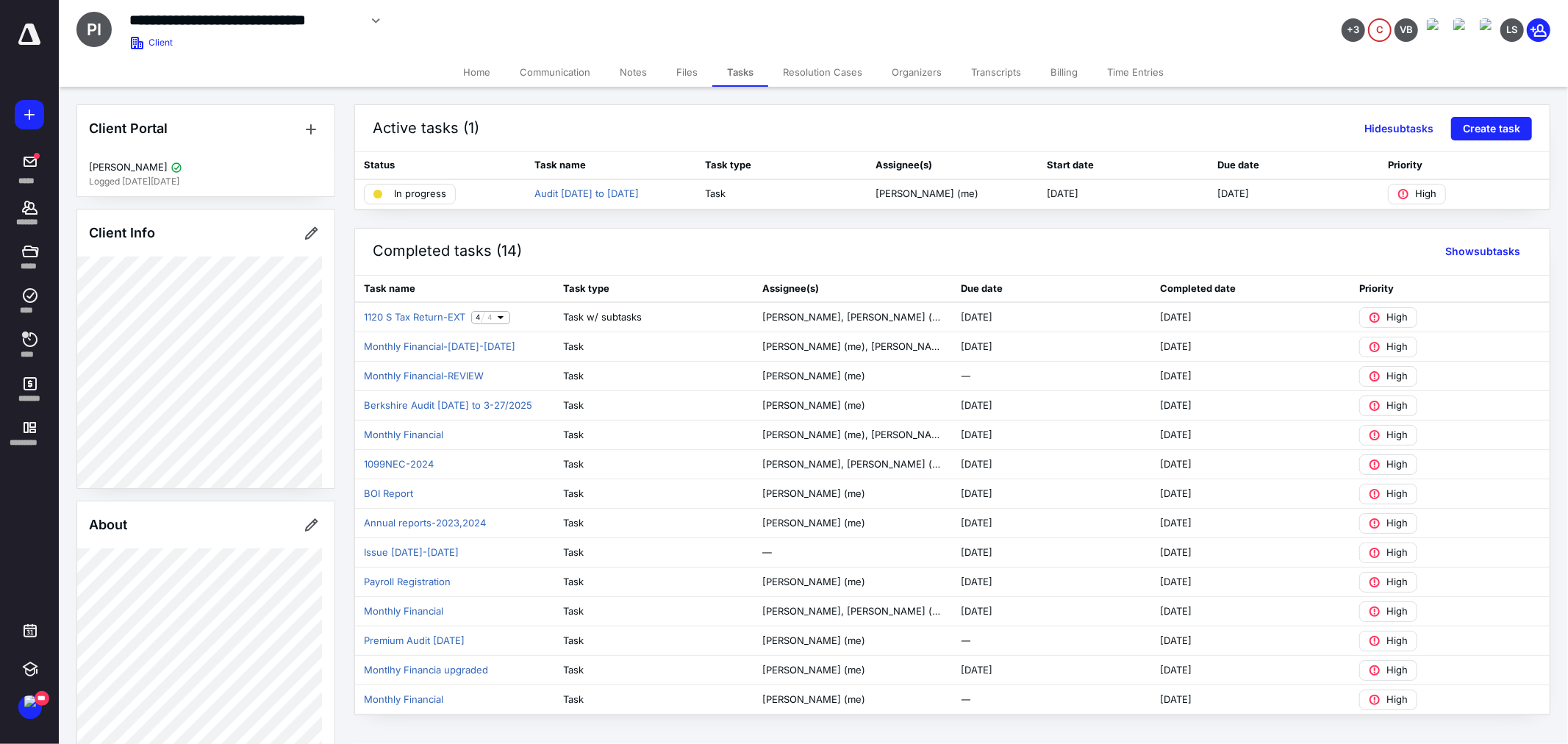 click on "Files" at bounding box center [687, 72] 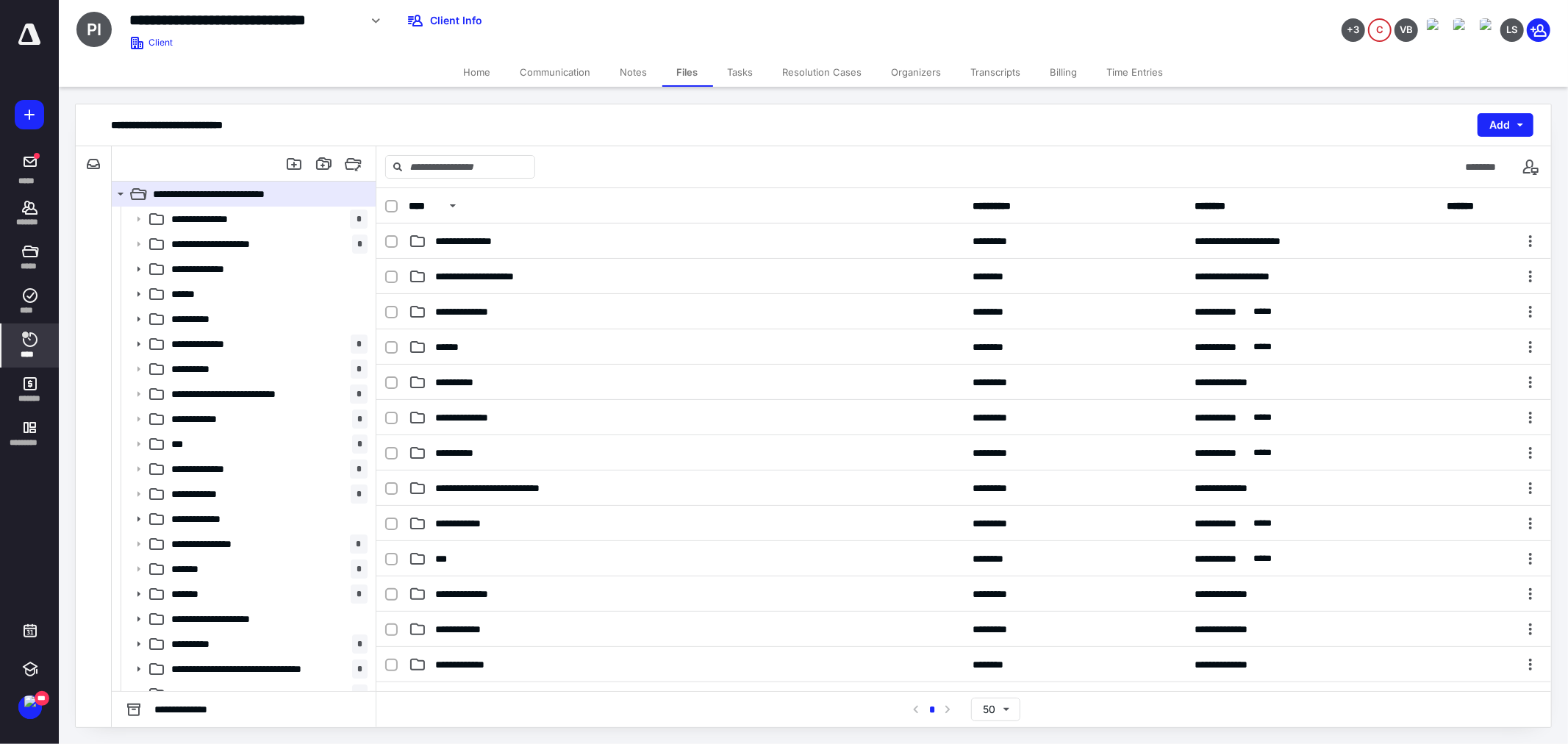 click on "****" at bounding box center [30, 346] 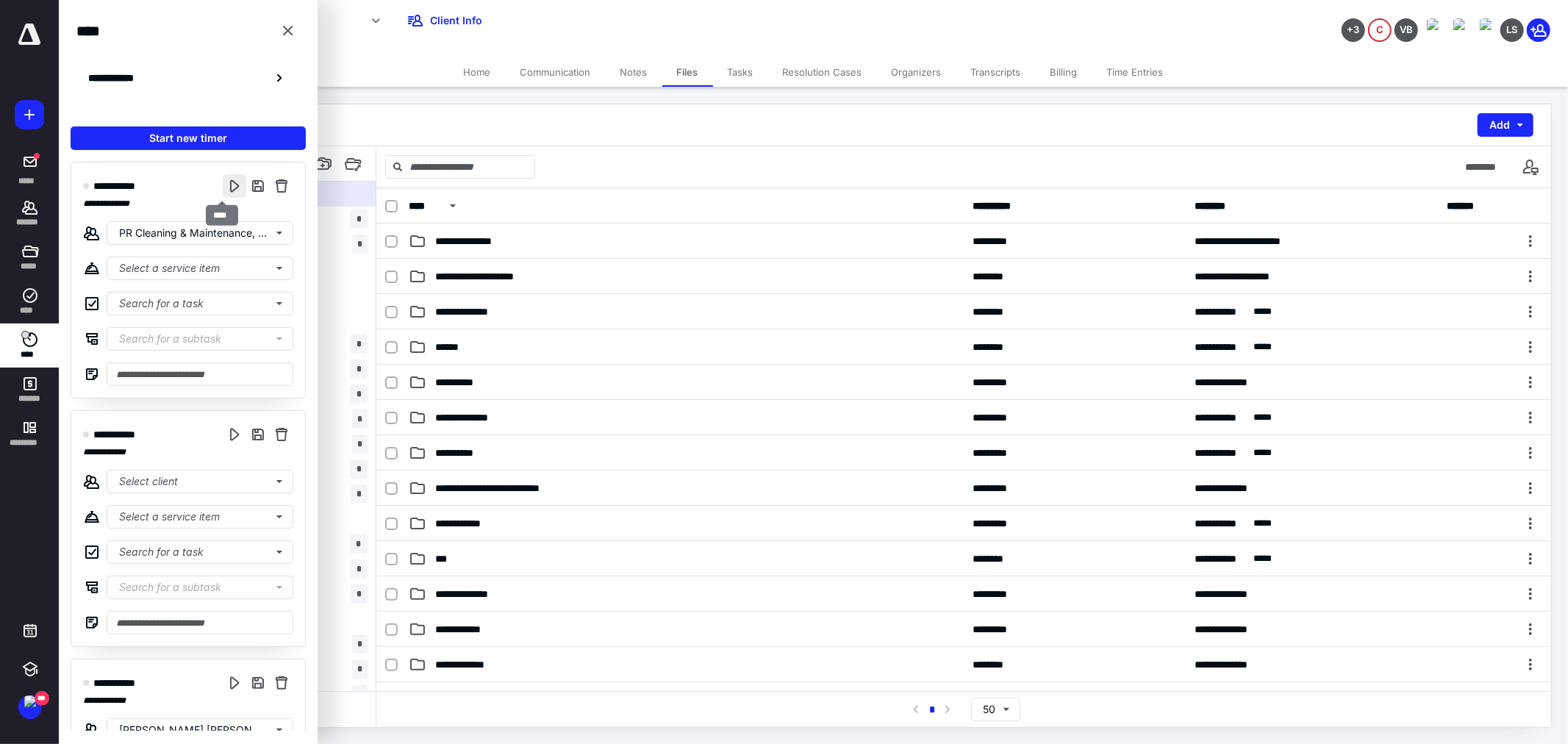 click at bounding box center [235, 186] 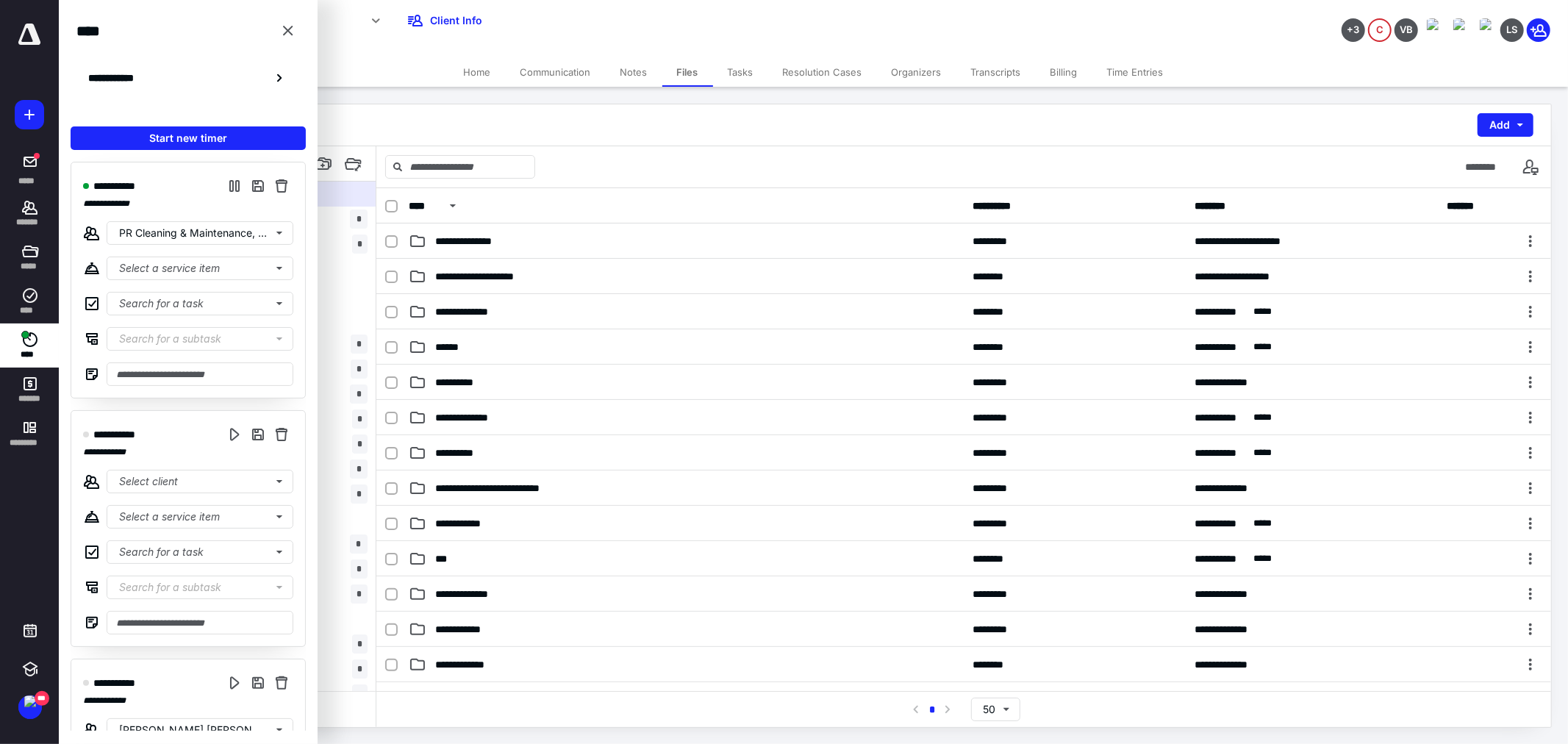 click on "**********" at bounding box center (565, 26) 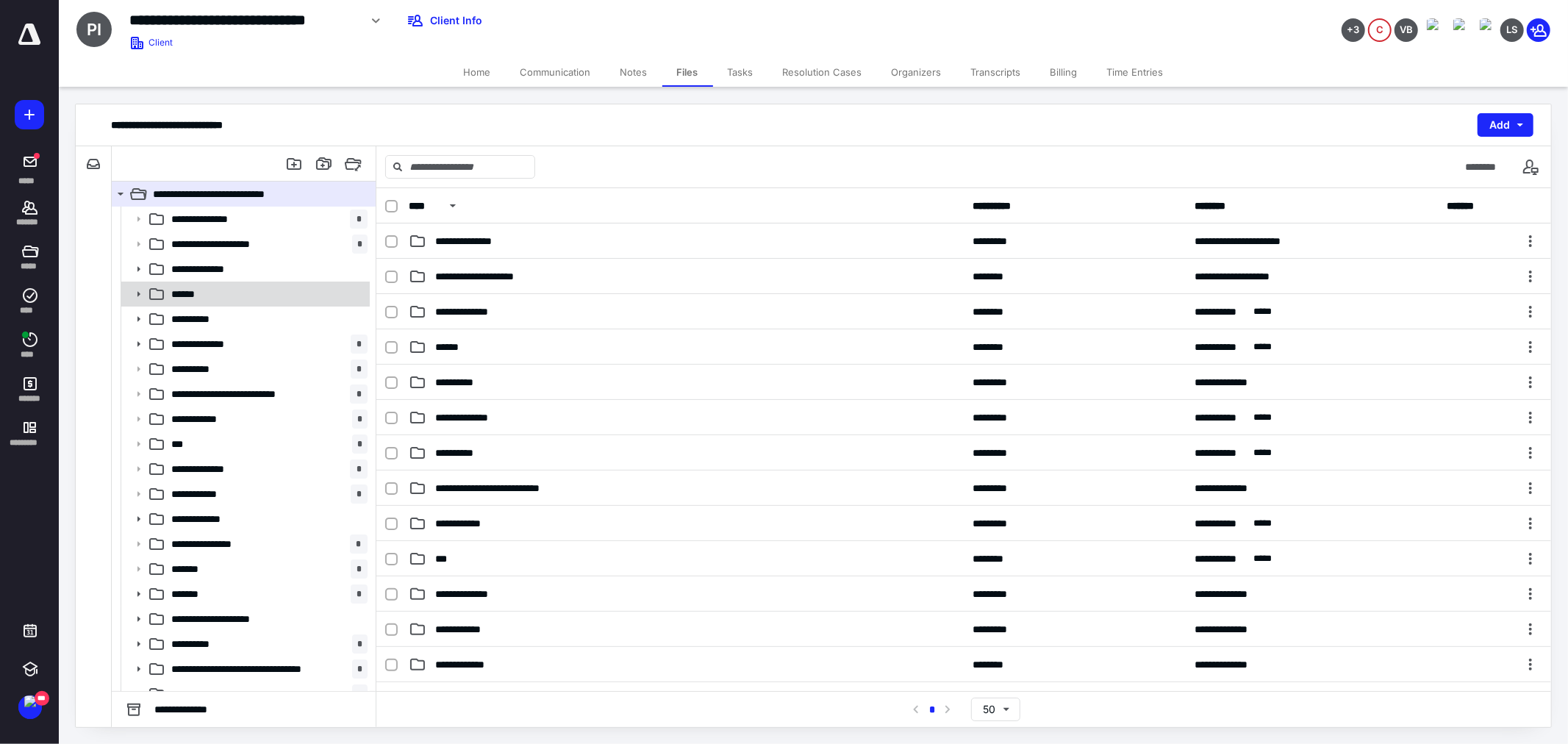 click on "******" at bounding box center [266, 294] 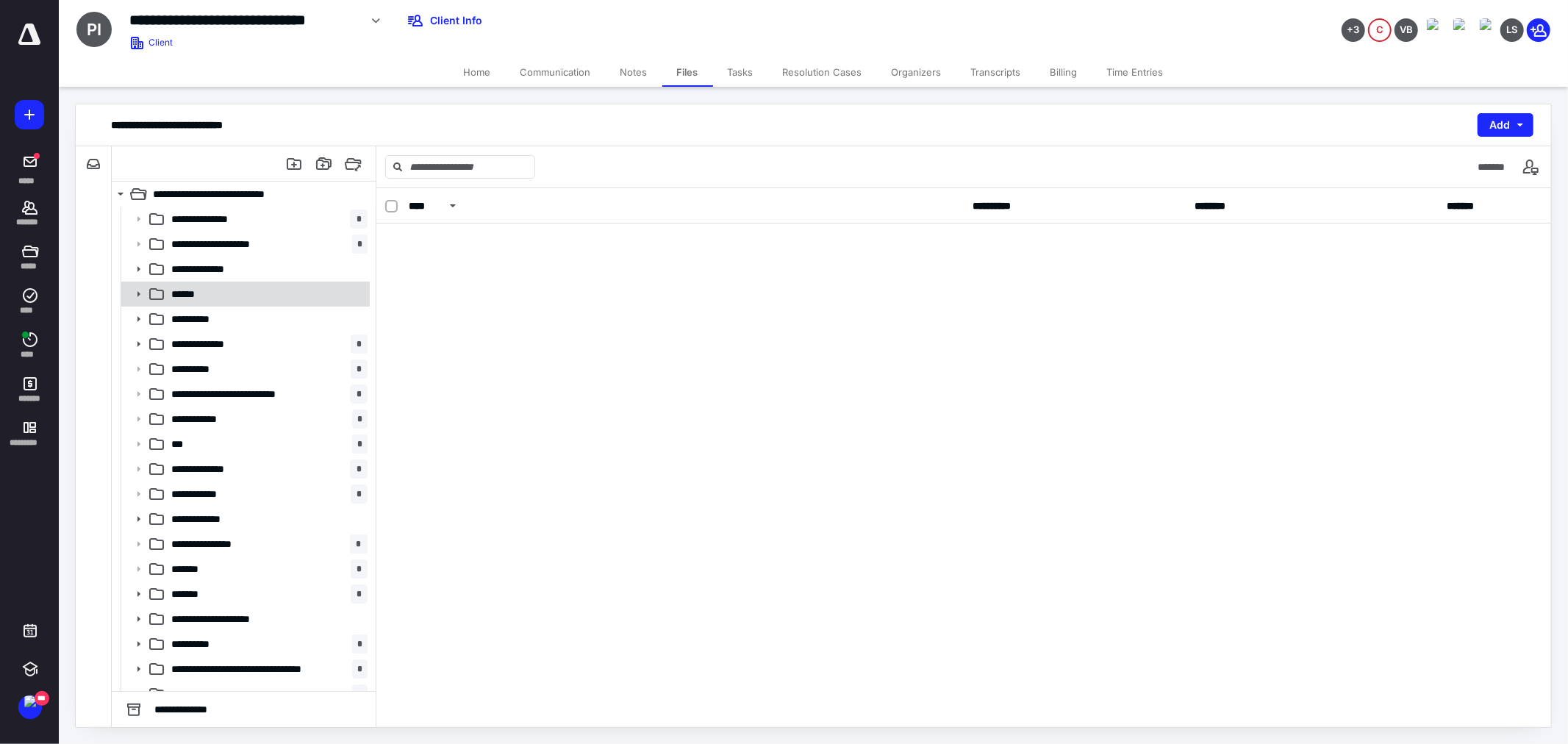 click on "******" at bounding box center [266, 294] 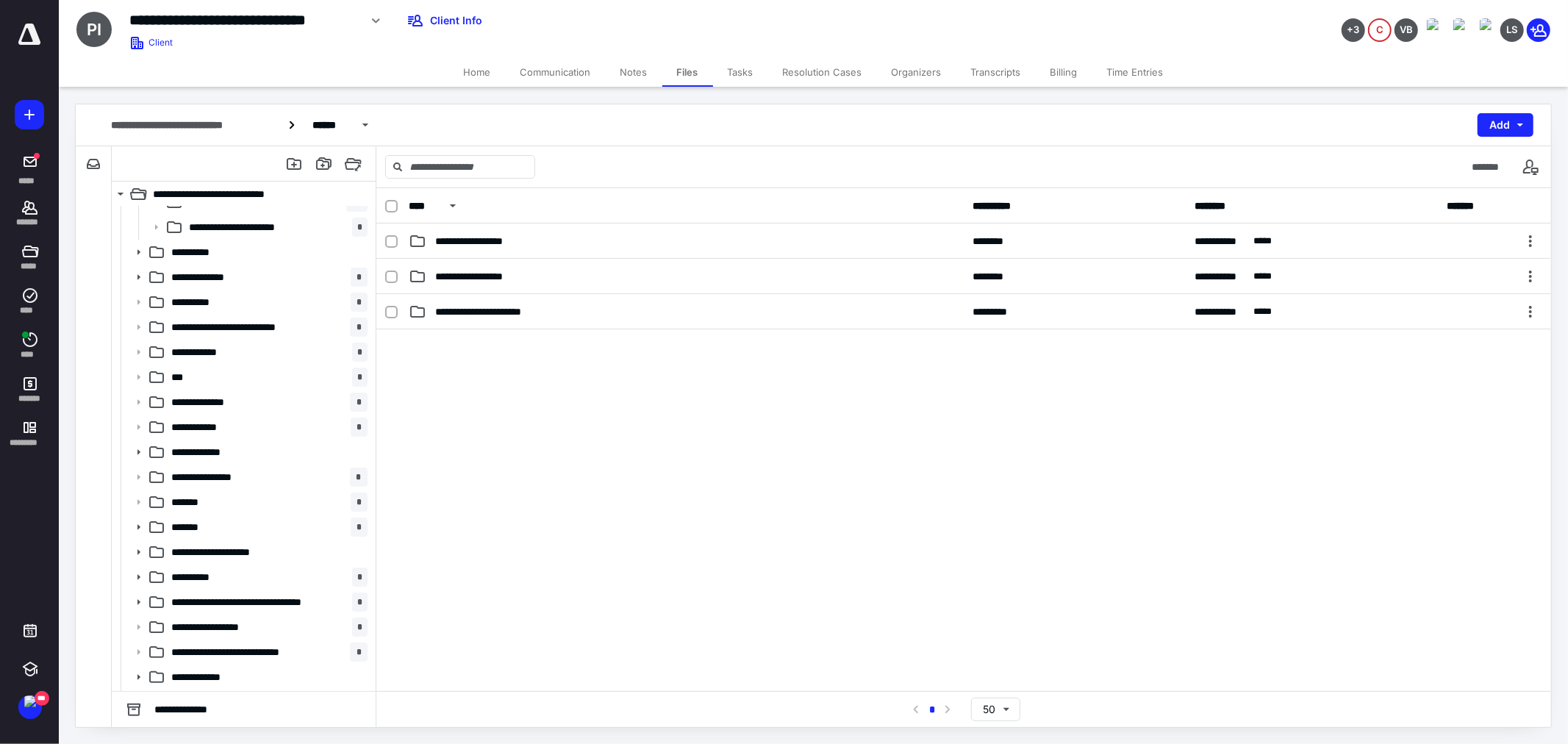 scroll, scrollTop: 165, scrollLeft: 0, axis: vertical 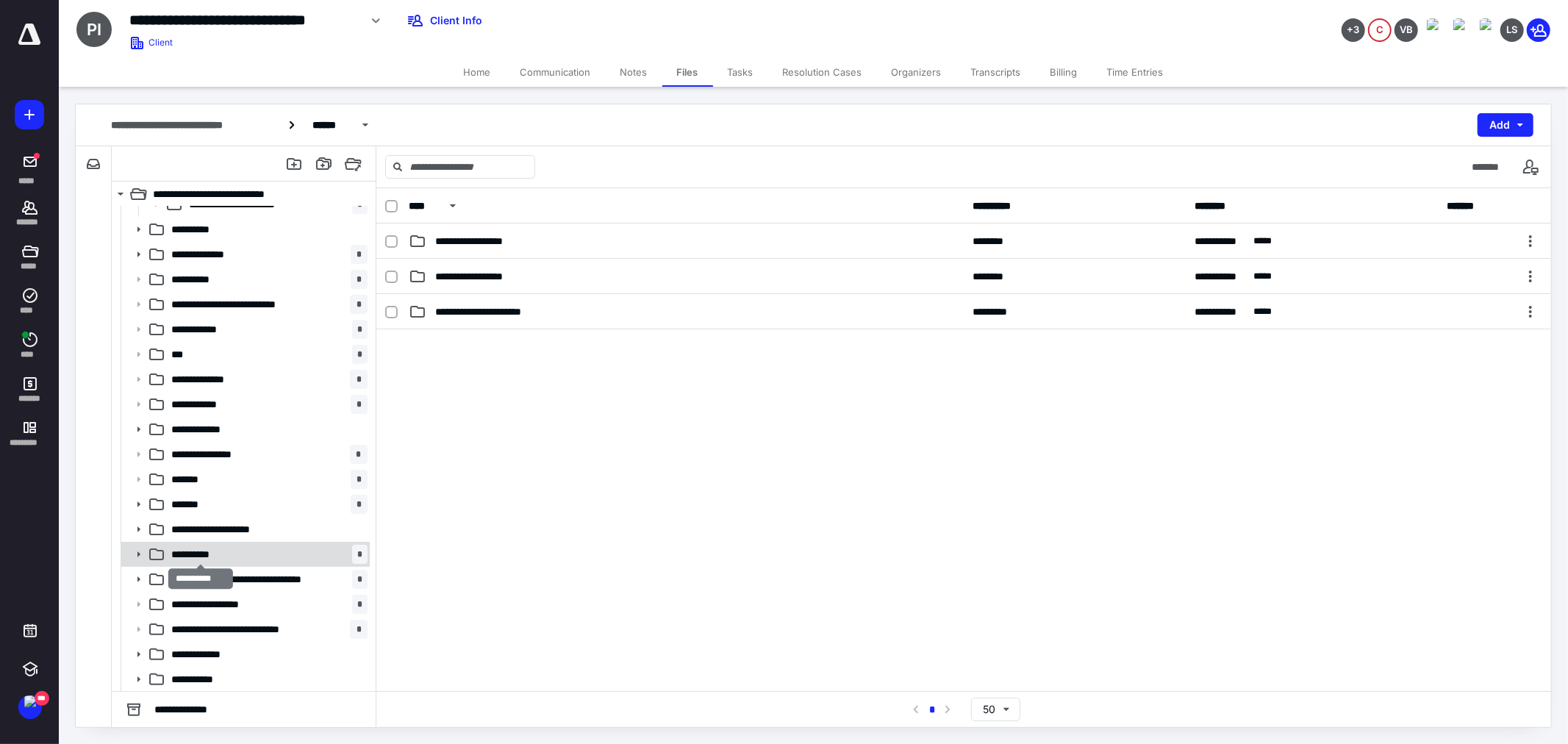 click on "**********" at bounding box center [200, 554] 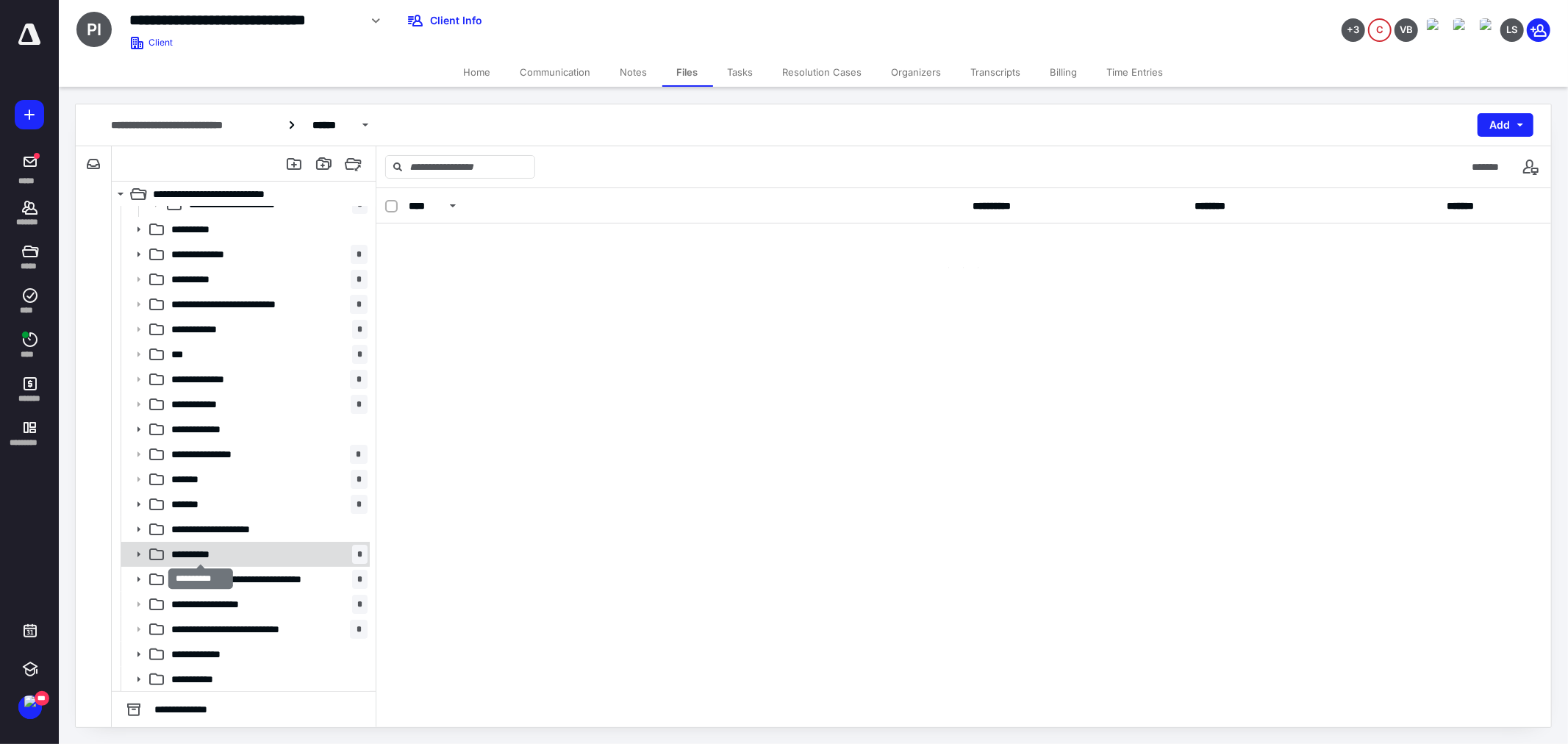 click on "**********" at bounding box center (200, 554) 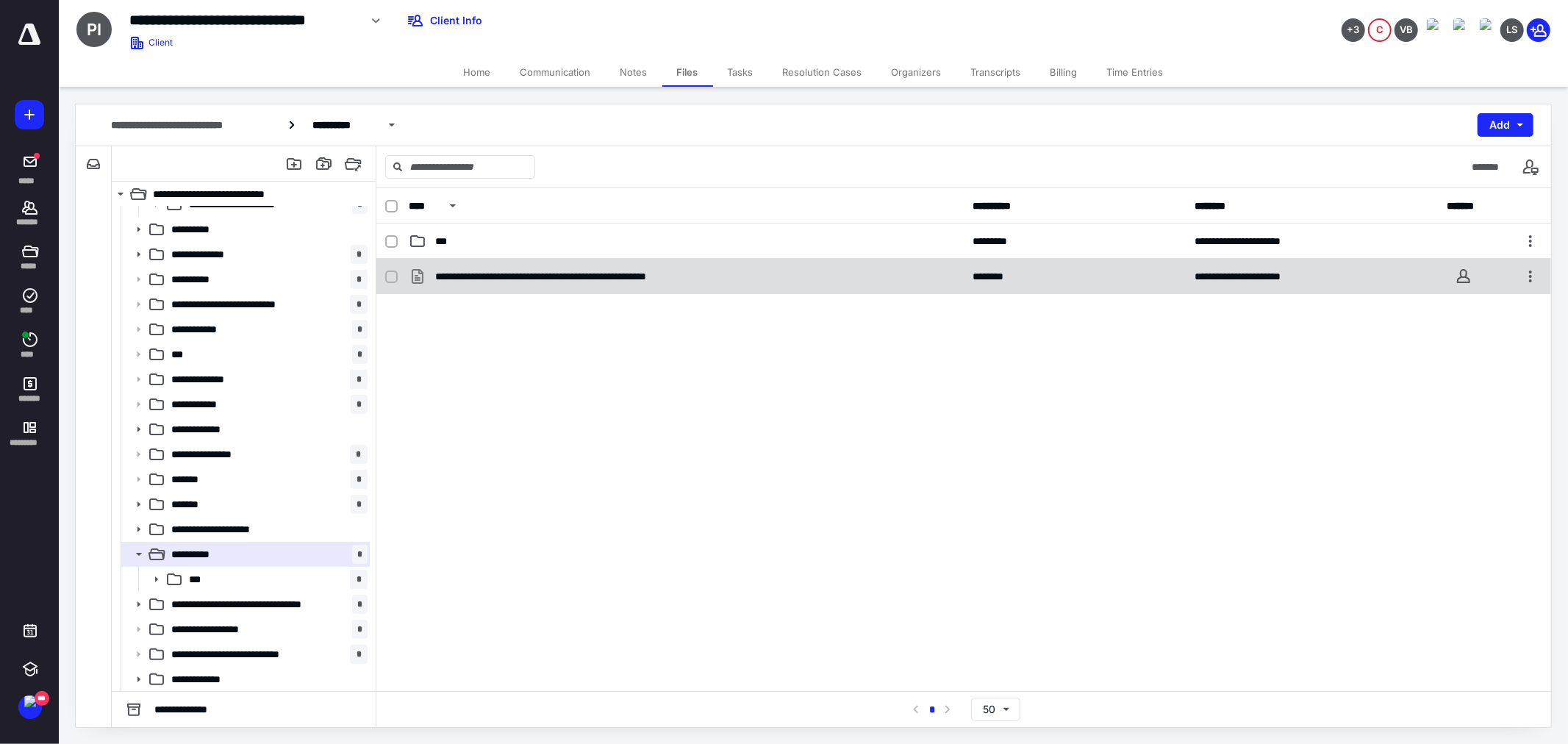 click on "**********" at bounding box center [686, 276] 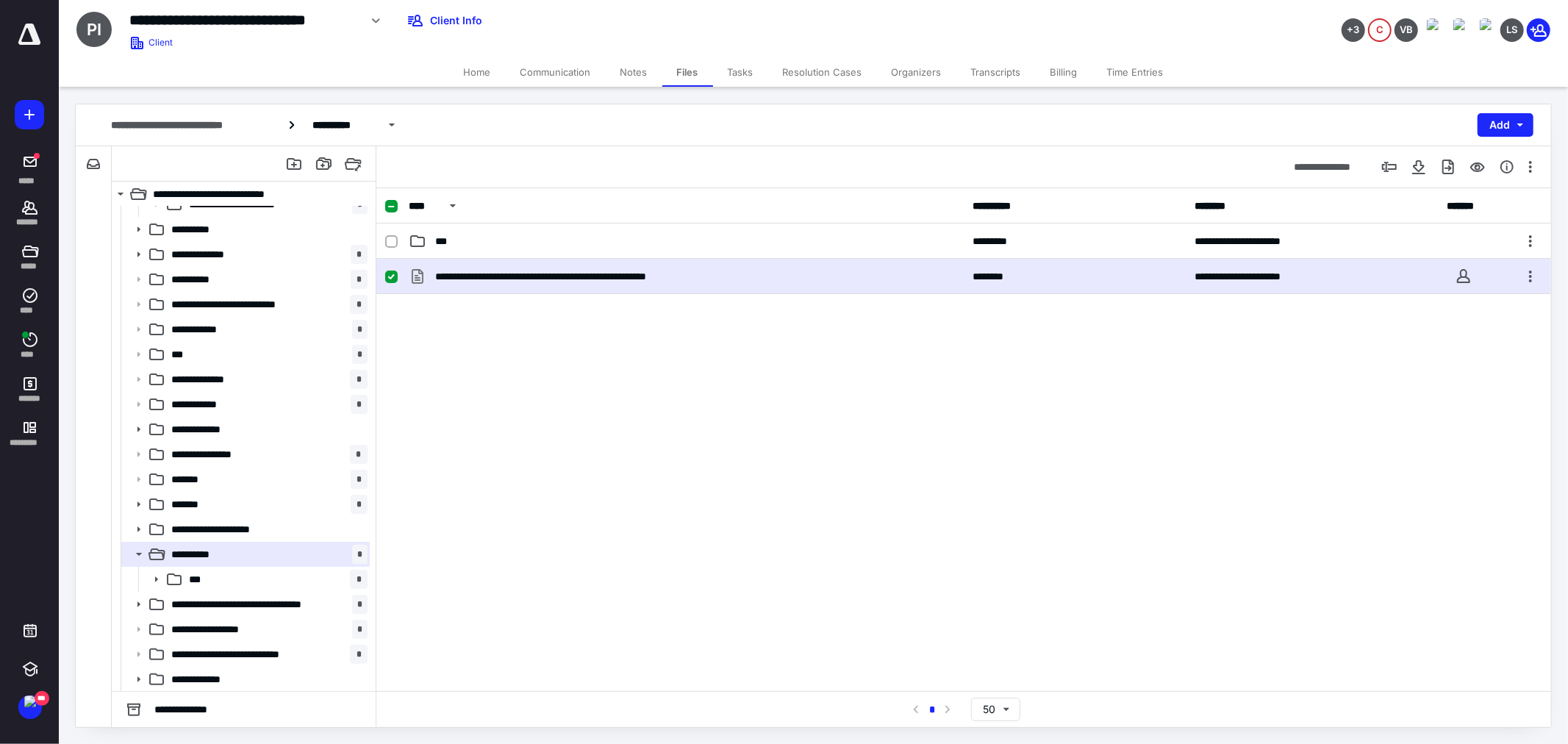 click on "**********" at bounding box center [686, 276] 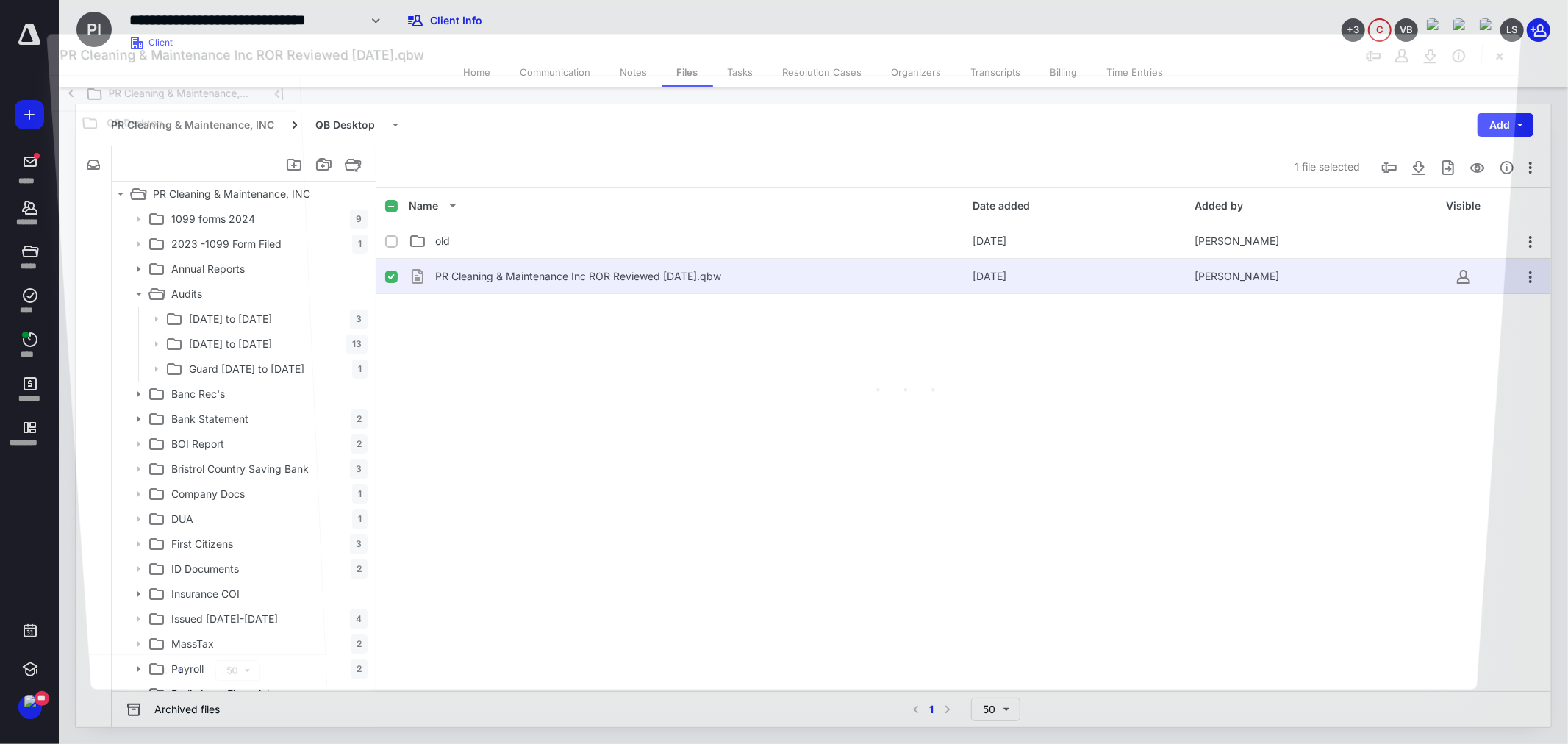 scroll, scrollTop: 165, scrollLeft: 0, axis: vertical 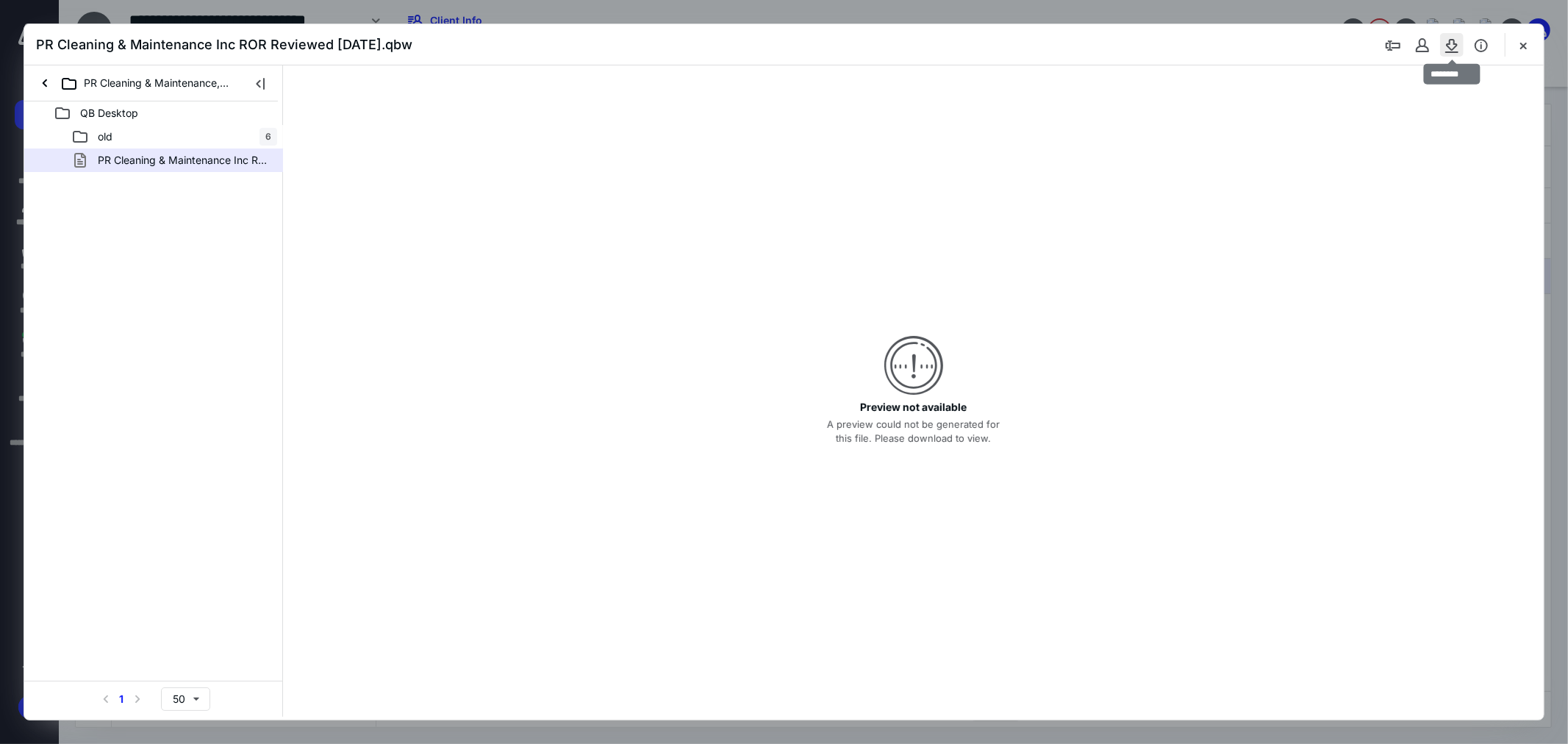 click at bounding box center (1452, 45) 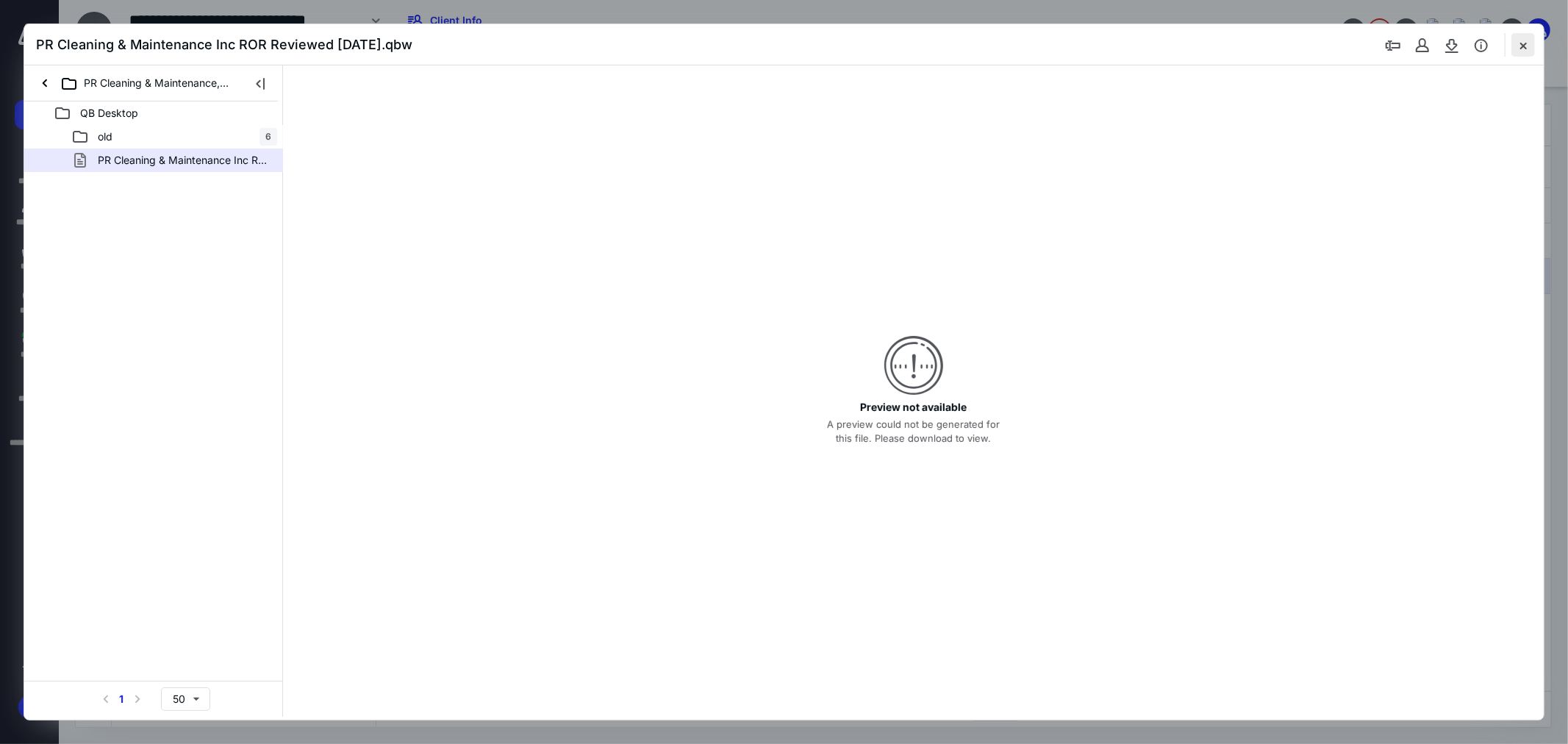 click at bounding box center [1523, 45] 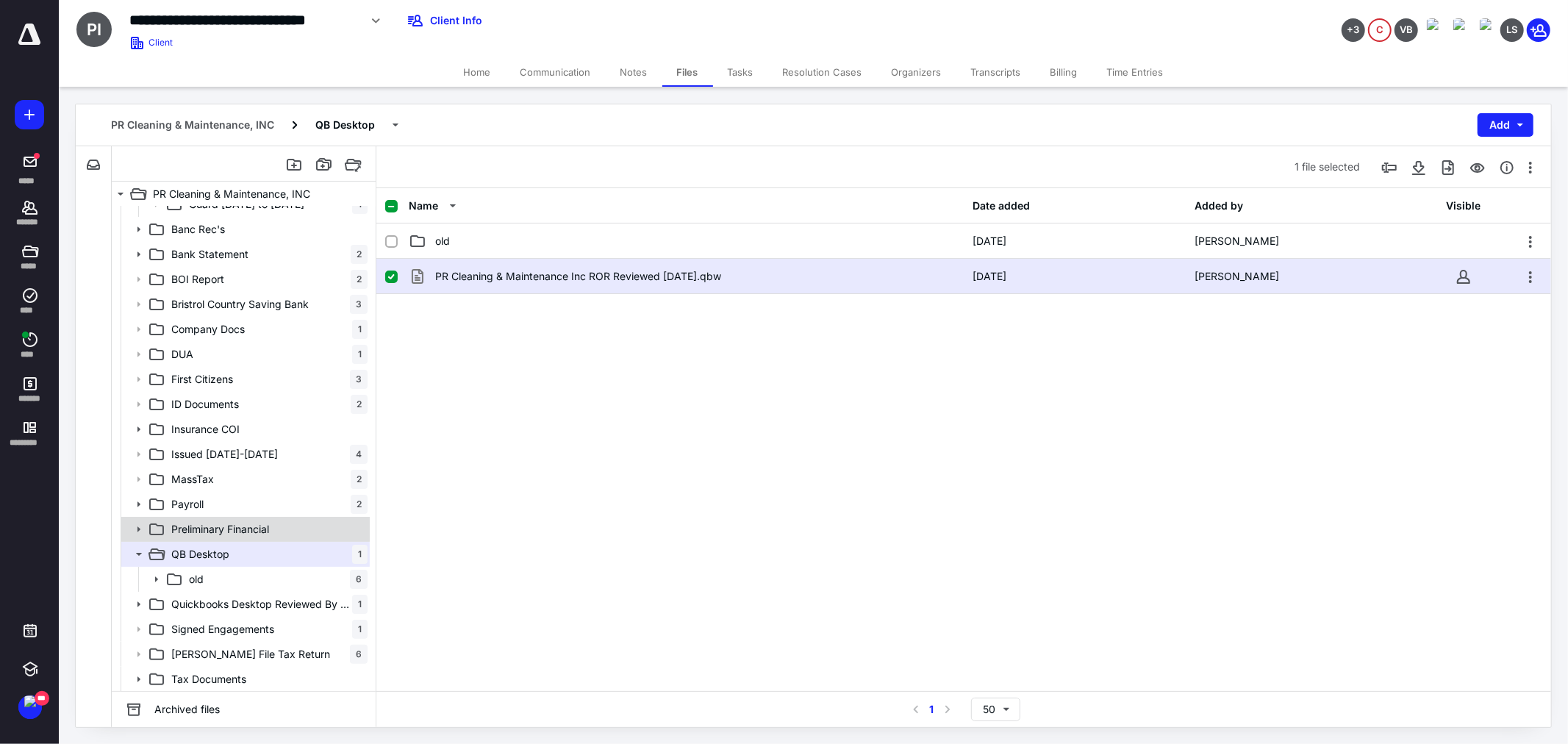 click on "Preliminary Financial" at bounding box center [220, 529] 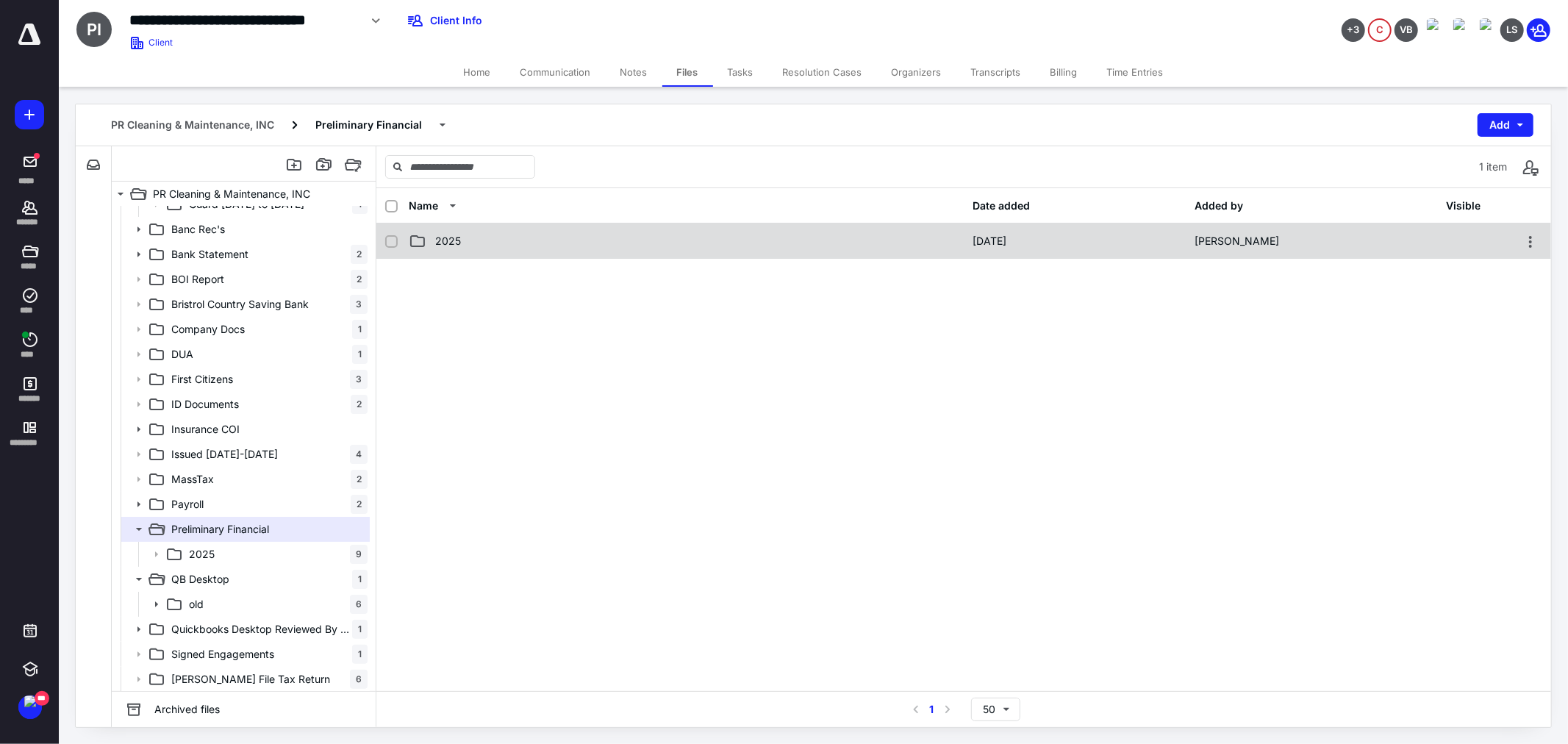 click on "2025 6/6/2025 Sandro Andrade Banjaqui" at bounding box center (964, 241) 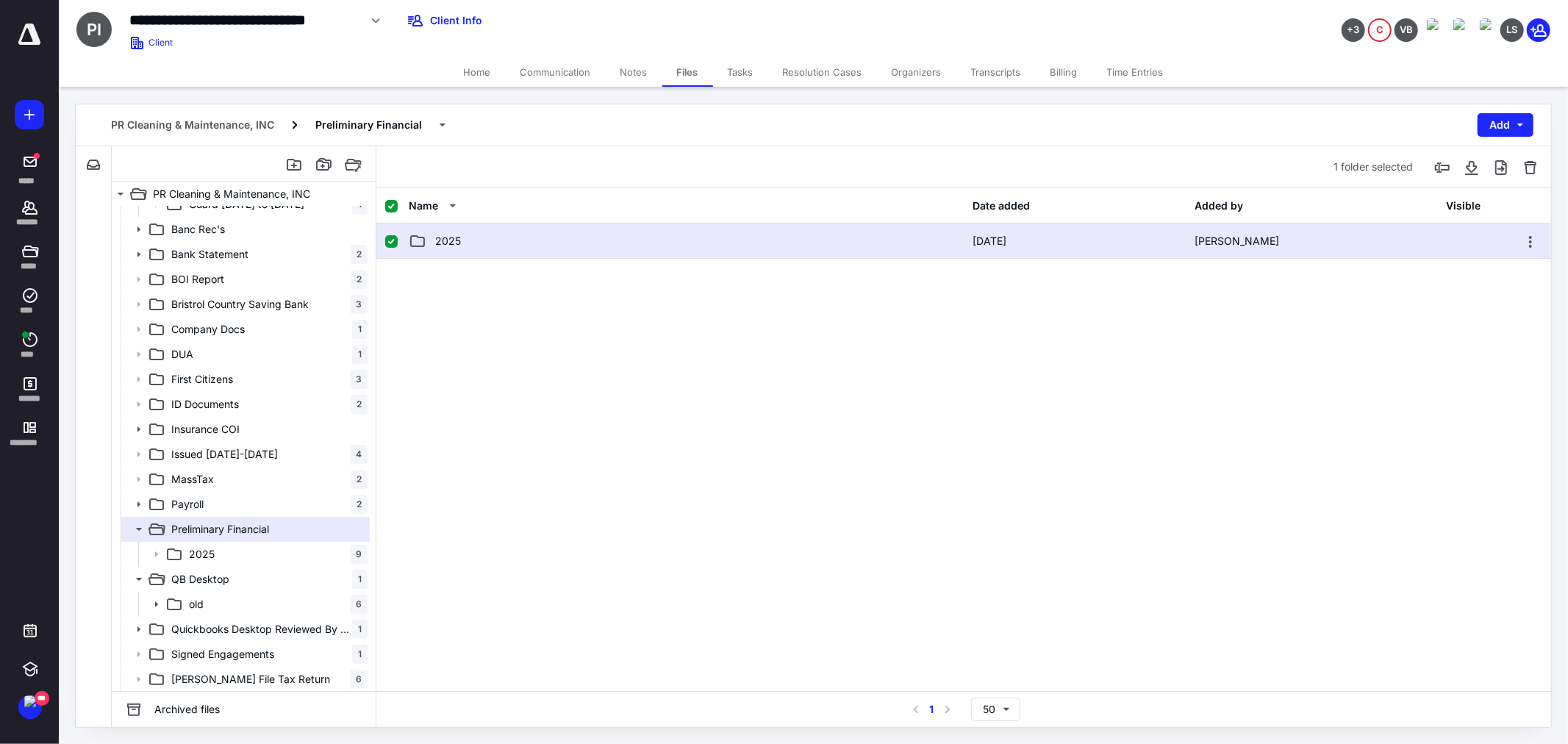 click on "2025 6/6/2025 Sandro Andrade Banjaqui" at bounding box center (964, 241) 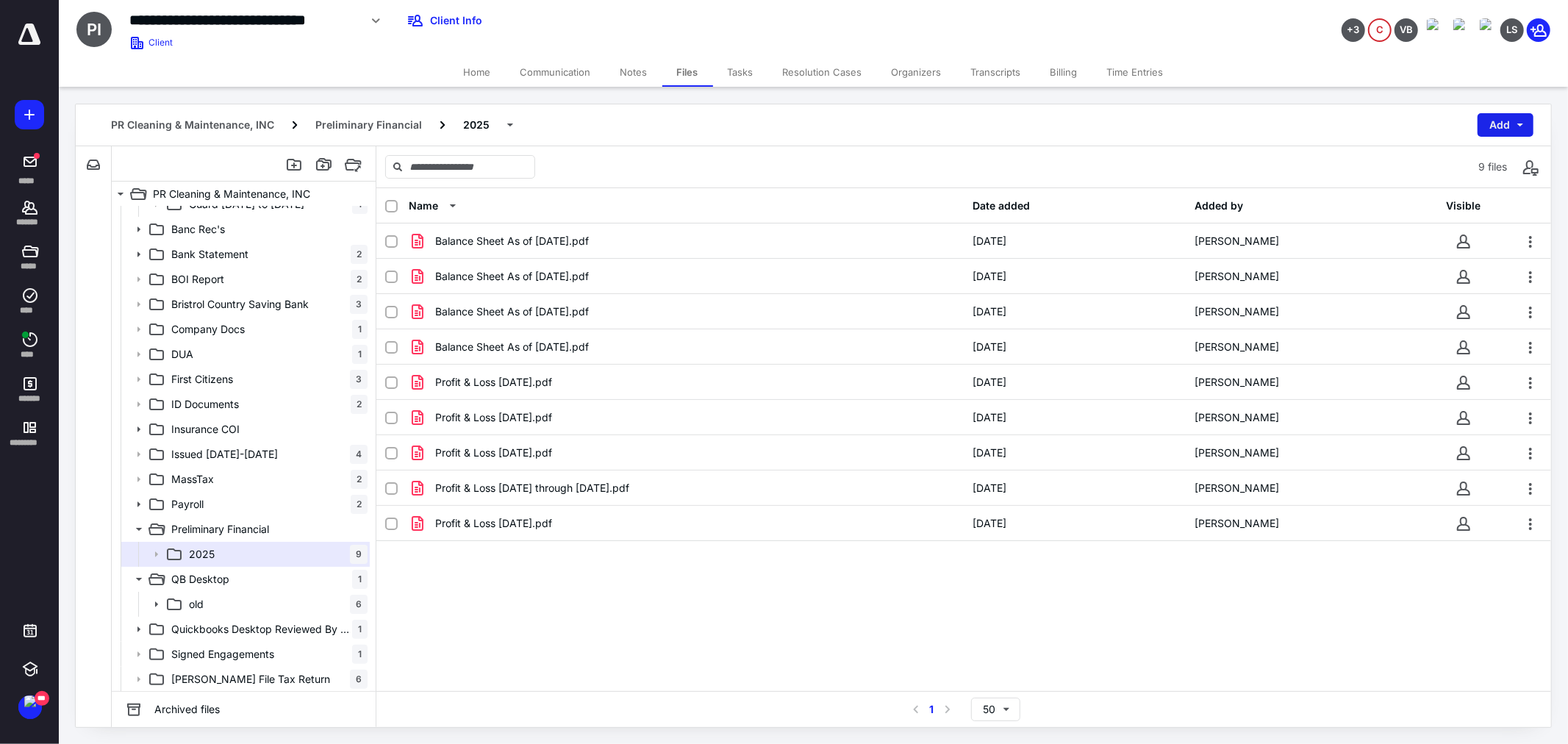 click on "Add" at bounding box center [1506, 125] 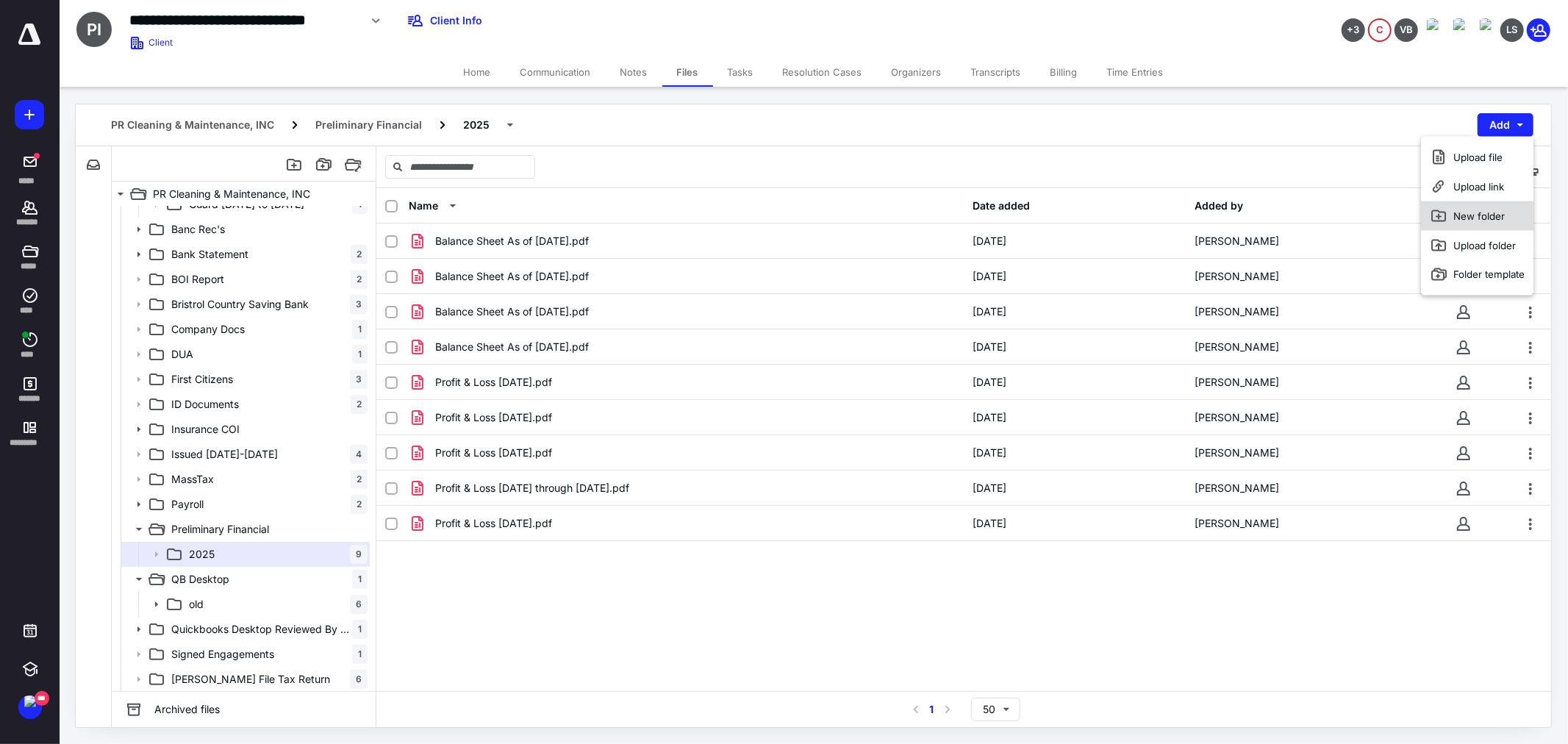 click on "New folder" at bounding box center (1478, 216) 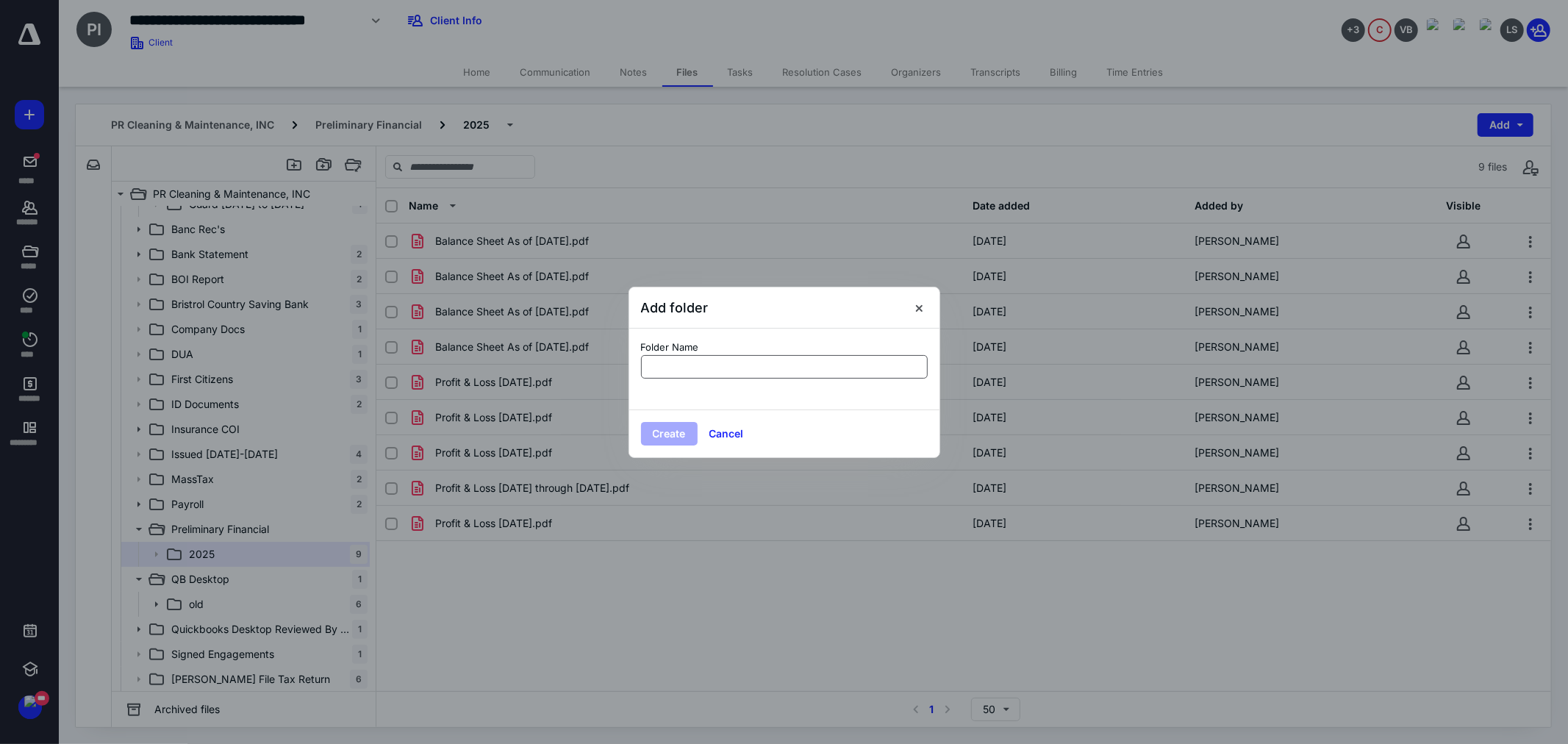 click at bounding box center [784, 367] 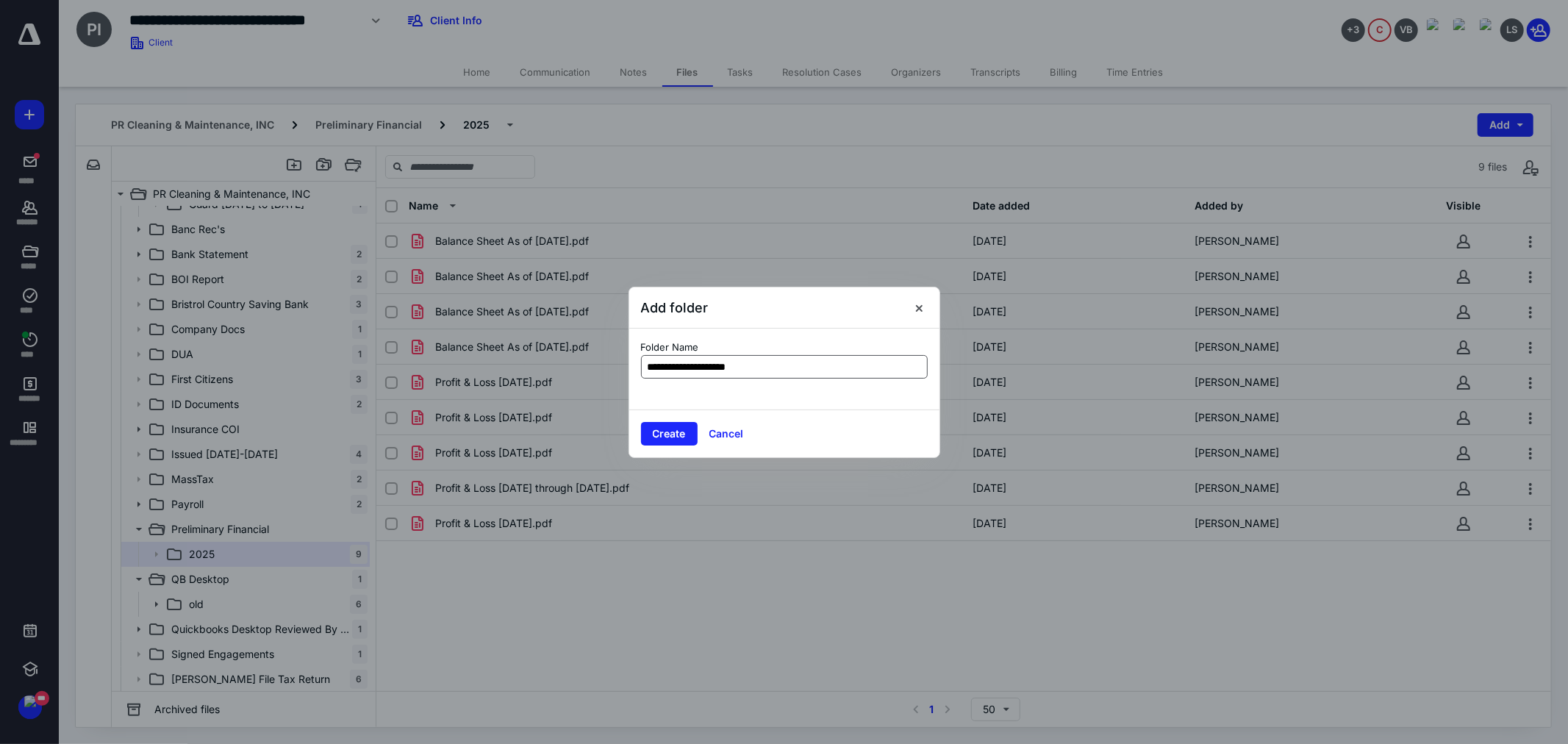 click on "**********" at bounding box center [784, 367] 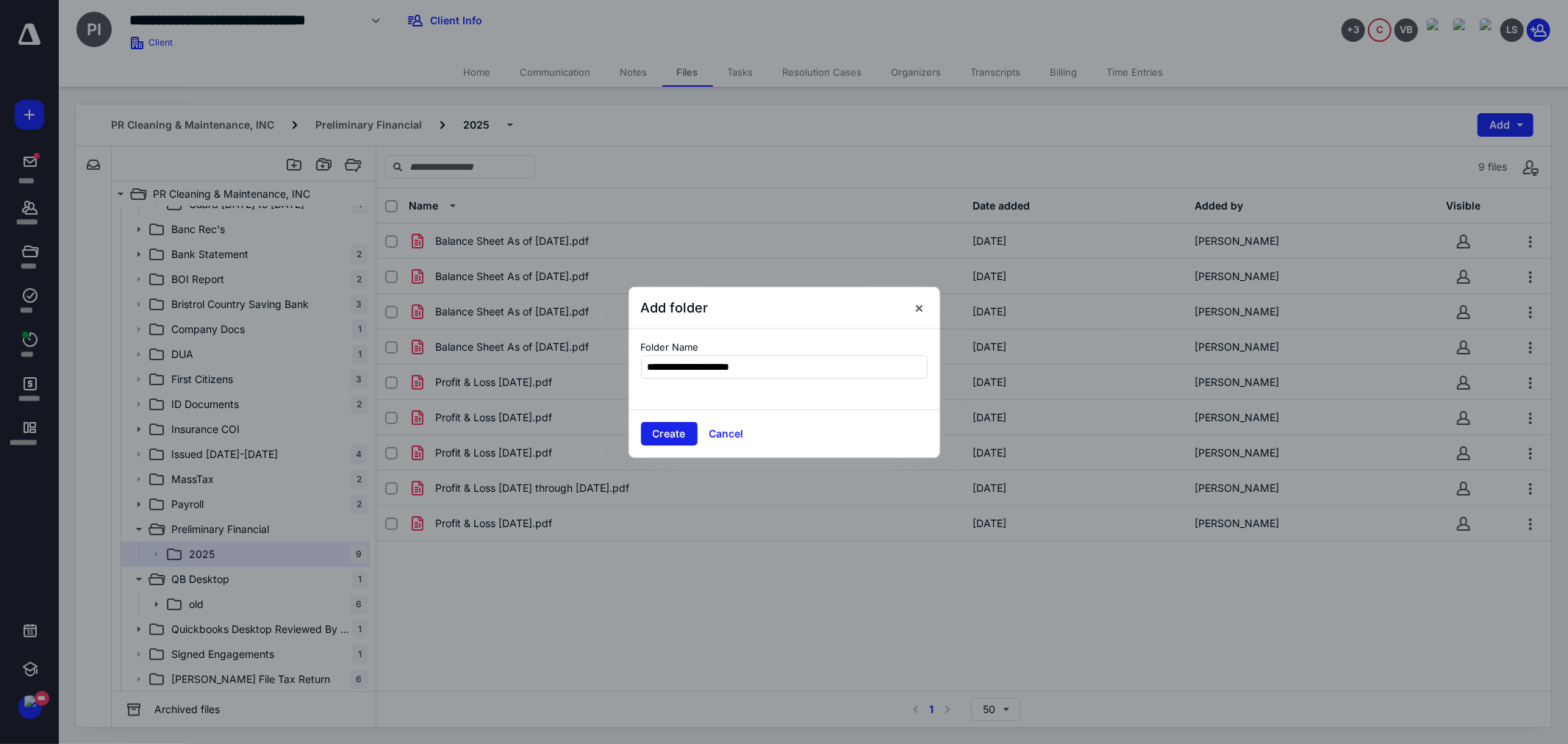 type on "**********" 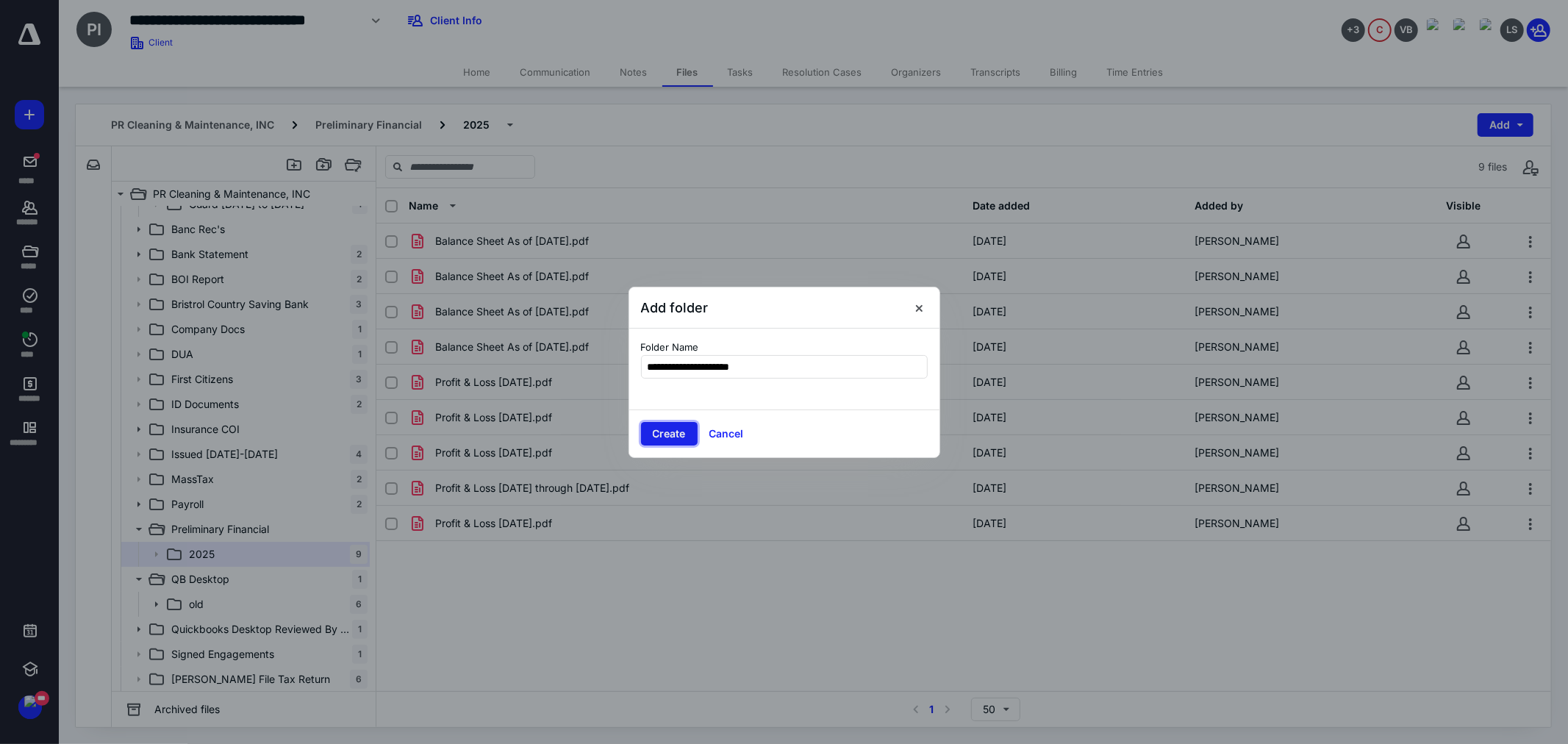 click on "Create" at bounding box center (669, 434) 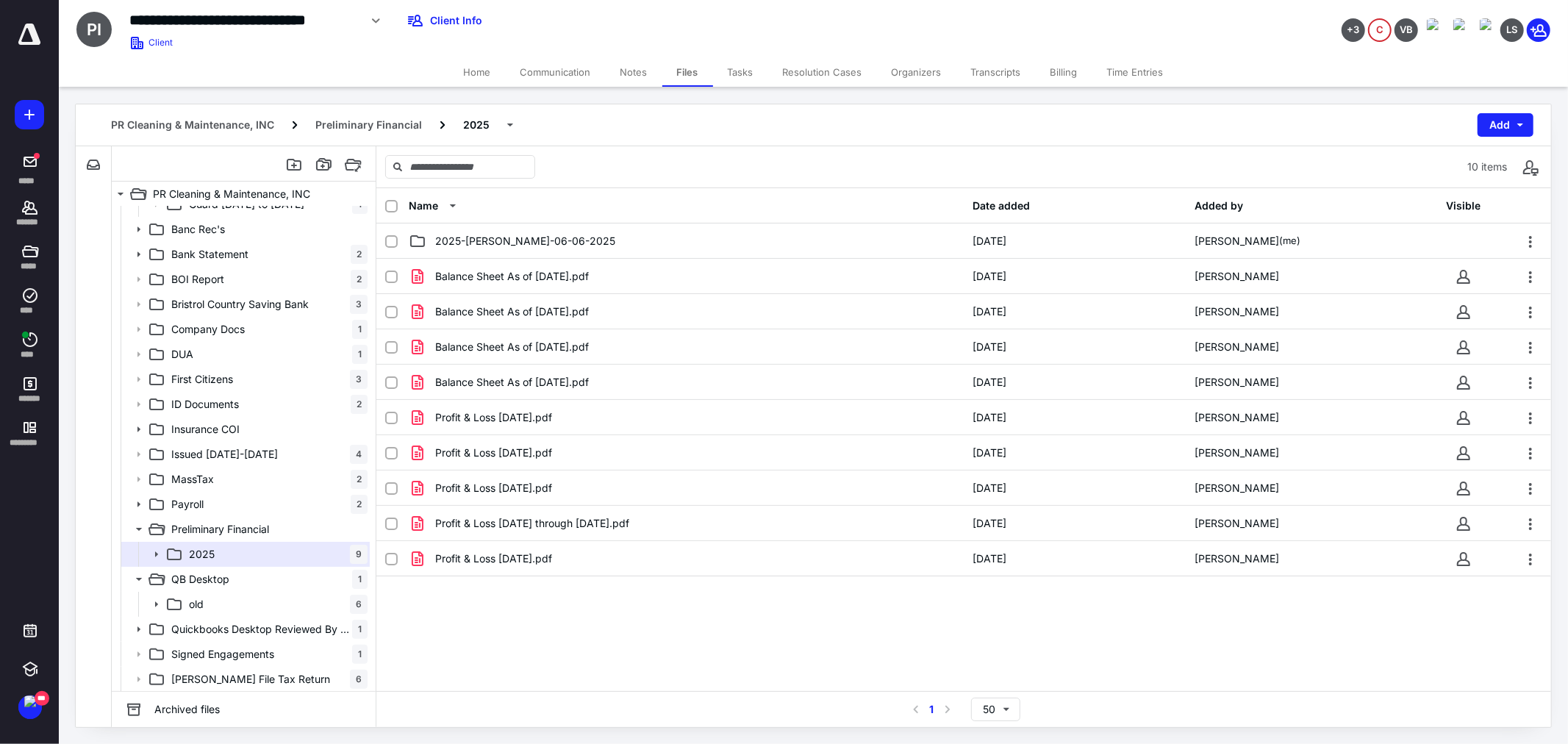 click on "Name Date added Added by Visible" at bounding box center (964, 206) 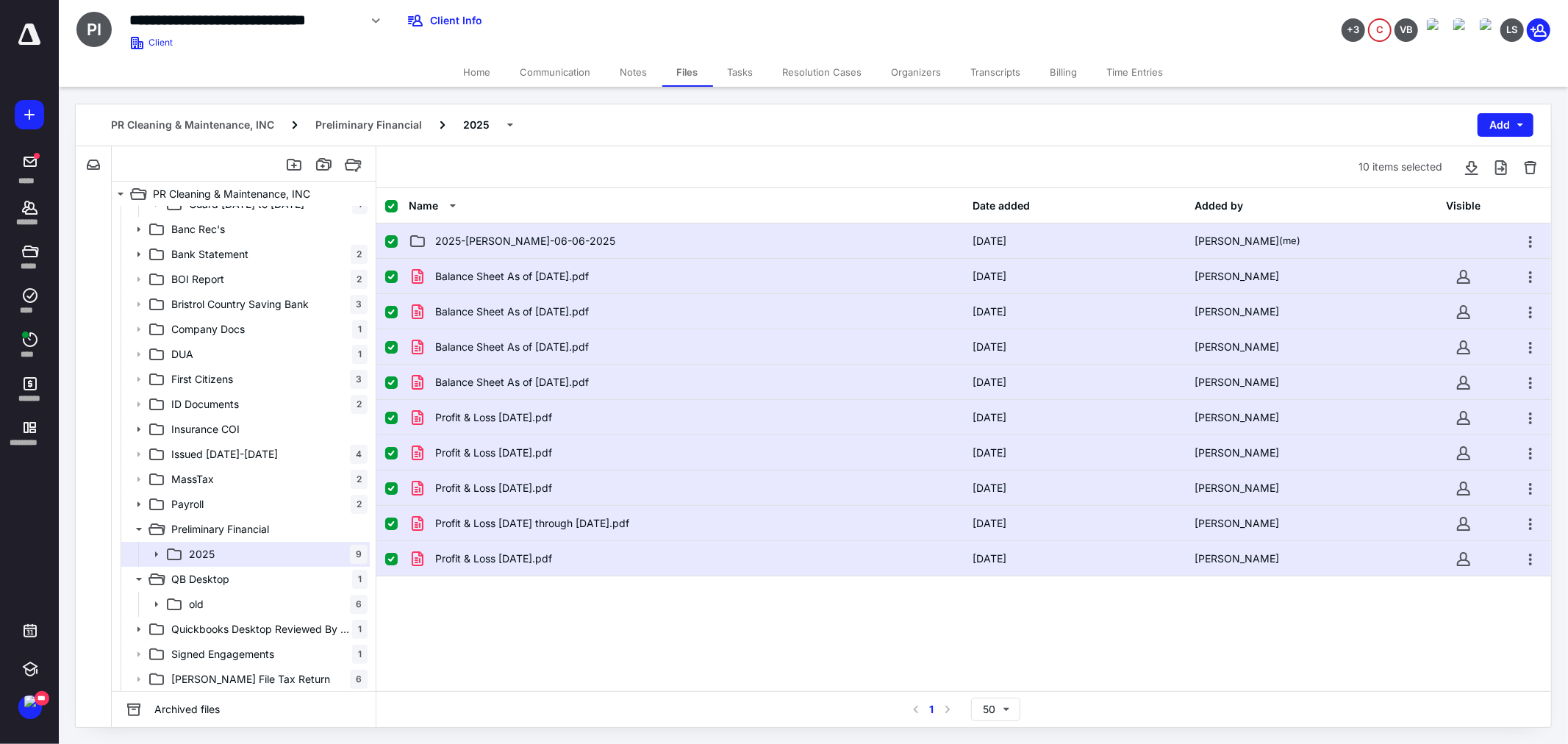 click at bounding box center [397, 241] 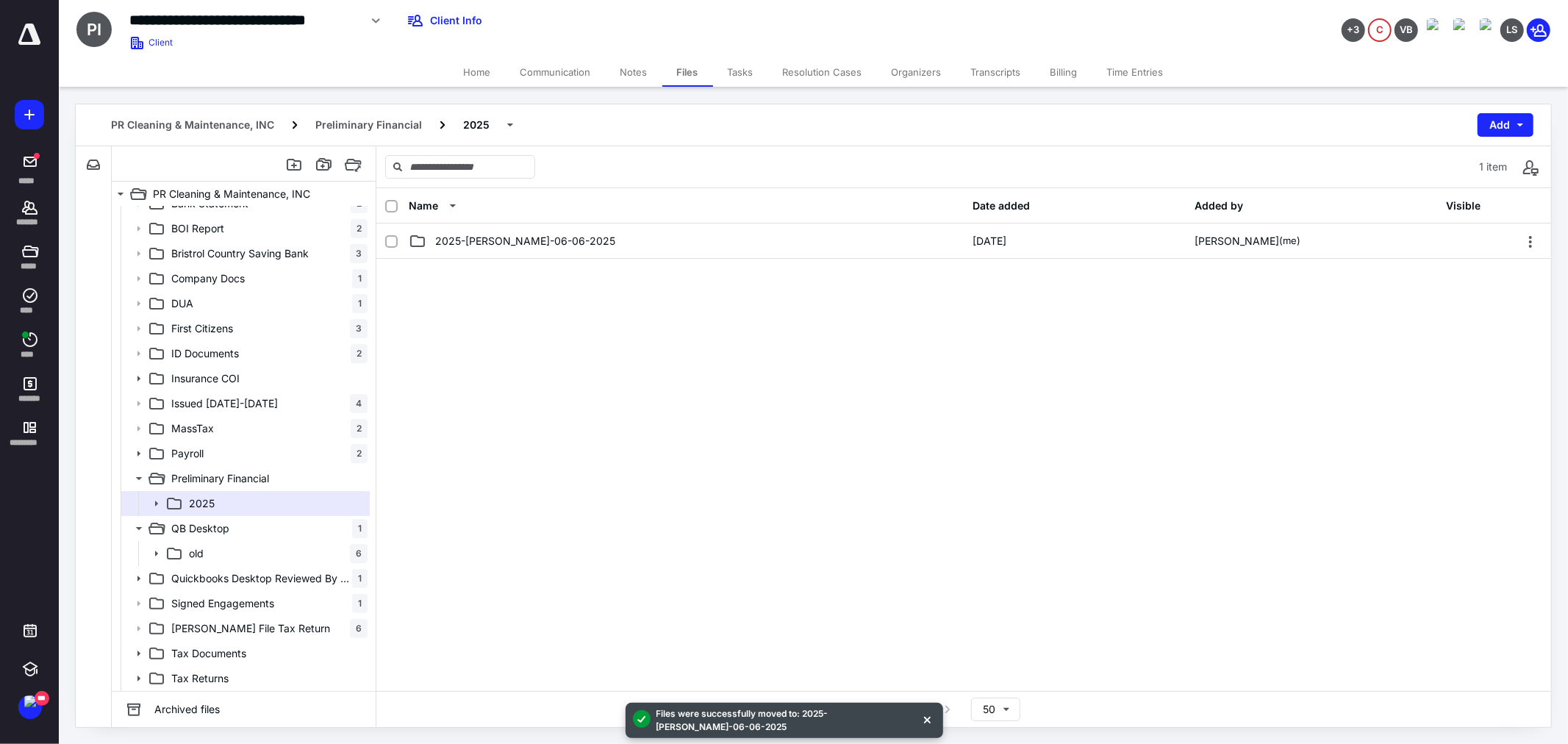scroll, scrollTop: 213, scrollLeft: 0, axis: vertical 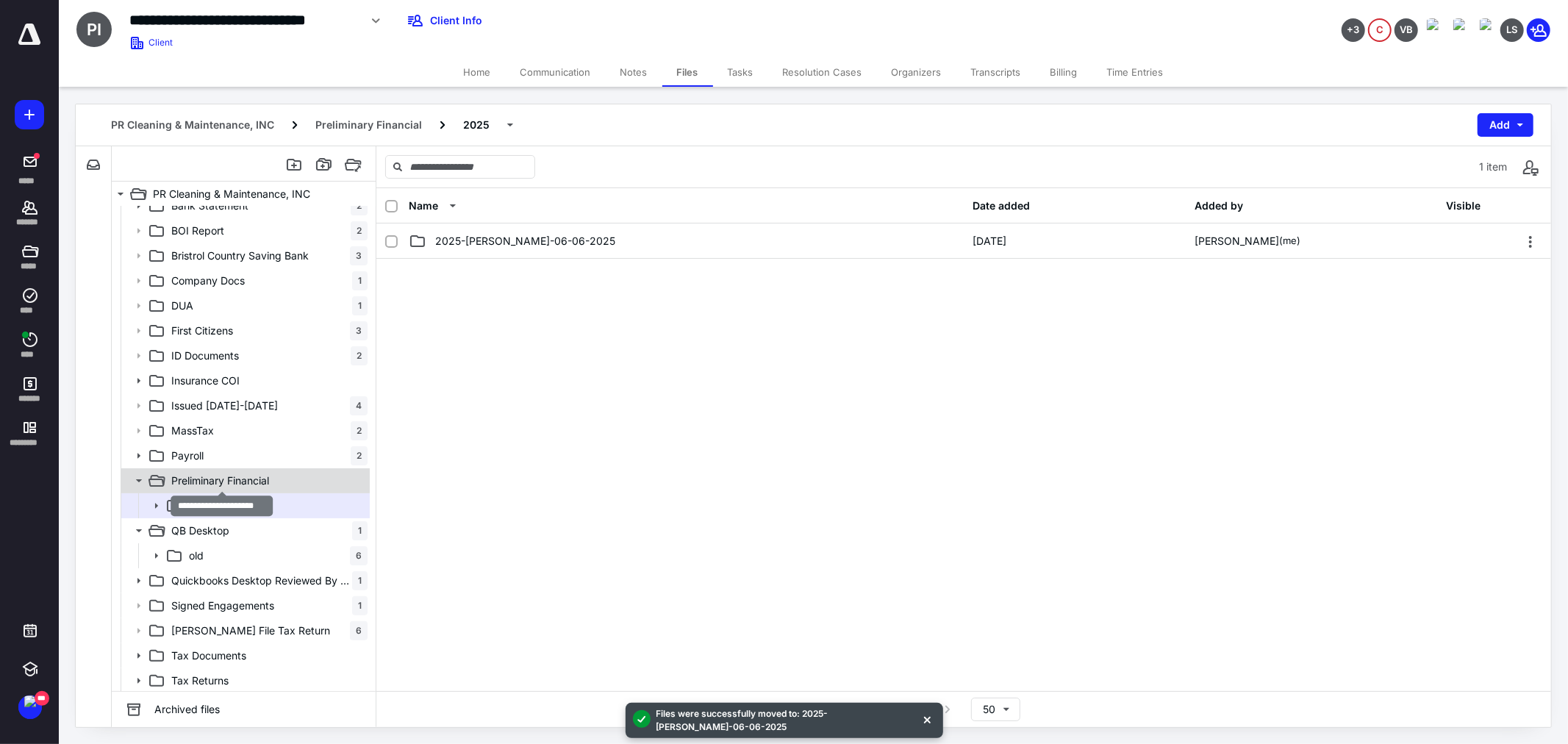 click on "Preliminary Financial" at bounding box center (220, 481) 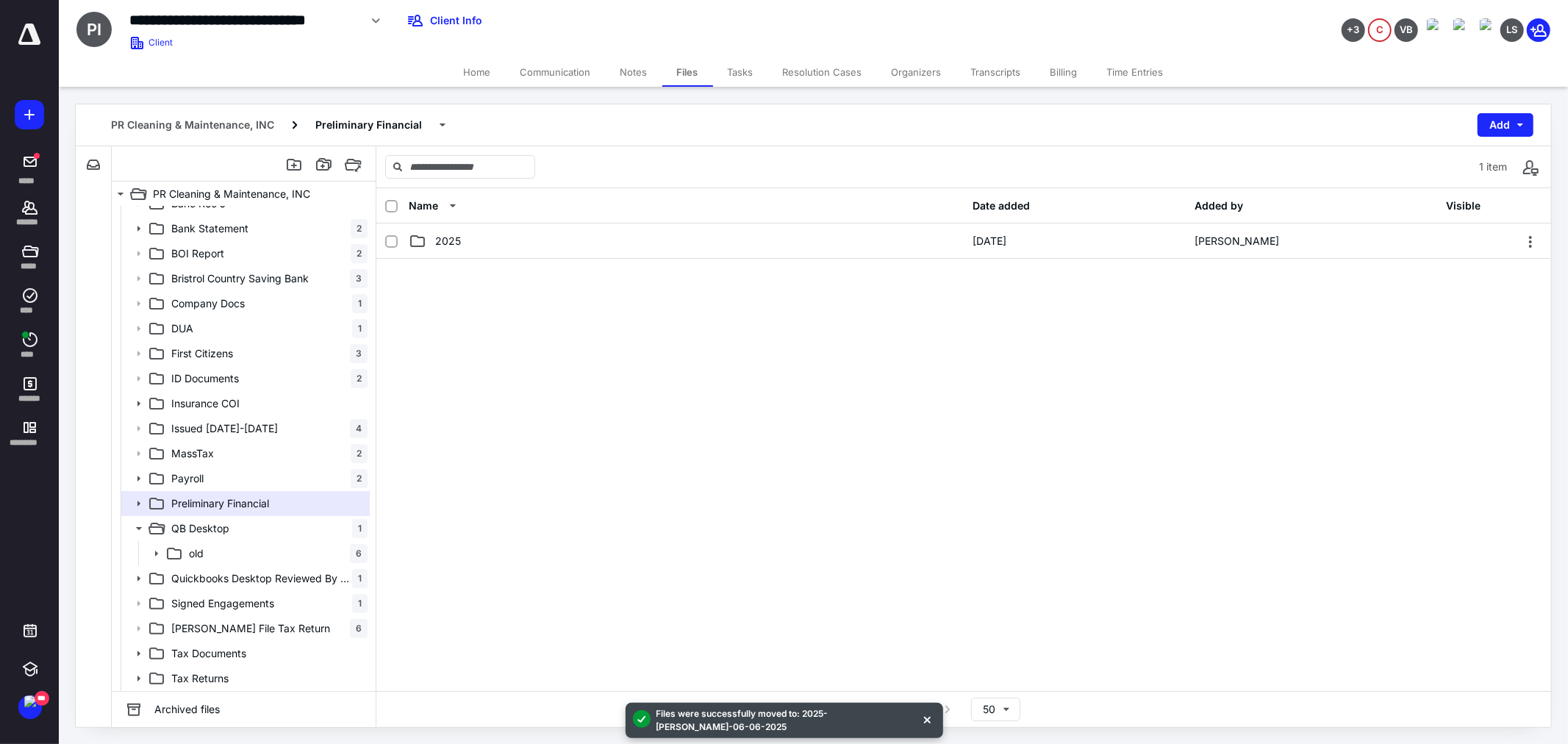 scroll, scrollTop: 190, scrollLeft: 0, axis: vertical 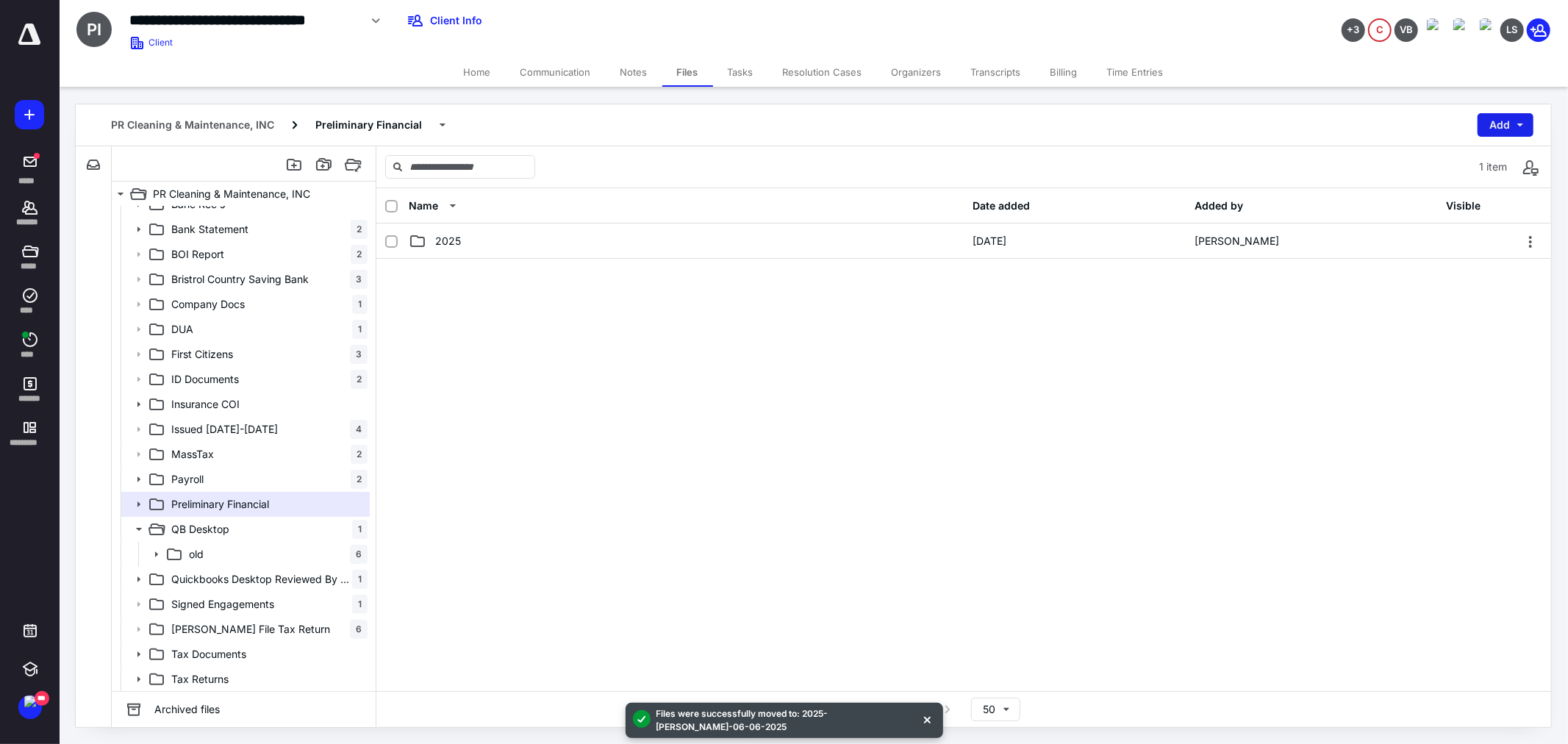 click on "Add" at bounding box center (1506, 125) 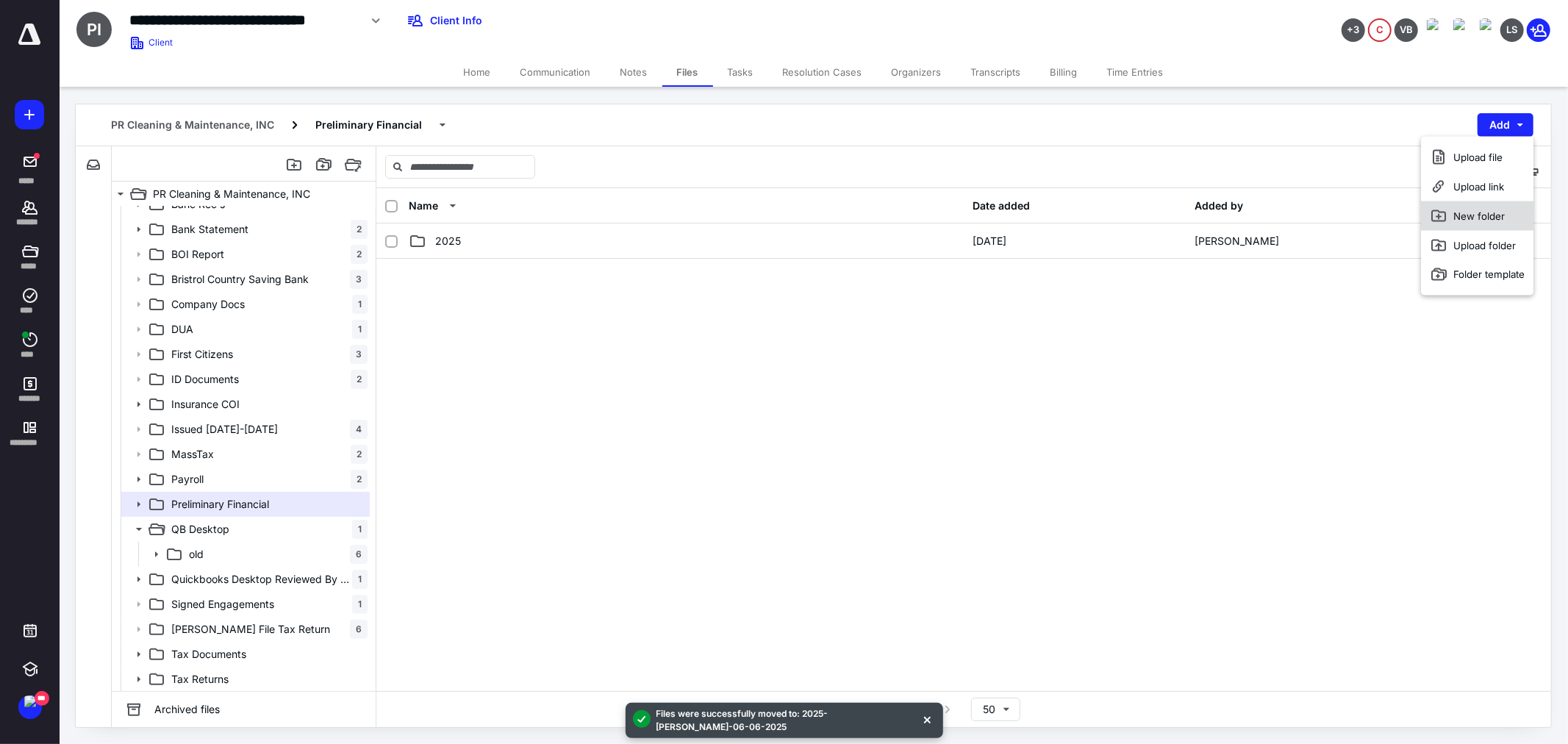 click on "New folder" at bounding box center [1478, 216] 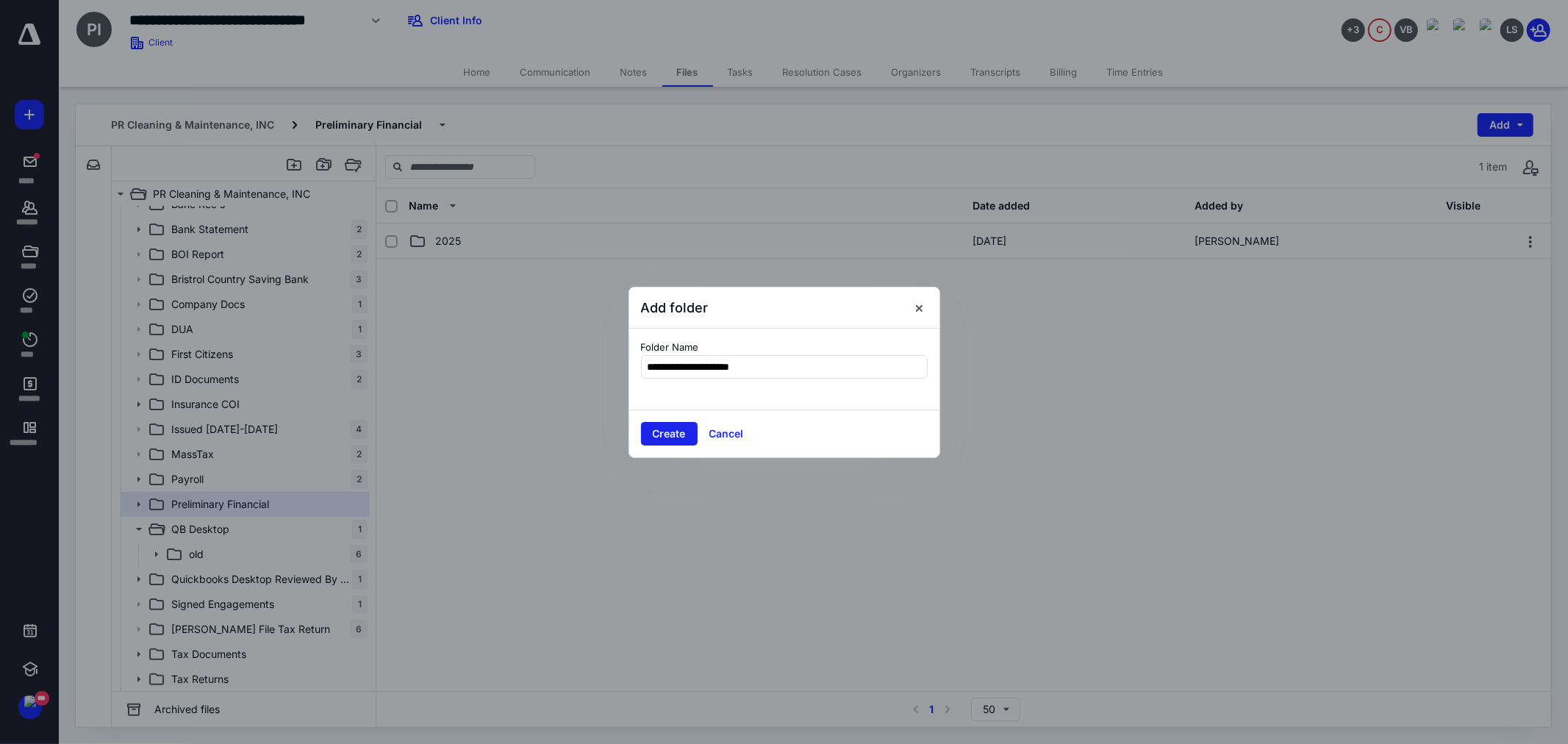 type on "**********" 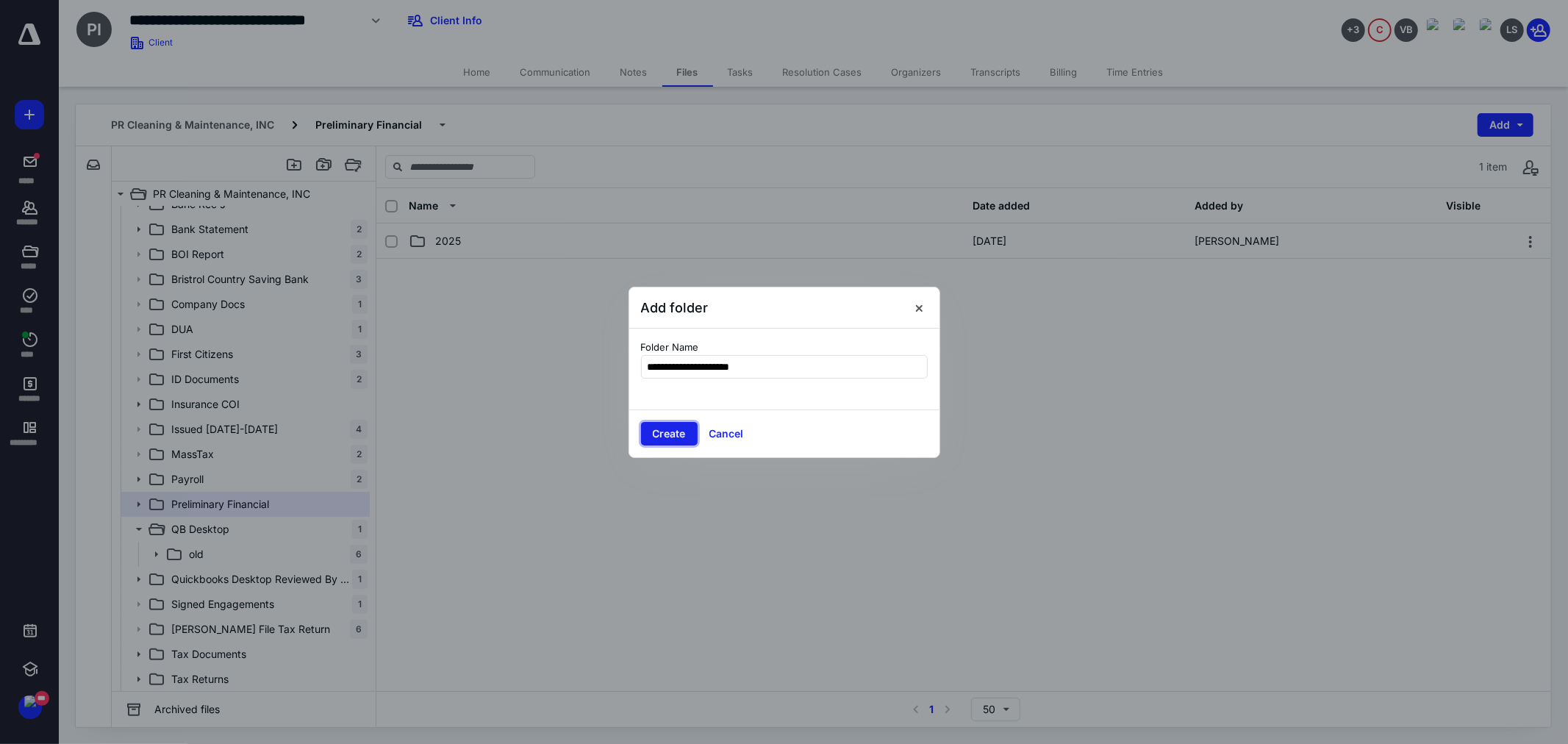 click on "Create" at bounding box center [669, 434] 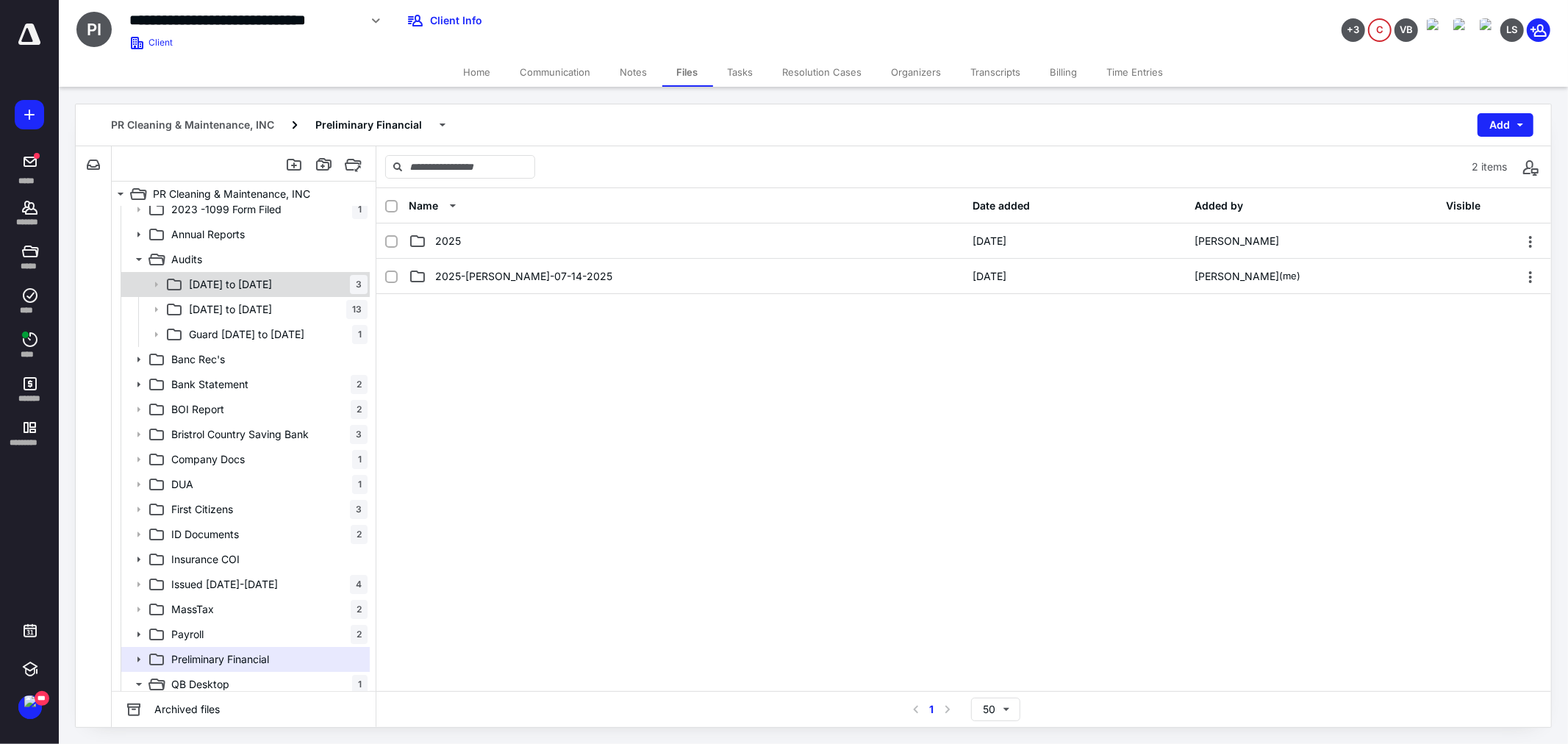 scroll, scrollTop: 0, scrollLeft: 0, axis: both 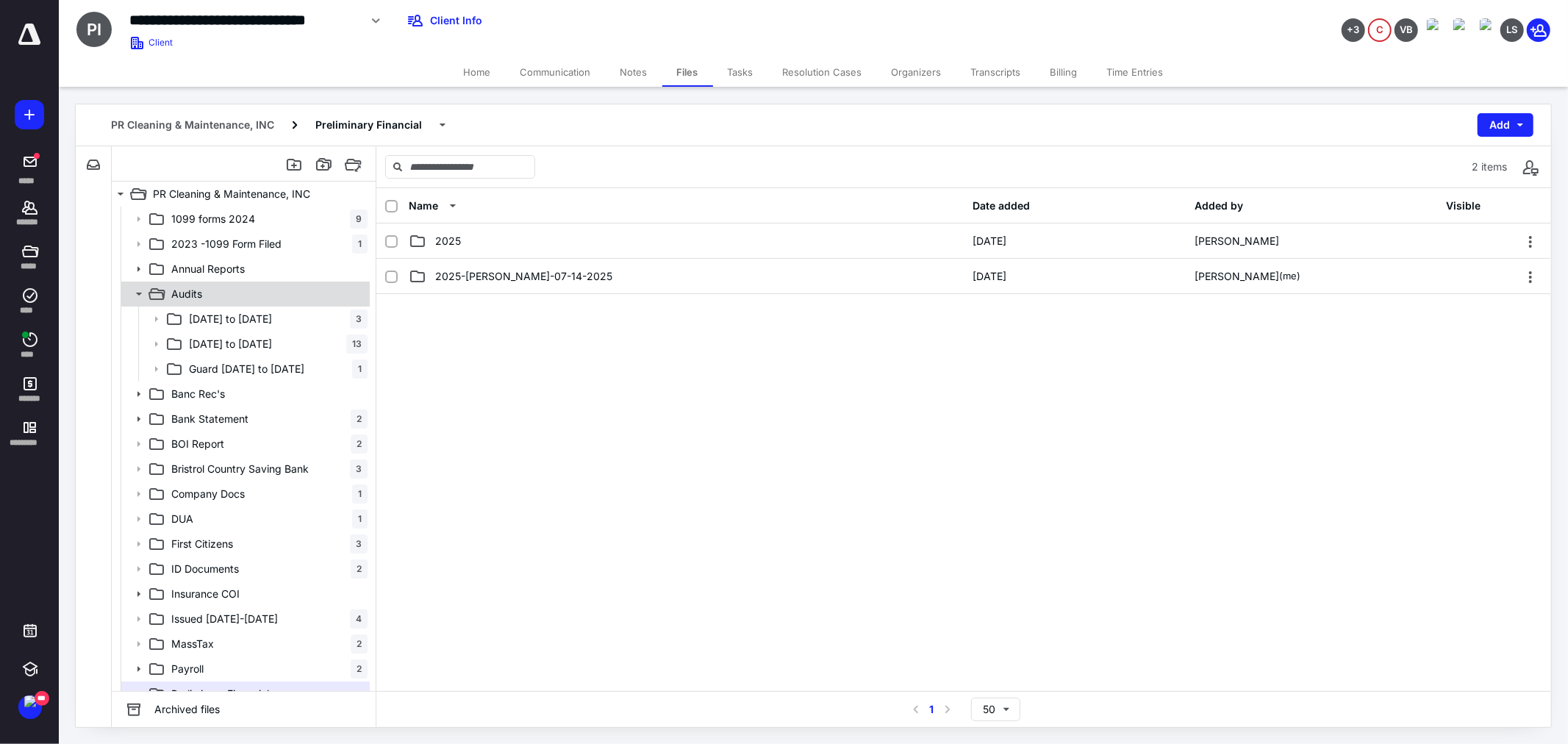 click on "Audits" at bounding box center [266, 294] 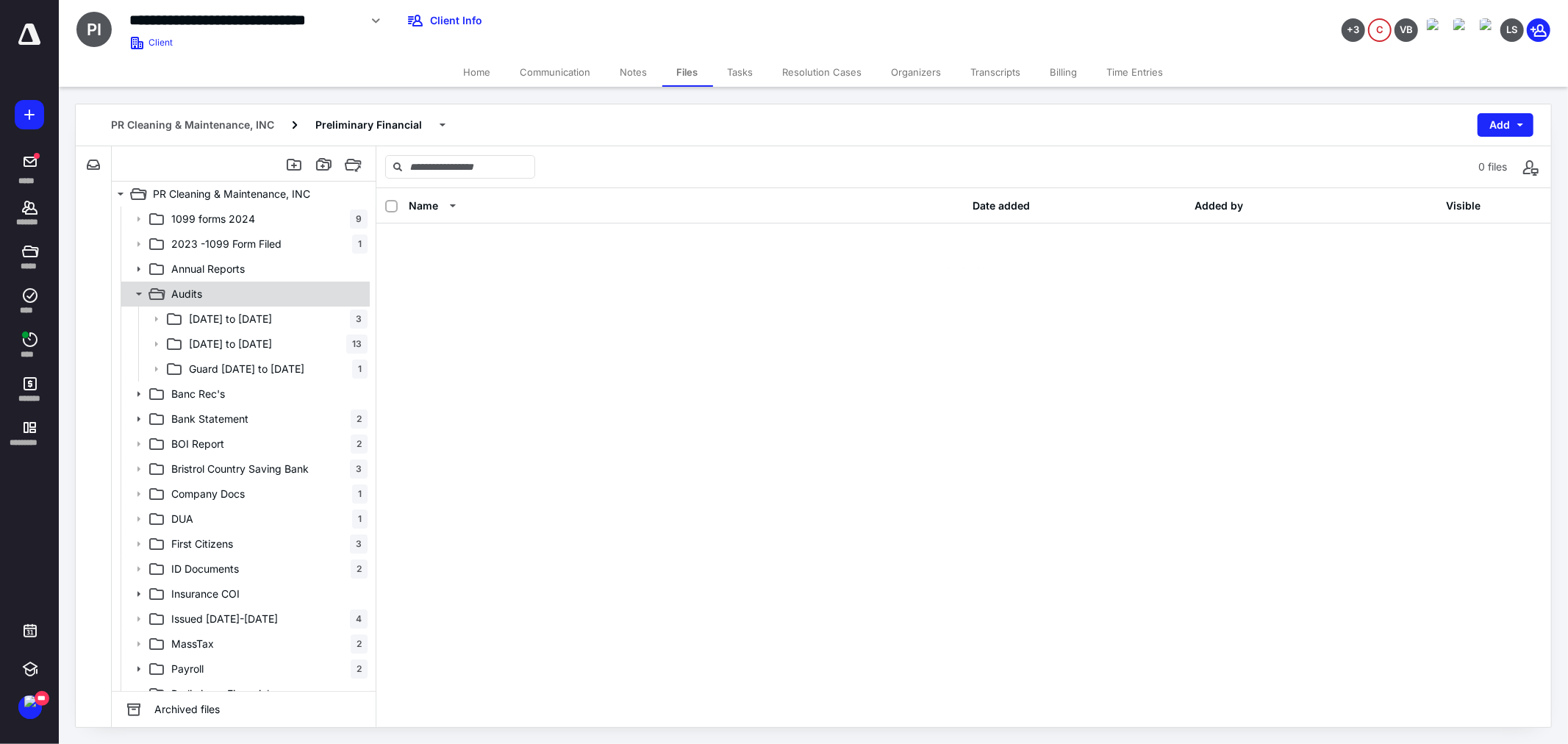 click on "Audits" at bounding box center [266, 294] 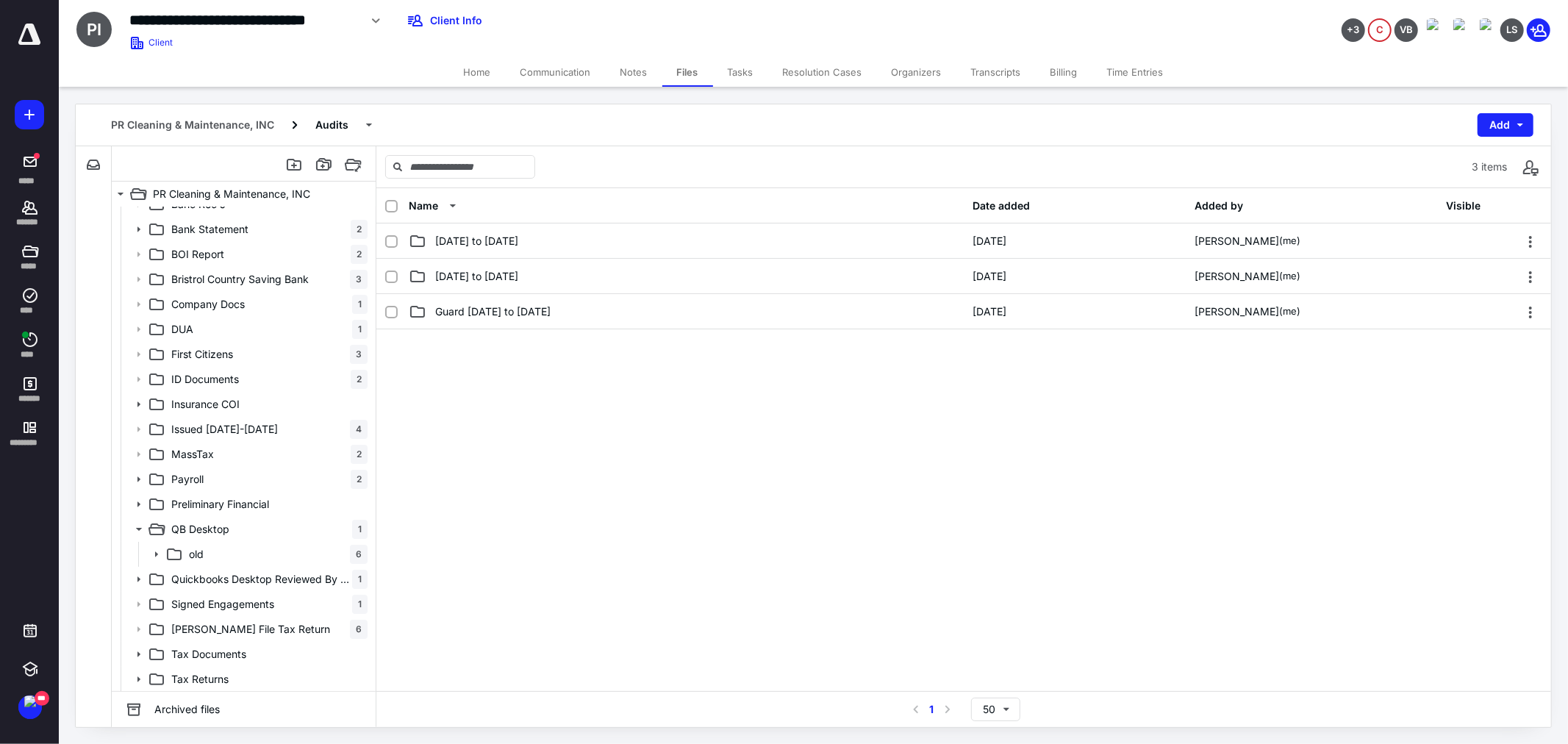 scroll, scrollTop: 0, scrollLeft: 0, axis: both 